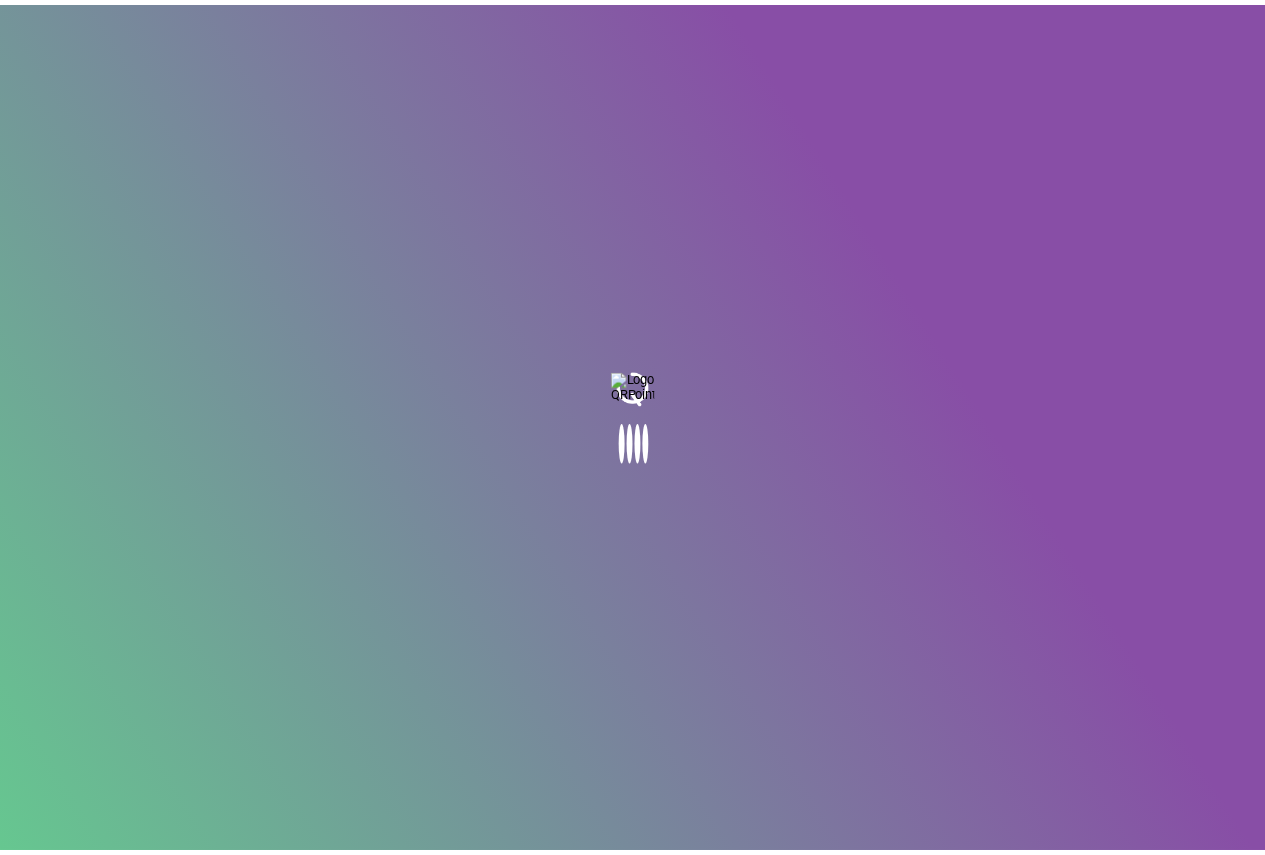scroll, scrollTop: 0, scrollLeft: 0, axis: both 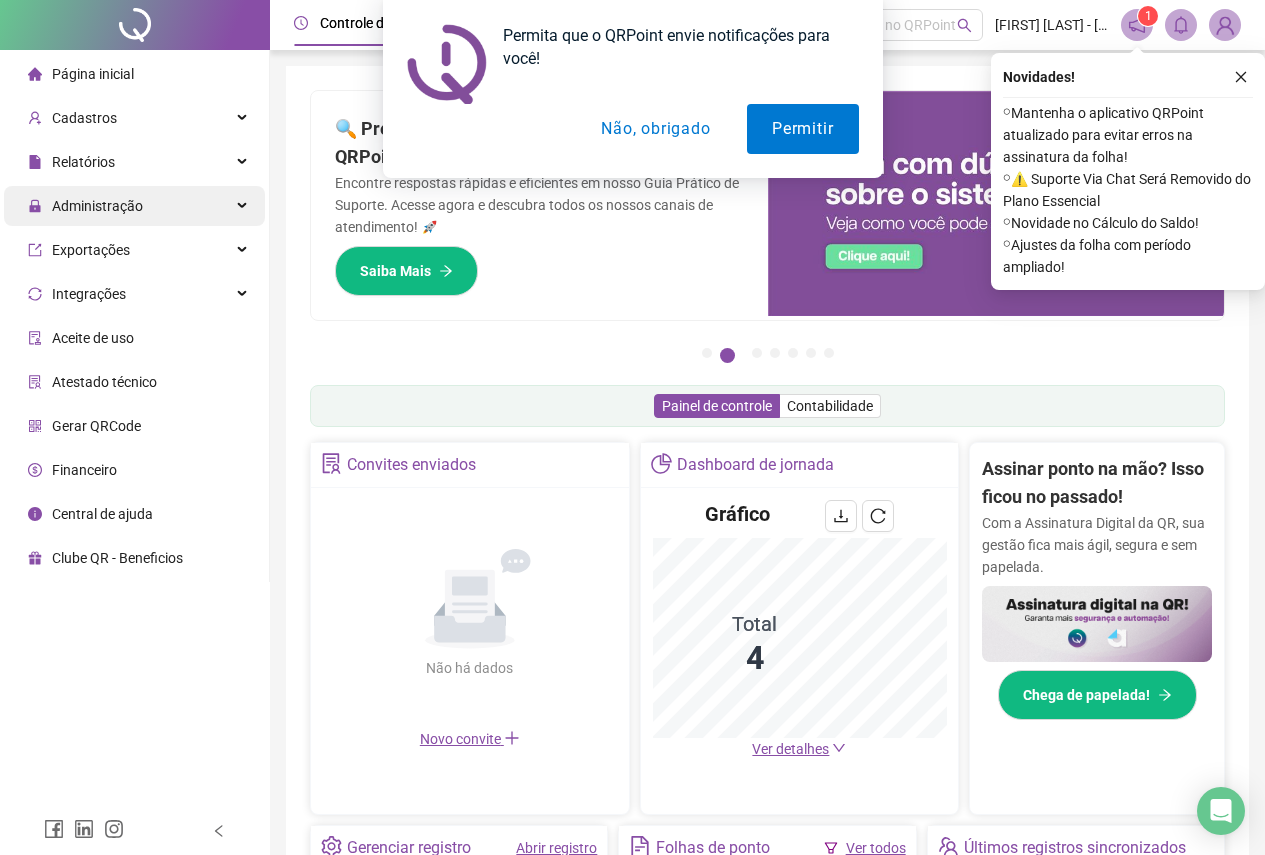click on "Administração" at bounding box center [134, 206] 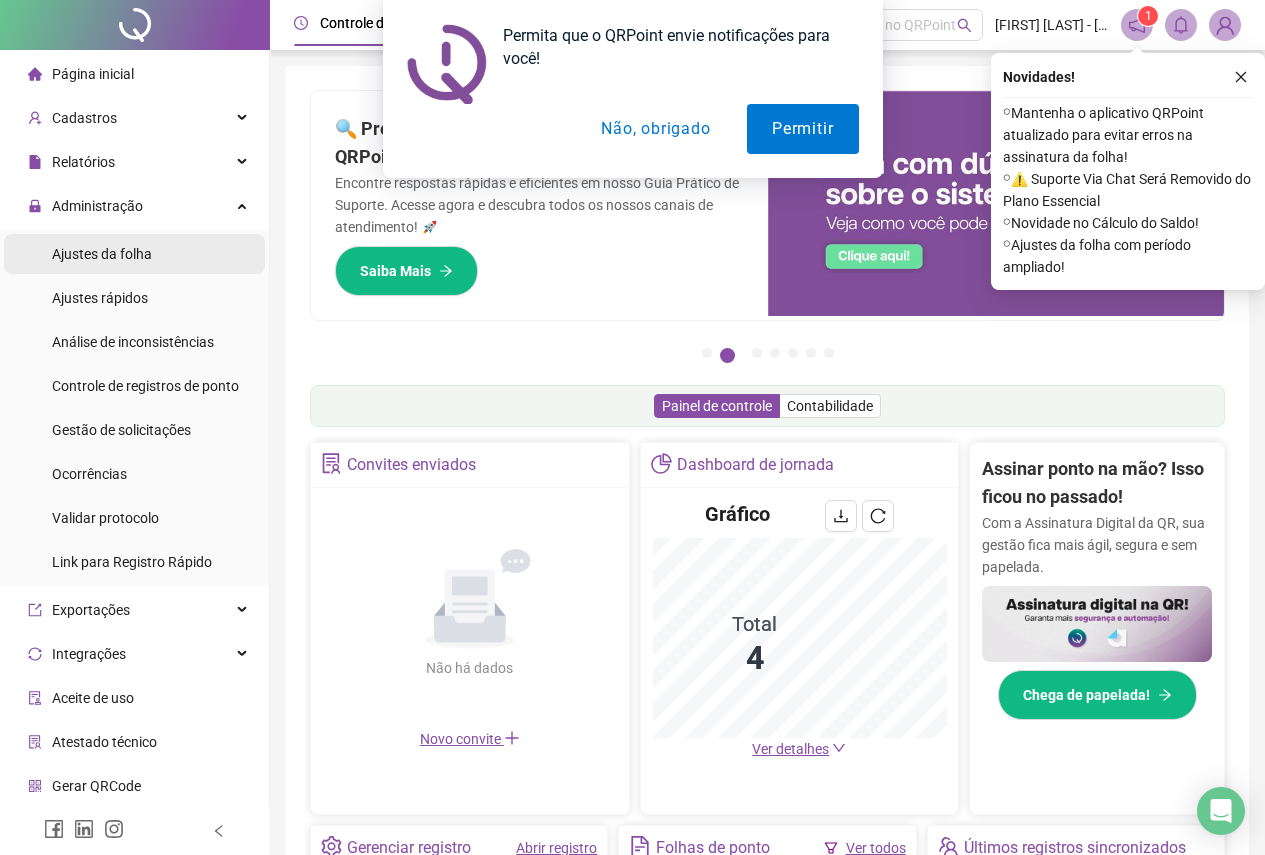 click on "Ajustes da folha" at bounding box center (134, 254) 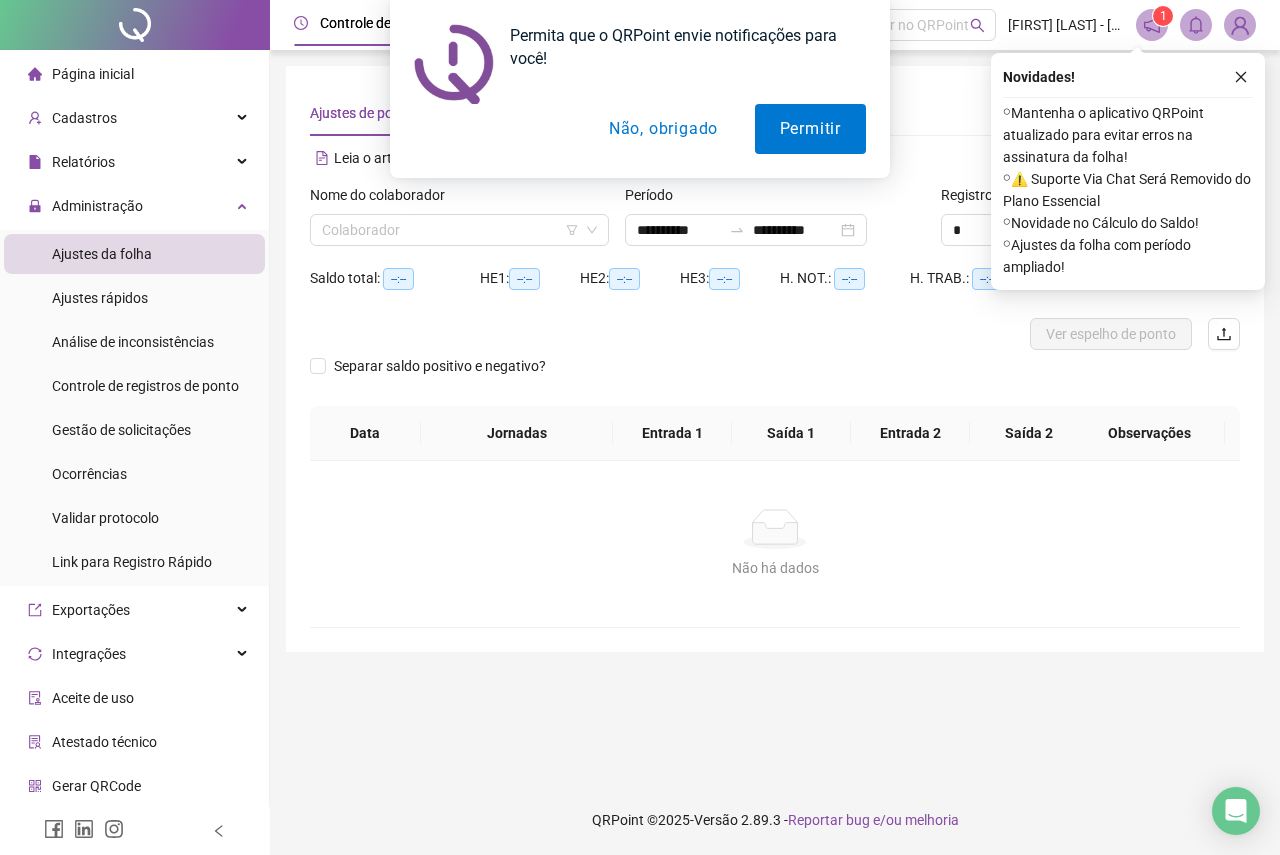 click on "Permita que o QRPoint envie notificações para você! Permitir Não, obrigado" at bounding box center (640, 89) 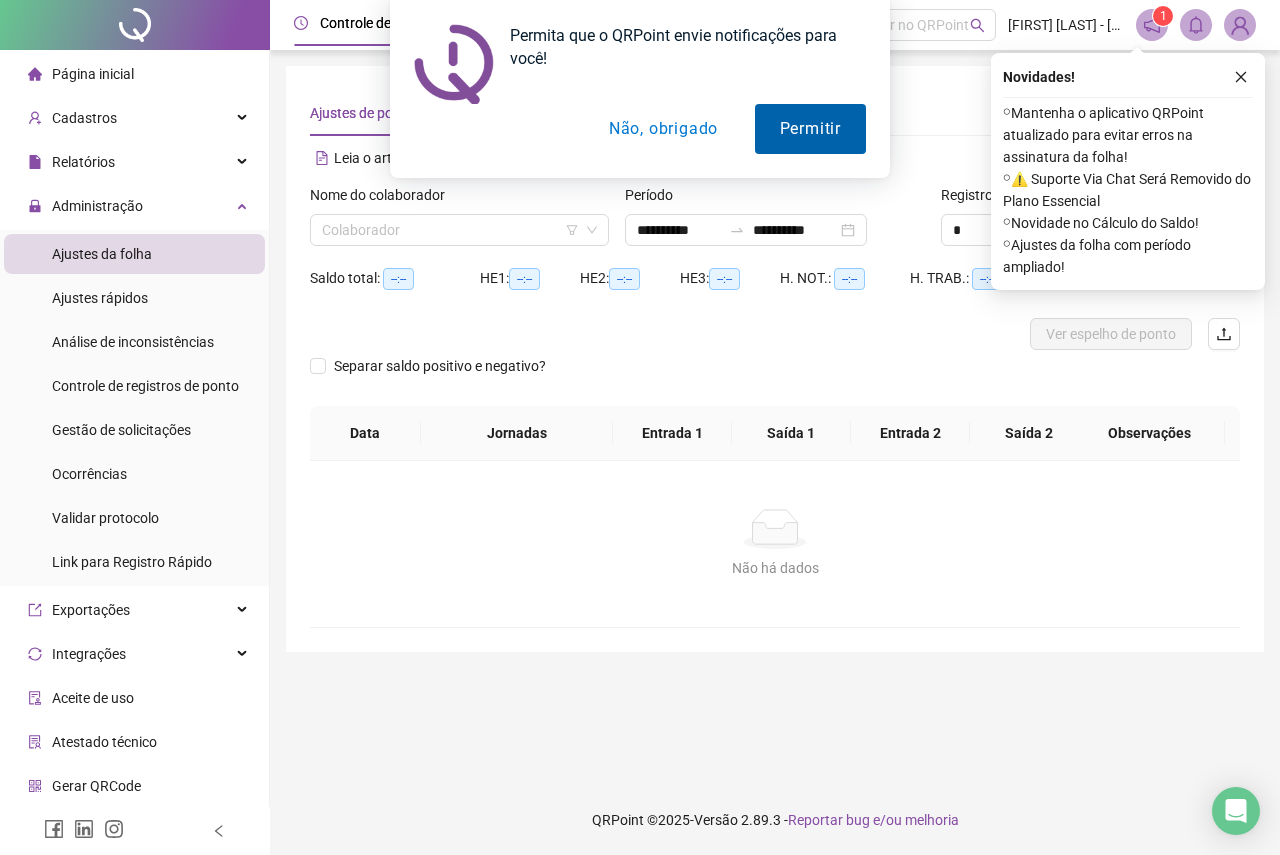 click on "Permitir" at bounding box center [810, 129] 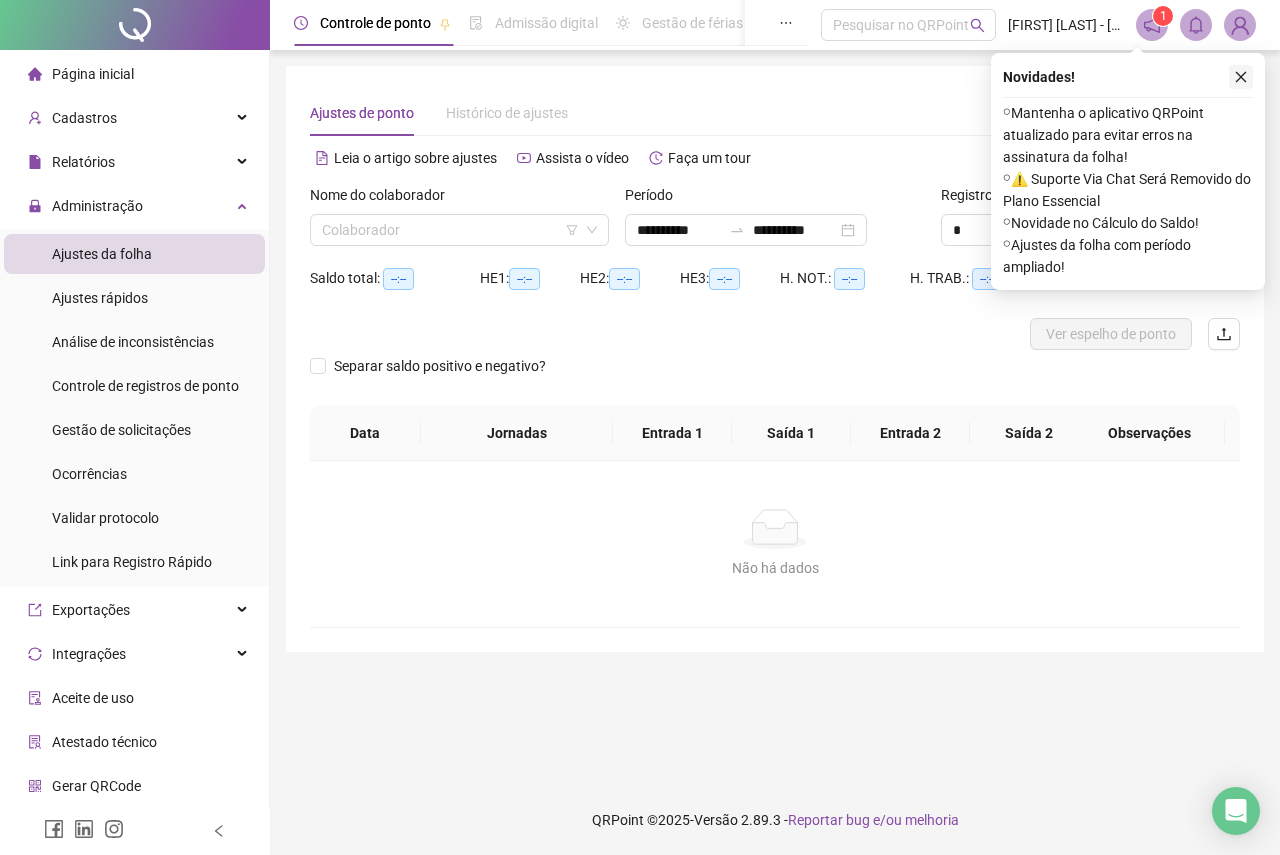 click 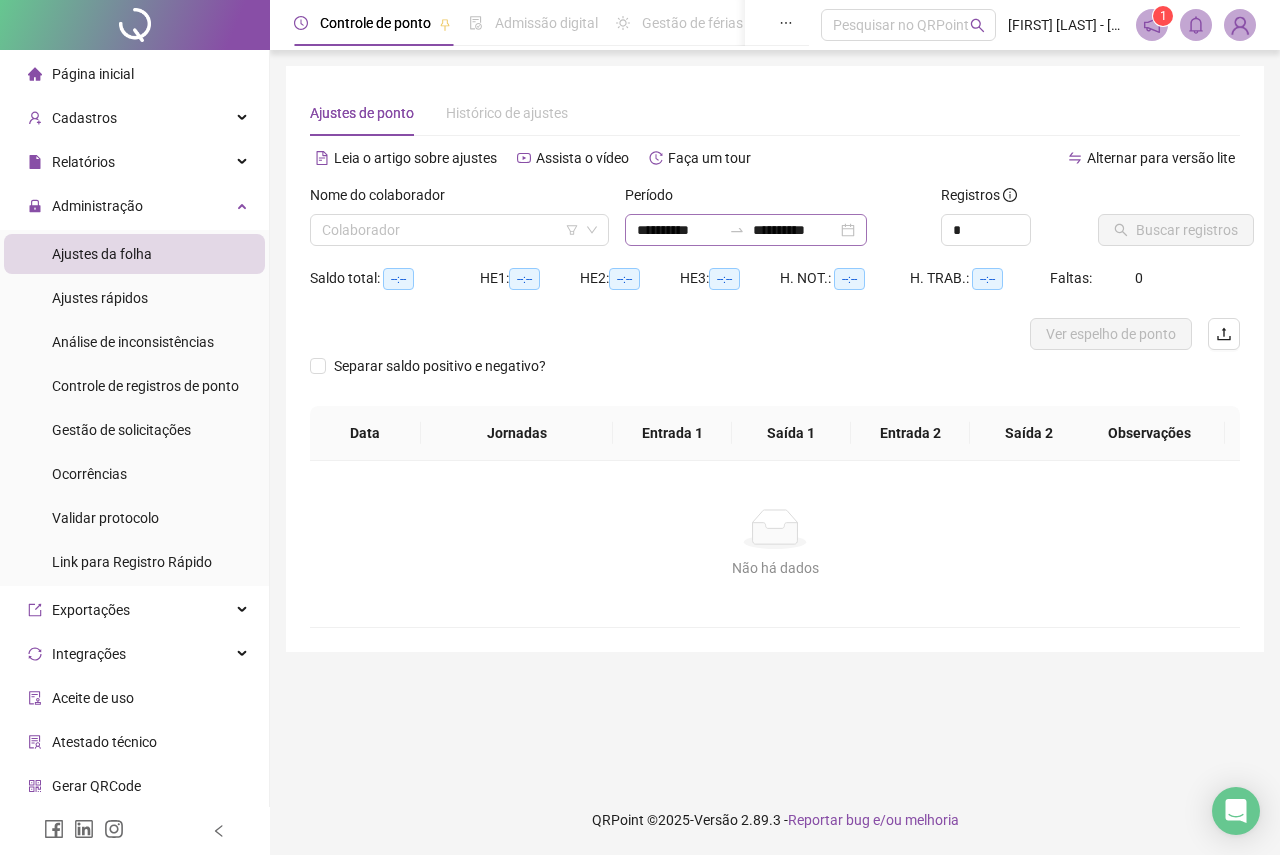 click on "**********" at bounding box center (746, 230) 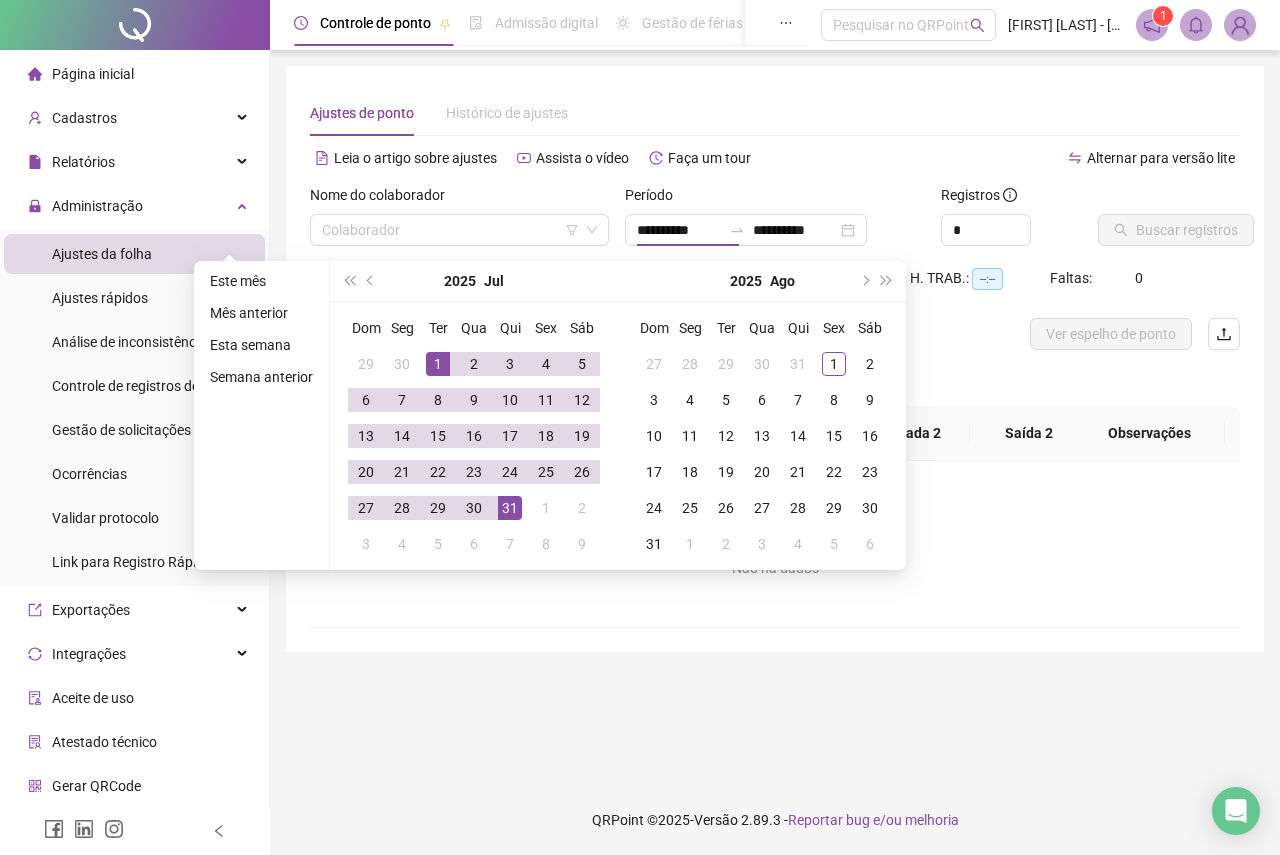 click on "Período" at bounding box center [774, 199] 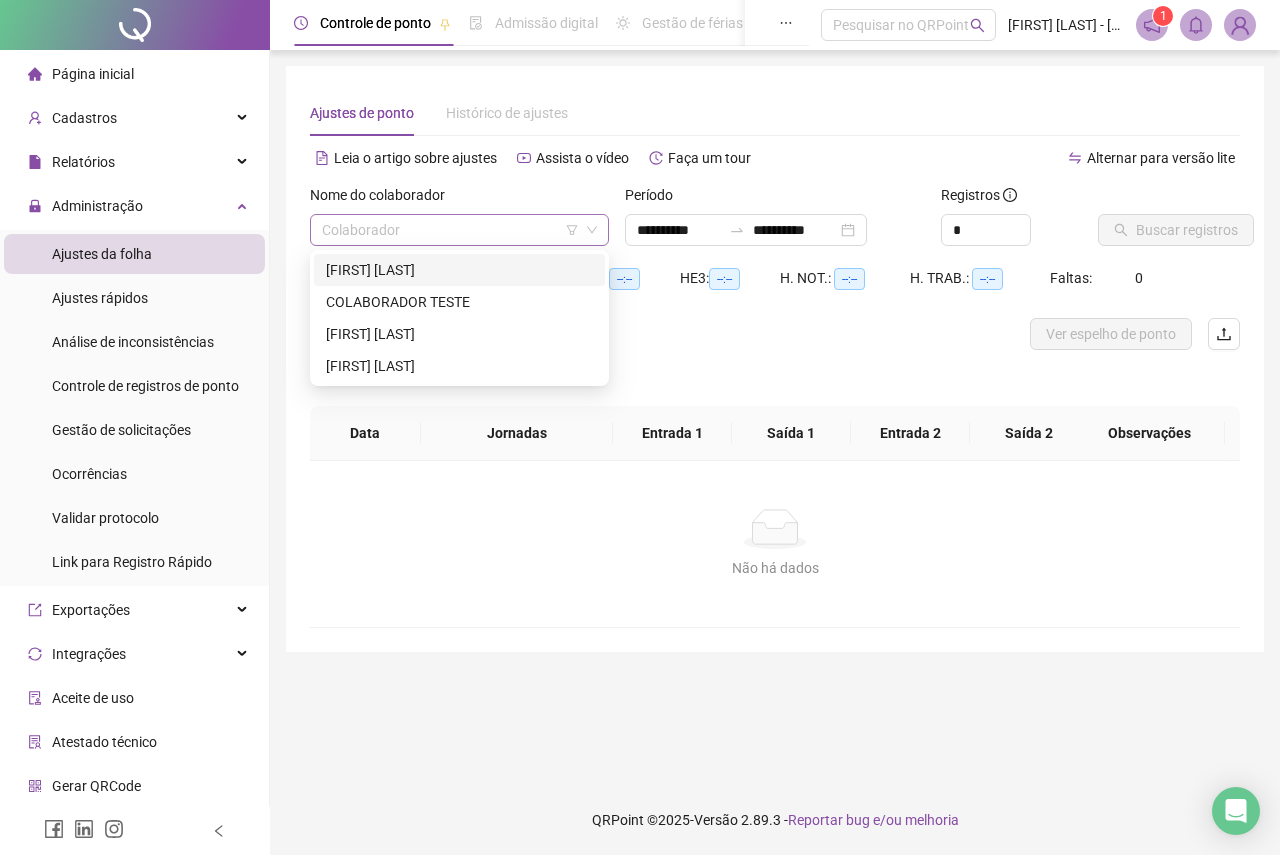 click at bounding box center (450, 230) 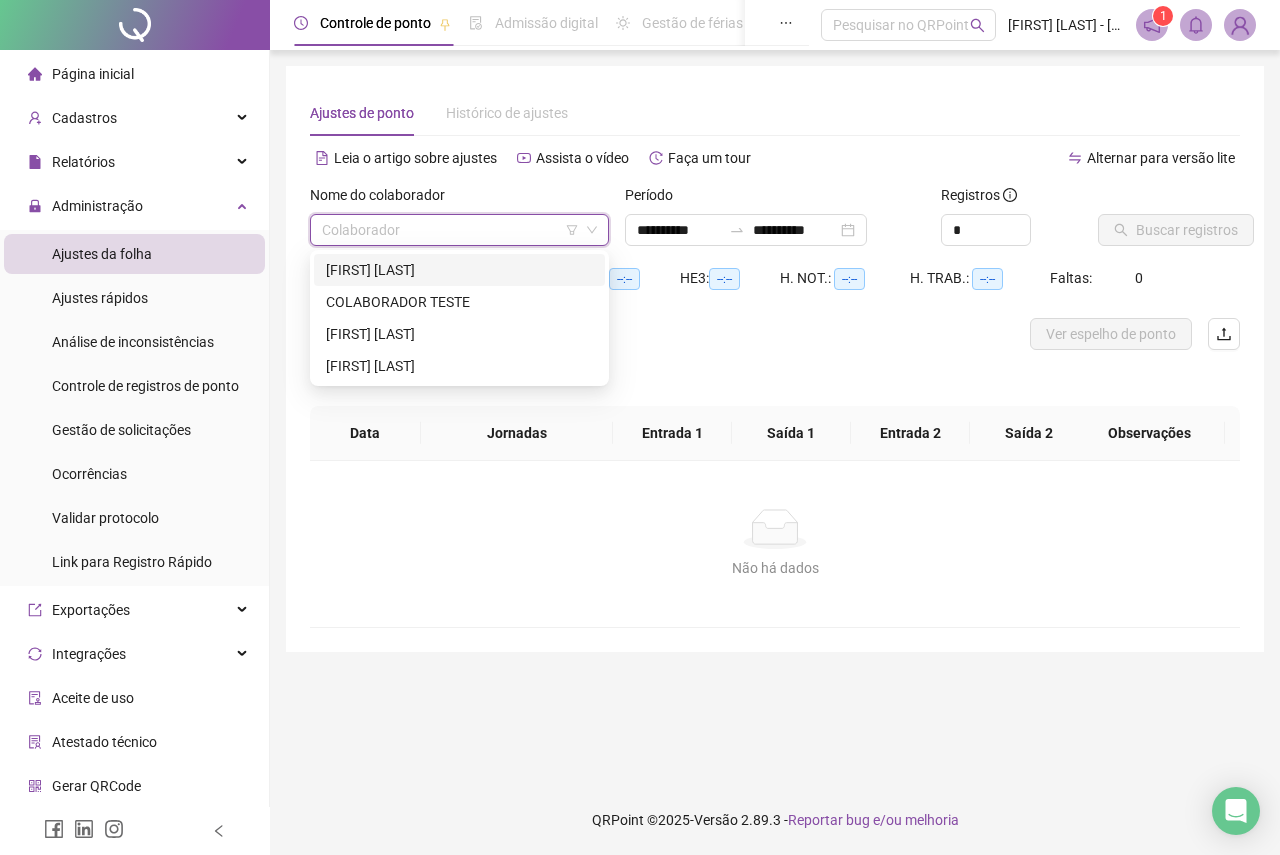 click on "[FIRST] [LAST]" at bounding box center (459, 270) 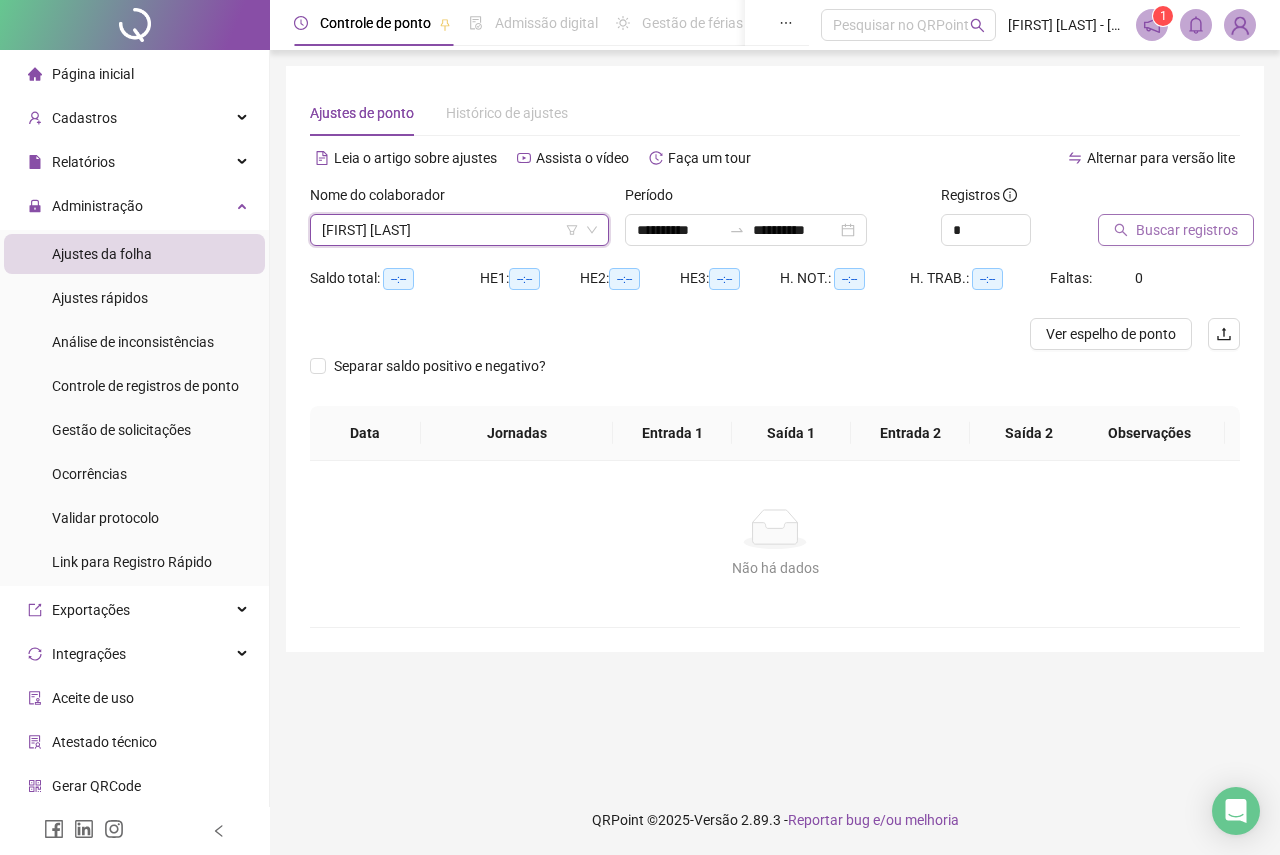 click on "Buscar registros" at bounding box center (1187, 230) 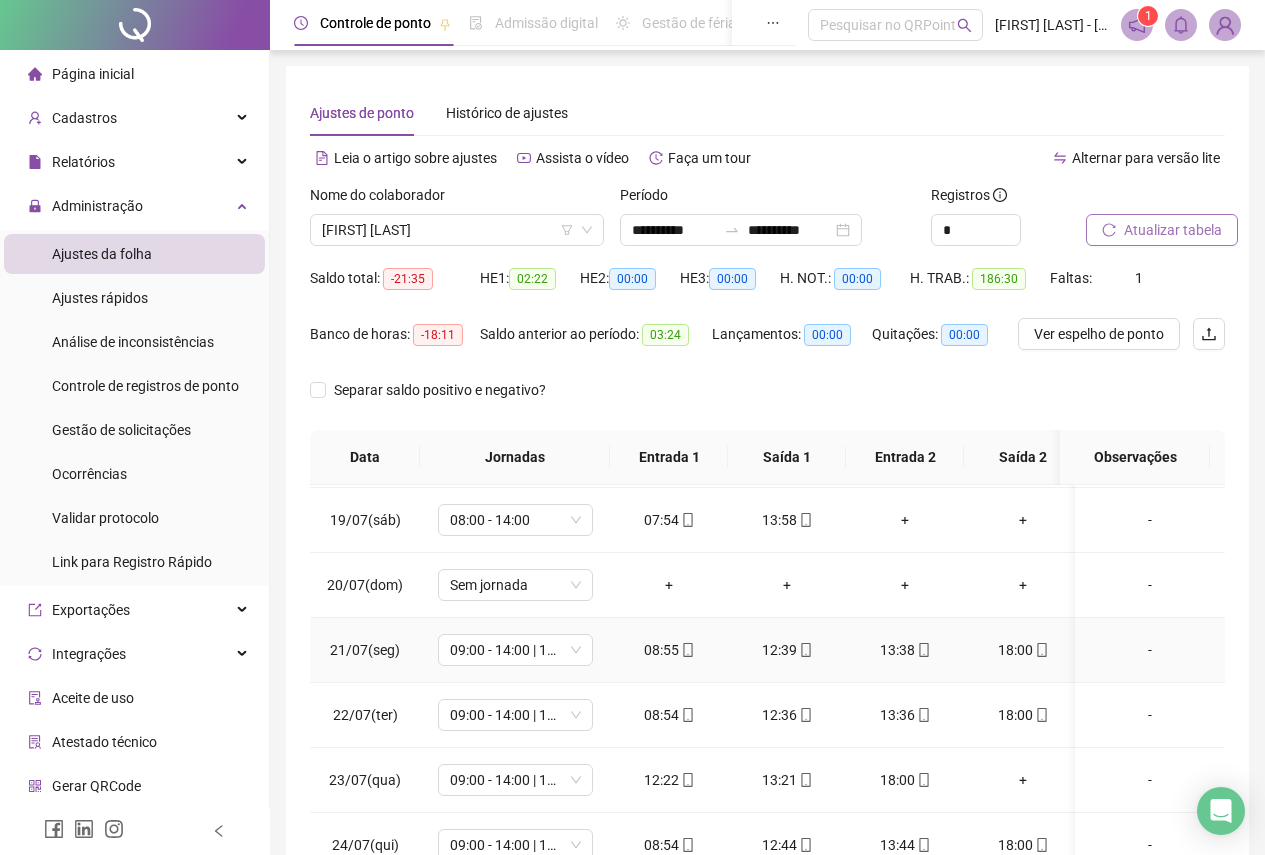 scroll, scrollTop: 1333, scrollLeft: 0, axis: vertical 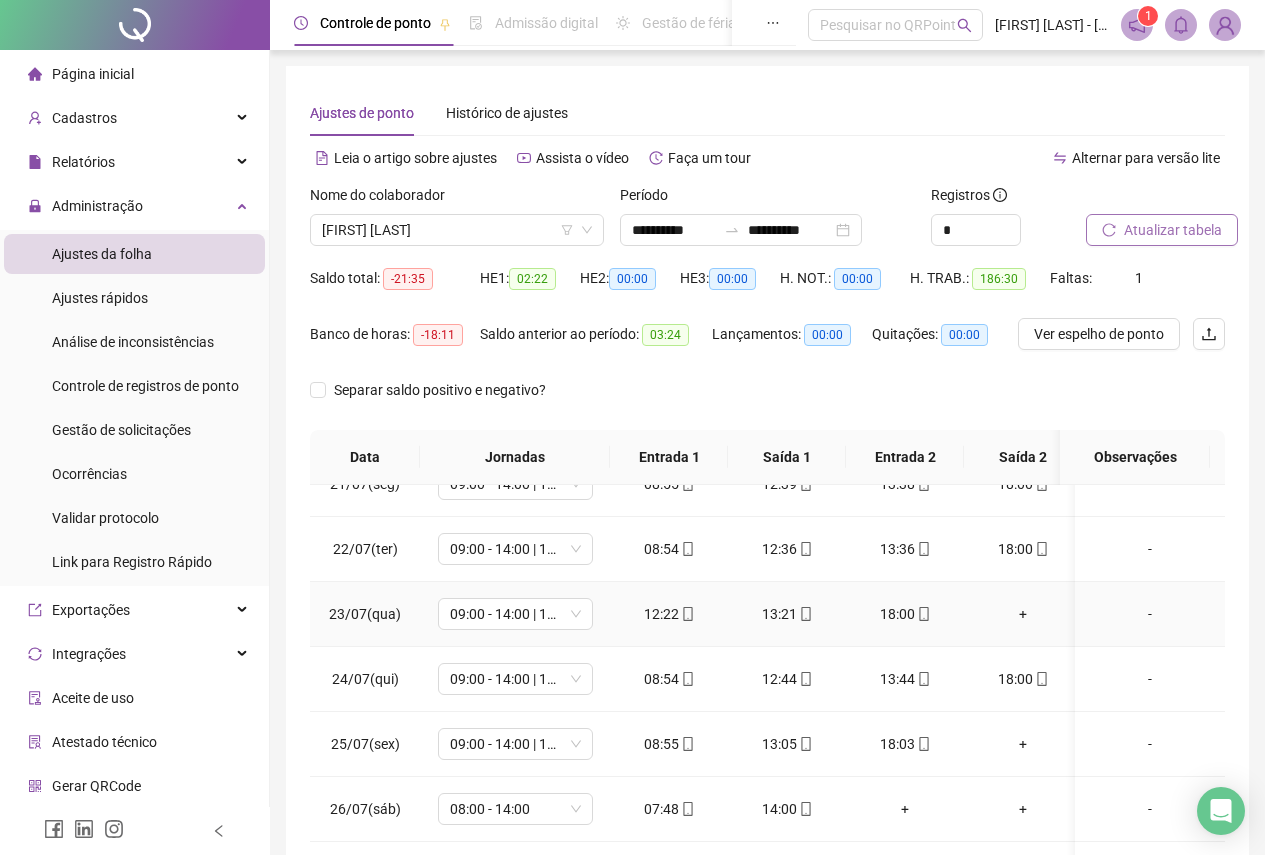 click on "+" at bounding box center (1023, 614) 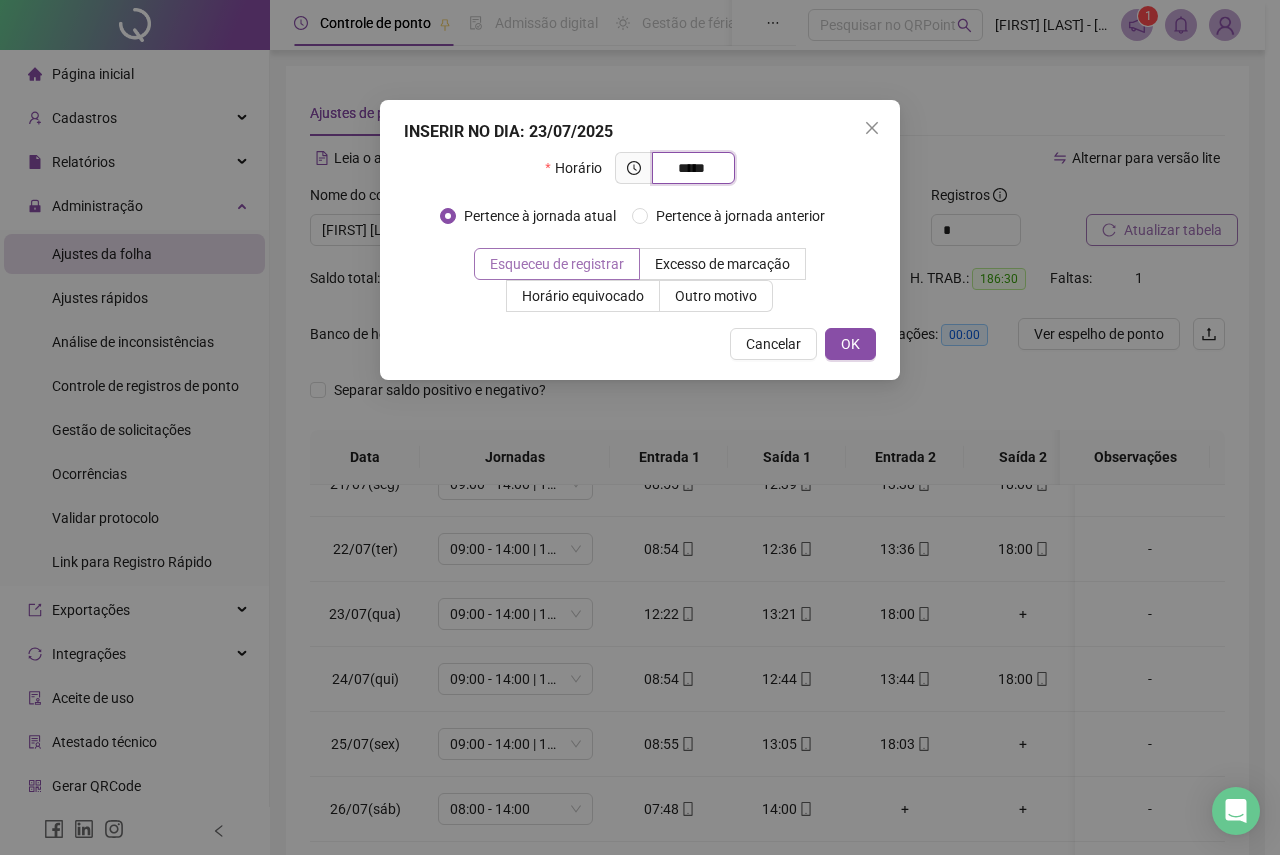 type on "*****" 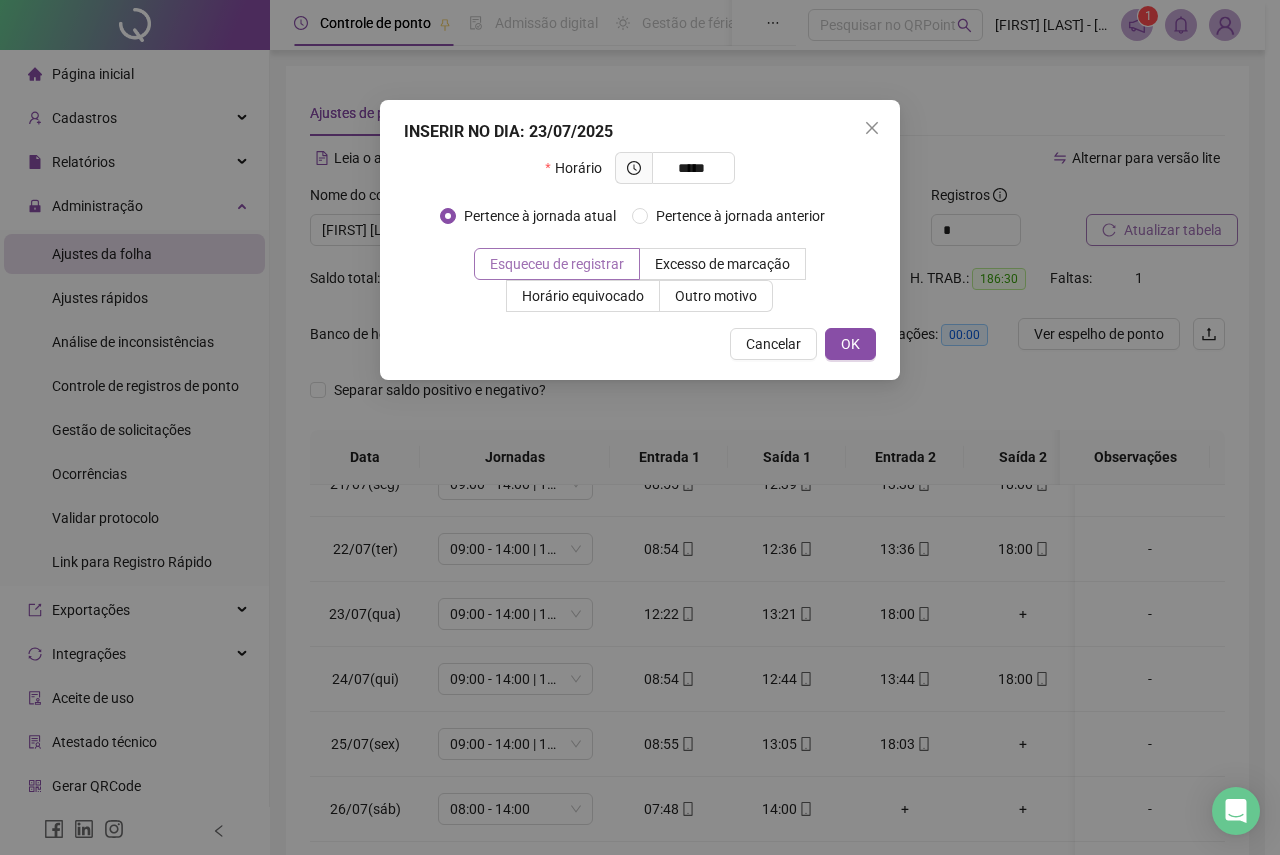 click on "Esqueceu de registrar" at bounding box center (557, 264) 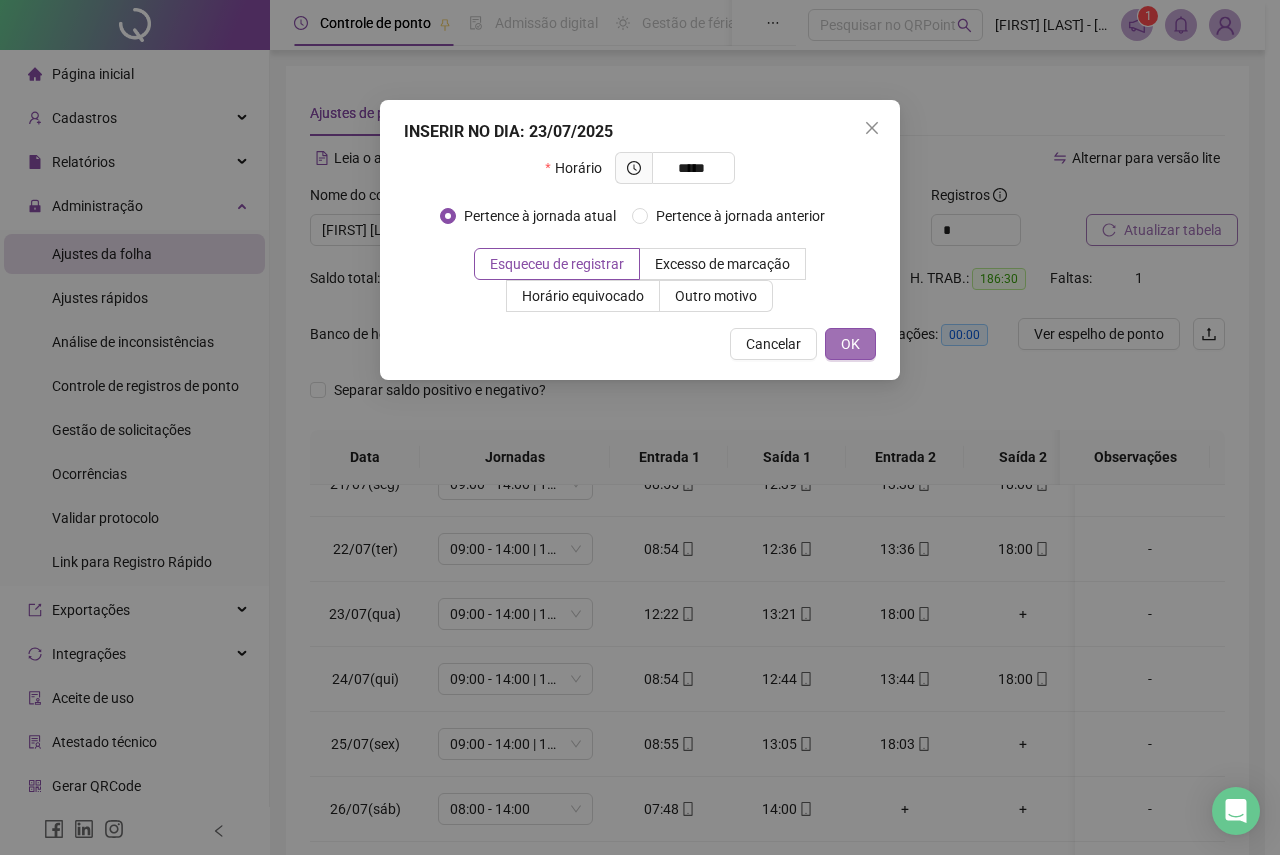 click on "OK" at bounding box center [850, 344] 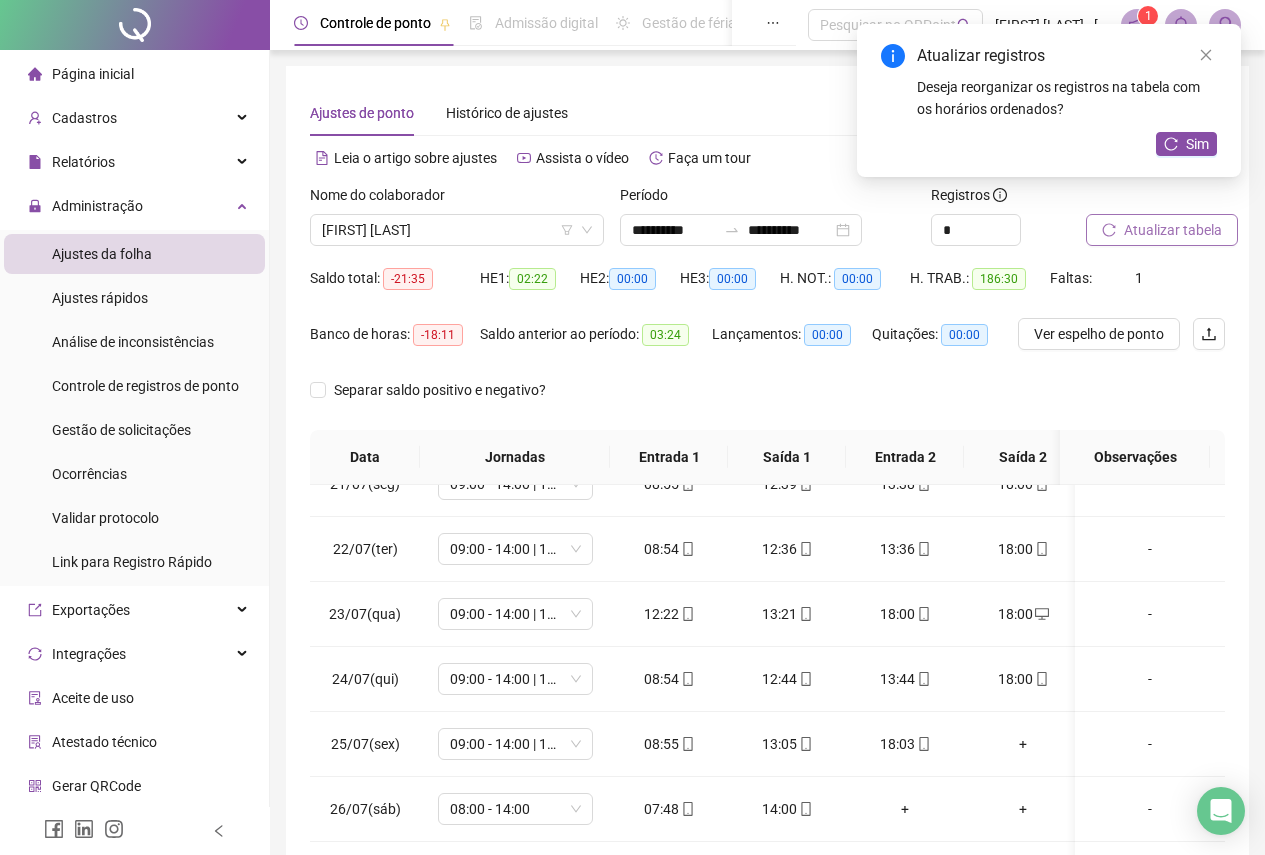 click on "18:00" at bounding box center (905, 614) 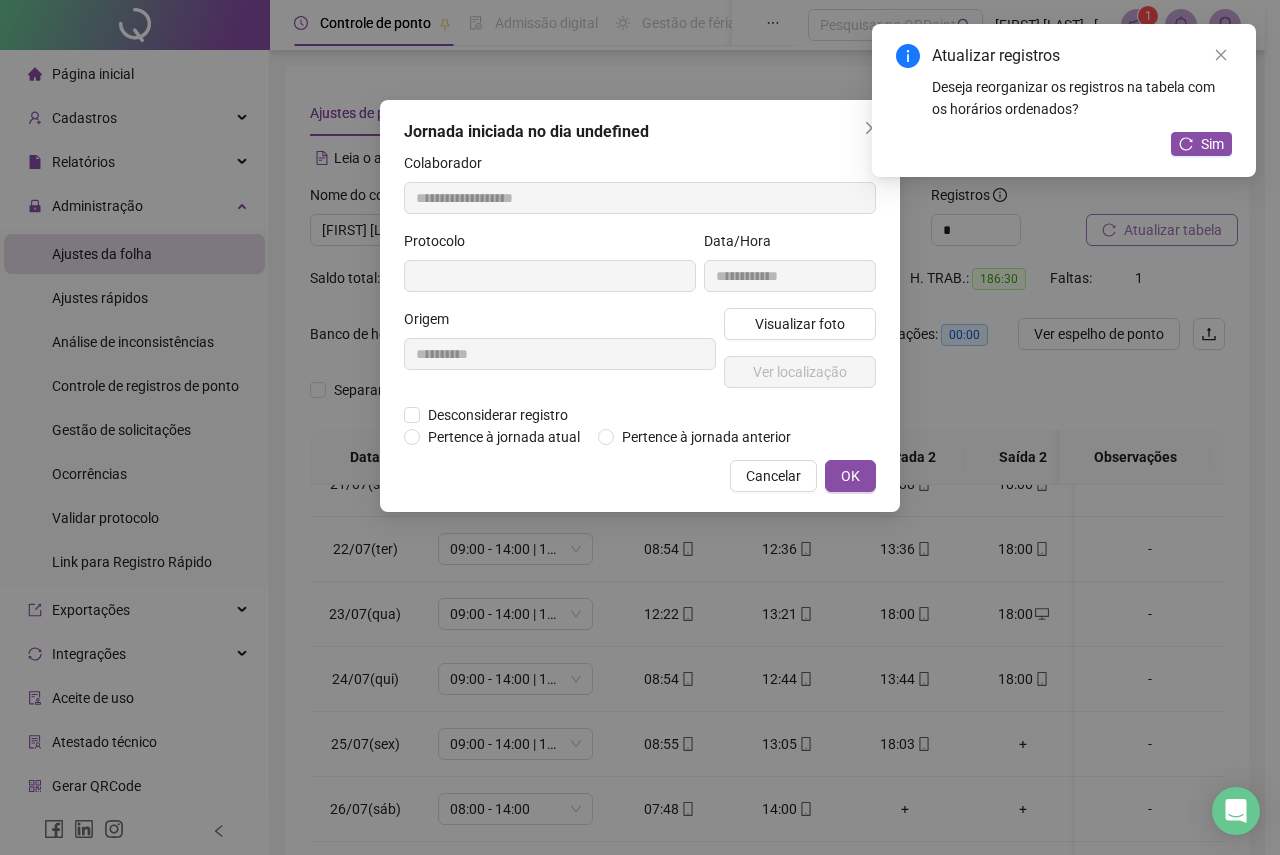 type on "**********" 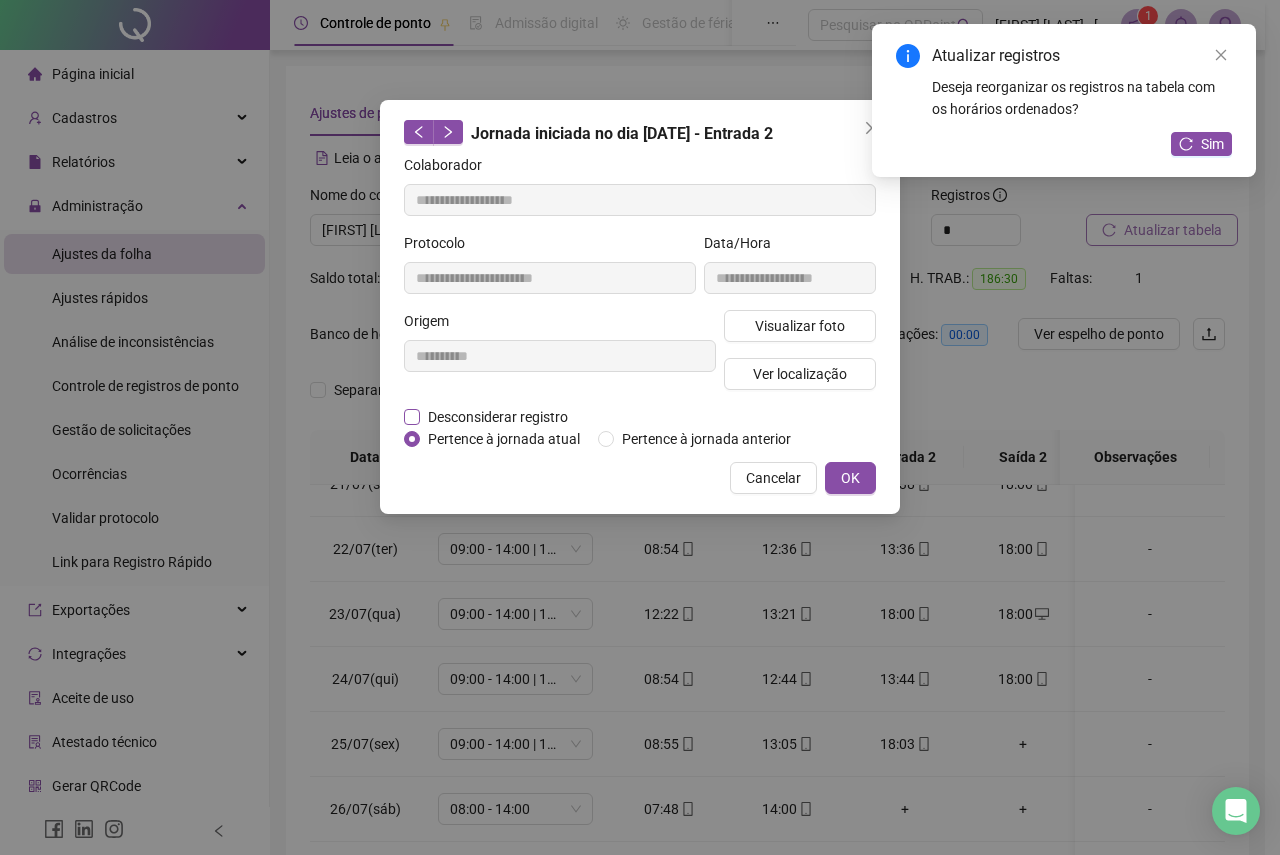 click on "Desconsiderar registro" at bounding box center (498, 417) 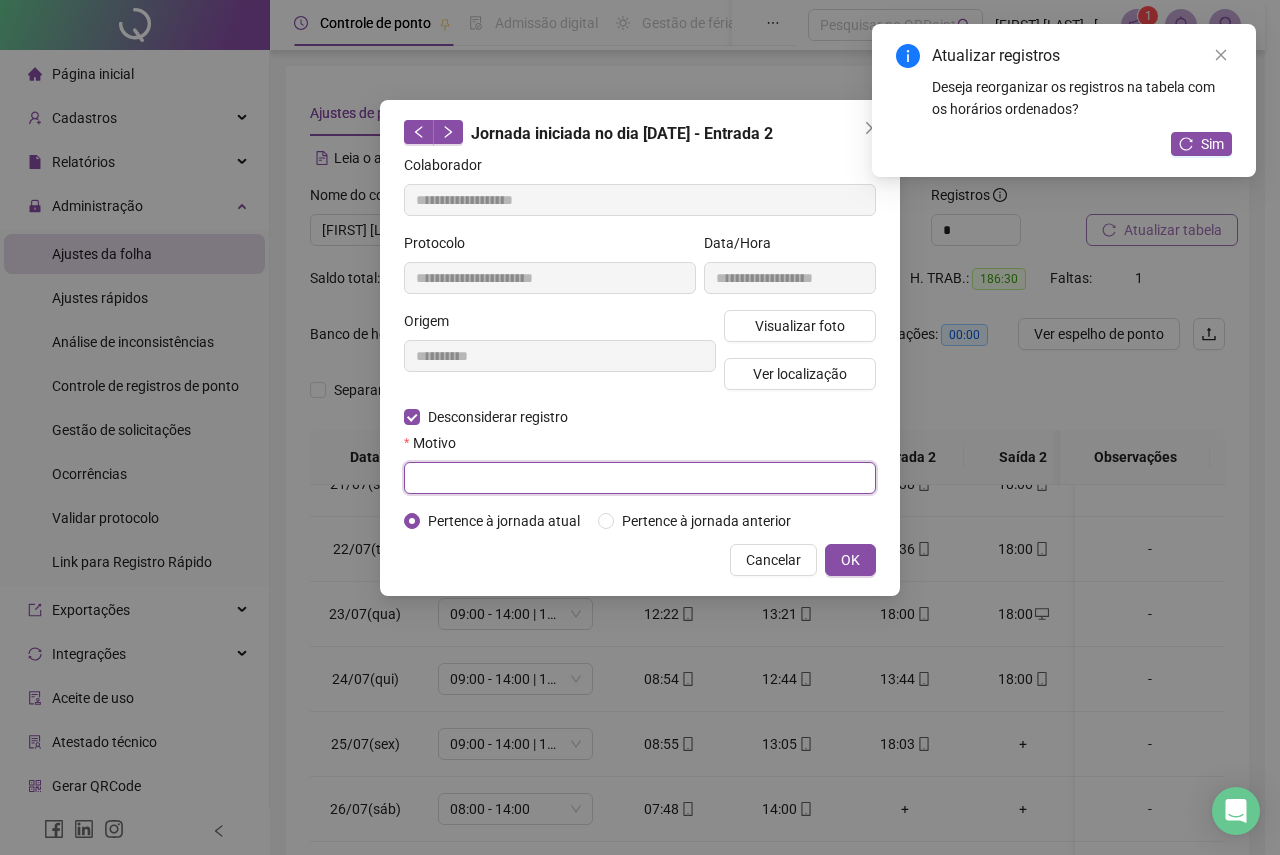 click at bounding box center (640, 478) 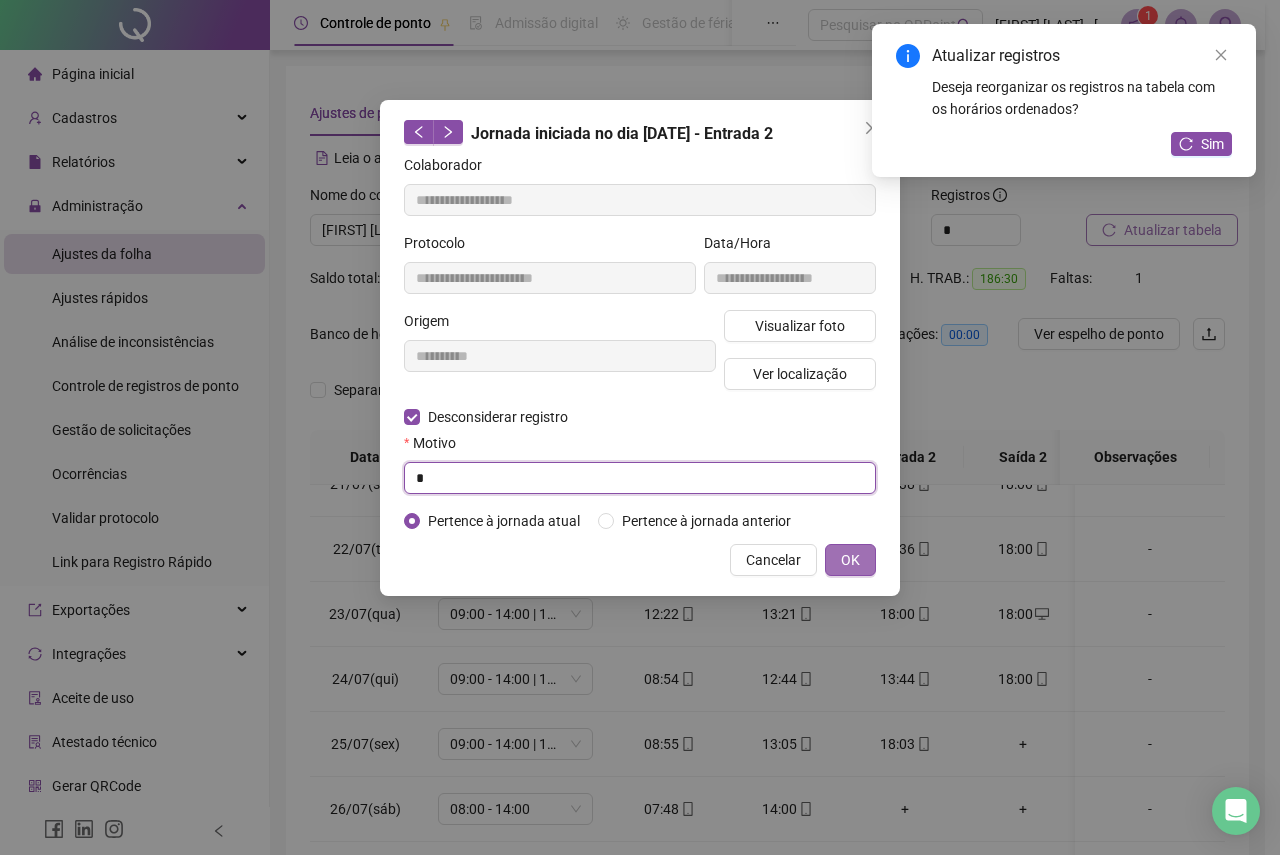 type on "*" 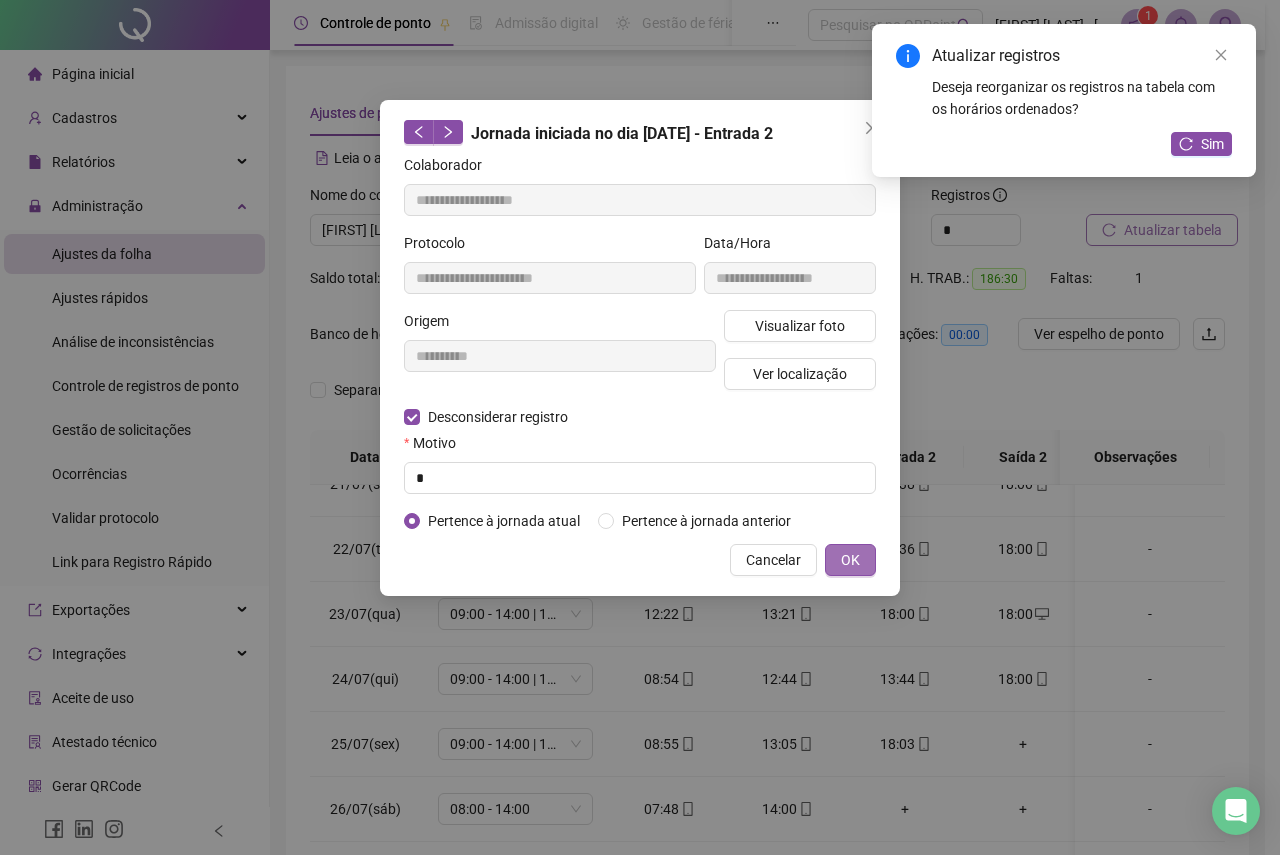 click on "OK" at bounding box center (850, 560) 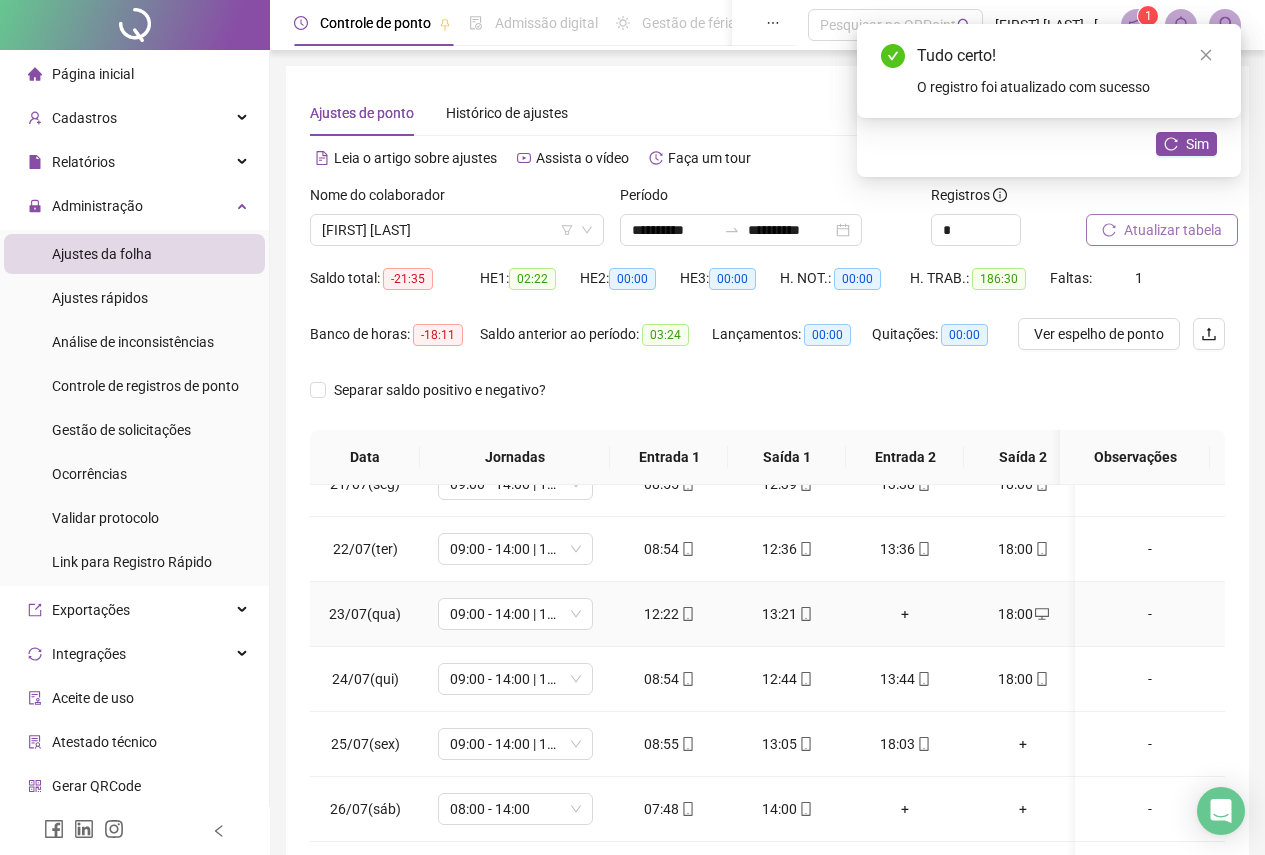 click on "+" at bounding box center (905, 614) 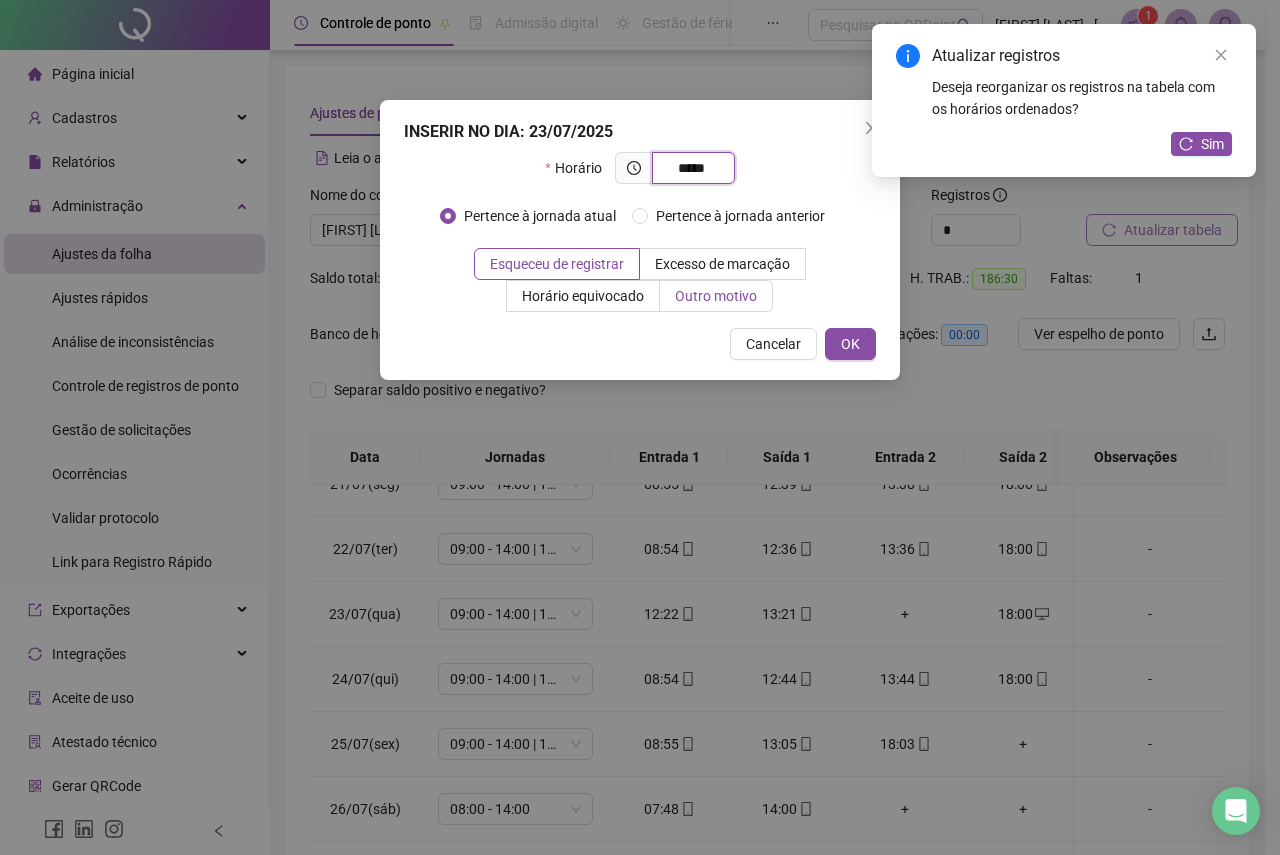 type on "*****" 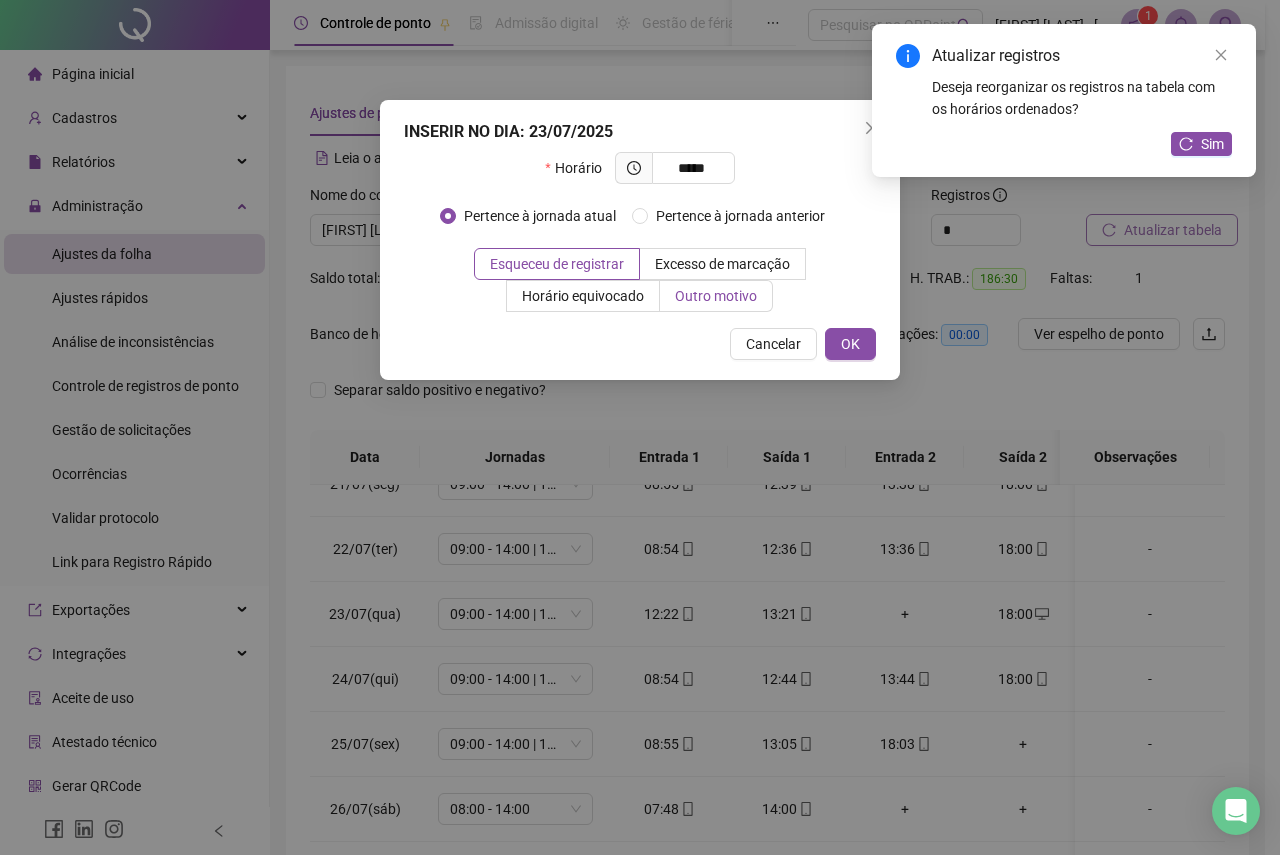 click on "Outro motivo" at bounding box center [716, 296] 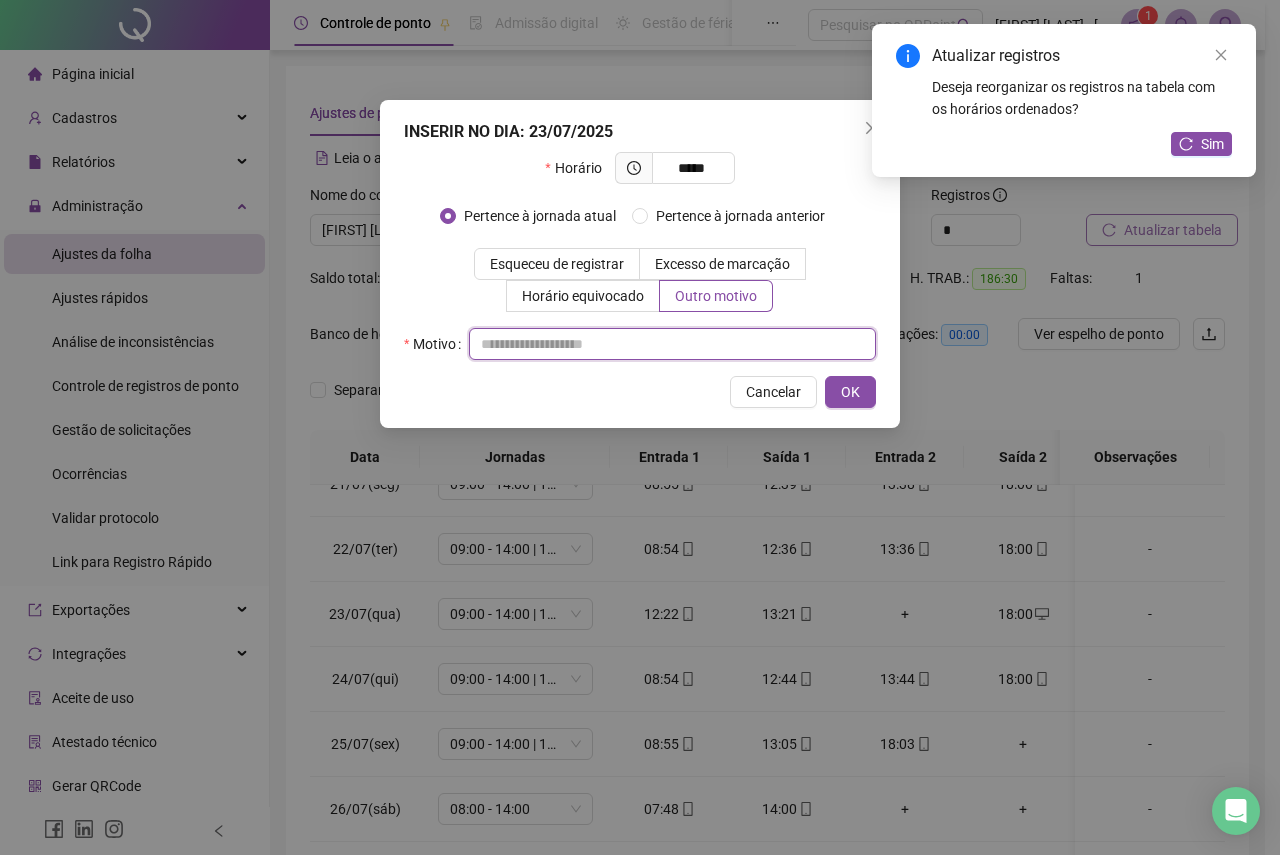 click at bounding box center (672, 344) 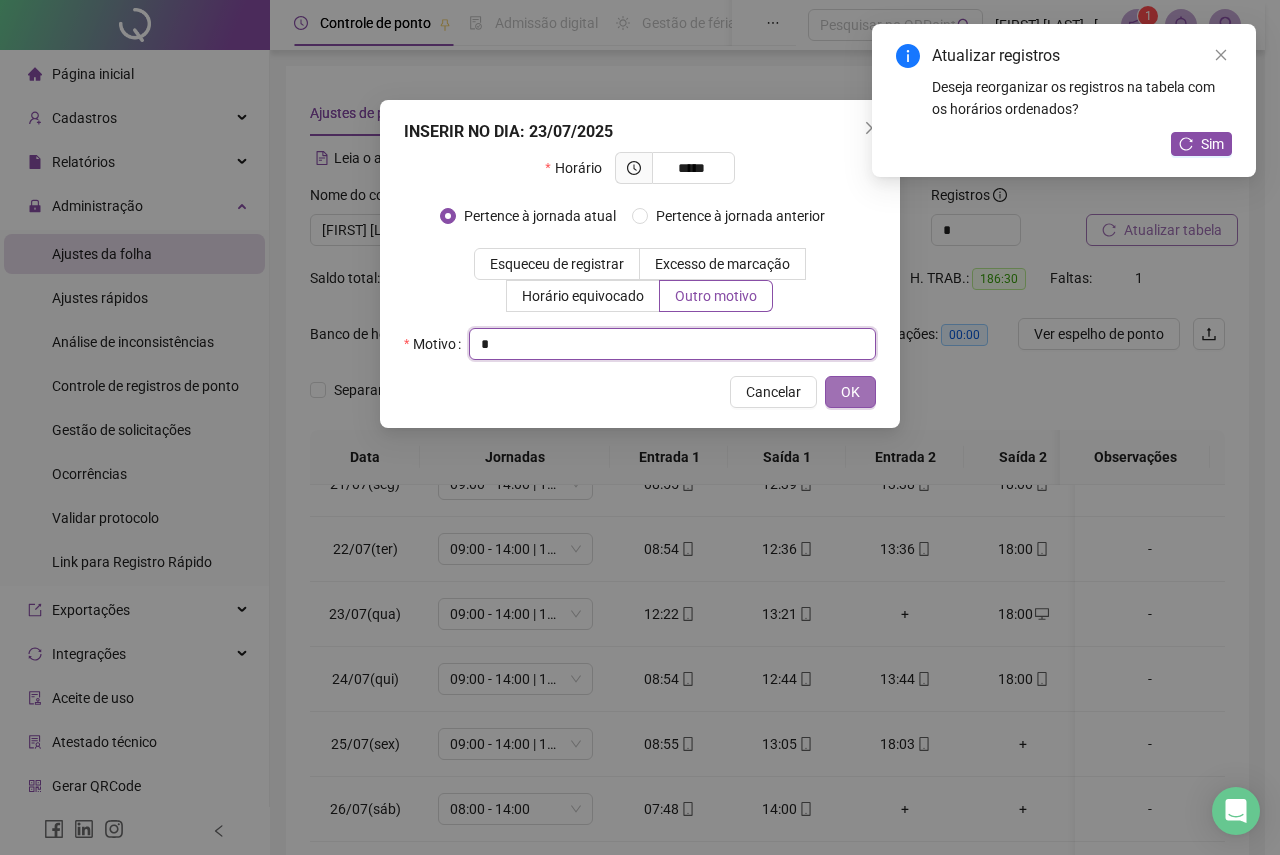 type on "*" 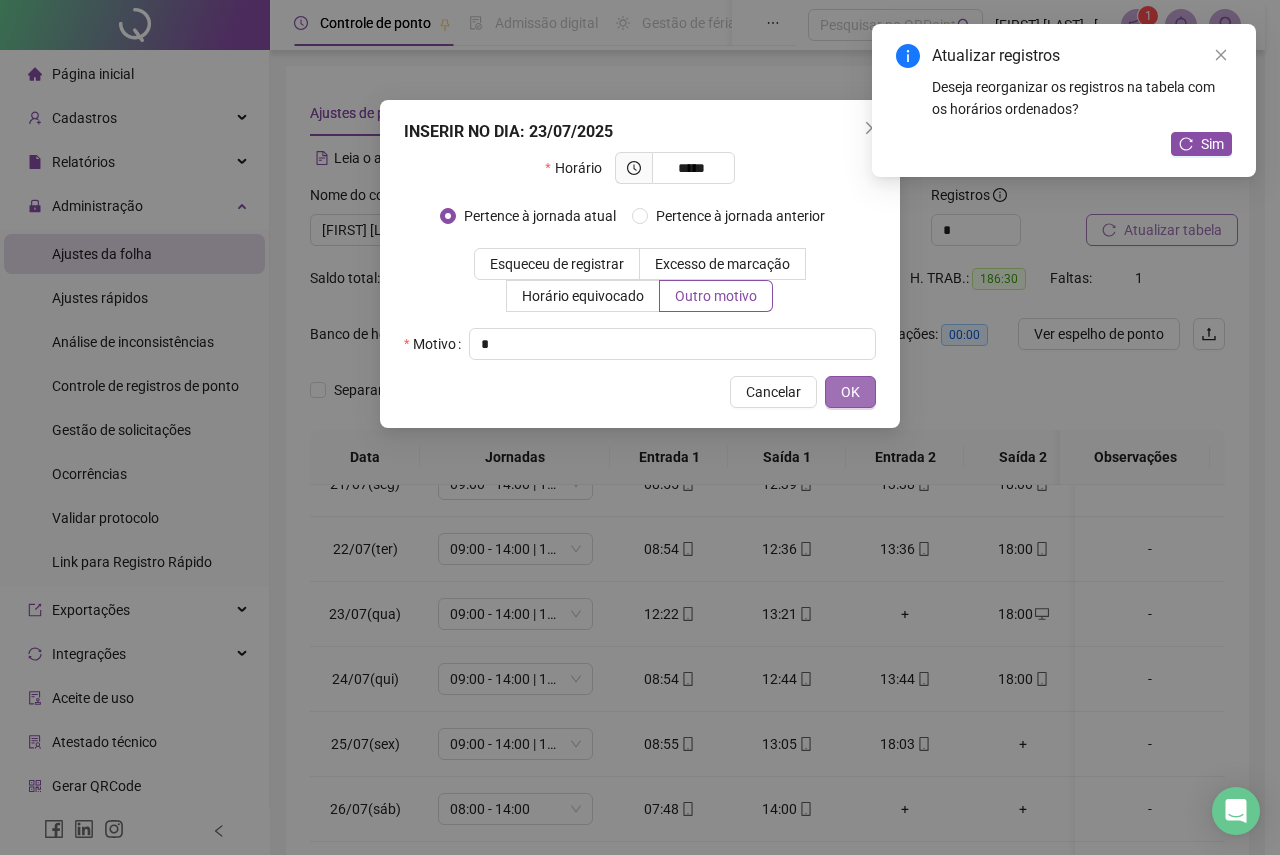 click on "OK" at bounding box center [850, 392] 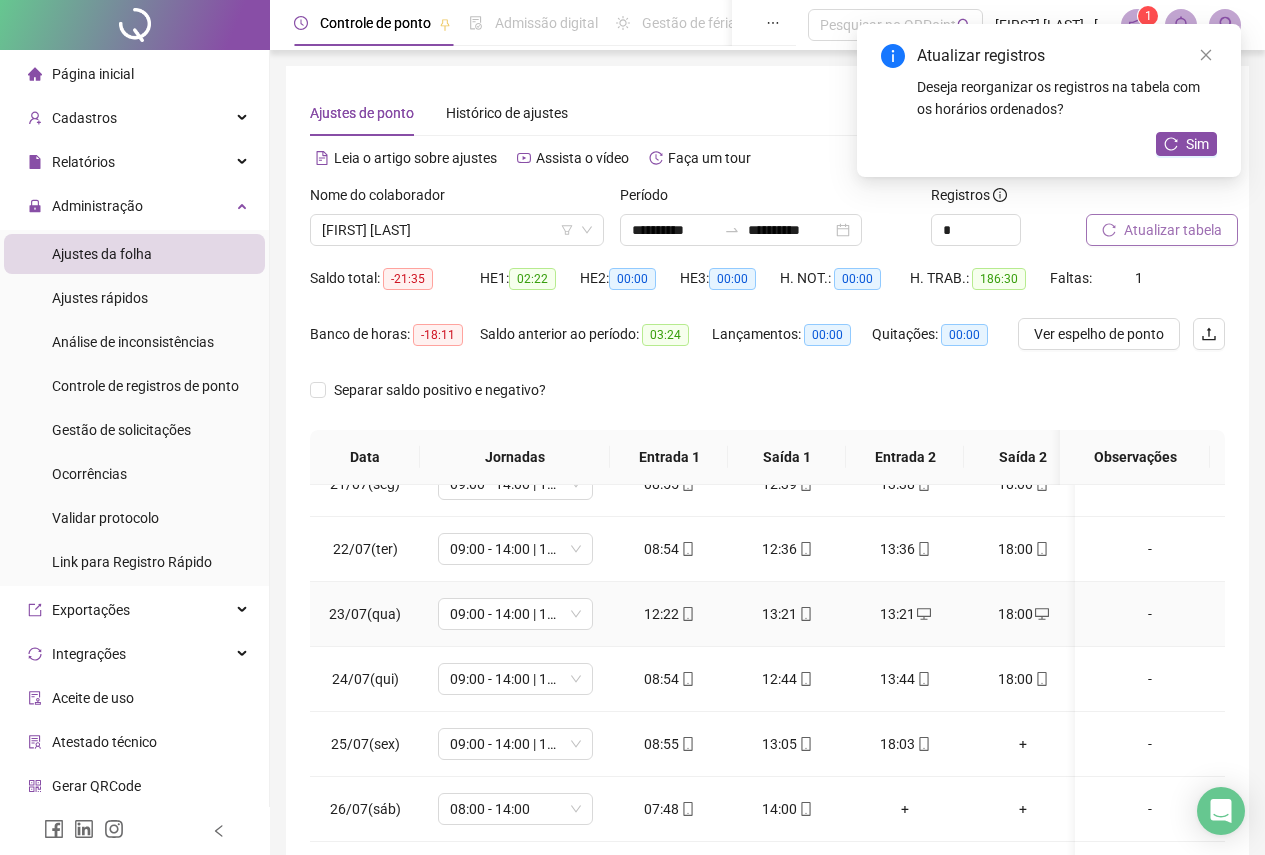 click on "13:21" at bounding box center [787, 614] 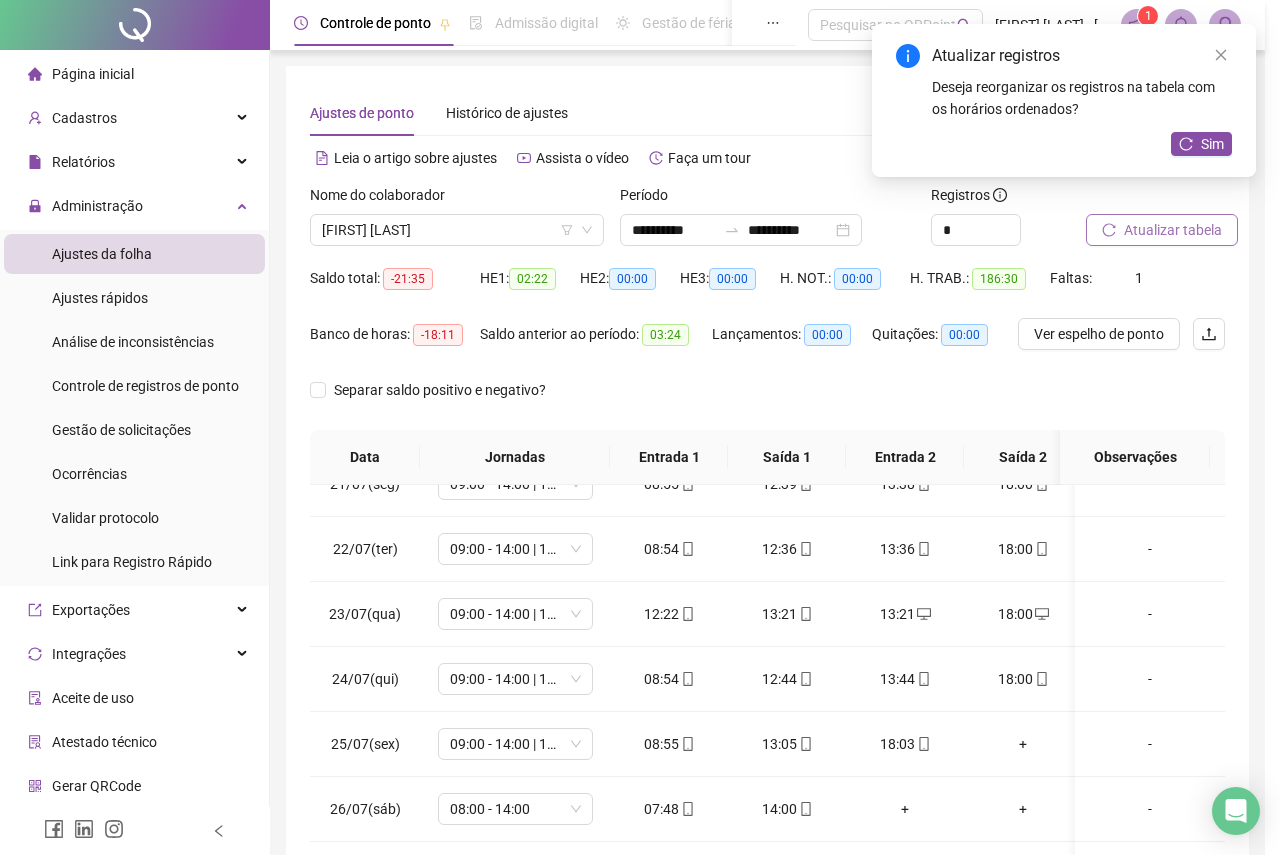 type on "**********" 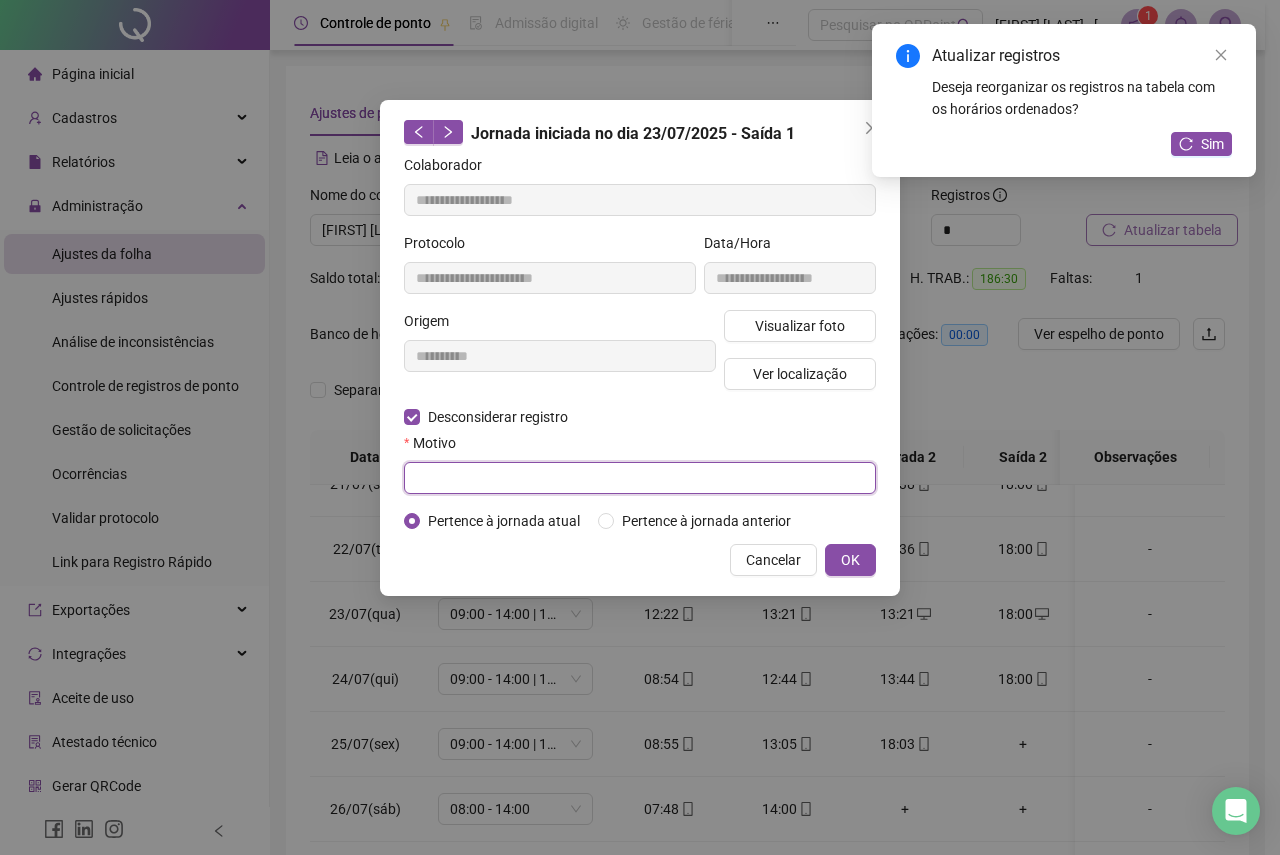 click at bounding box center (640, 478) 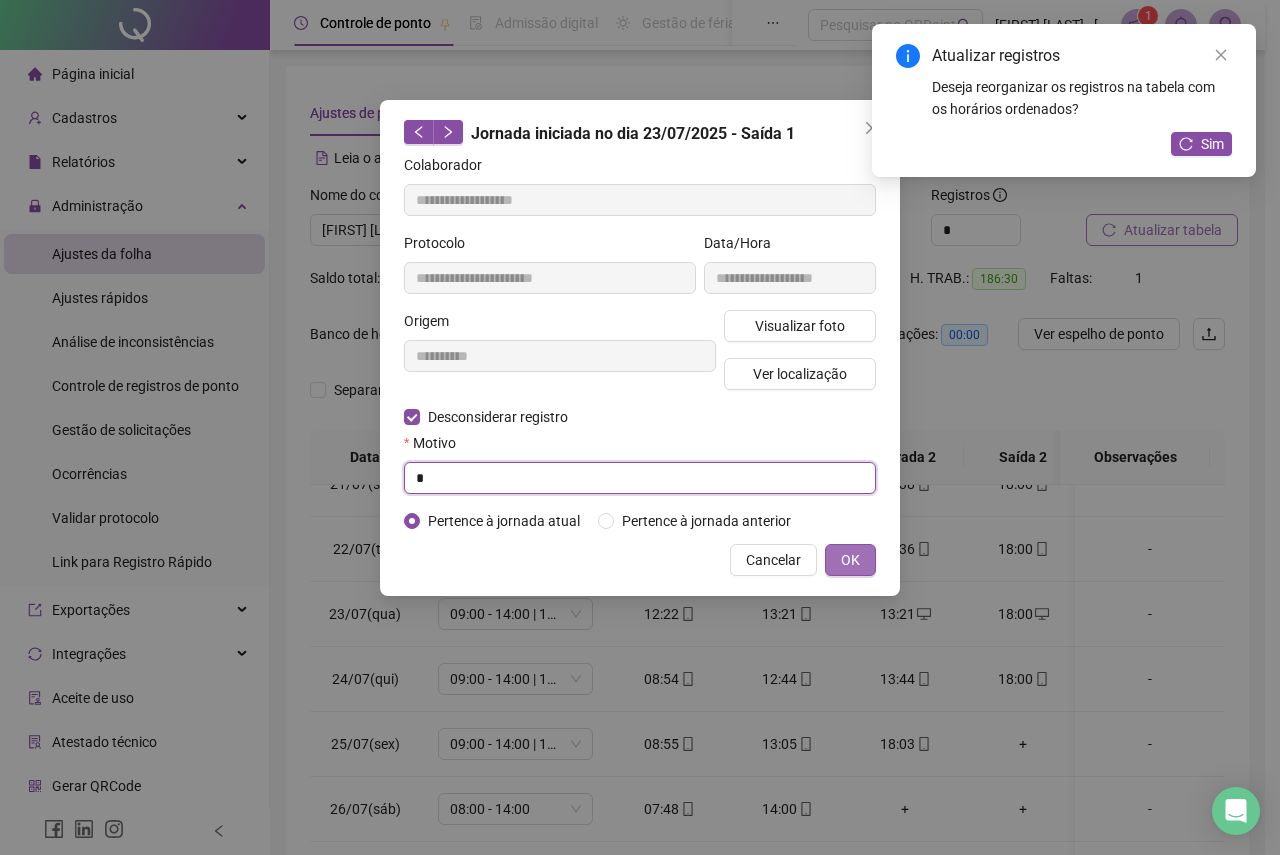 type on "*" 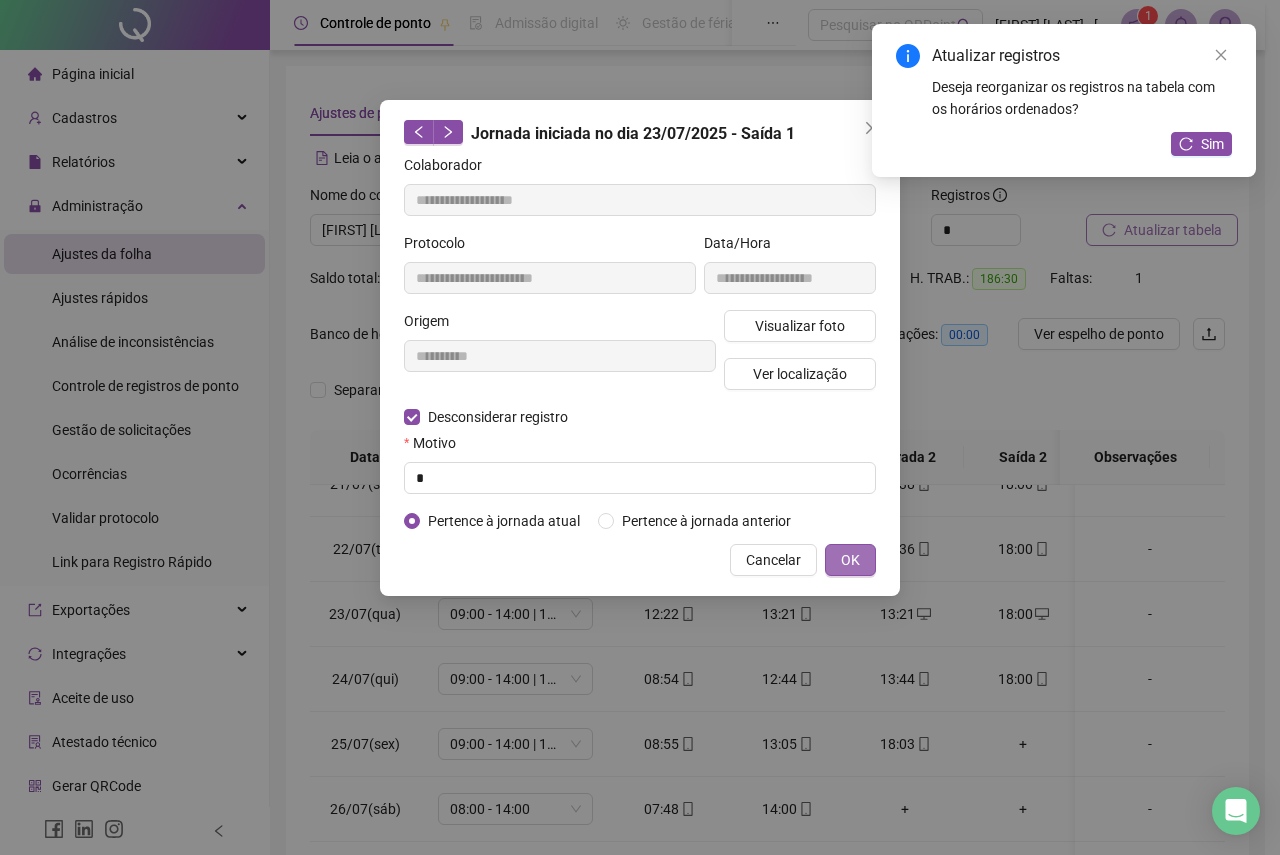 click on "OK" at bounding box center (850, 560) 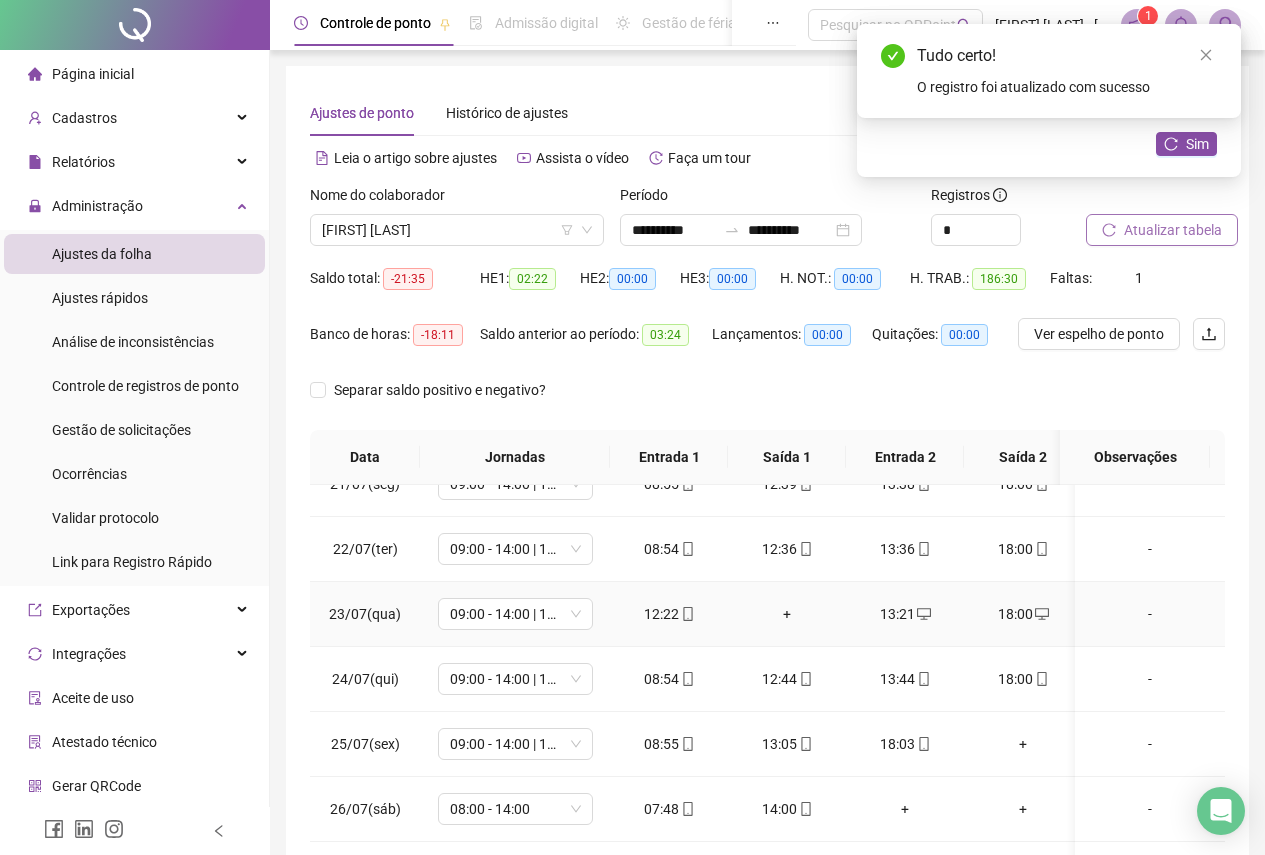 click on "+" at bounding box center [787, 614] 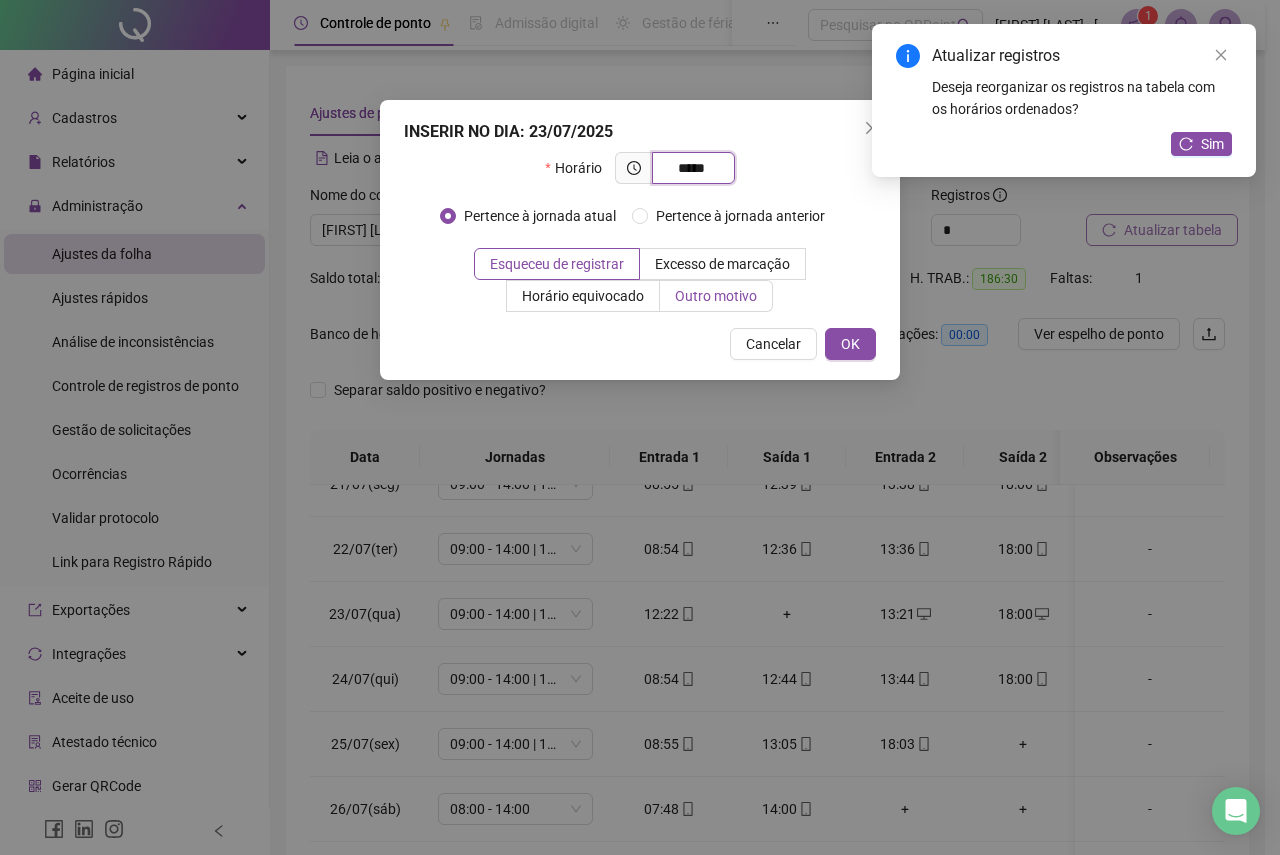 type on "*****" 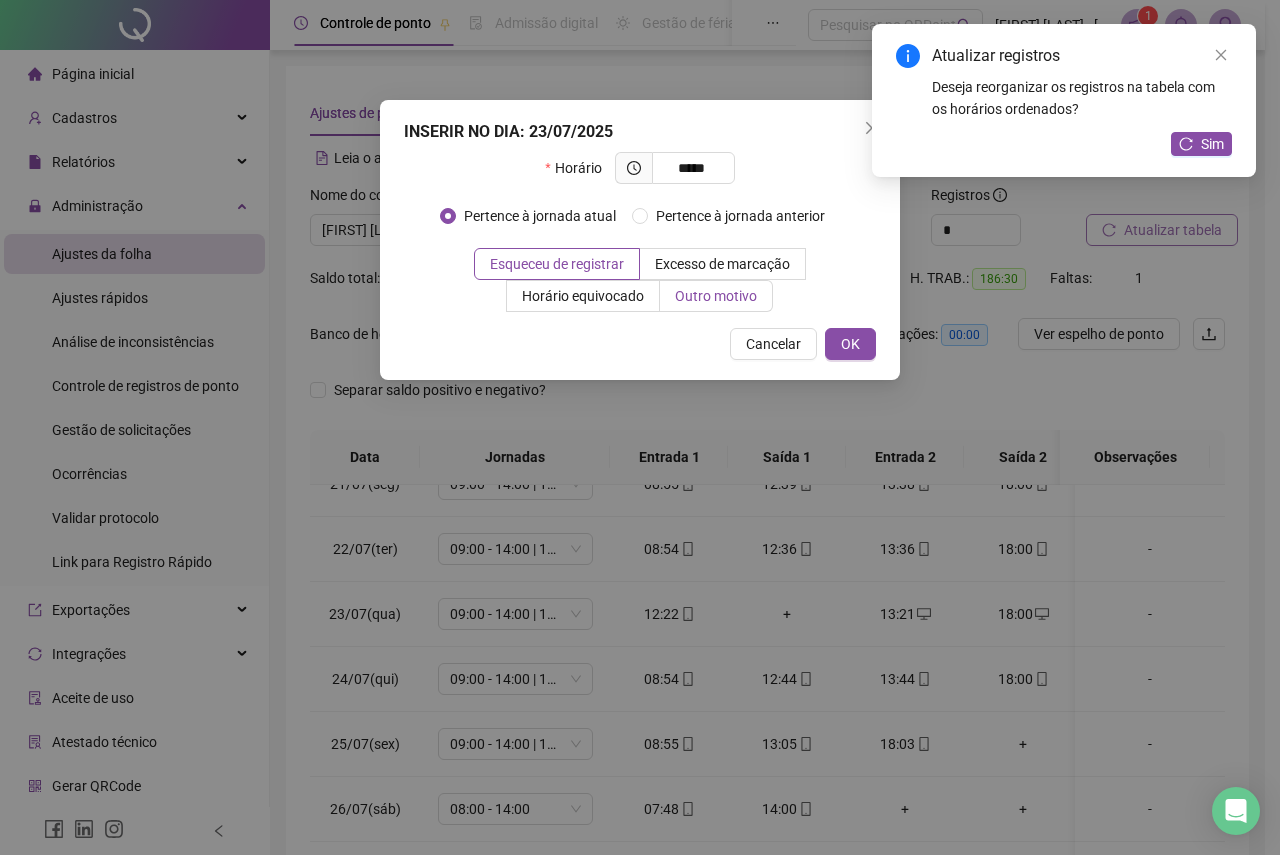 click on "Outro motivo" at bounding box center (716, 296) 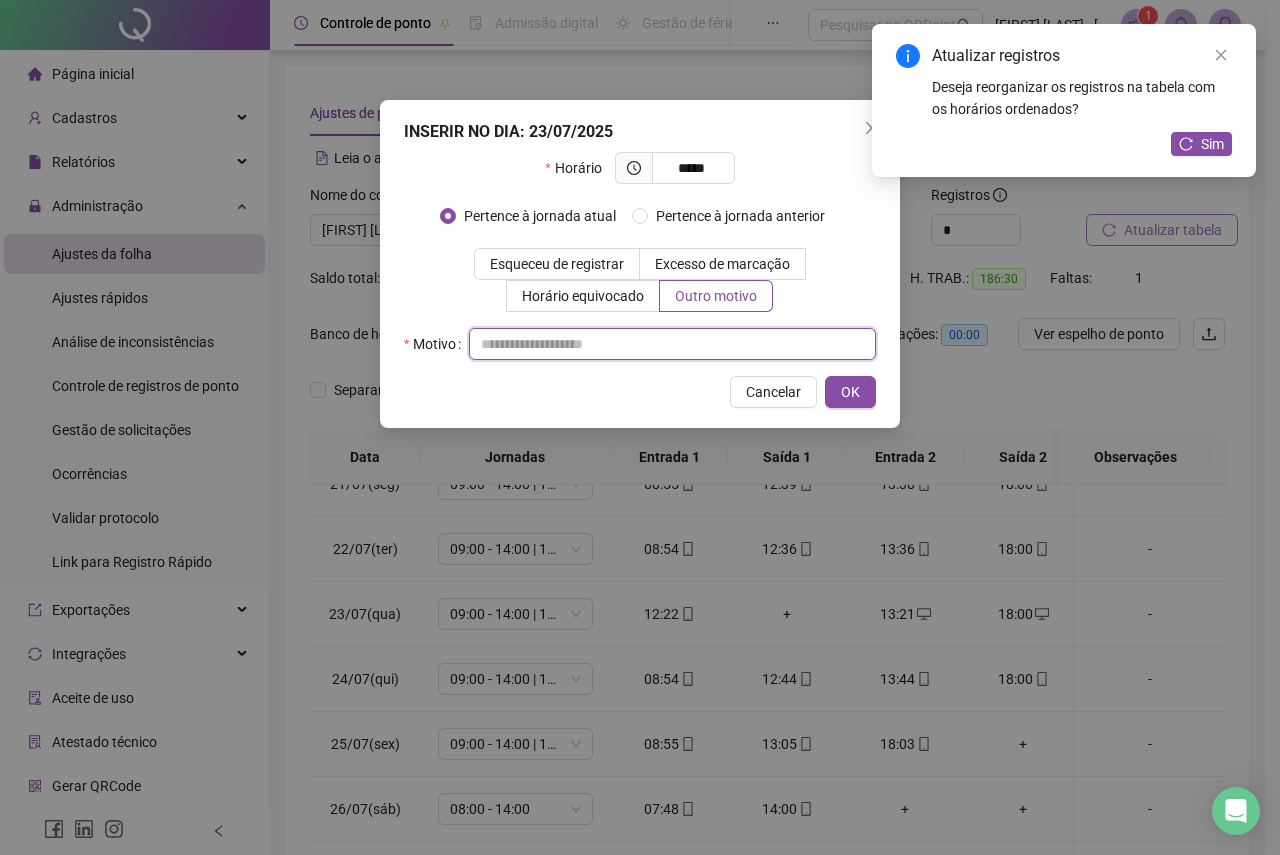 click at bounding box center (672, 344) 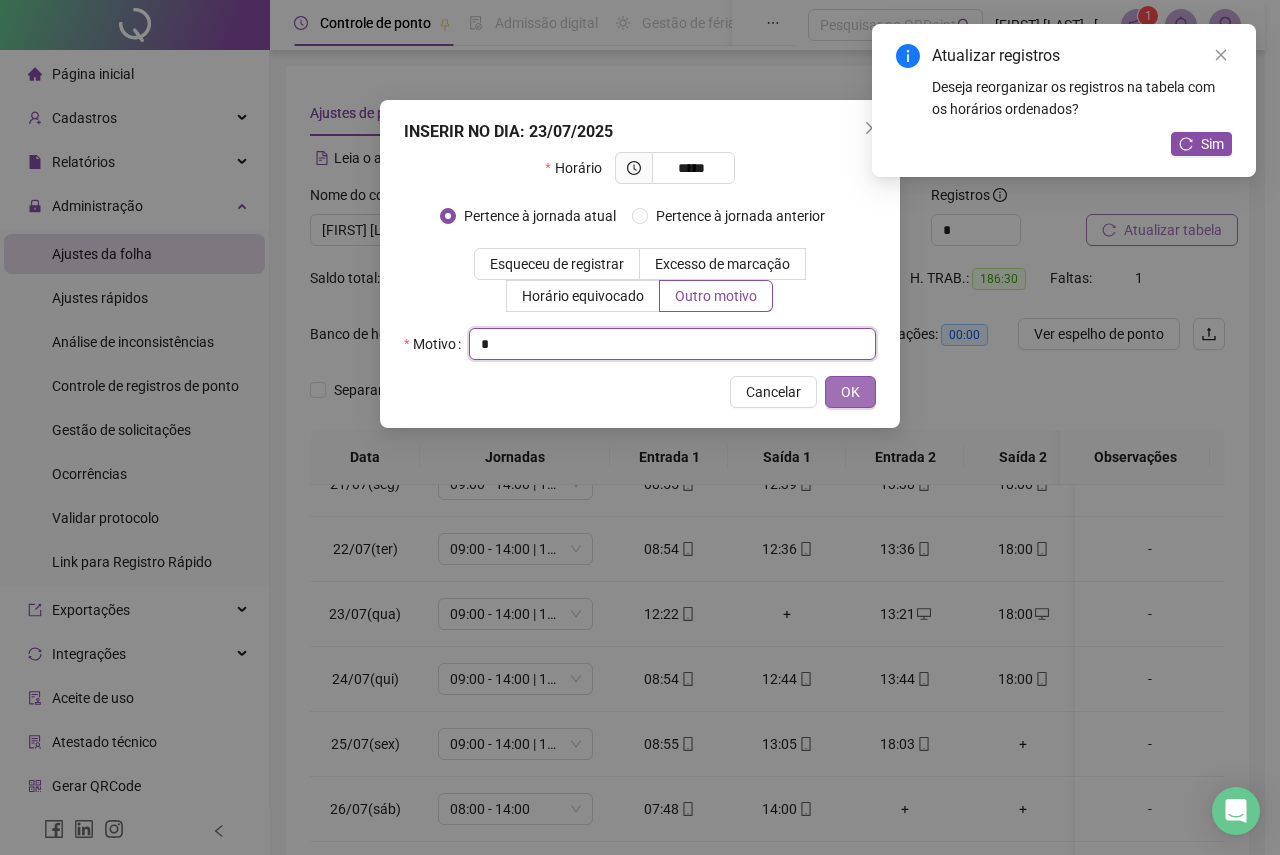 type on "*" 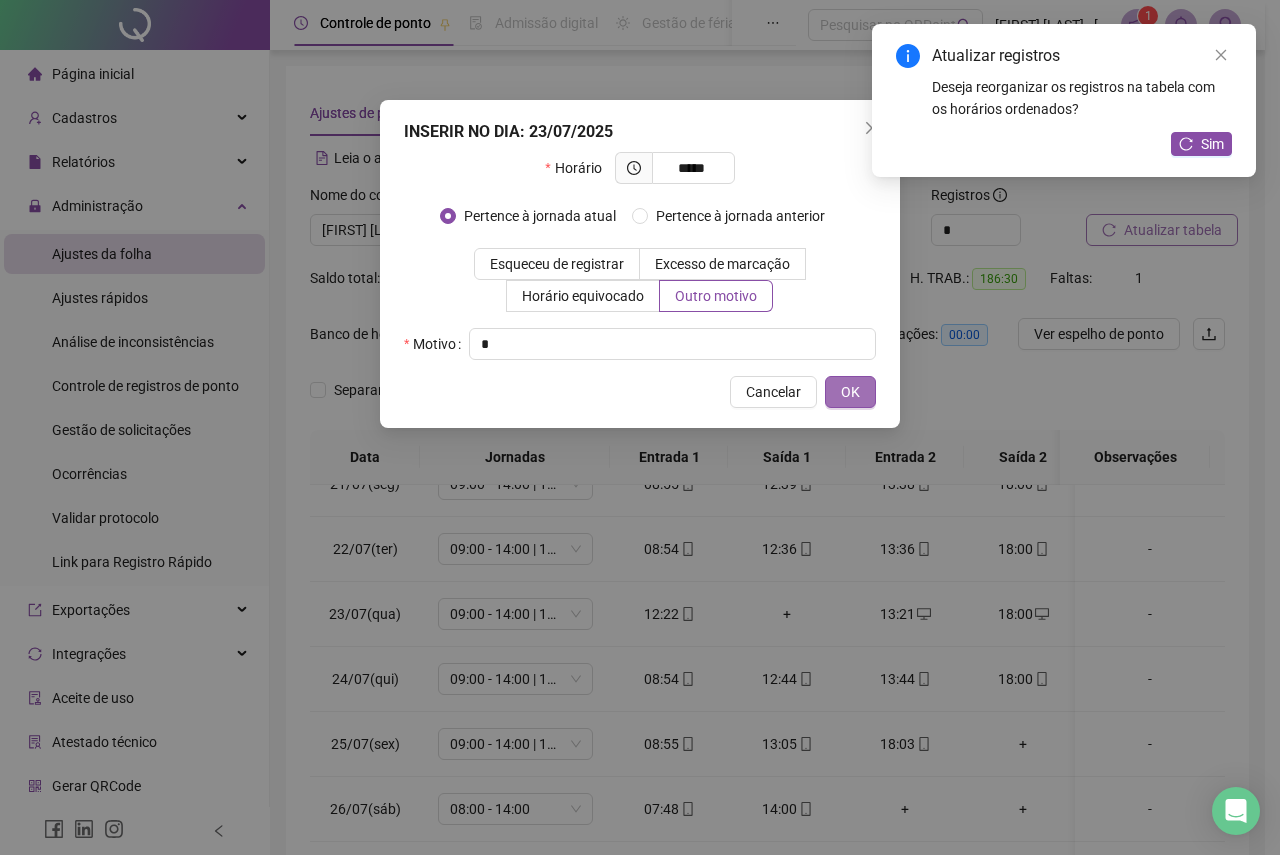 click on "OK" at bounding box center (850, 392) 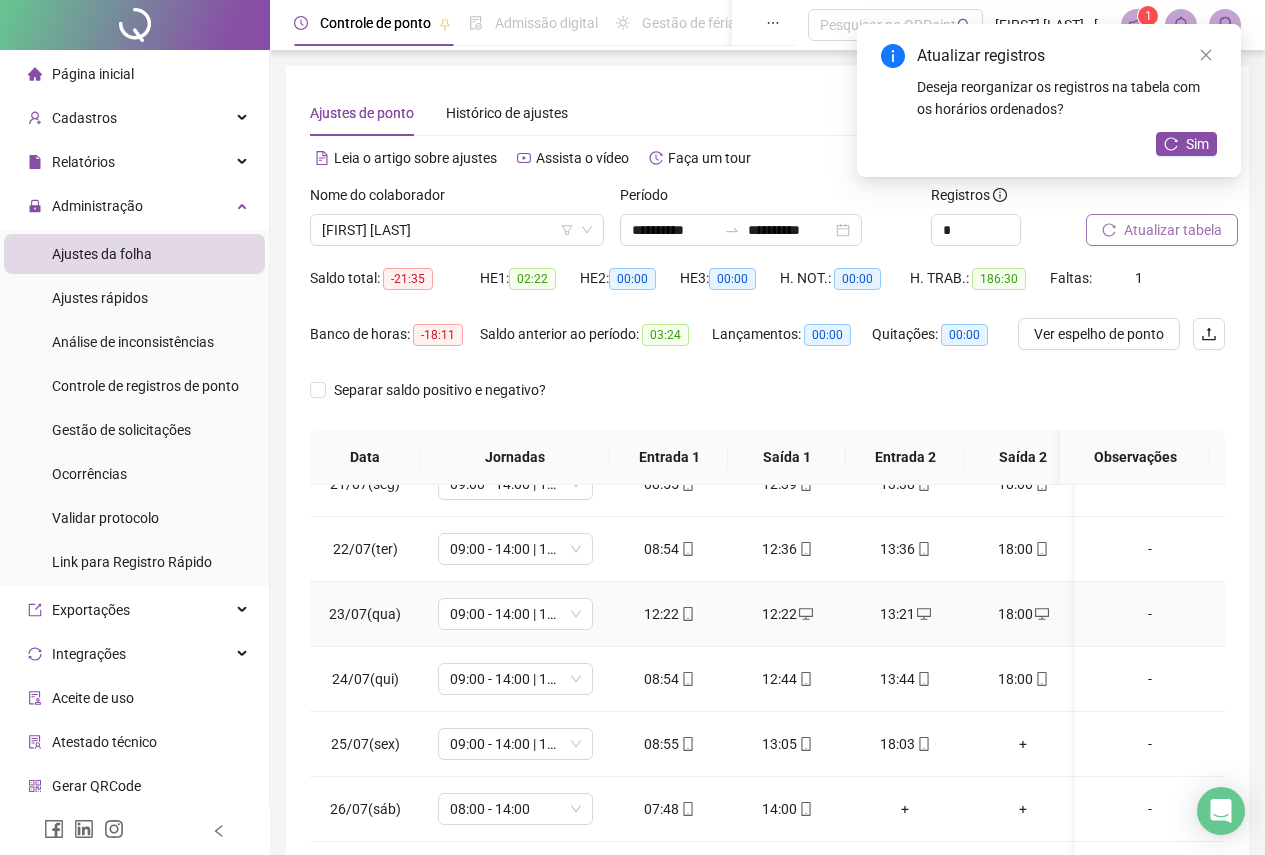 click on "12:22" at bounding box center [669, 614] 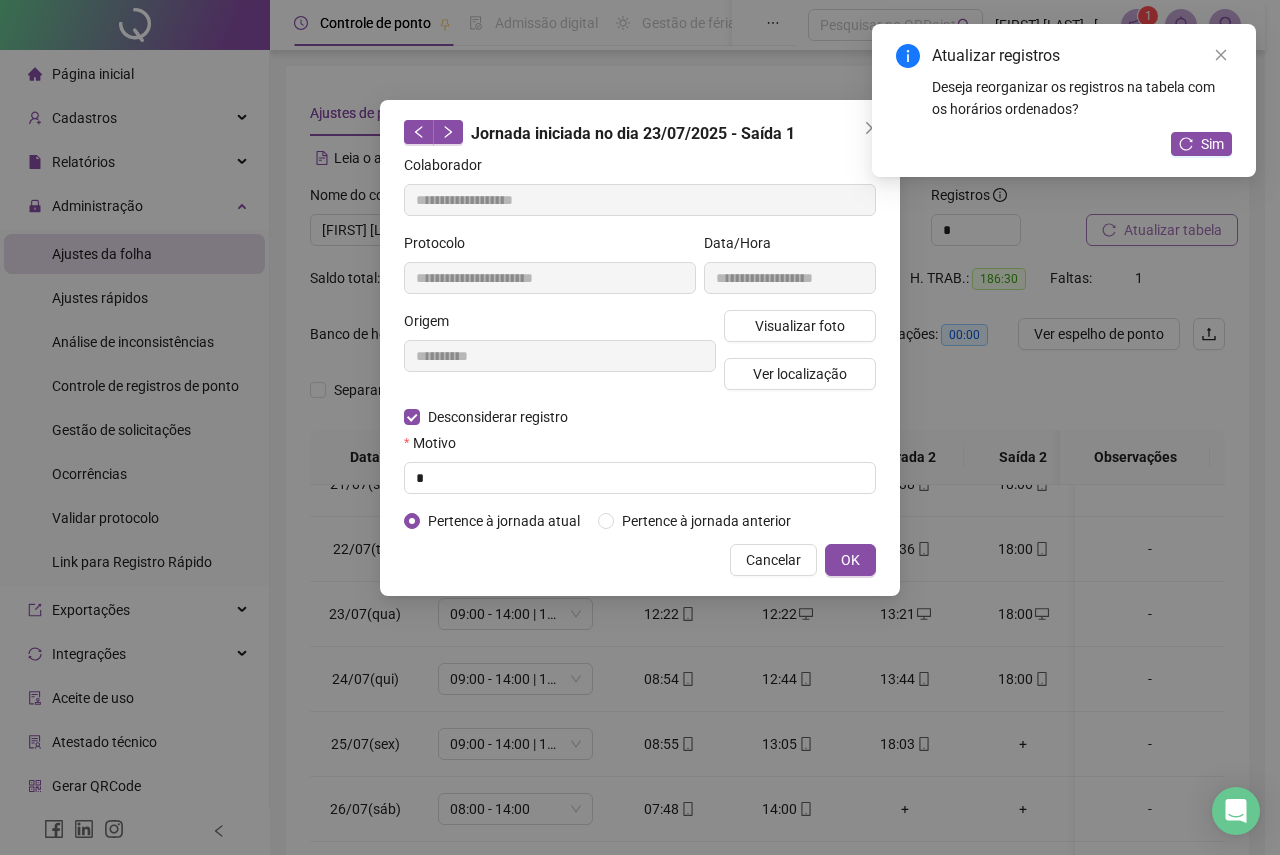 type on "**********" 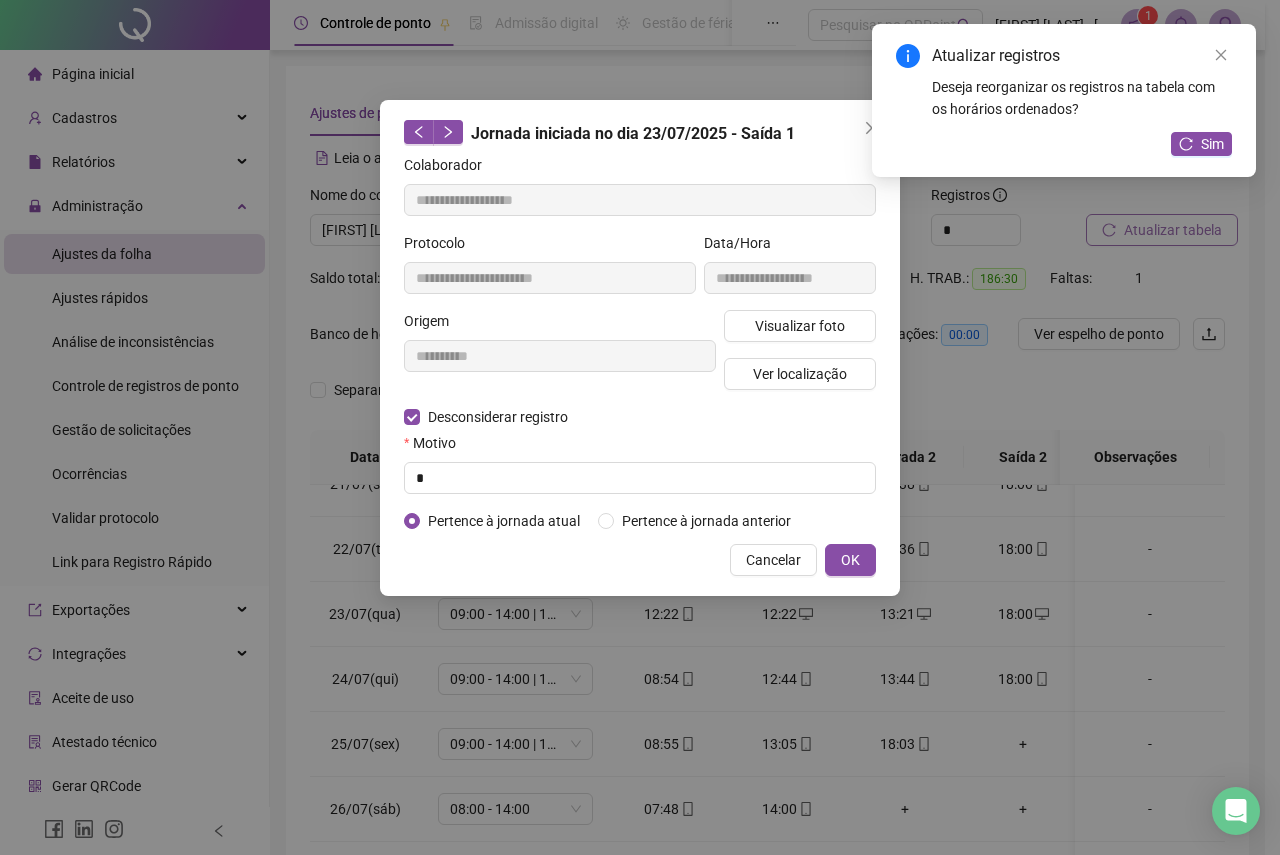 type on "**********" 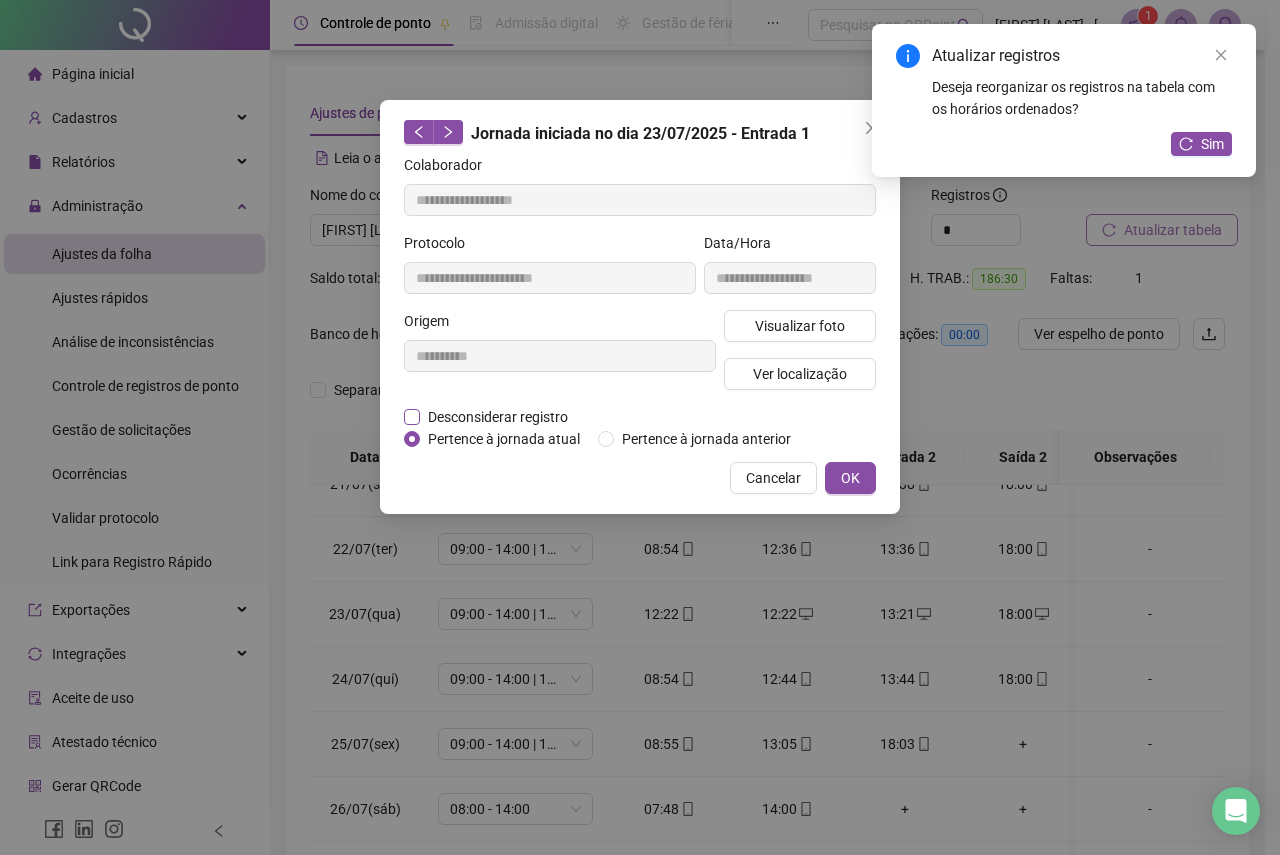 click on "Desconsiderar registro" at bounding box center [498, 417] 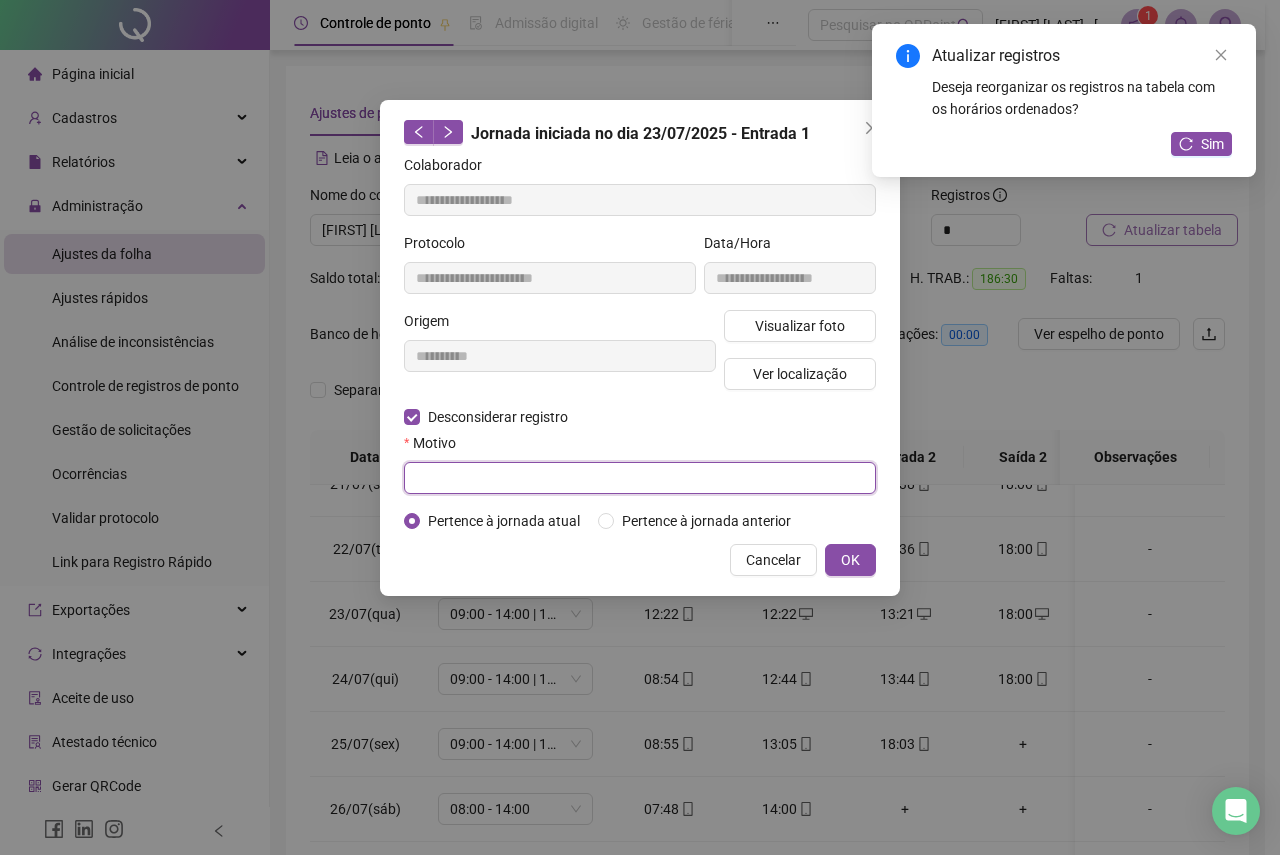 click at bounding box center (640, 478) 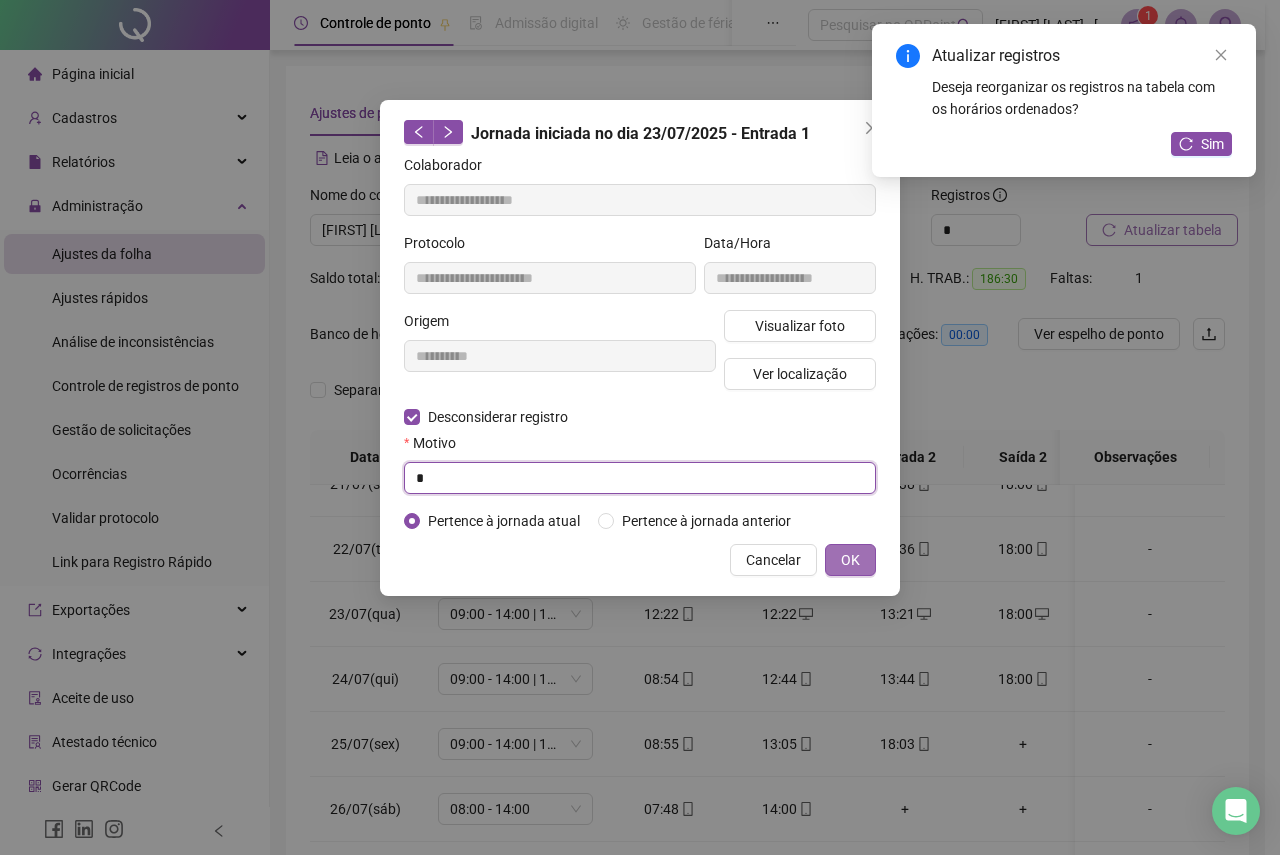 type on "*" 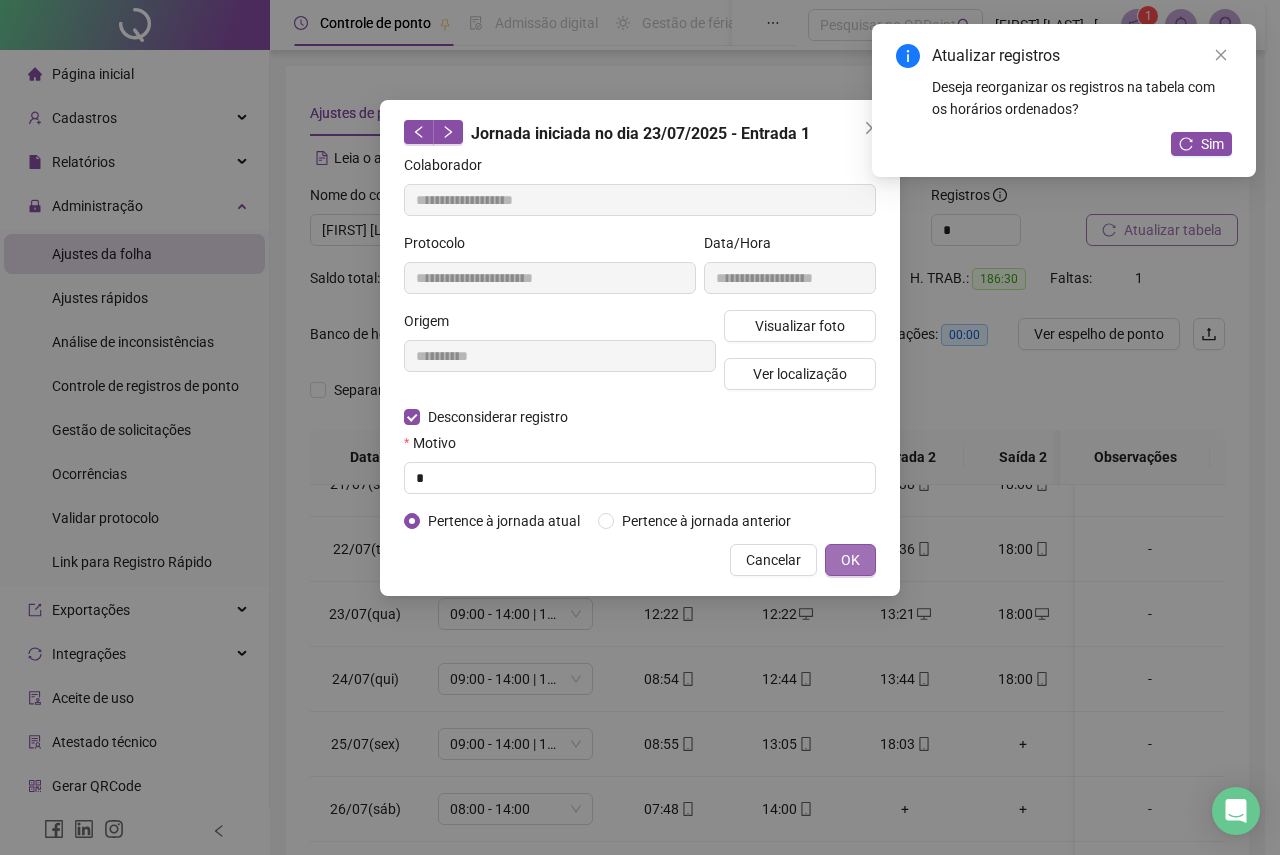 click on "OK" at bounding box center (850, 560) 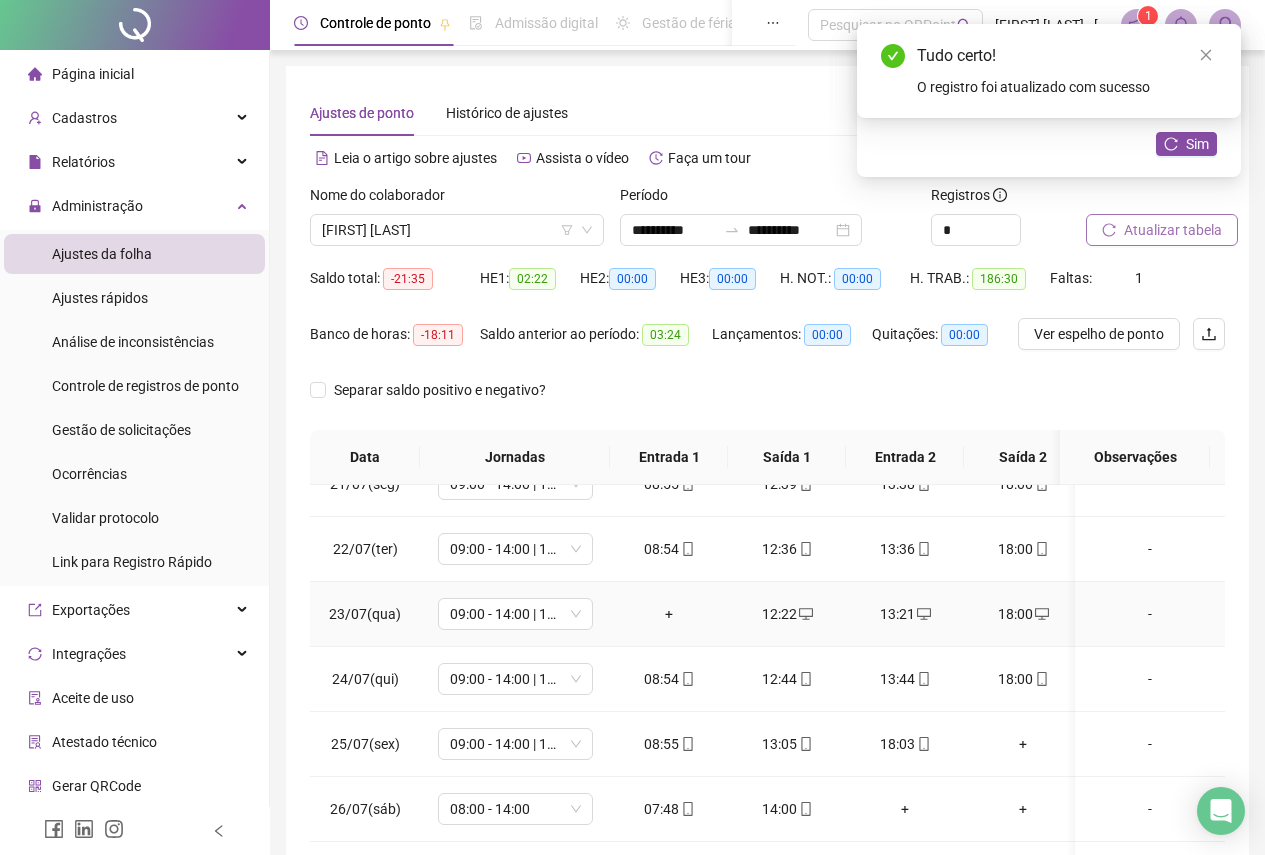 click on "+" at bounding box center [669, 614] 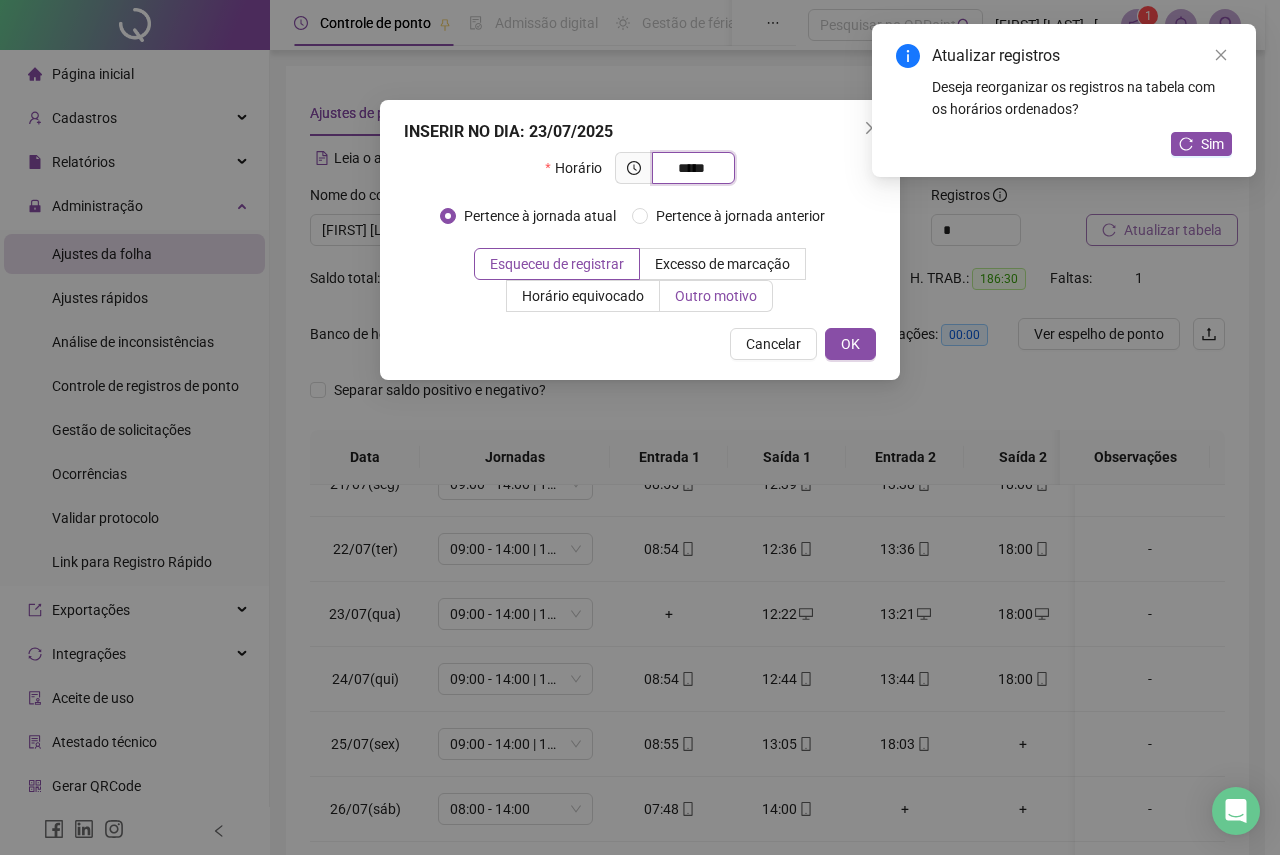 type on "*****" 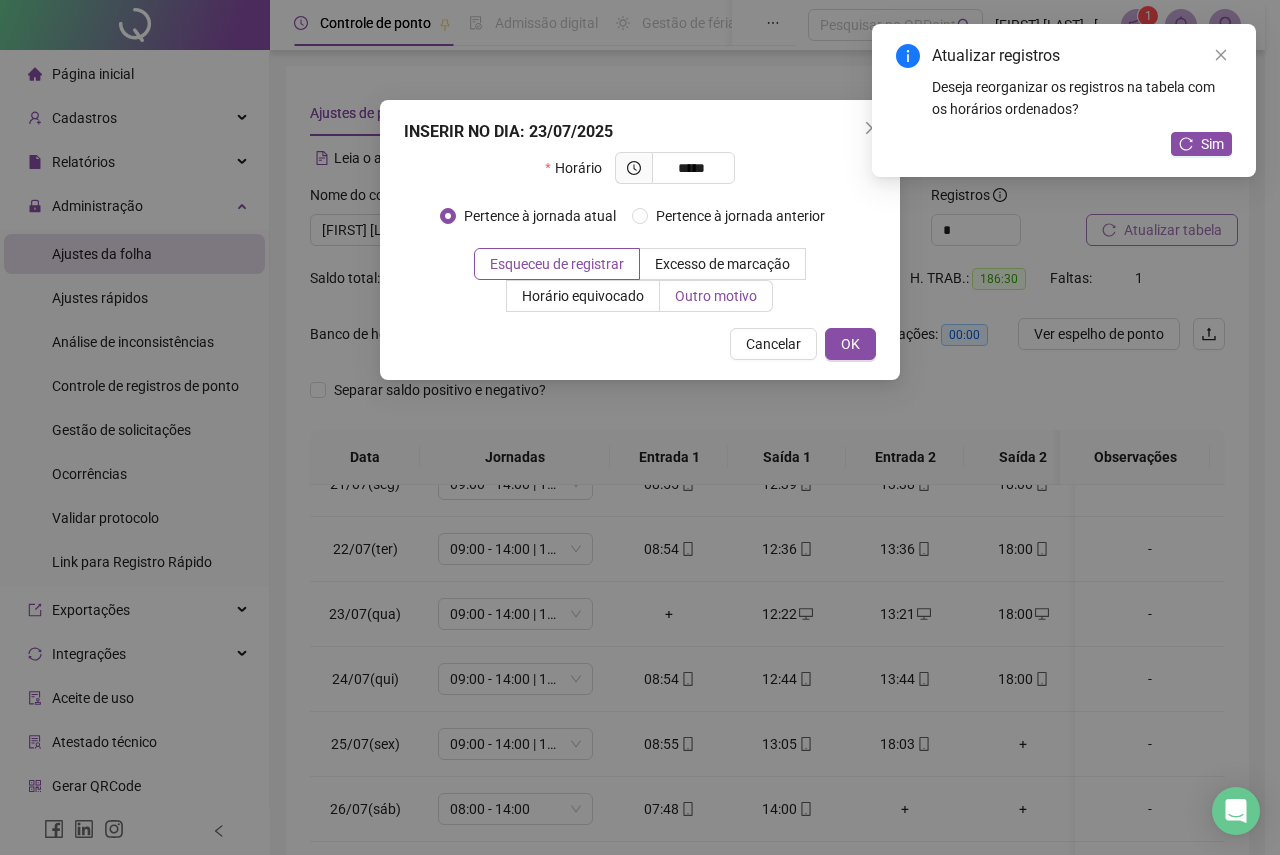 click on "Outro motivo" at bounding box center (716, 296) 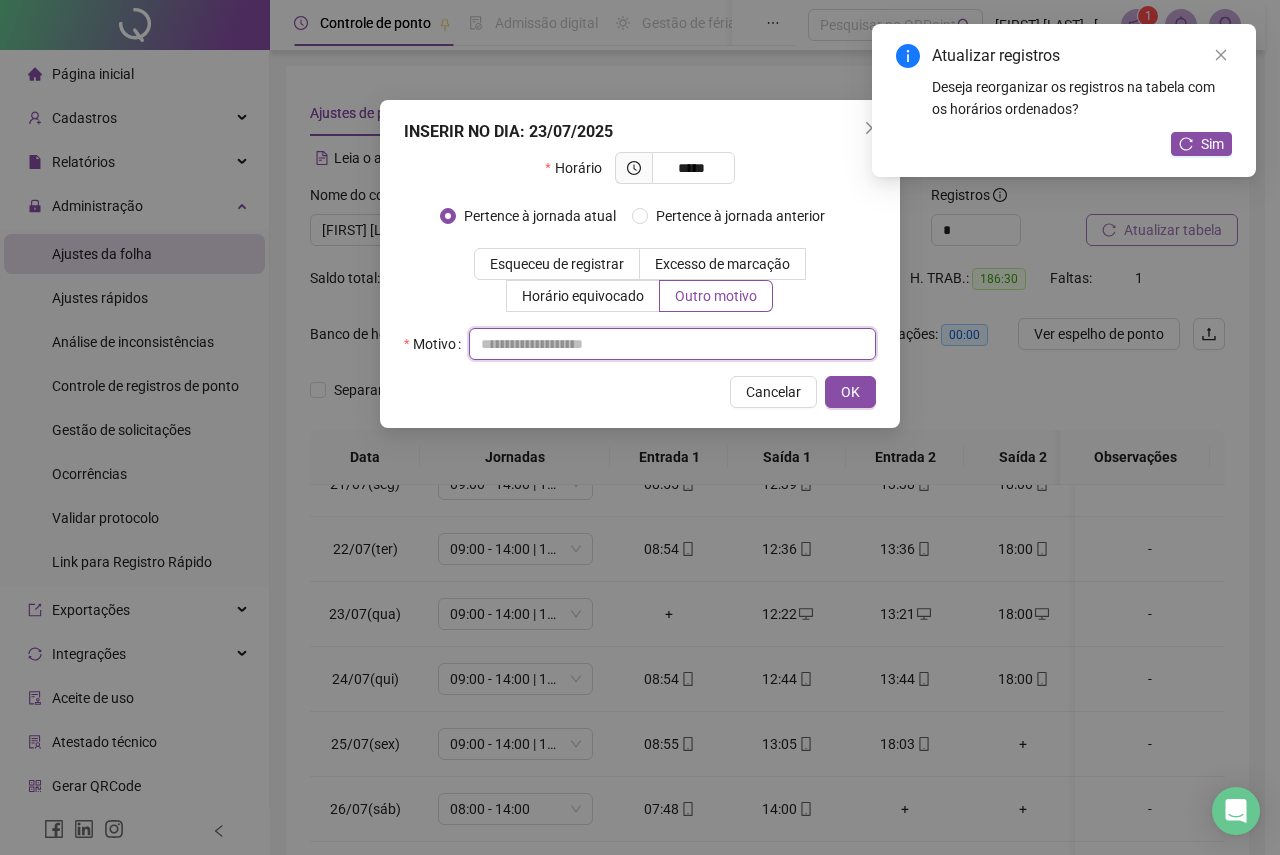 click at bounding box center [672, 344] 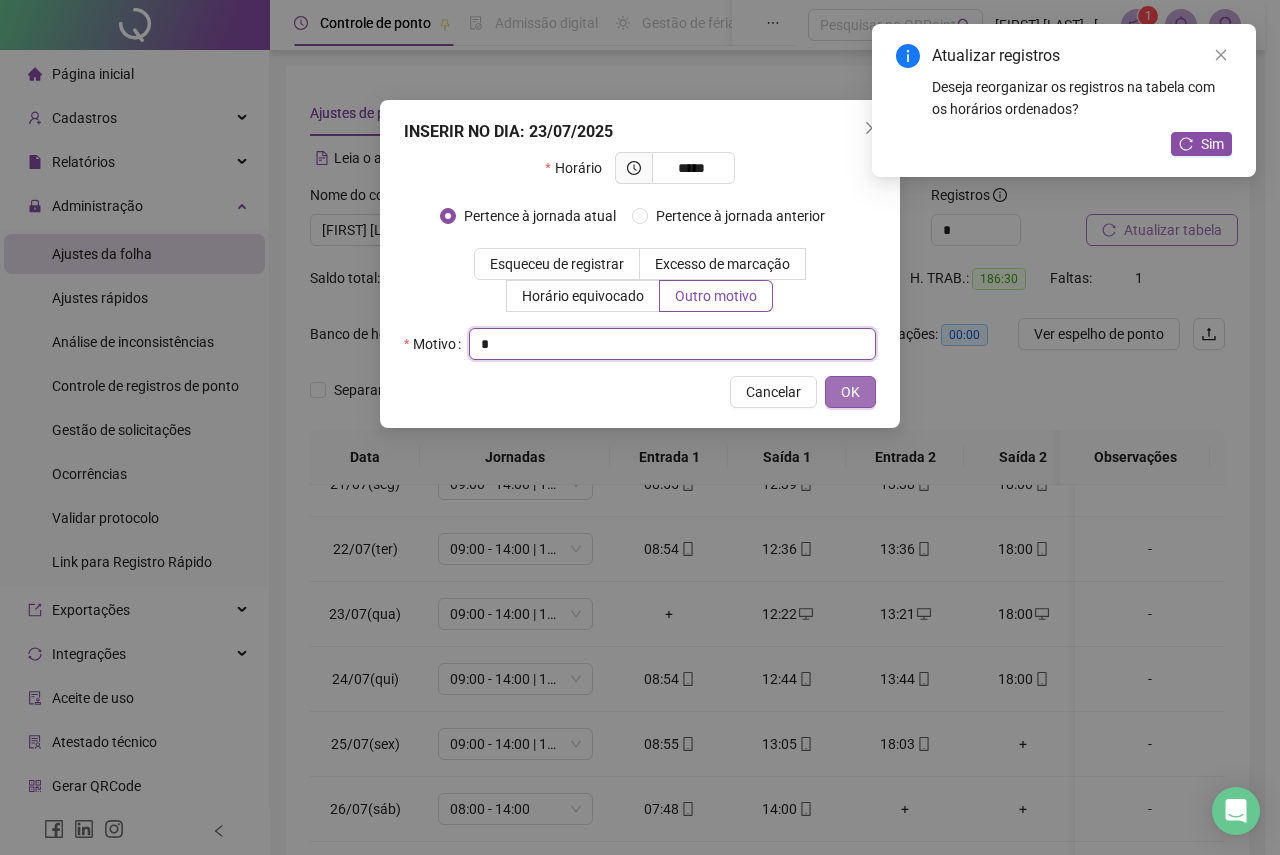 type on "*" 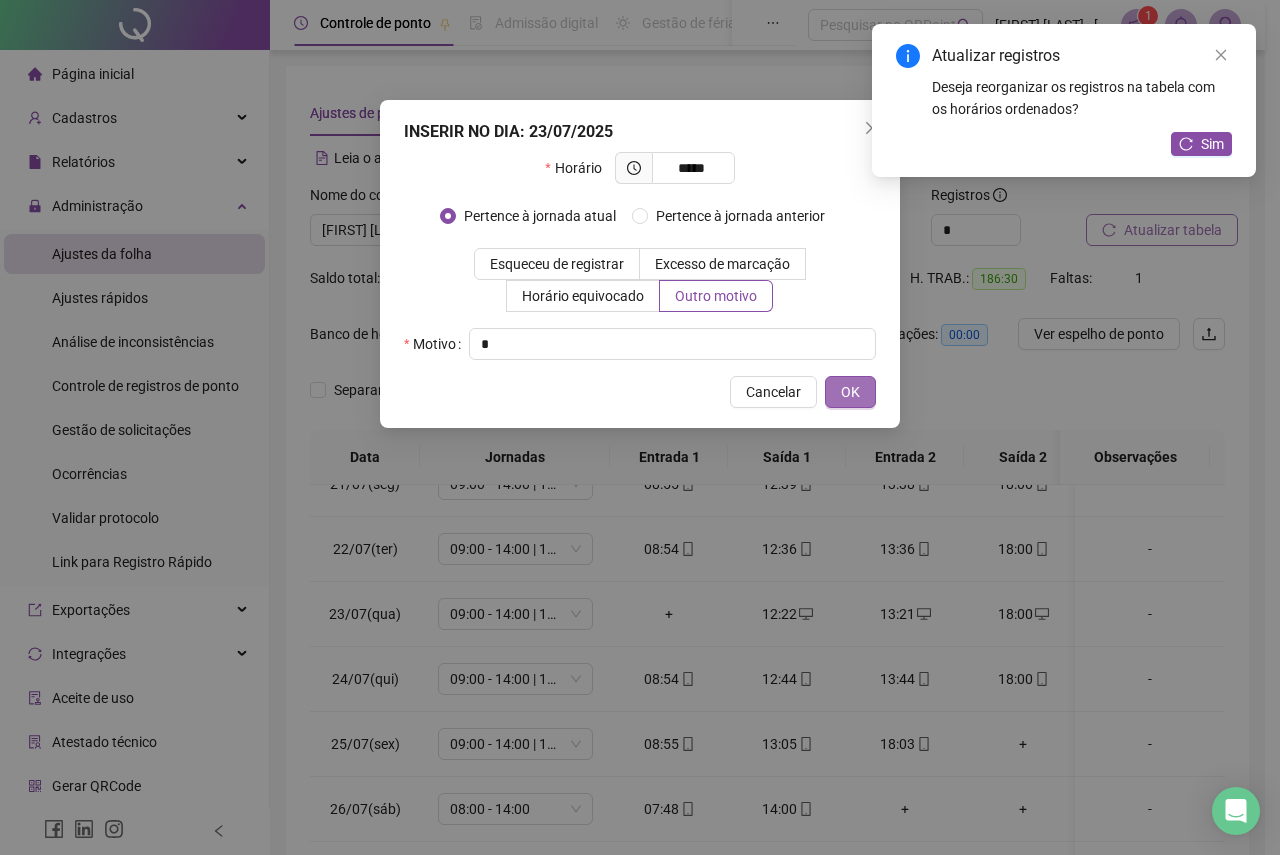 click on "OK" at bounding box center (850, 392) 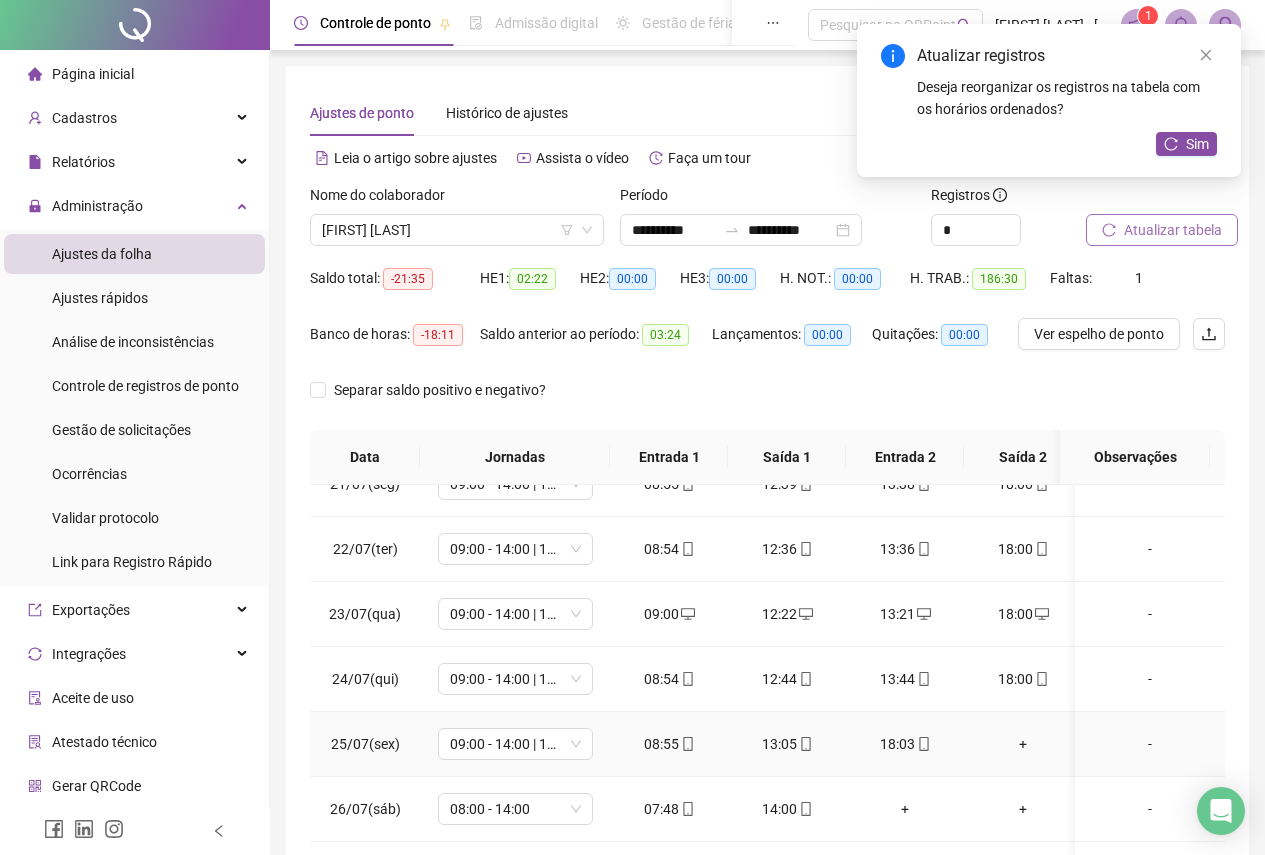 scroll, scrollTop: 1500, scrollLeft: 0, axis: vertical 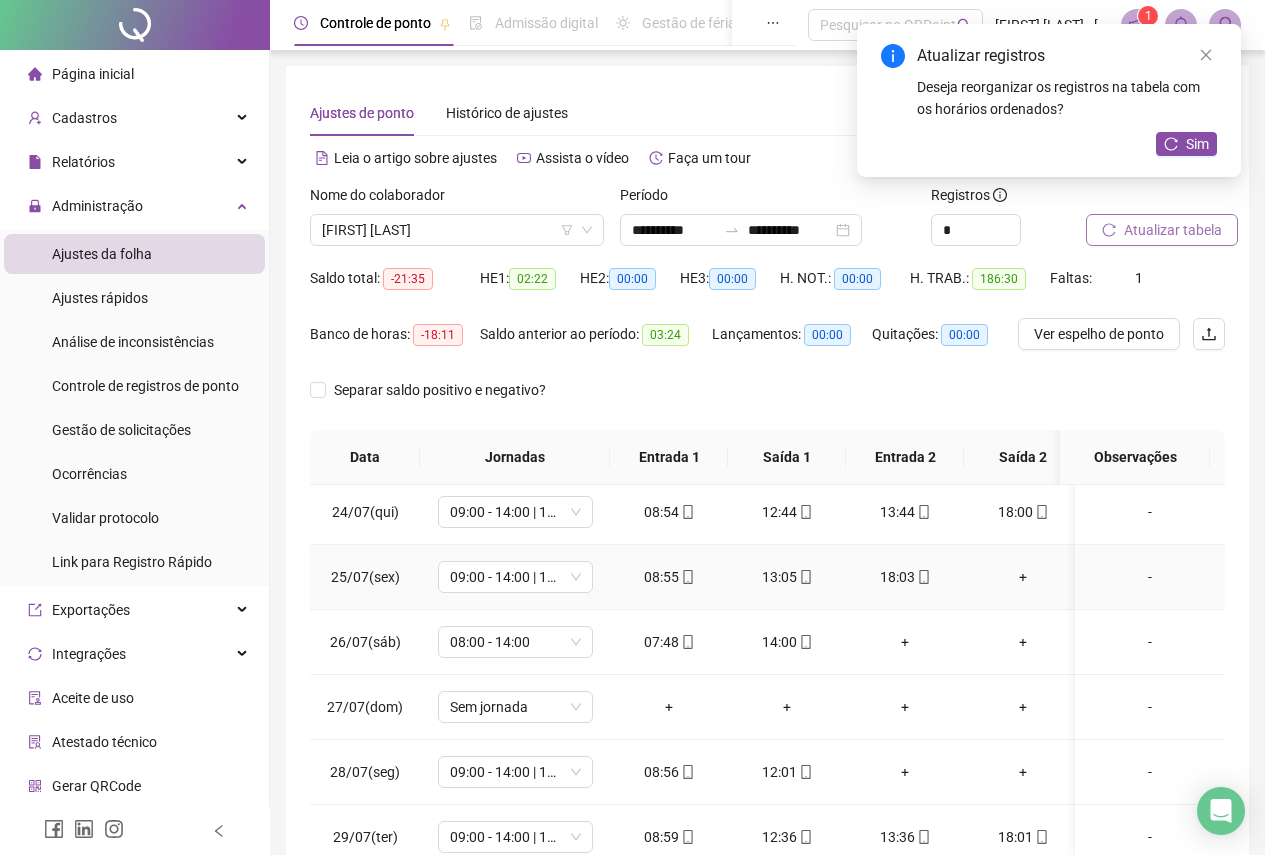 click on "+" at bounding box center [1023, 577] 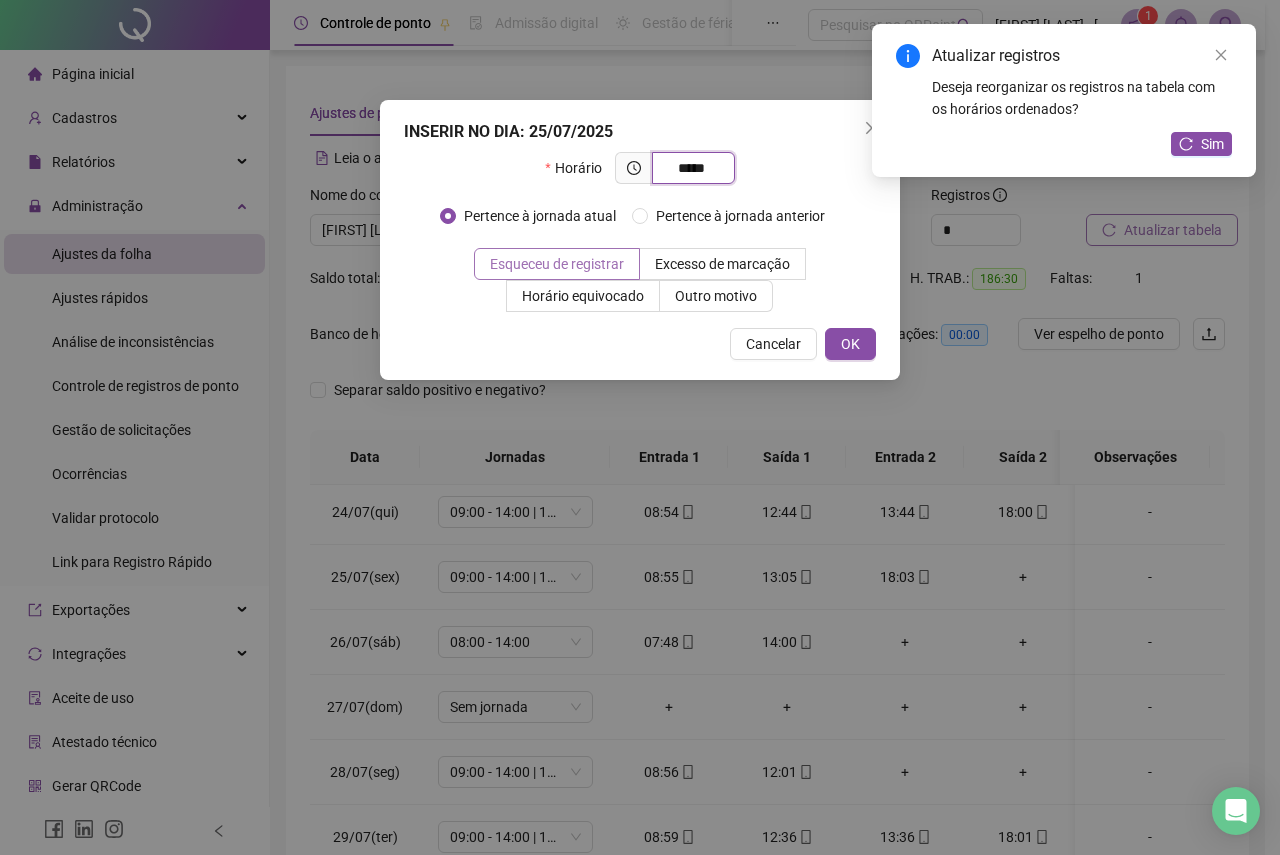 type on "*****" 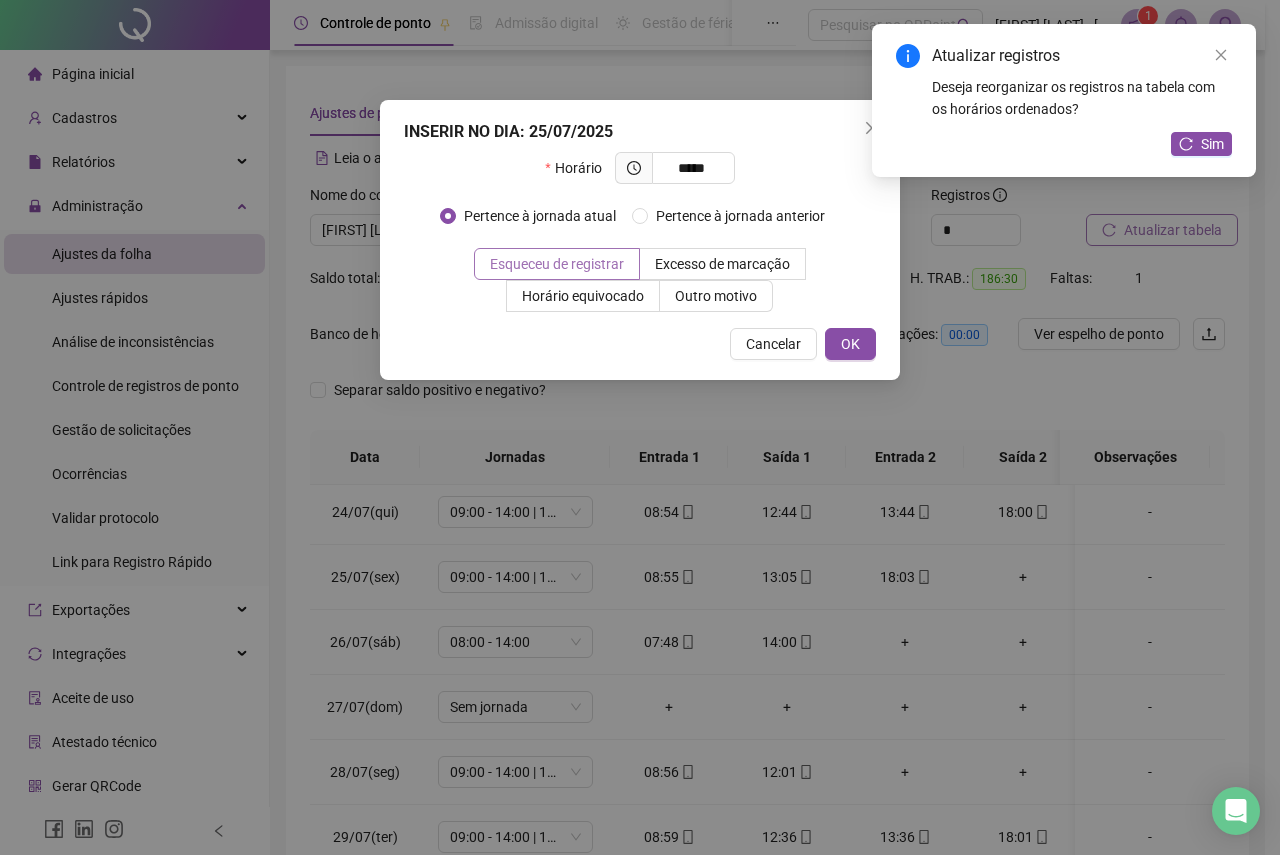click on "Esqueceu de registrar" at bounding box center [557, 264] 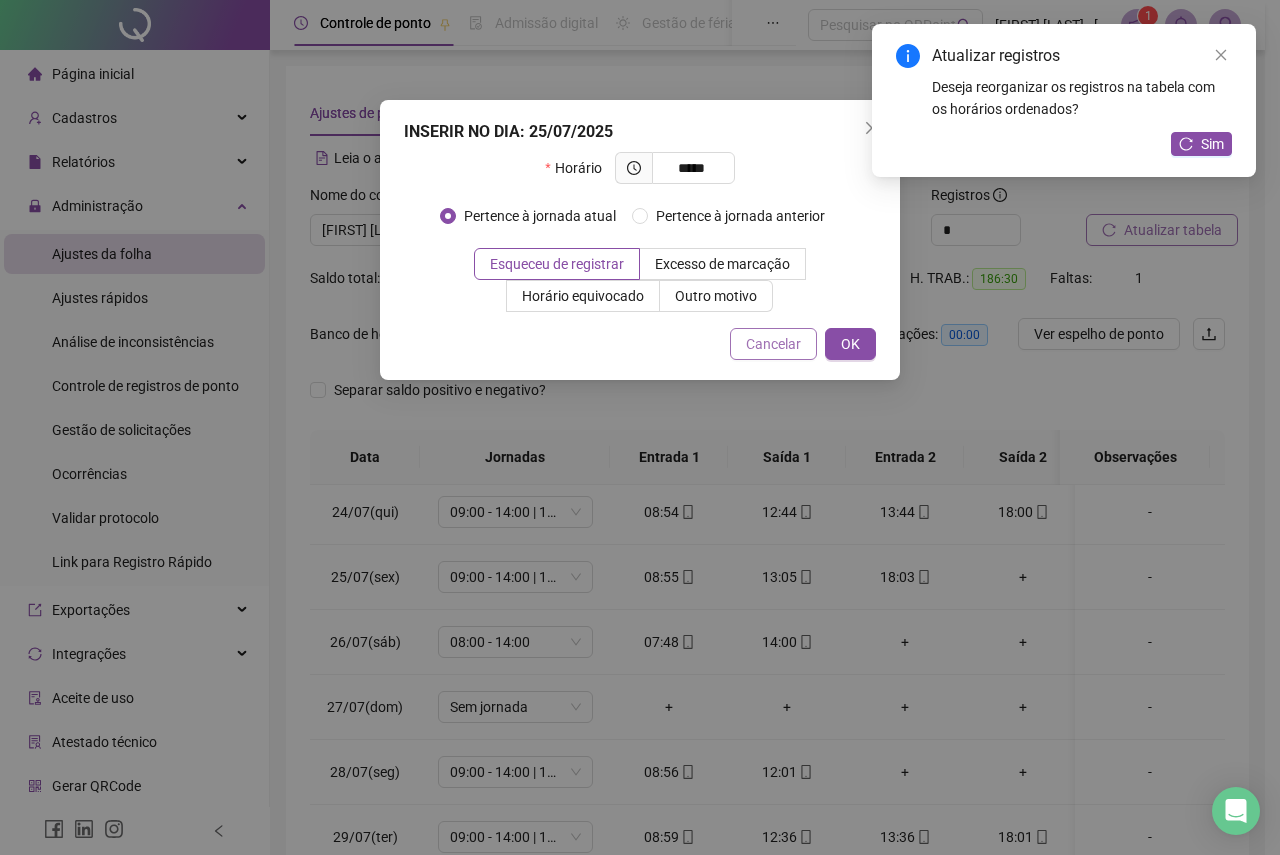 click on "Cancelar" at bounding box center (773, 344) 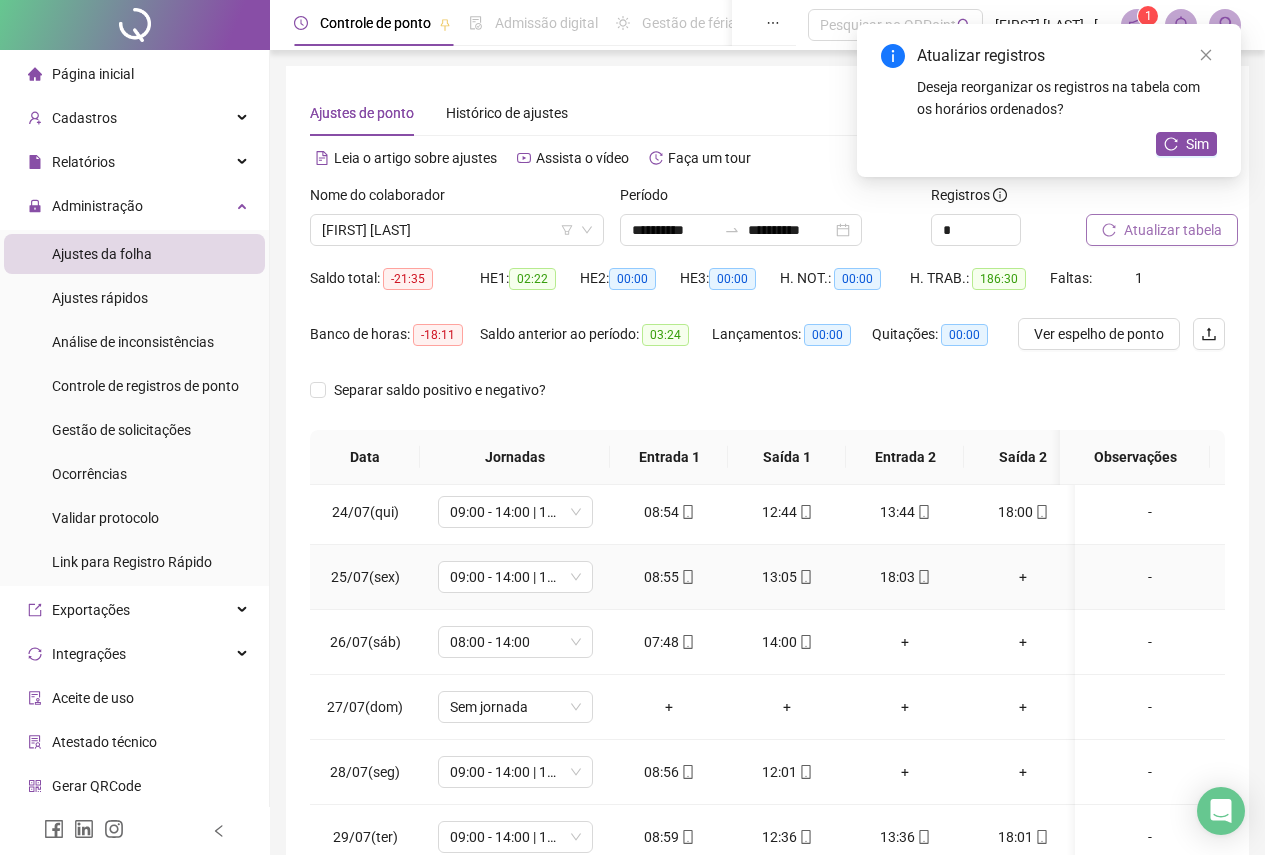 click on "+" at bounding box center [1023, 577] 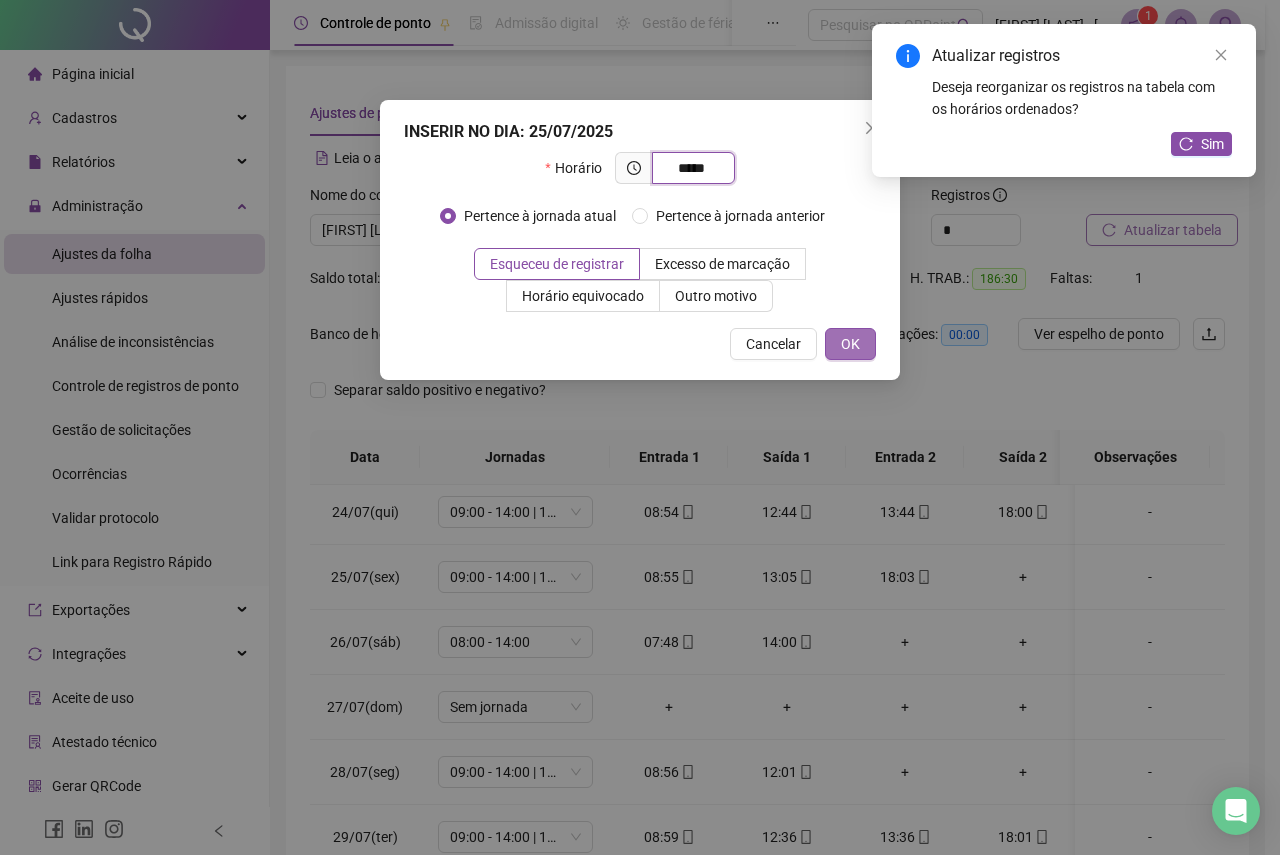 type on "*****" 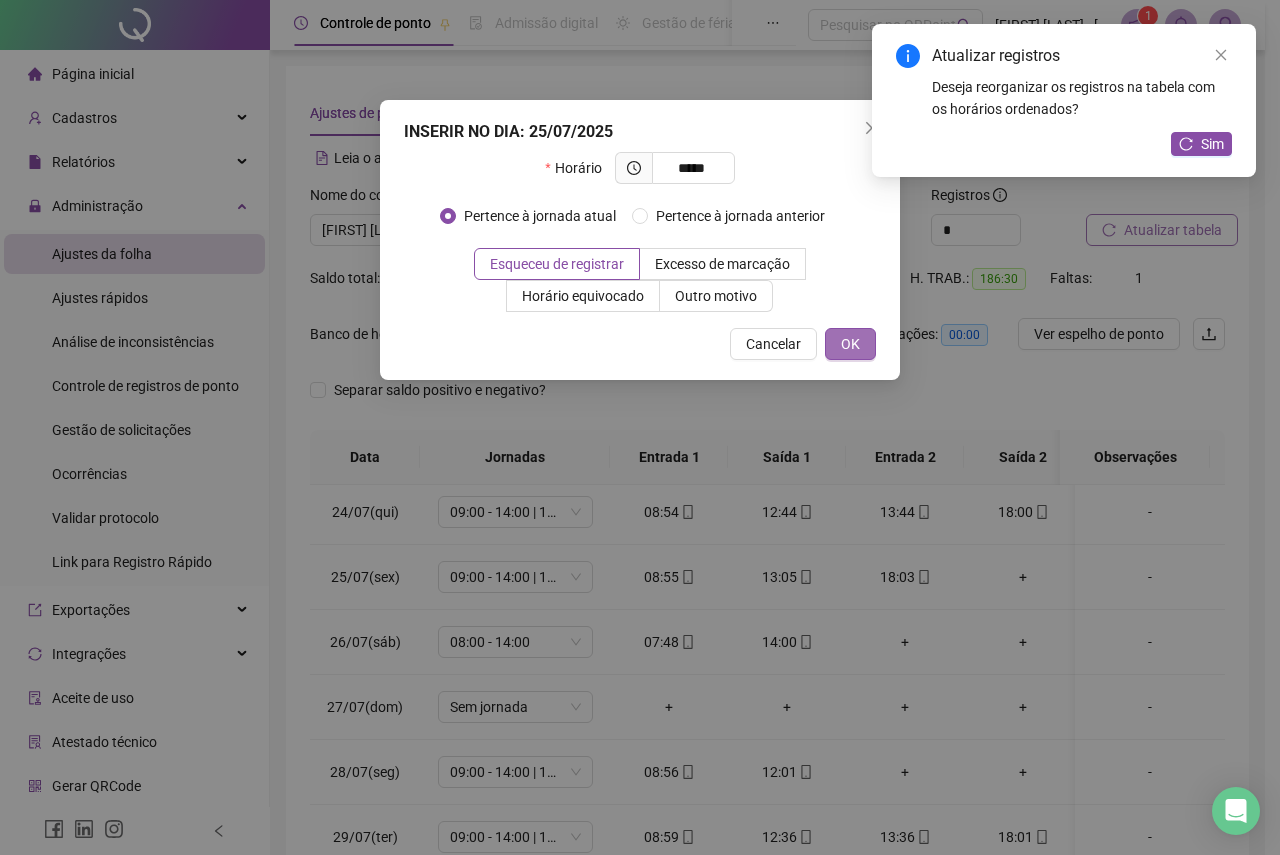 click on "OK" at bounding box center (850, 344) 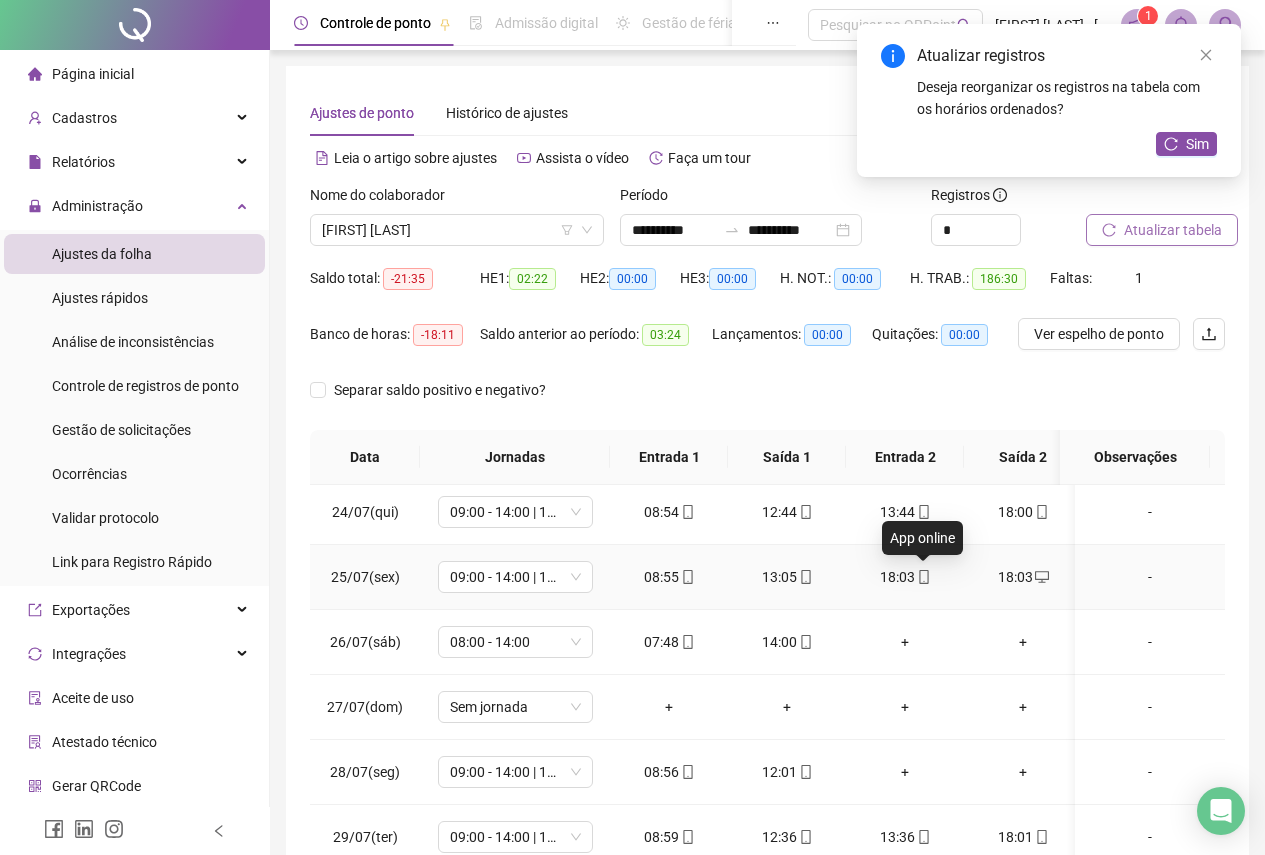 click 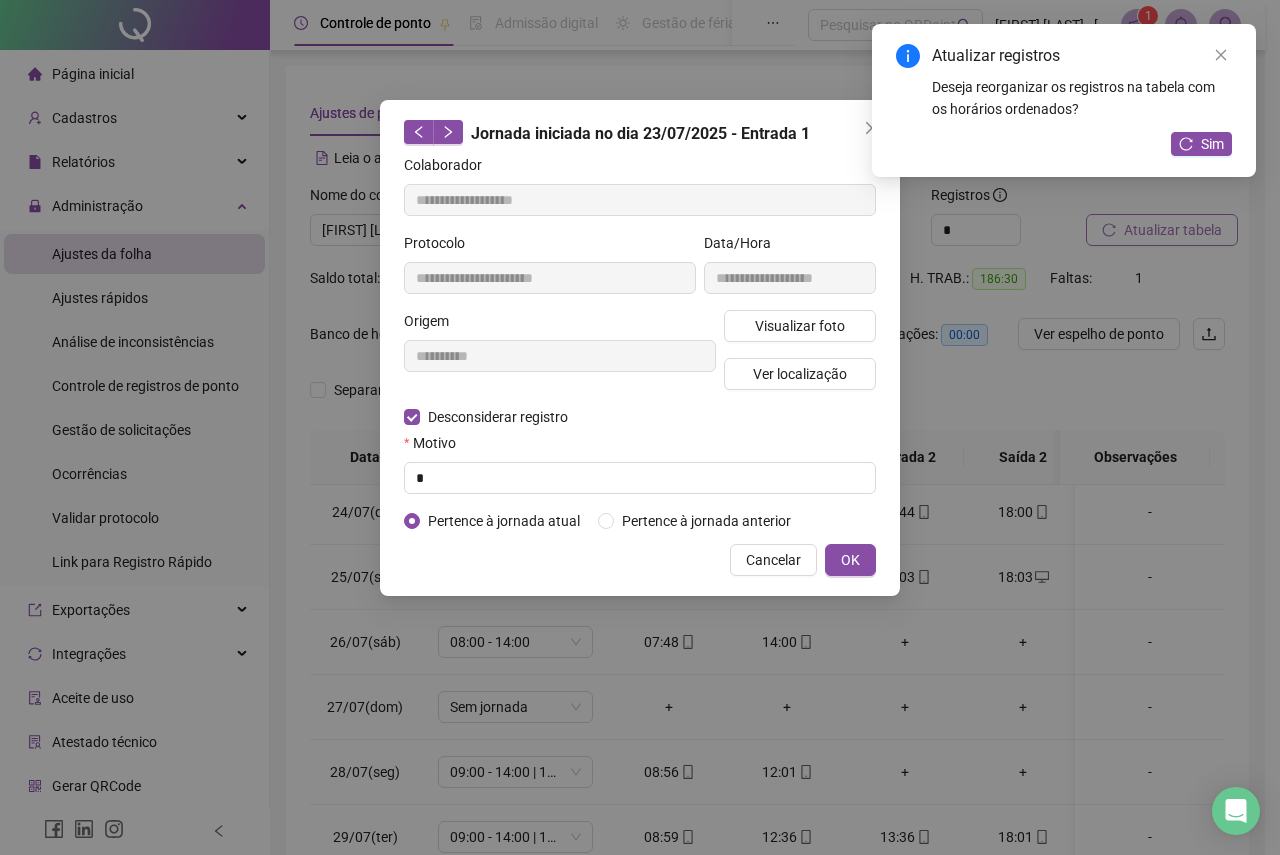 type on "**********" 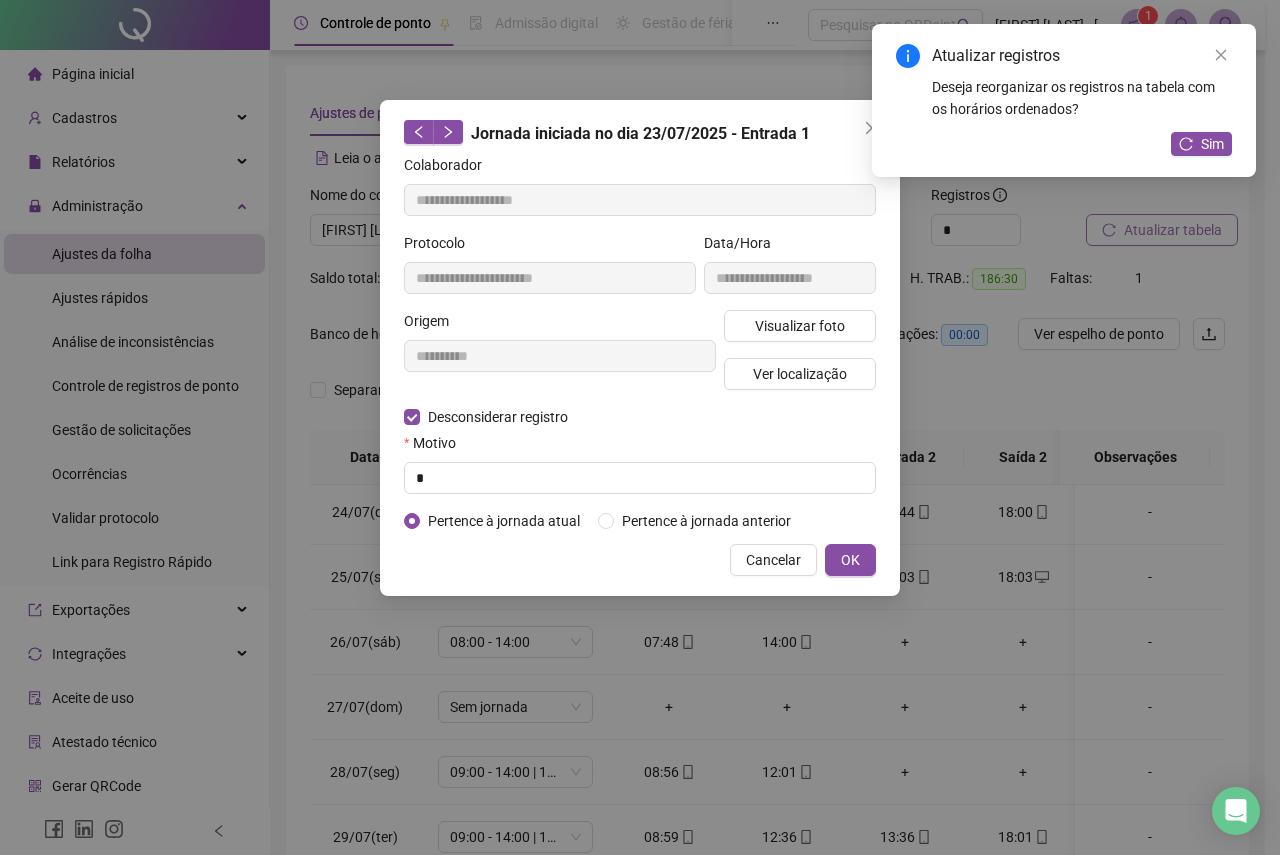 type on "**********" 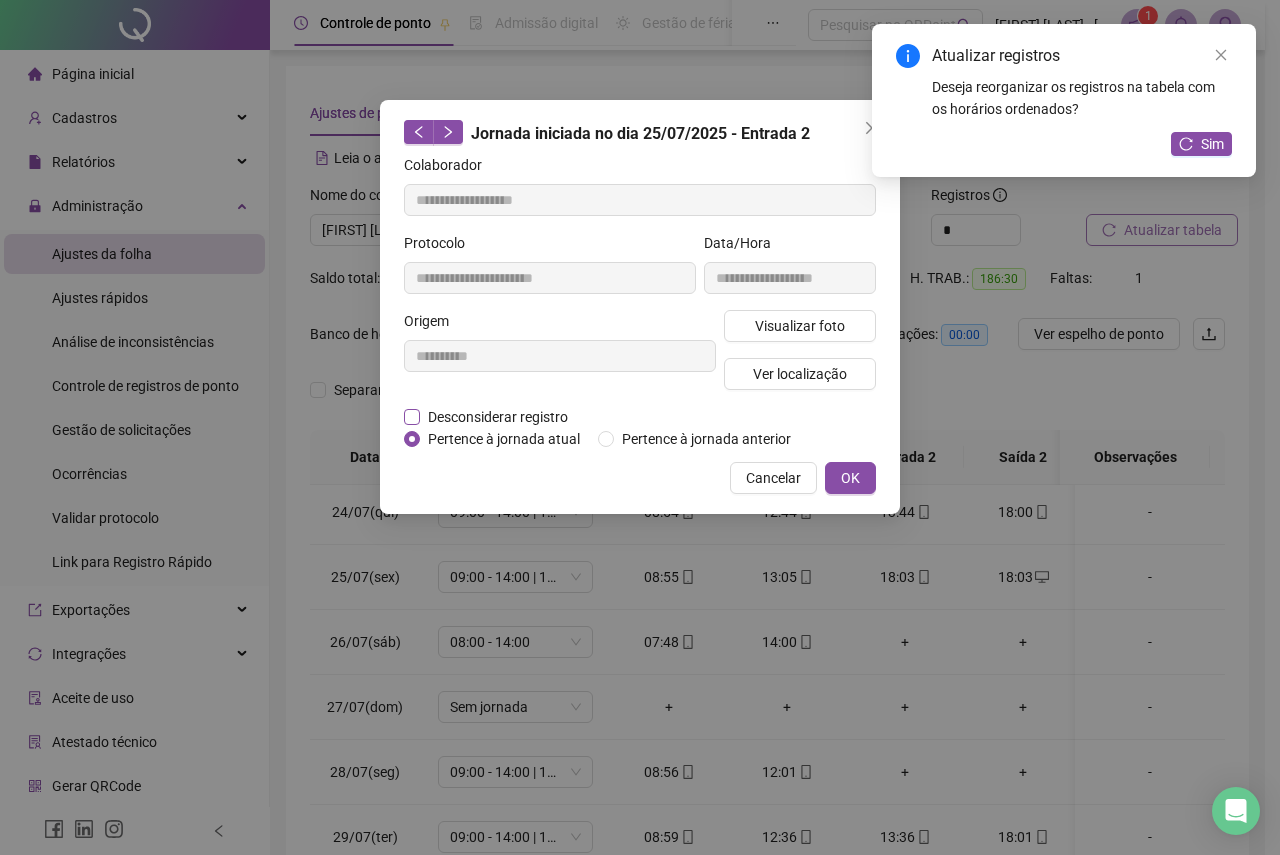 click on "Desconsiderar registro" at bounding box center [498, 417] 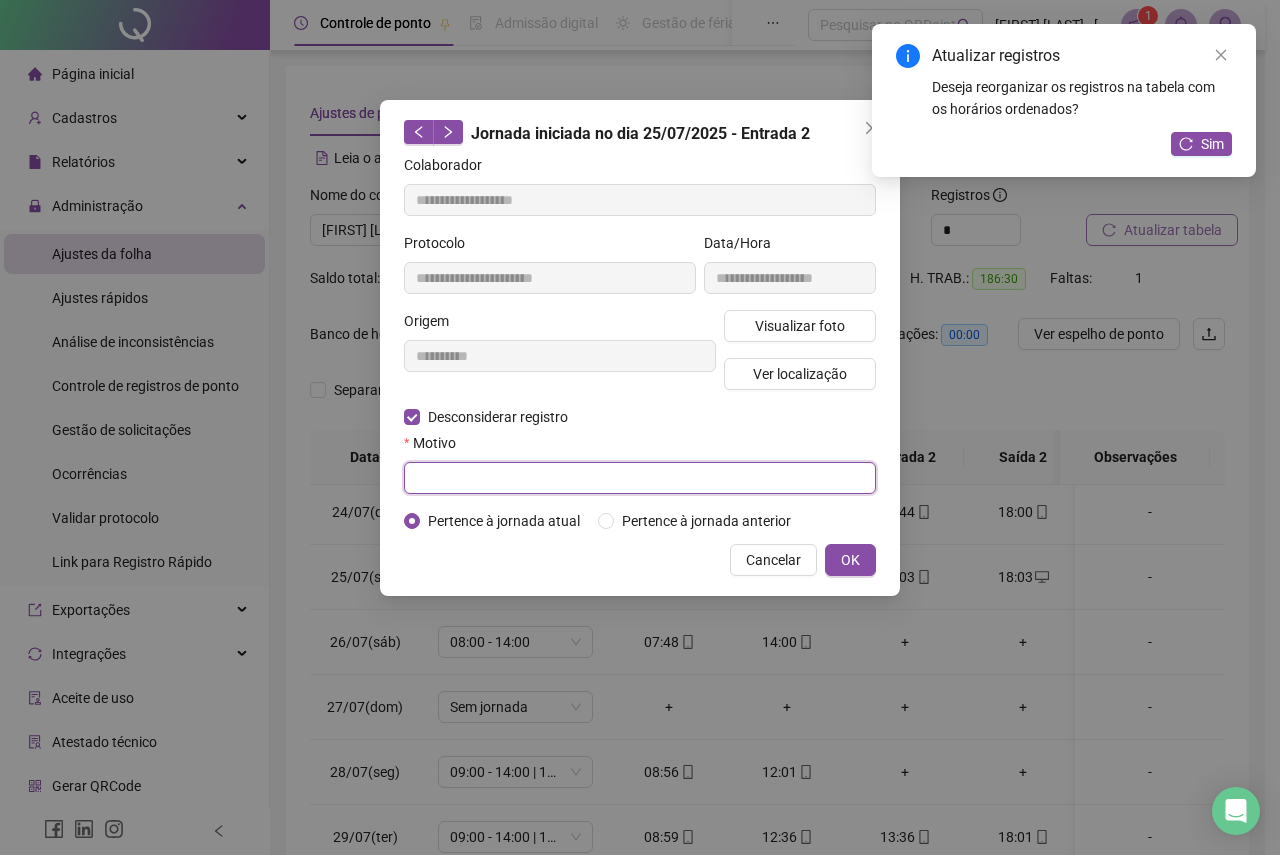 click at bounding box center [640, 478] 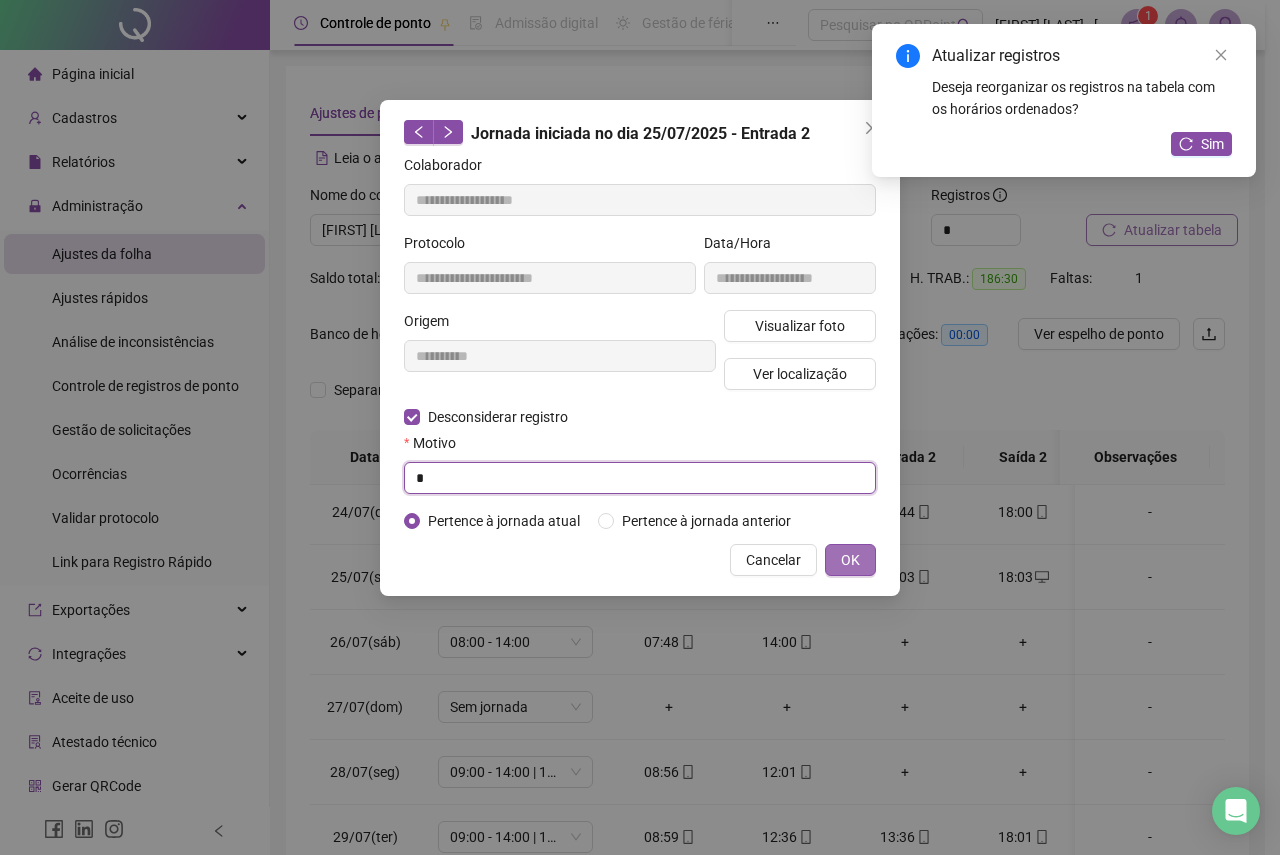 type on "*" 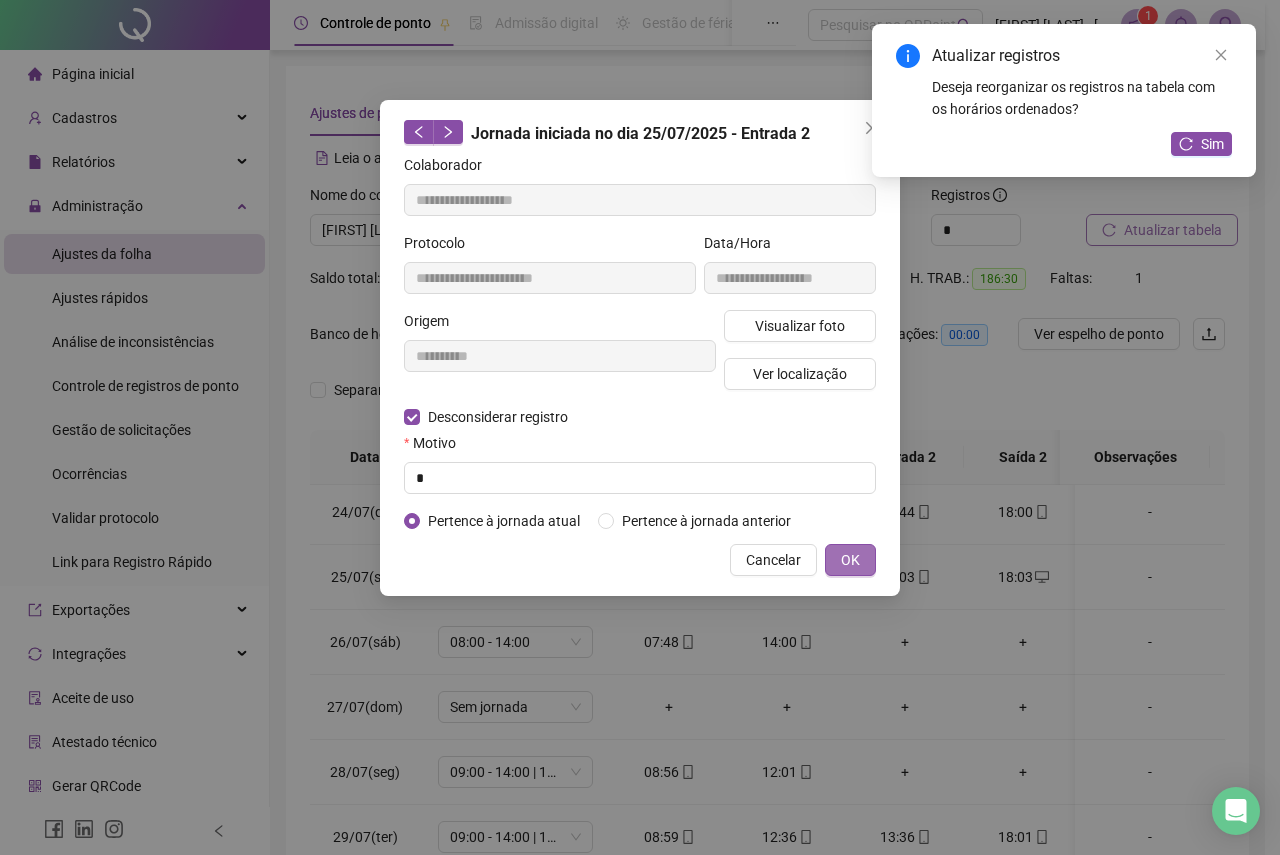 click on "OK" at bounding box center (850, 560) 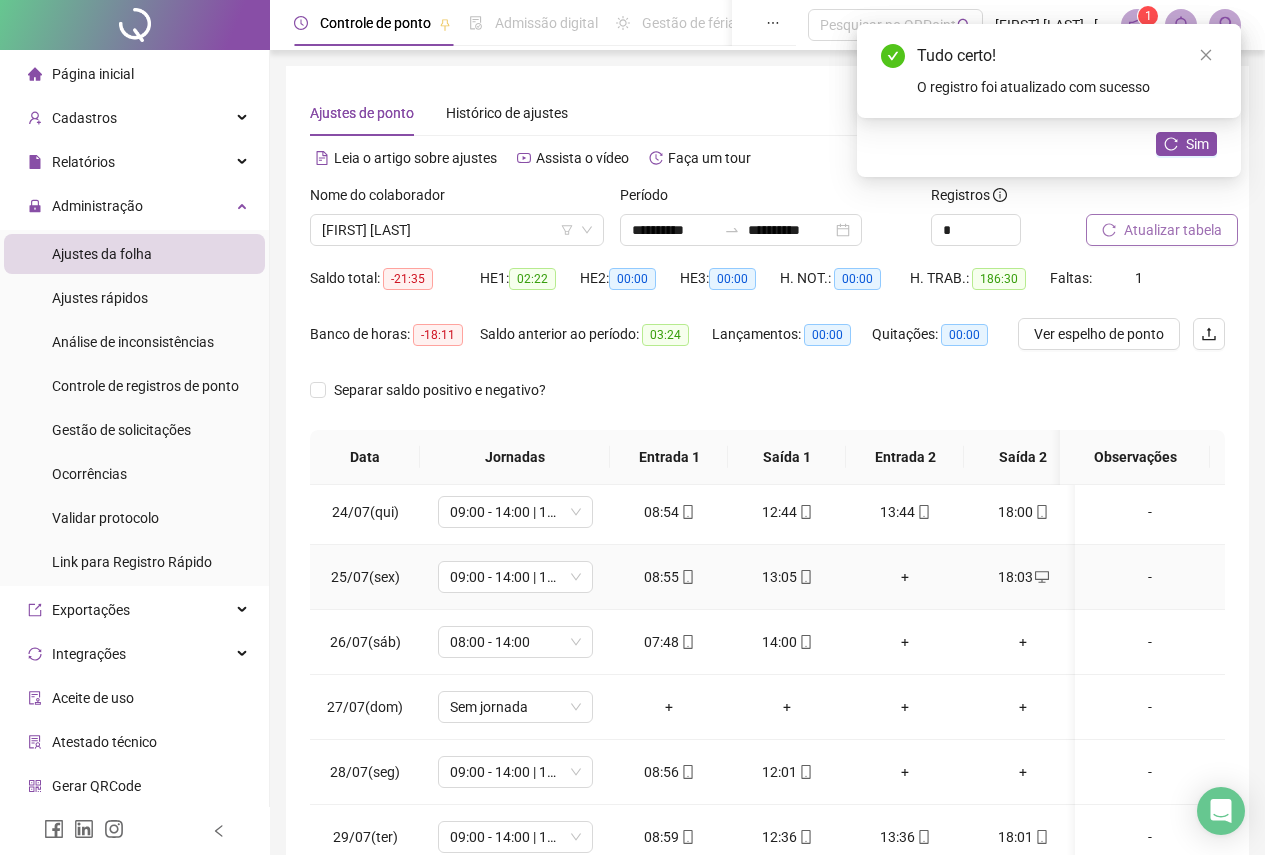 click on "+" at bounding box center (905, 577) 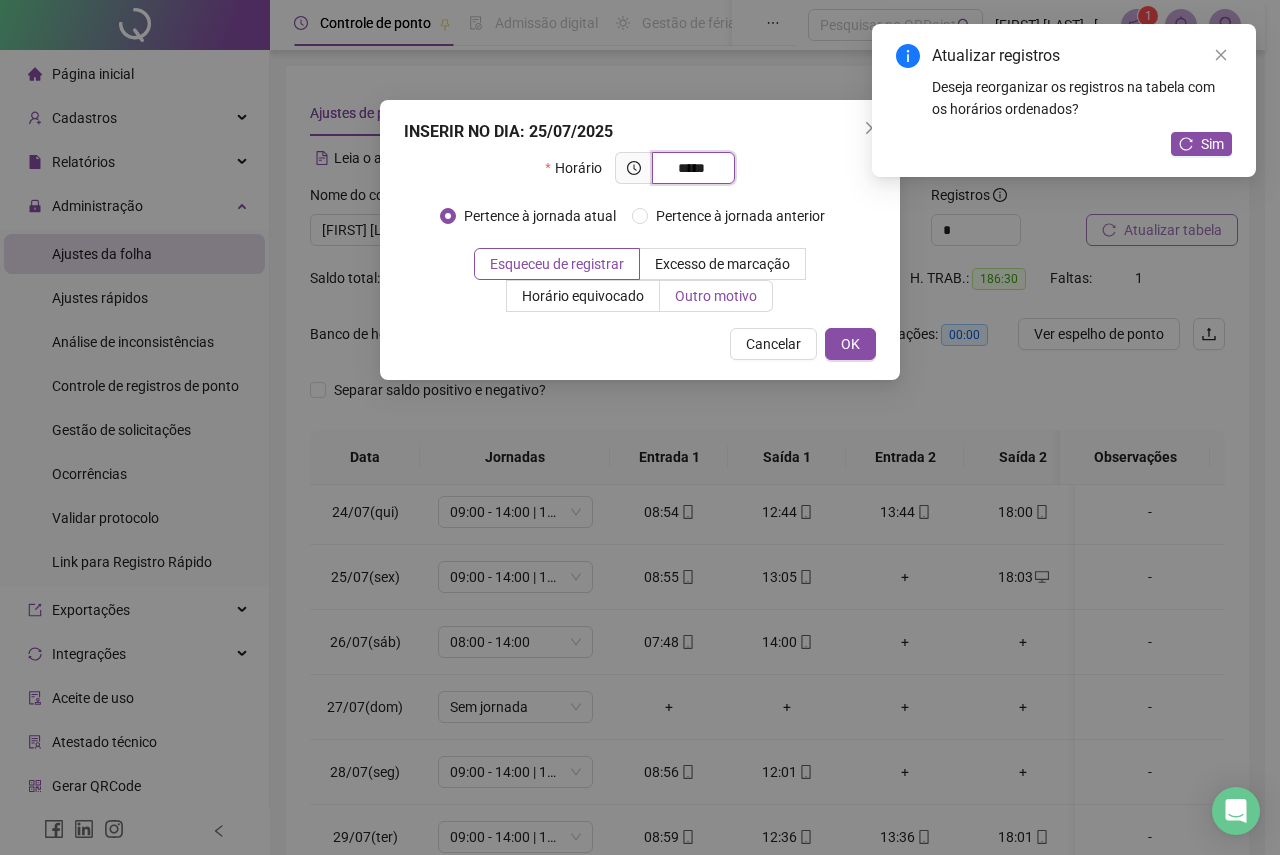 type on "*****" 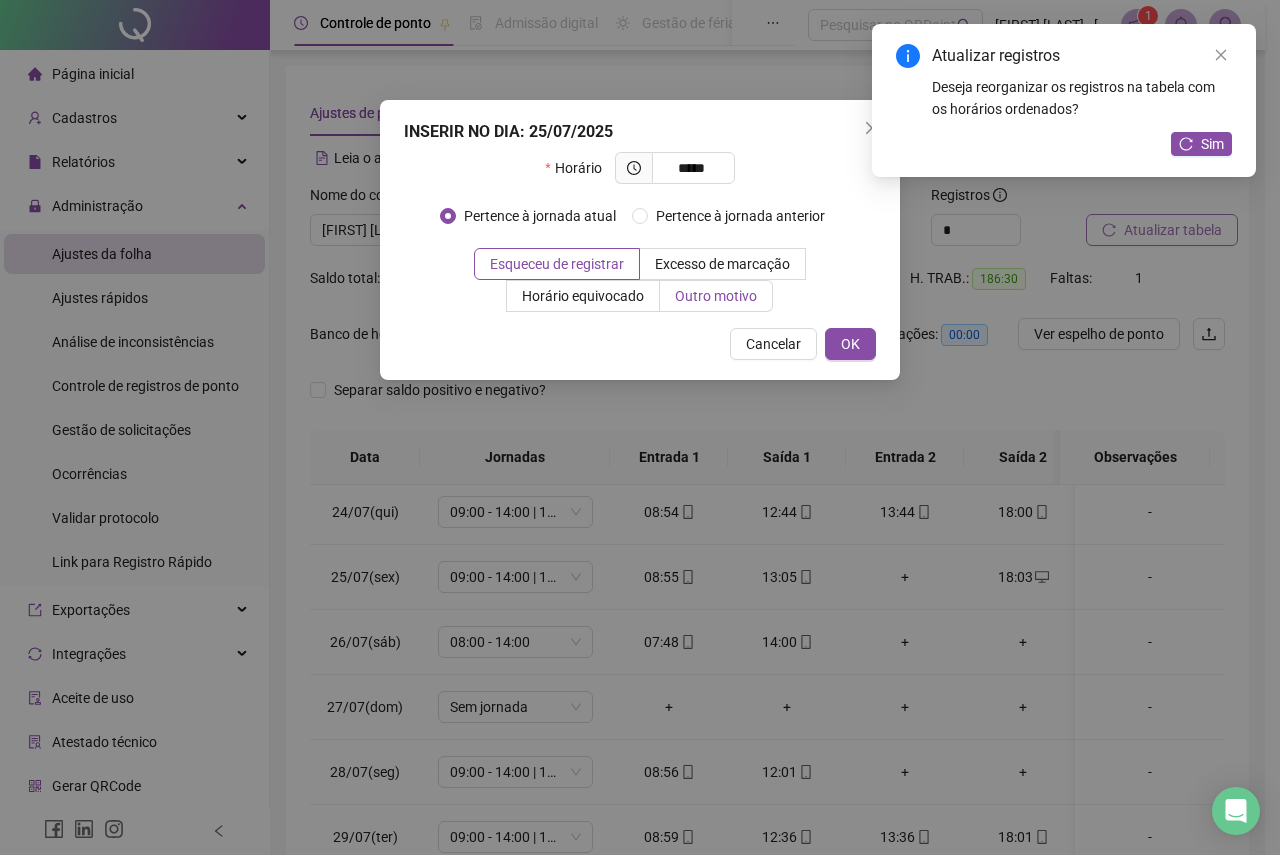 click on "Outro motivo" at bounding box center [716, 296] 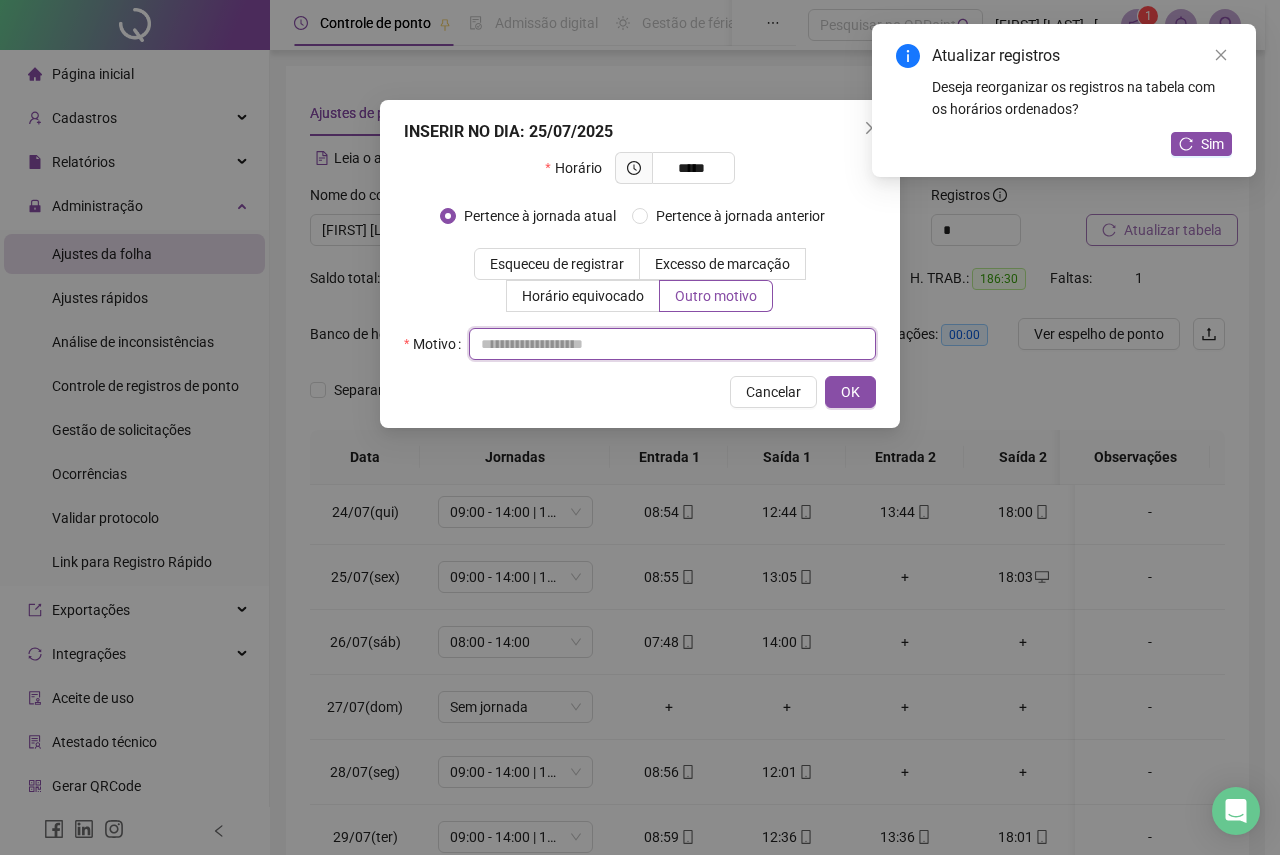 click at bounding box center [672, 344] 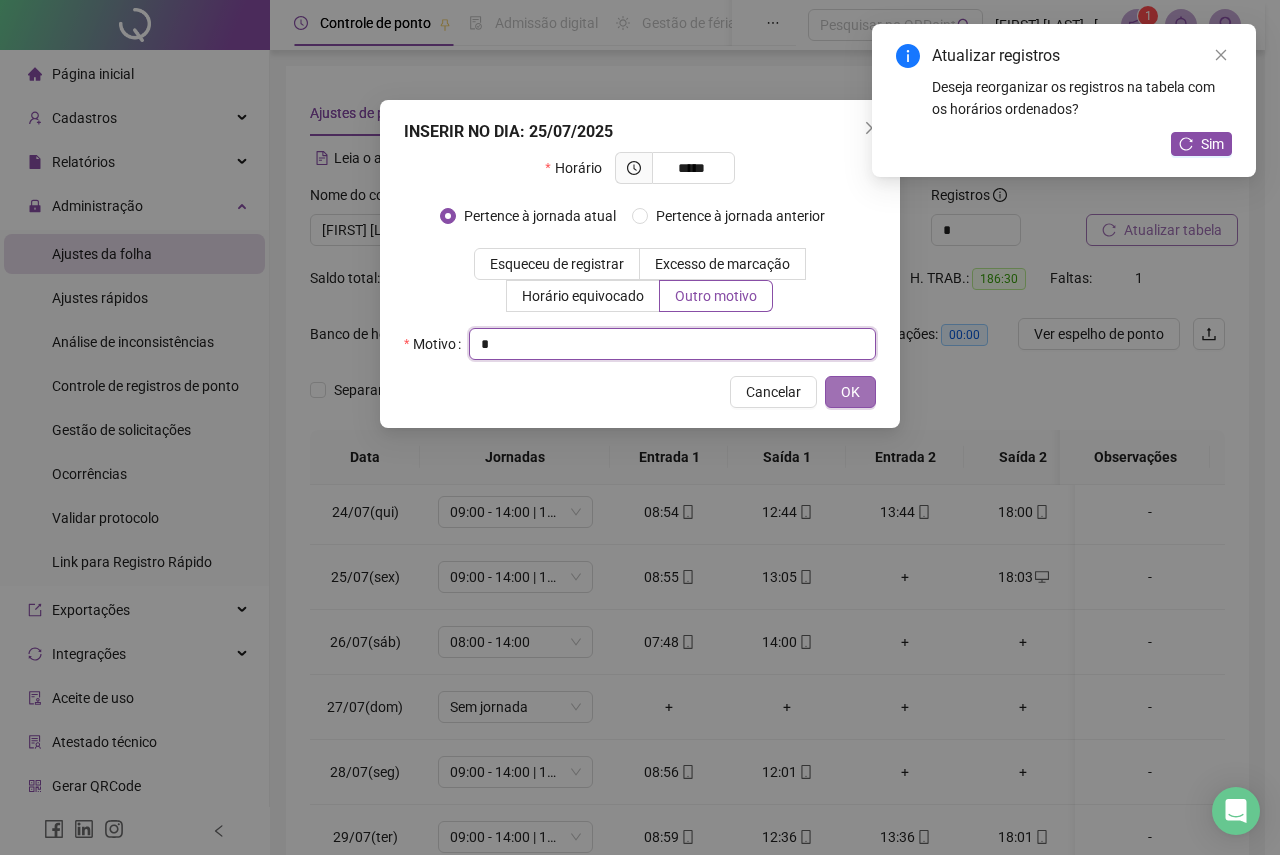 type on "*" 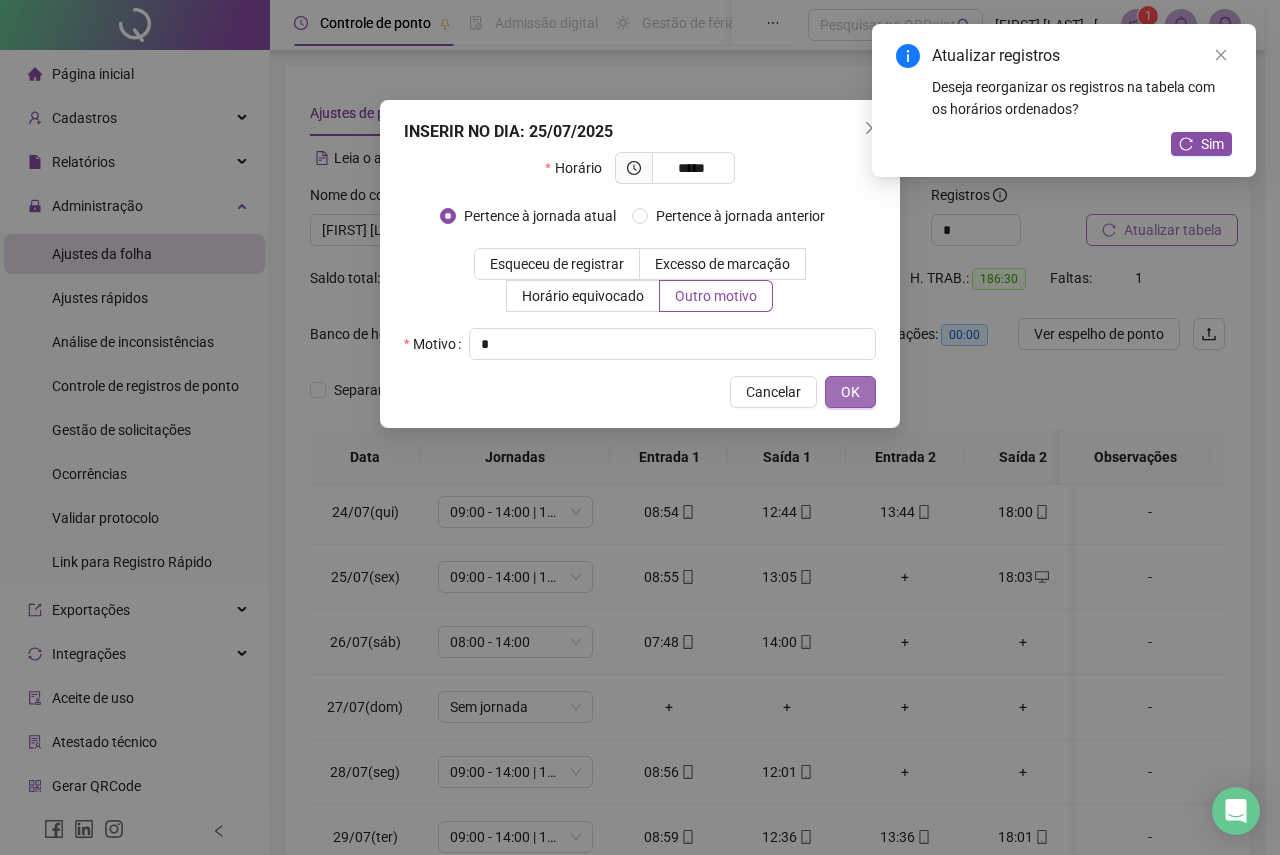 click on "OK" at bounding box center [850, 392] 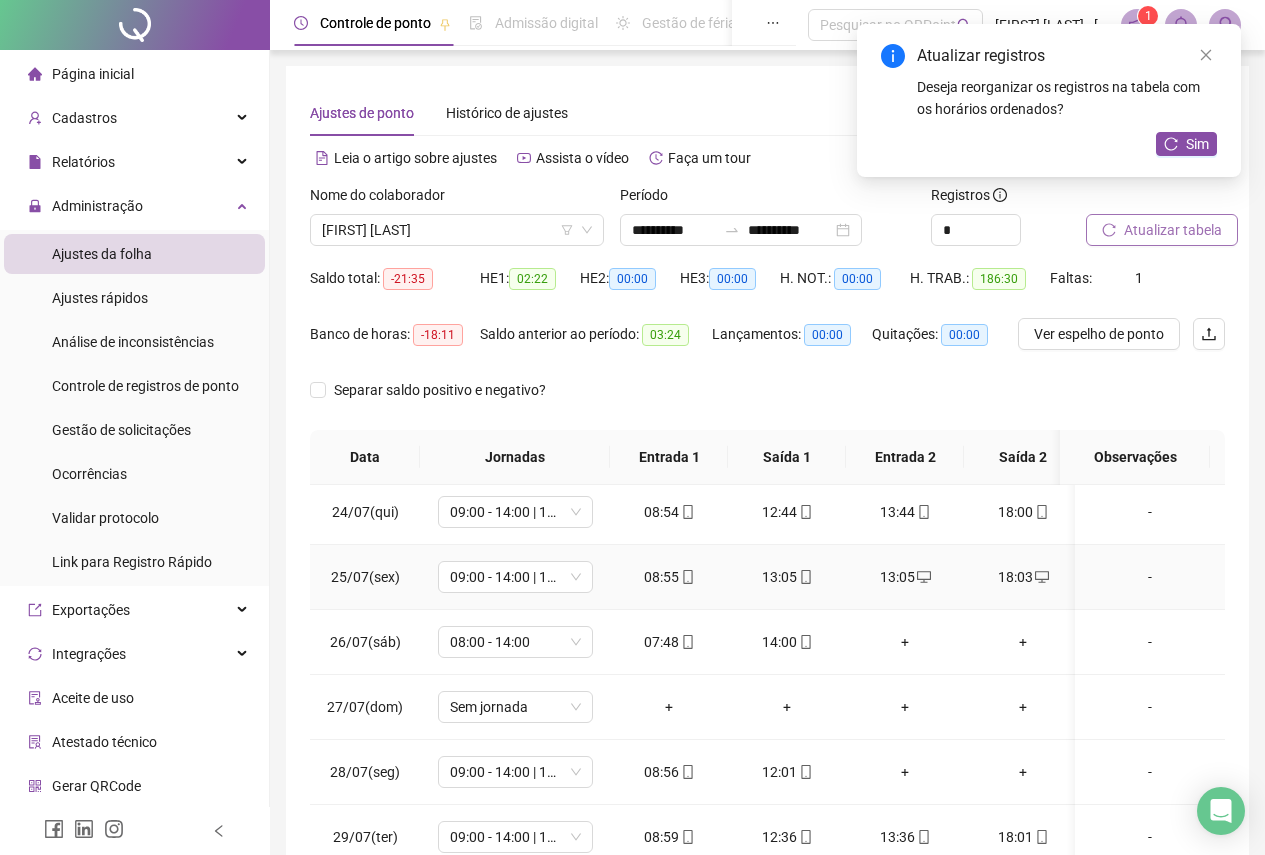 click on "13:05" at bounding box center (787, 577) 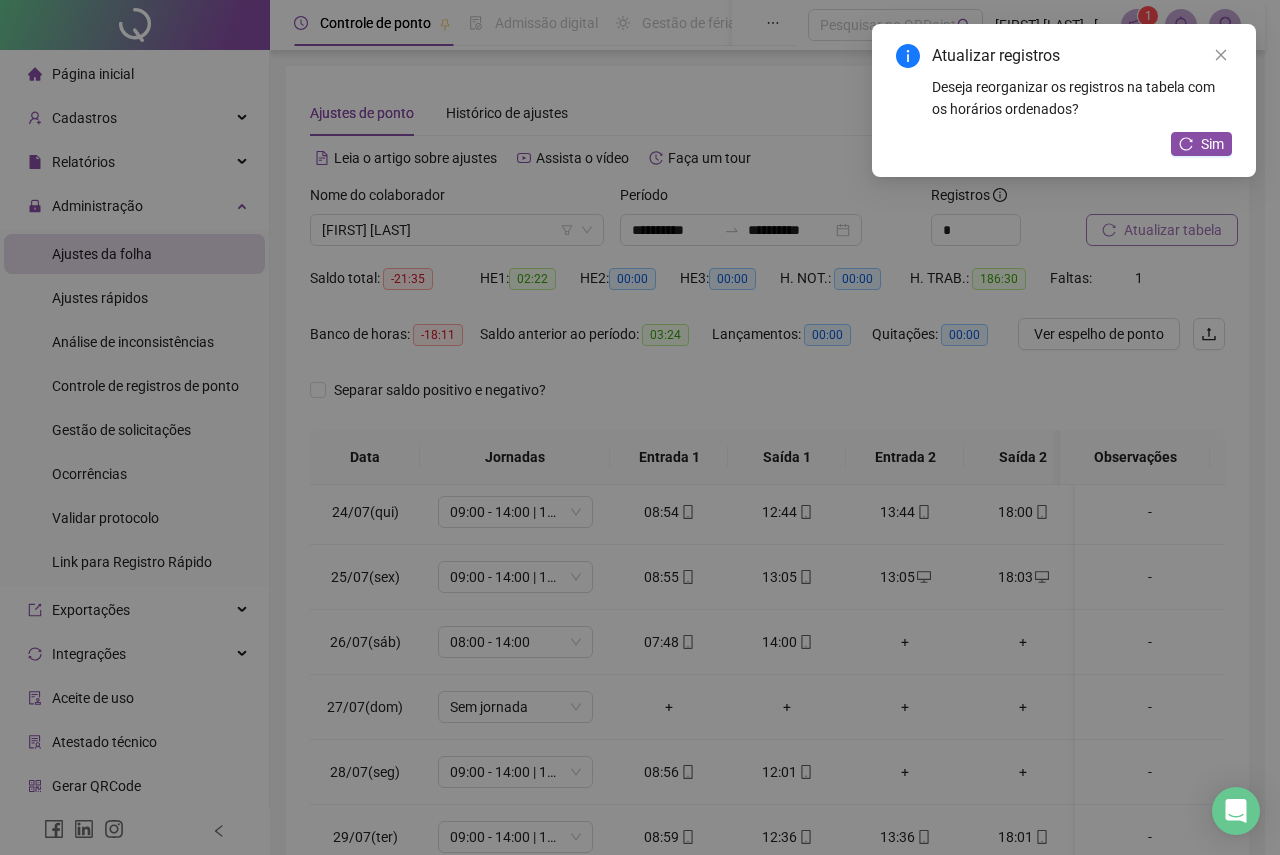 type on "**********" 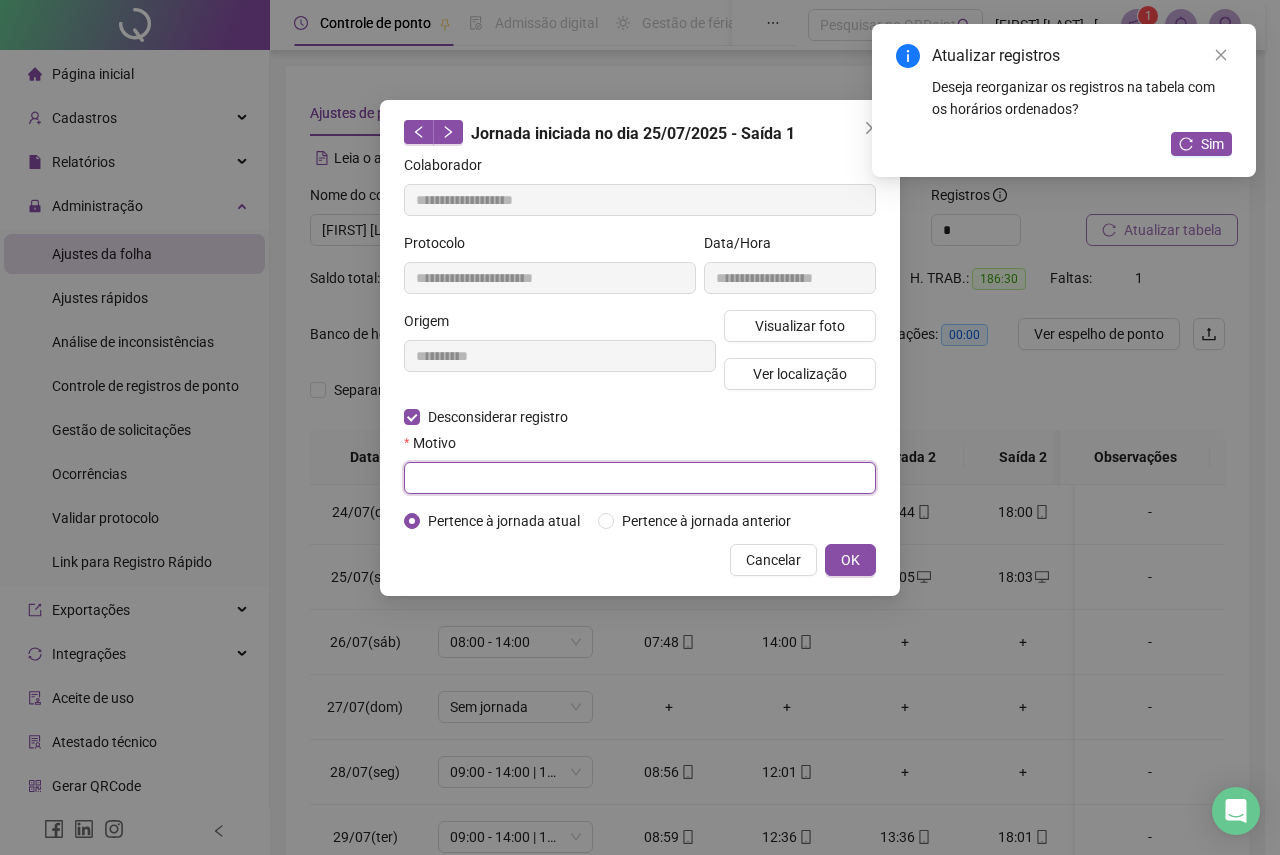 click at bounding box center [640, 478] 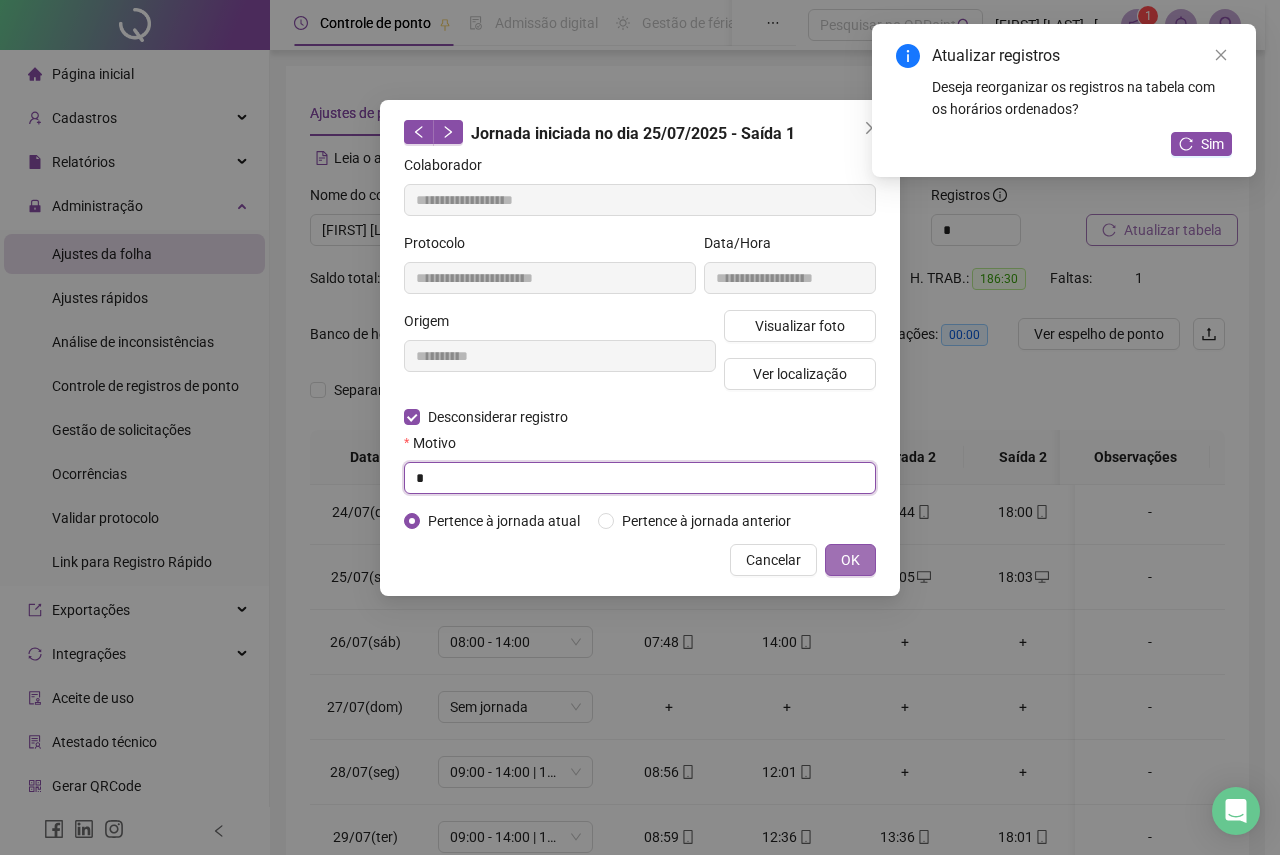 type on "*" 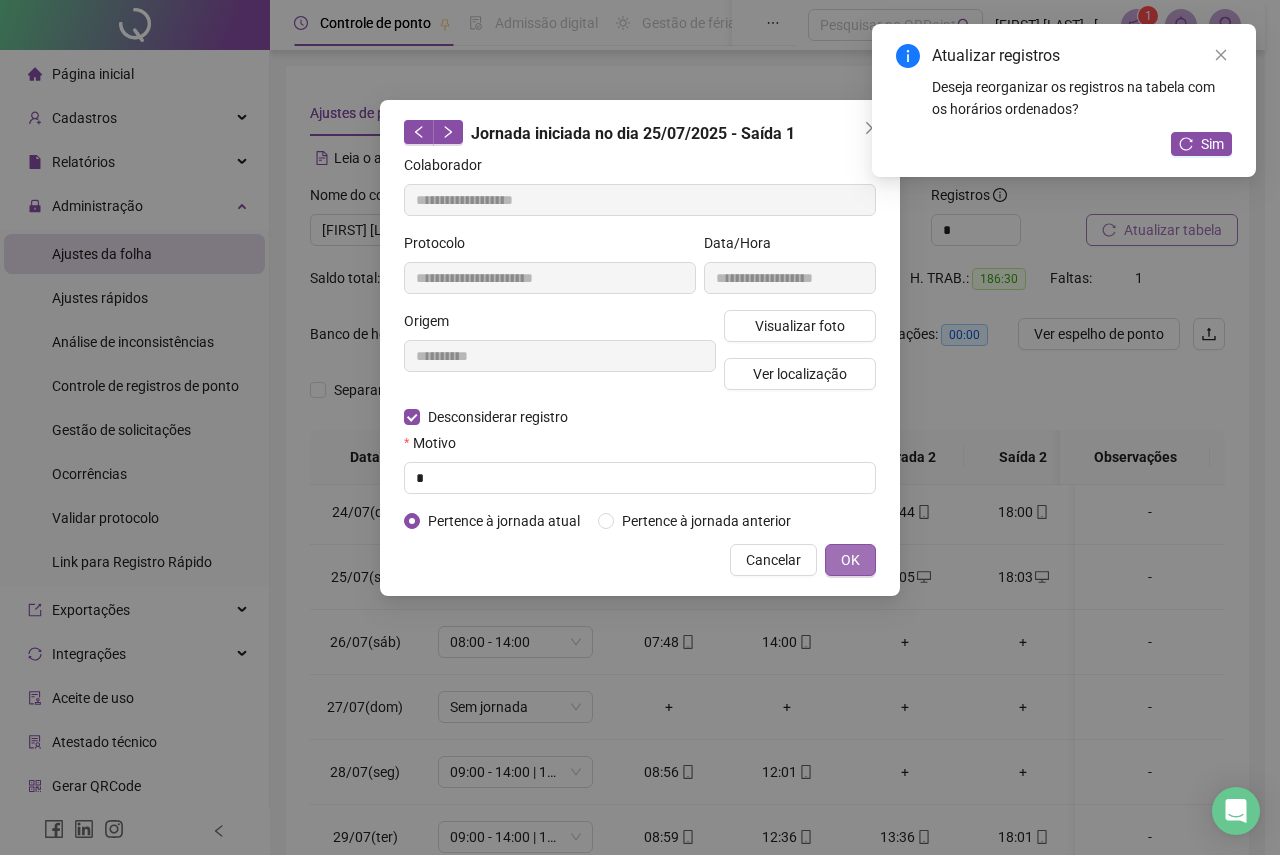 click on "OK" at bounding box center (850, 560) 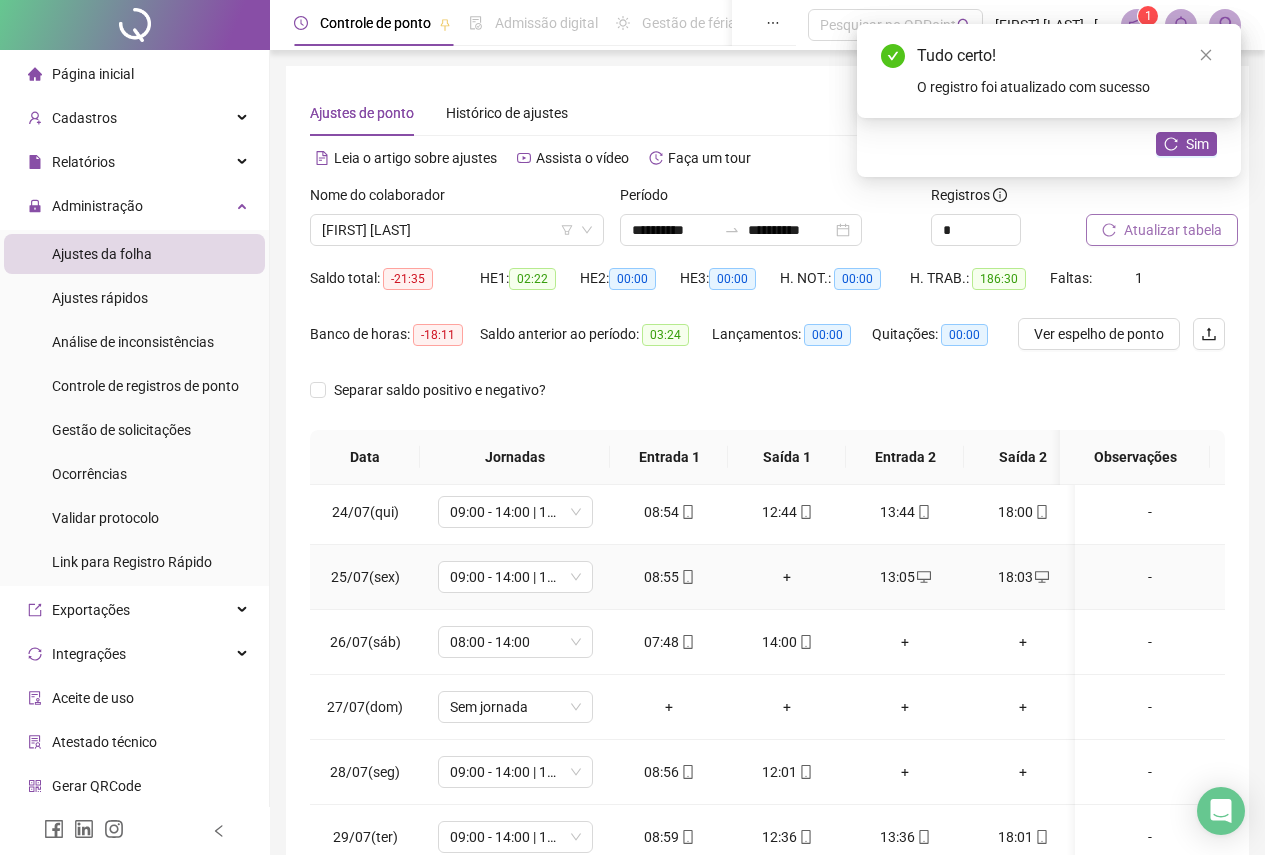 click on "+" at bounding box center [787, 577] 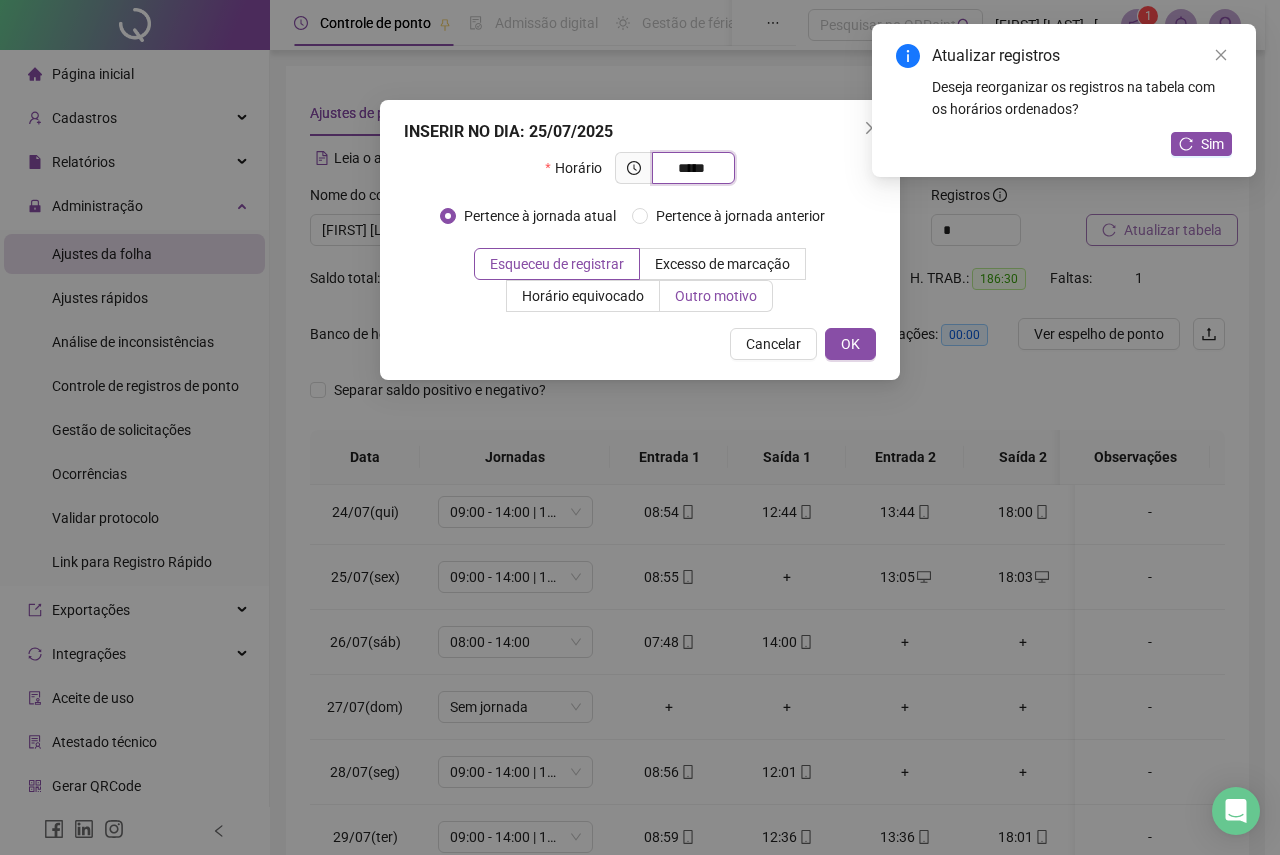type on "*****" 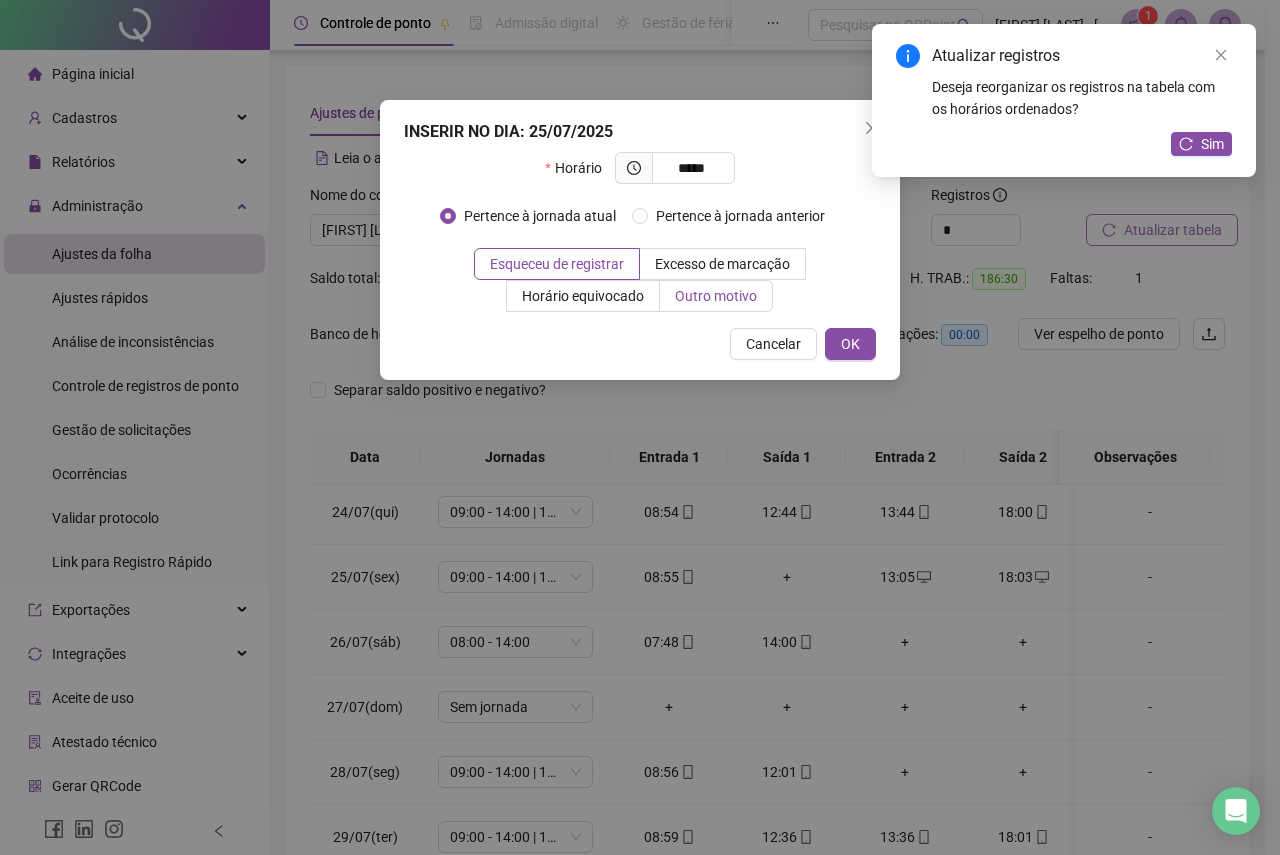 click on "Outro motivo" at bounding box center (716, 296) 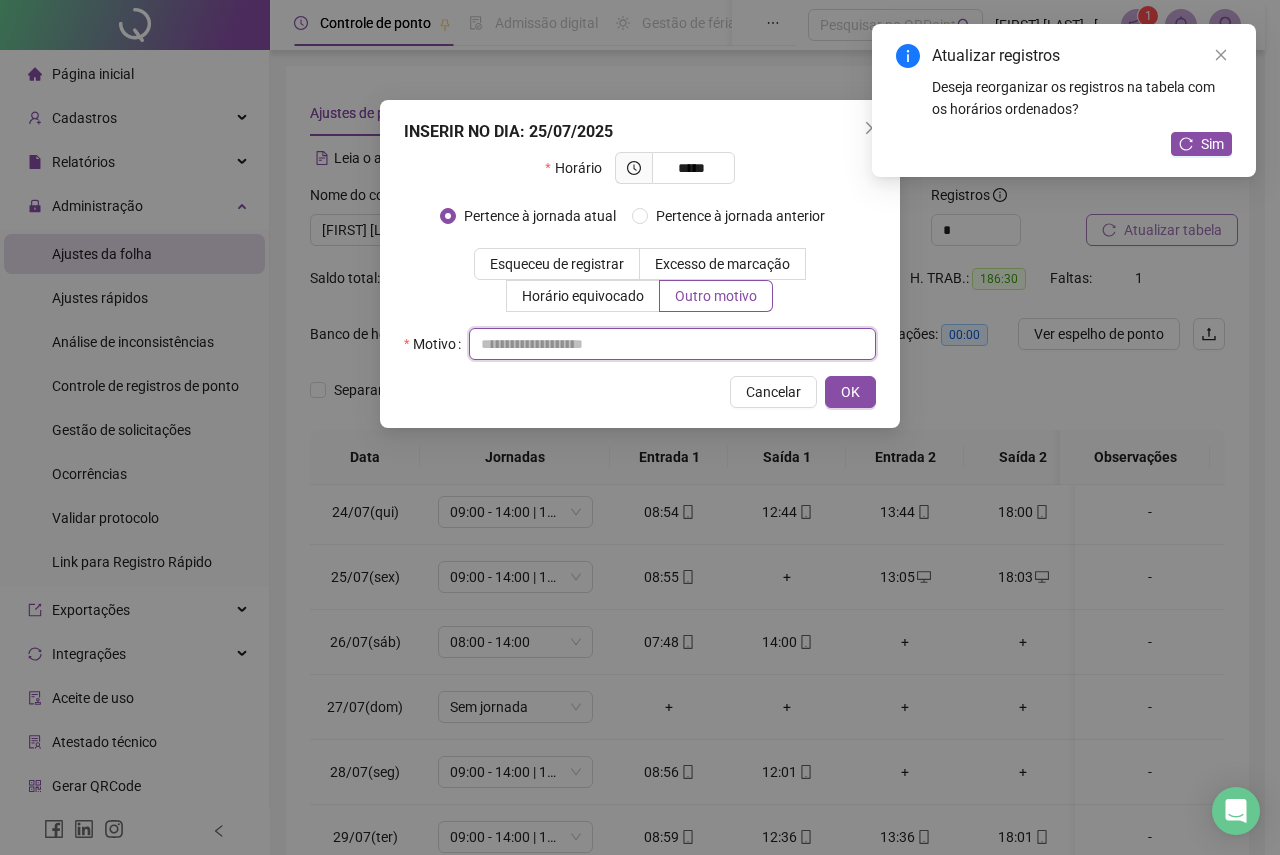 click at bounding box center (672, 344) 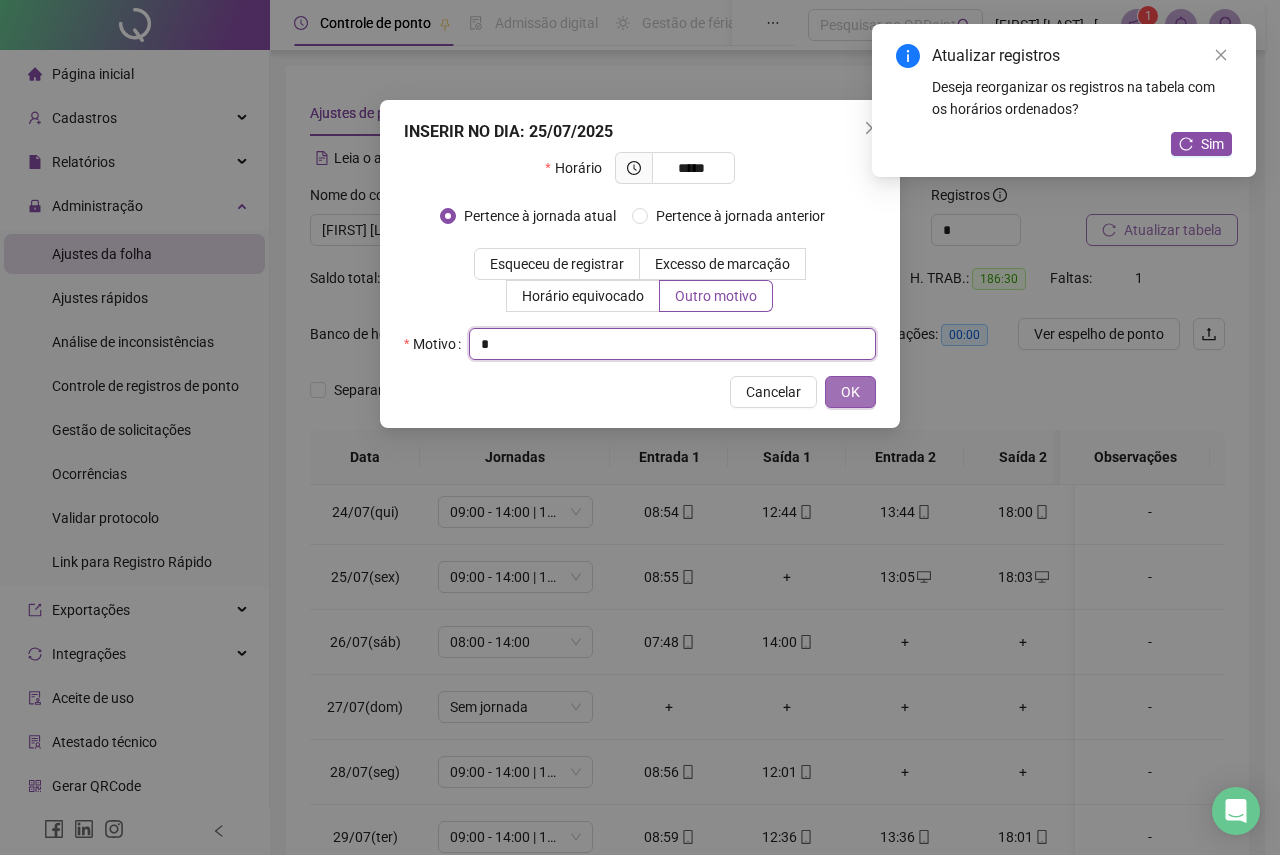 type on "*" 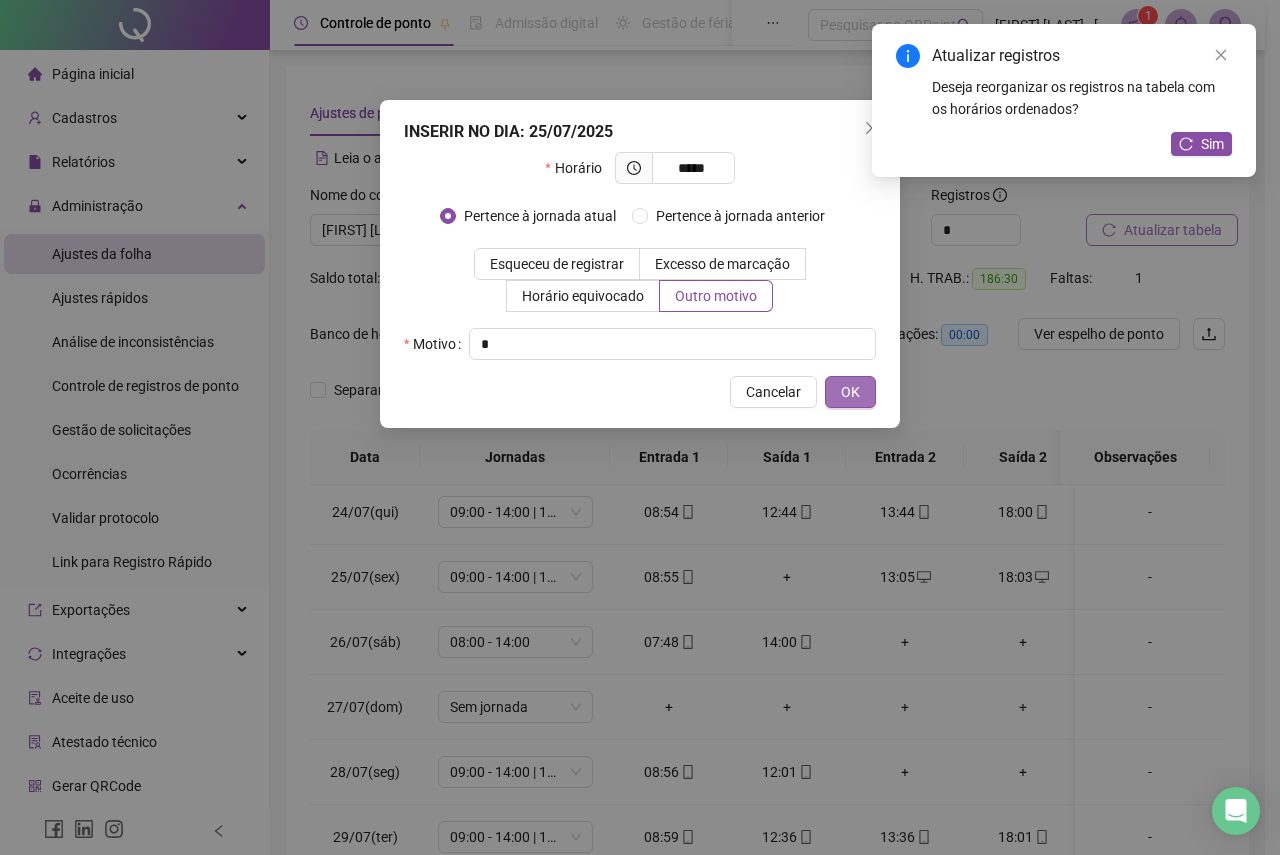 click on "OK" at bounding box center (850, 392) 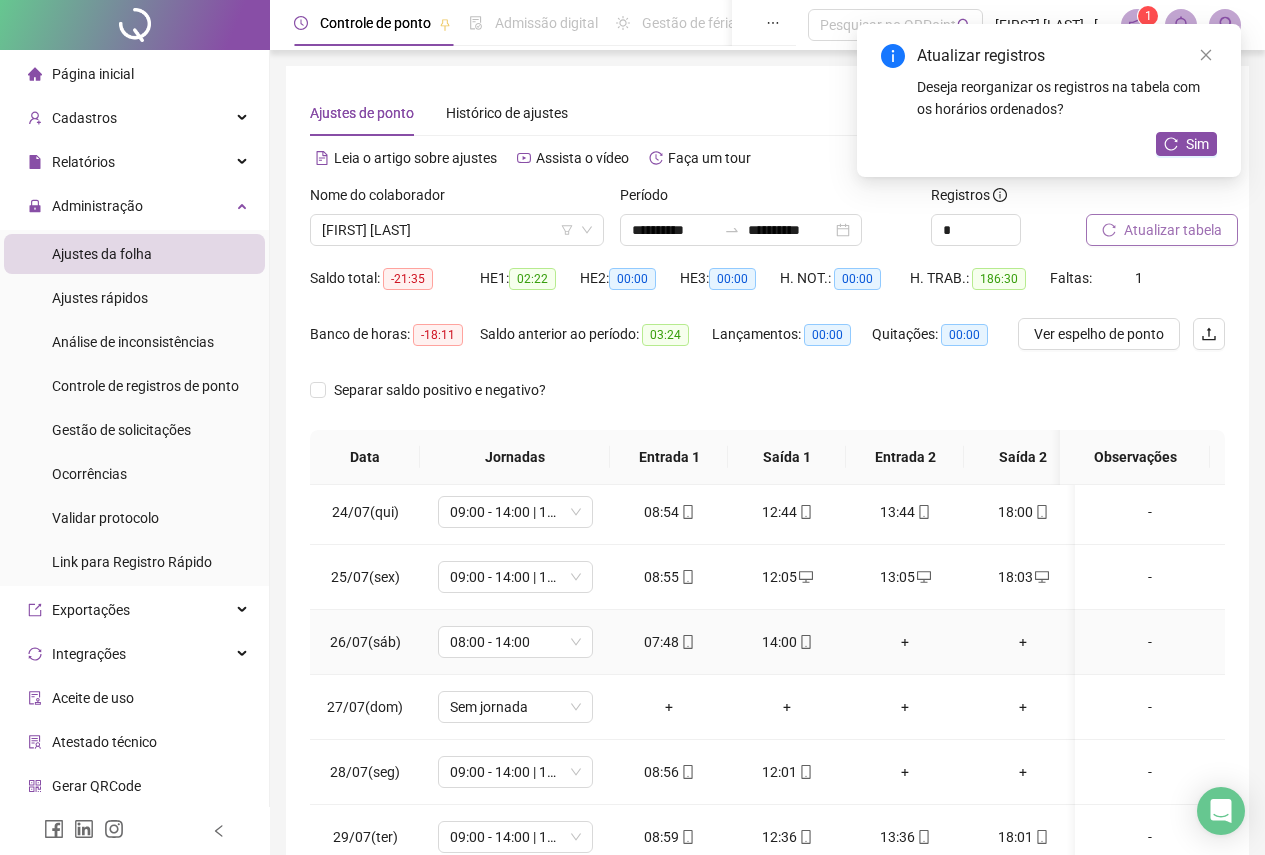 scroll, scrollTop: 1603, scrollLeft: 0, axis: vertical 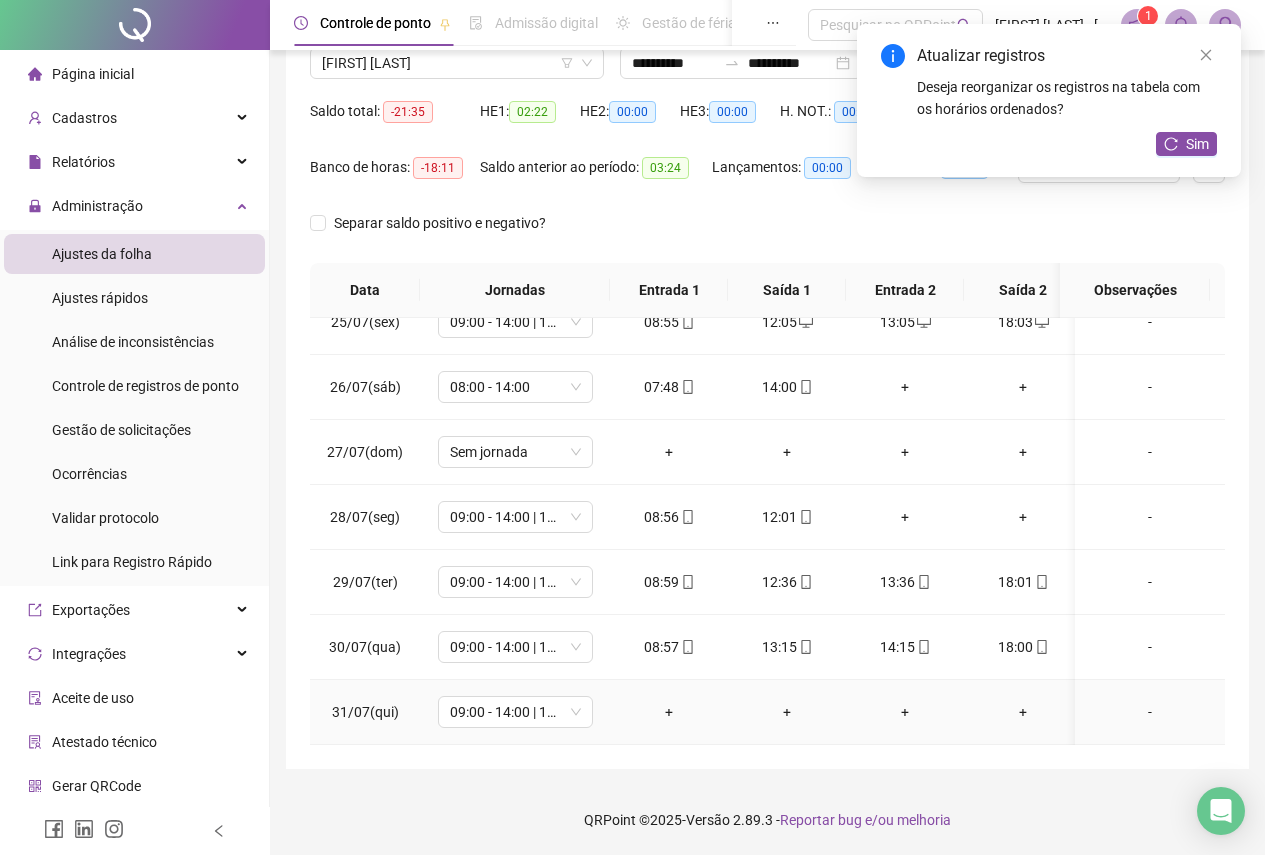 click on "+" at bounding box center (669, 712) 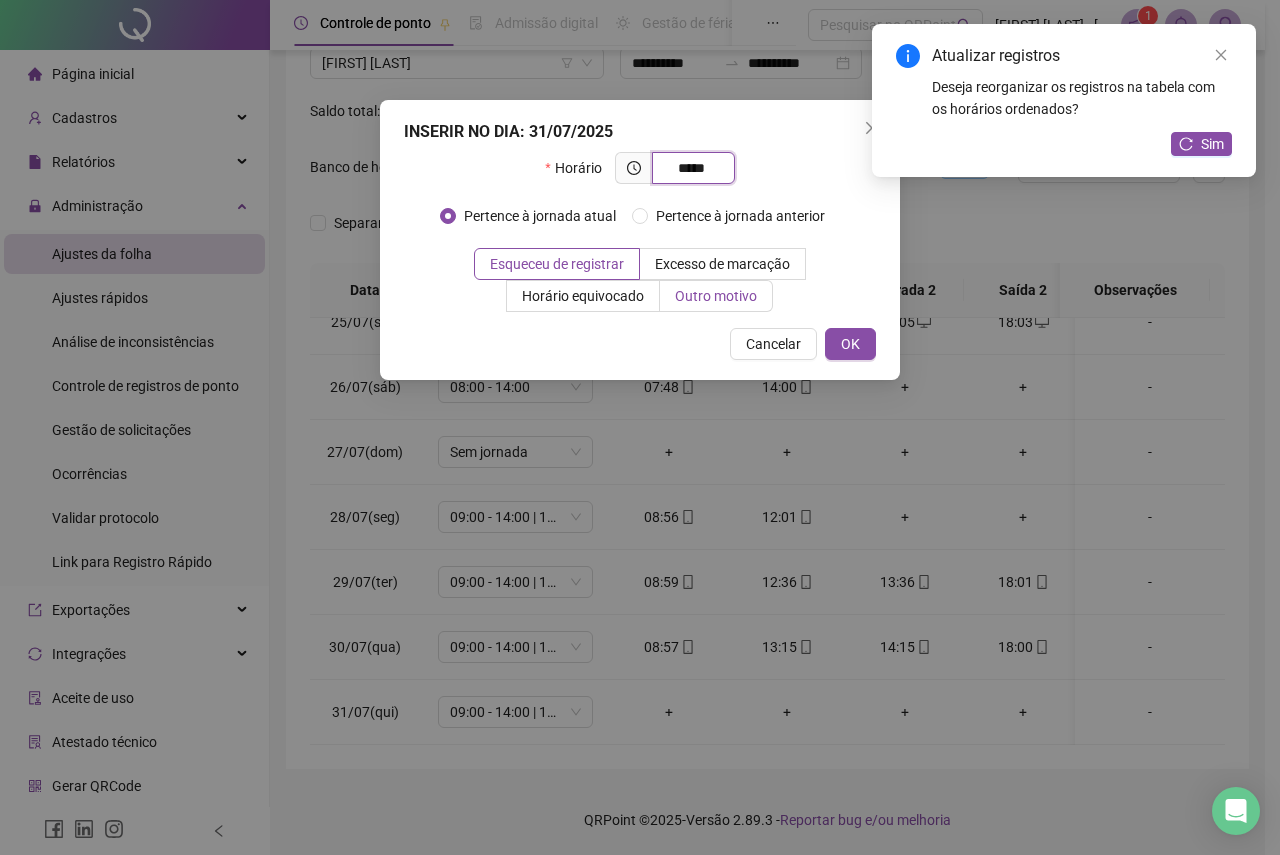 type on "*****" 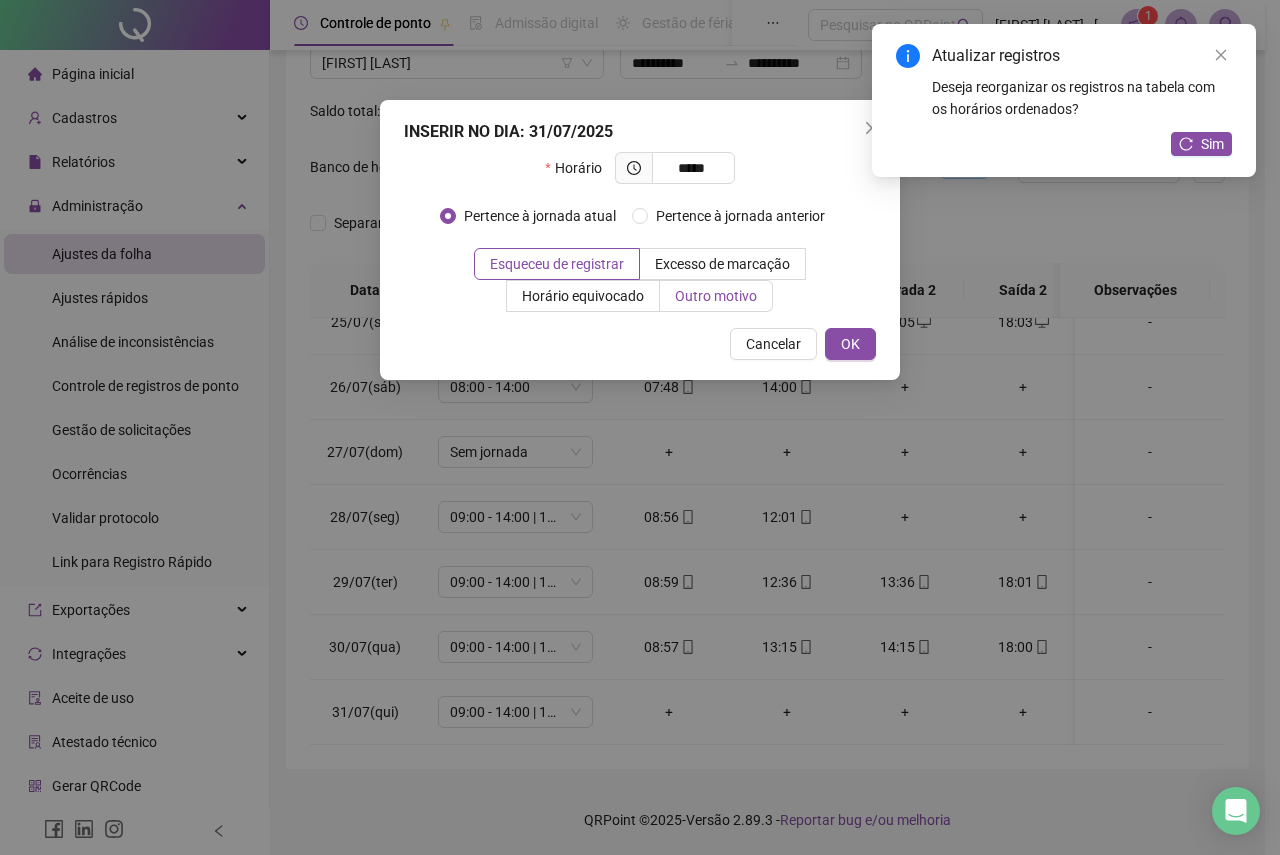 click on "Outro motivo" at bounding box center (716, 296) 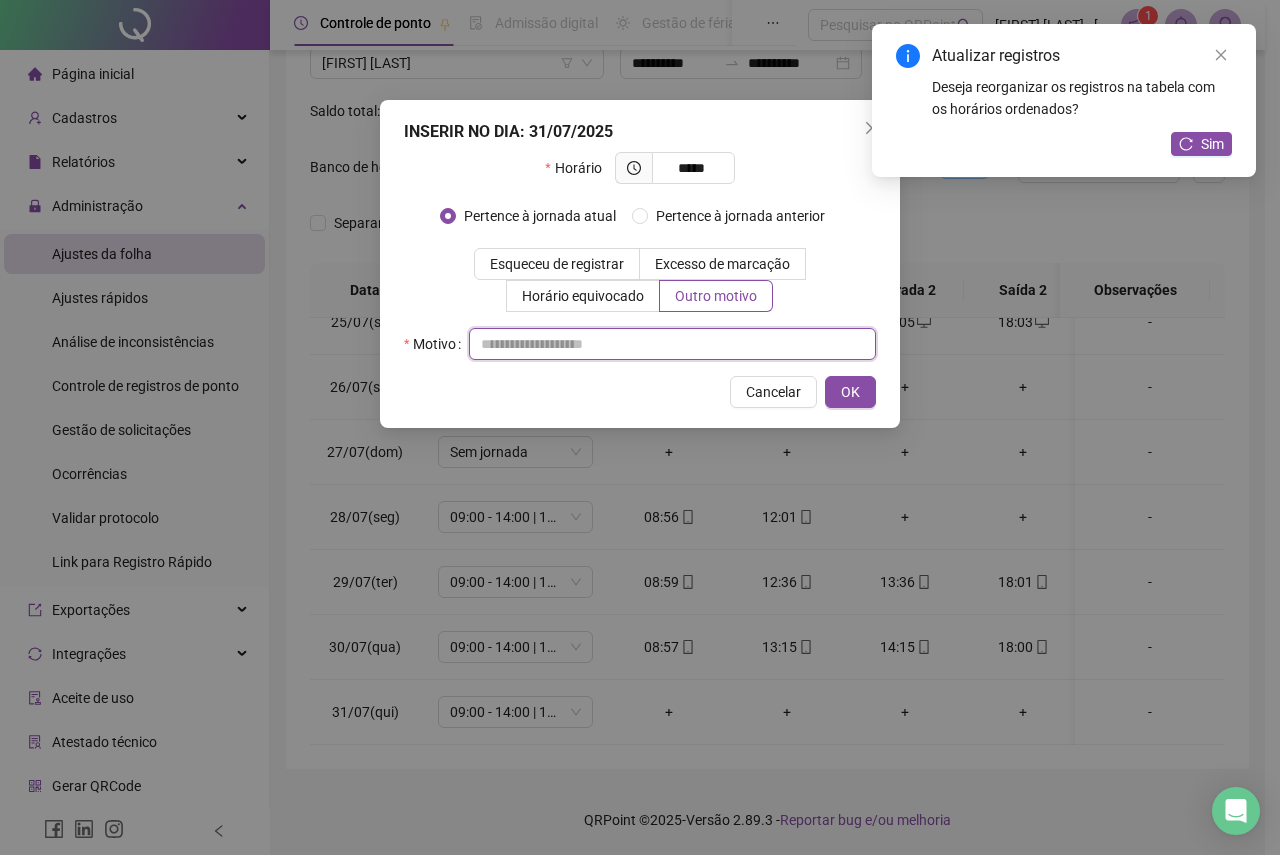 click at bounding box center [672, 344] 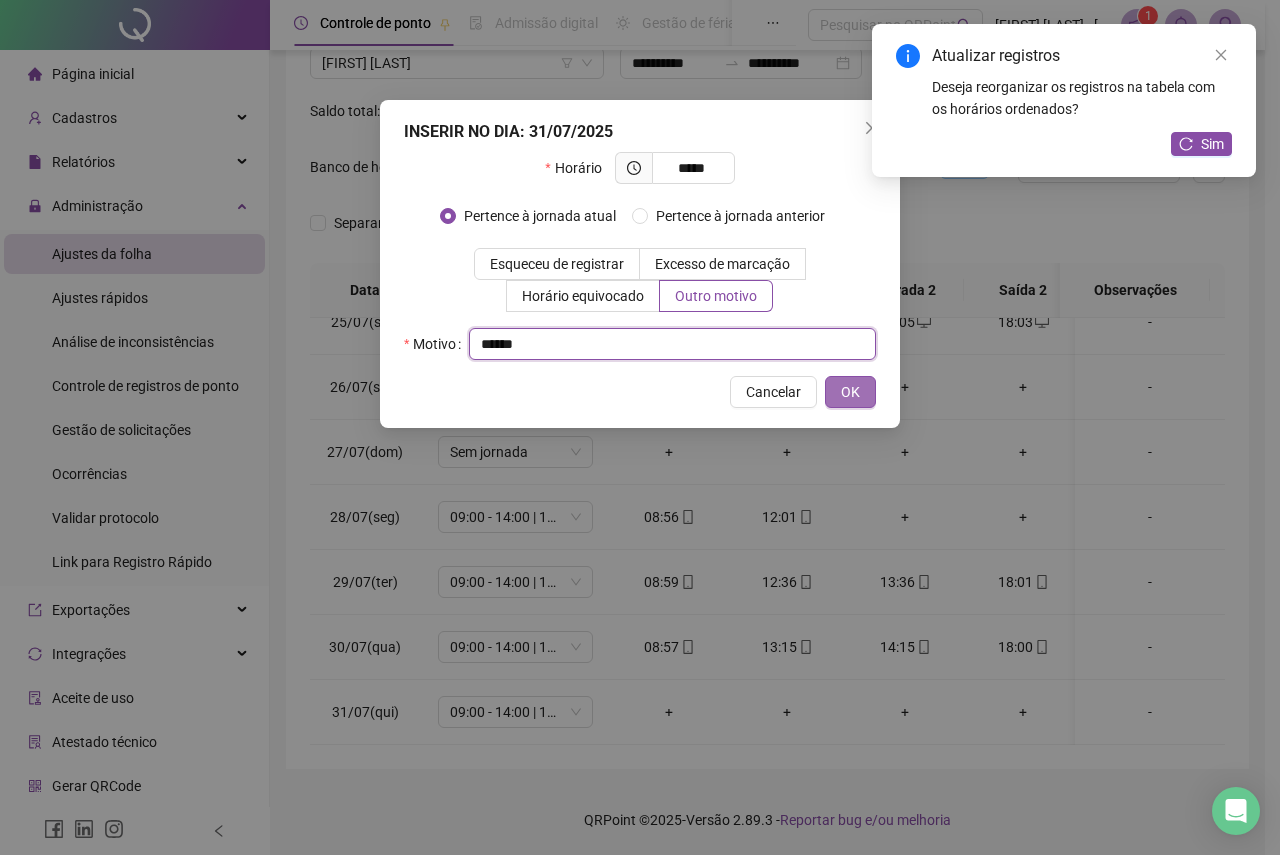 type on "*****" 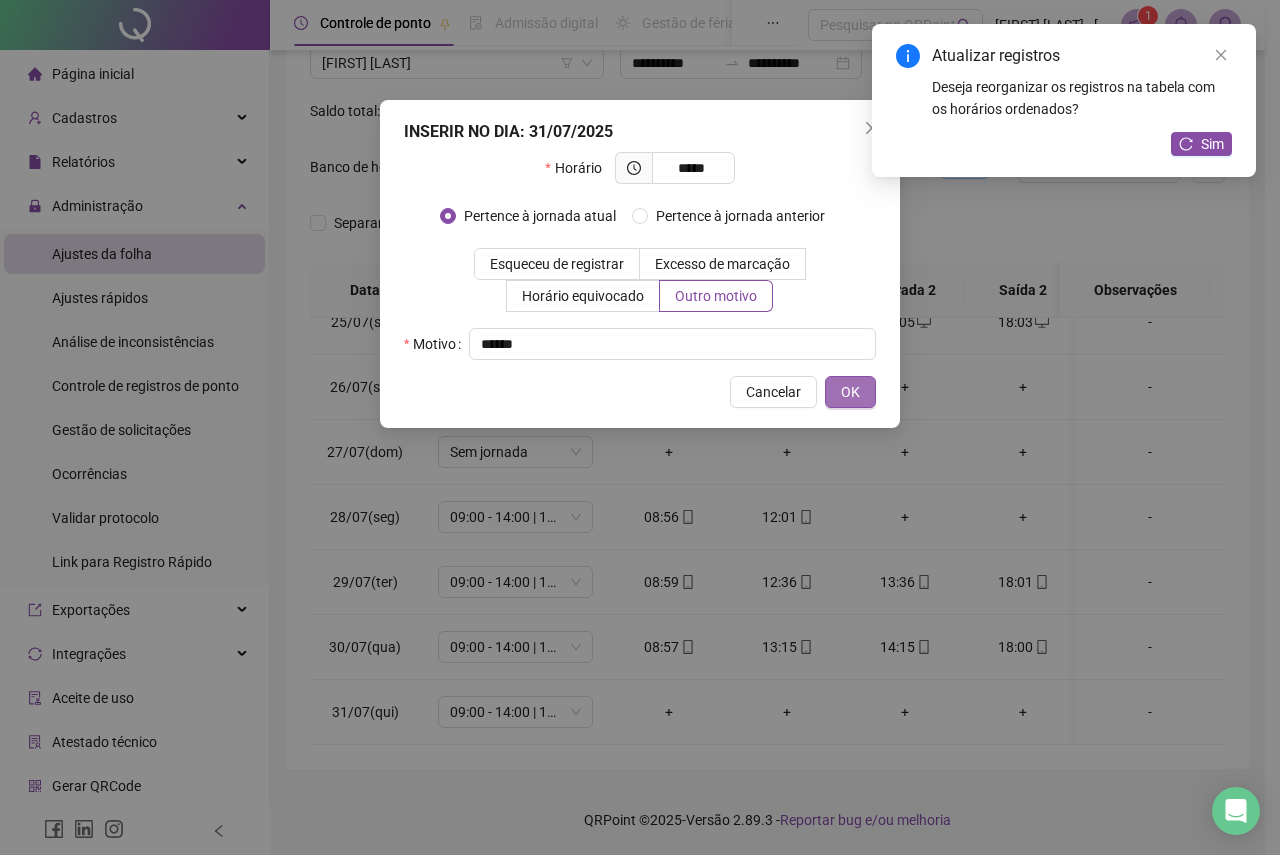 click on "OK" at bounding box center (850, 392) 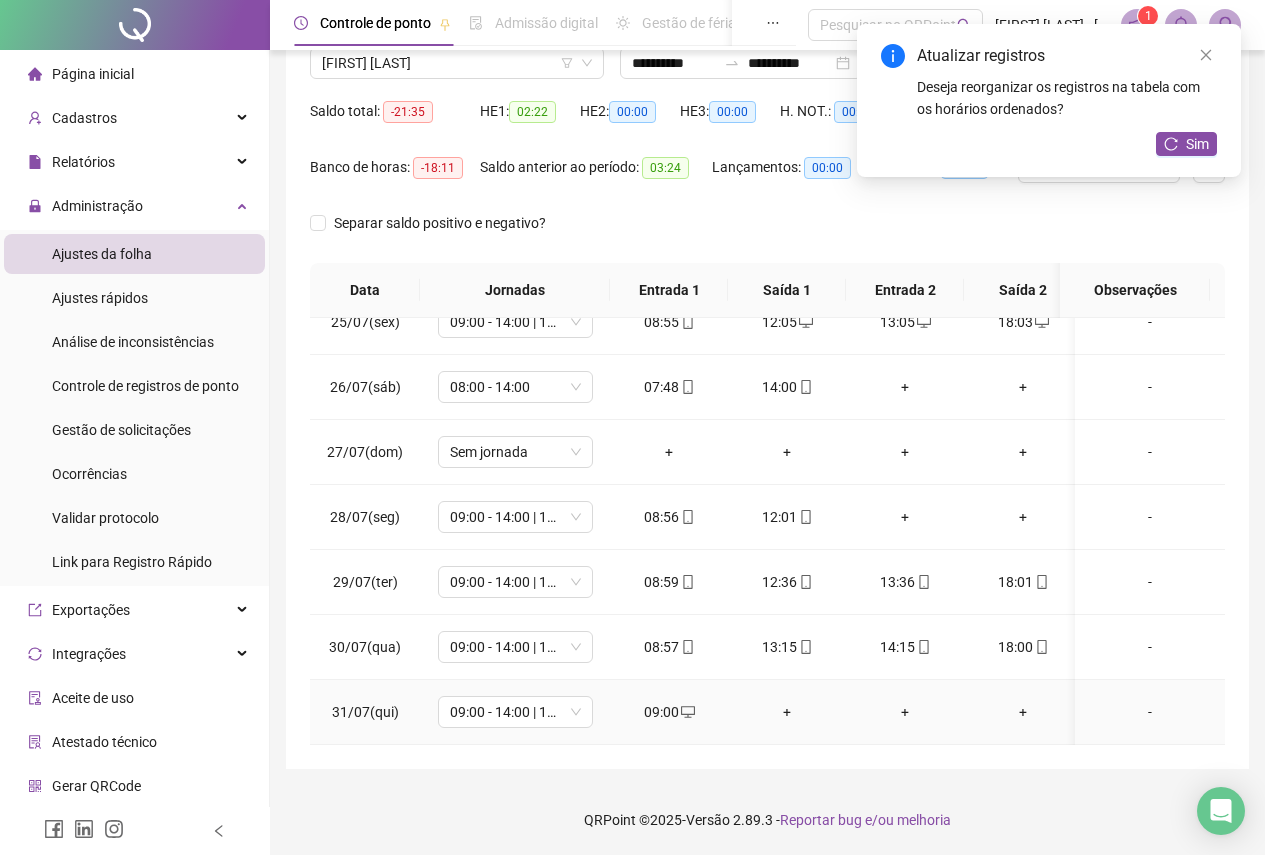 click on "+" at bounding box center (787, 712) 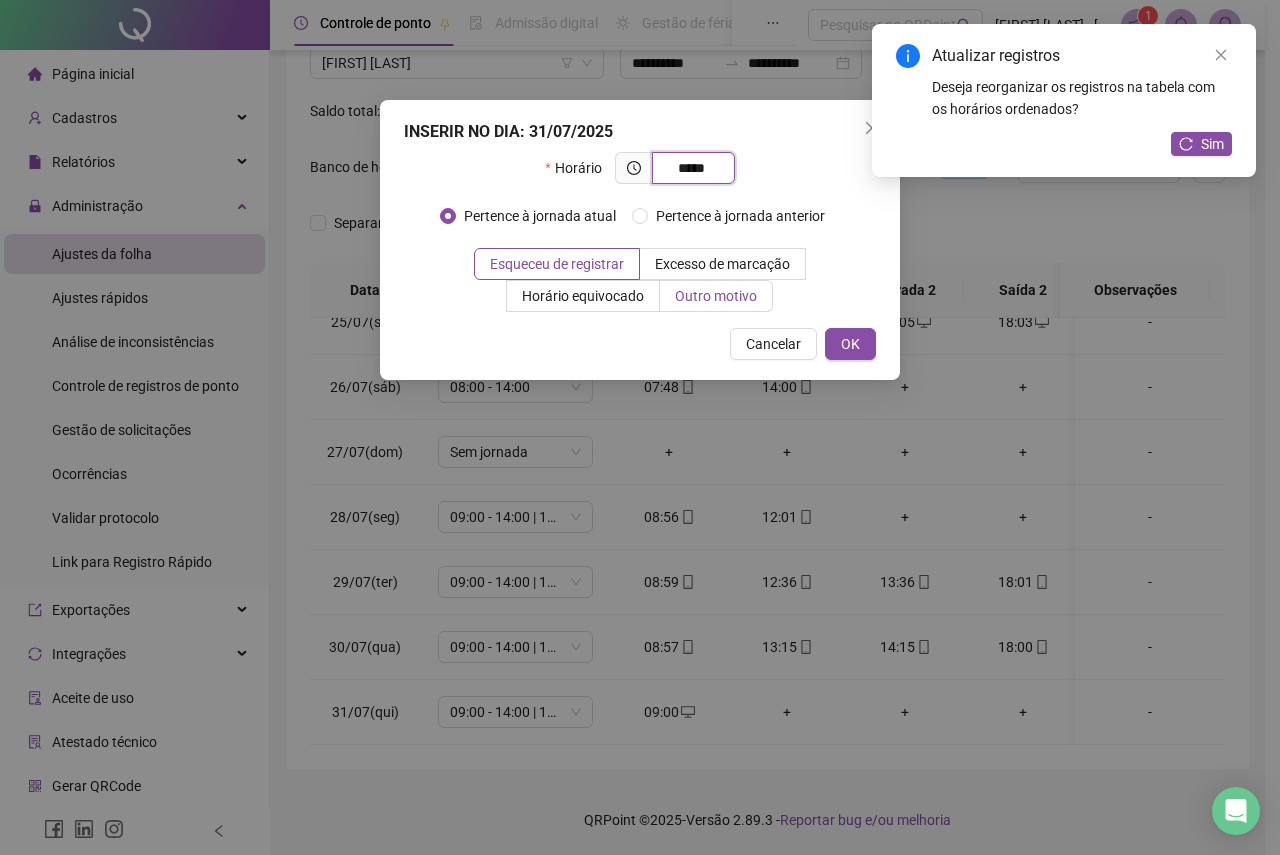 type on "*****" 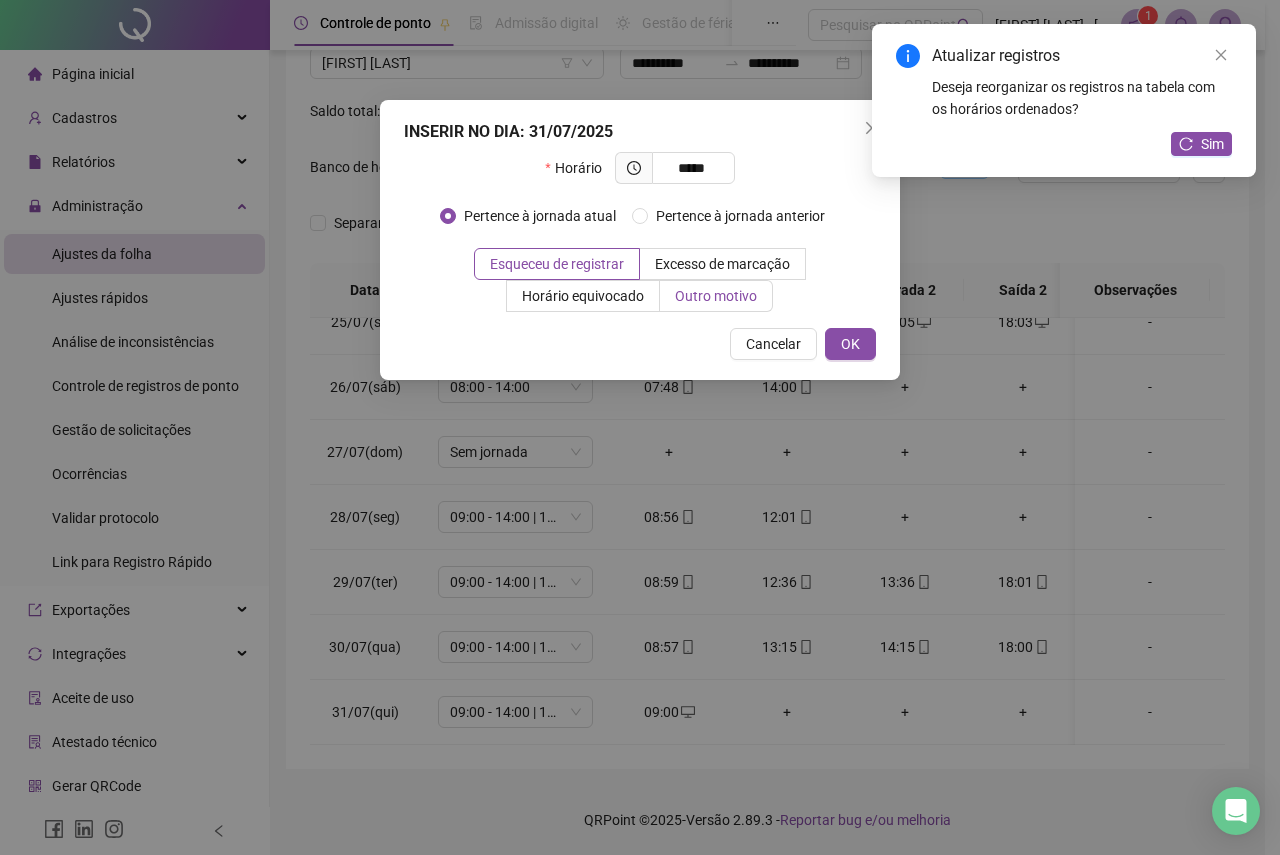 click on "Outro motivo" at bounding box center (716, 296) 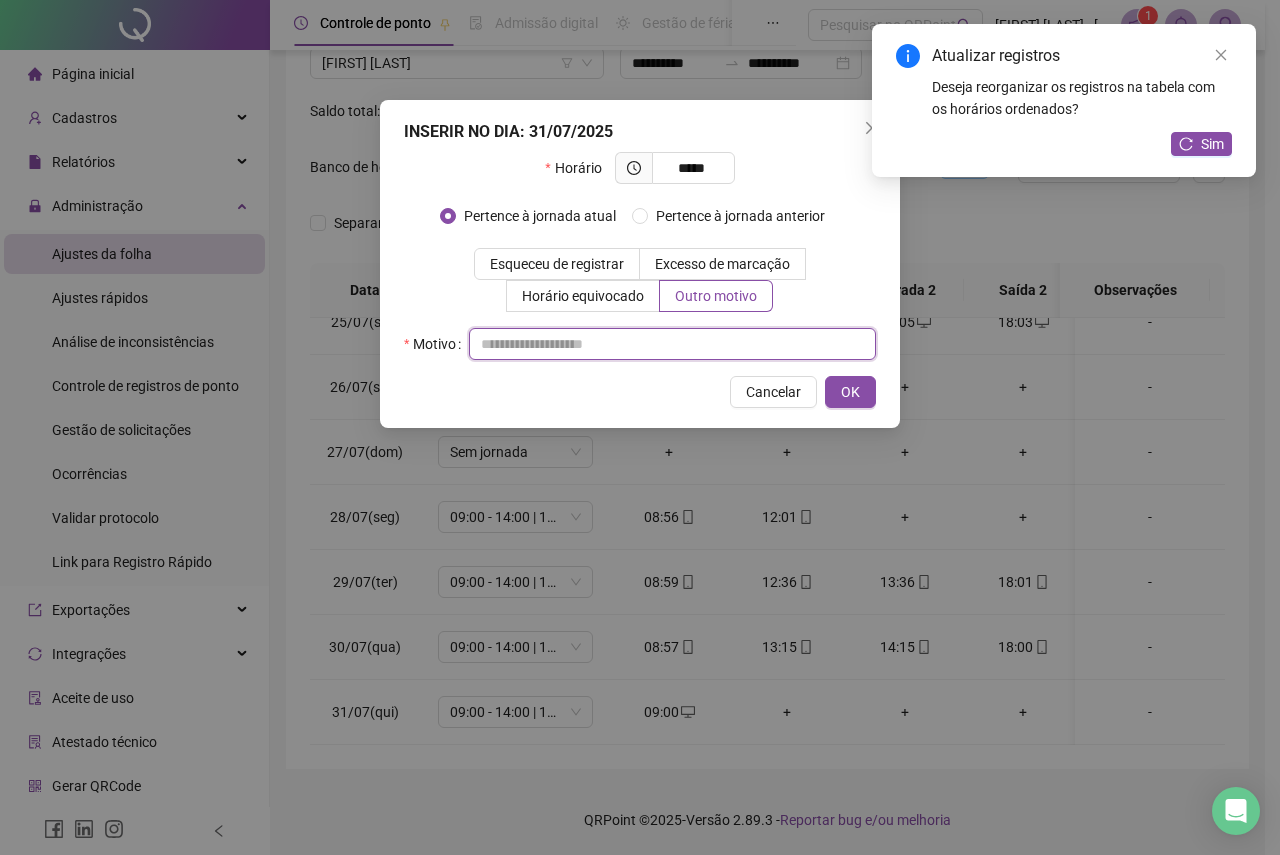 click at bounding box center (672, 344) 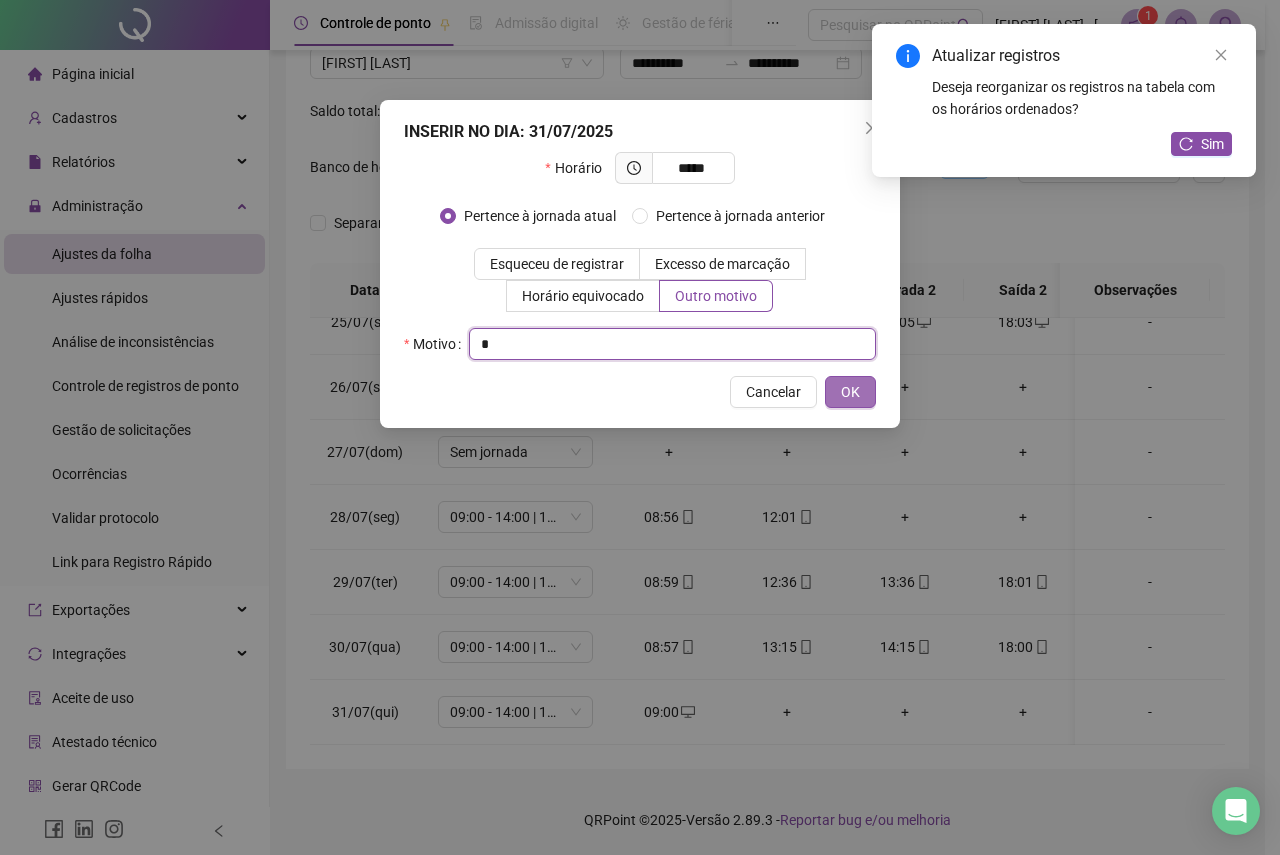 type on "*" 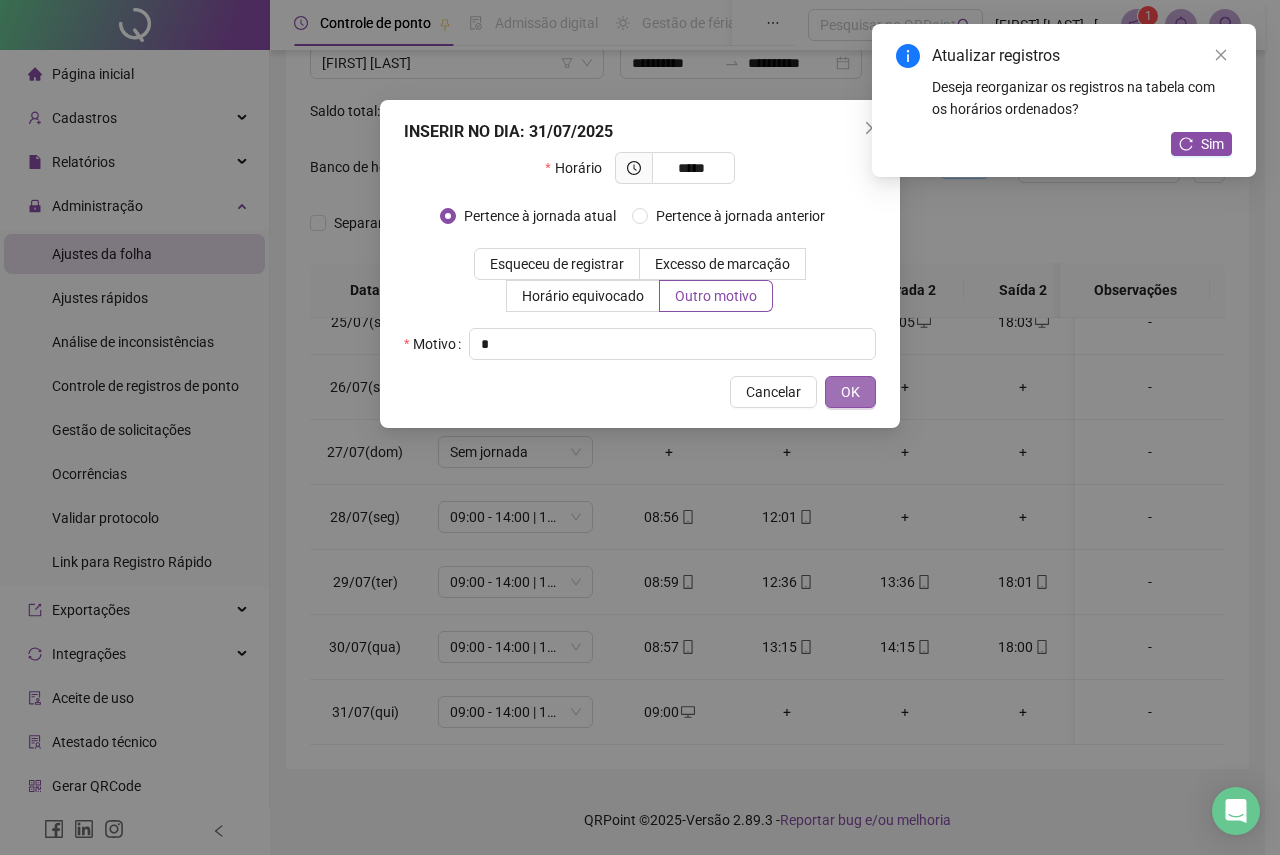 click on "OK" at bounding box center (850, 392) 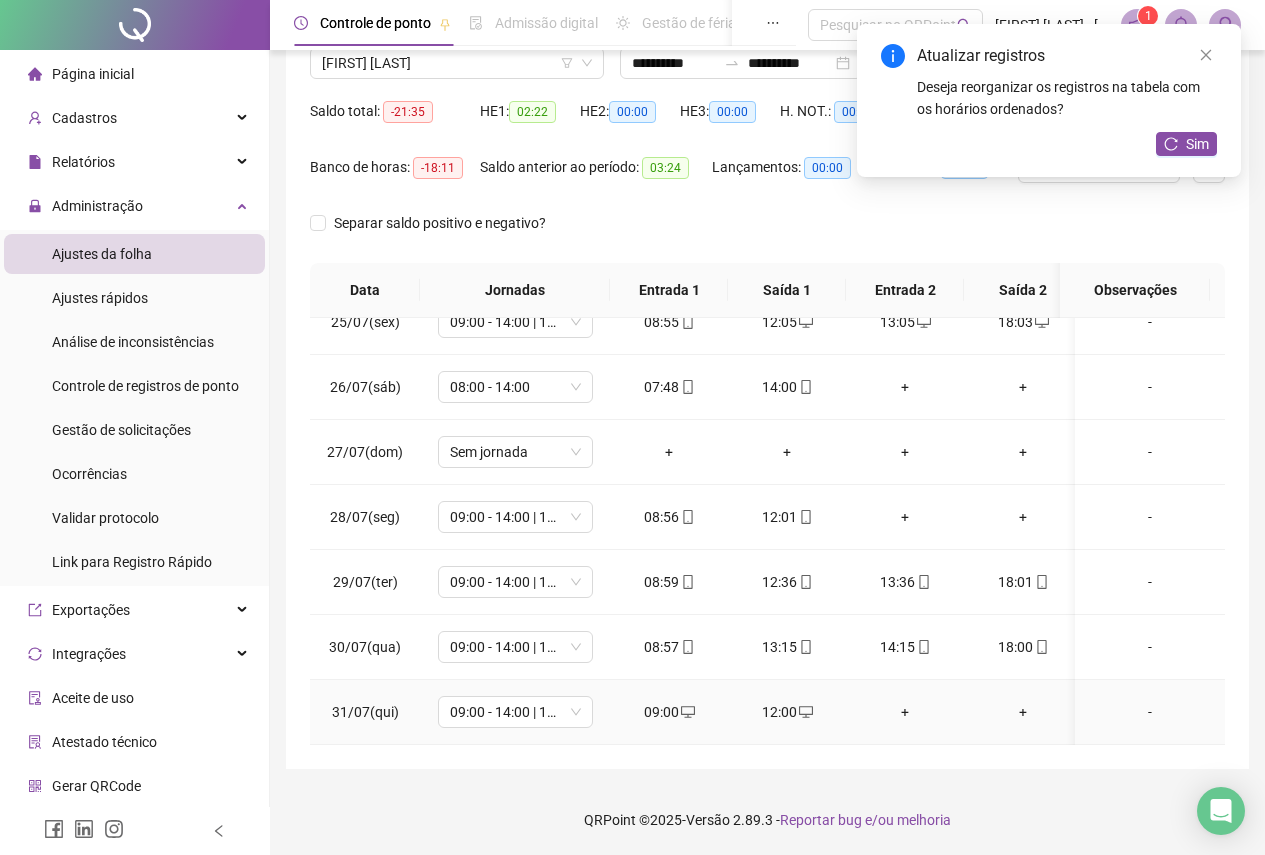 click on "+" at bounding box center [905, 712] 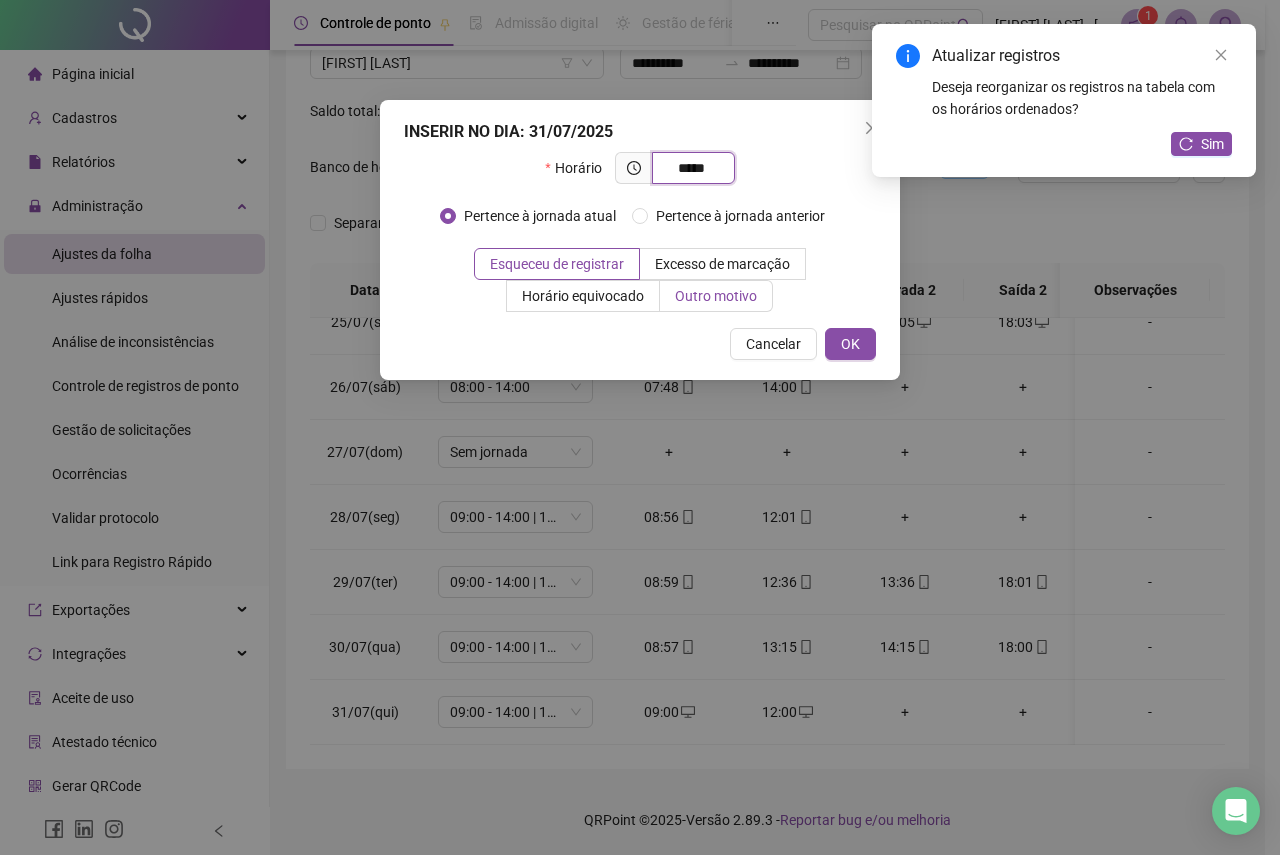 type on "*****" 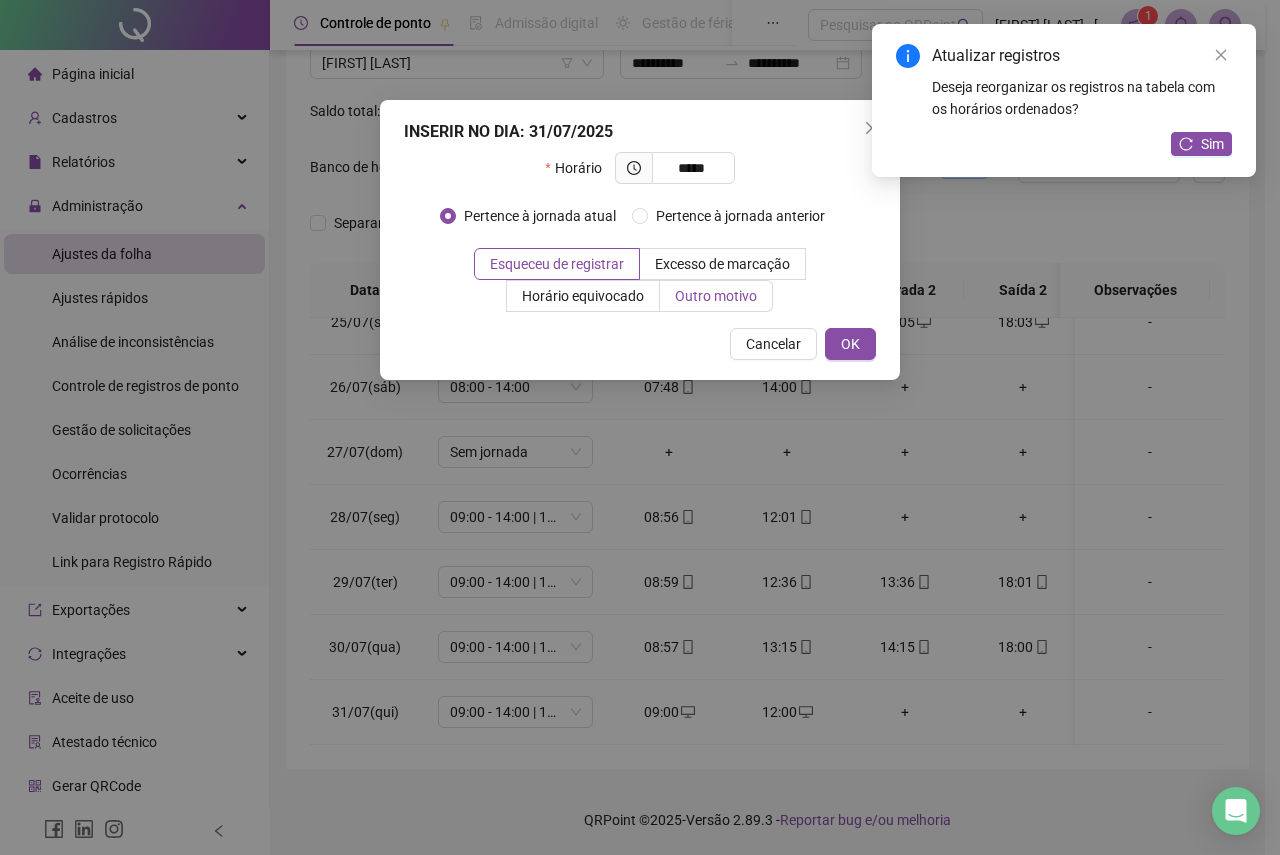 click on "Outro motivo" at bounding box center [716, 296] 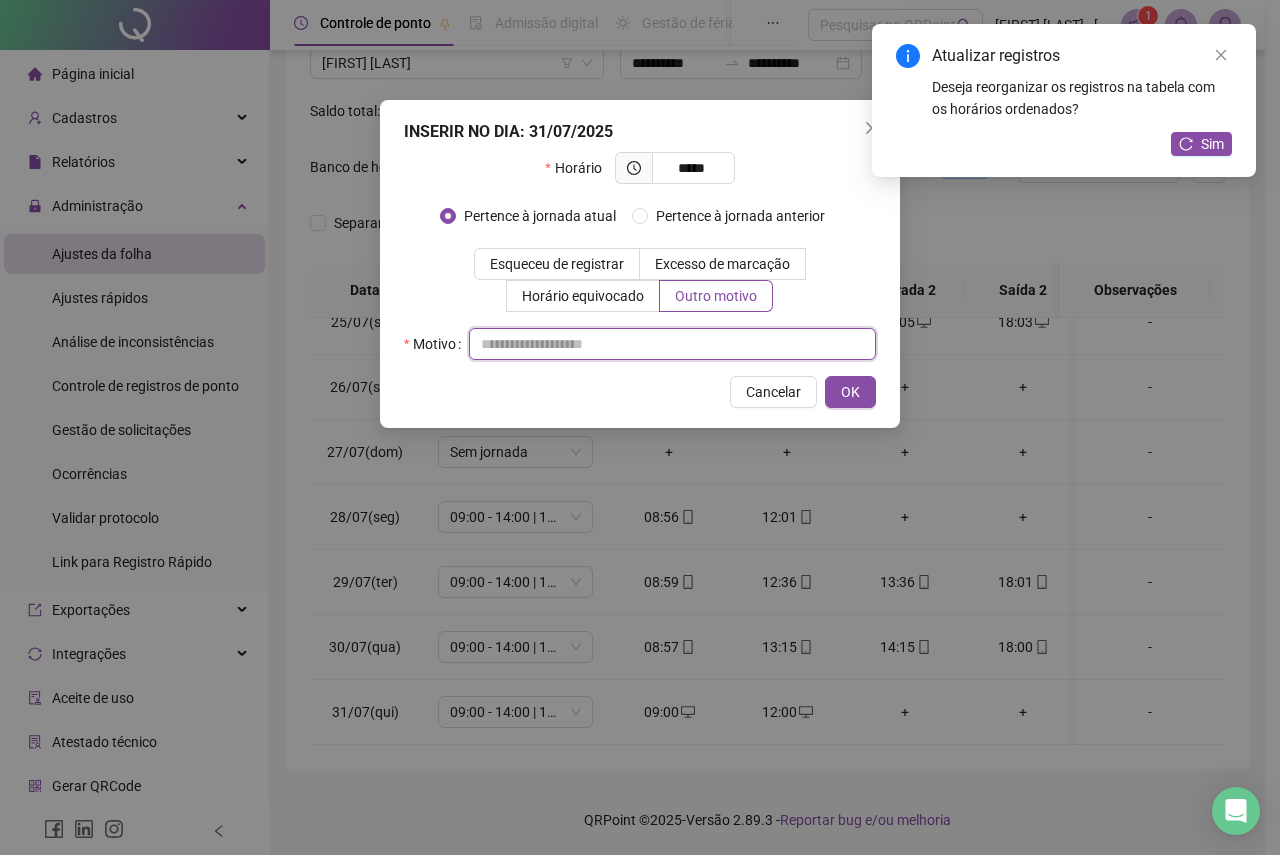 click at bounding box center [672, 344] 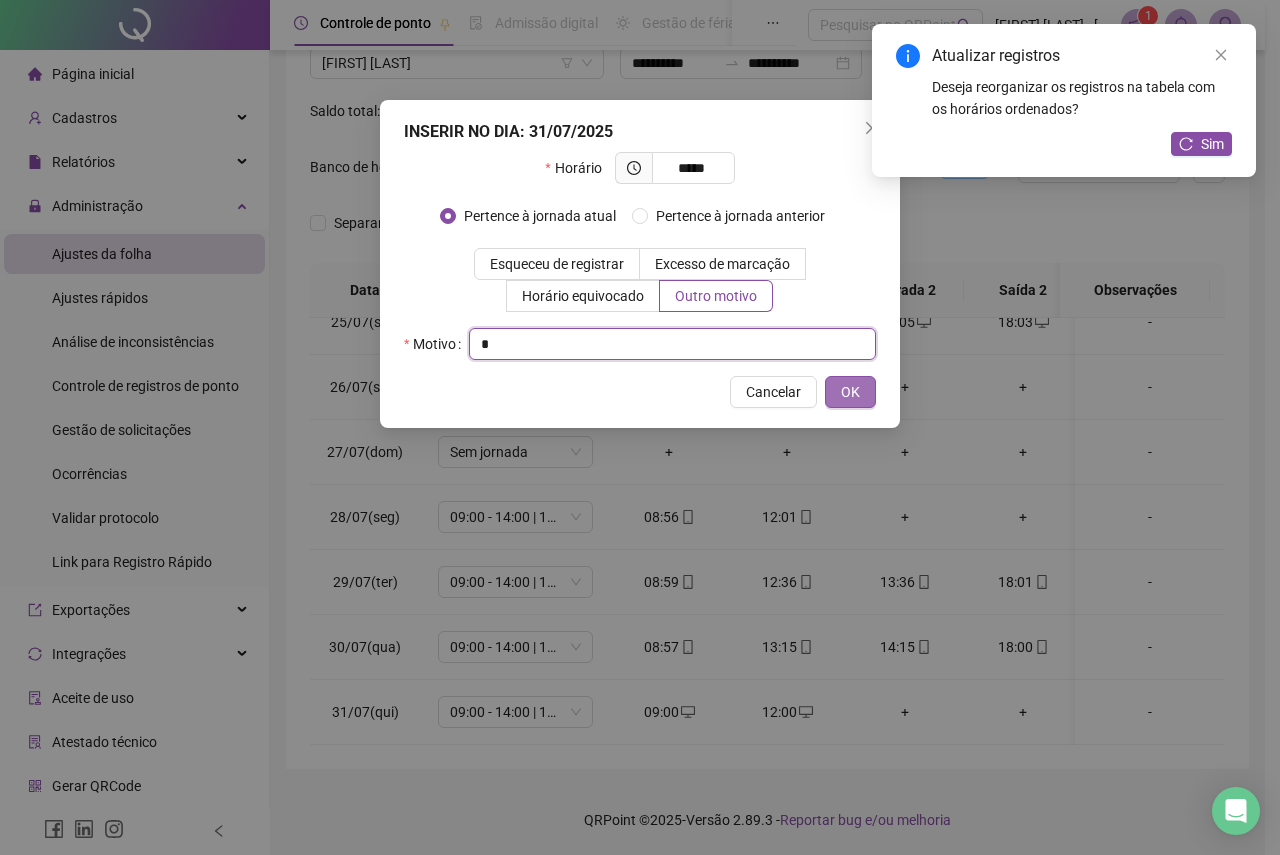 type on "*" 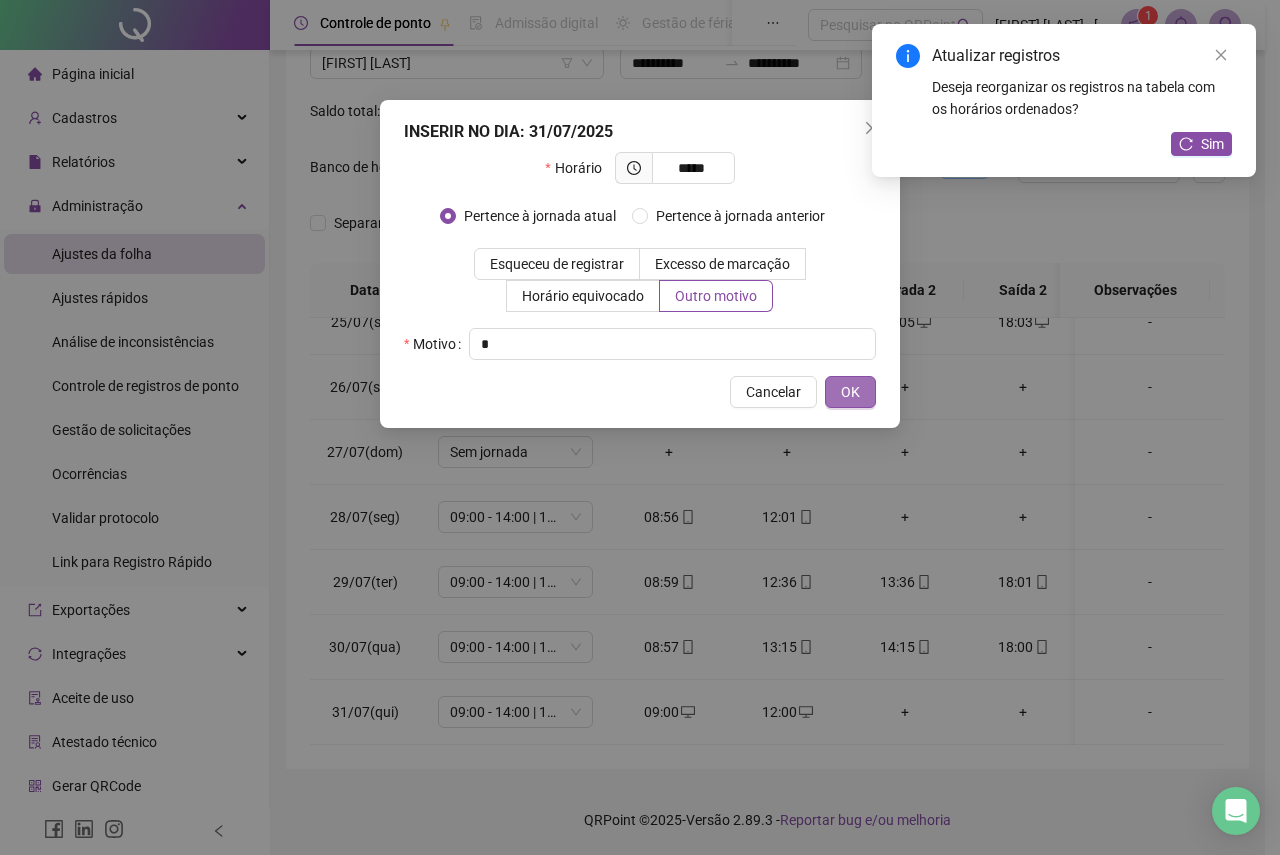 click on "OK" at bounding box center [850, 392] 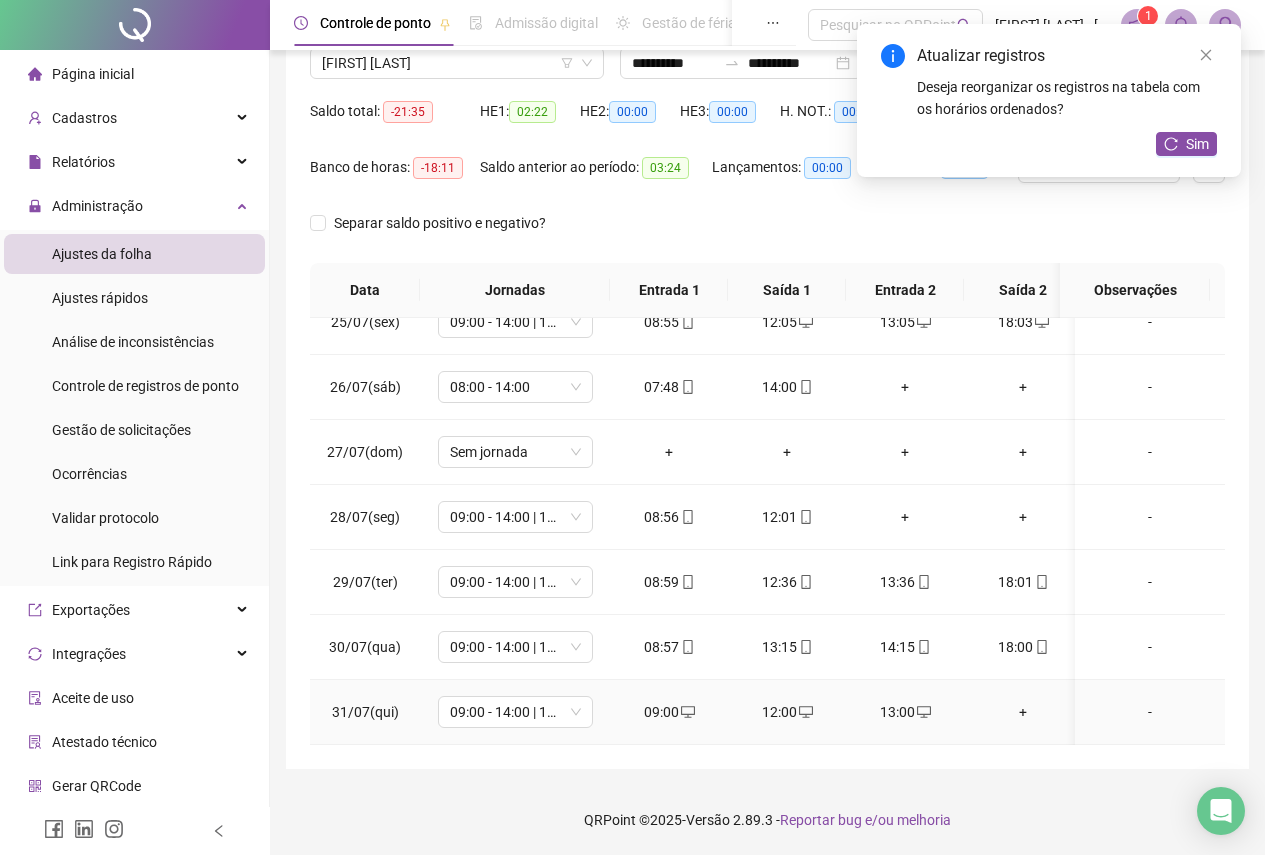 click on "+" at bounding box center (1023, 712) 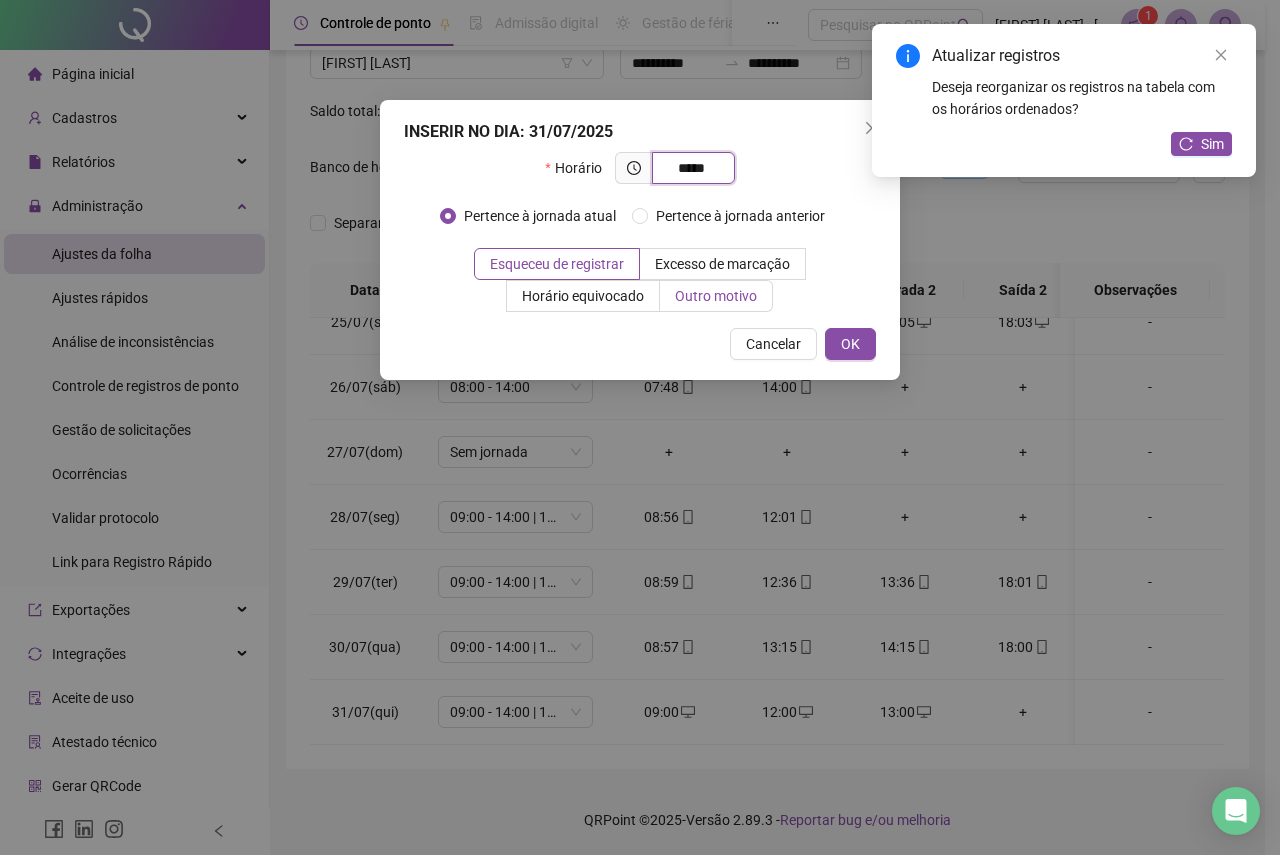 type on "*****" 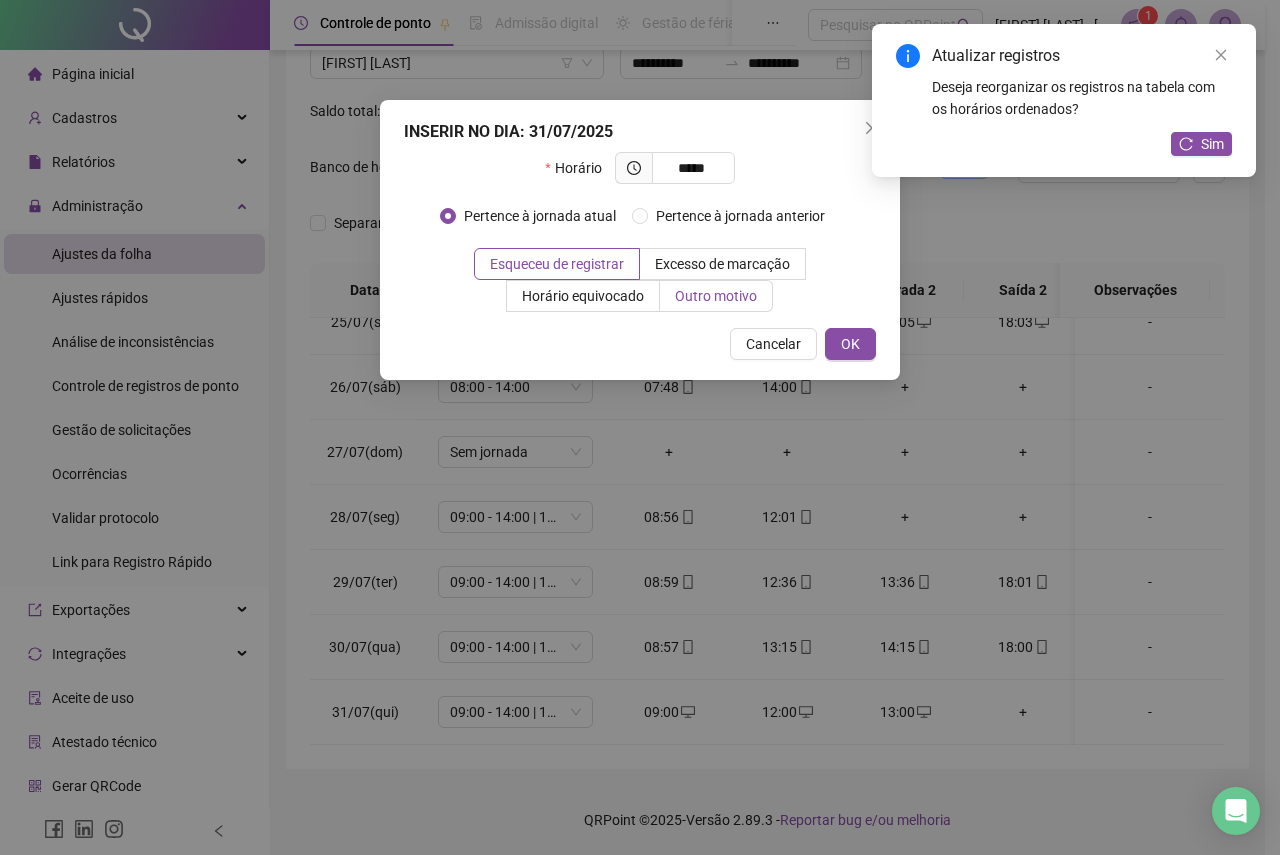 click on "Outro motivo" at bounding box center [716, 296] 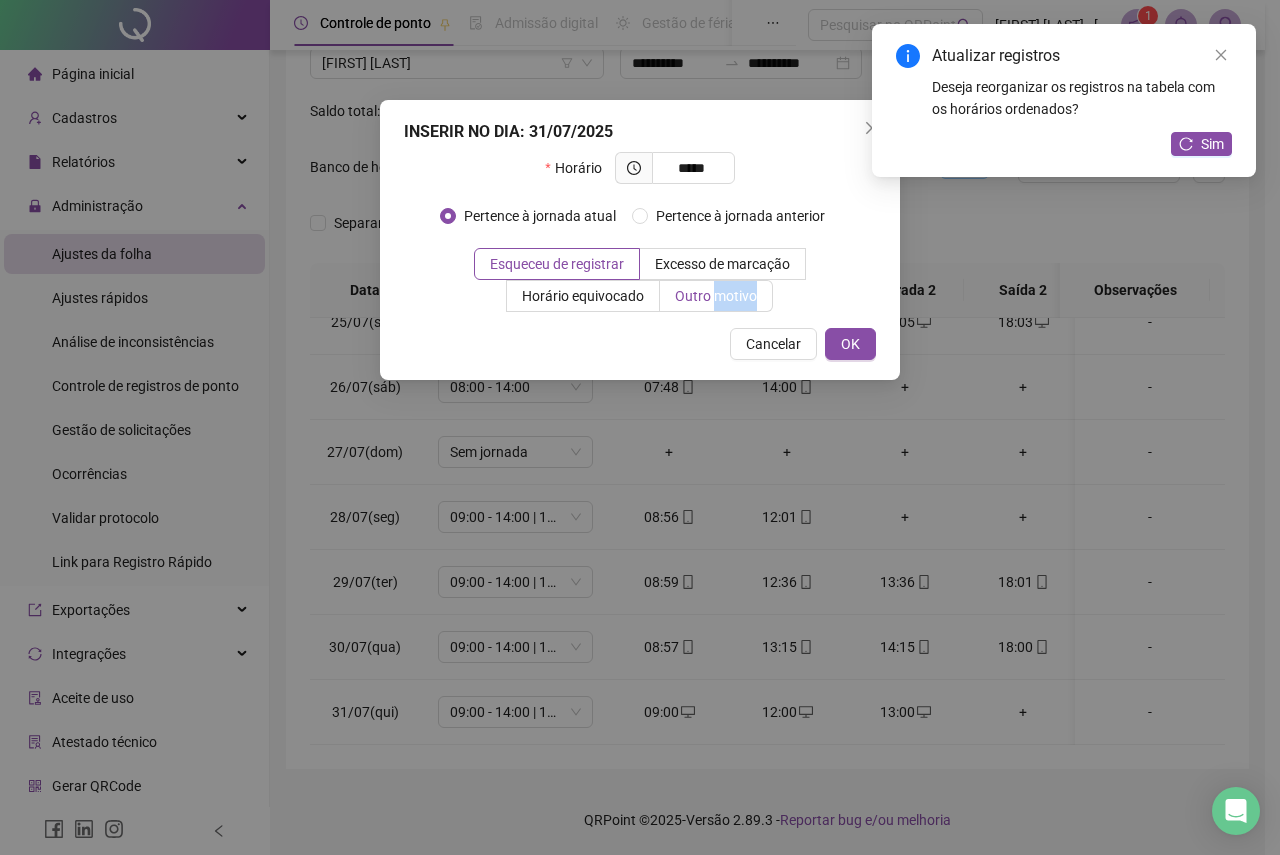 click on "Outro motivo" at bounding box center (716, 296) 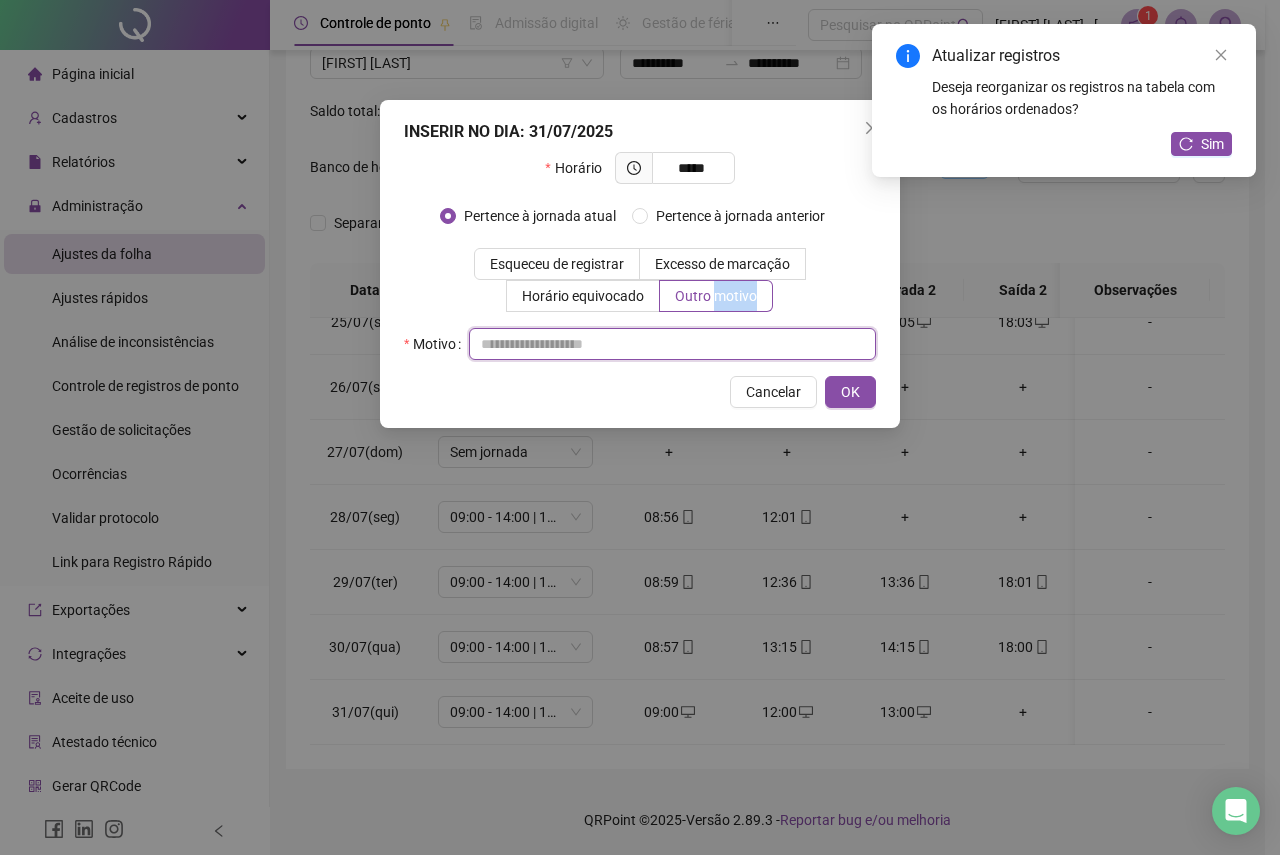 click at bounding box center (672, 344) 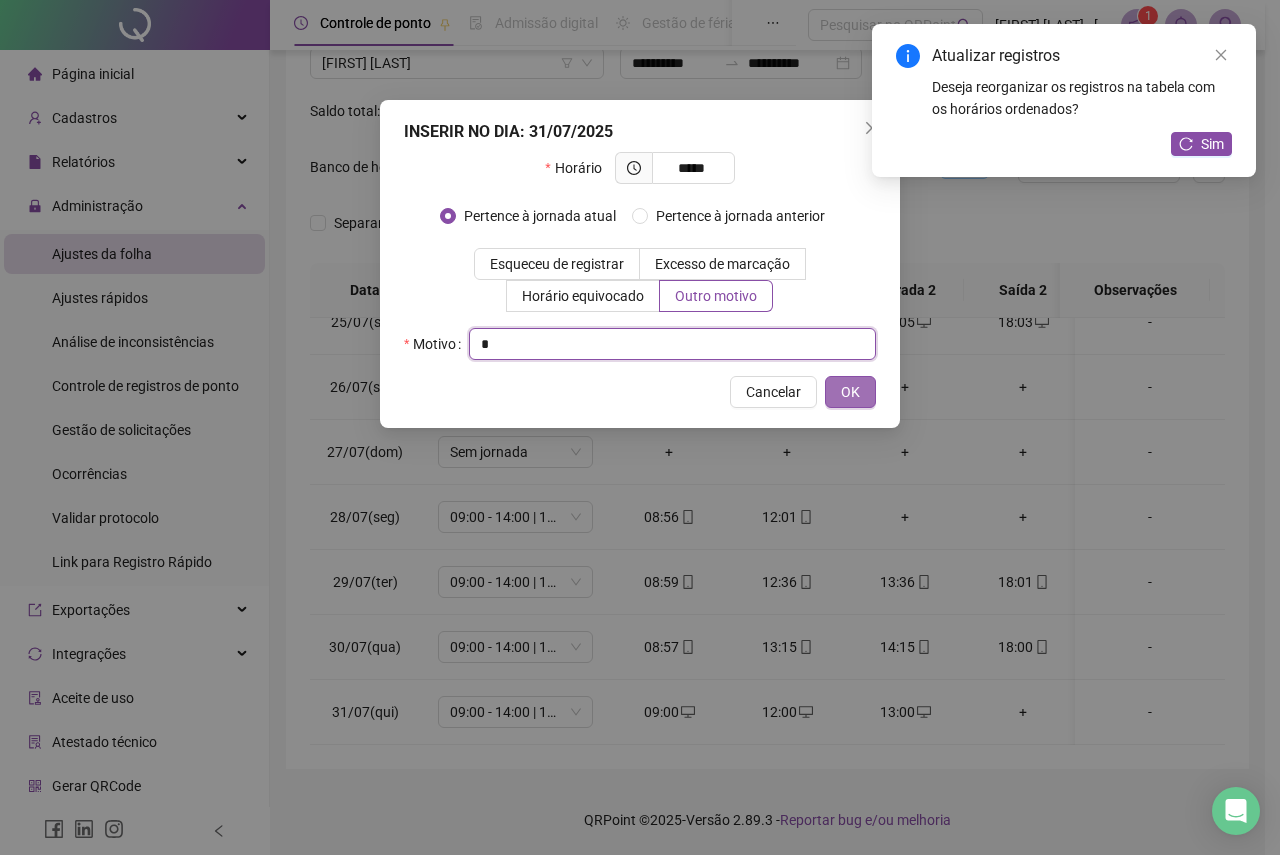 type on "*" 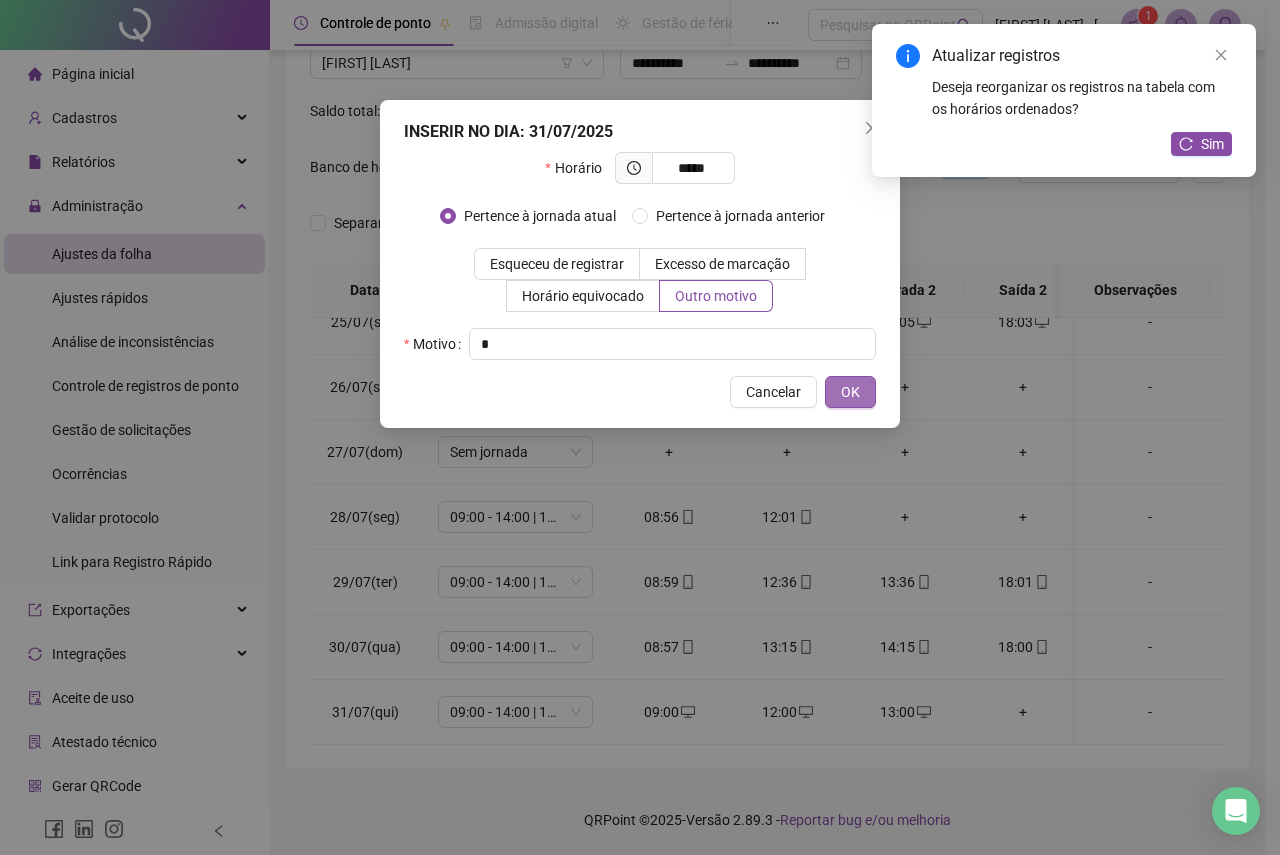 click on "OK" at bounding box center (850, 392) 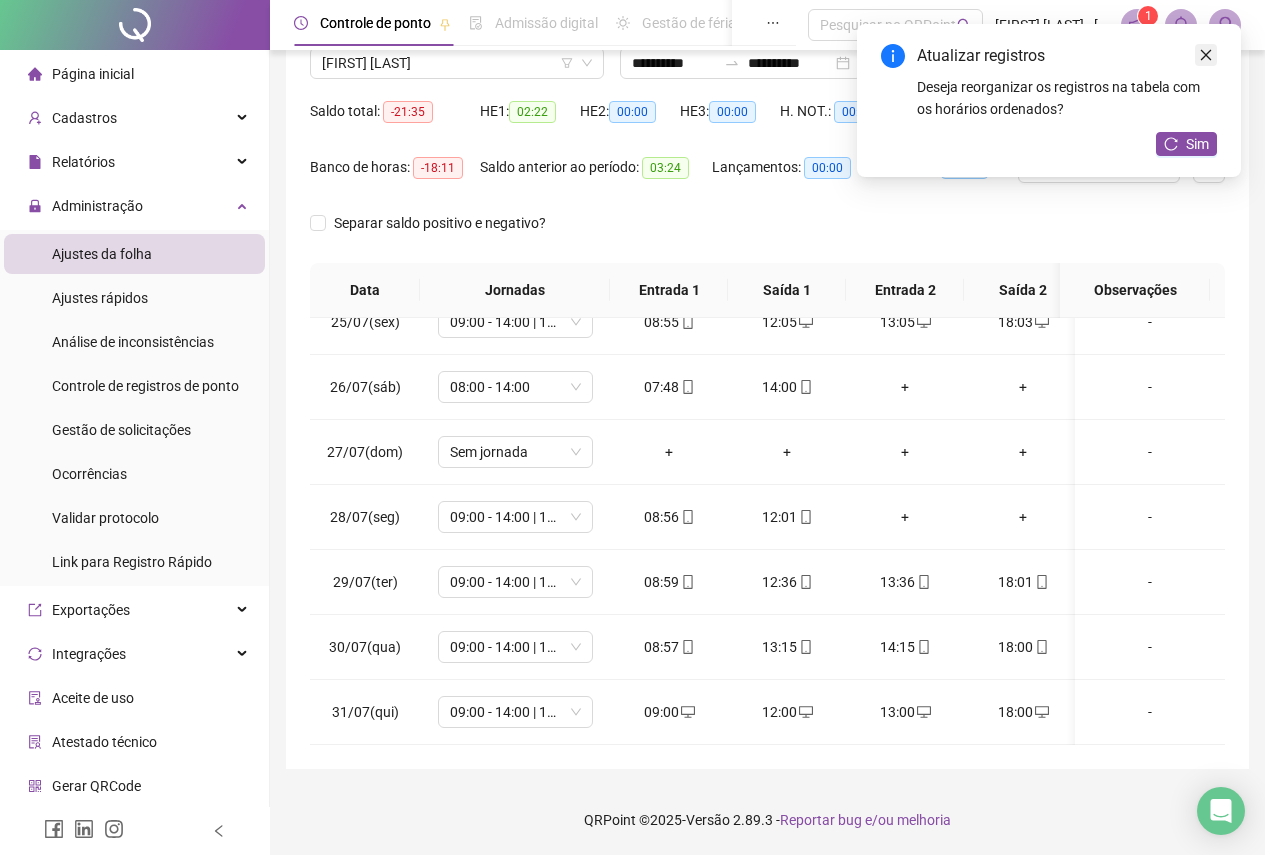 click 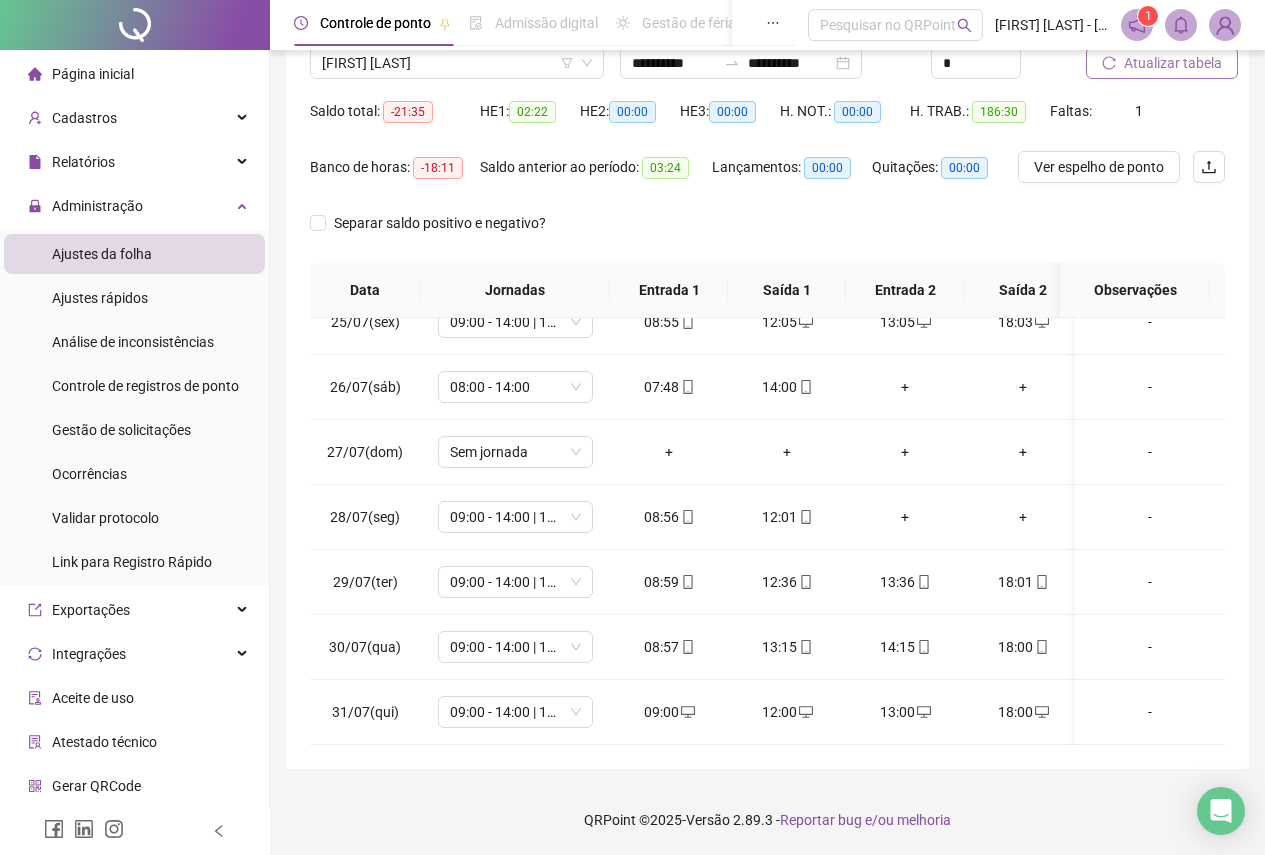 click on "Atualizar tabela" at bounding box center [1173, 63] 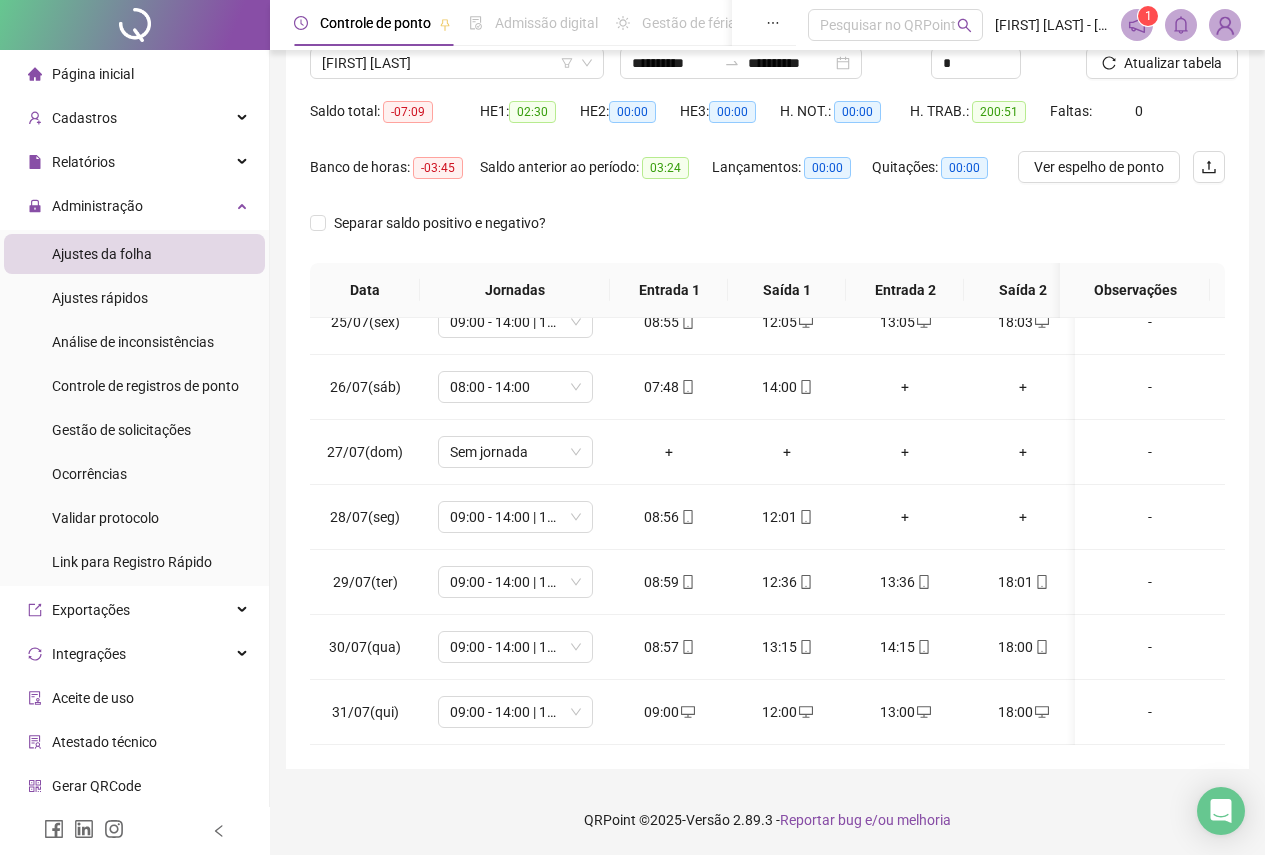 click on "Ver espelho de ponto" at bounding box center (1094, 179) 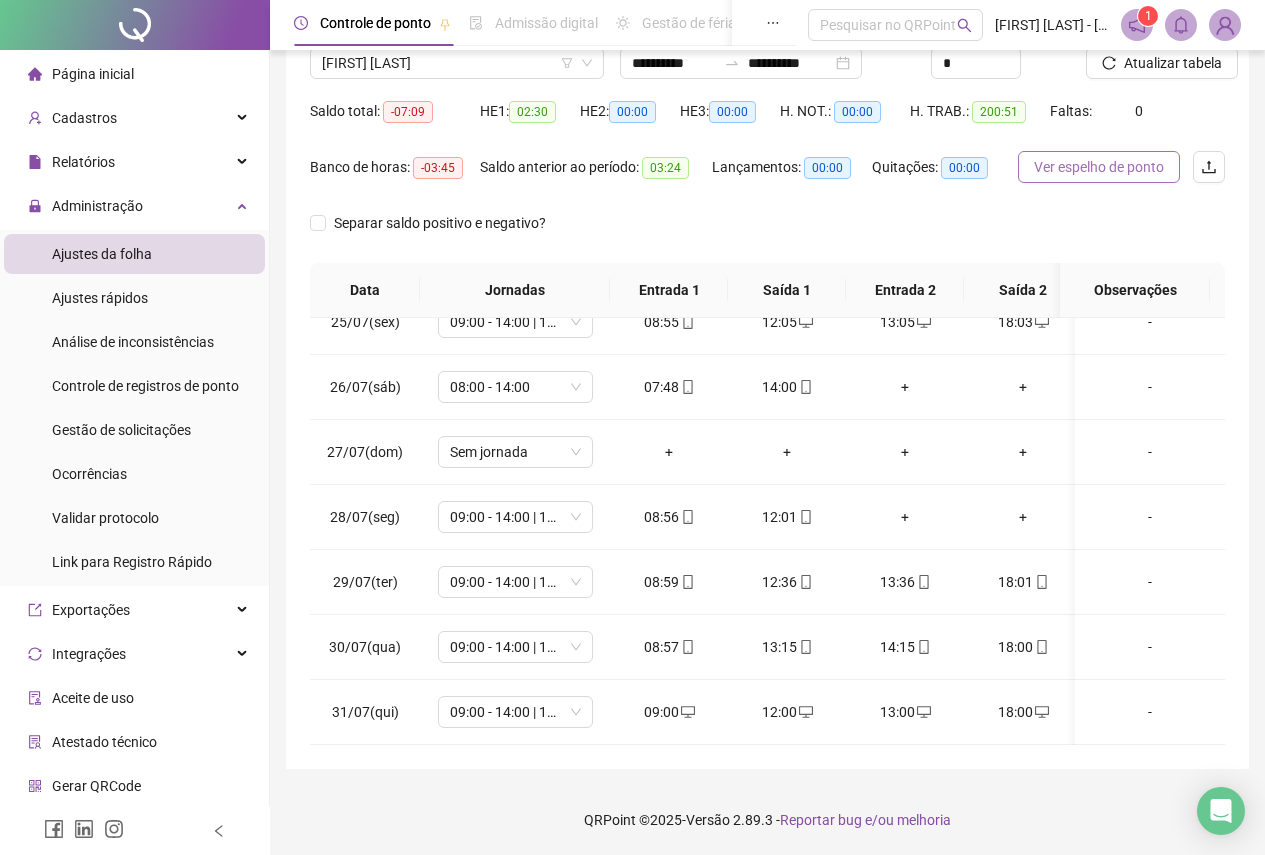 click on "Ver espelho de ponto" at bounding box center (1099, 167) 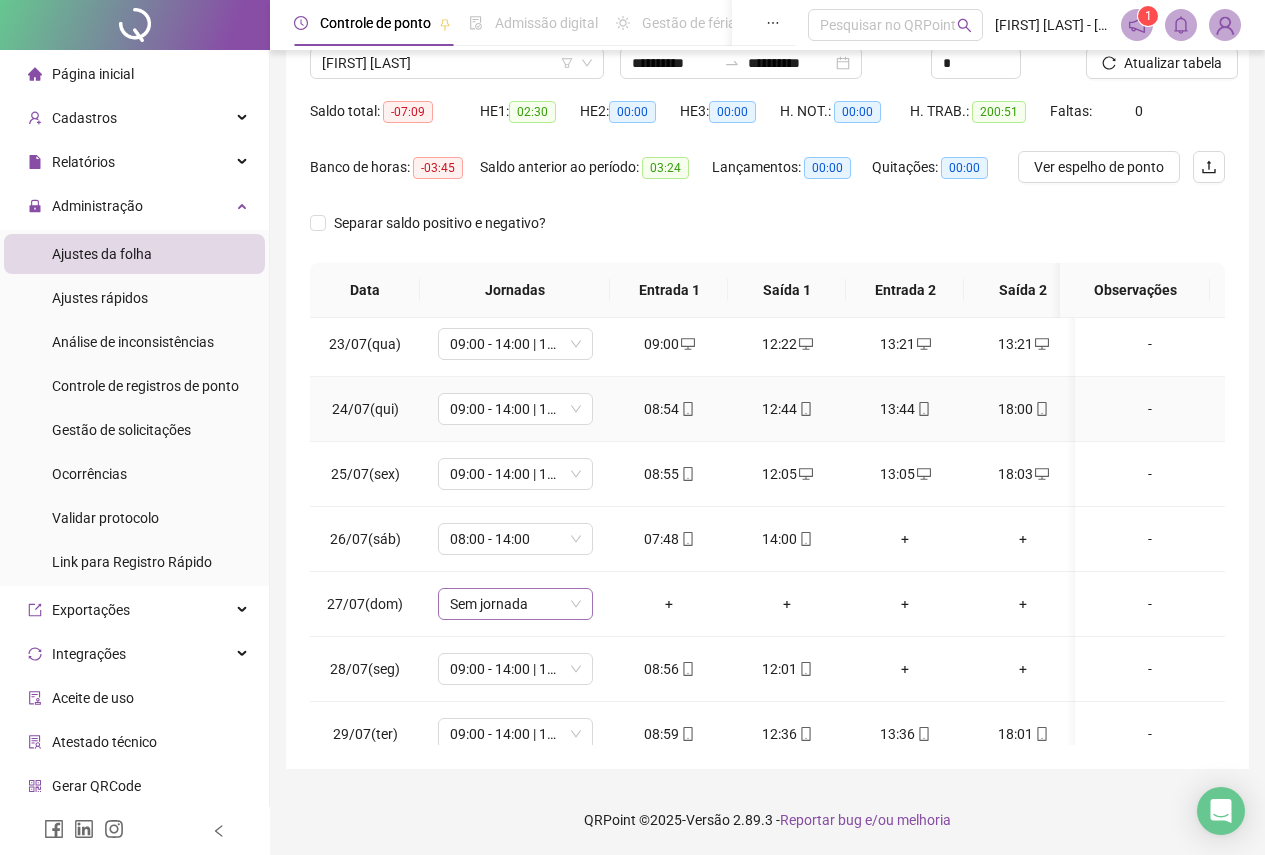 scroll, scrollTop: 1270, scrollLeft: 0, axis: vertical 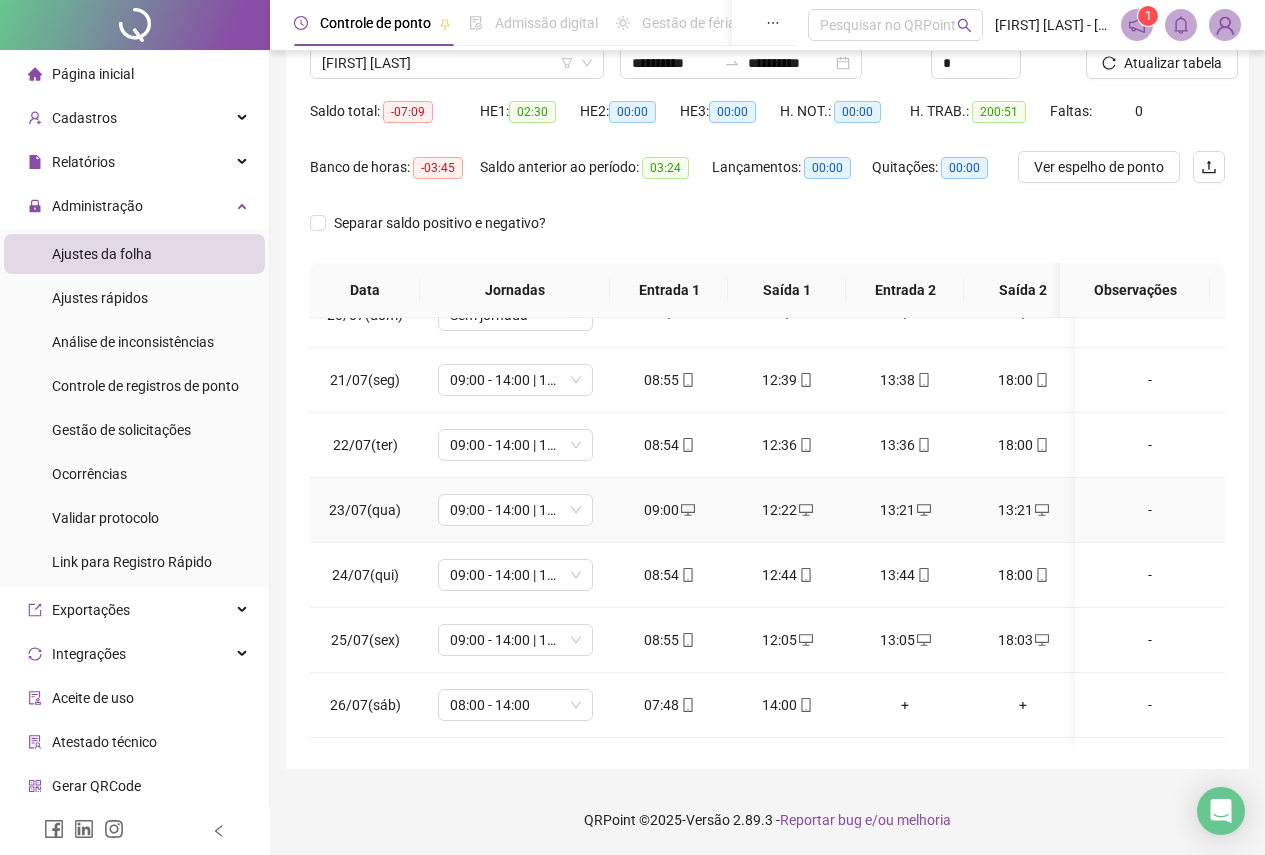 click on "13:21" at bounding box center [1023, 510] 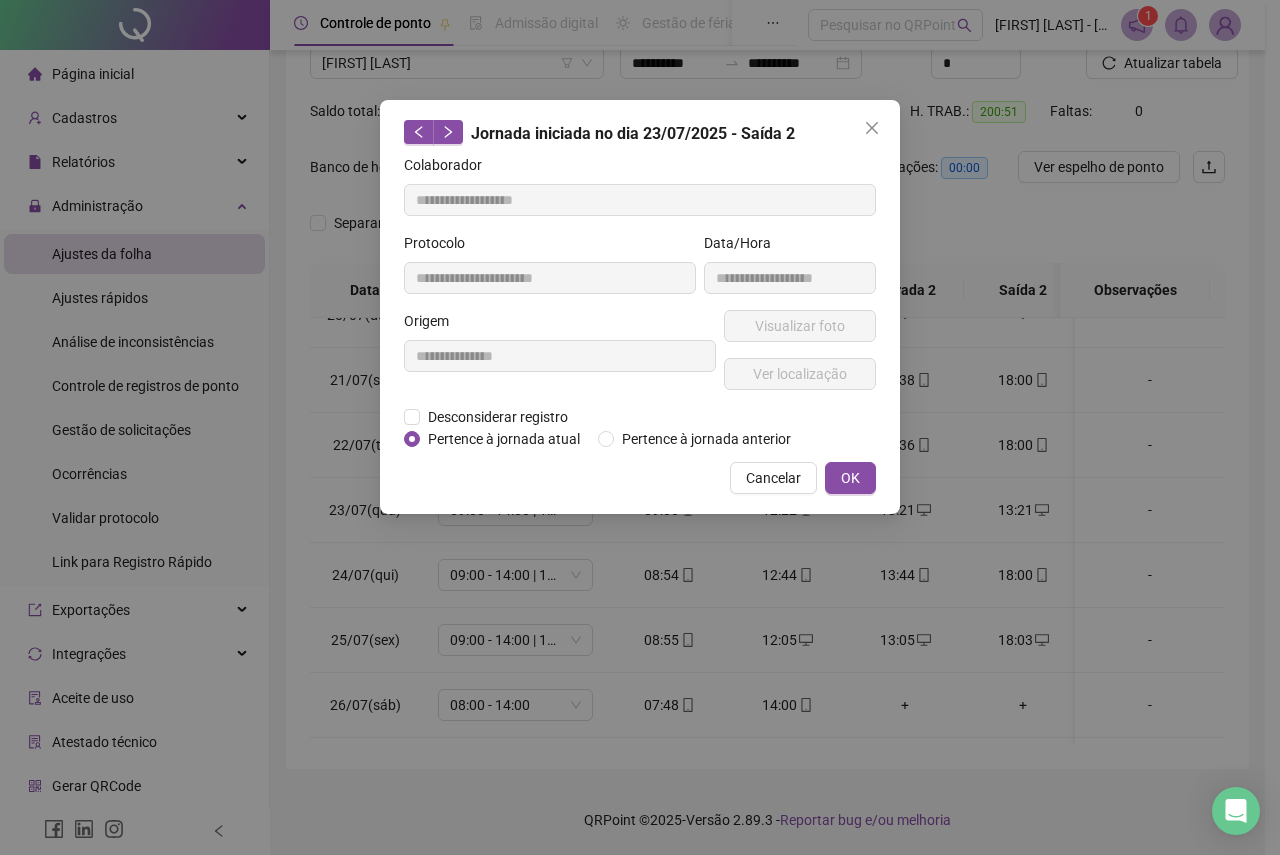 type on "**********" 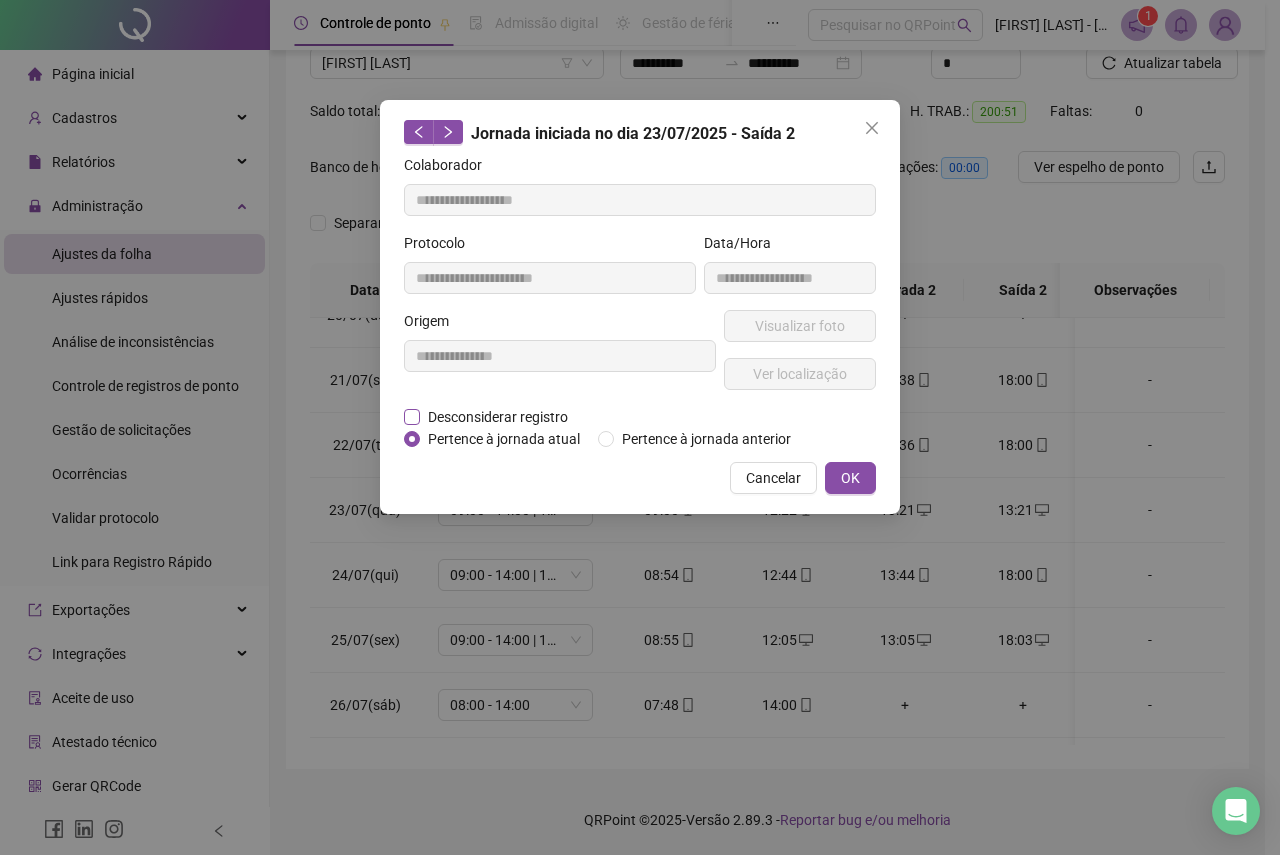 click on "Desconsiderar registro" at bounding box center [498, 417] 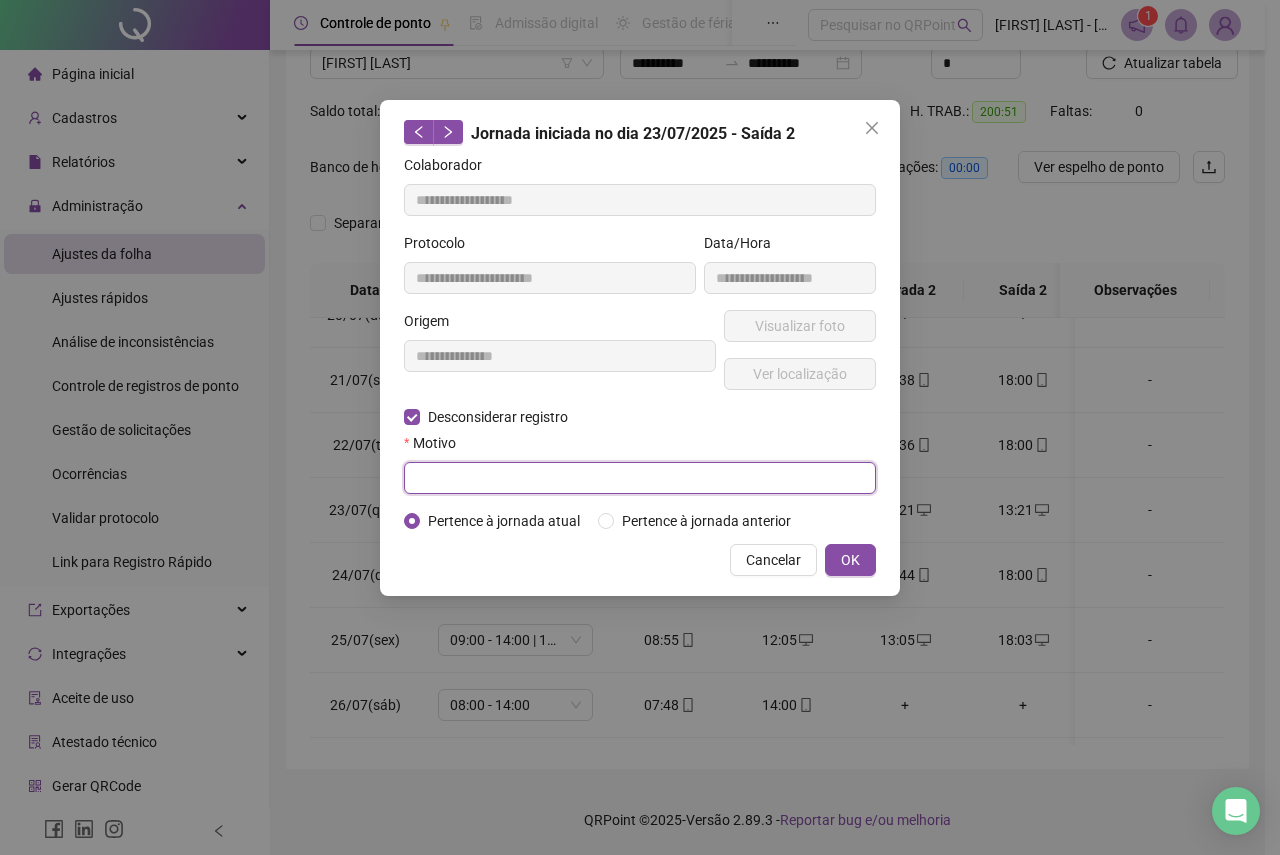 click at bounding box center [640, 478] 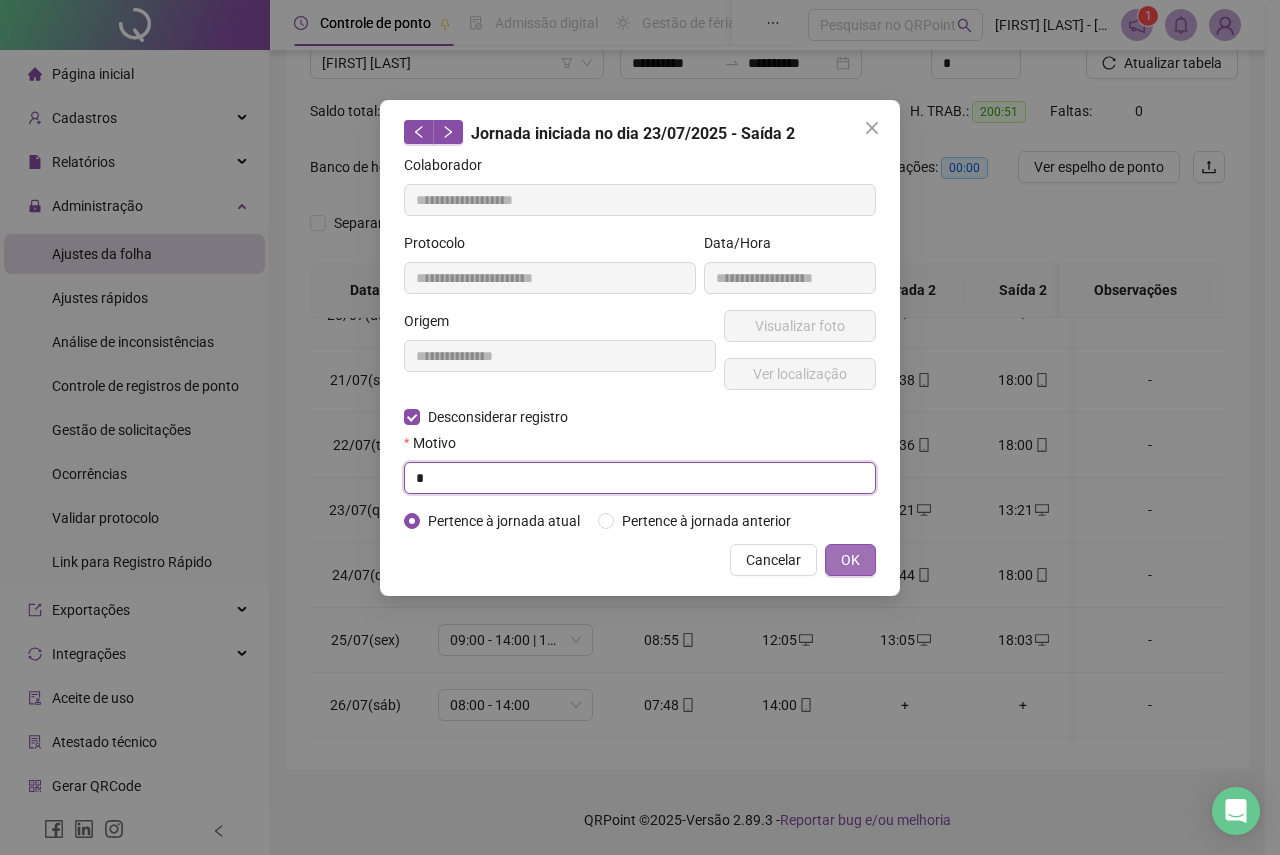type on "*" 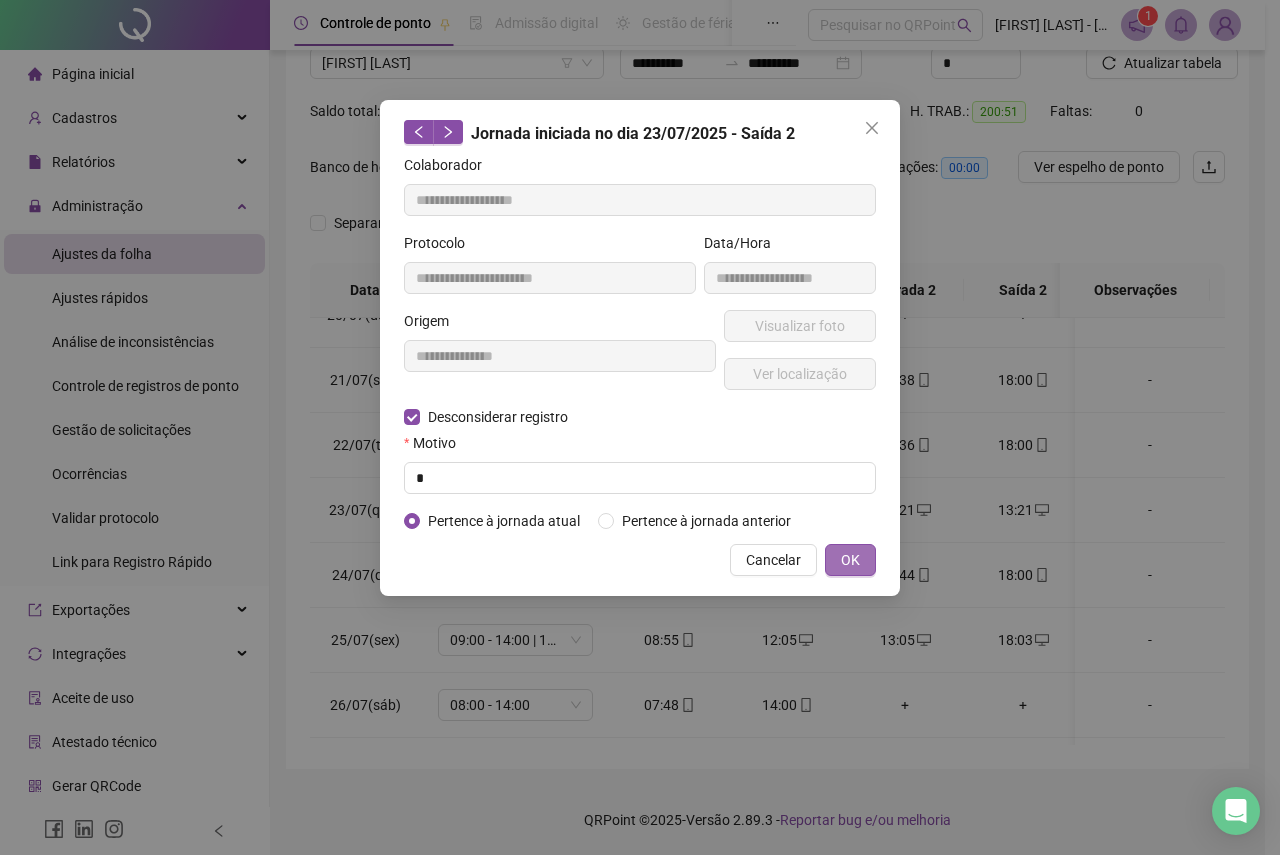 click on "OK" at bounding box center [850, 560] 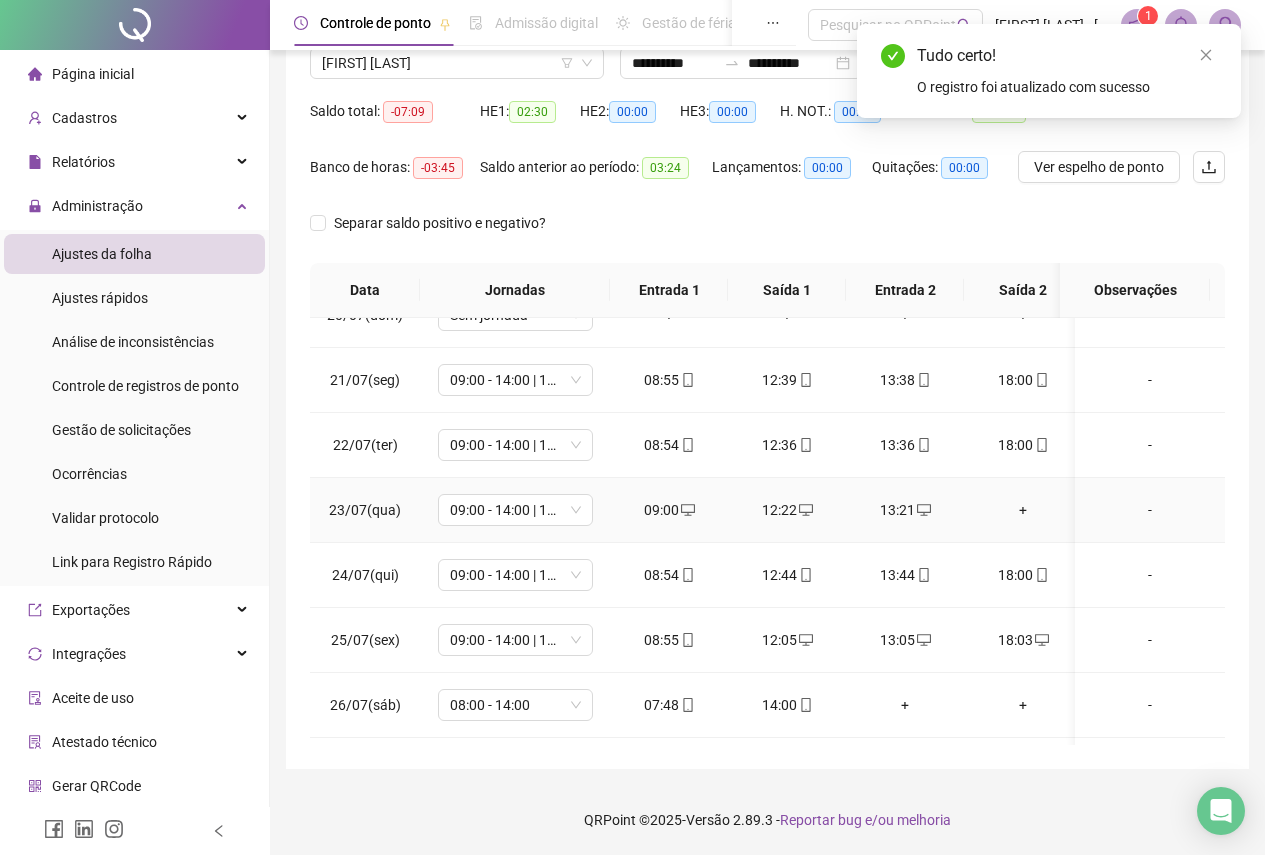 click on "+" at bounding box center [1023, 510] 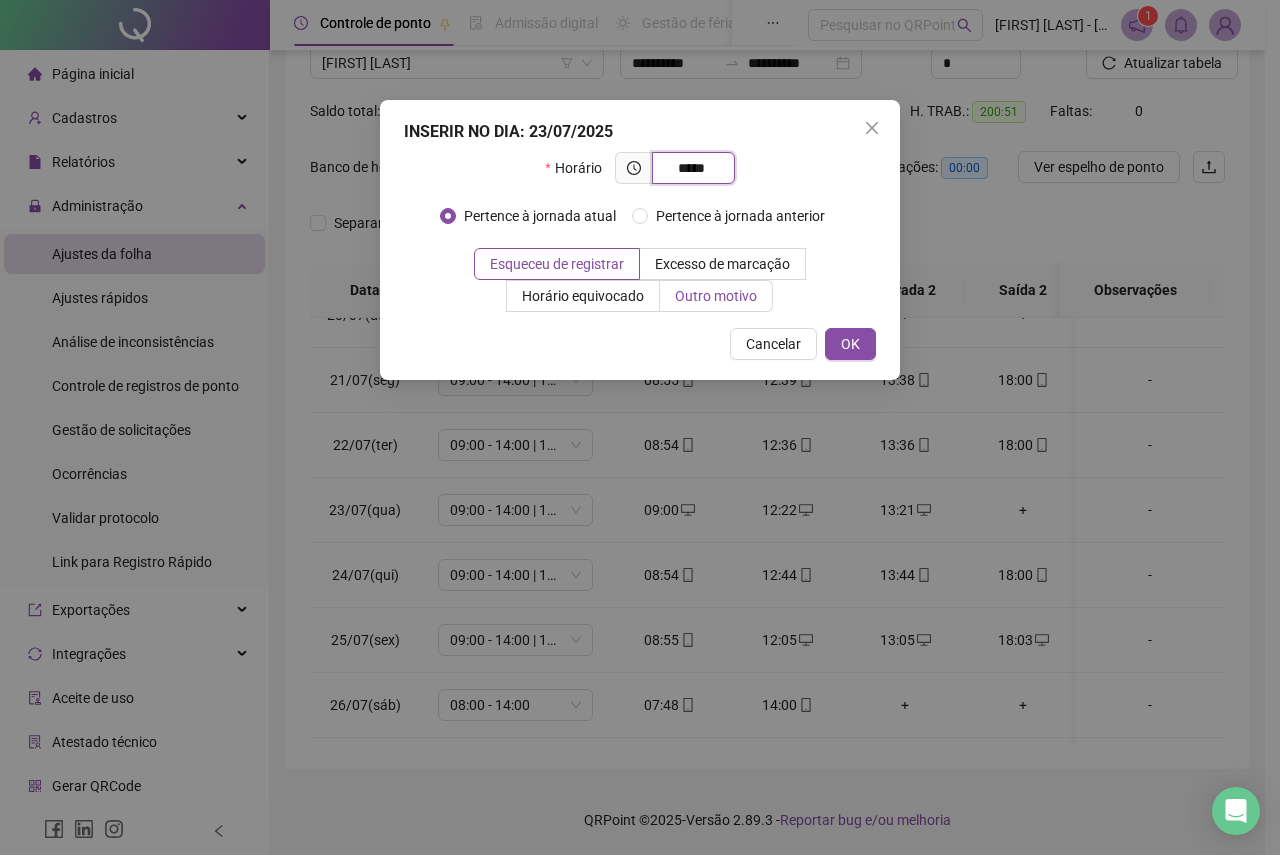 type on "*****" 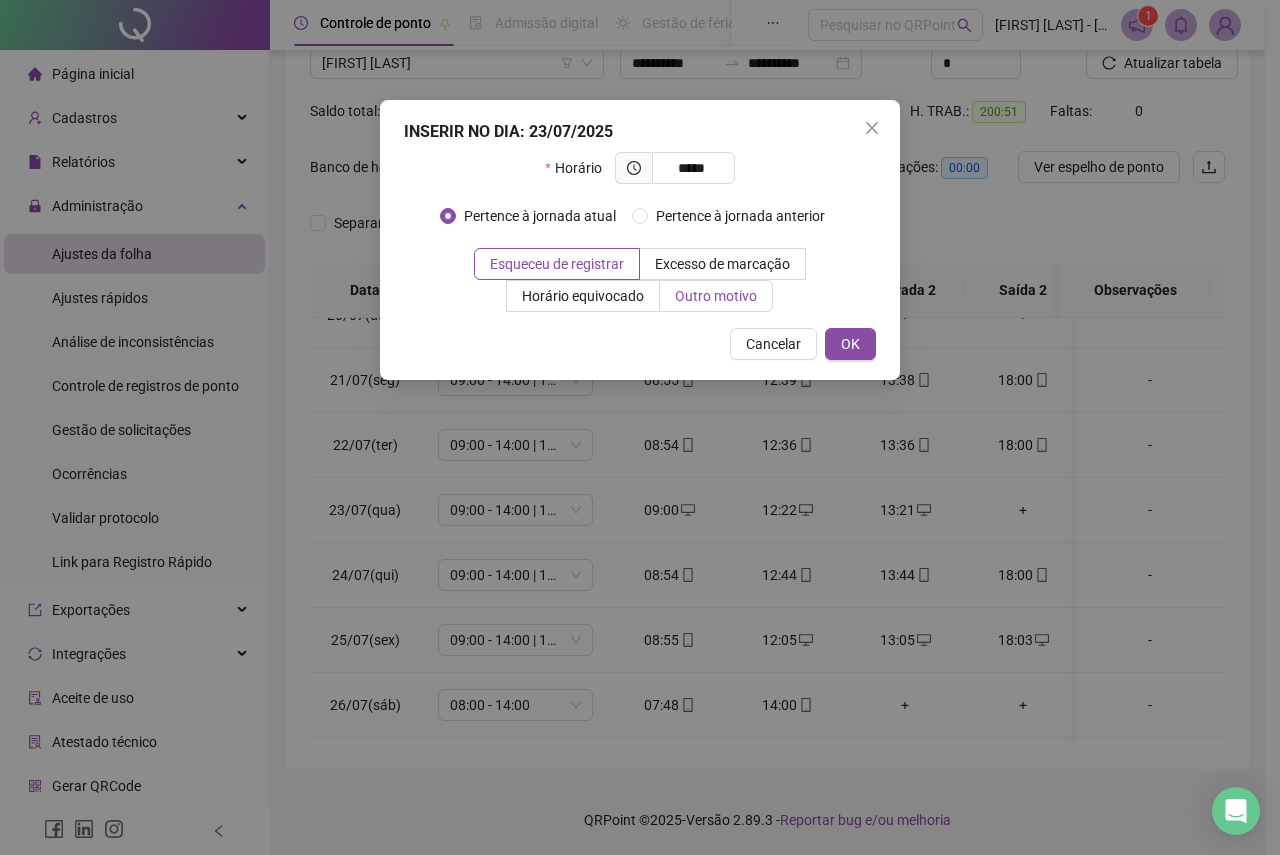 click on "Outro motivo" at bounding box center [716, 296] 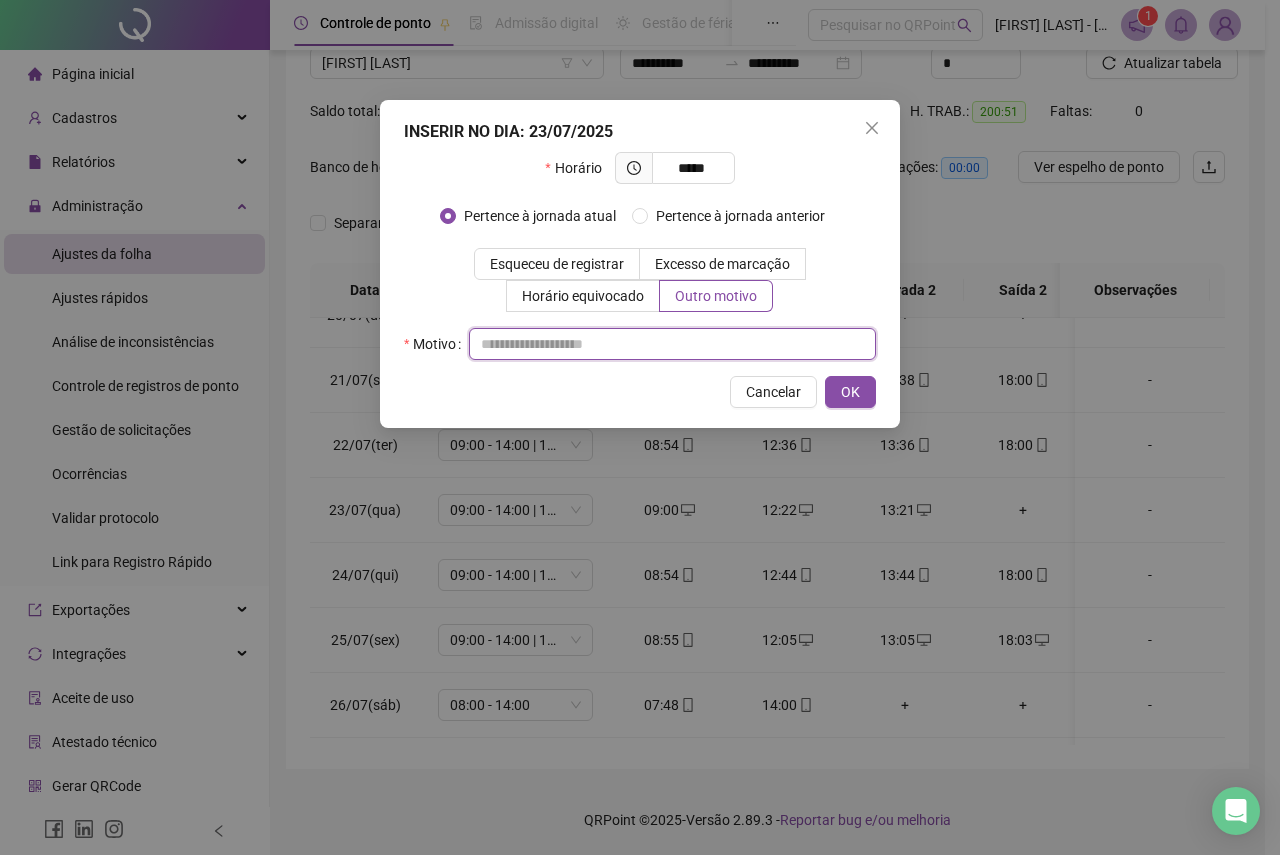 click at bounding box center [672, 344] 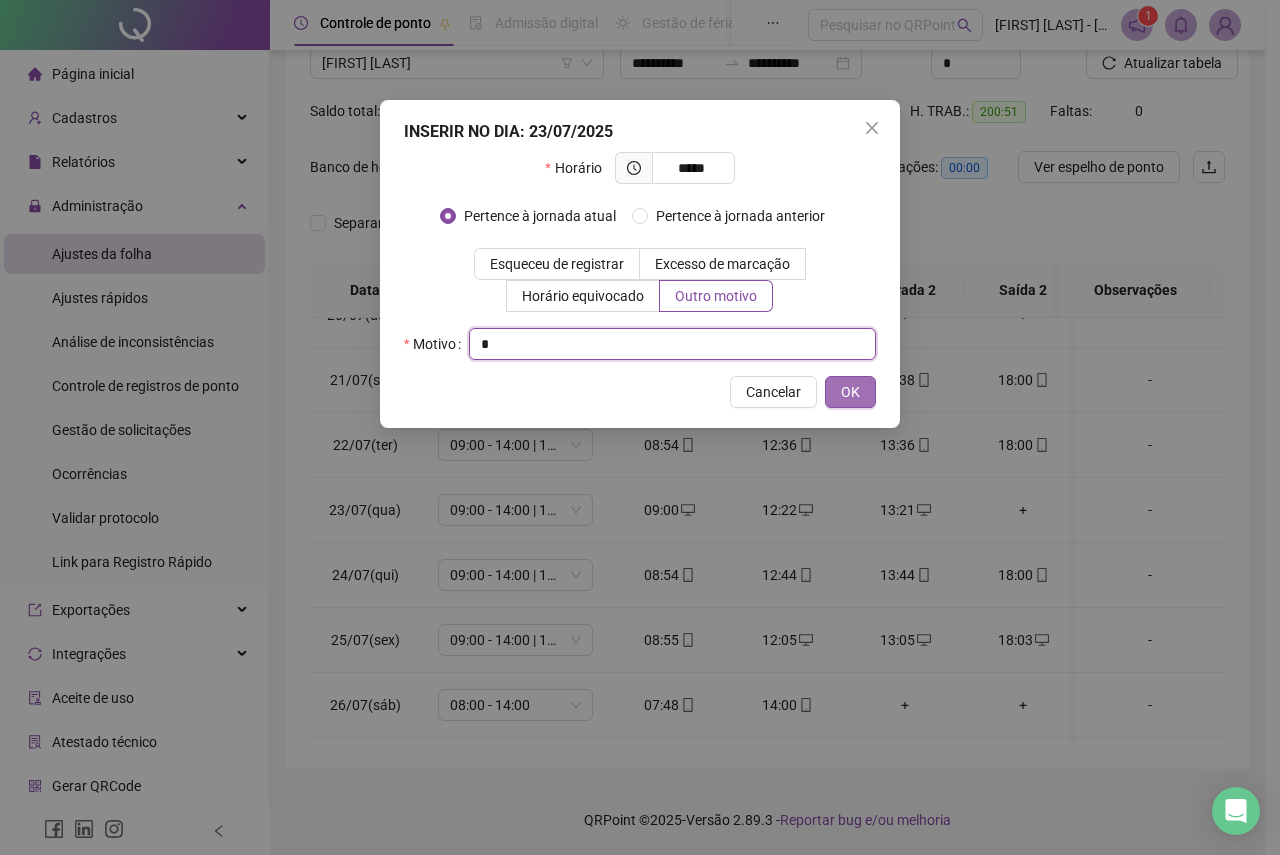 type on "*" 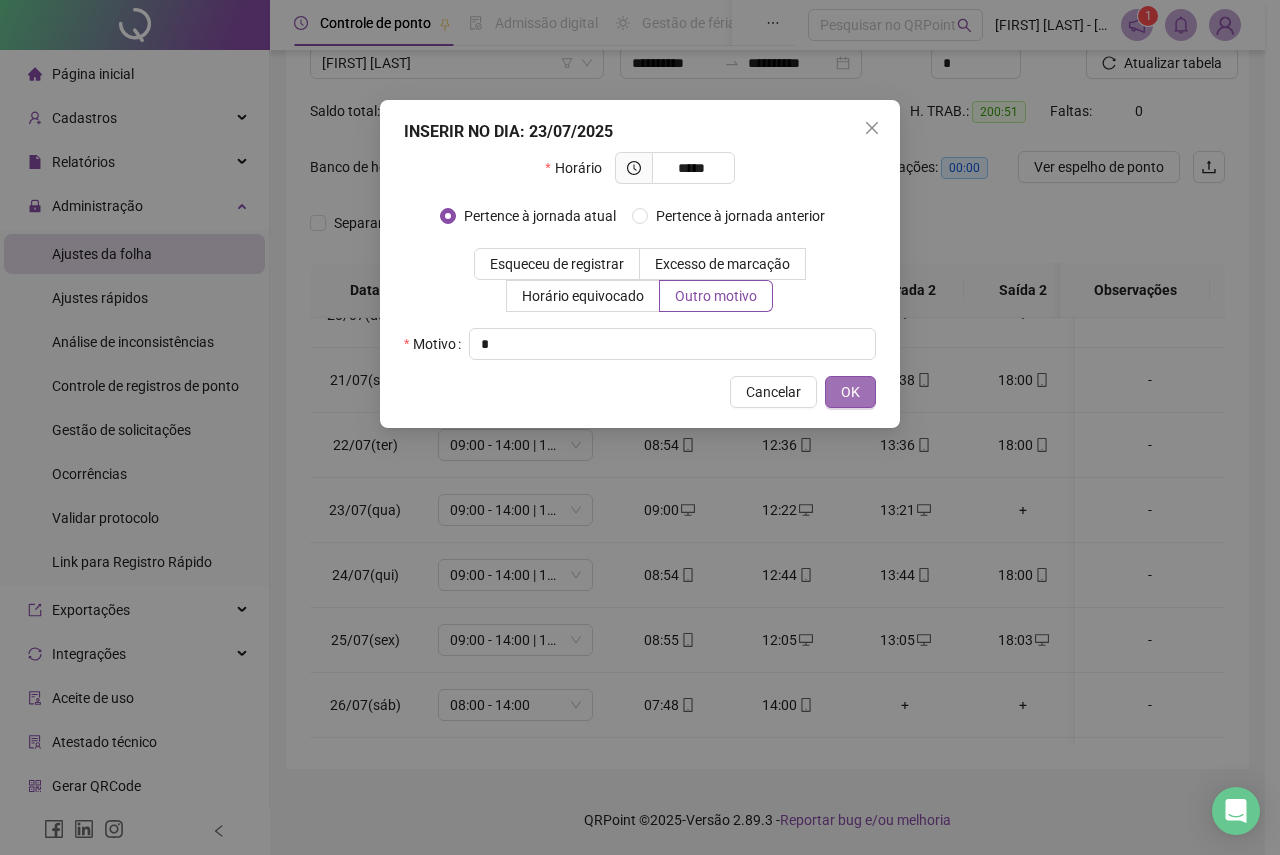 click on "OK" at bounding box center [850, 392] 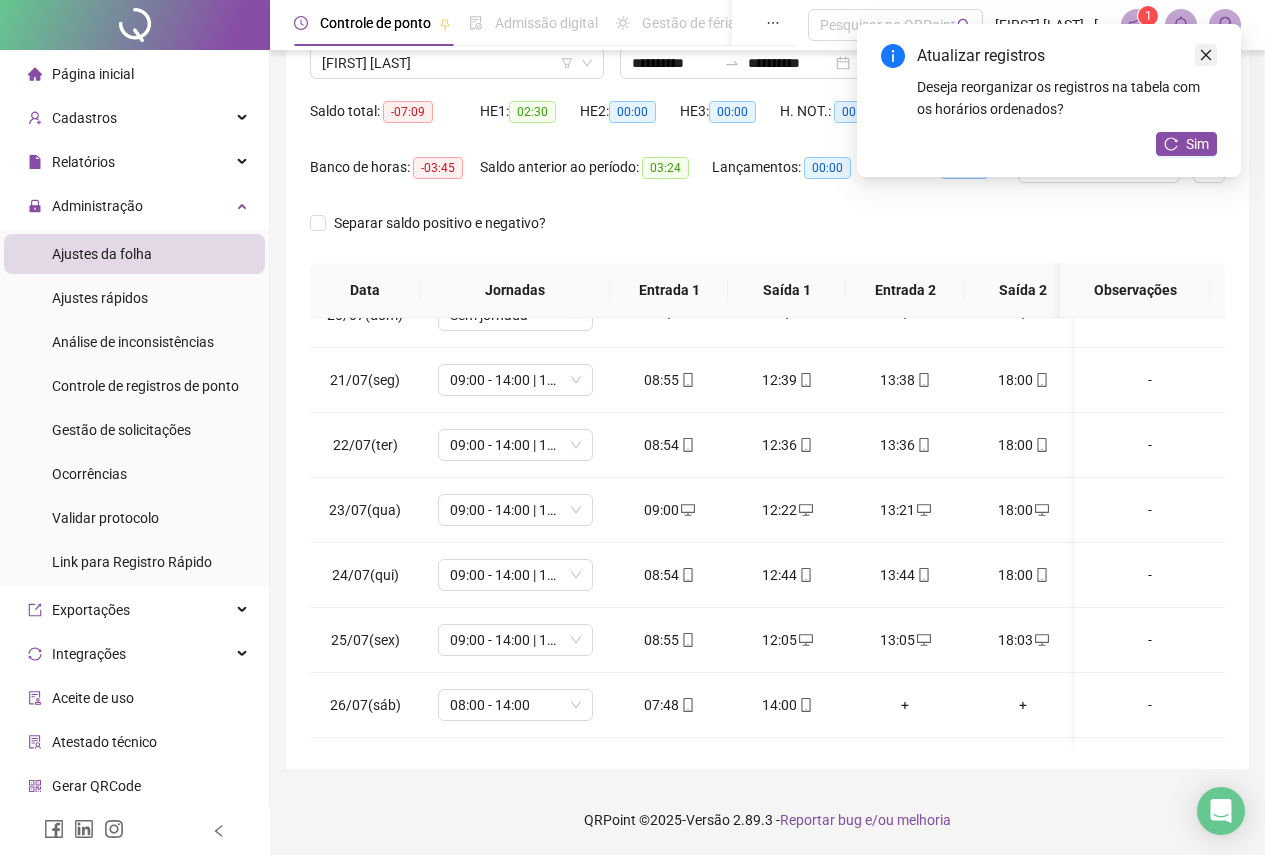 click at bounding box center (1206, 55) 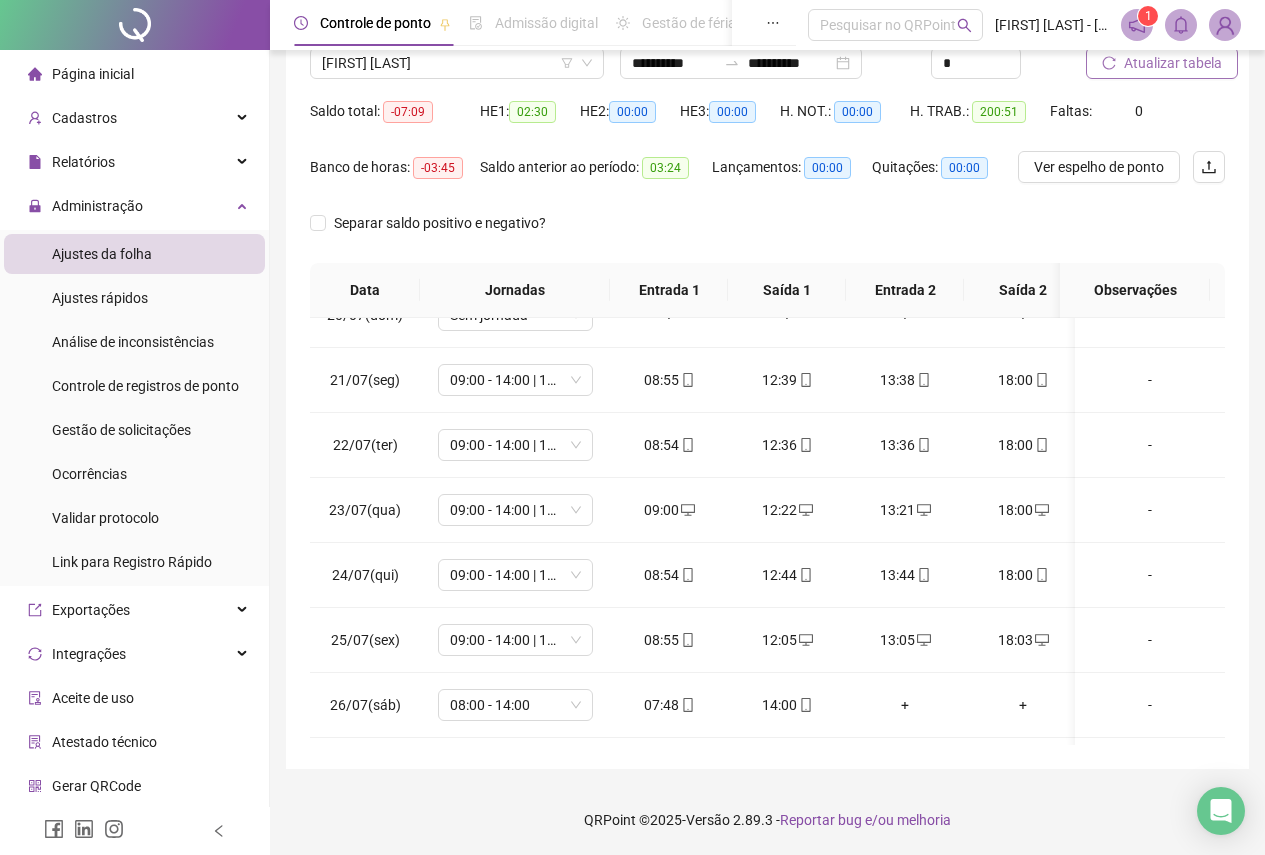 click on "Atualizar tabela" at bounding box center (1162, 63) 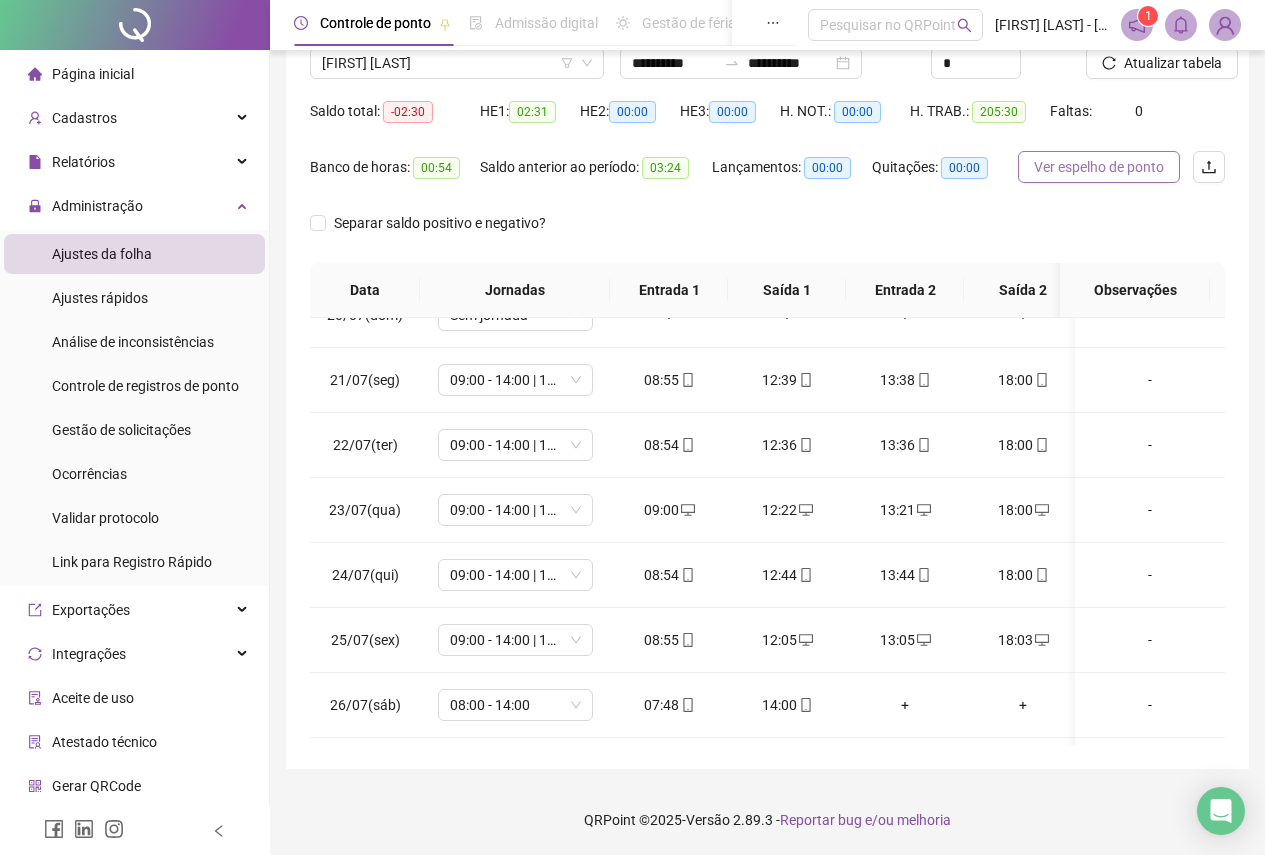 click on "Ver espelho de ponto" at bounding box center (1099, 167) 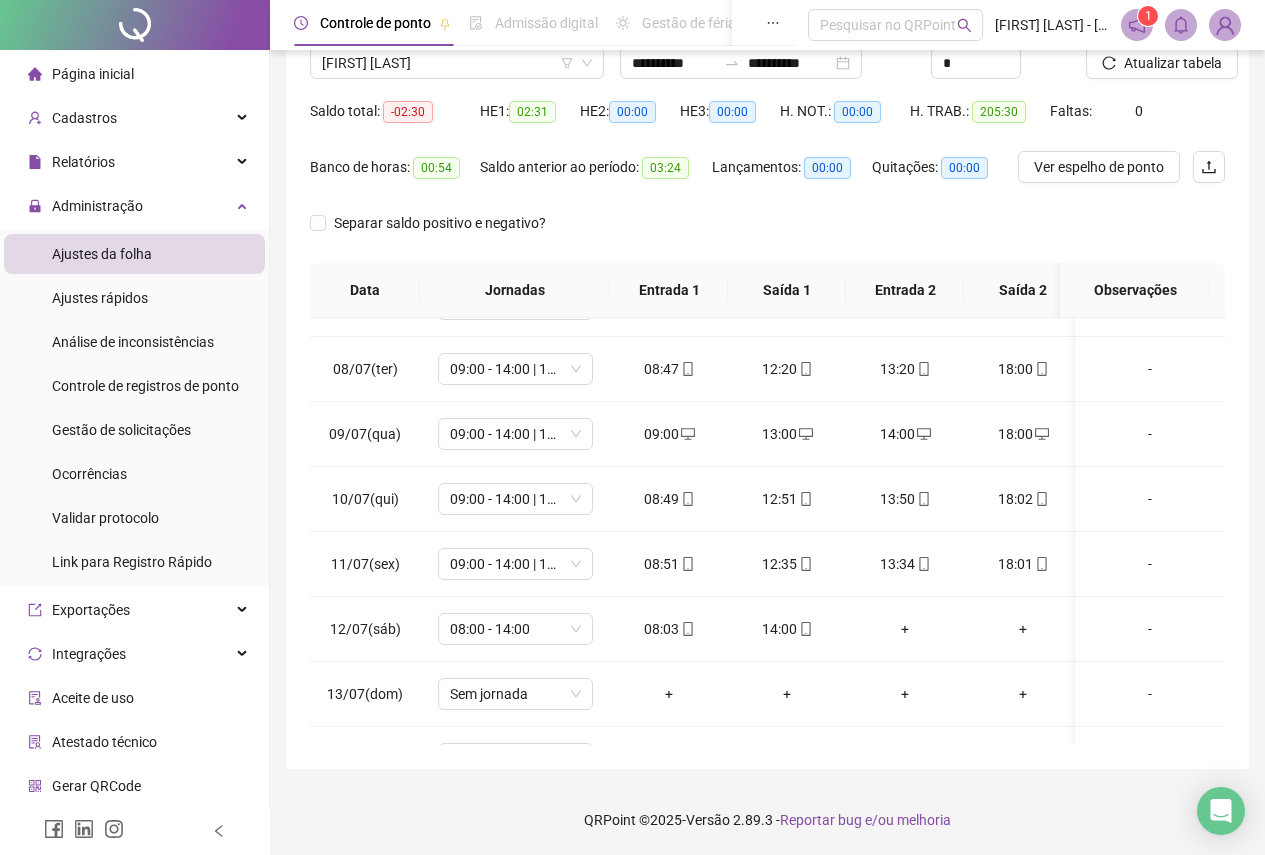 scroll, scrollTop: 103, scrollLeft: 0, axis: vertical 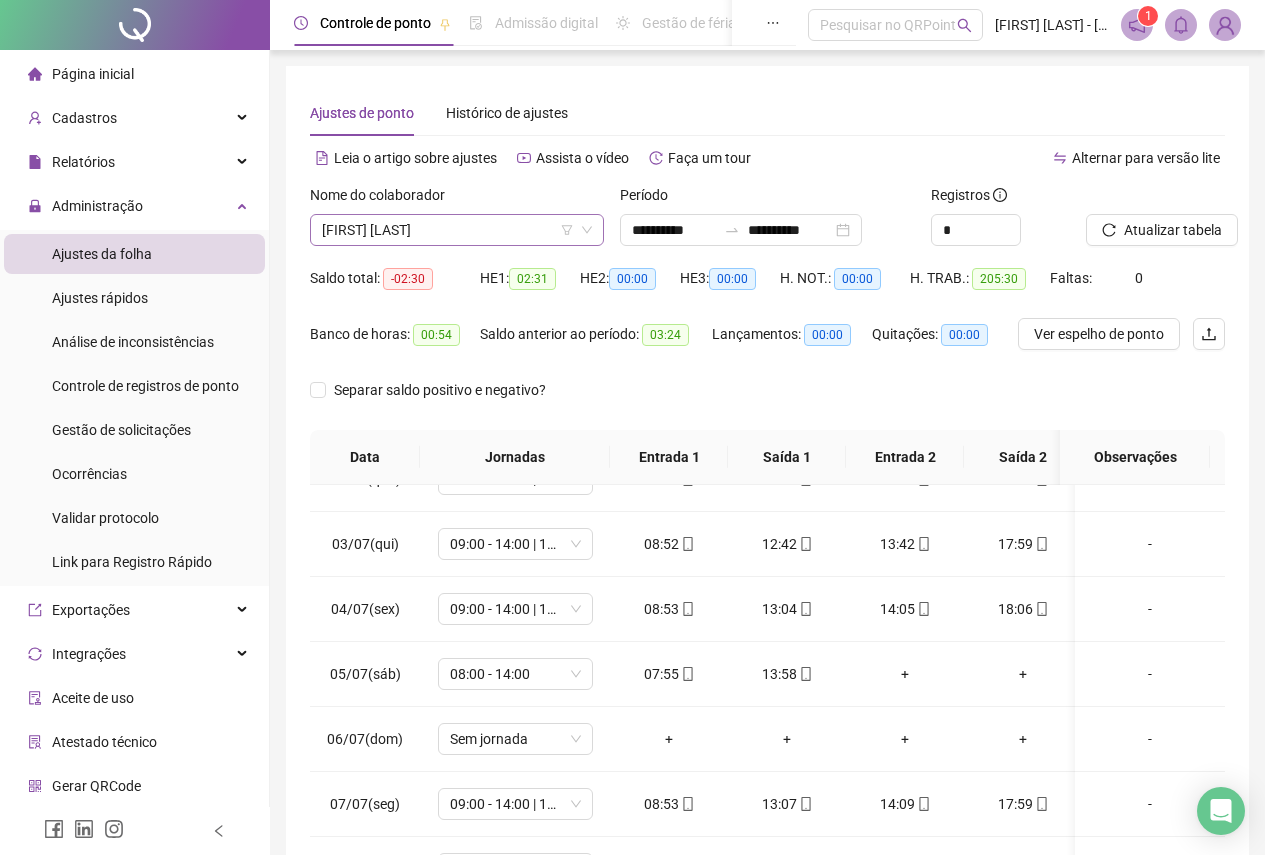 click on "[FIRST] [LAST]" at bounding box center [457, 230] 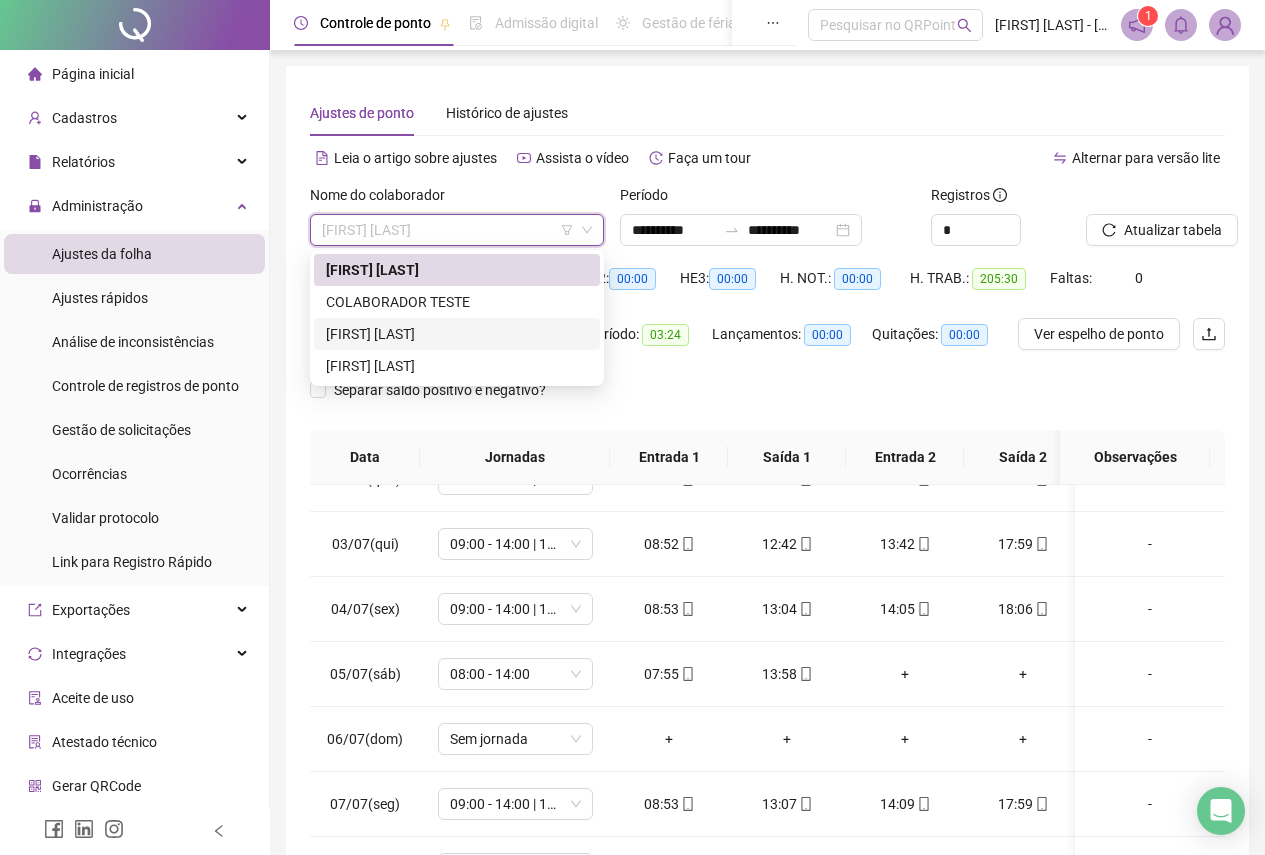 click on "[FIRST] [LAST]" at bounding box center (457, 334) 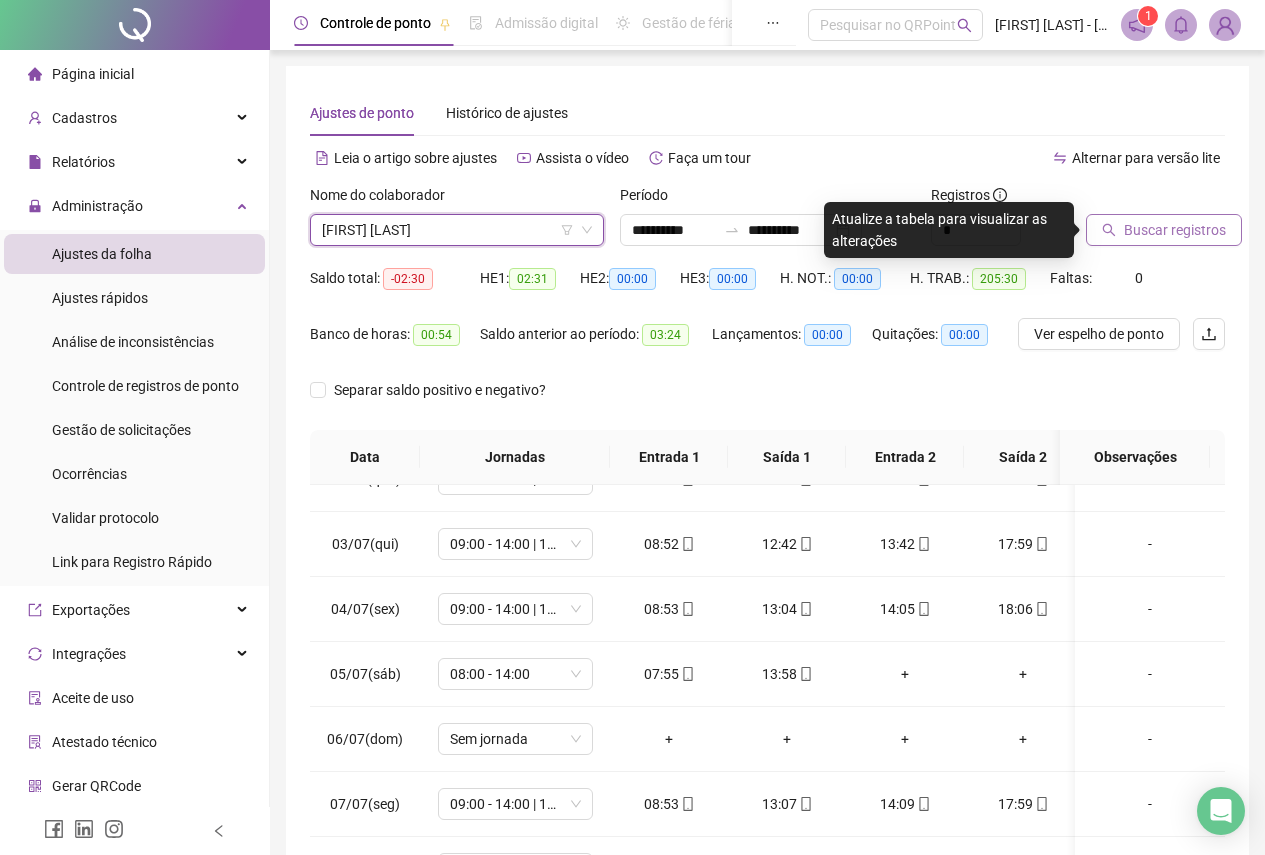 click on "Buscar registros" at bounding box center [1175, 230] 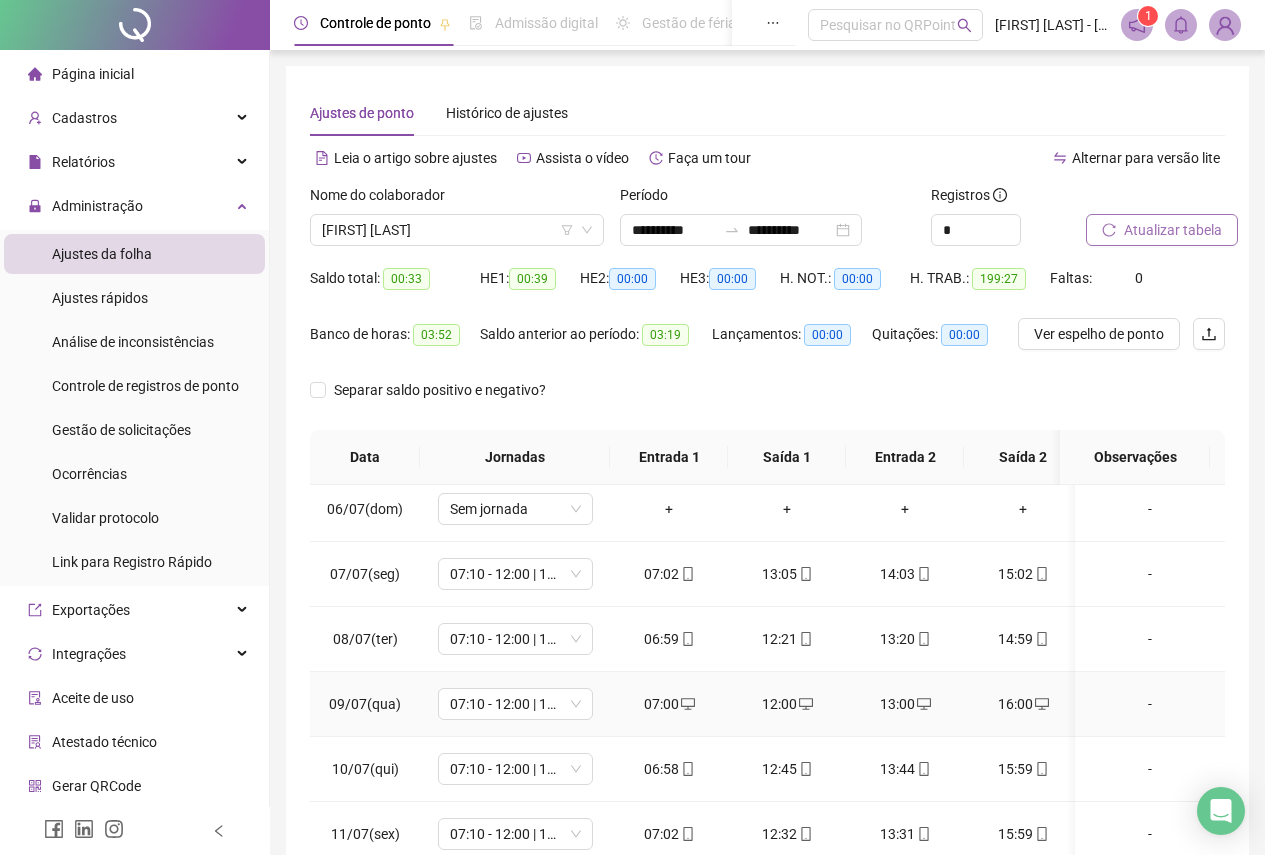 scroll, scrollTop: 500, scrollLeft: 0, axis: vertical 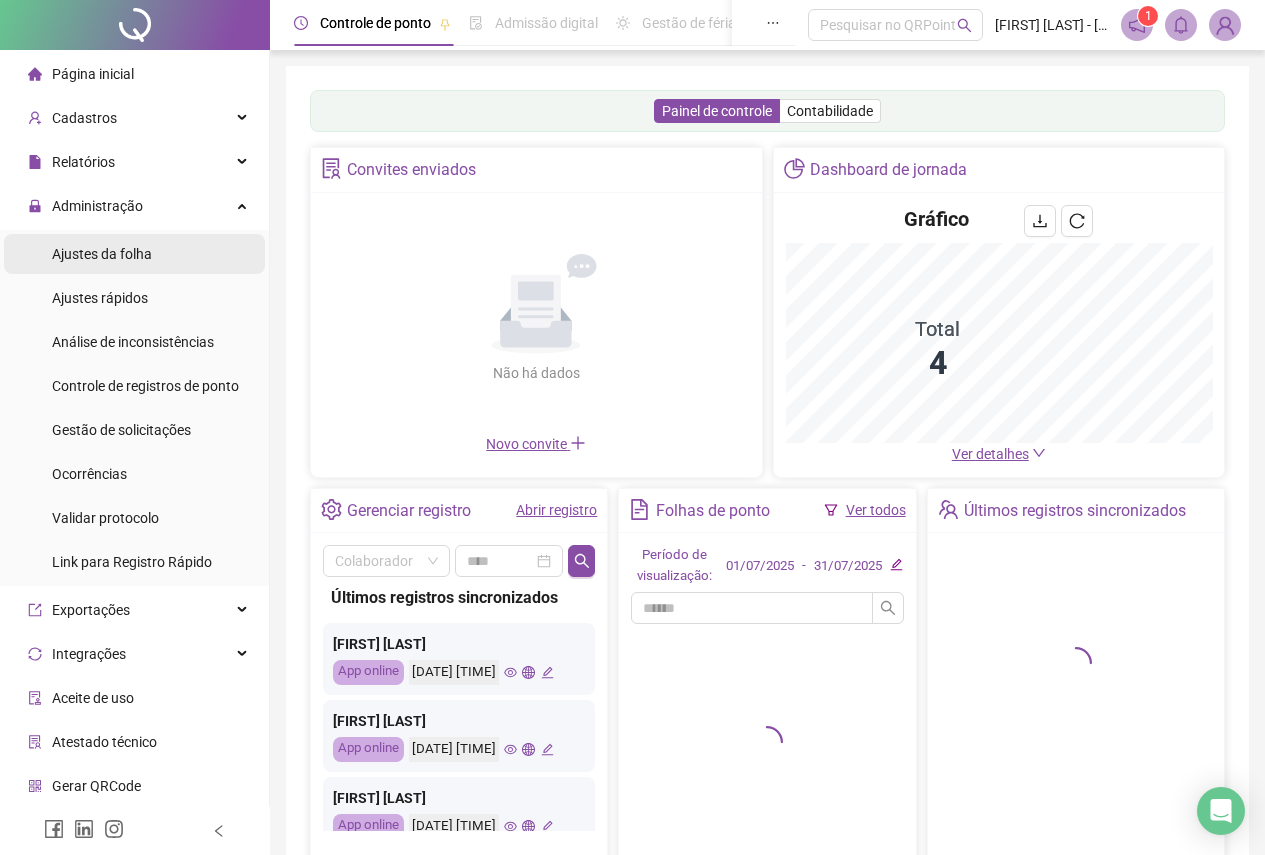 click on "Ajustes da folha" at bounding box center [134, 254] 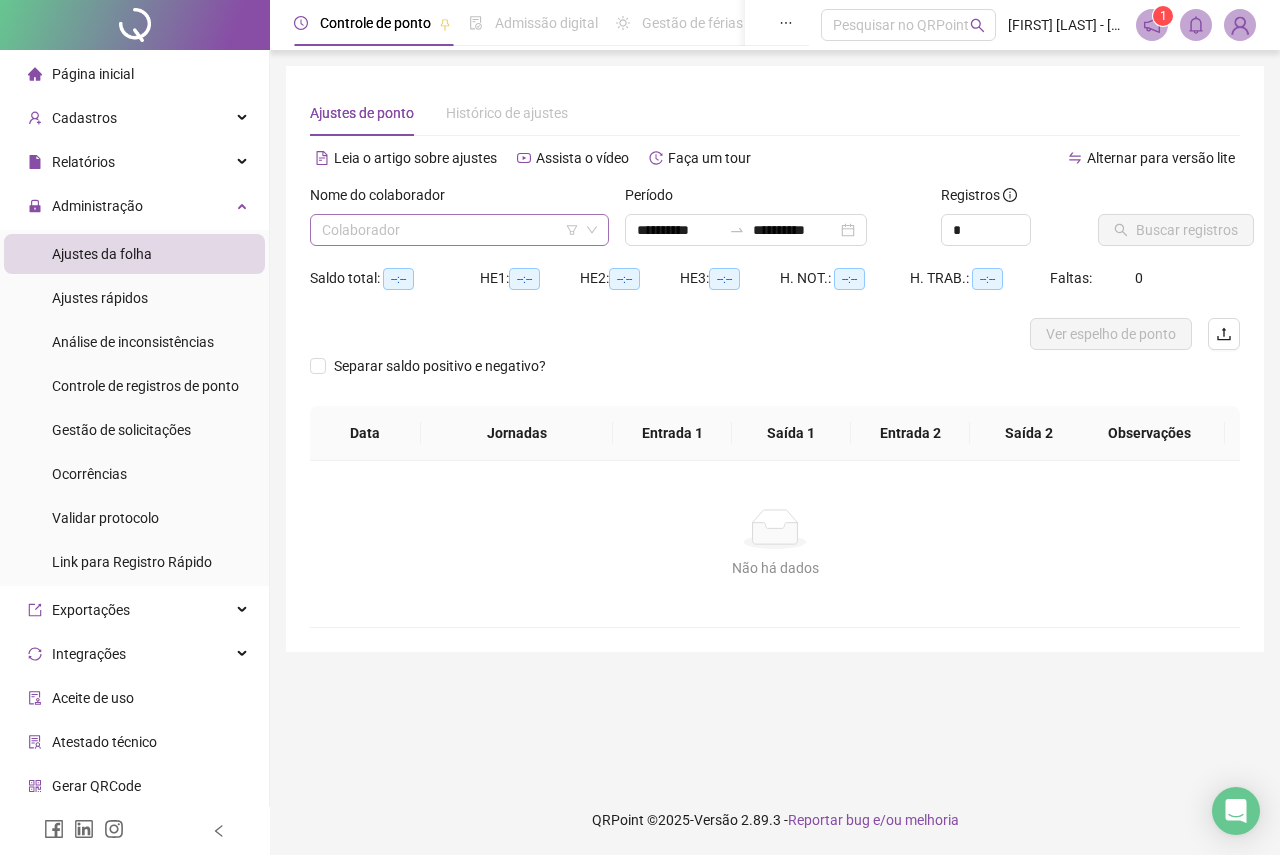 click at bounding box center (450, 230) 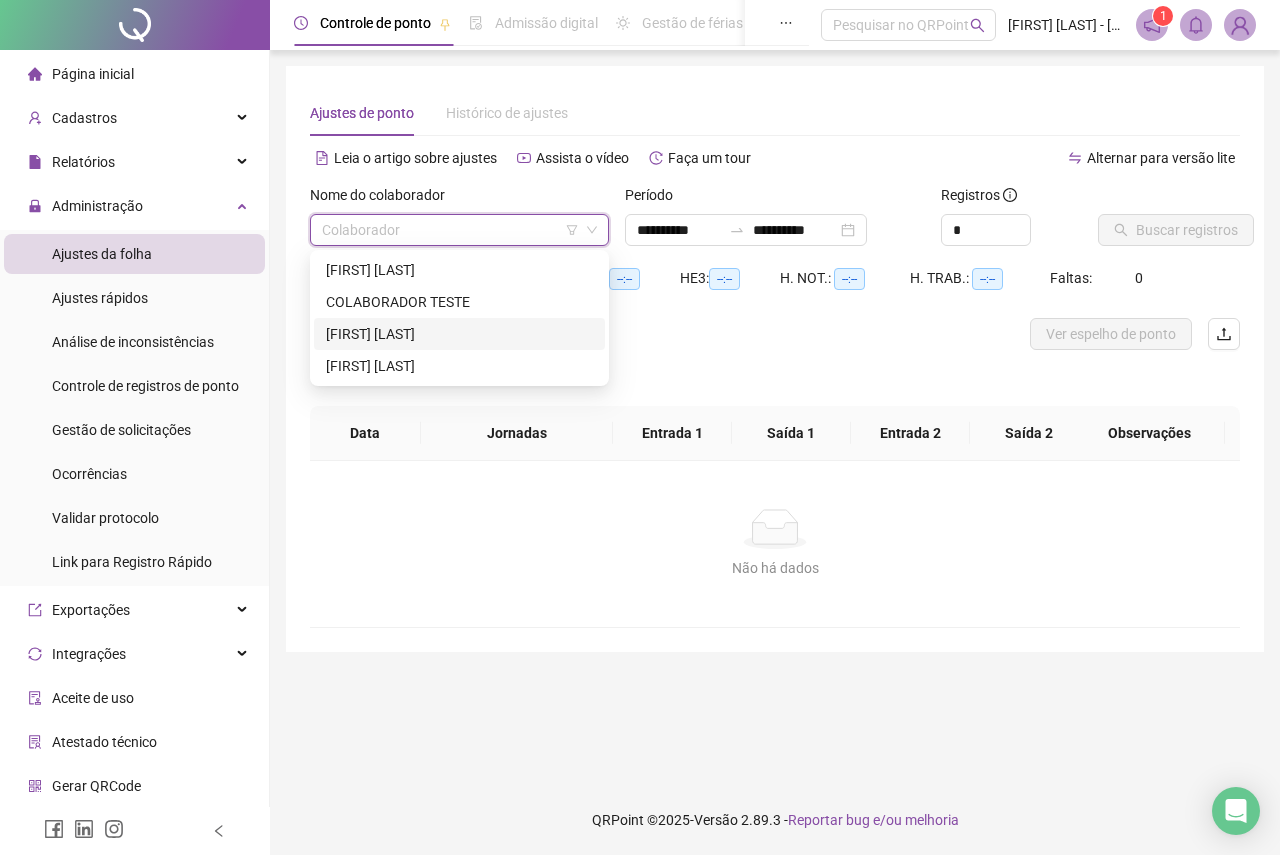 click on "[FIRST] [LAST]" at bounding box center (459, 334) 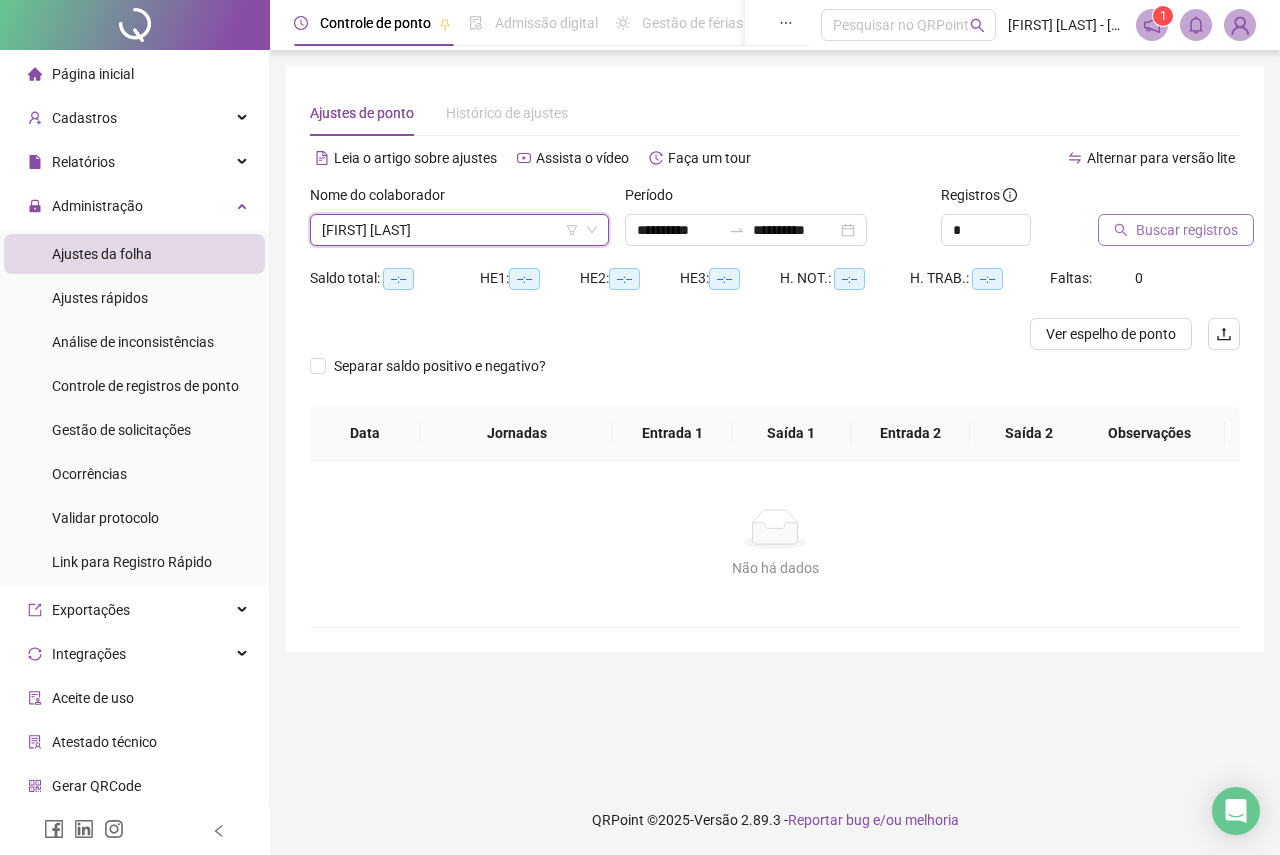 click on "Buscar registros" at bounding box center (1187, 230) 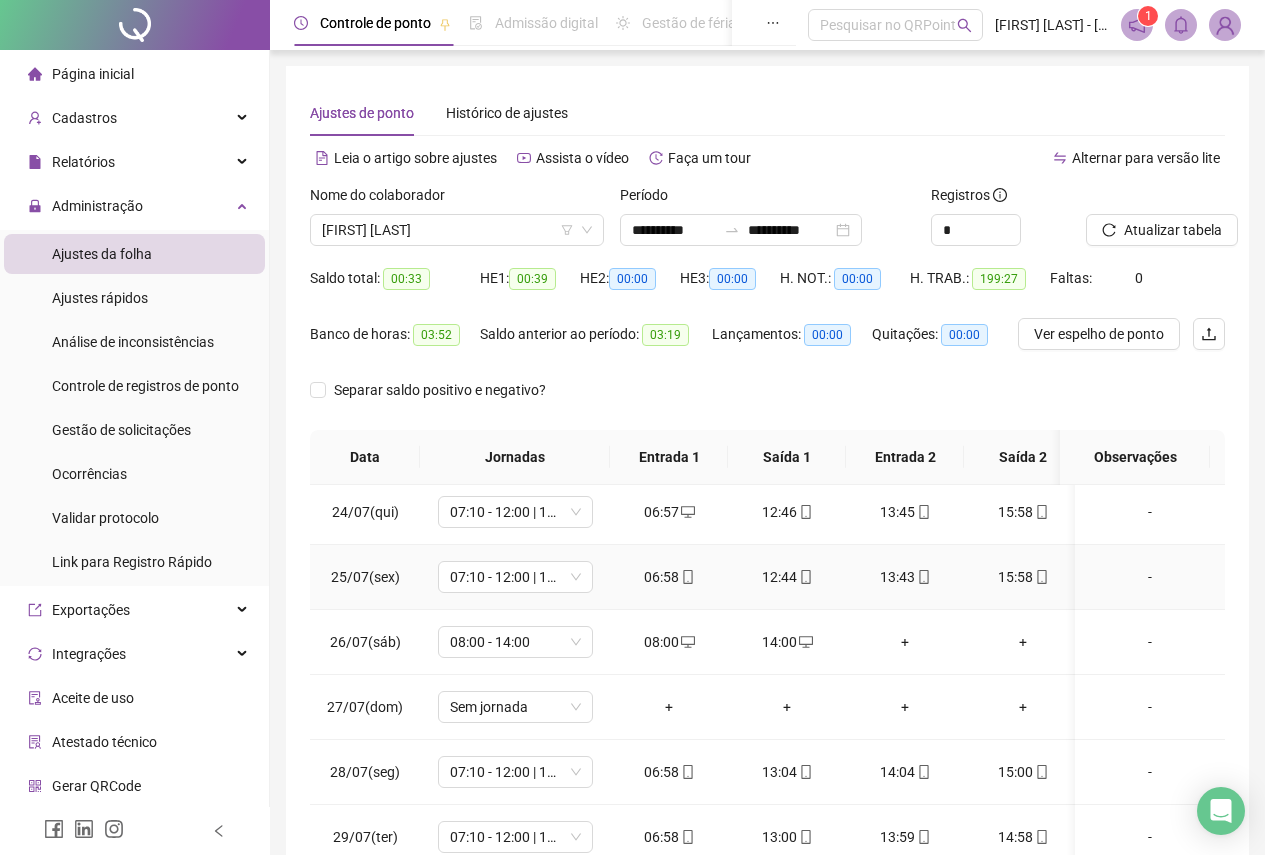 scroll, scrollTop: 1603, scrollLeft: 0, axis: vertical 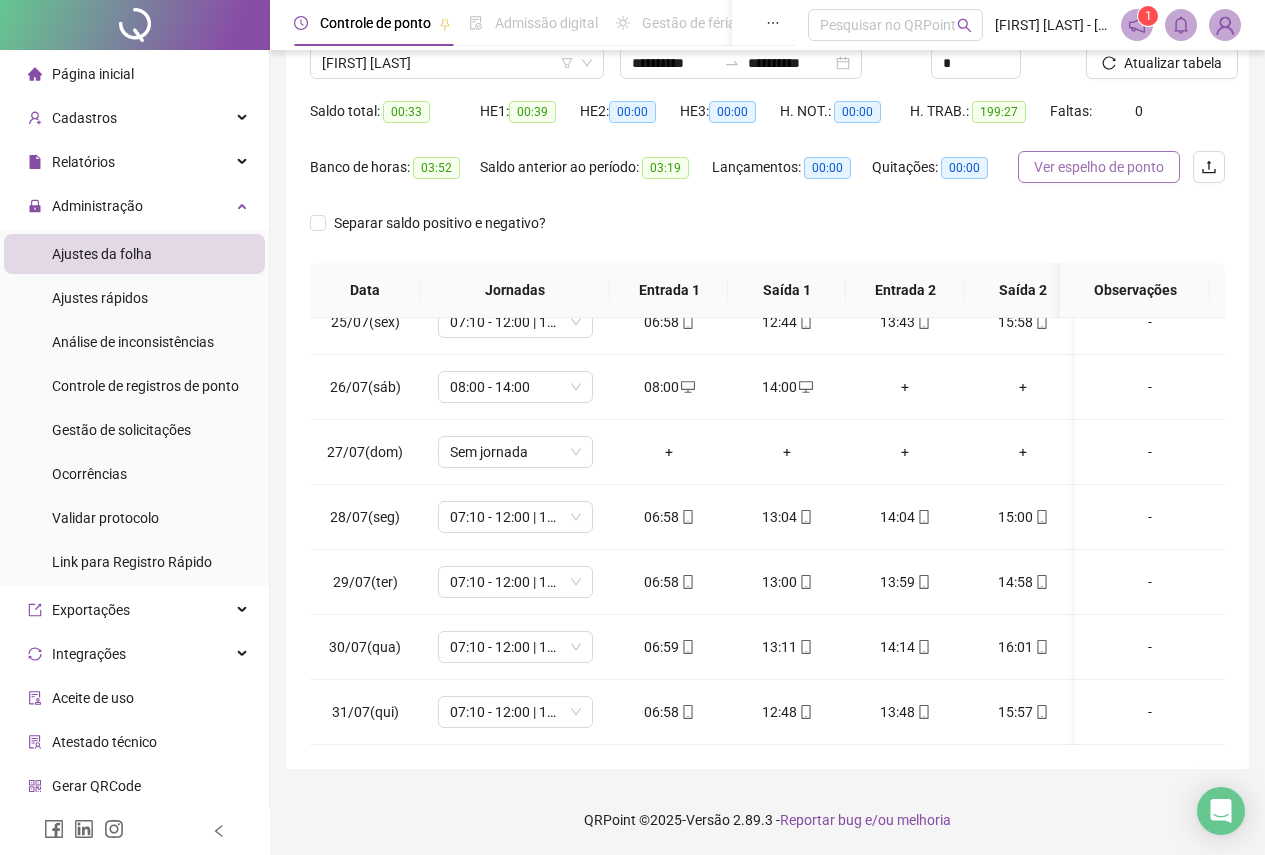 click on "Ver espelho de ponto" at bounding box center [1099, 167] 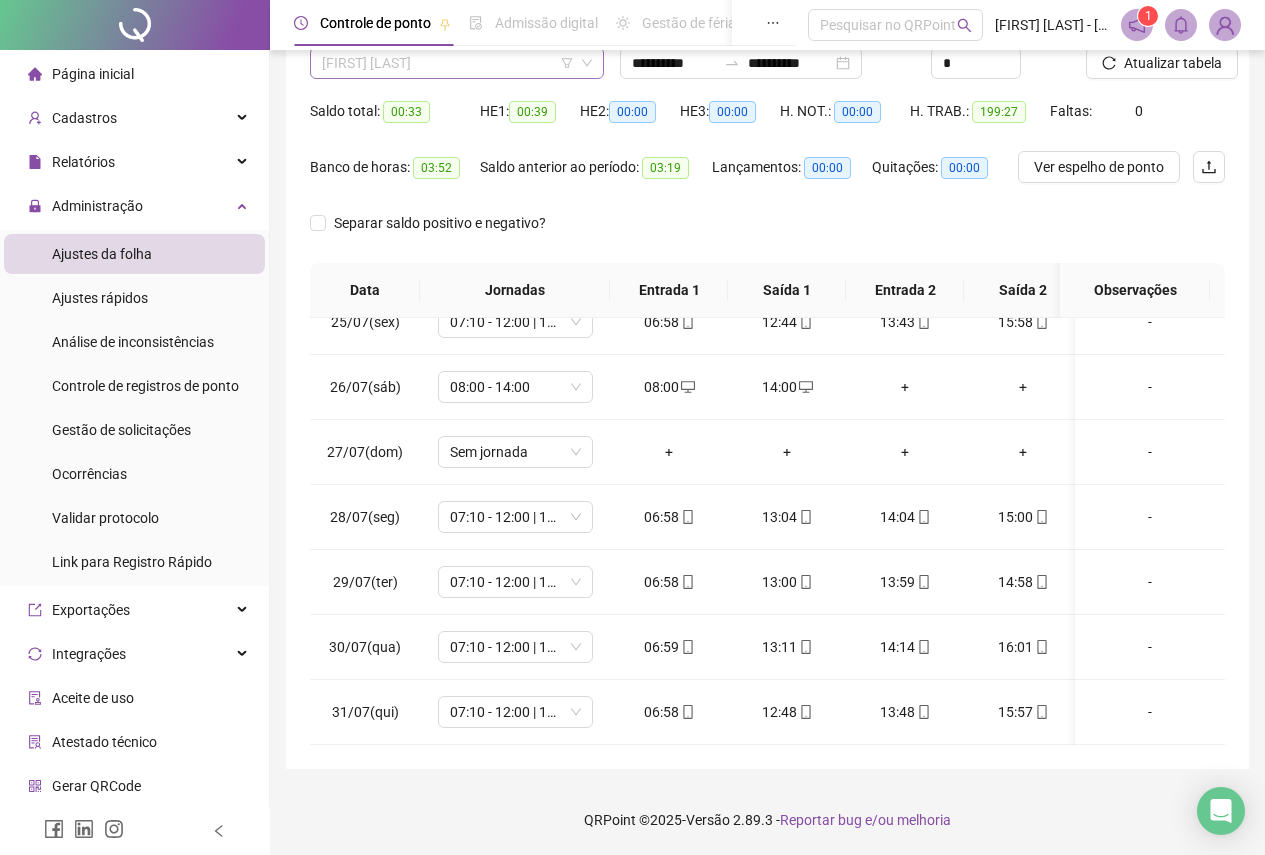 click on "[FIRST] [LAST]" at bounding box center (457, 63) 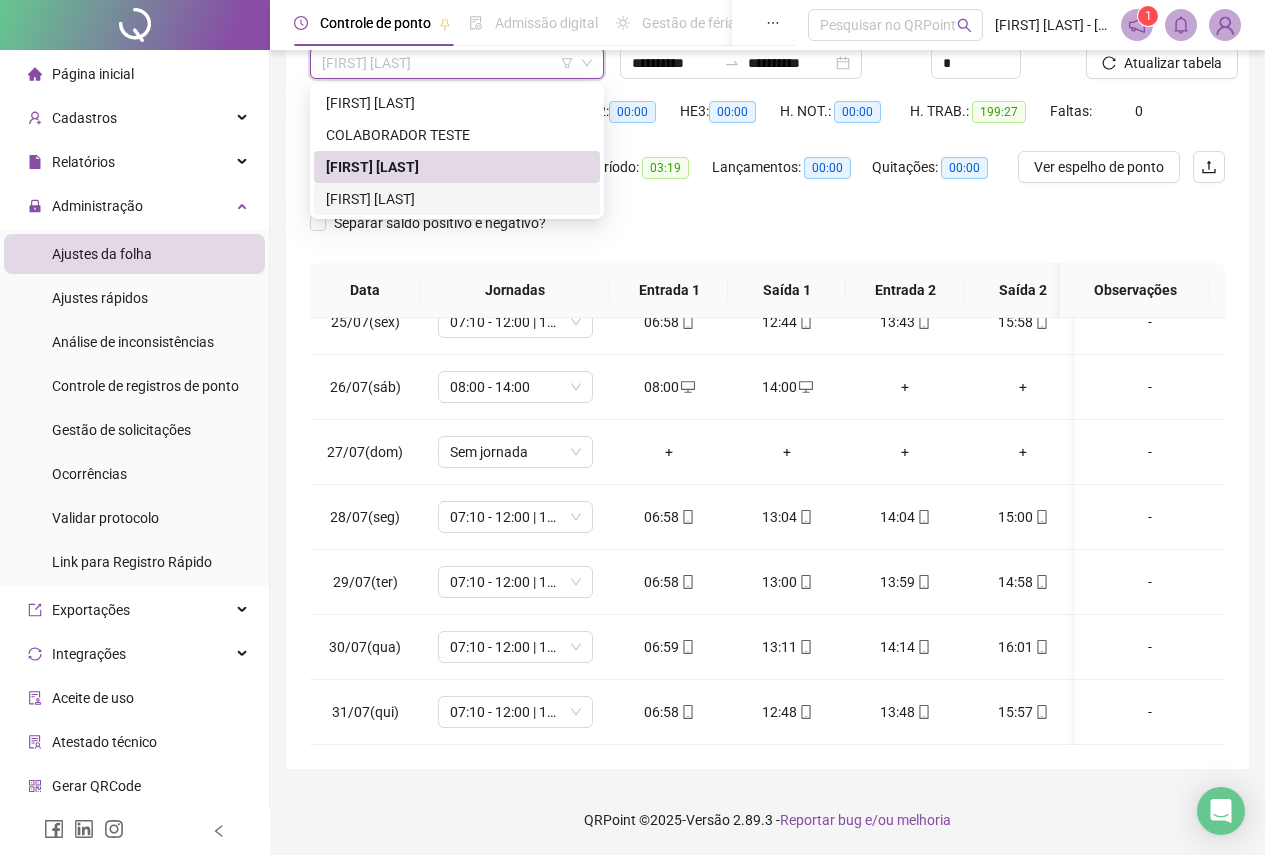 click on "[FIRST] [LAST]" at bounding box center [457, 199] 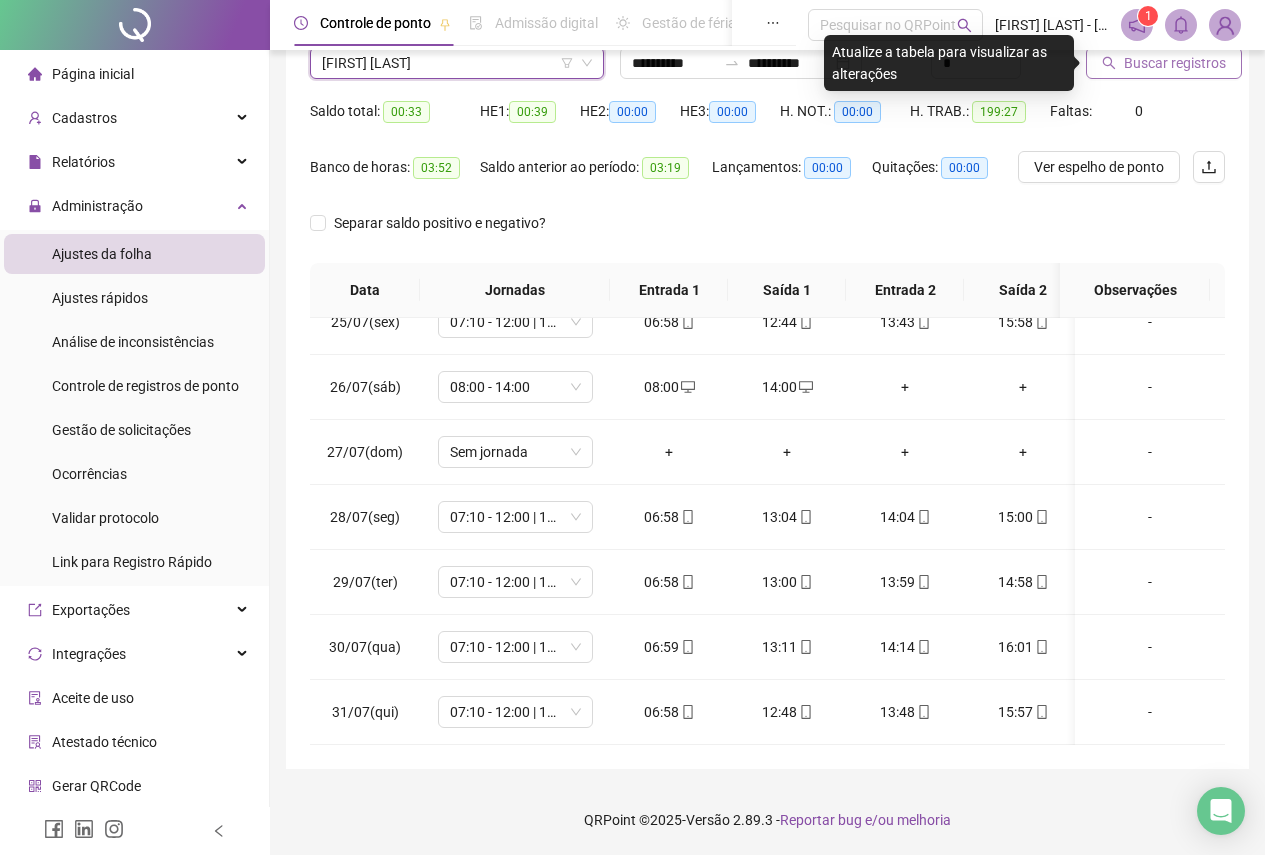 click on "Buscar registros" at bounding box center [1175, 63] 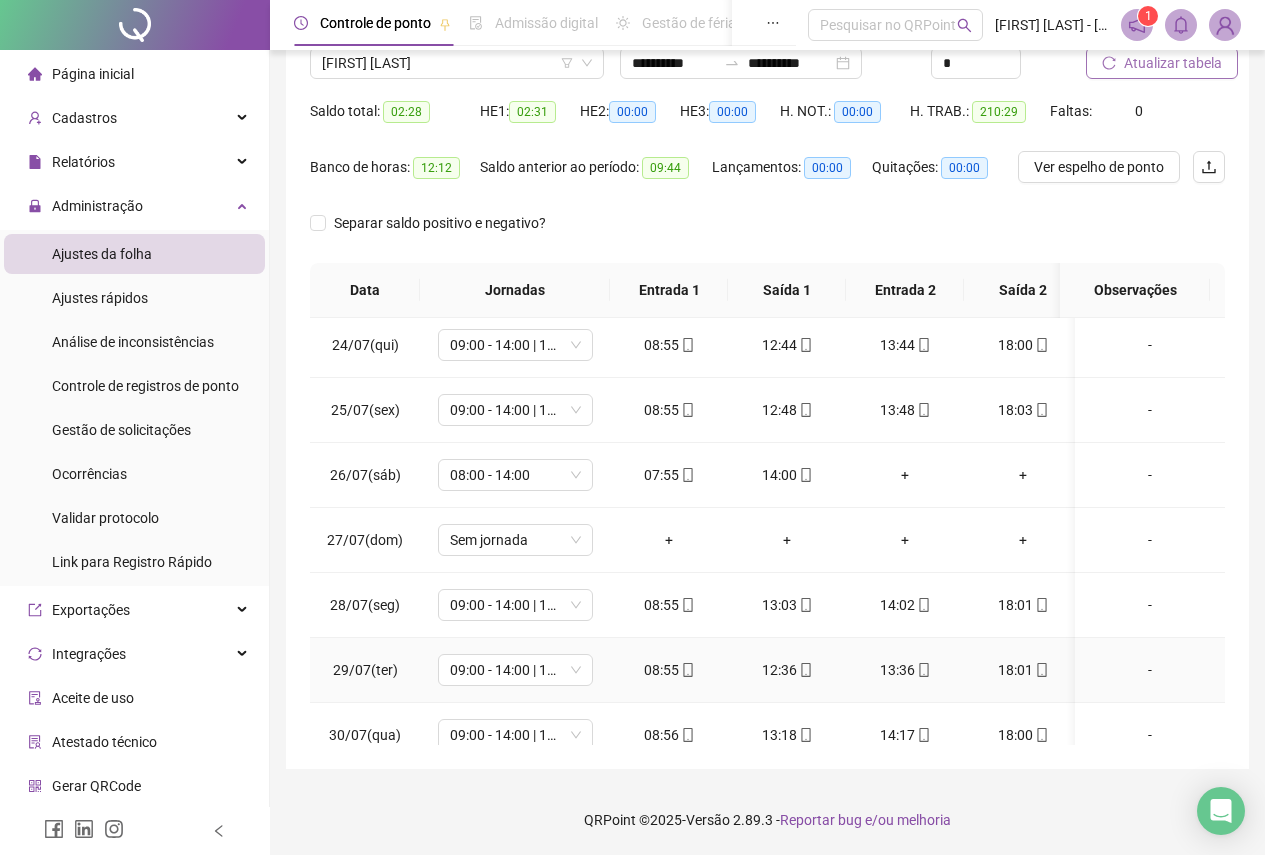 scroll, scrollTop: 1603, scrollLeft: 0, axis: vertical 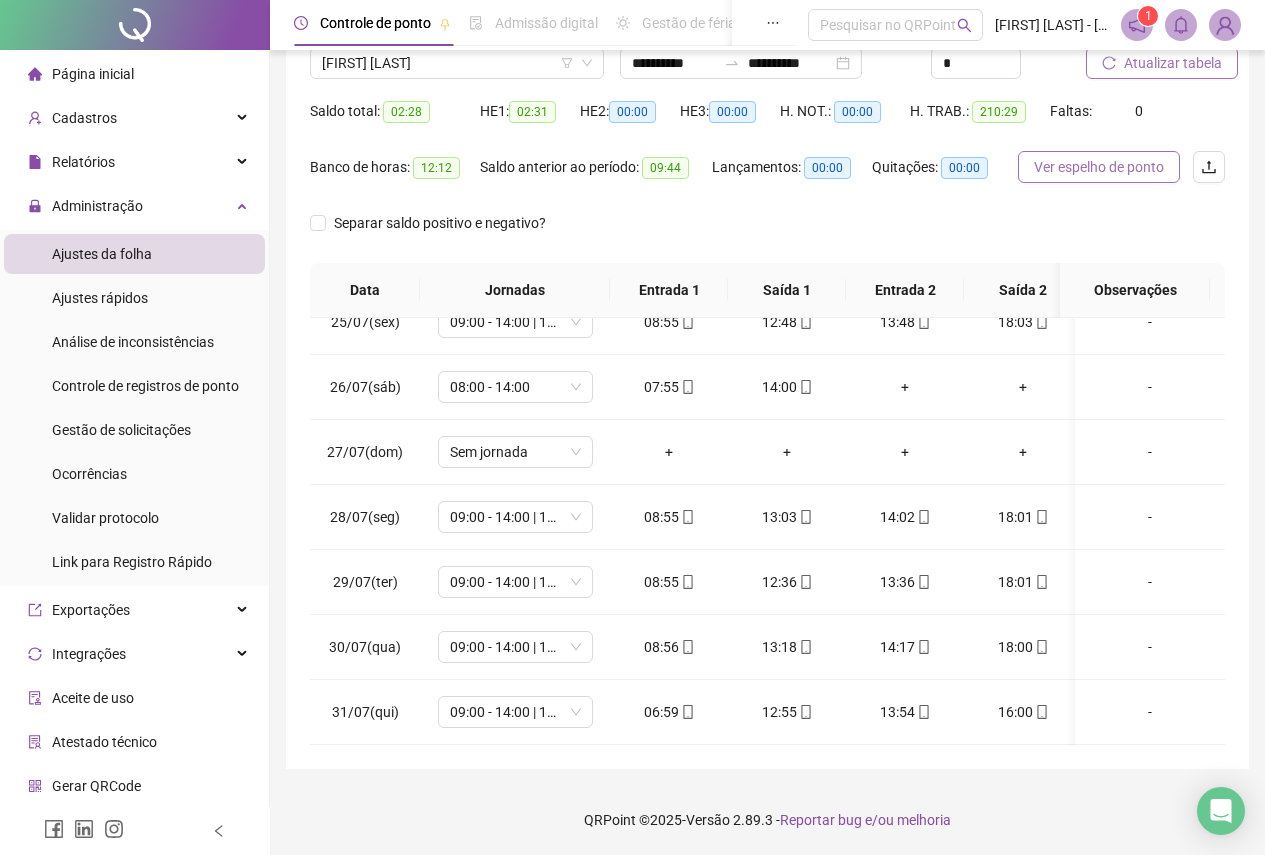 click on "Ver espelho de ponto" at bounding box center [1099, 167] 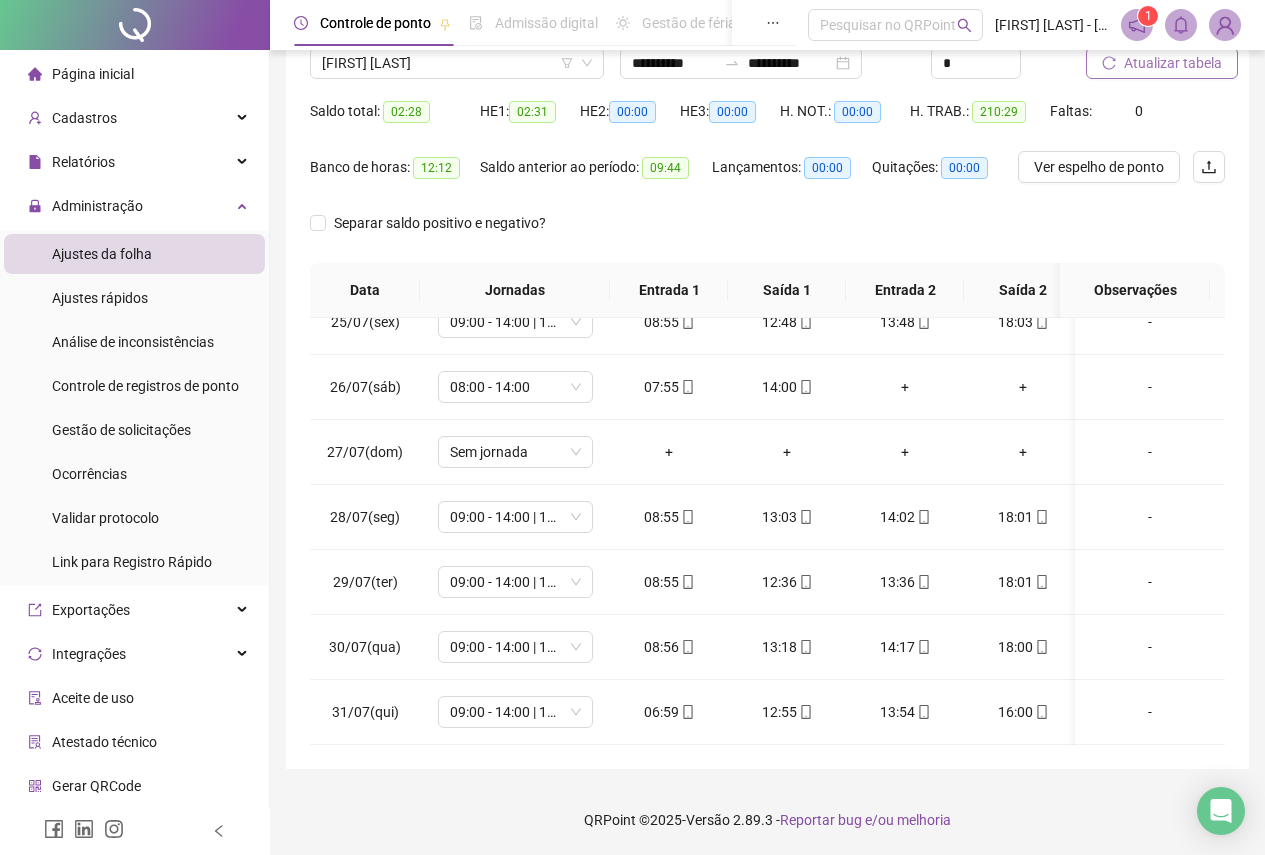 click on "Página inicial" at bounding box center (134, 74) 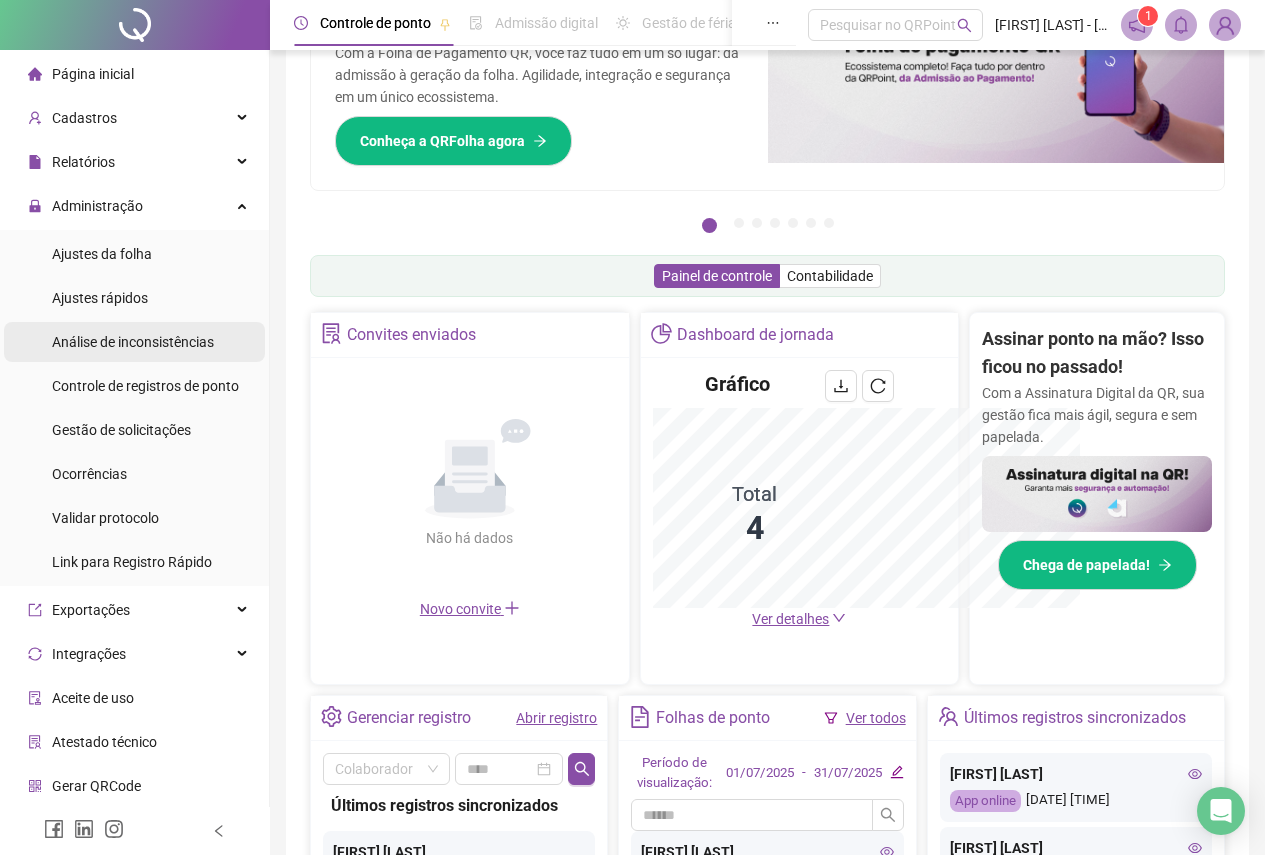 scroll, scrollTop: 167, scrollLeft: 0, axis: vertical 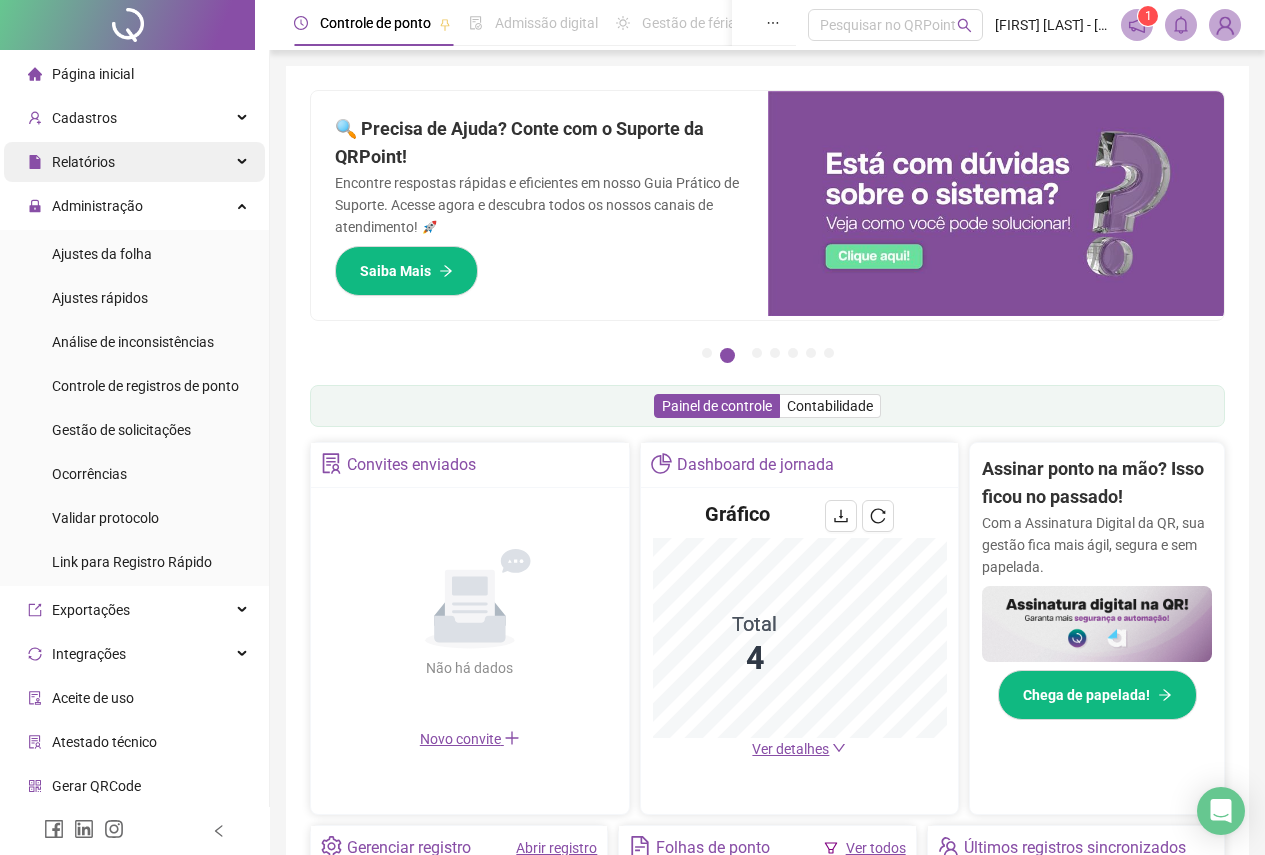 click on "Relatórios" at bounding box center [134, 162] 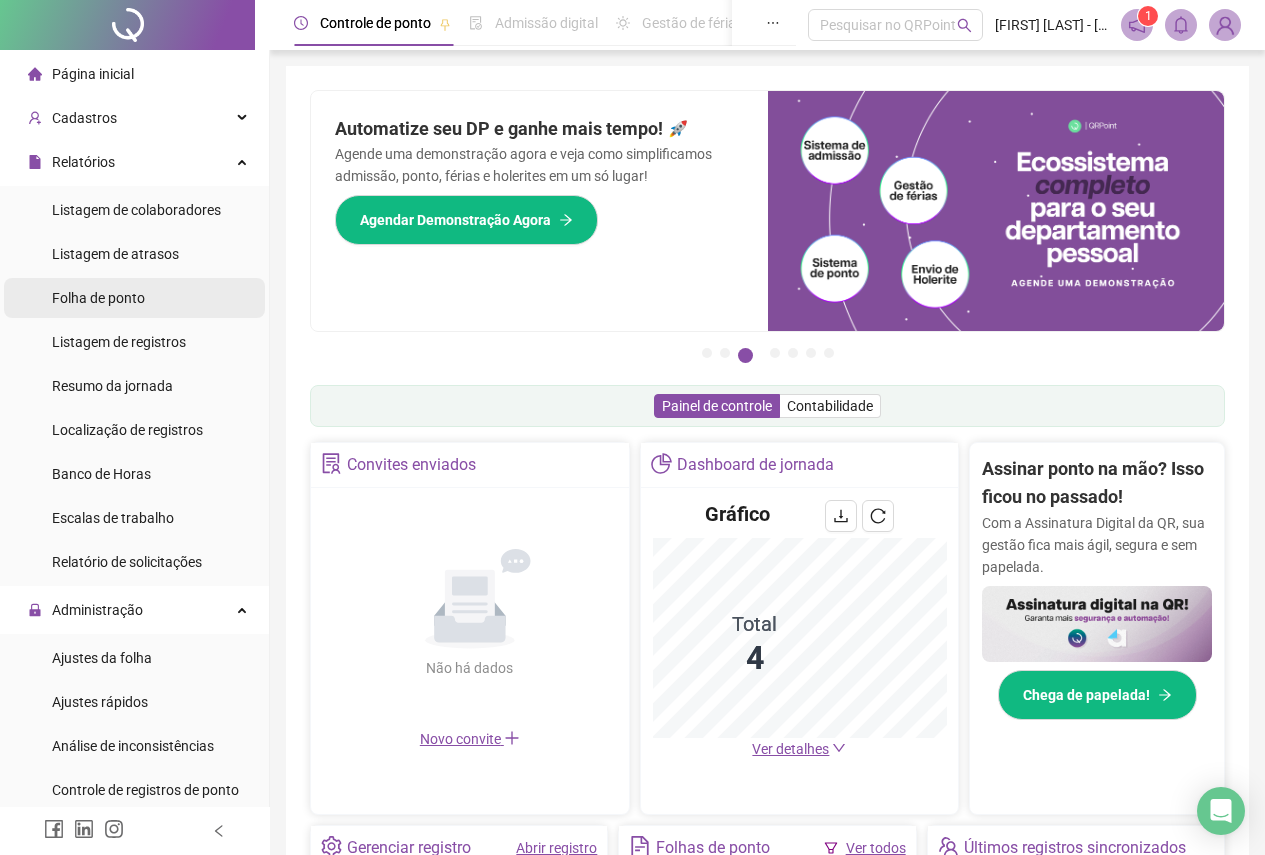 click on "Folha de ponto" at bounding box center (98, 298) 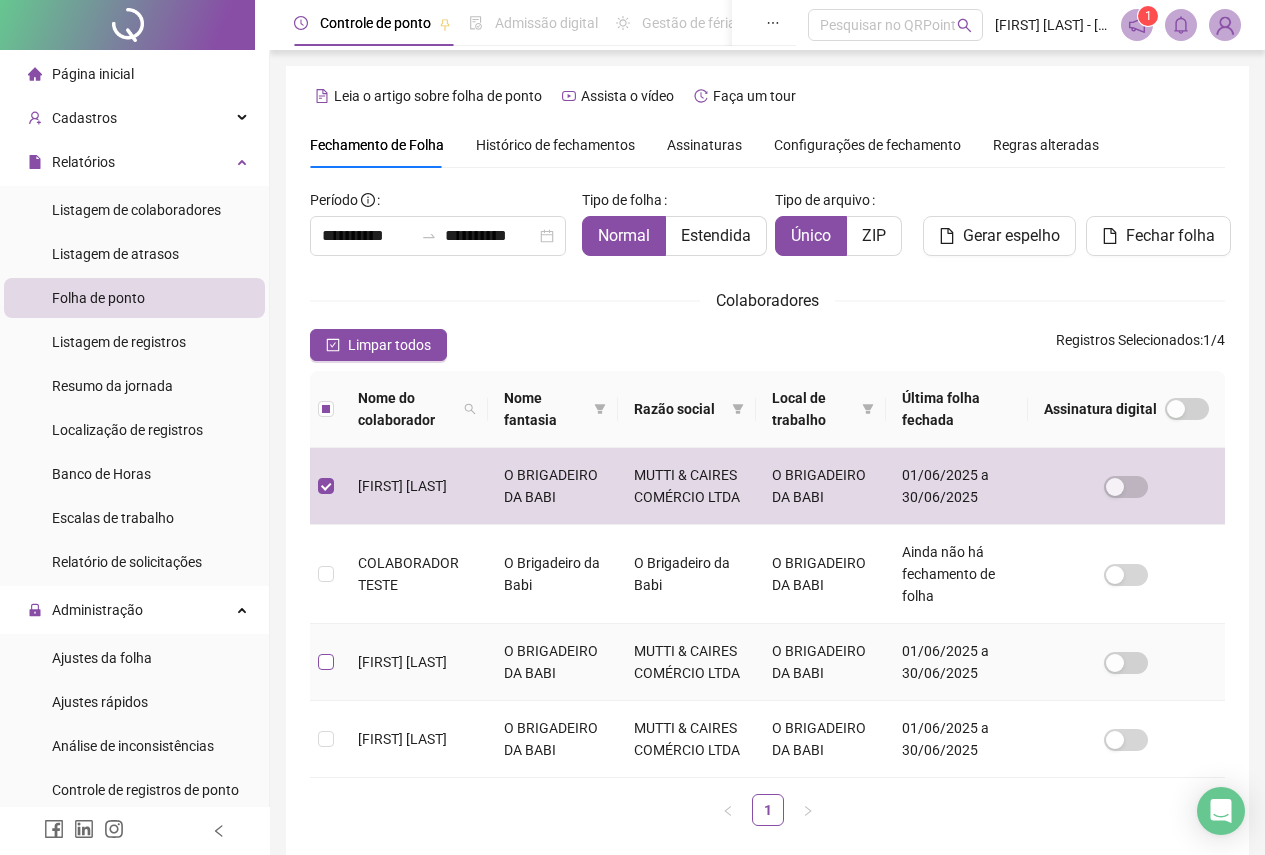 click at bounding box center [326, 662] 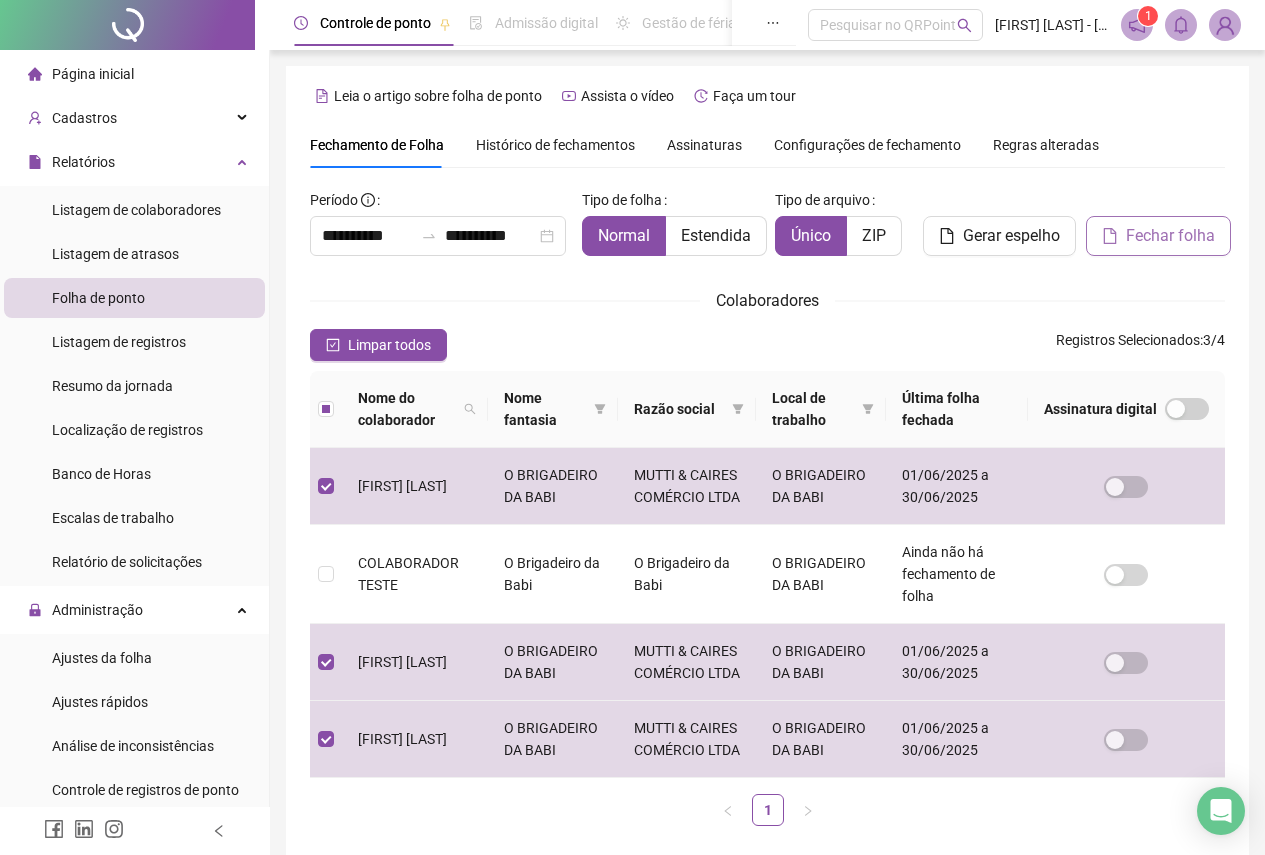 click on "Fechar folha" at bounding box center (1170, 236) 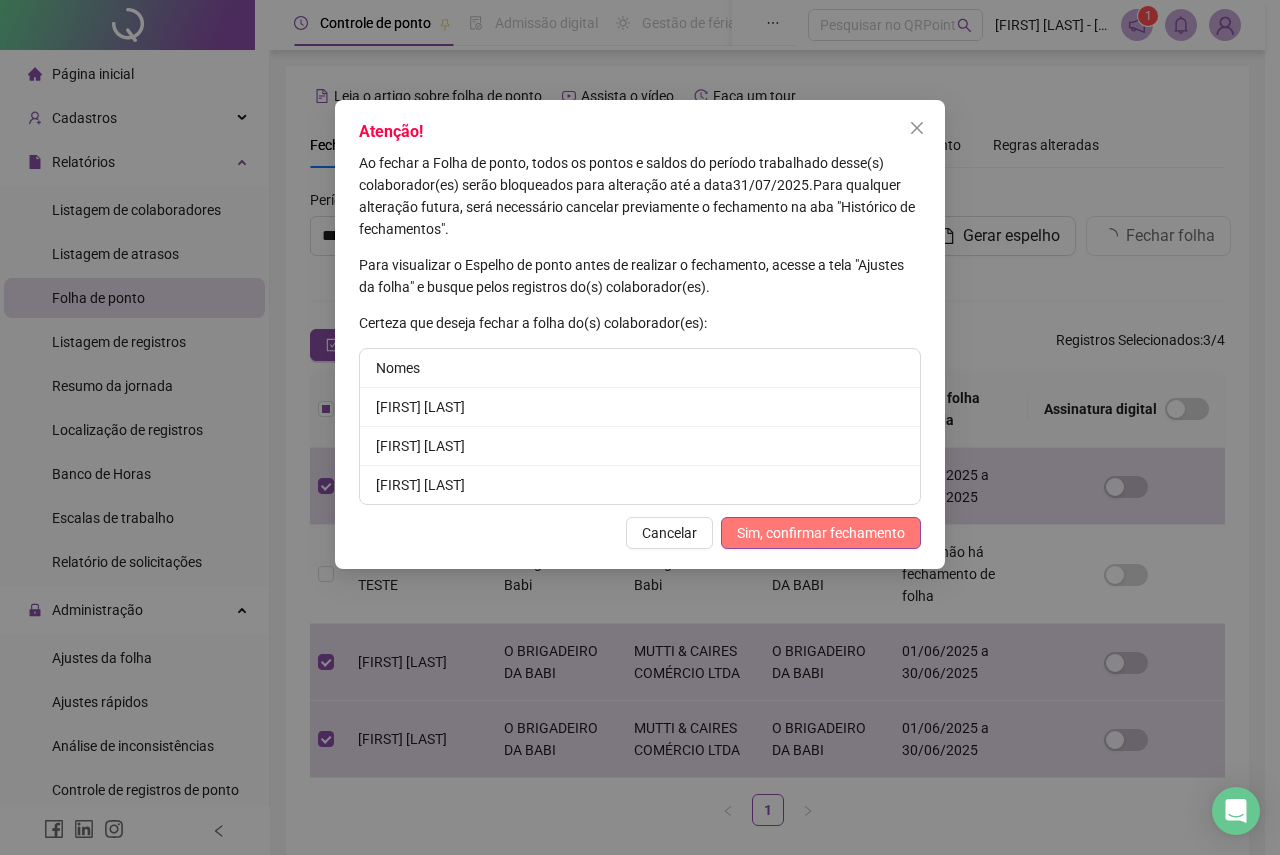 click on "Sim, confirmar fechamento" at bounding box center [821, 533] 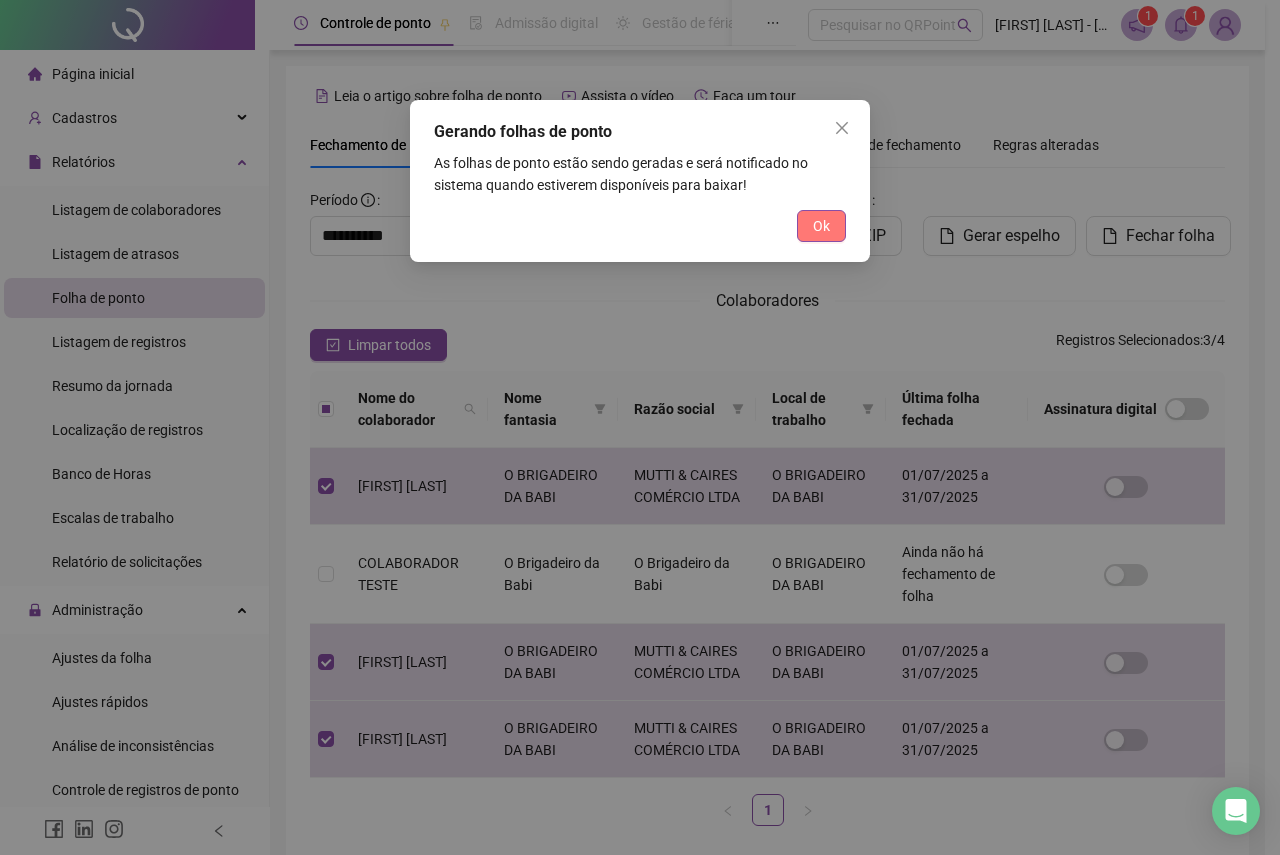 click on "Ok" at bounding box center (821, 226) 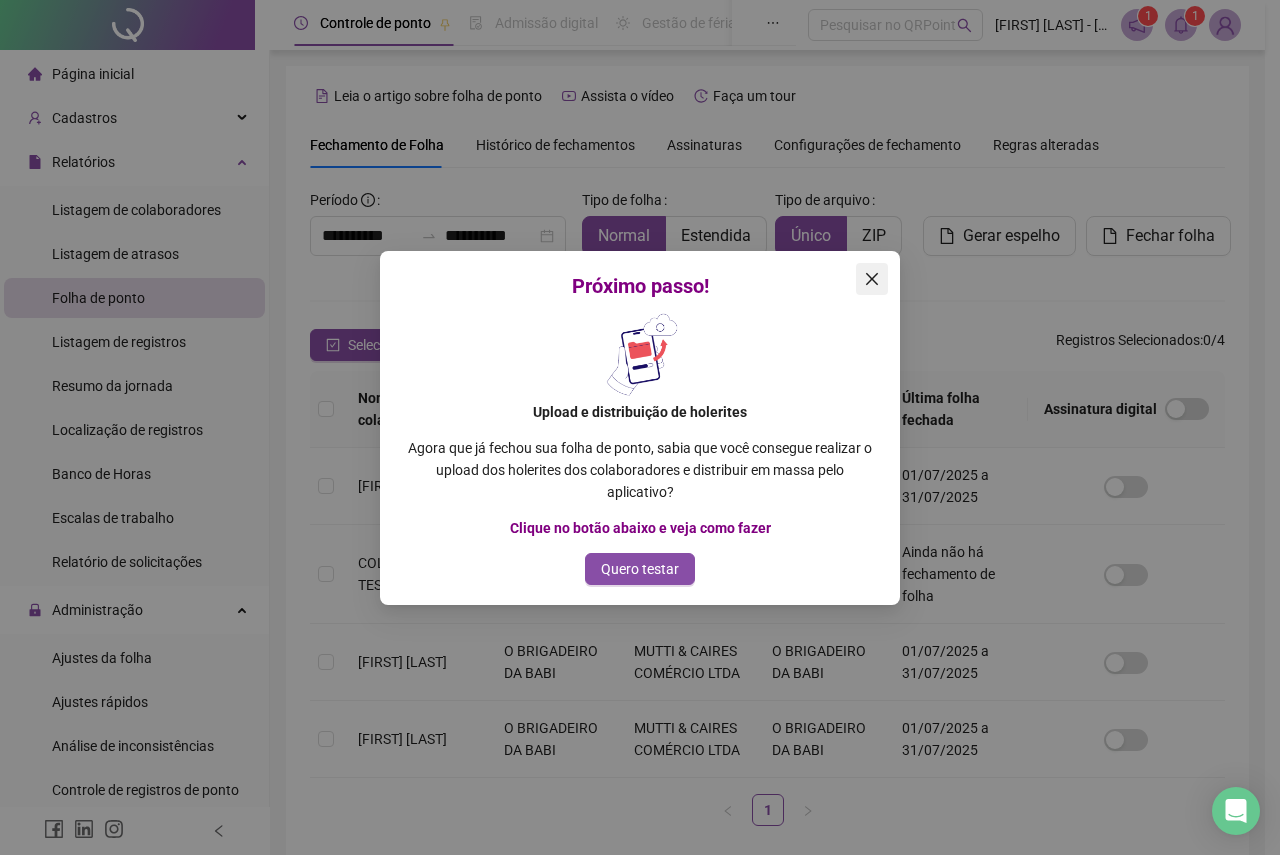click 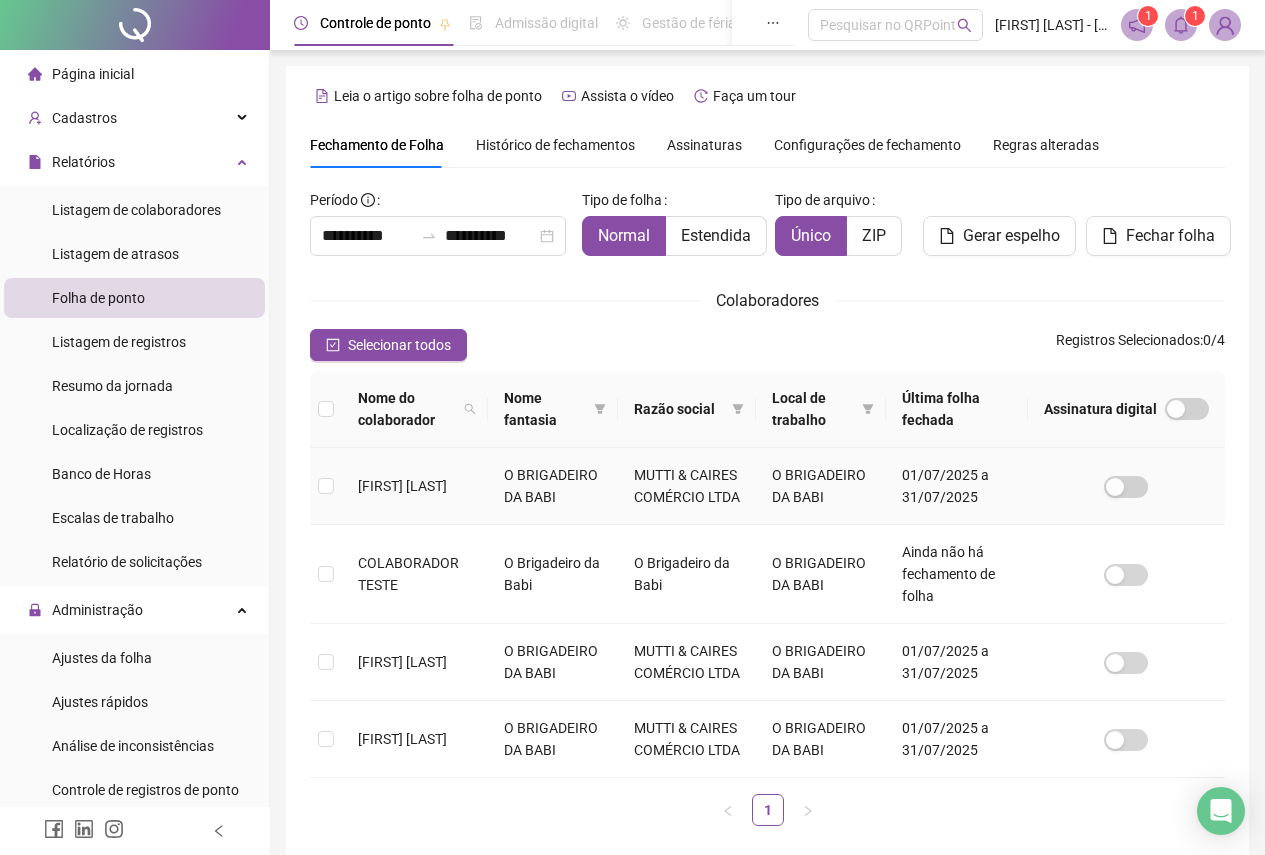 scroll, scrollTop: 97, scrollLeft: 0, axis: vertical 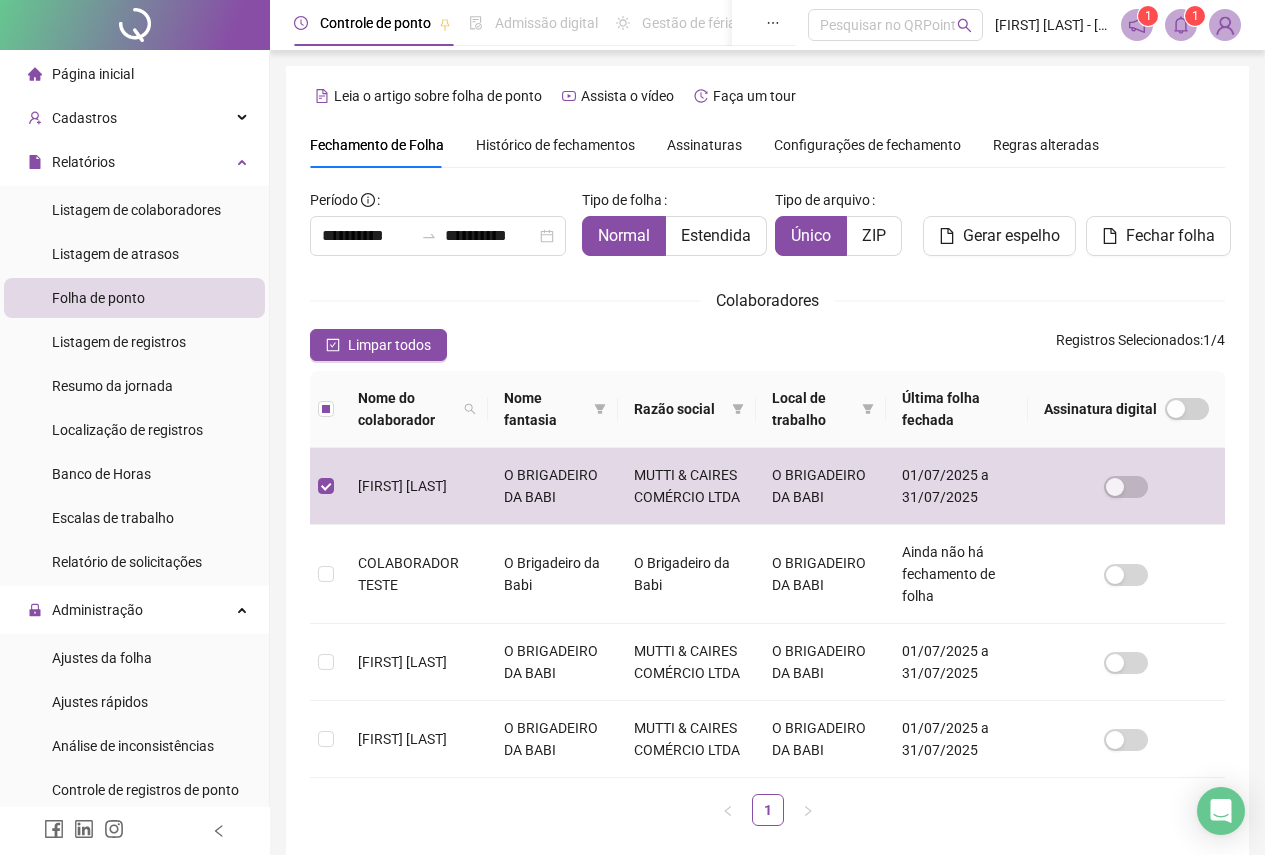 click on "Configurações de fechamento" at bounding box center [867, 145] 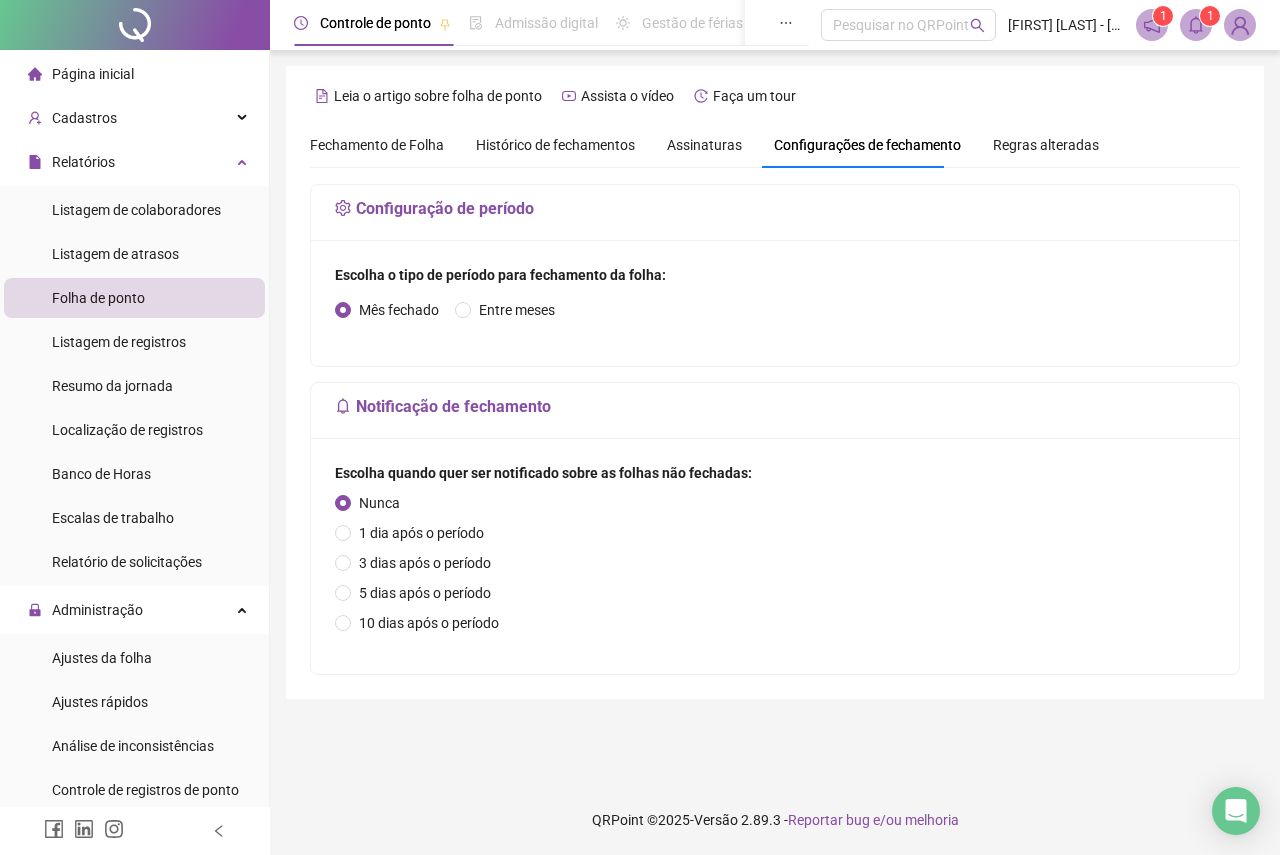 click on "Assinaturas" at bounding box center (704, 145) 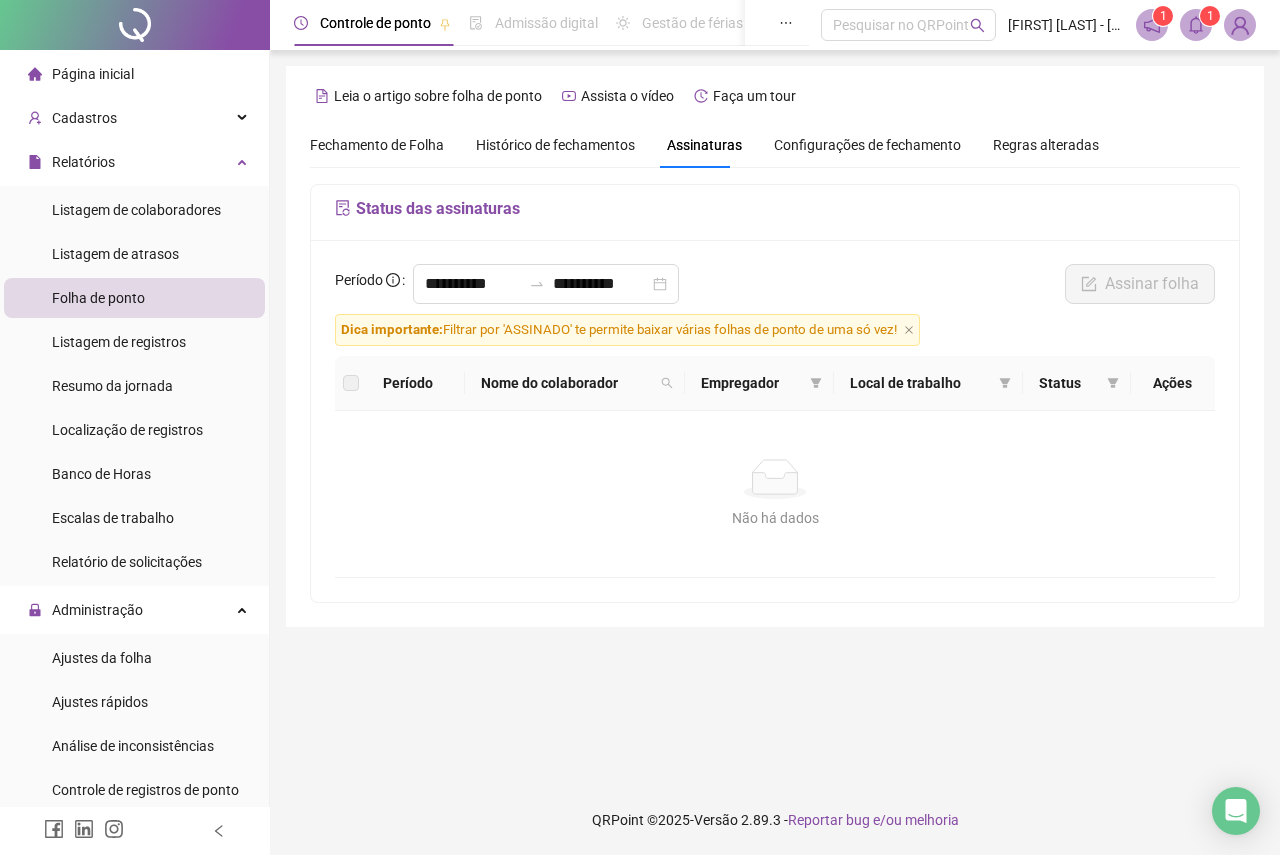 click on "Histórico de fechamentos" at bounding box center (555, 145) 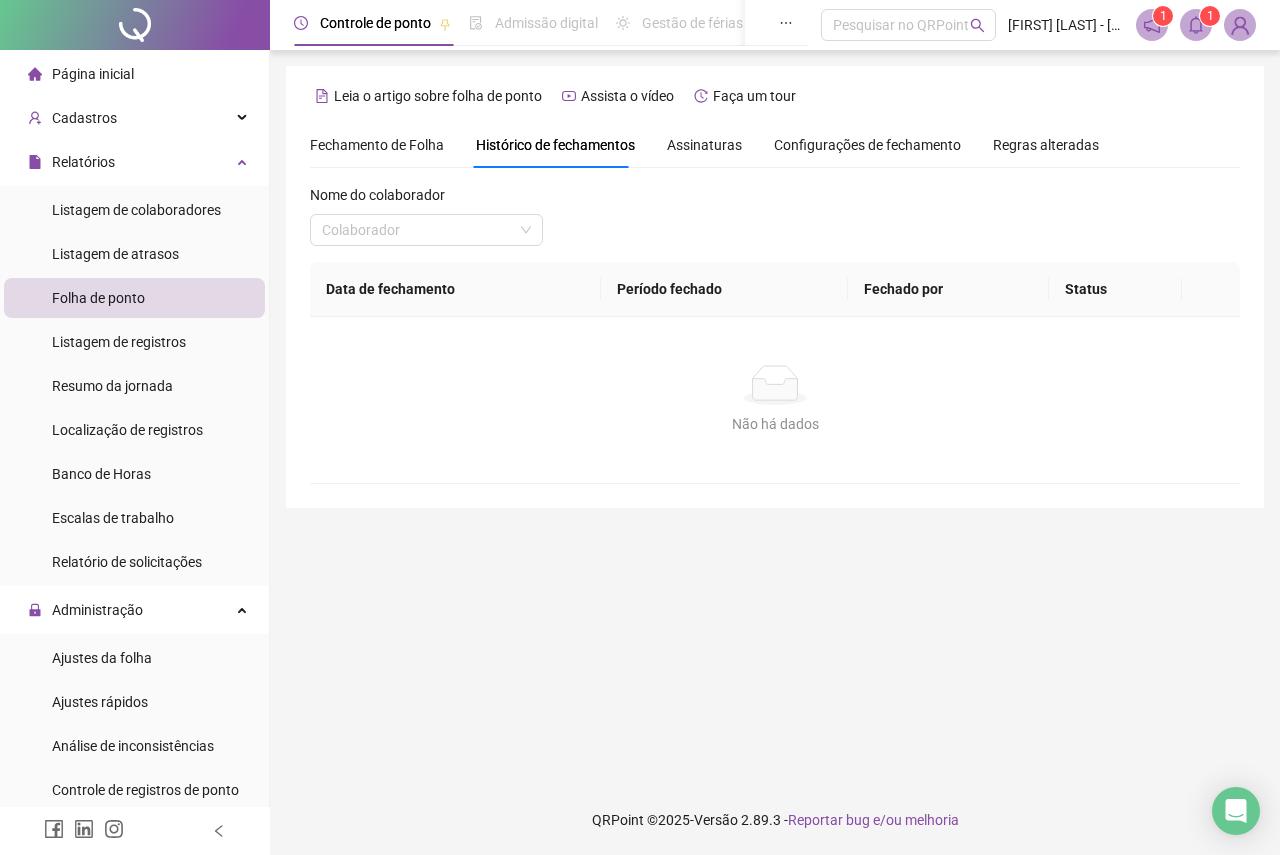 click on "Configurações de fechamento" at bounding box center (867, 145) 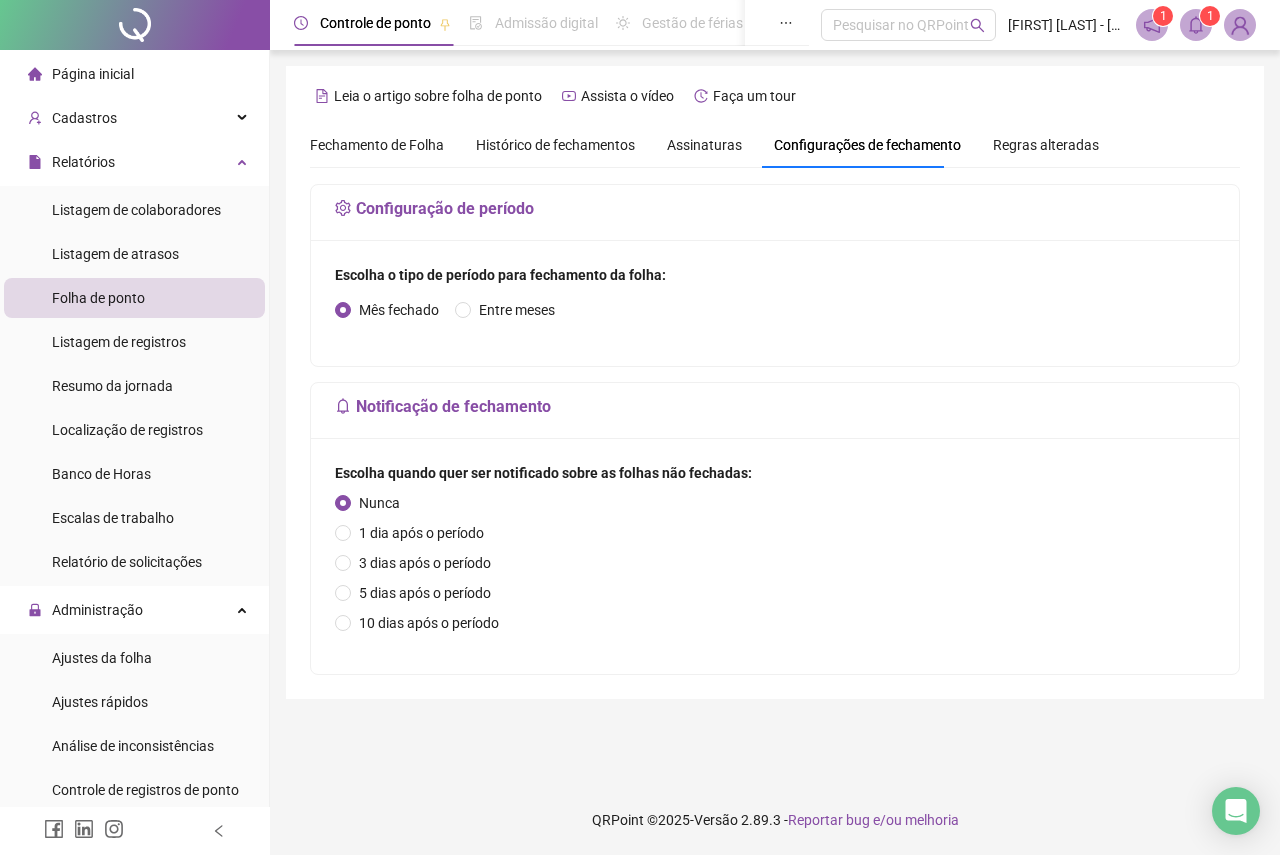 click on "Regras alteradas" at bounding box center [1046, 145] 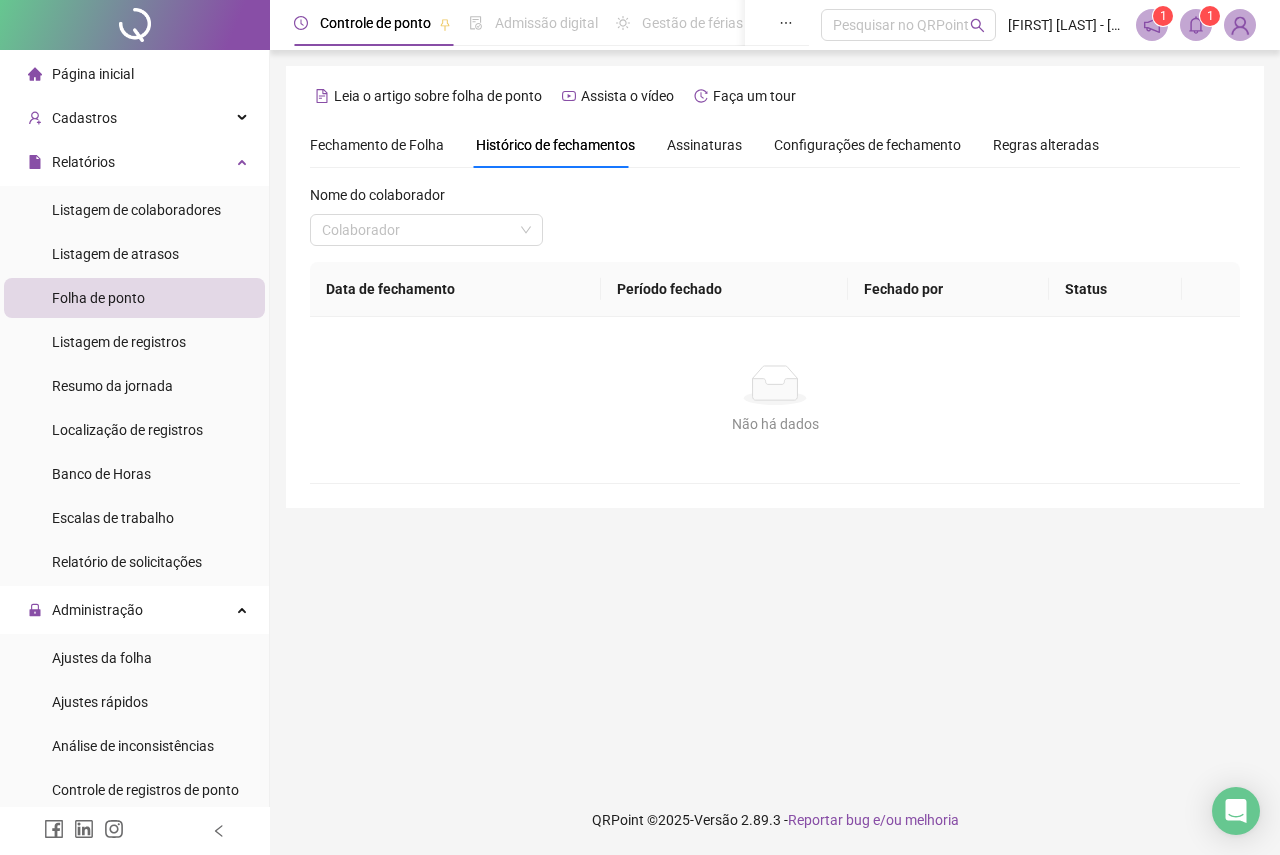 drag, startPoint x: 395, startPoint y: 130, endPoint x: 394, endPoint y: 143, distance: 13.038404 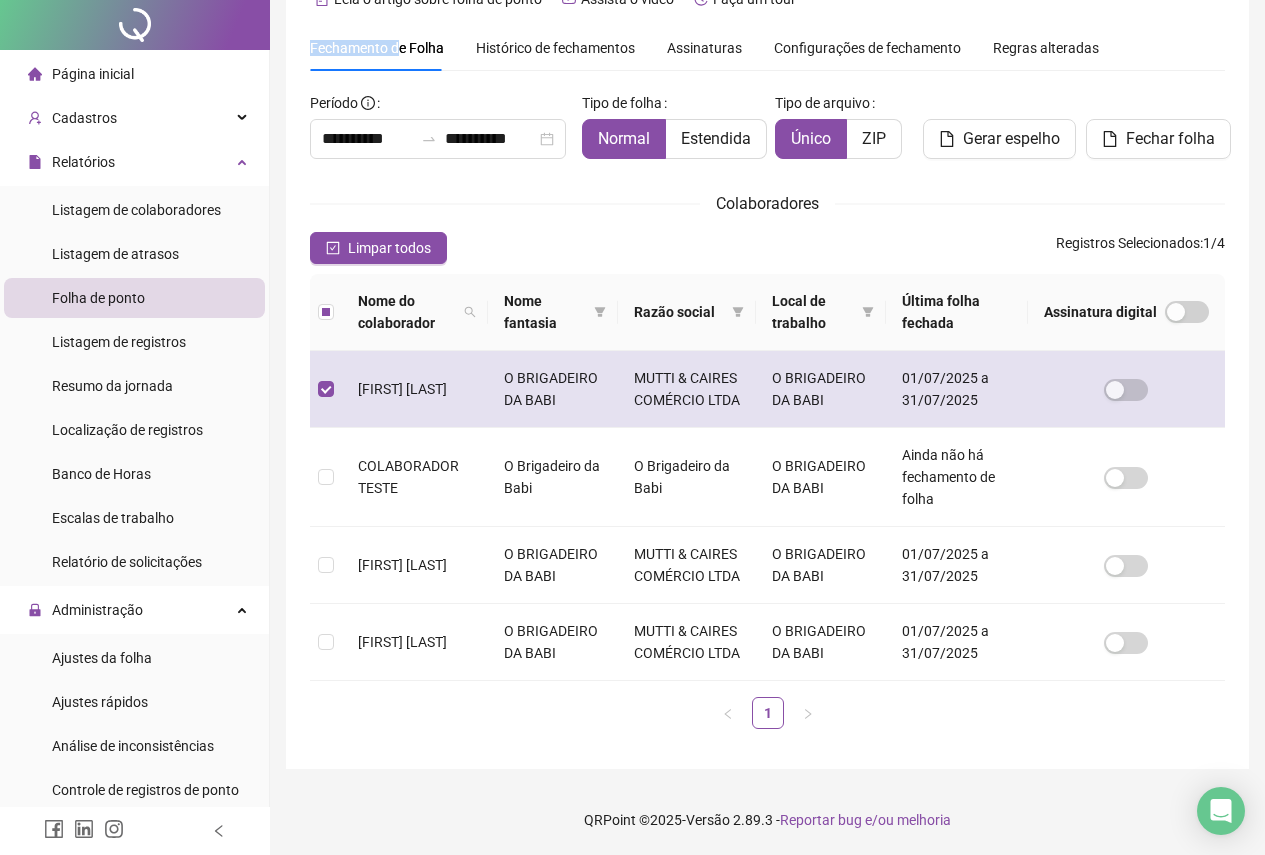 scroll, scrollTop: 0, scrollLeft: 0, axis: both 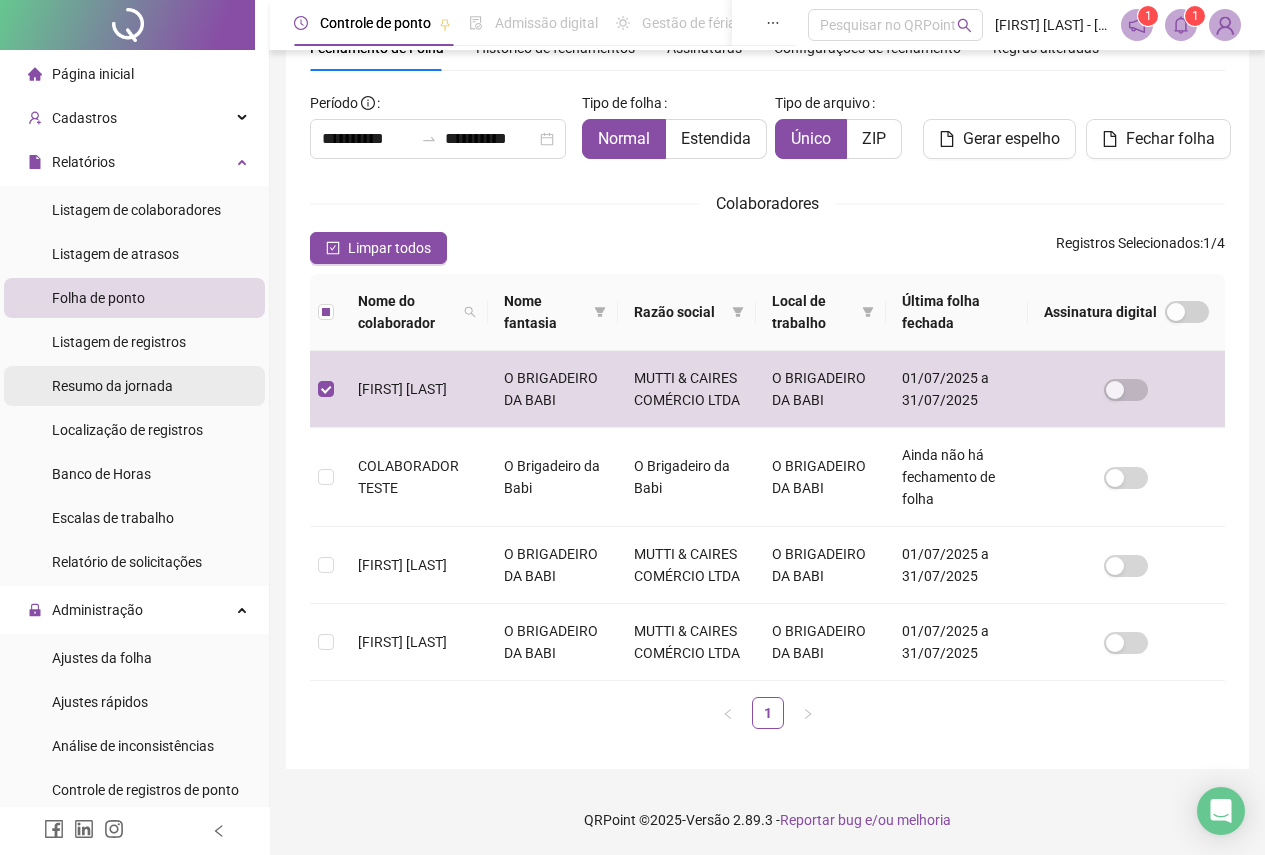 click on "Resumo da jornada" at bounding box center [134, 386] 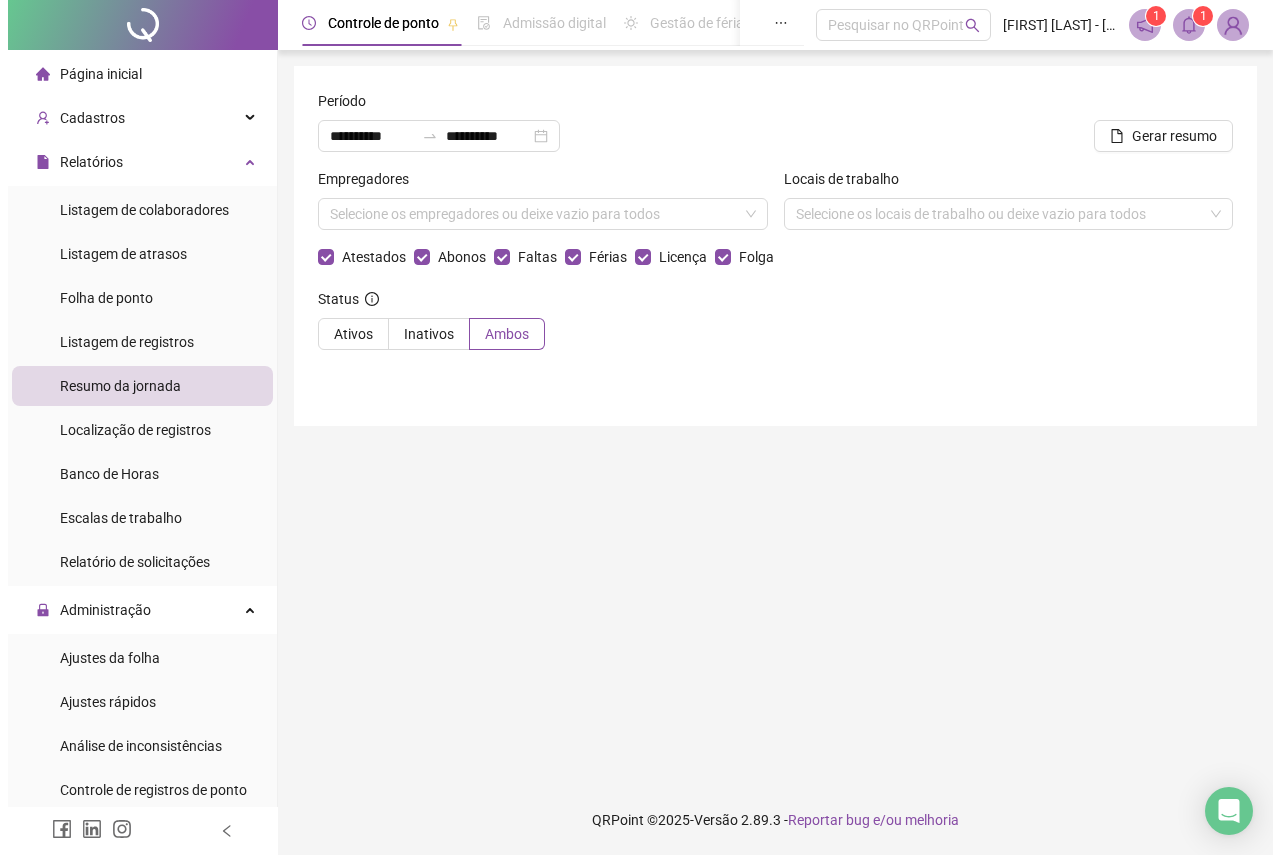 scroll, scrollTop: 0, scrollLeft: 0, axis: both 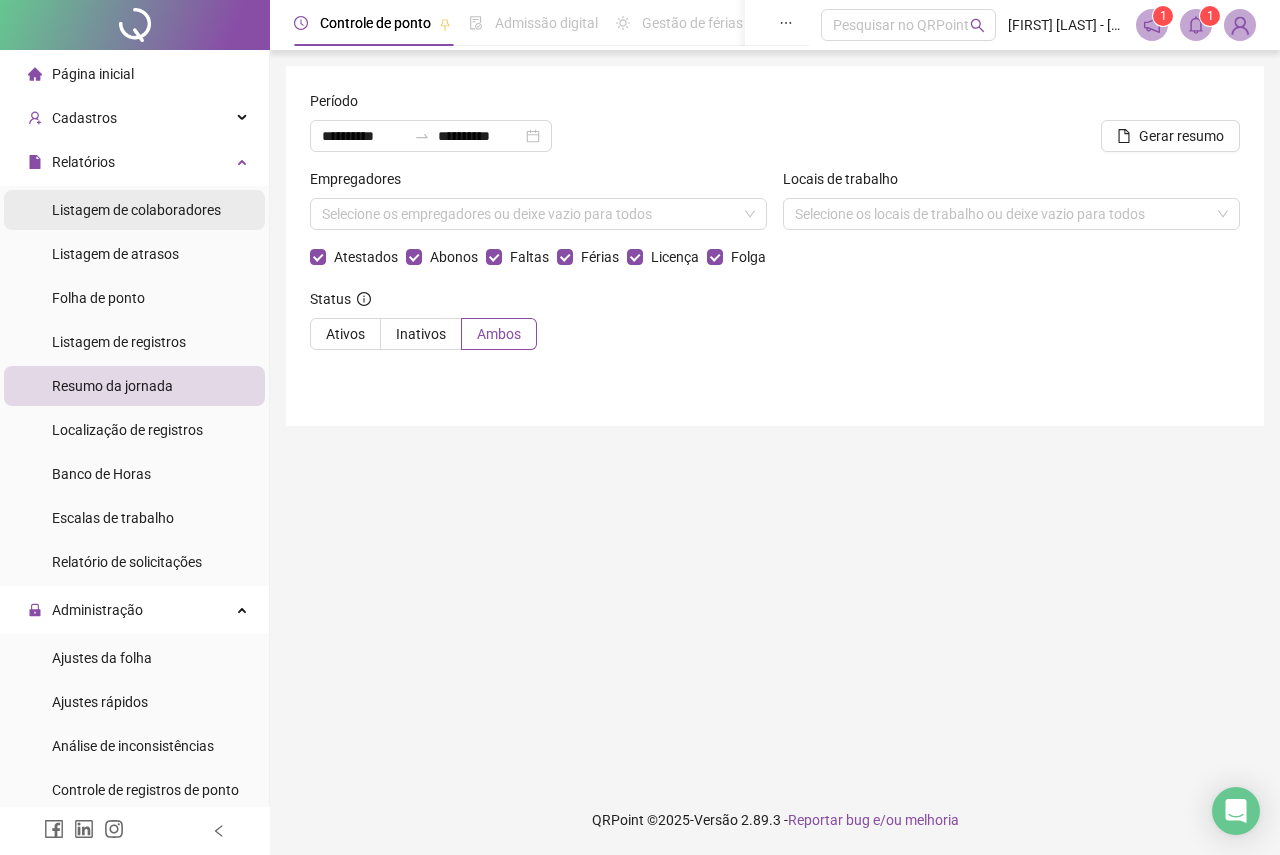 click on "Listagem de colaboradores" at bounding box center (136, 210) 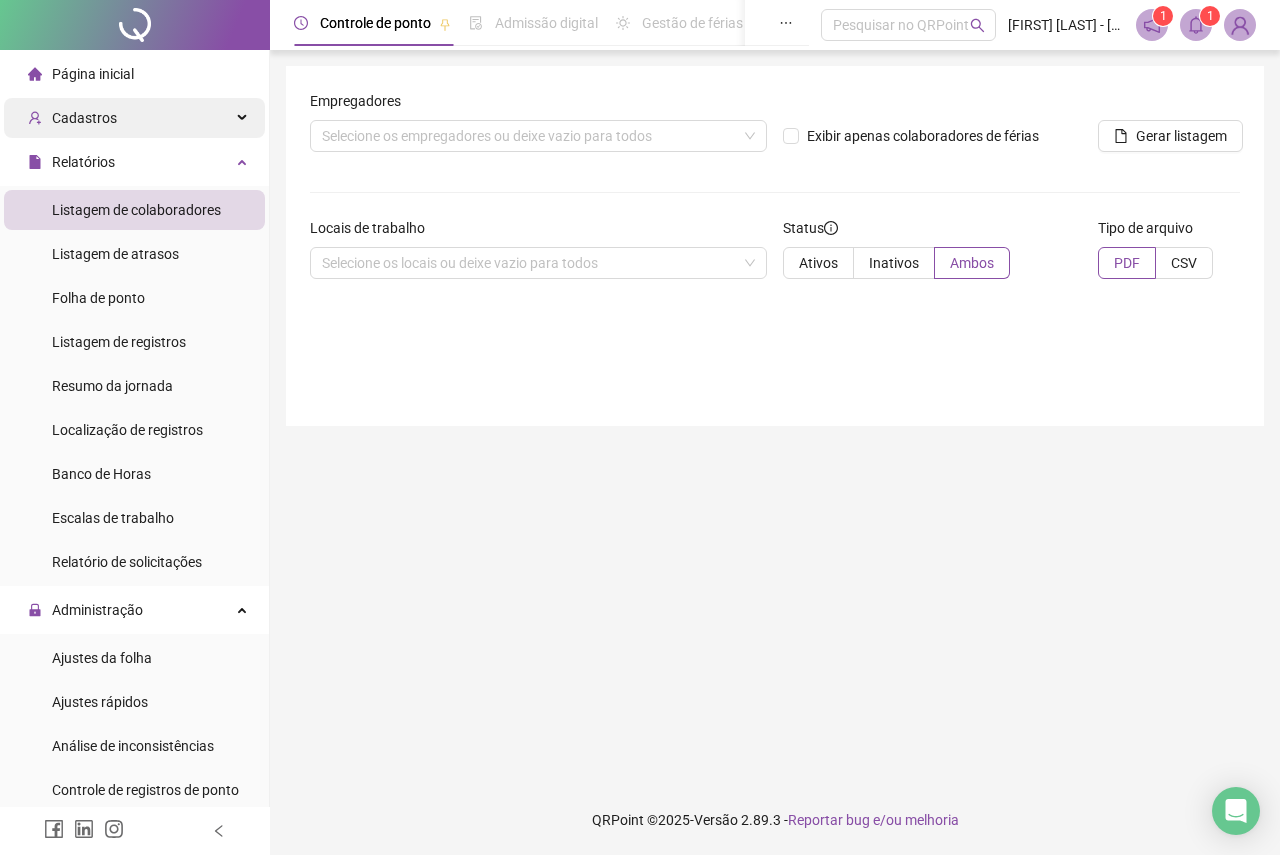 click on "Cadastros" at bounding box center (134, 118) 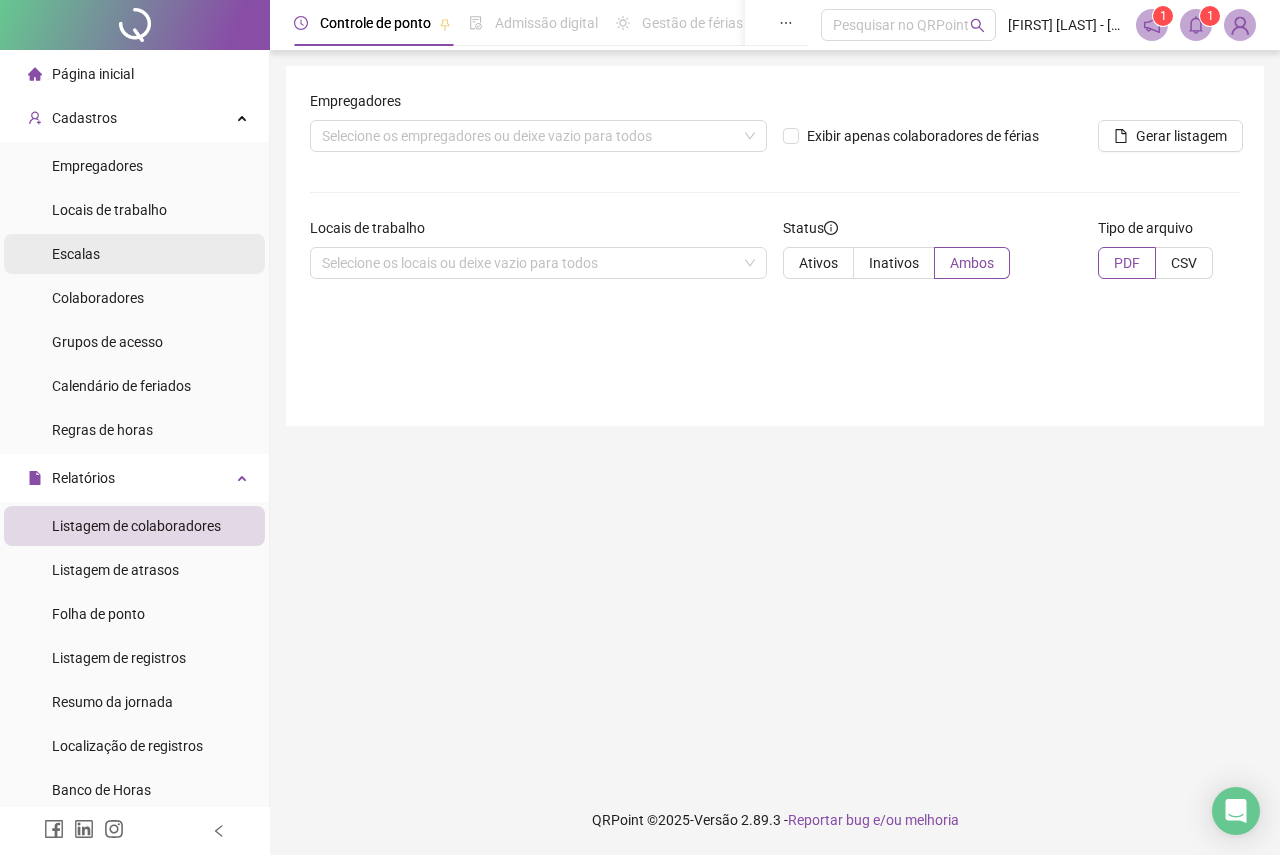 click on "Escalas" at bounding box center (134, 254) 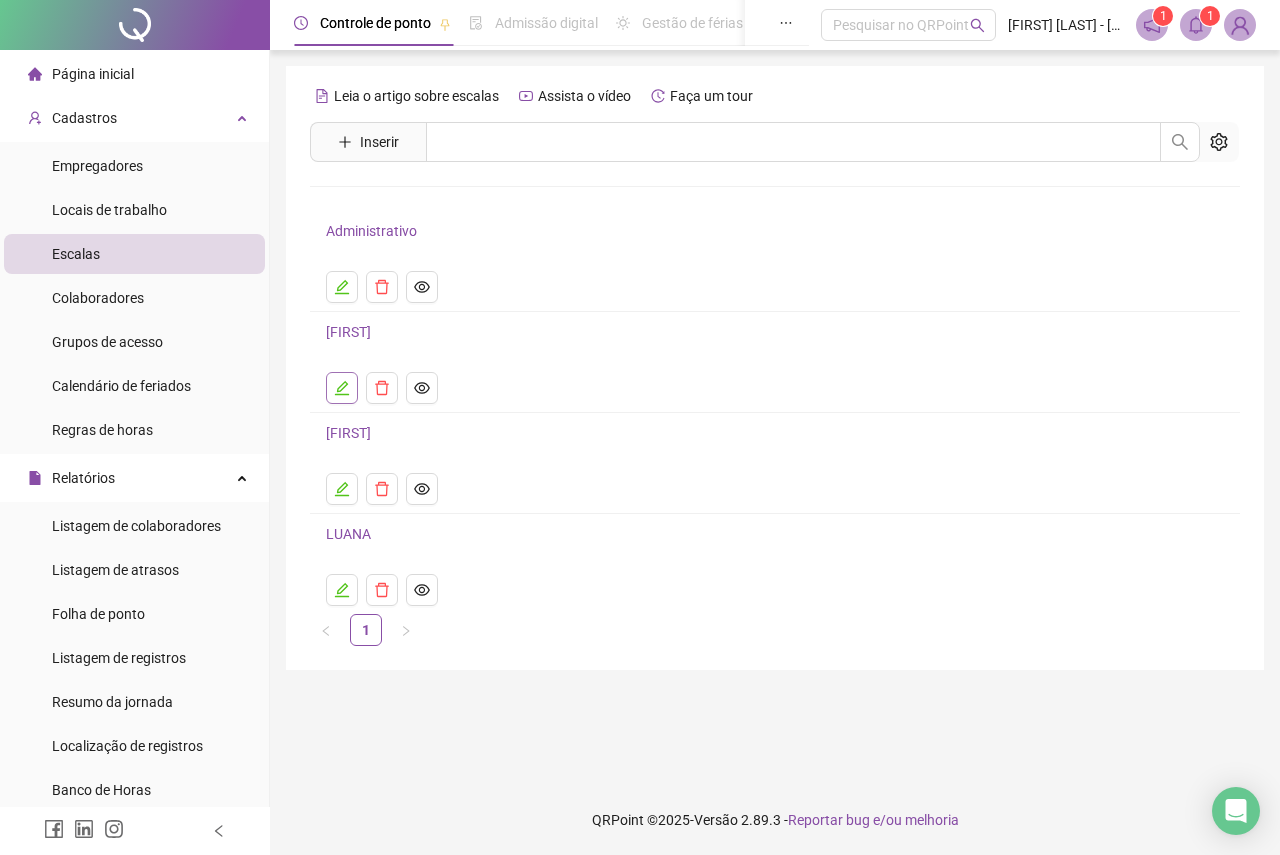 click 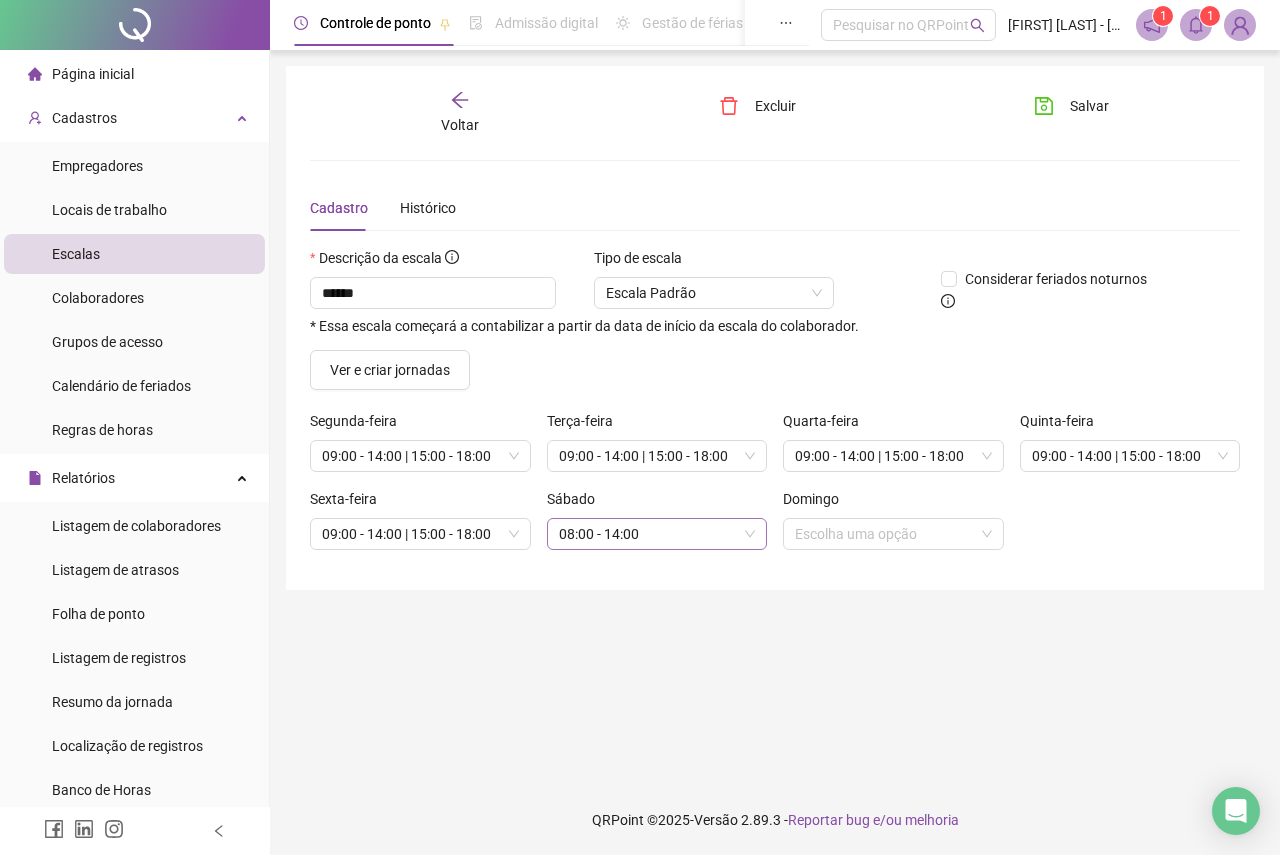 click on "08:00 - 14:00" at bounding box center (657, 534) 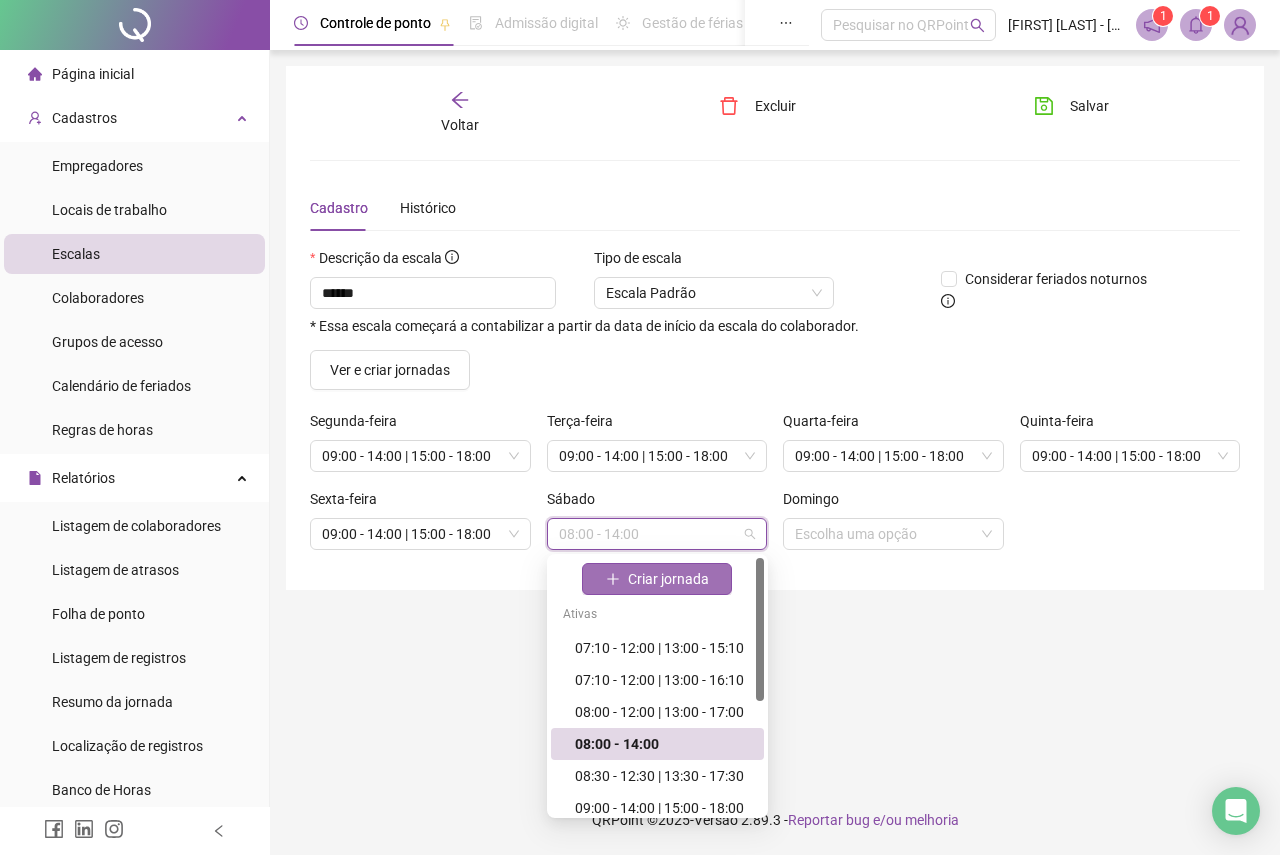 click on "Criar jornada" at bounding box center [668, 579] 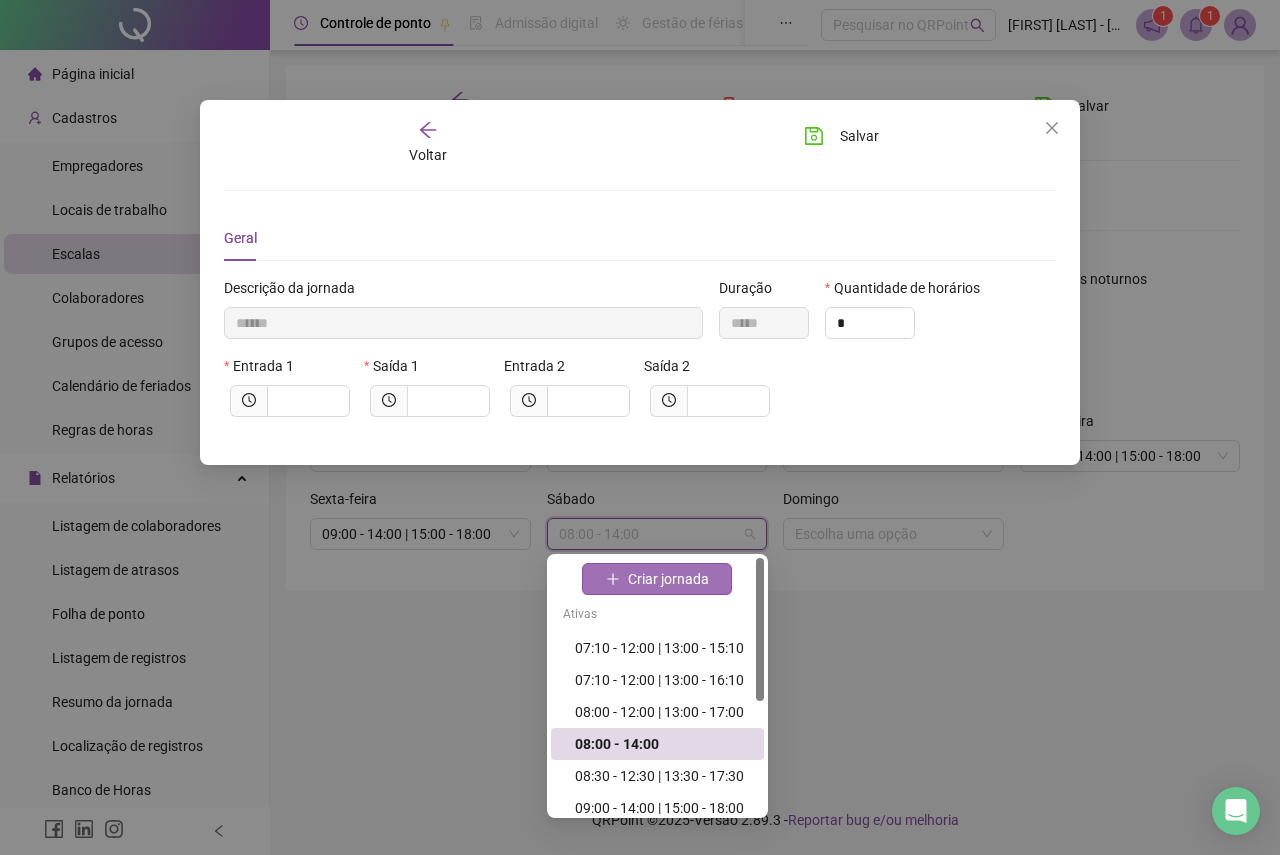 type 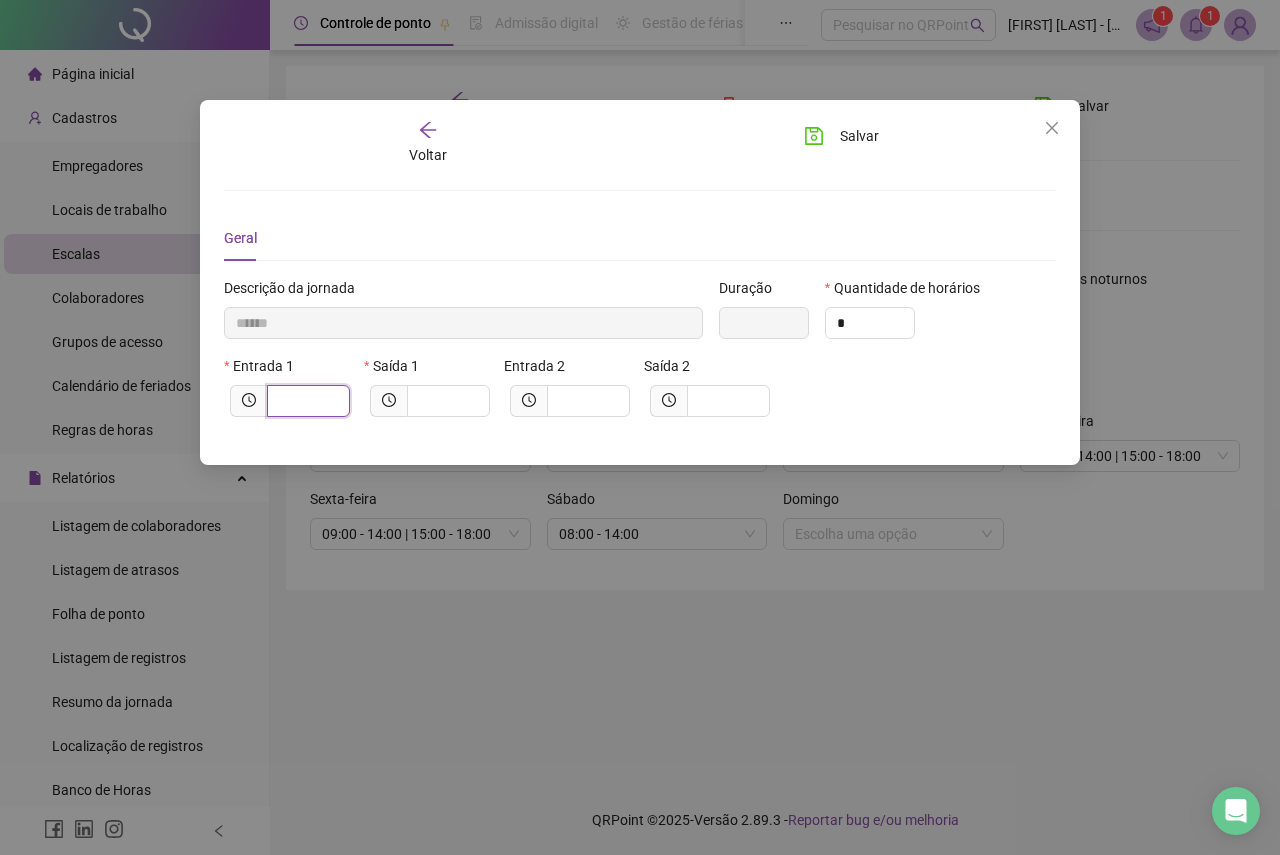 click at bounding box center [306, 401] 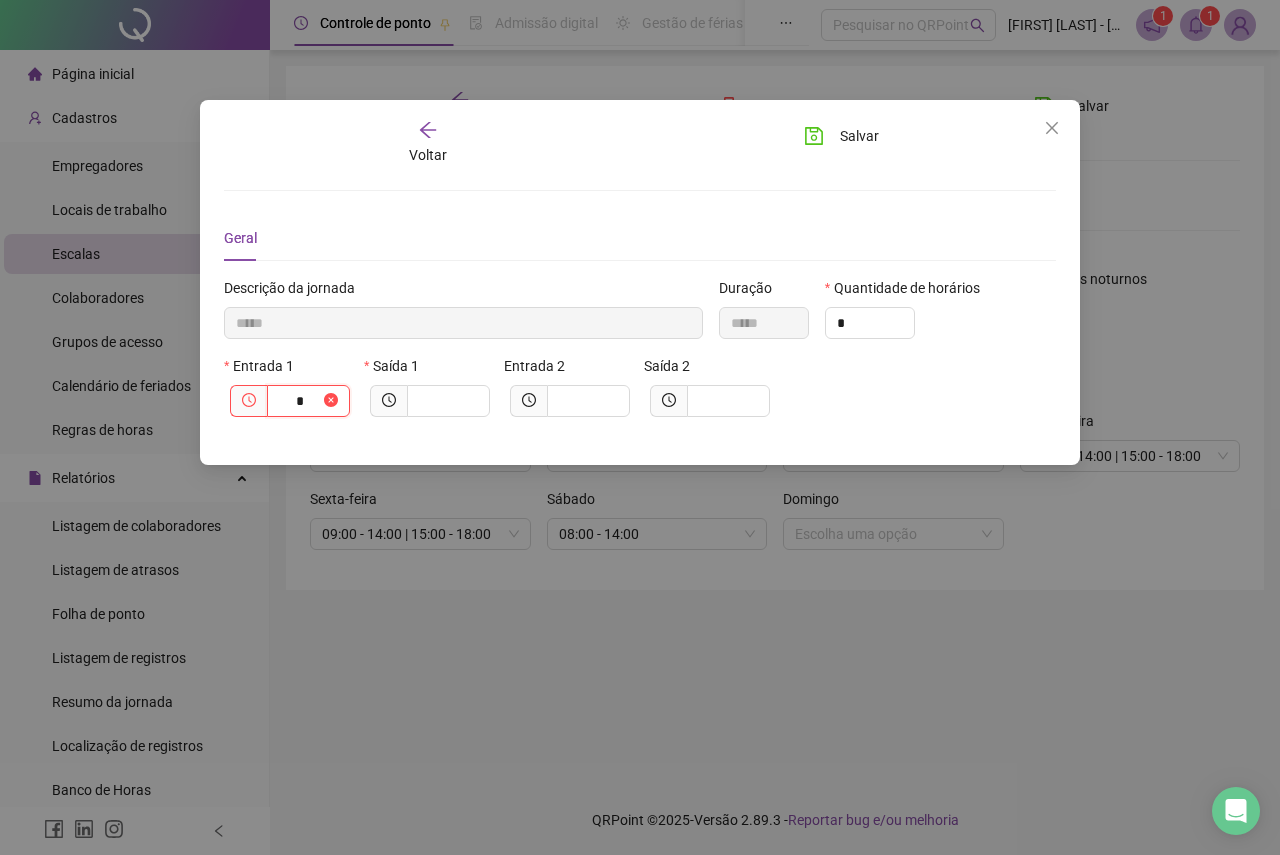 type on "******" 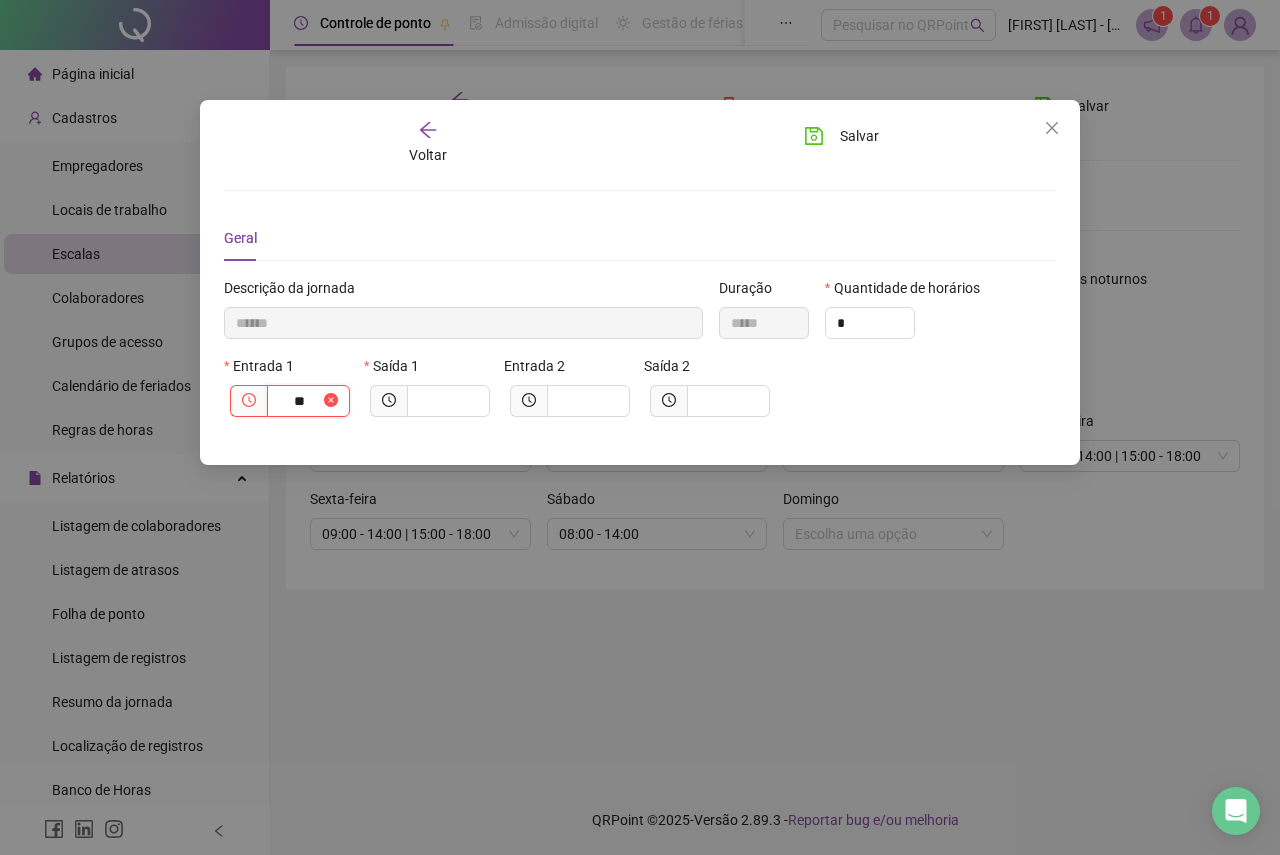 type on "***" 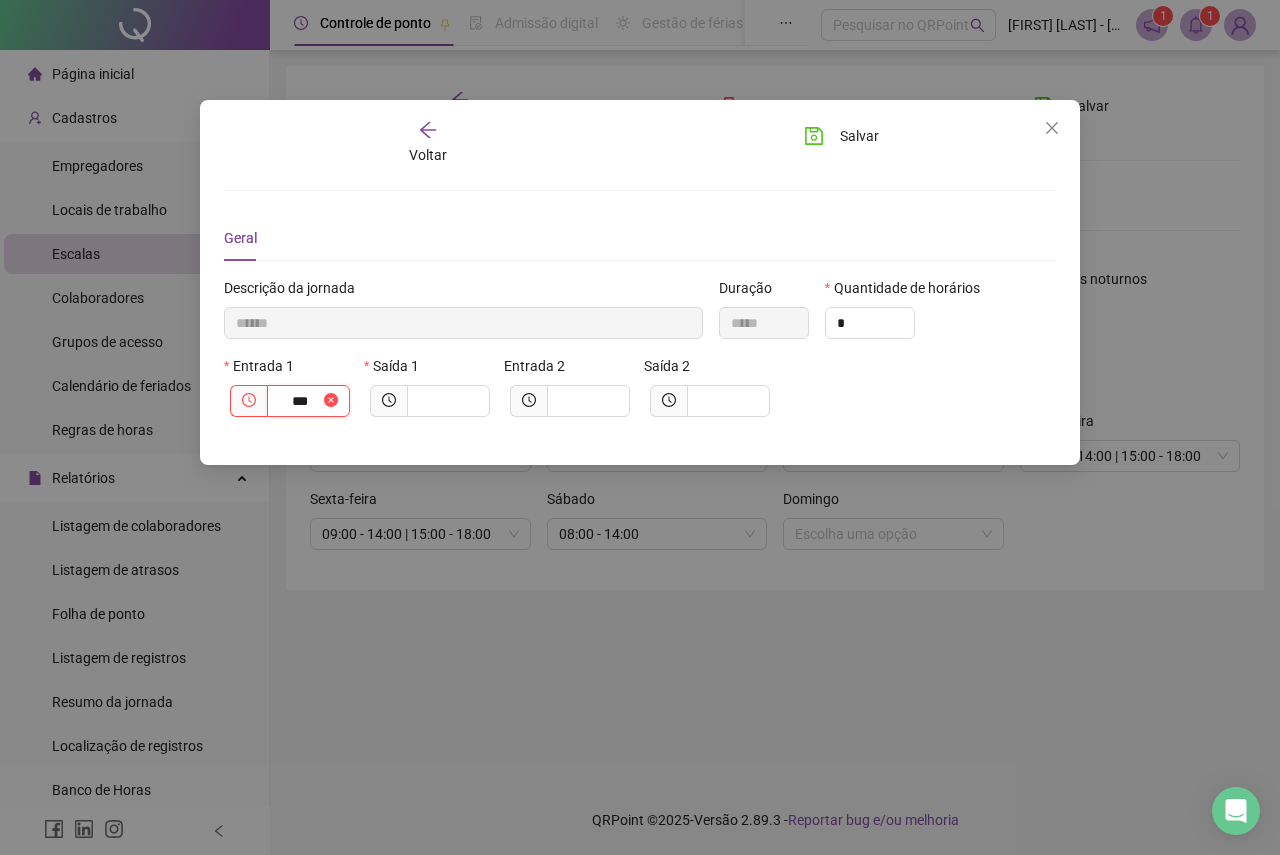 type on "********" 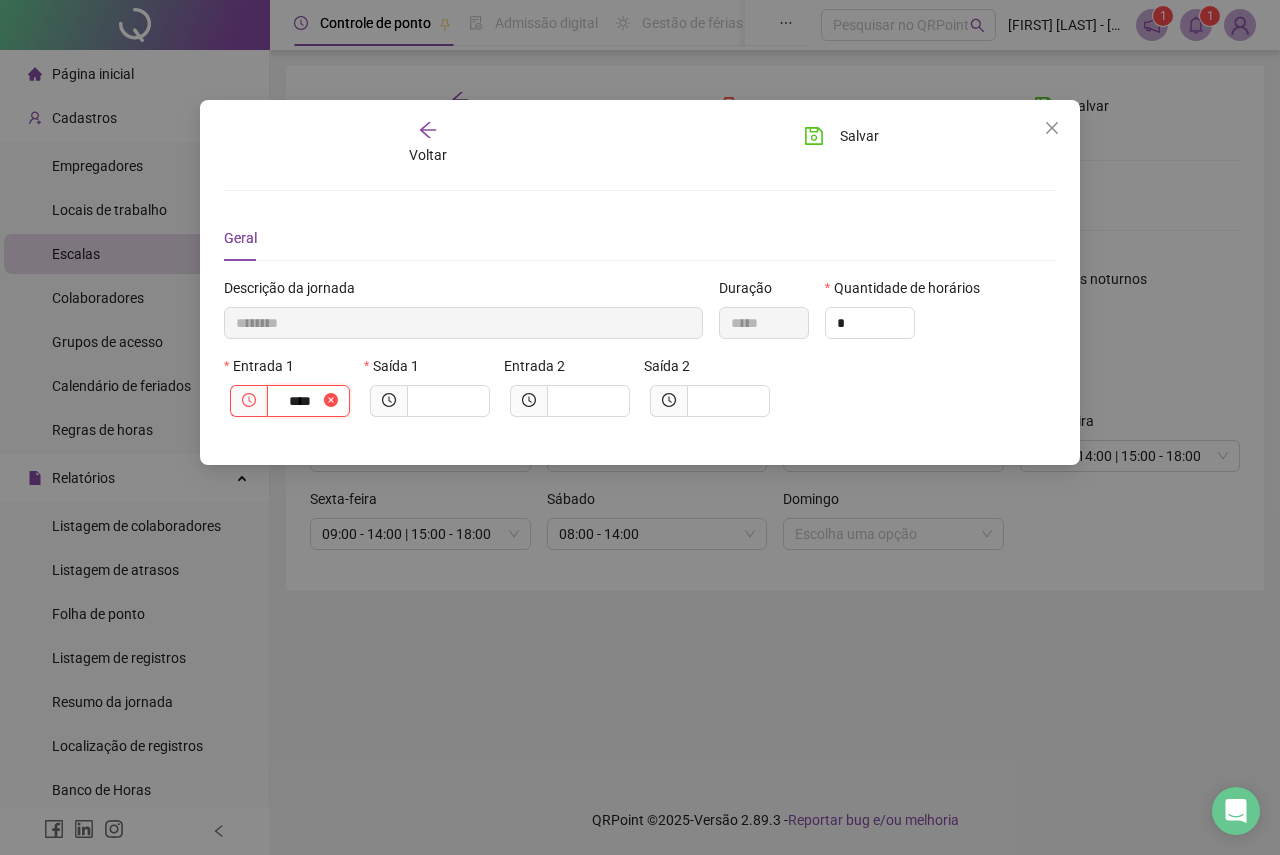 type on "*********" 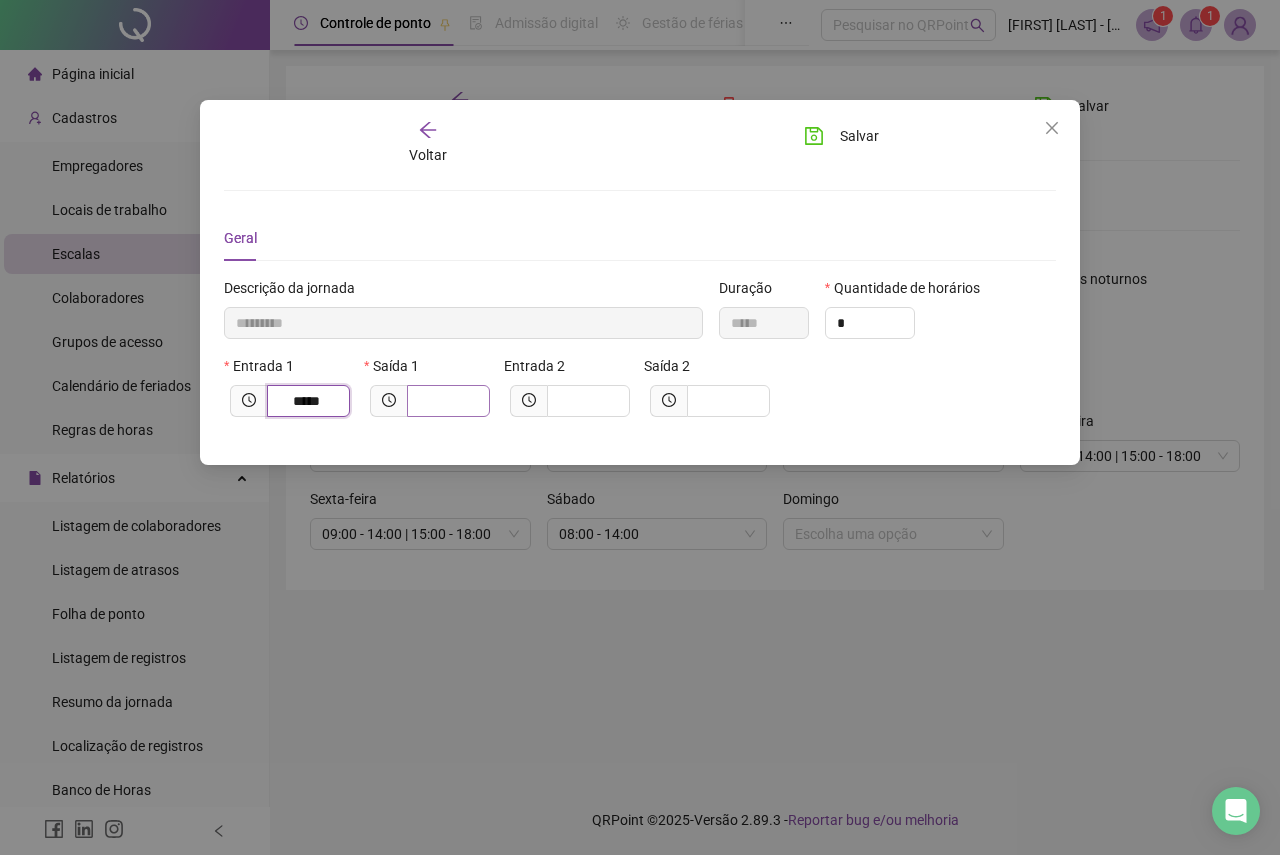 type on "*****" 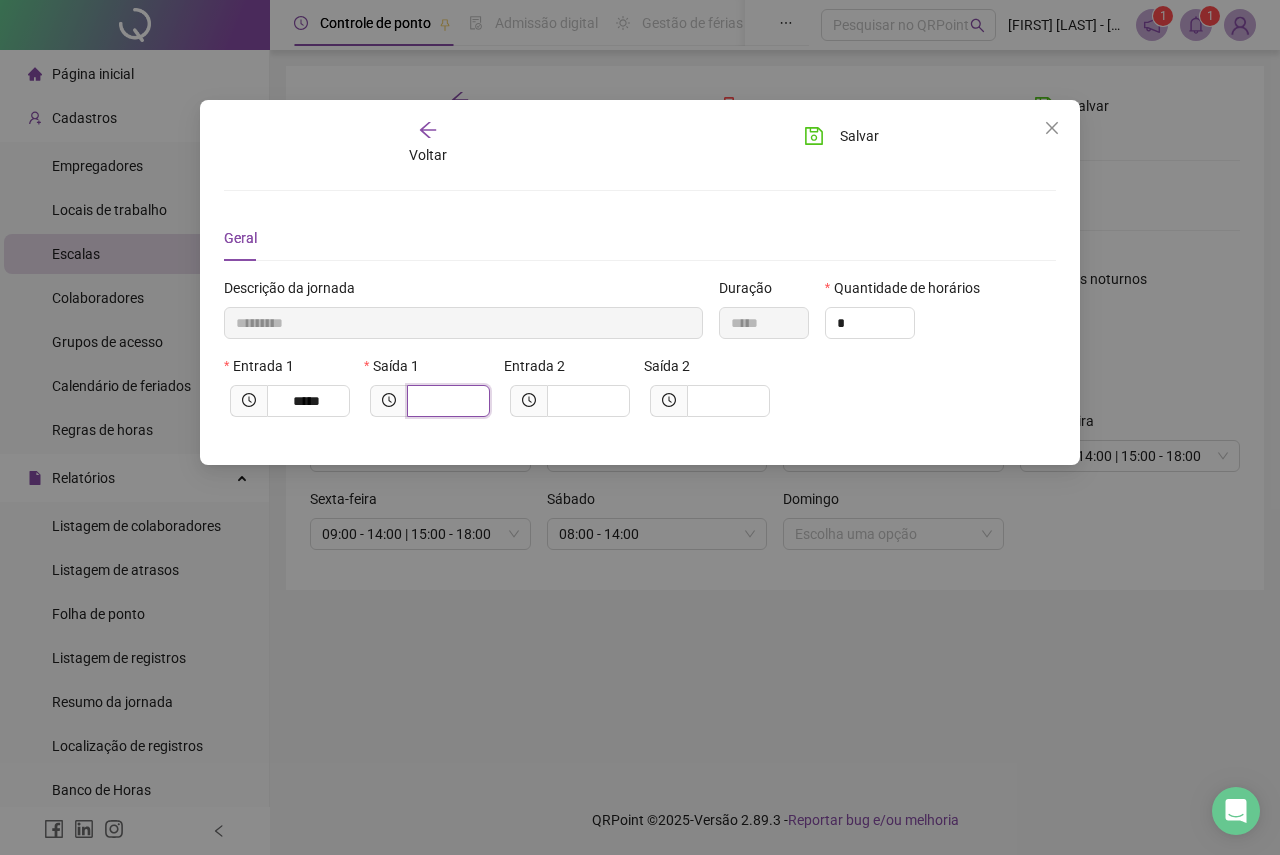 click at bounding box center (446, 401) 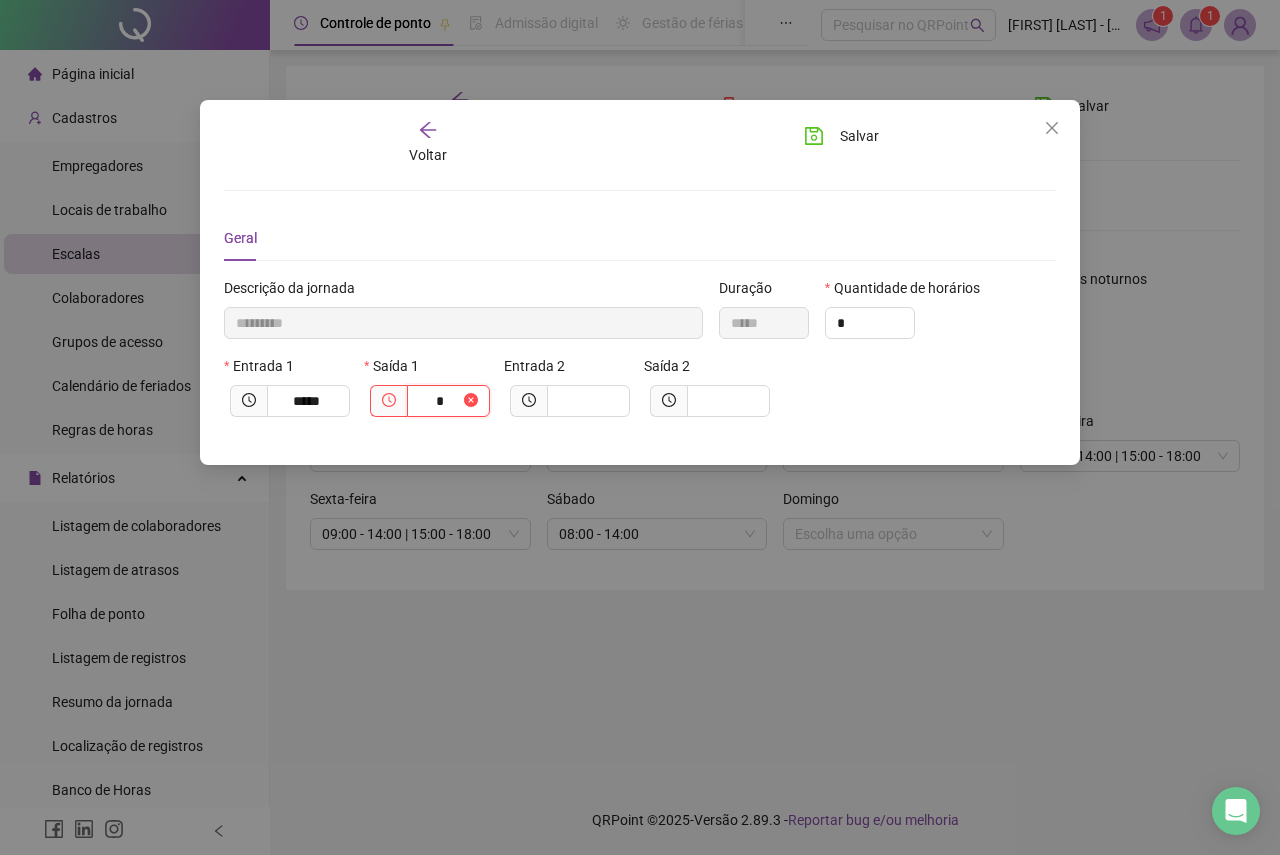 type on "**********" 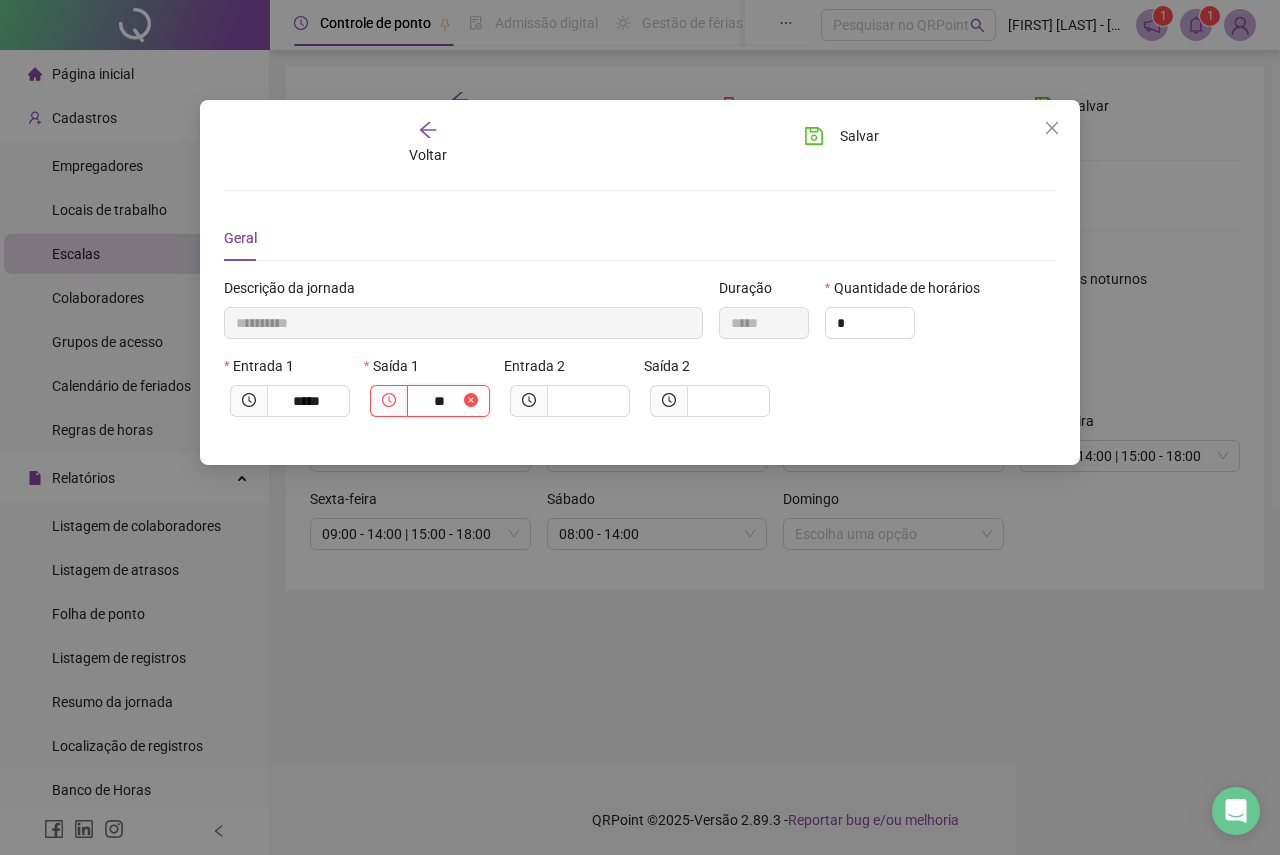 type on "***" 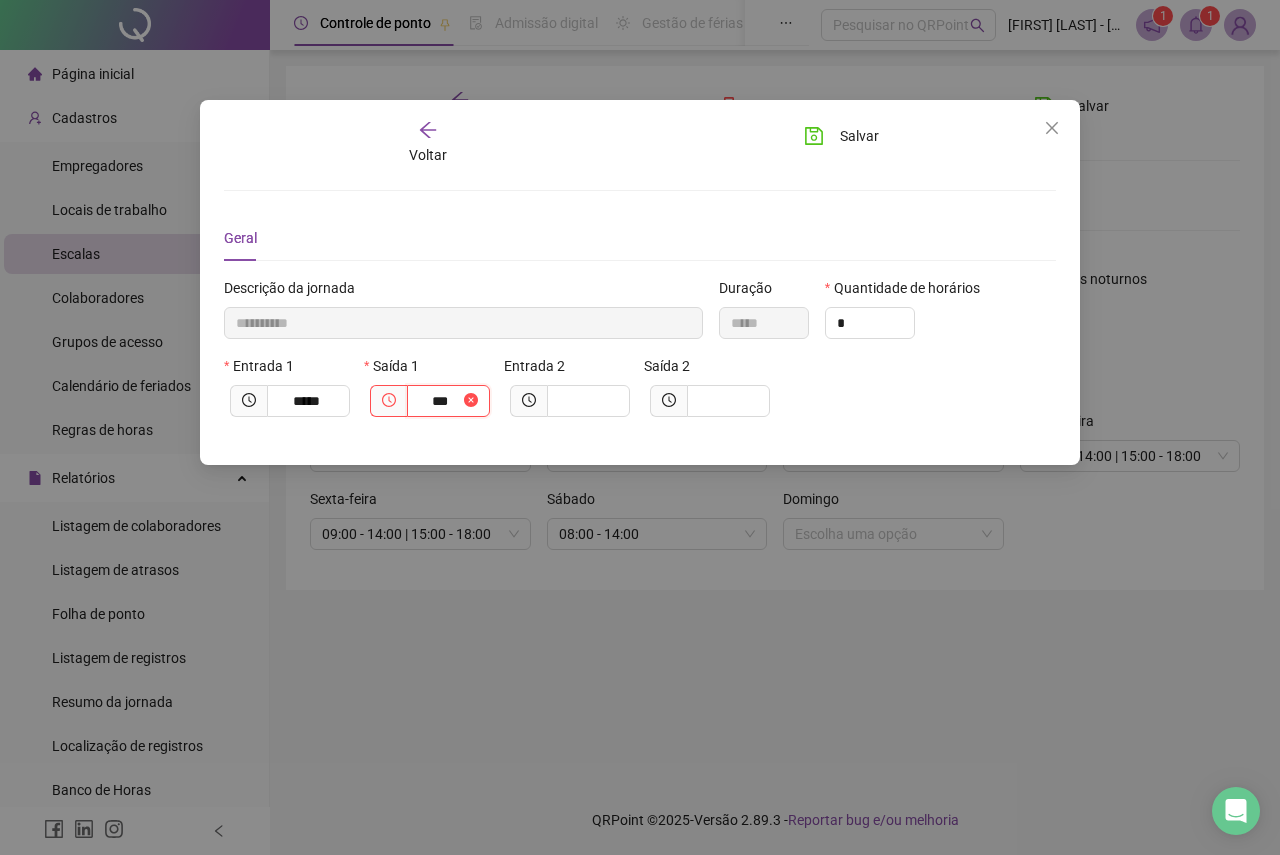 type on "**********" 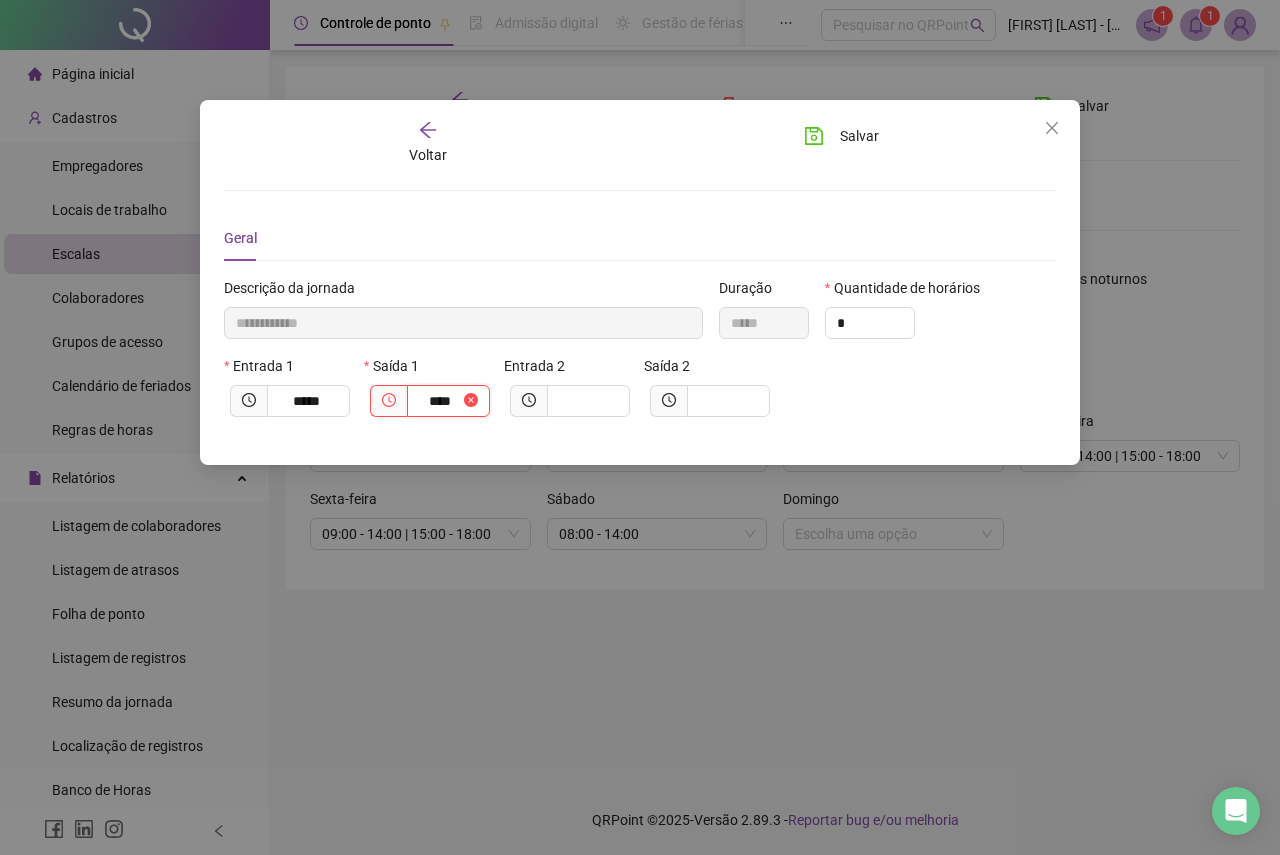type on "**********" 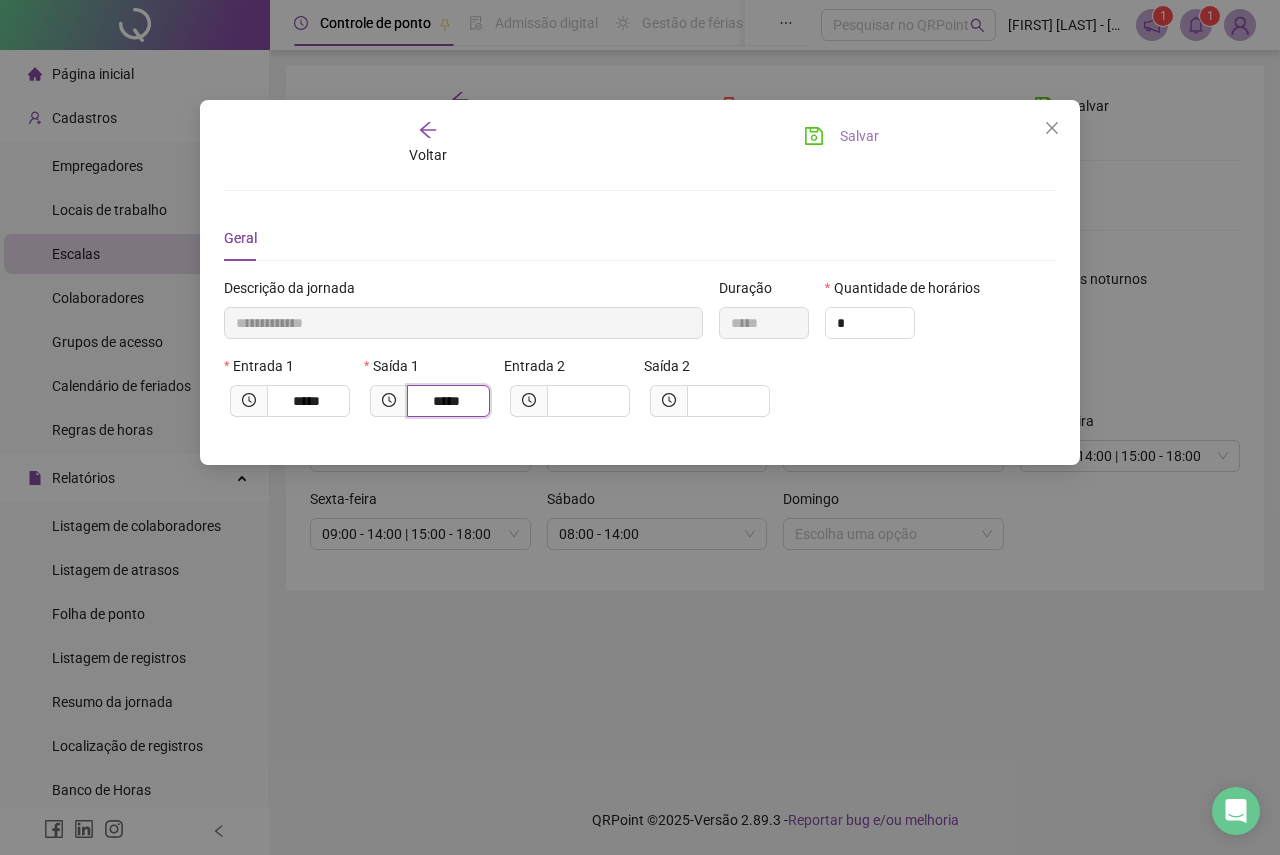 type on "*****" 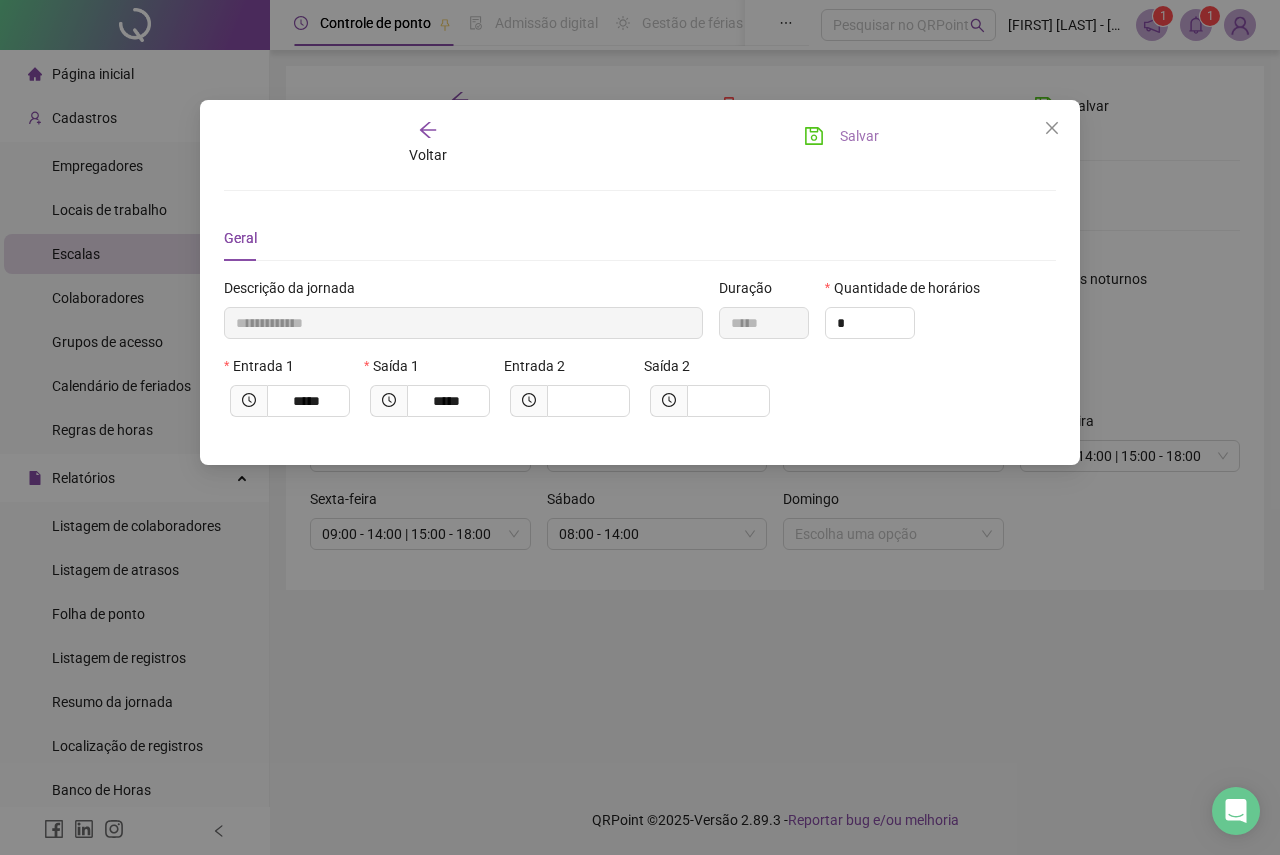 click on "Salvar" at bounding box center (859, 136) 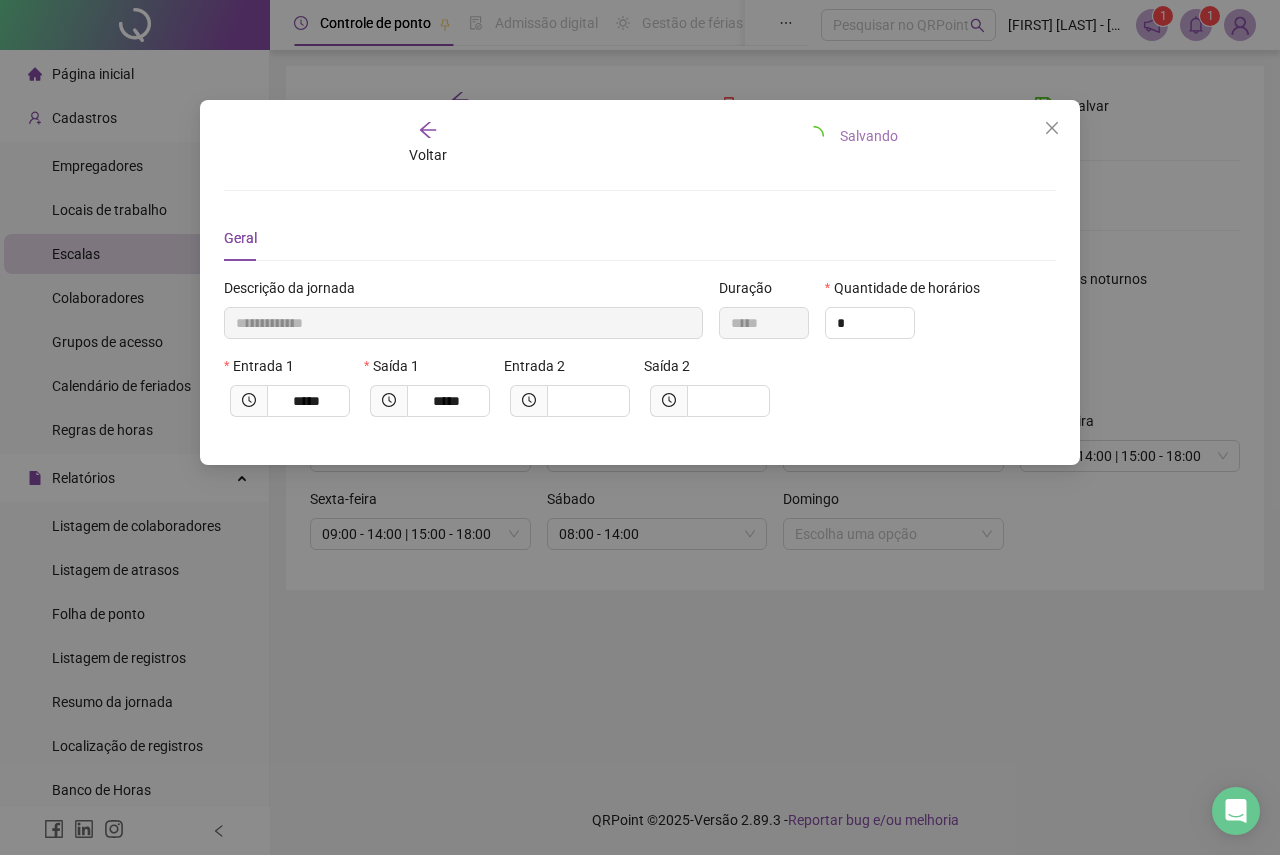 type 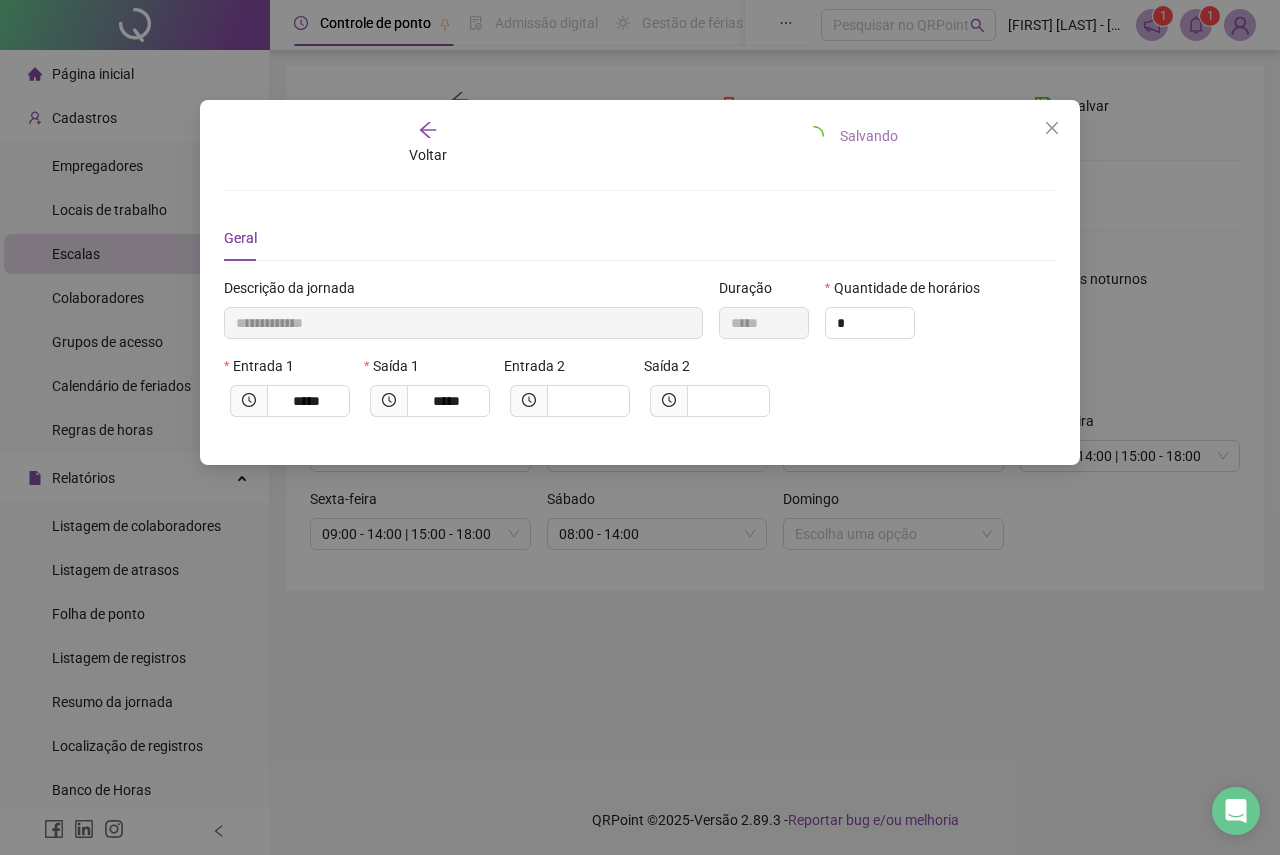 type 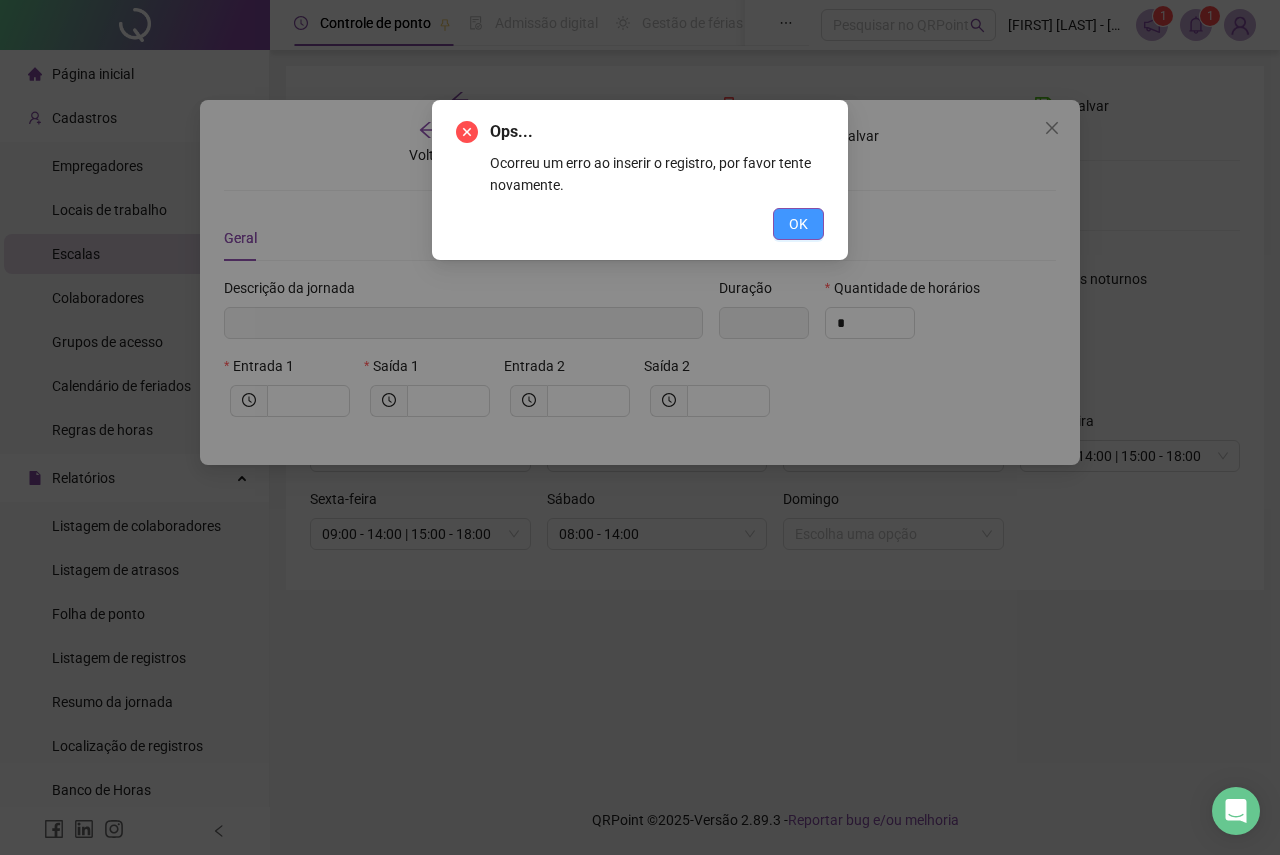 click on "OK" at bounding box center [798, 224] 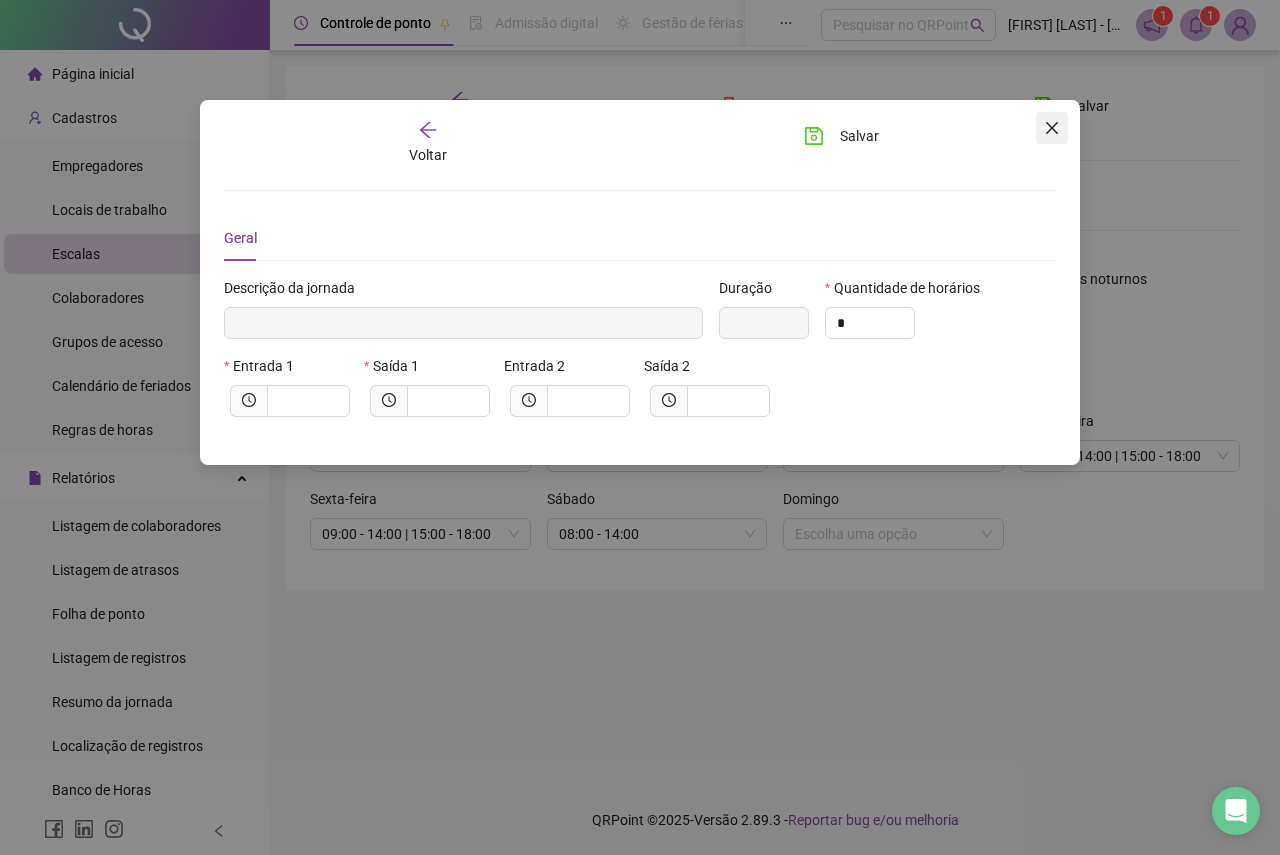 click 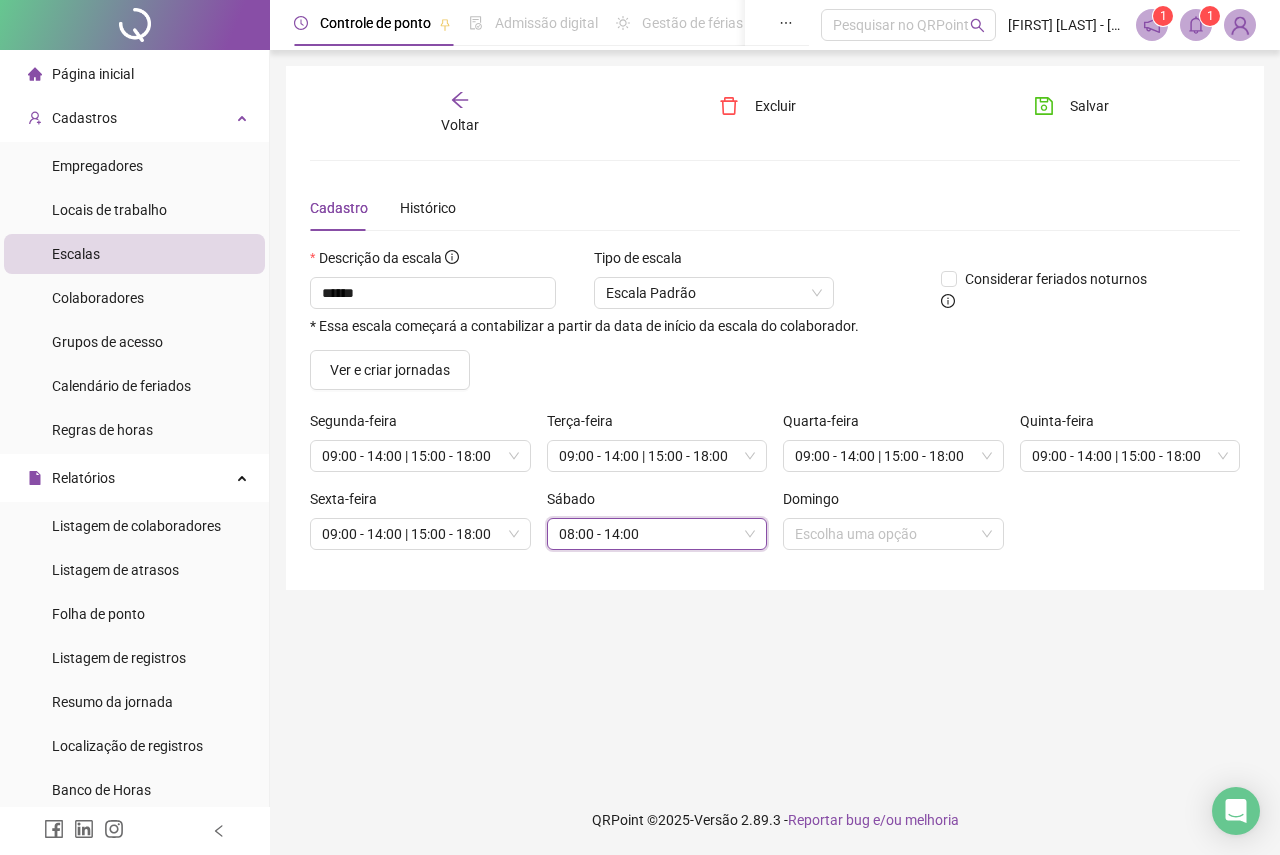 click on "08:00 - 14:00" at bounding box center (657, 534) 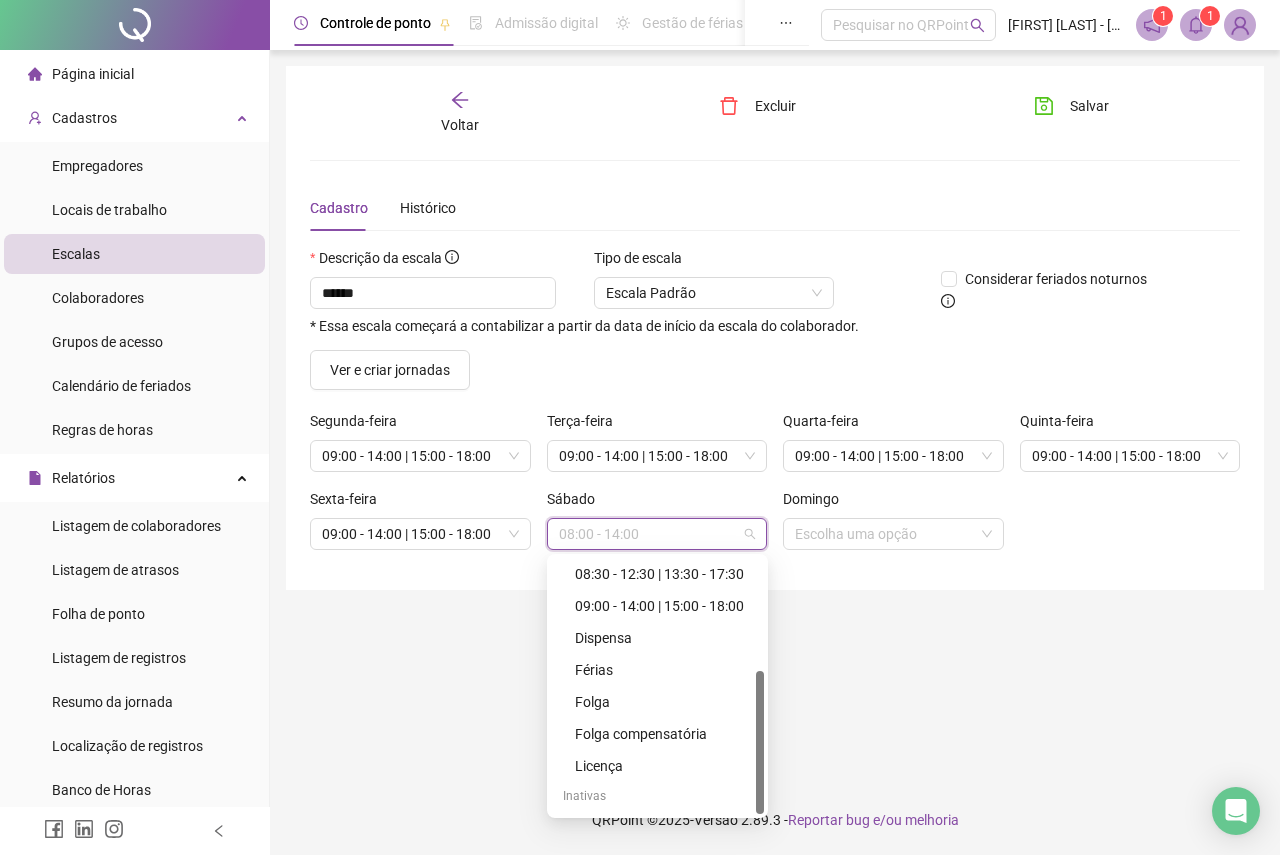 scroll, scrollTop: 0, scrollLeft: 0, axis: both 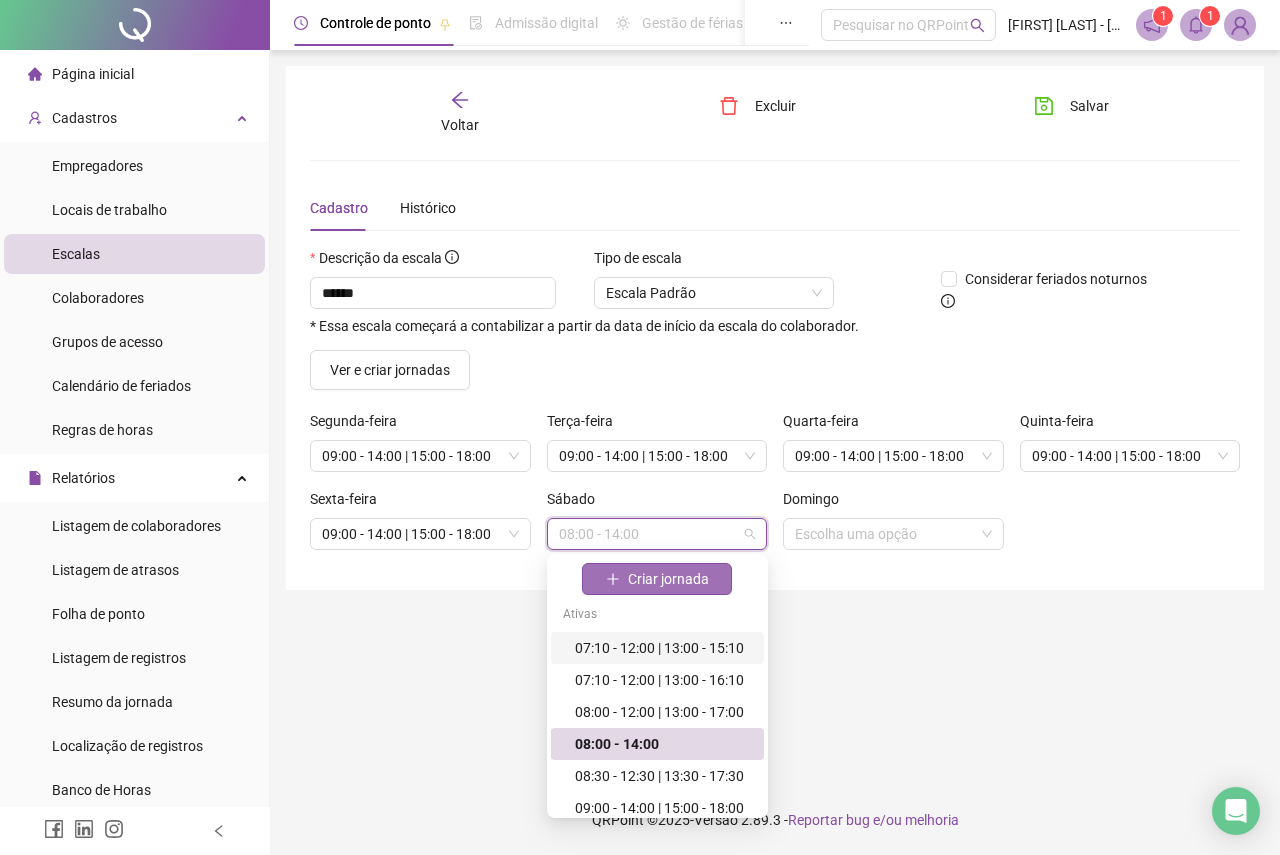 click on "Criar jornada" at bounding box center (668, 579) 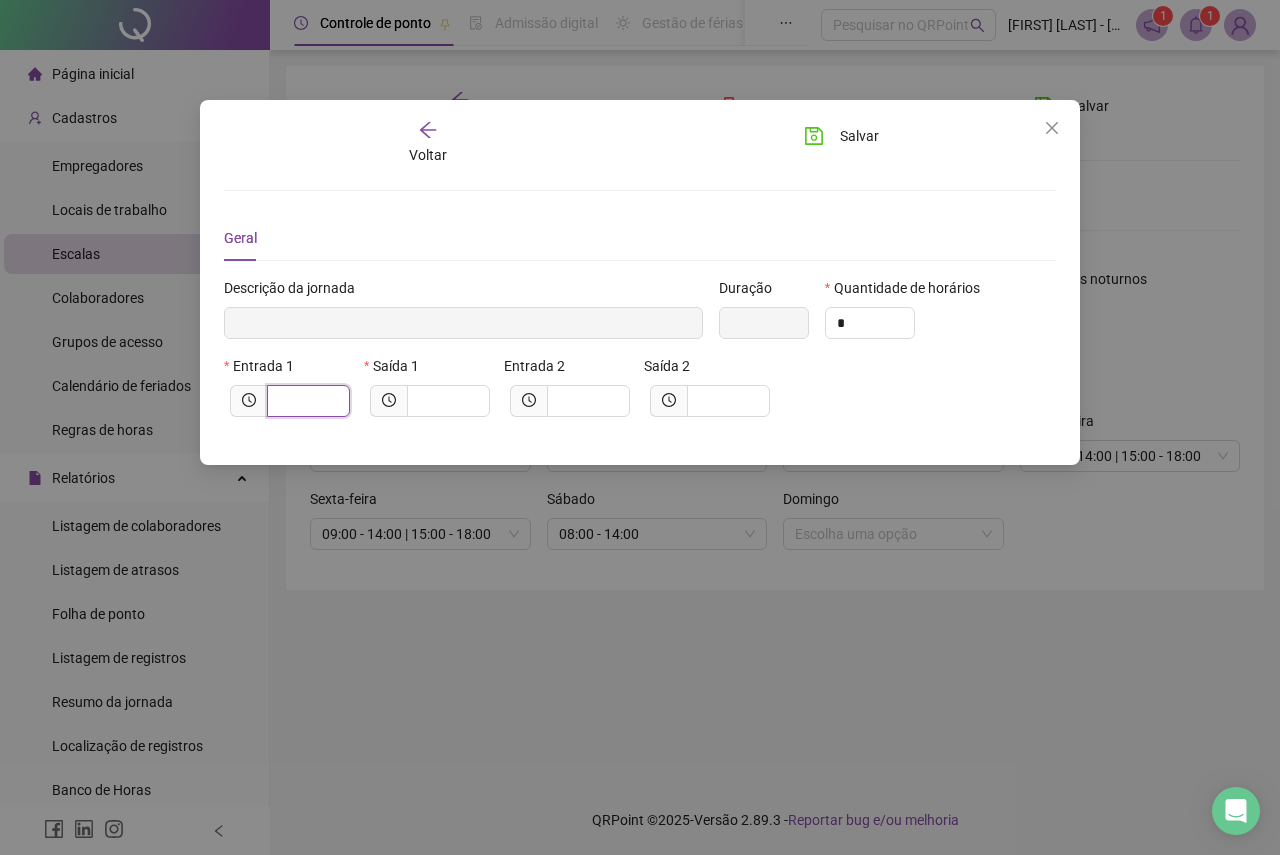 click at bounding box center [306, 401] 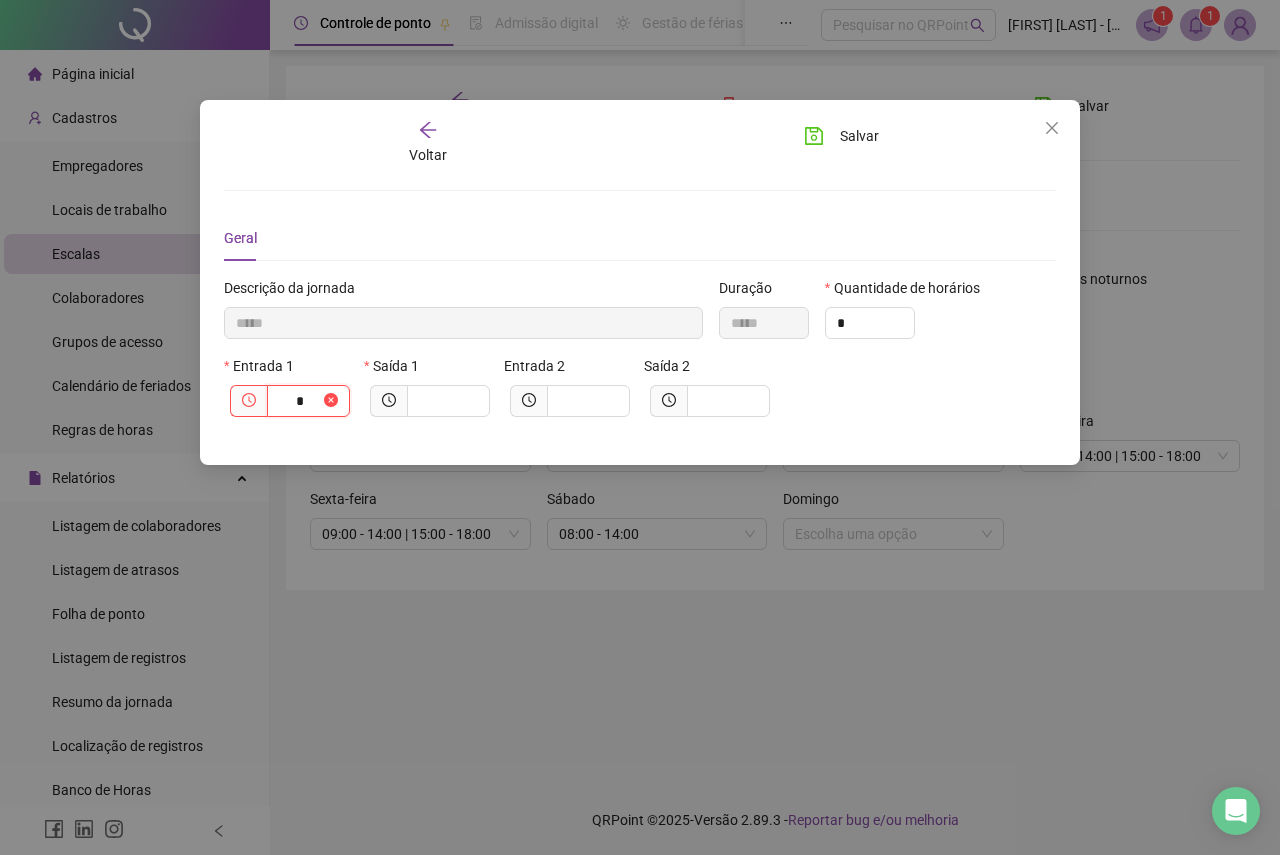 type on "******" 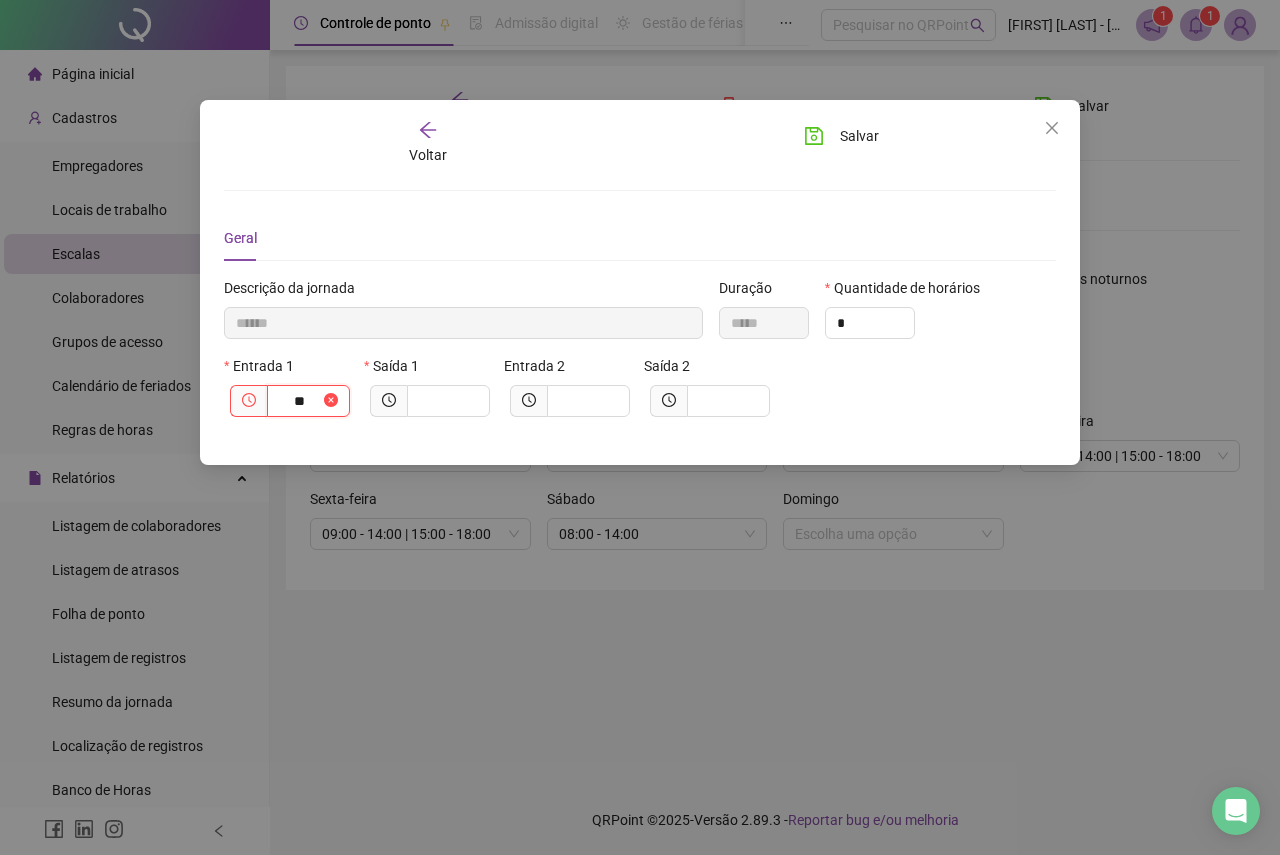 type on "***" 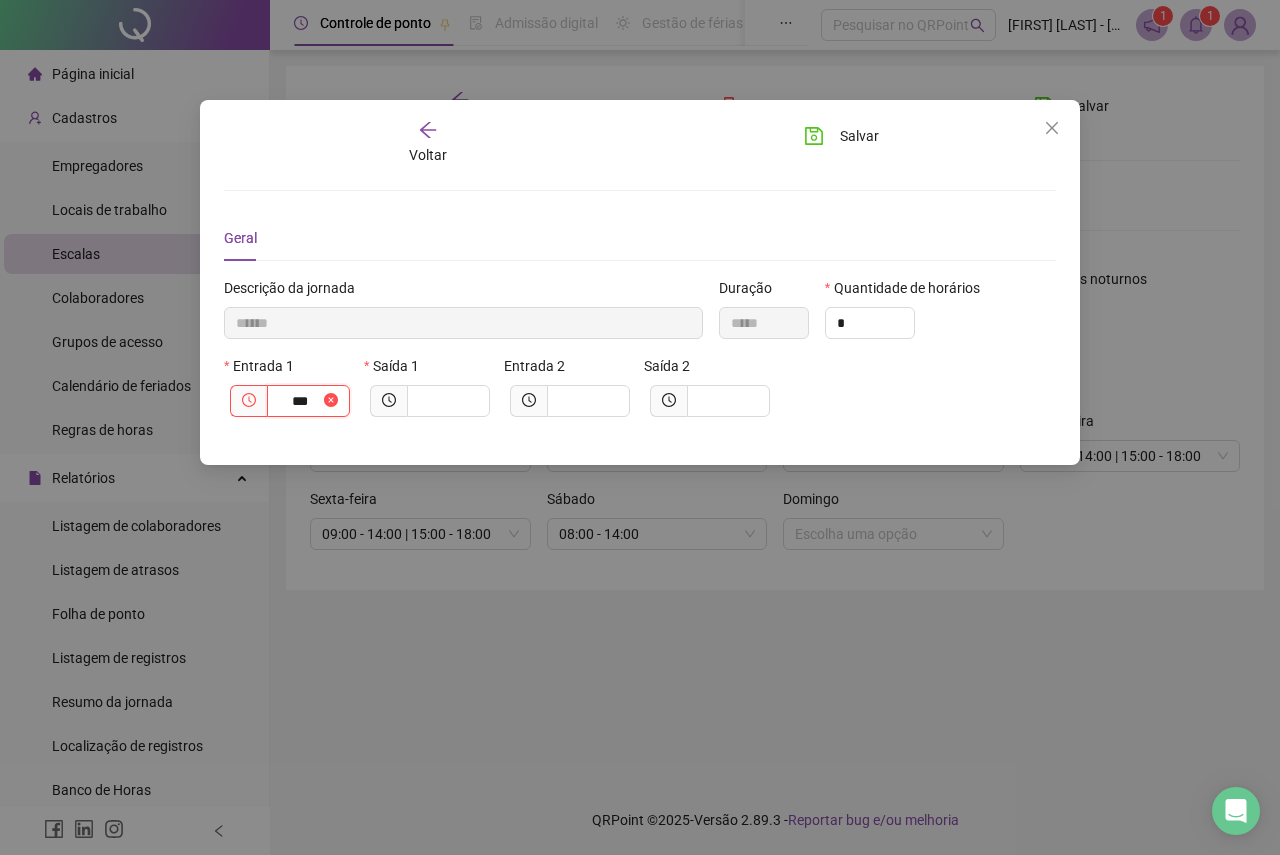 type on "********" 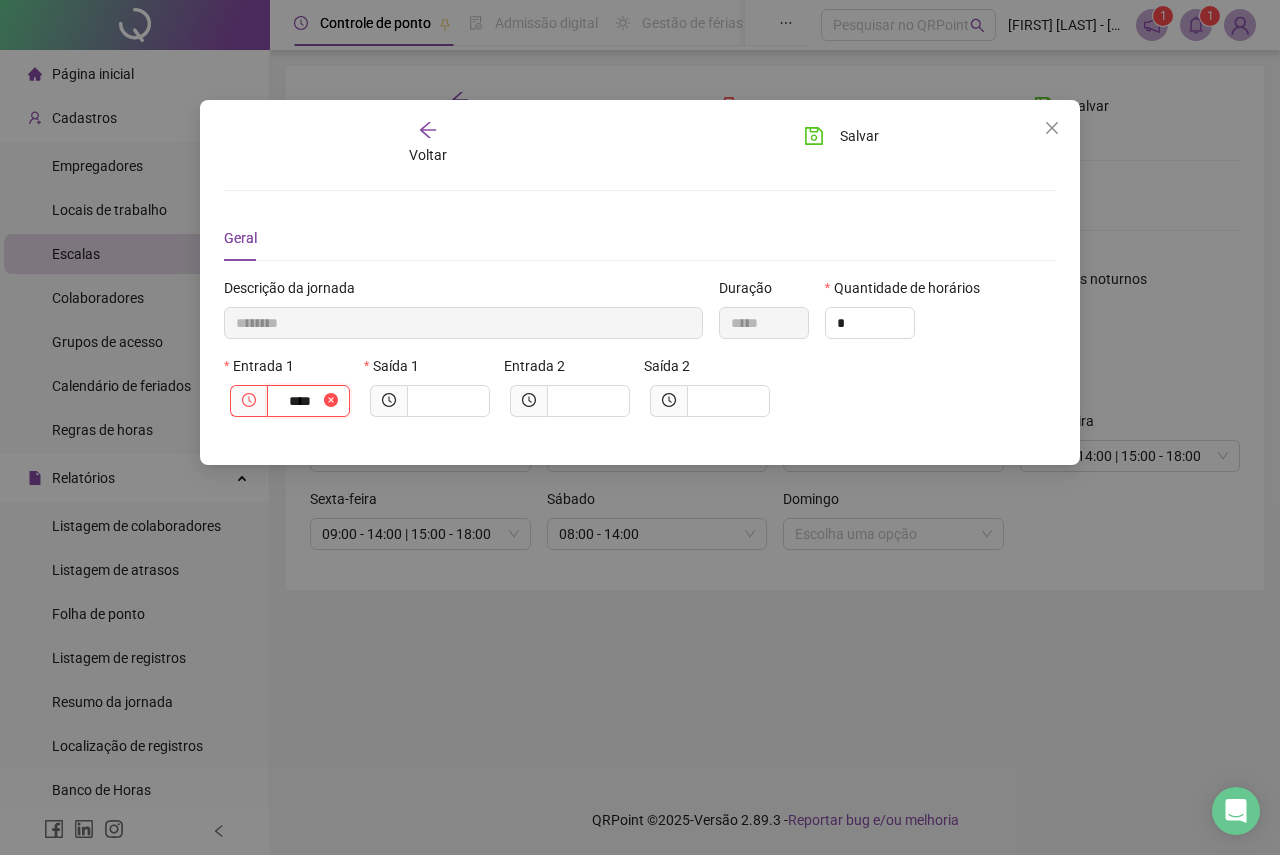 type on "*********" 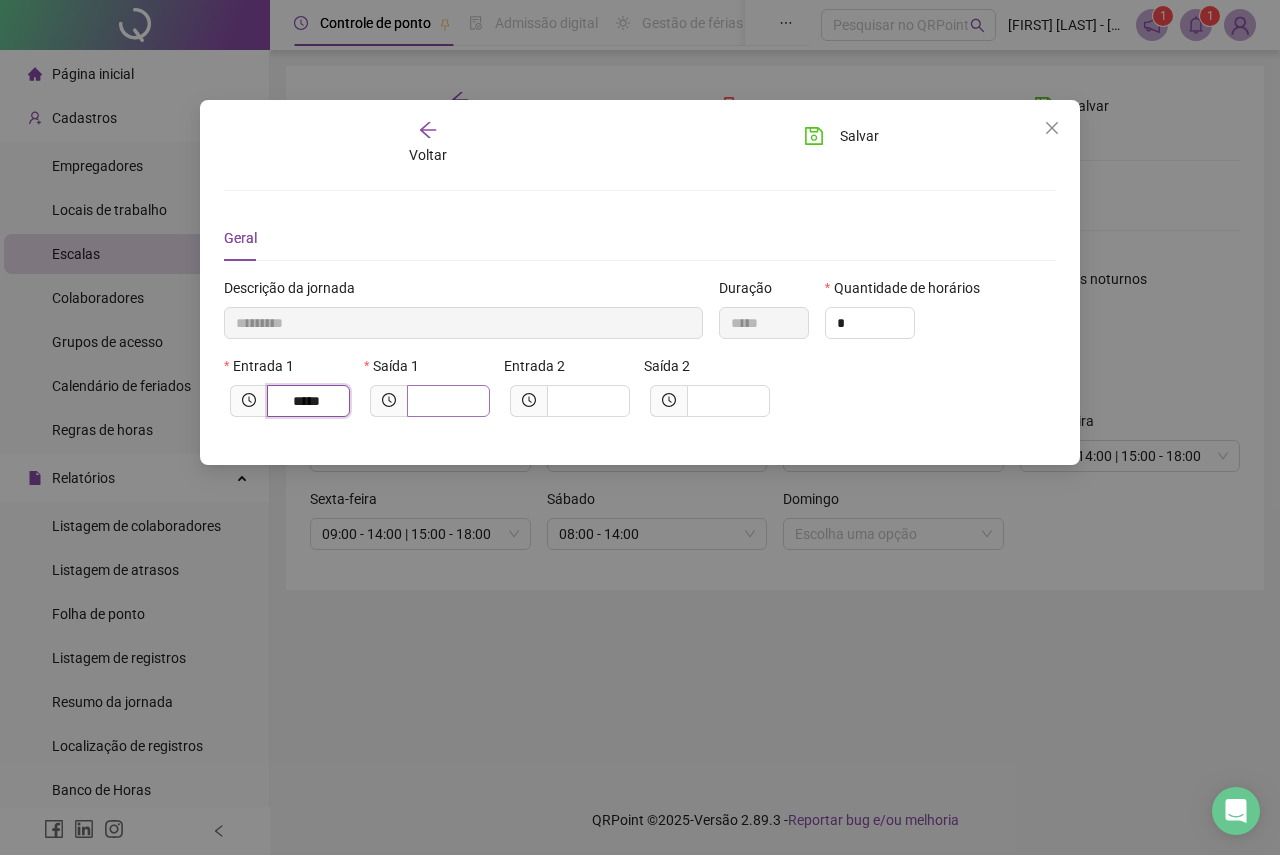 type on "*****" 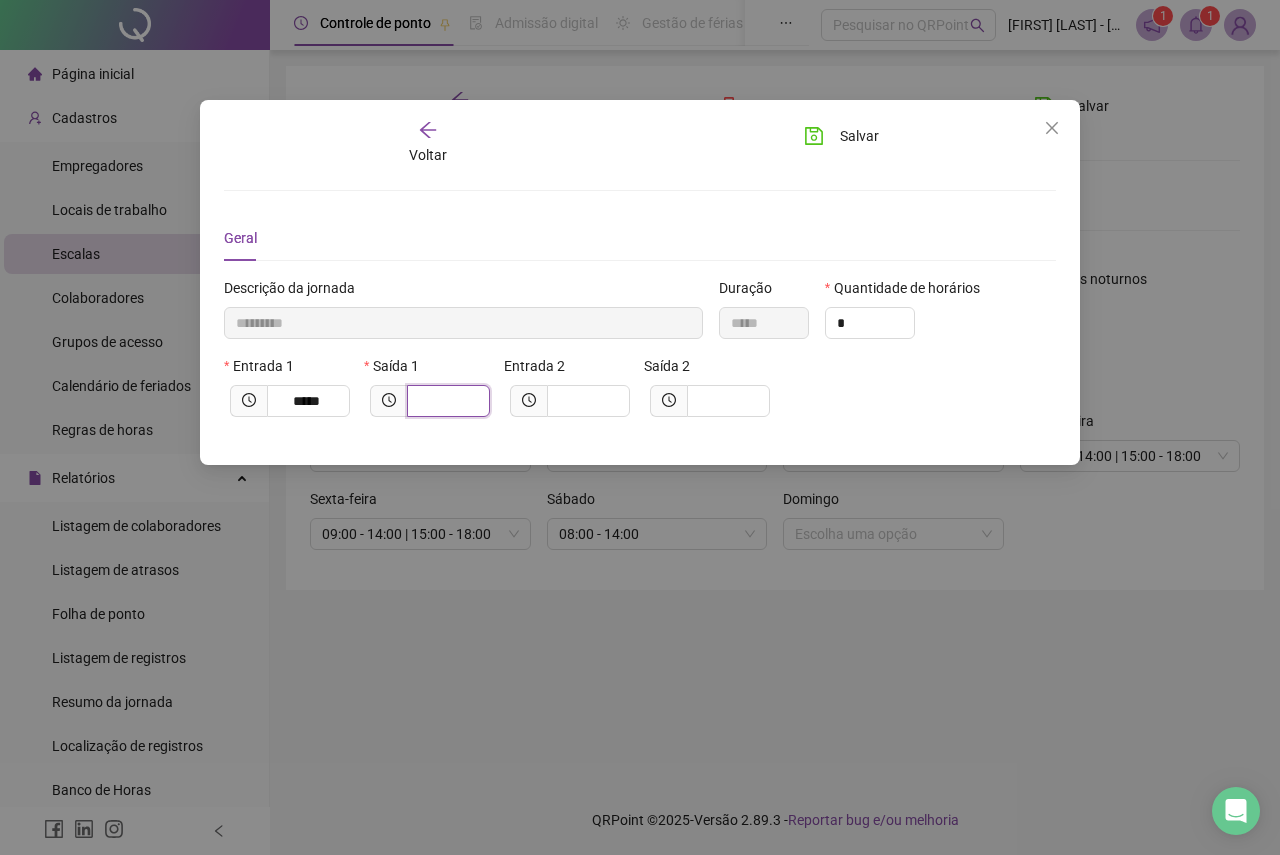 click at bounding box center (446, 401) 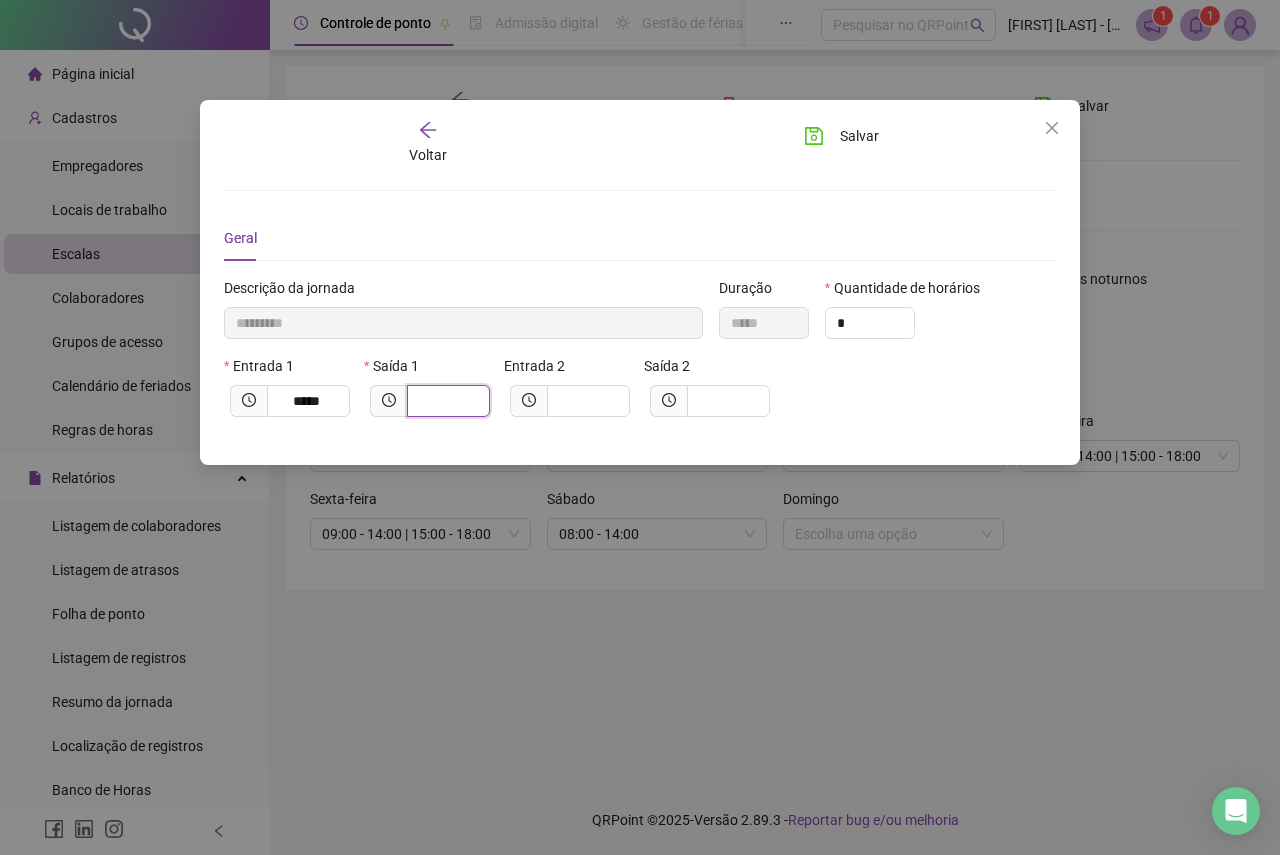 type on "*********" 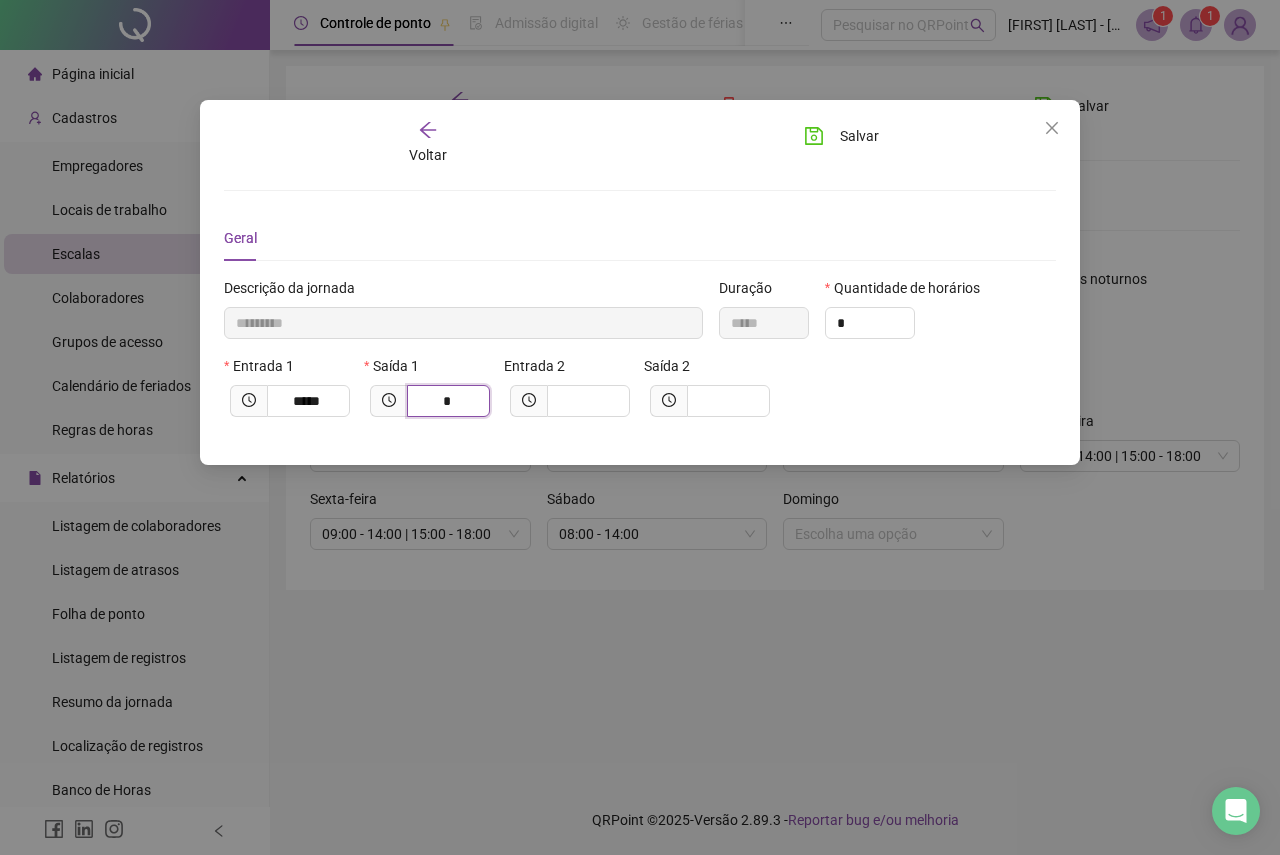 type on "**" 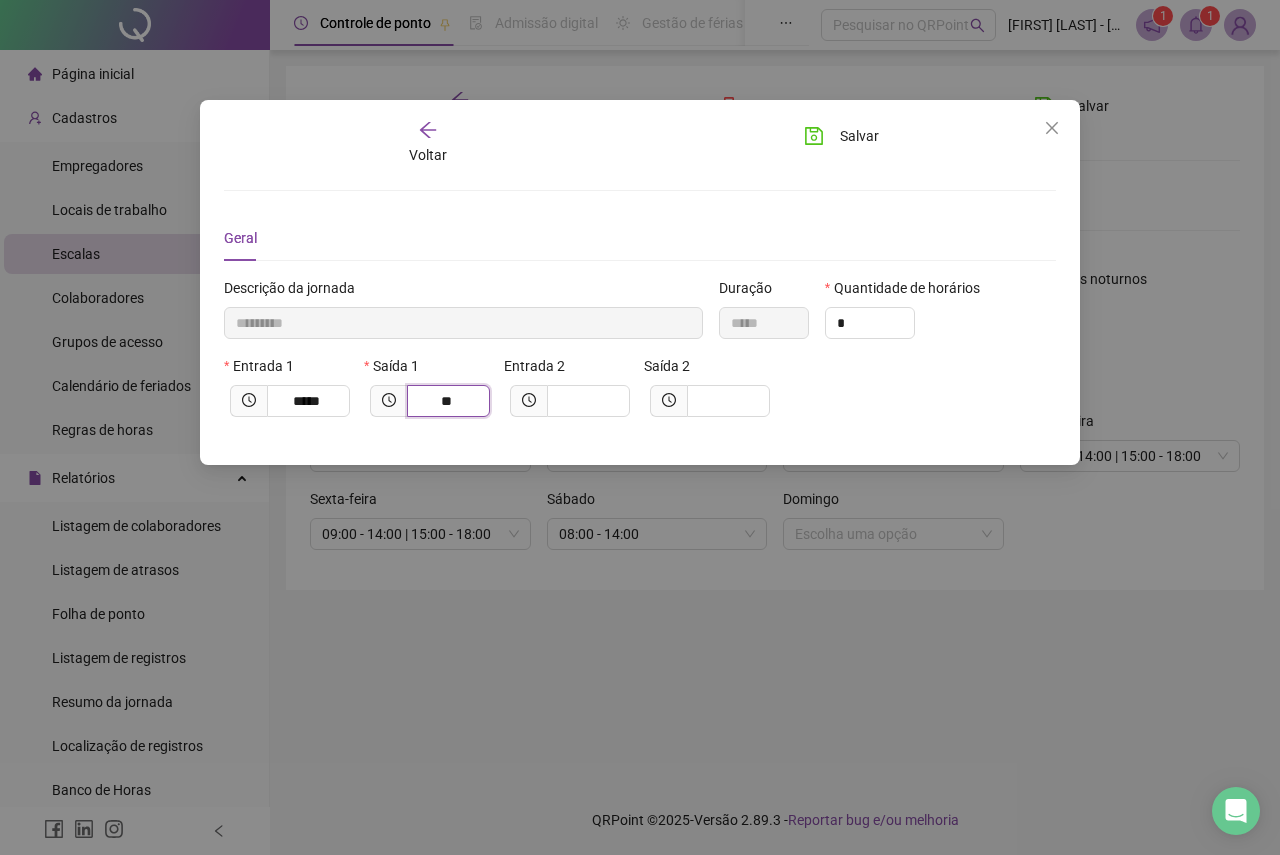 type on "**********" 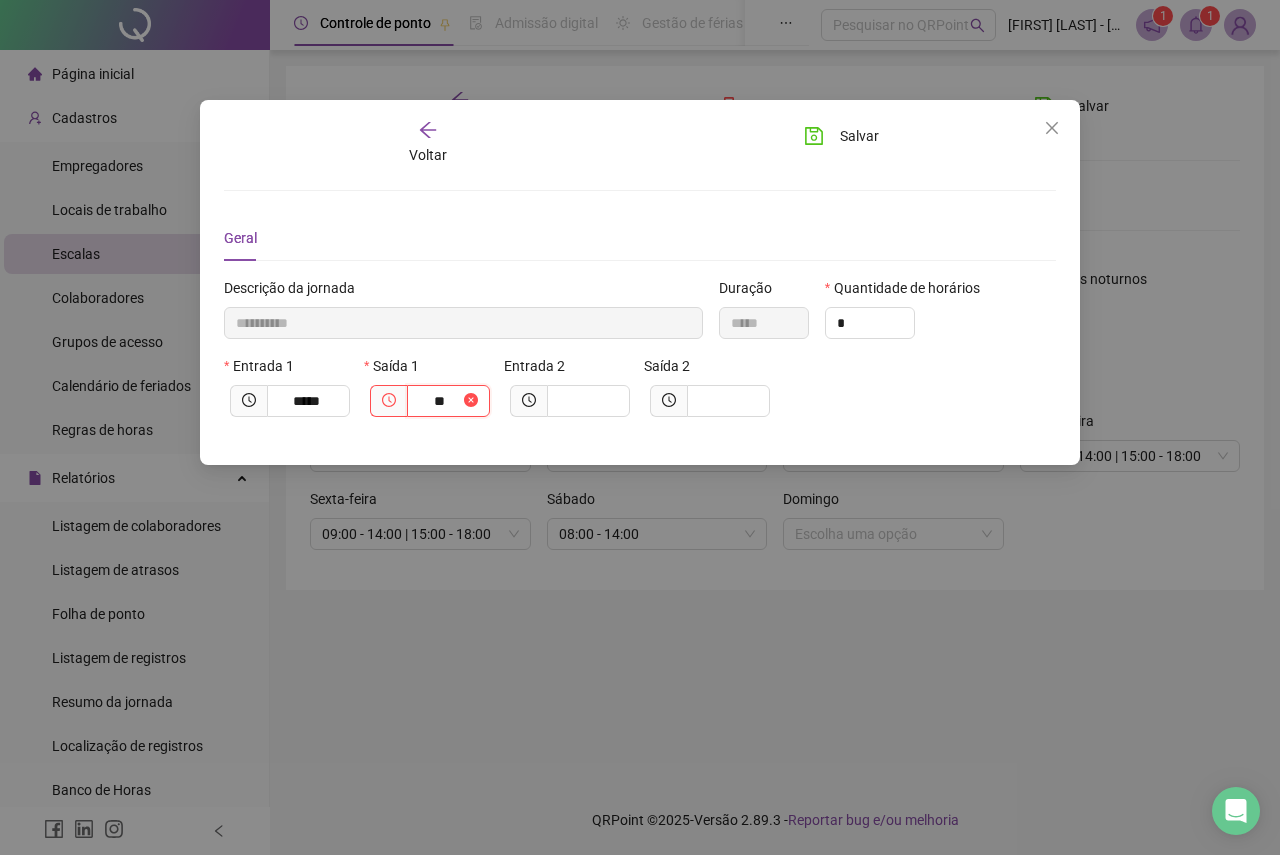 type on "***" 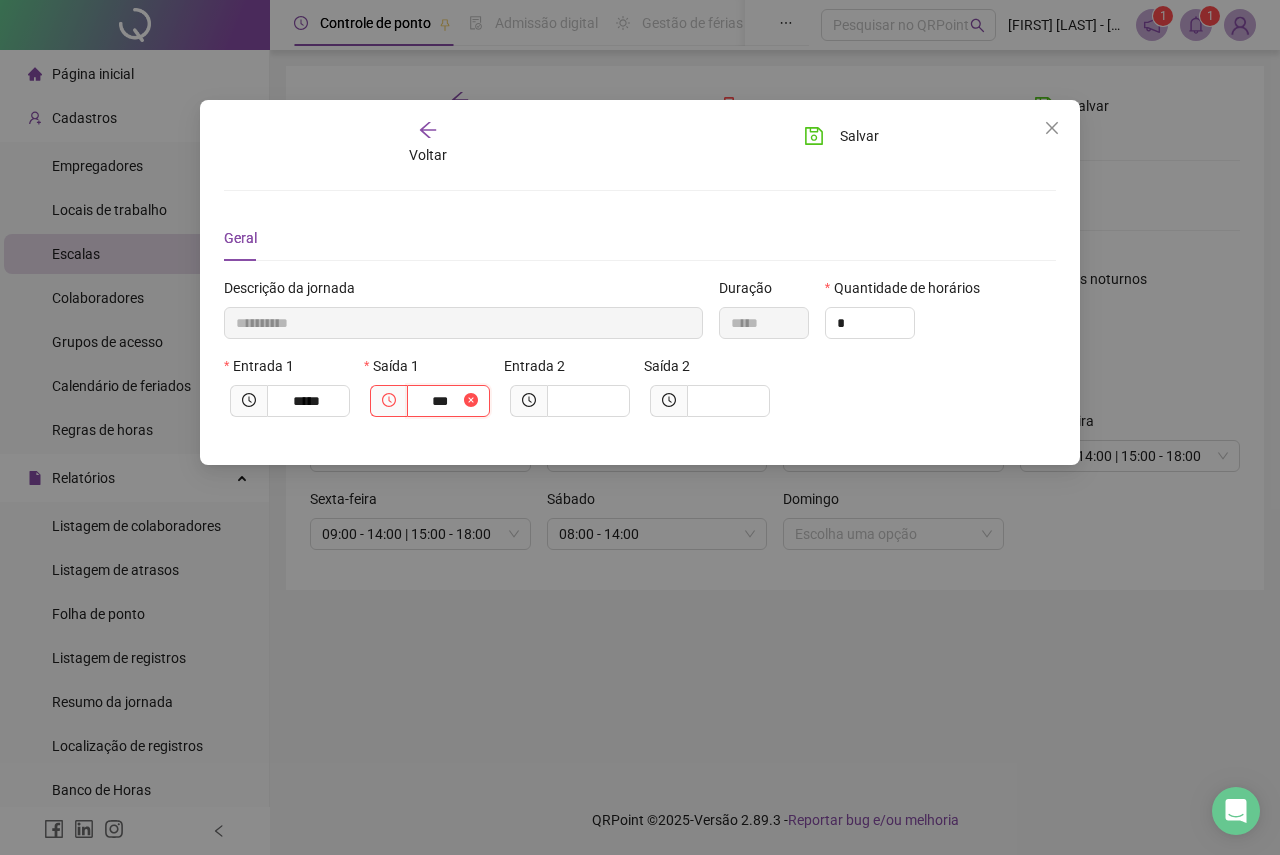 type on "**********" 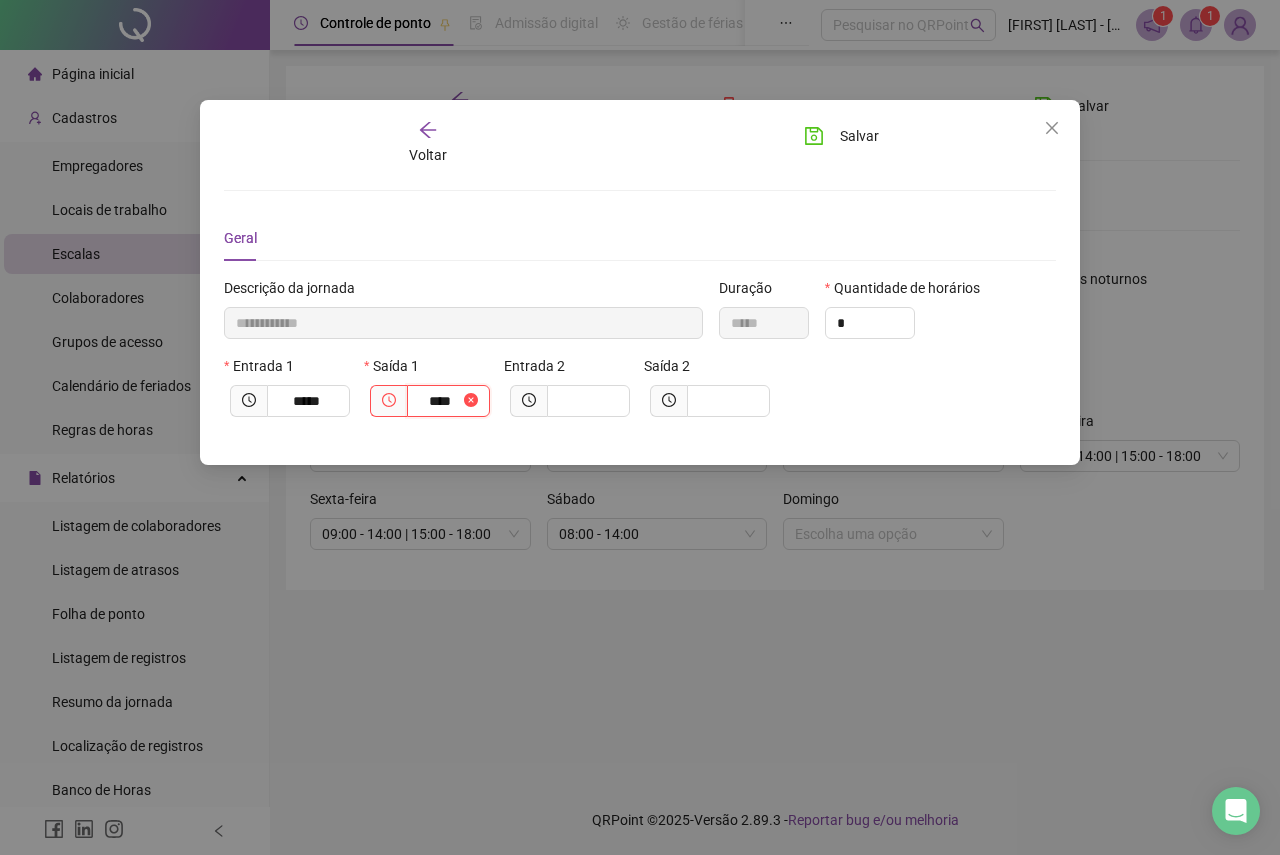 type on "**********" 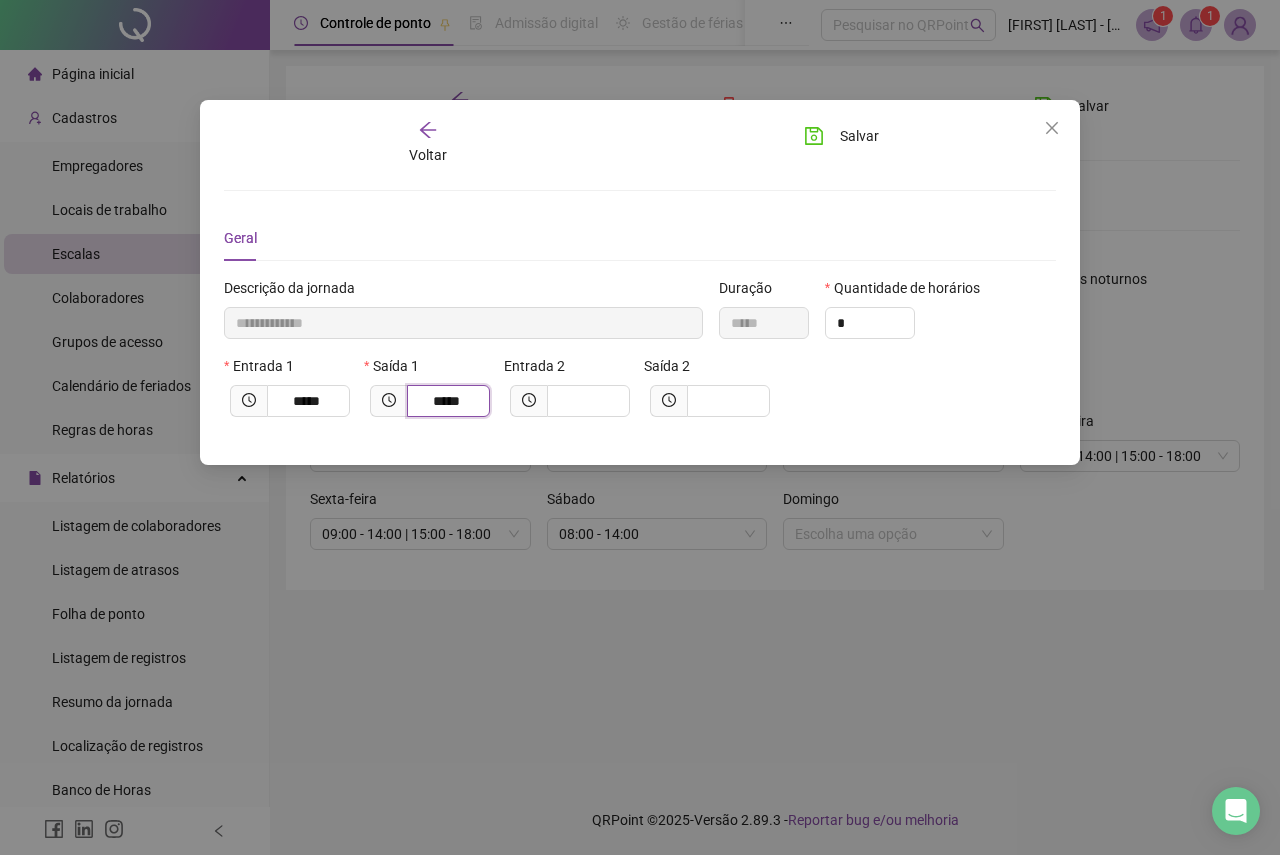 type on "*****" 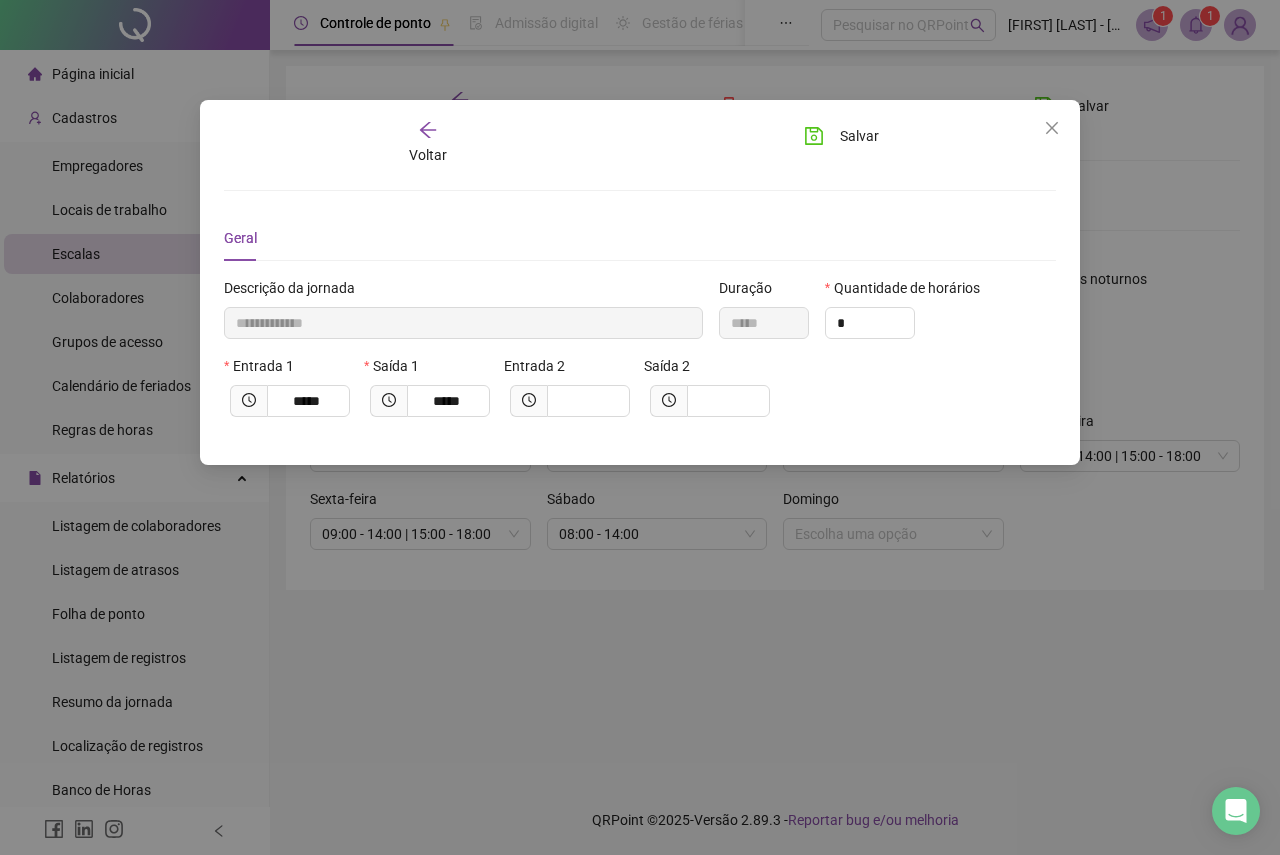 click on "**********" at bounding box center (640, 282) 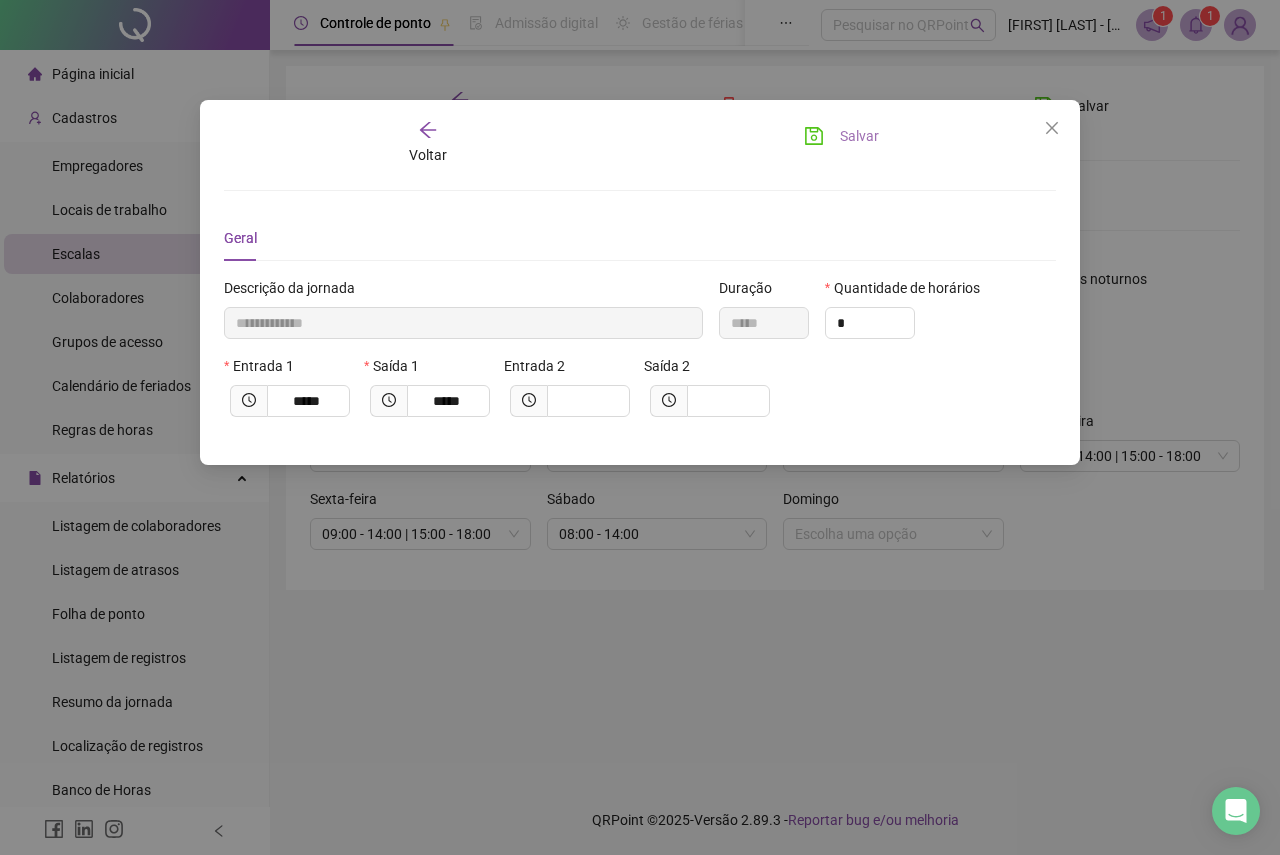 click on "Salvar" at bounding box center (859, 136) 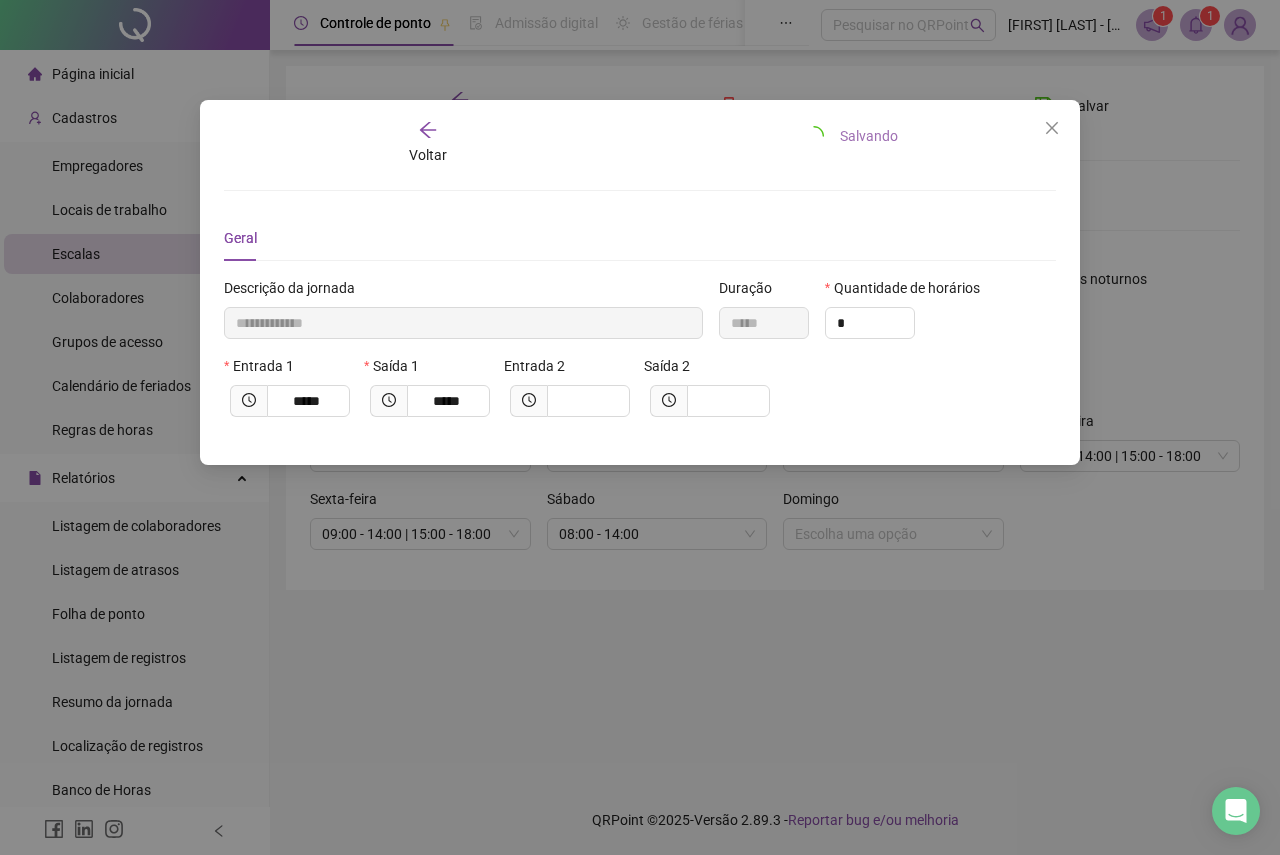type 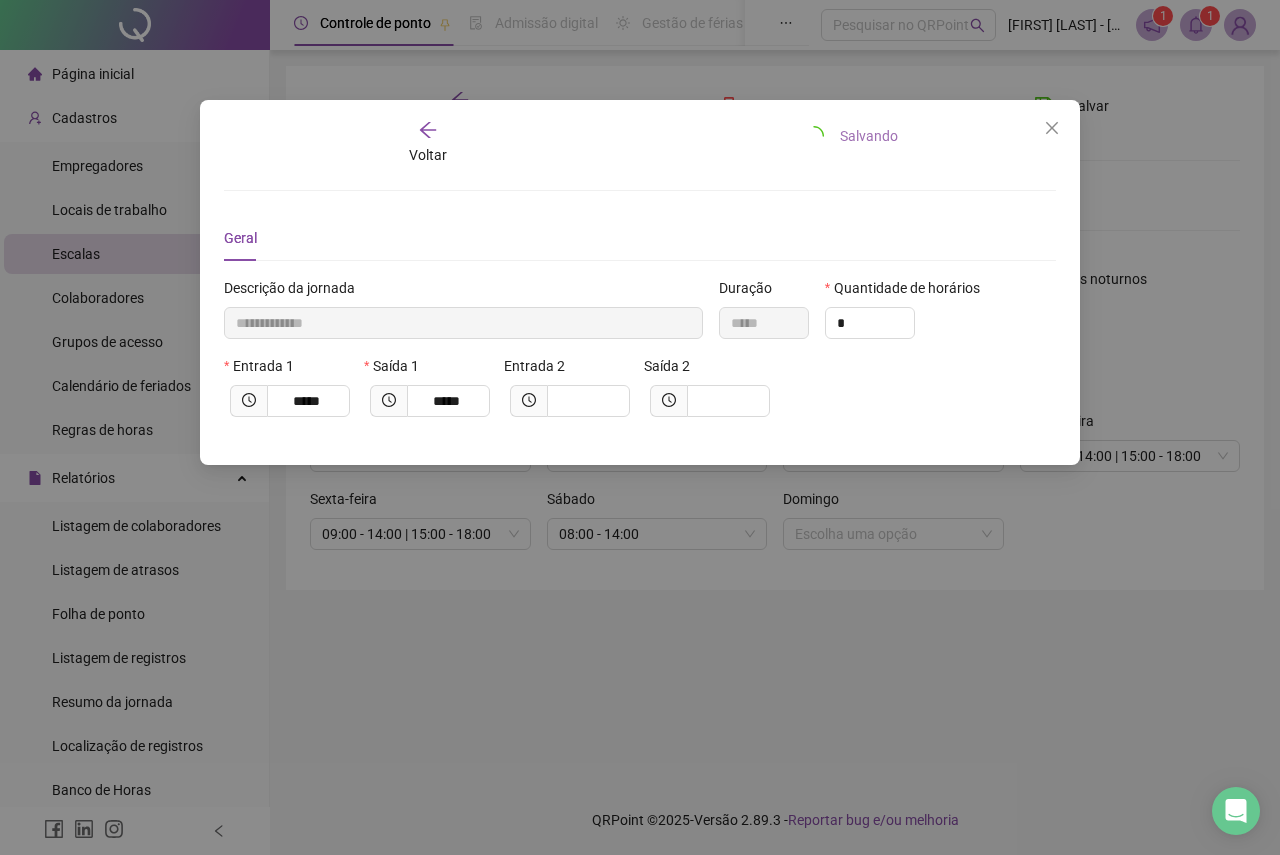 type 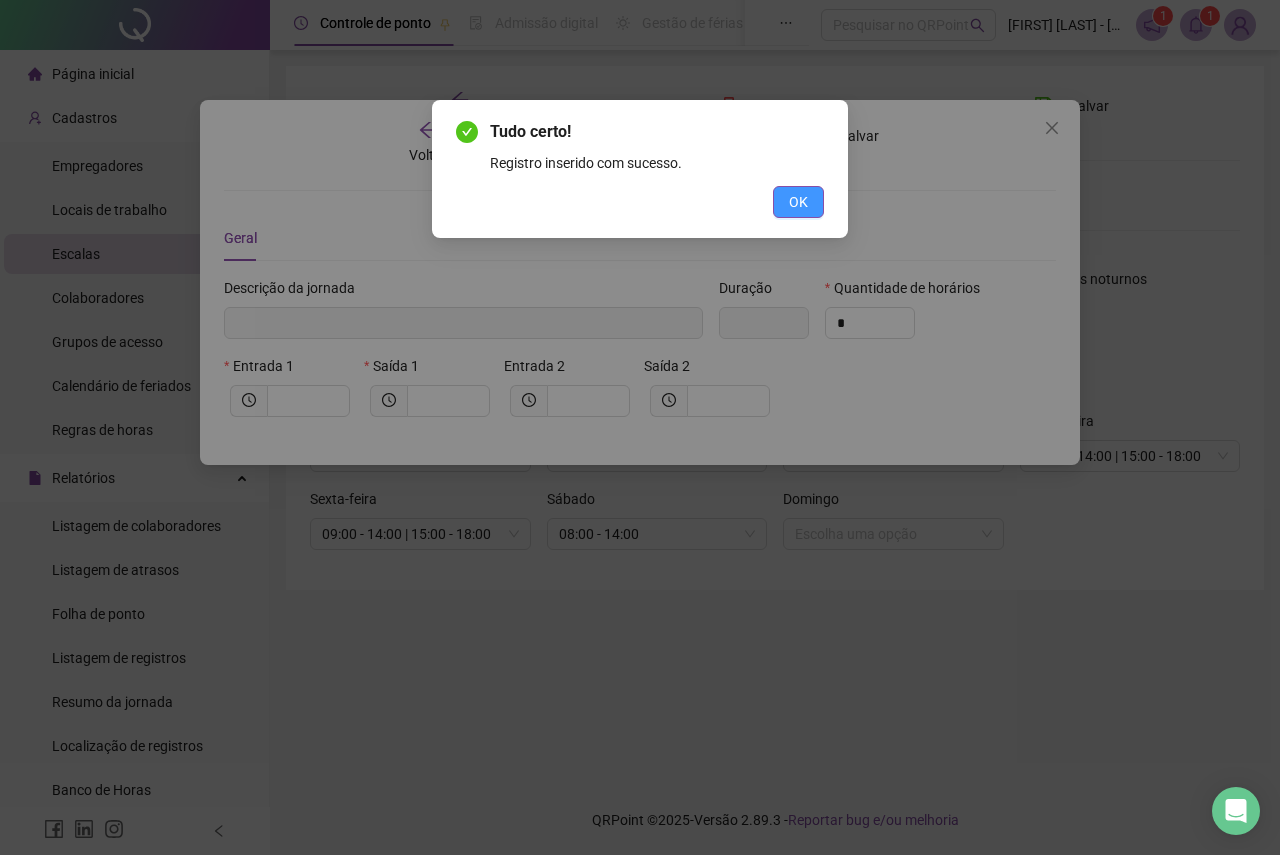click on "OK" at bounding box center (798, 202) 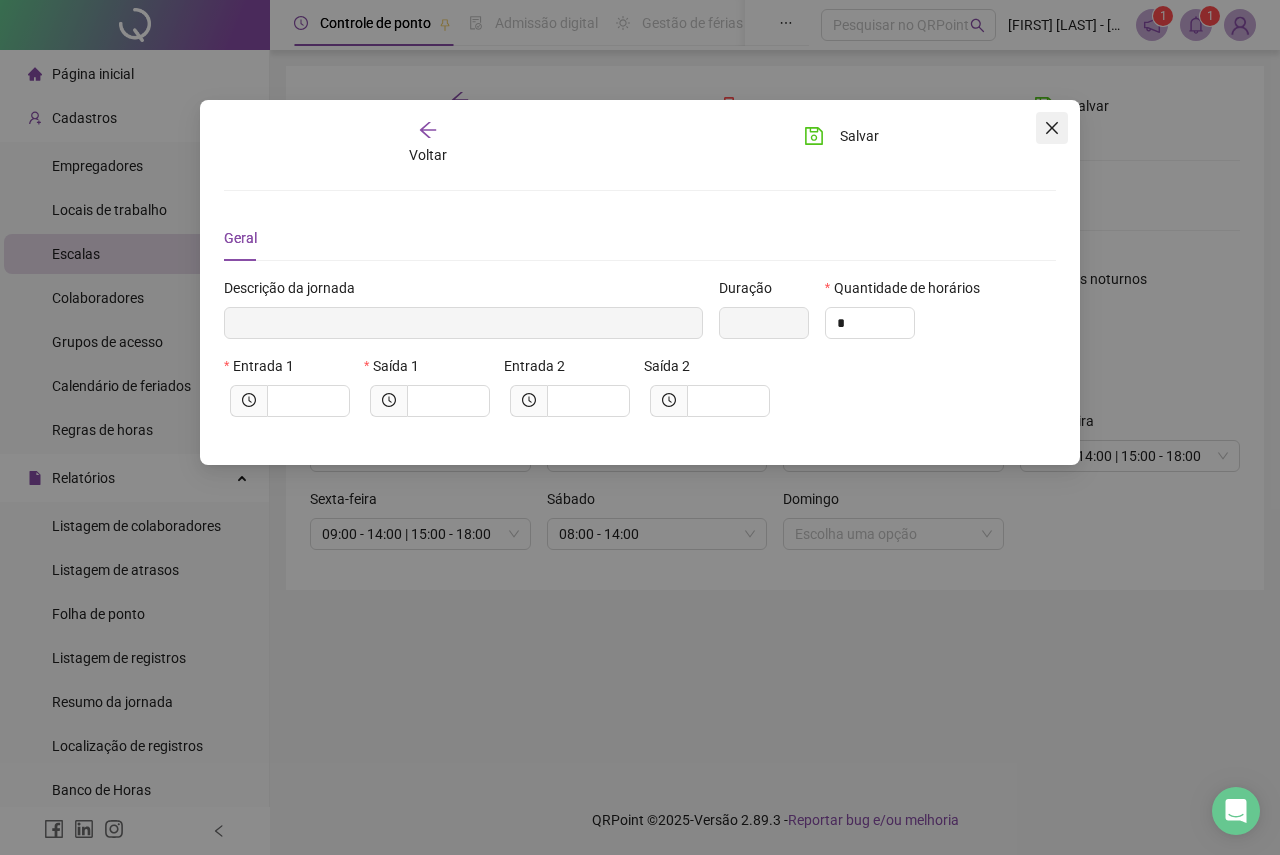 click 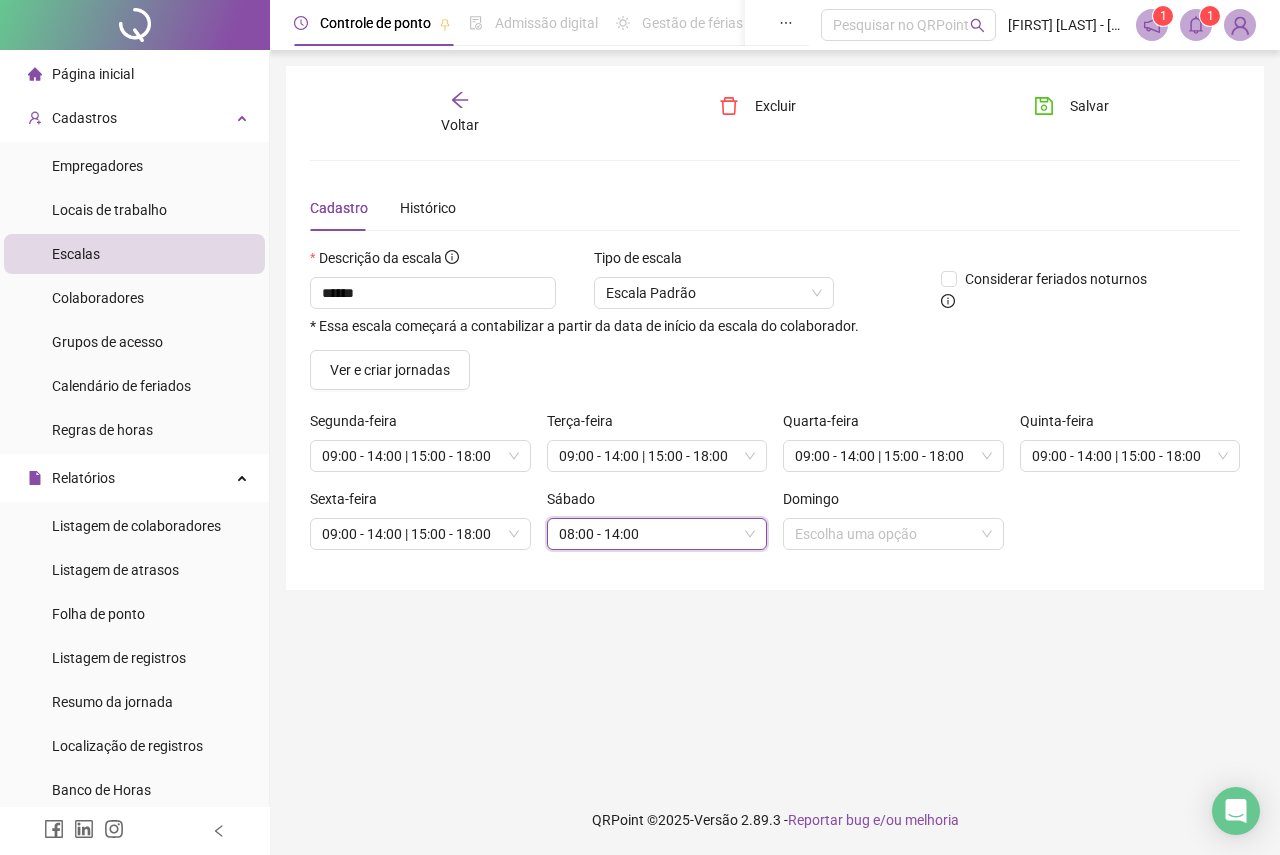 click on "08:00 - 14:00" at bounding box center (657, 534) 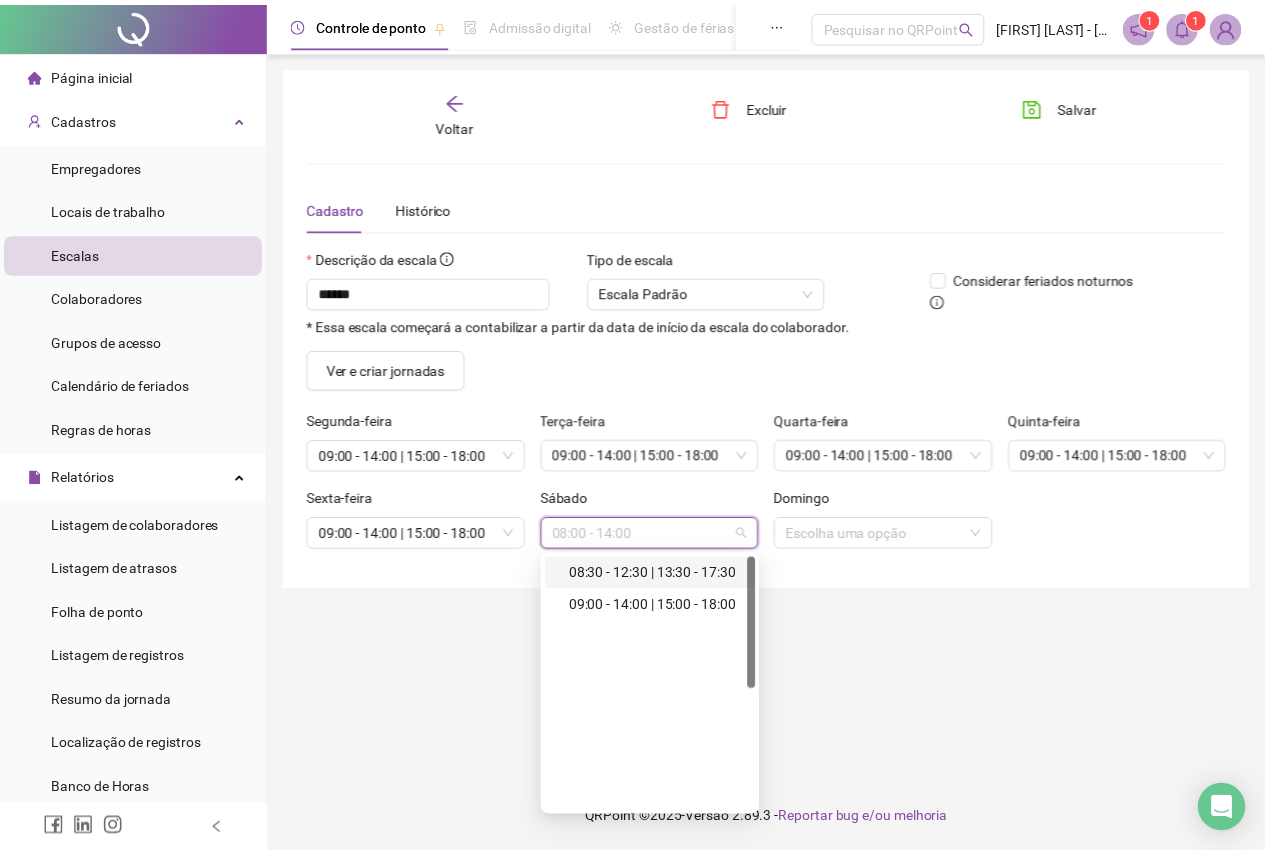 scroll, scrollTop: 0, scrollLeft: 0, axis: both 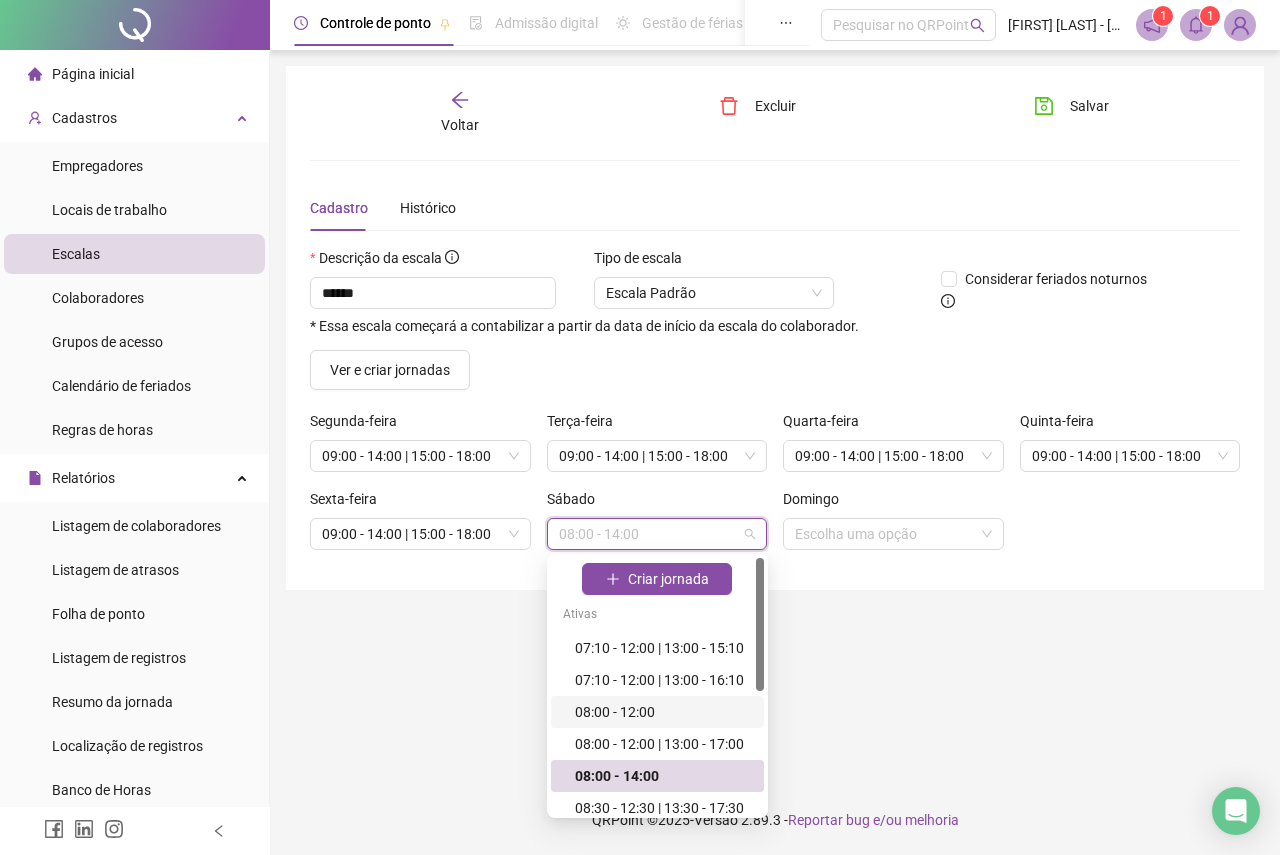 click on "08:00 - 12:00" at bounding box center (663, 712) 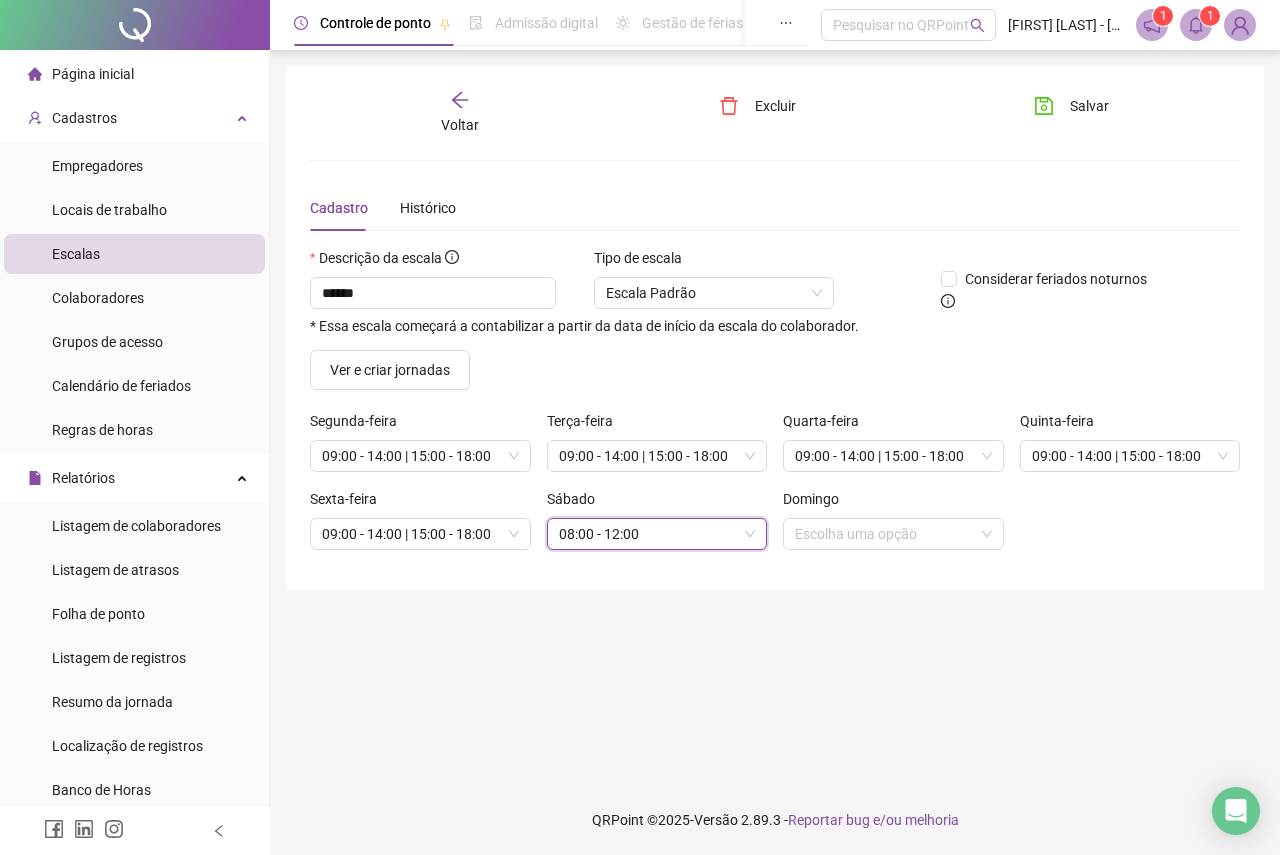 click on "Voltar Excluir Salvar Cadastro Histórico Descrição da escala   ****** * Essa escala começará a contabilizar a partir da data de início da escala do colaborador. Tipo de escala Escala Padrão Considerar feriados noturnos   Ver e criar jornadas Segunda-feira 09:00 - 14:00 | 15:00 - 18:00   Terça-feira 09:00 - 14:00 | 15:00 - 18:00   Quarta-feira 09:00 - 14:00 | 15:00 - 18:00   Quinta-feira 09:00 - 14:00 | 15:00 - 18:00   Sexta-feira 09:00 - 14:00 | 15:00 - 18:00   Sábado 143587 08:00 - 12:00   Domingo Escolha uma opção" at bounding box center [775, 417] 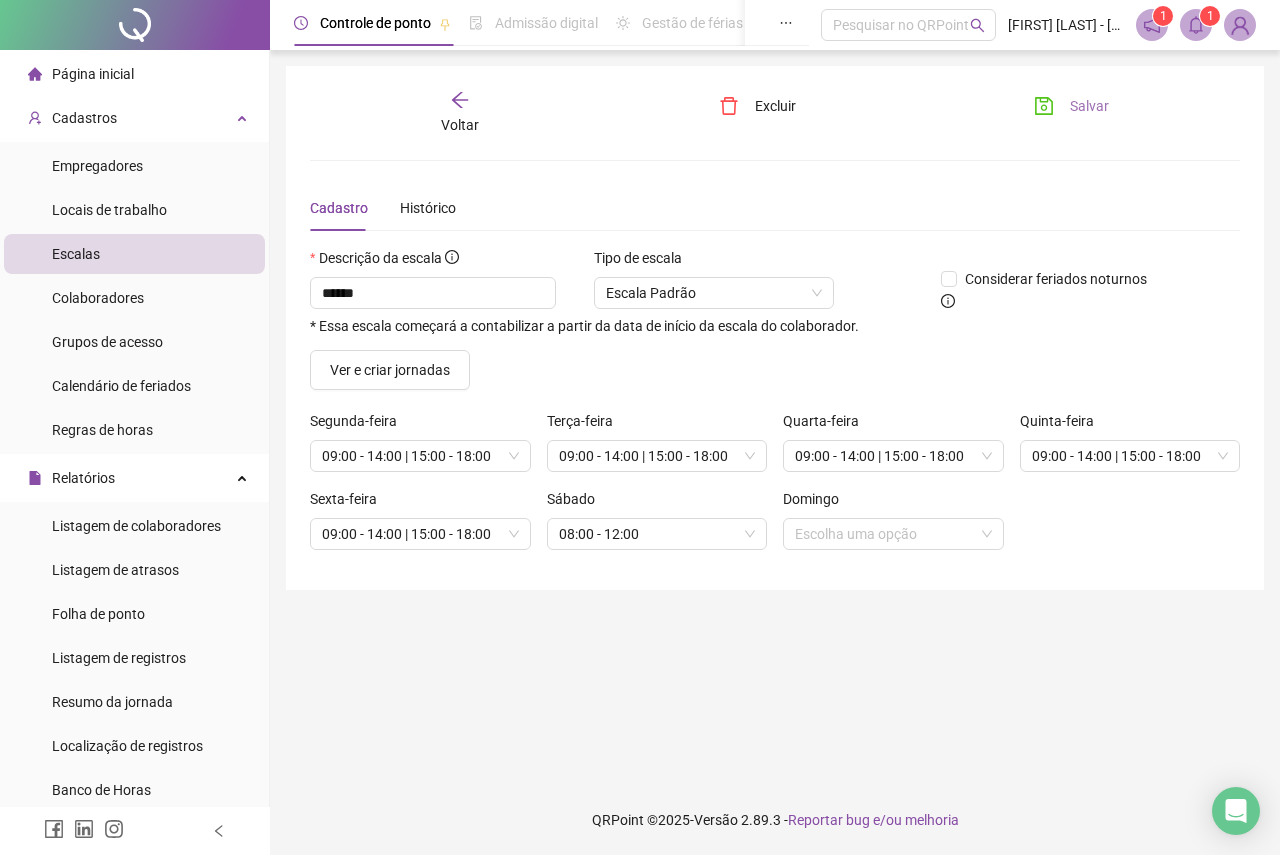 click on "Salvar" at bounding box center [1089, 106] 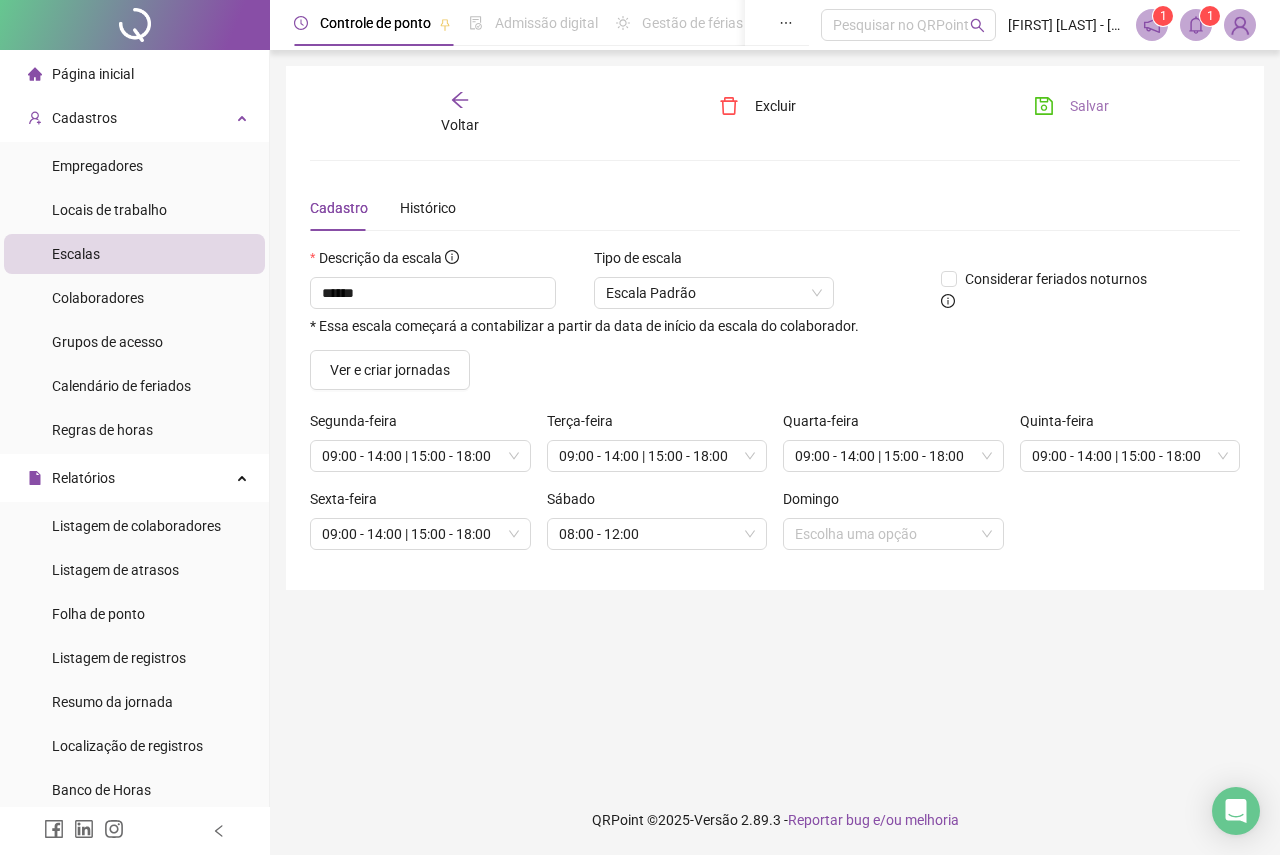 click on "Salvar" at bounding box center (1071, 106) 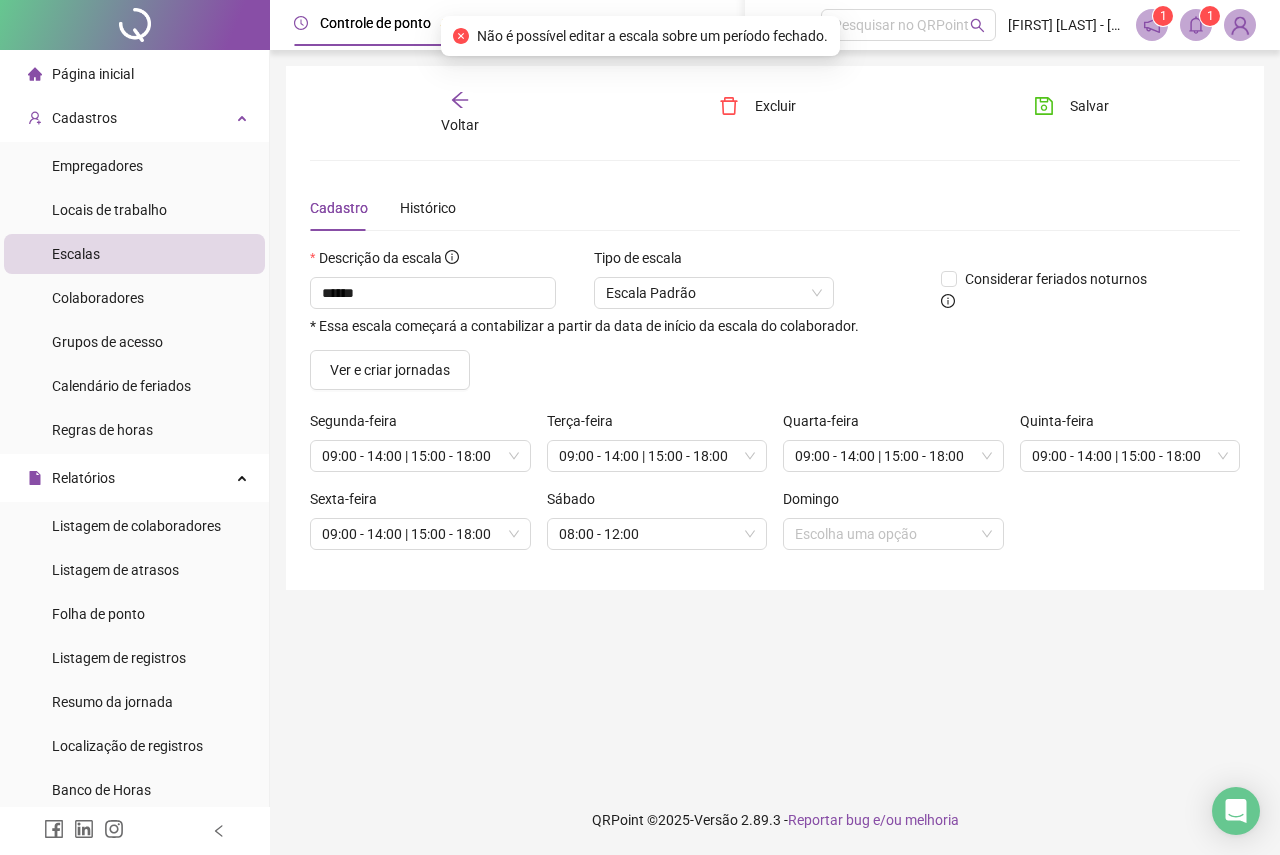 click on "Ver e criar jornadas" at bounding box center (775, 370) 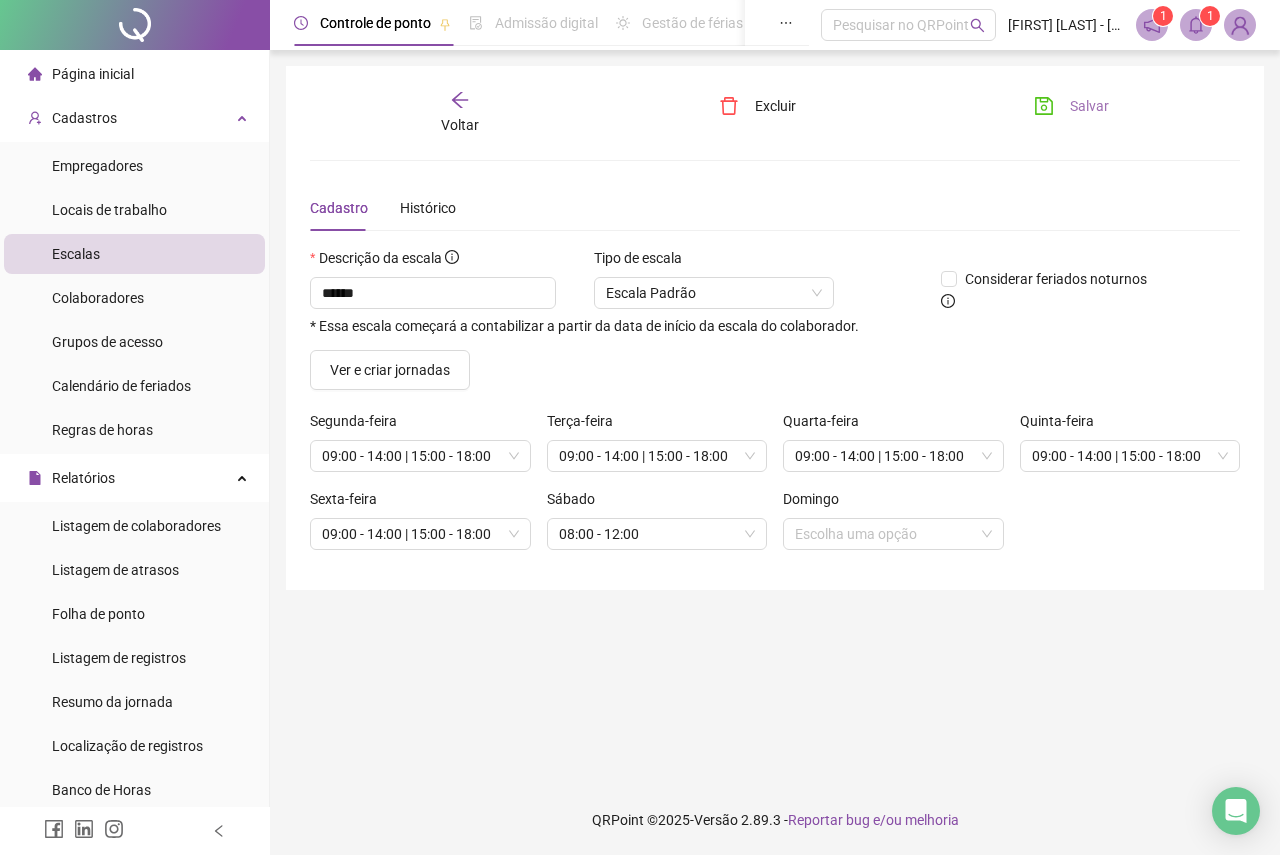 click on "Salvar" at bounding box center (1089, 106) 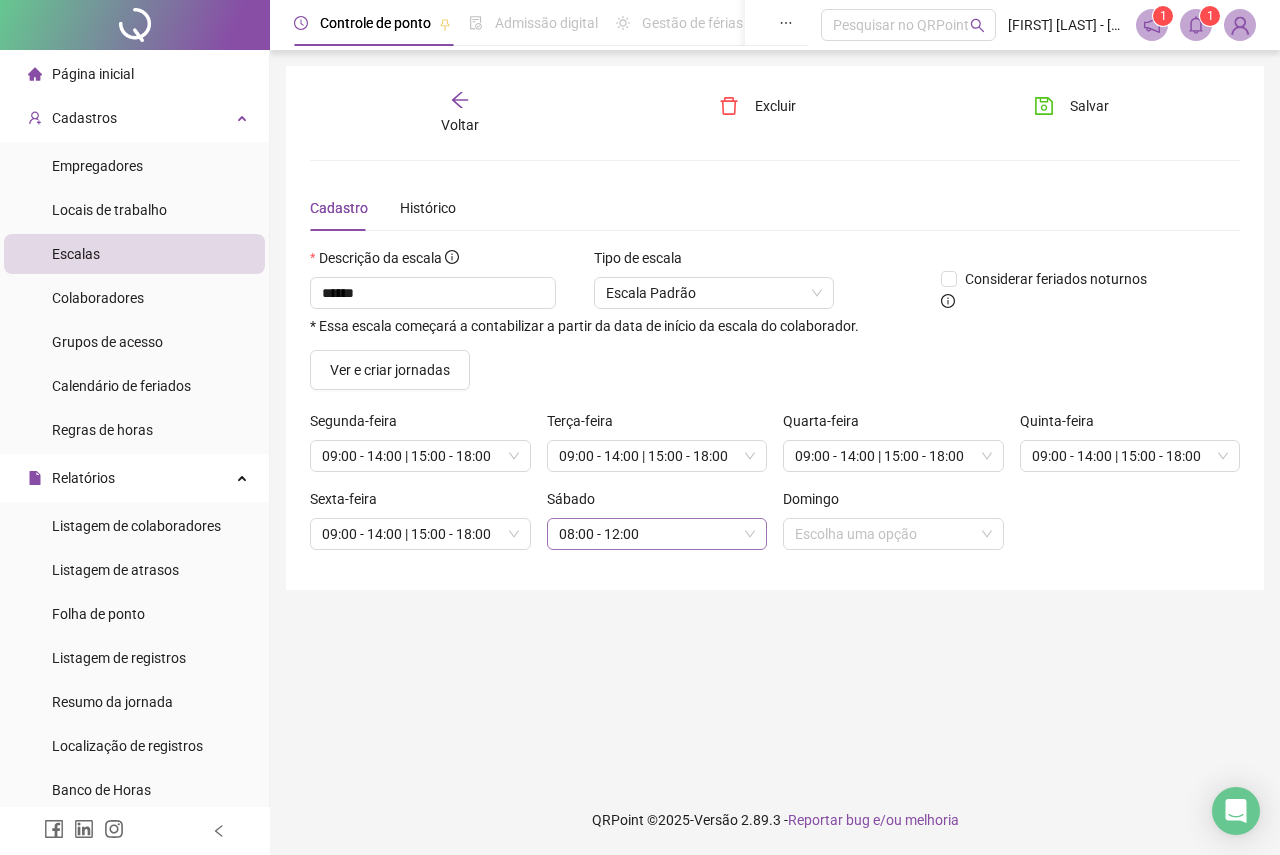 click on "08:00 - 12:00" at bounding box center (657, 534) 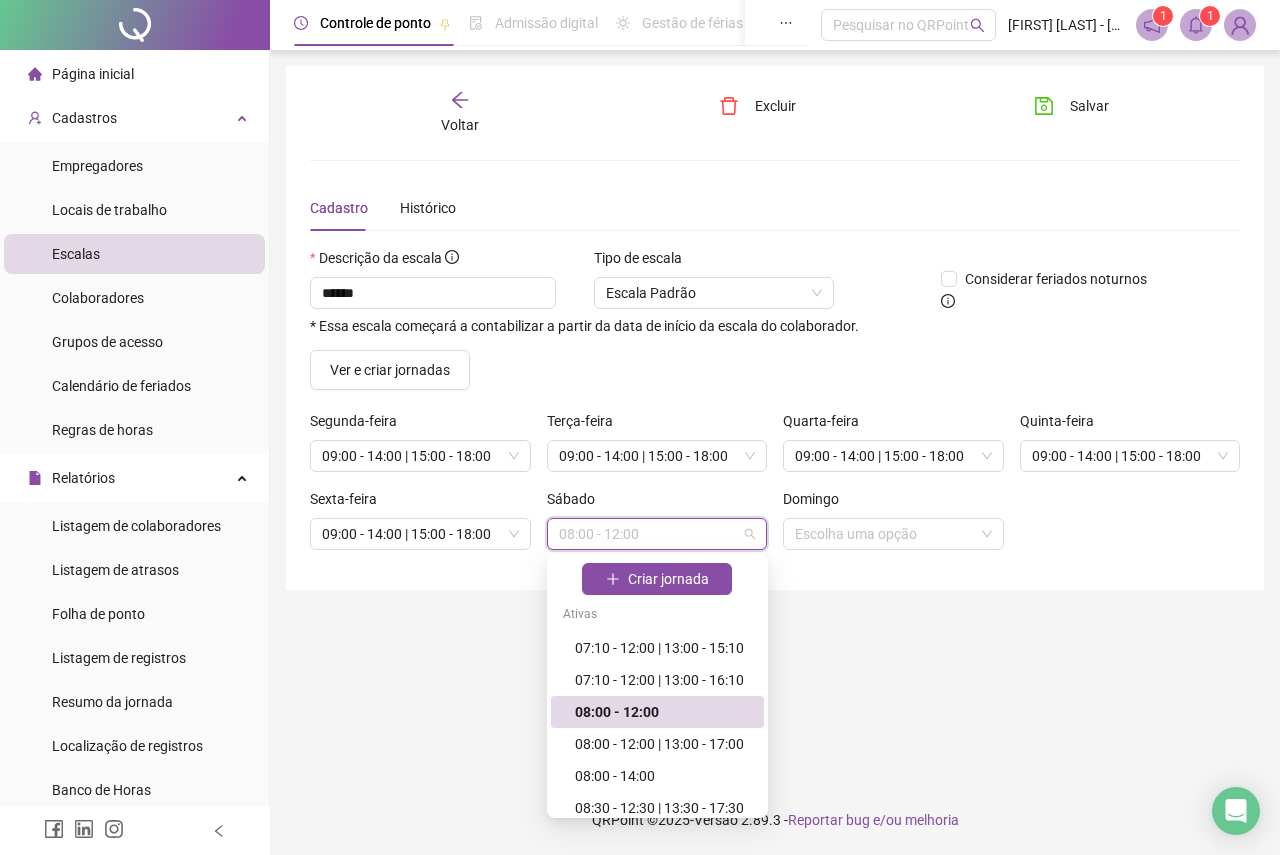 click on "08:00 - 12:00" at bounding box center [663, 712] 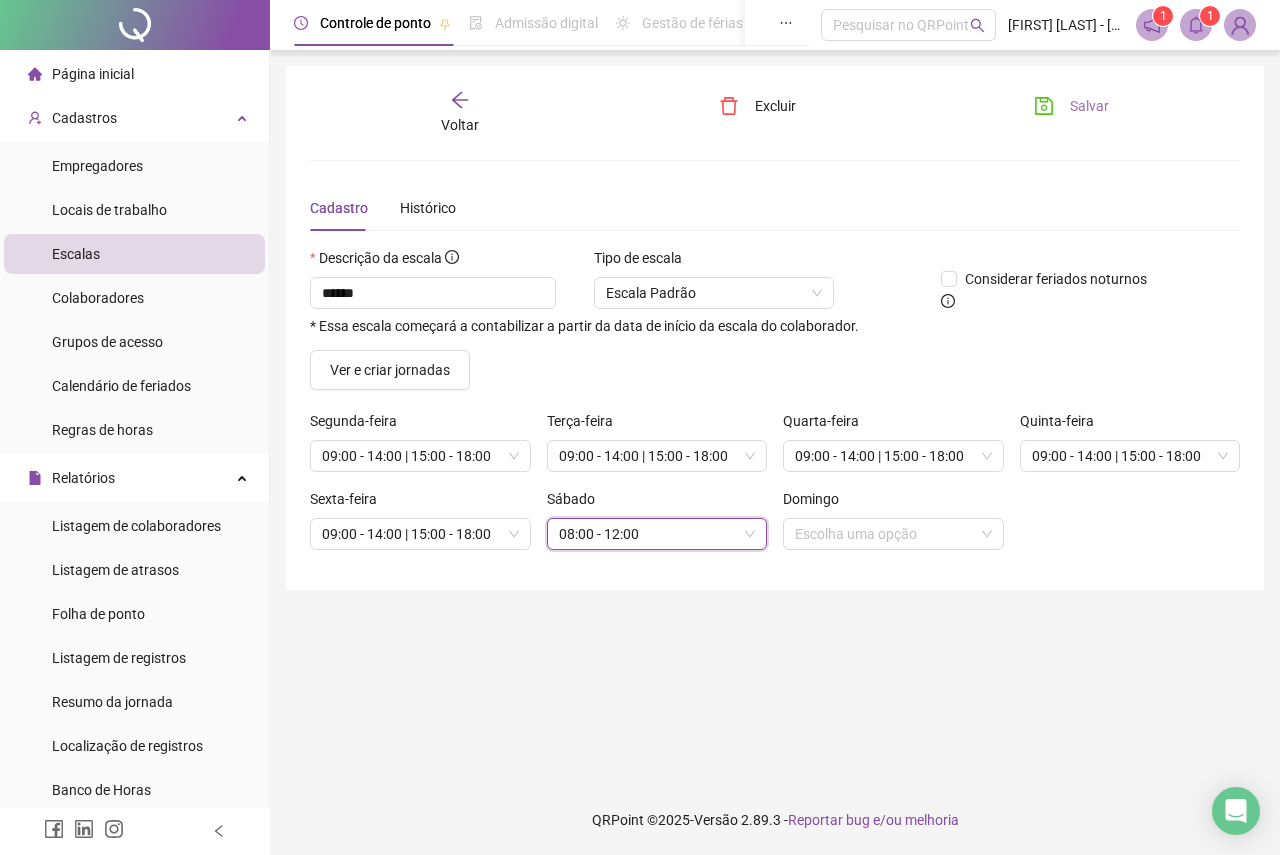 click on "Salvar" at bounding box center (1071, 106) 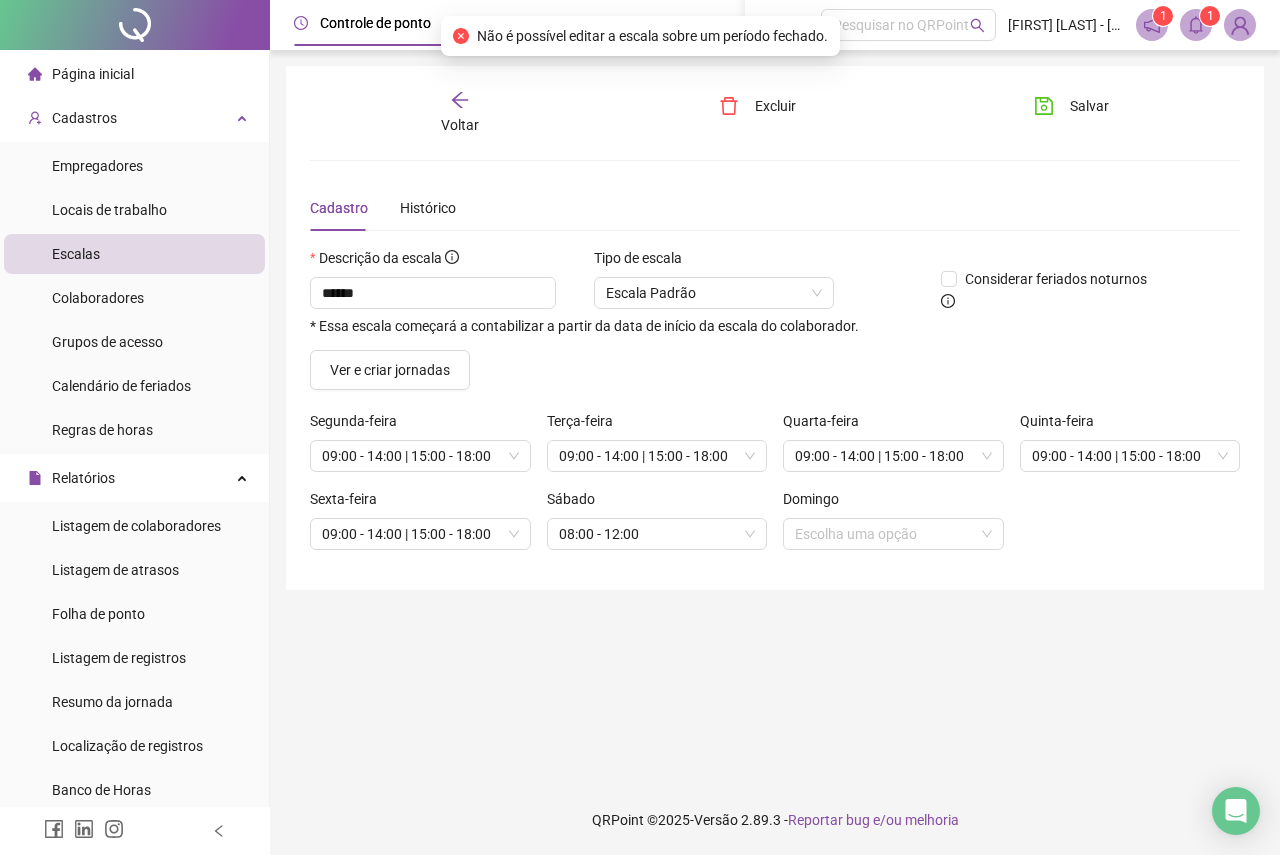 click on "Voltar" at bounding box center [460, 113] 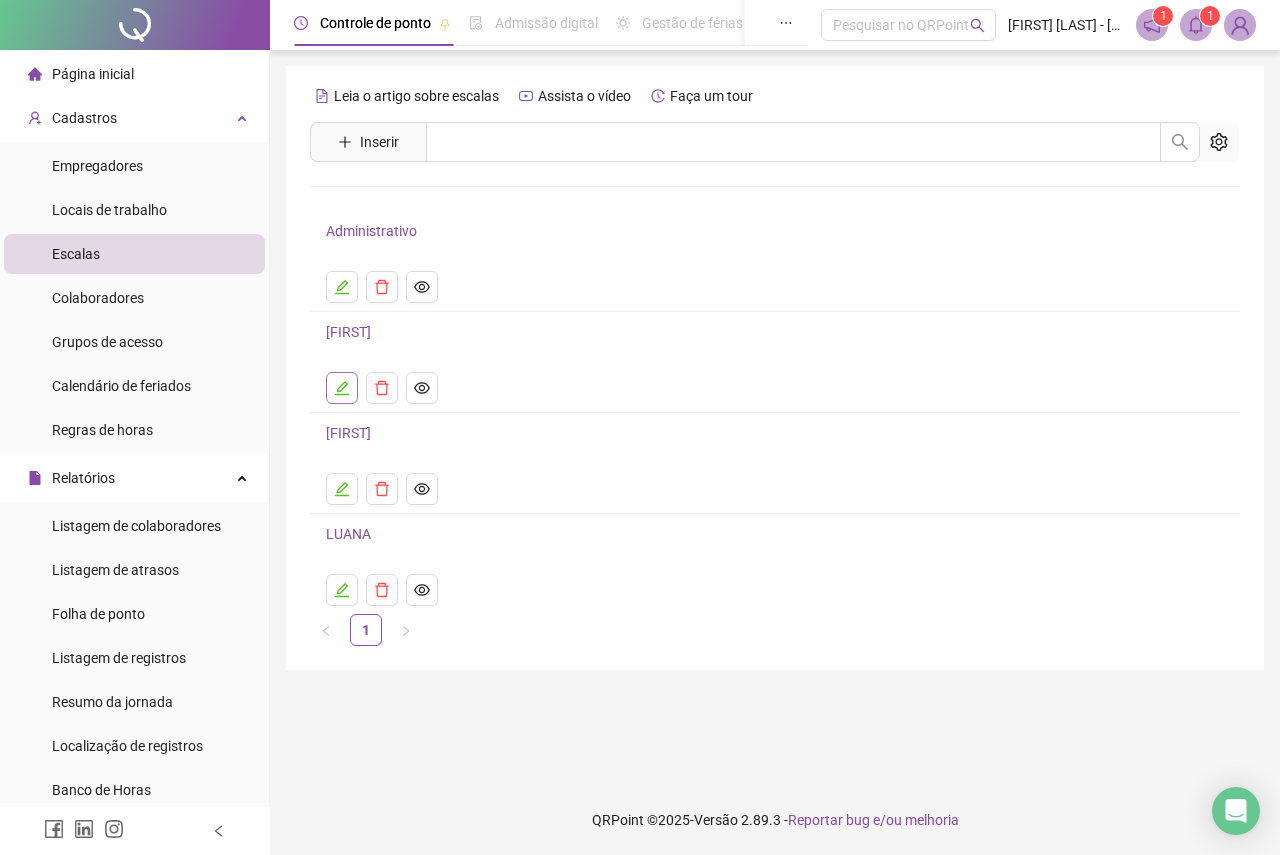 click 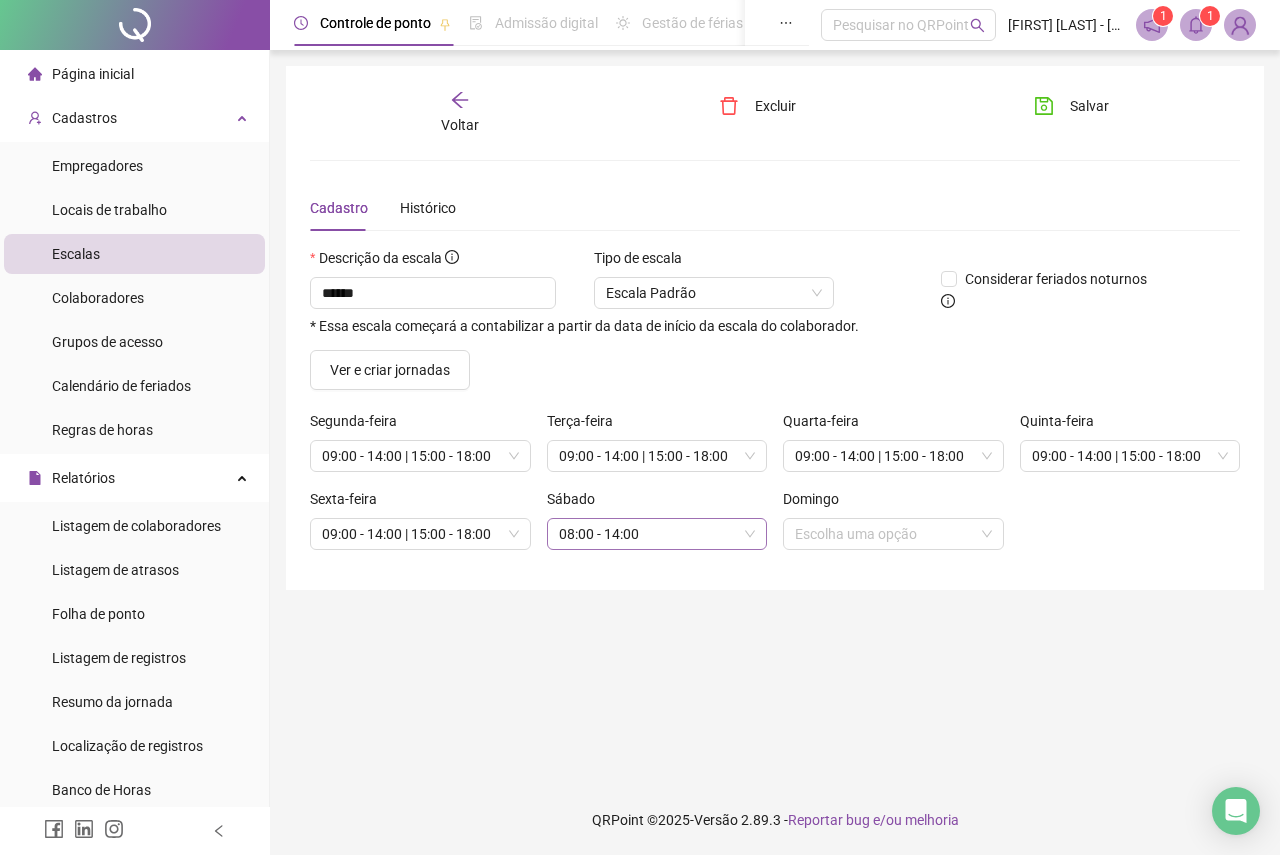 click on "08:00 - 14:00" at bounding box center (657, 534) 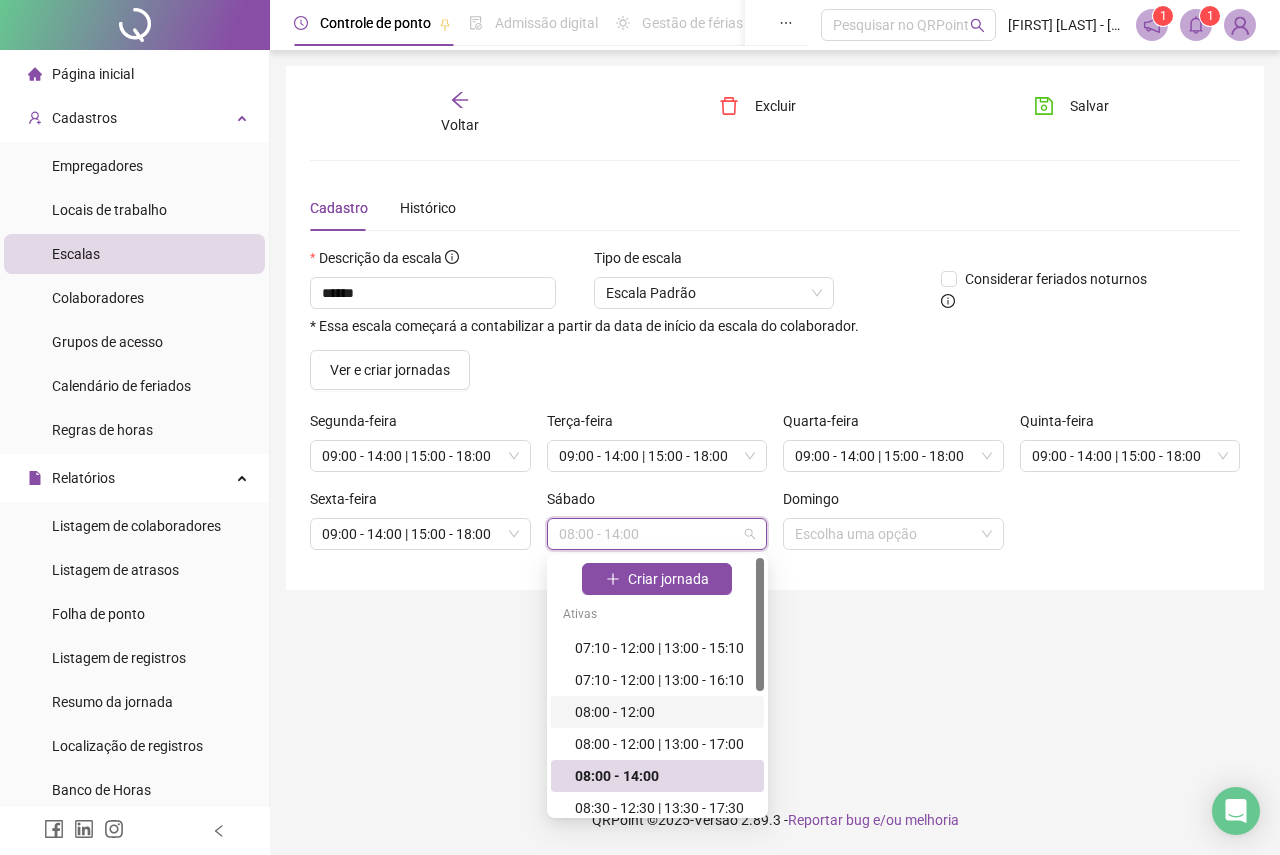 click on "08:00 - 12:00" at bounding box center (663, 712) 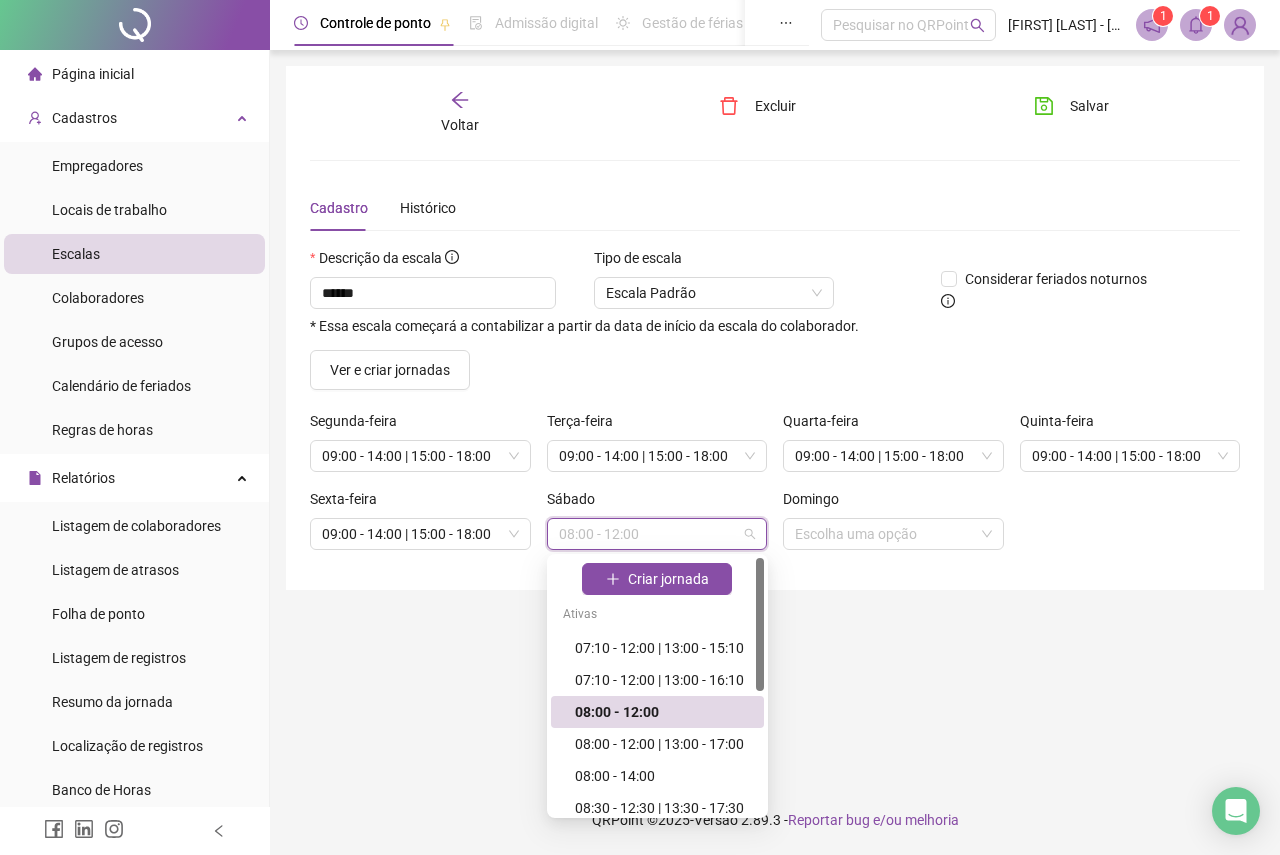 click on "08:00 - 12:00" at bounding box center (657, 534) 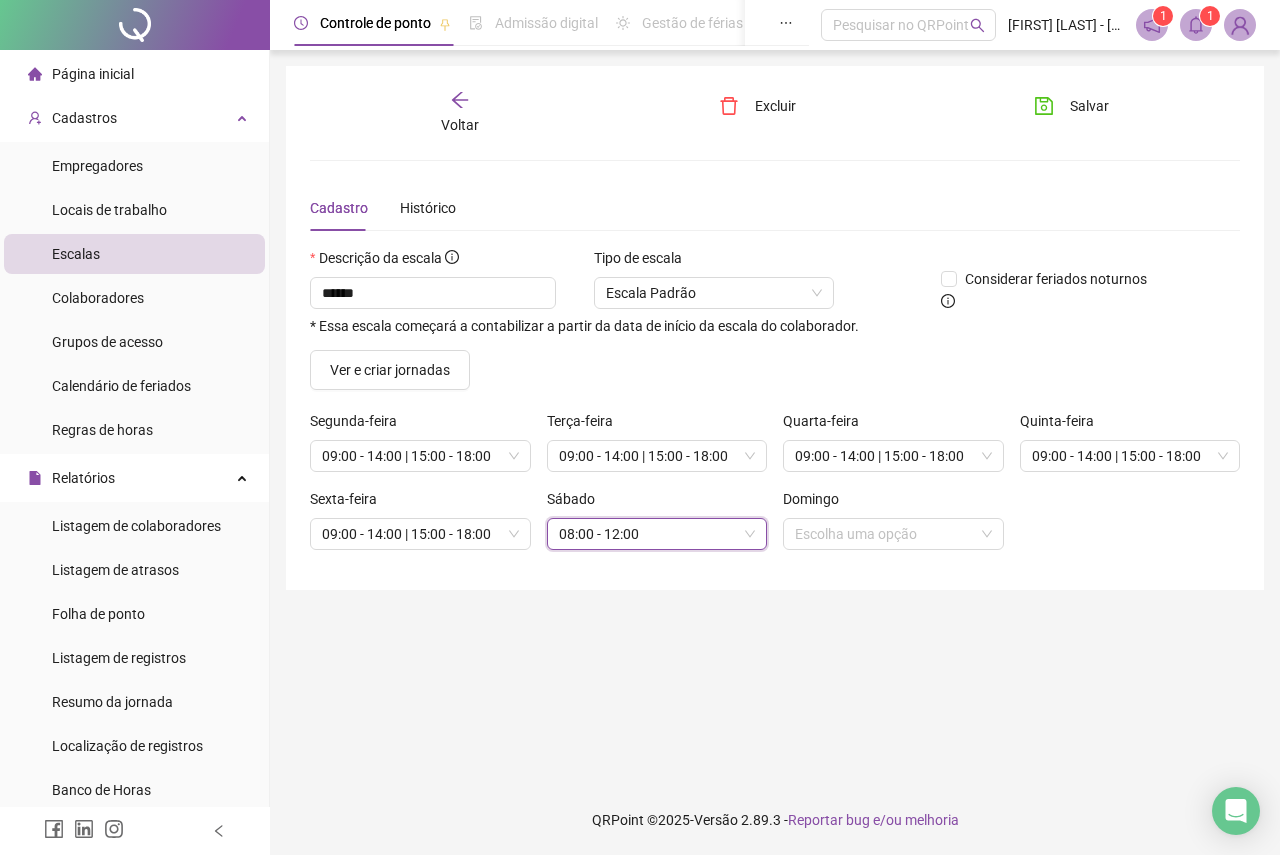 click on "Voltar Excluir Salvar Cadastro Histórico Descrição da escala   ****** * Essa escala começará a contabilizar a partir da data de início da escala do colaborador. Tipo de escala Escala Padrão Considerar feriados noturnos   Ver e criar jornadas Segunda-feira 09:00 - 14:00 | 15:00 - 18:00   Terça-feira 09:00 - 14:00 | 15:00 - 18:00   Quarta-feira 09:00 - 14:00 | 15:00 - 18:00   Quinta-feira 09:00 - 14:00 | 15:00 - 18:00   Sexta-feira 09:00 - 14:00 | 15:00 - 18:00   Sábado 143587 08:00 - 12:00   Domingo Escolha uma opção" at bounding box center [775, 328] 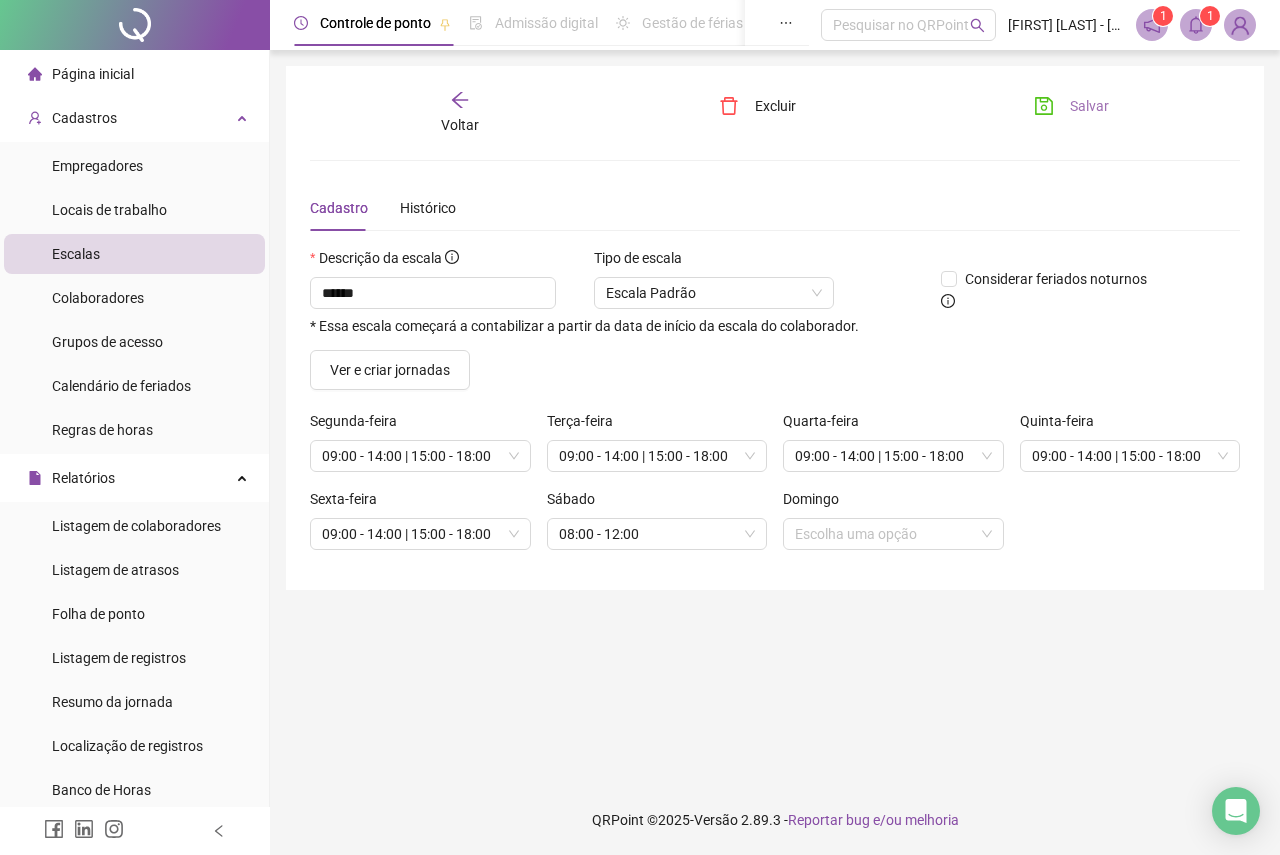 click on "Salvar" at bounding box center (1089, 106) 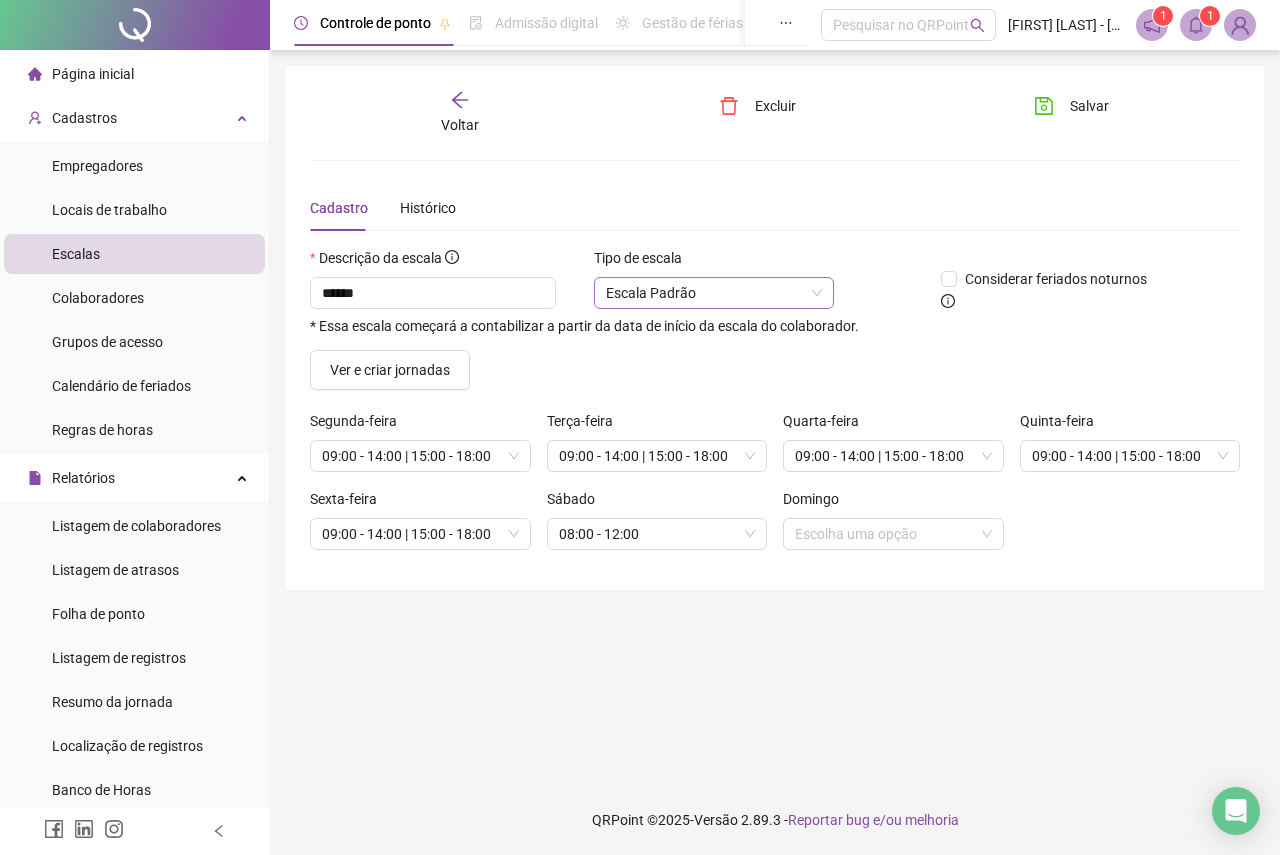 click on "Escala Padrão" at bounding box center (714, 293) 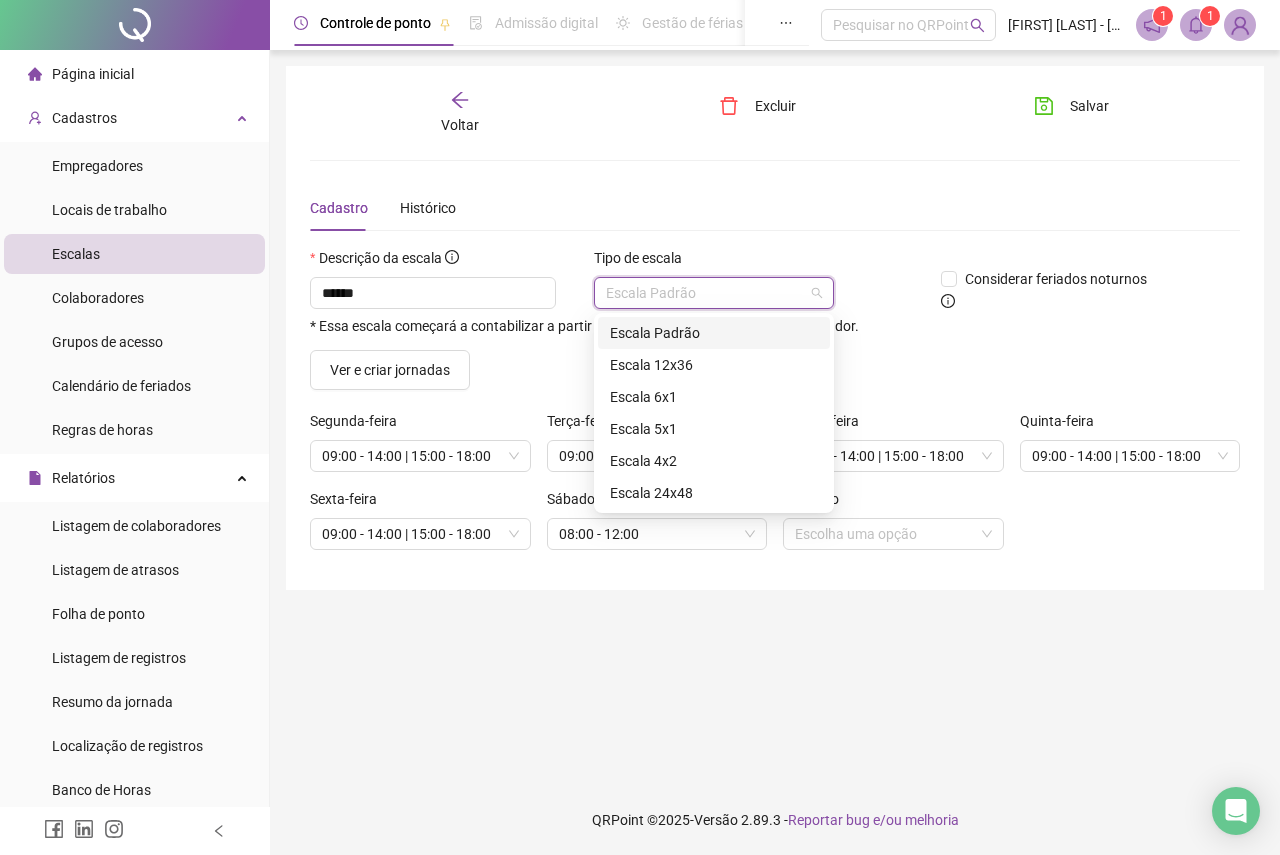 click on "Escala Padrão" at bounding box center [714, 293] 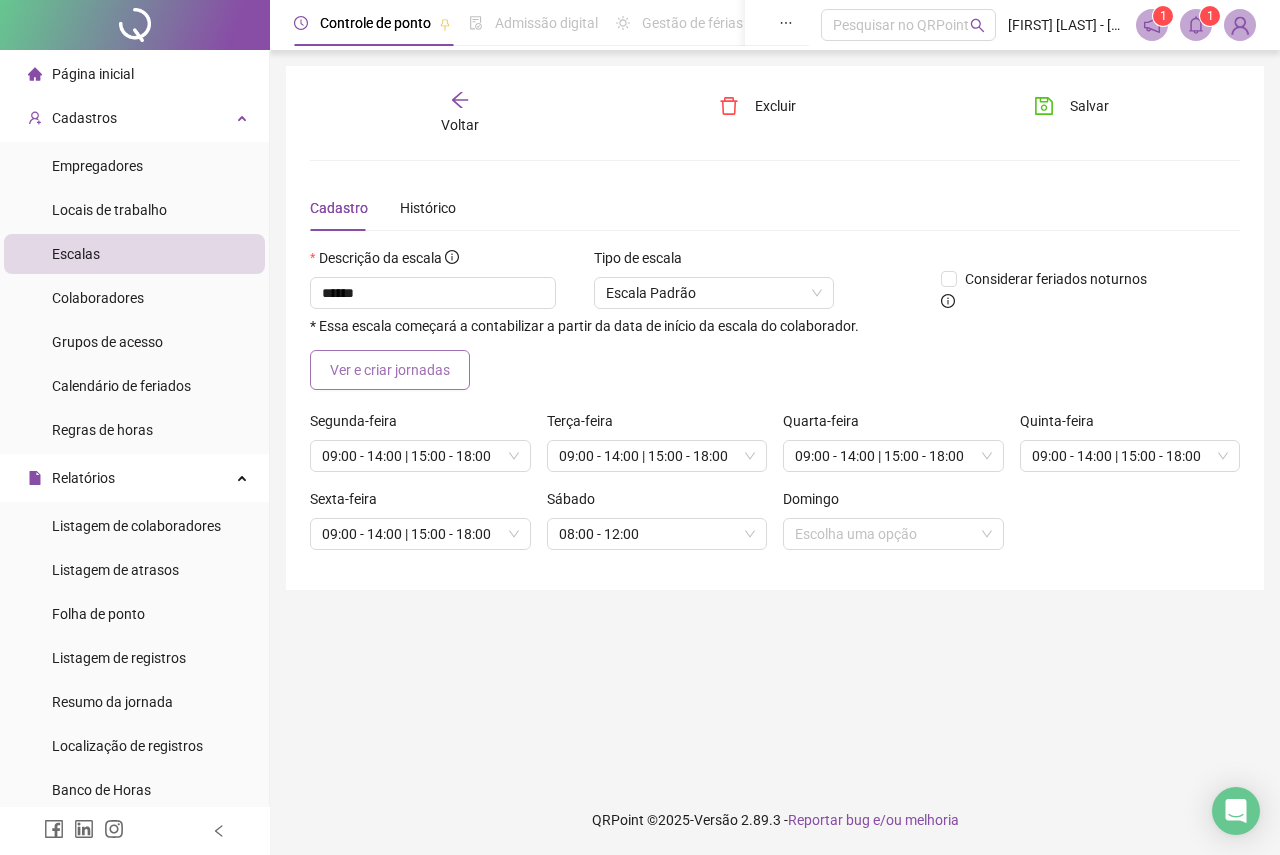 click on "Ver e criar jornadas" at bounding box center (390, 370) 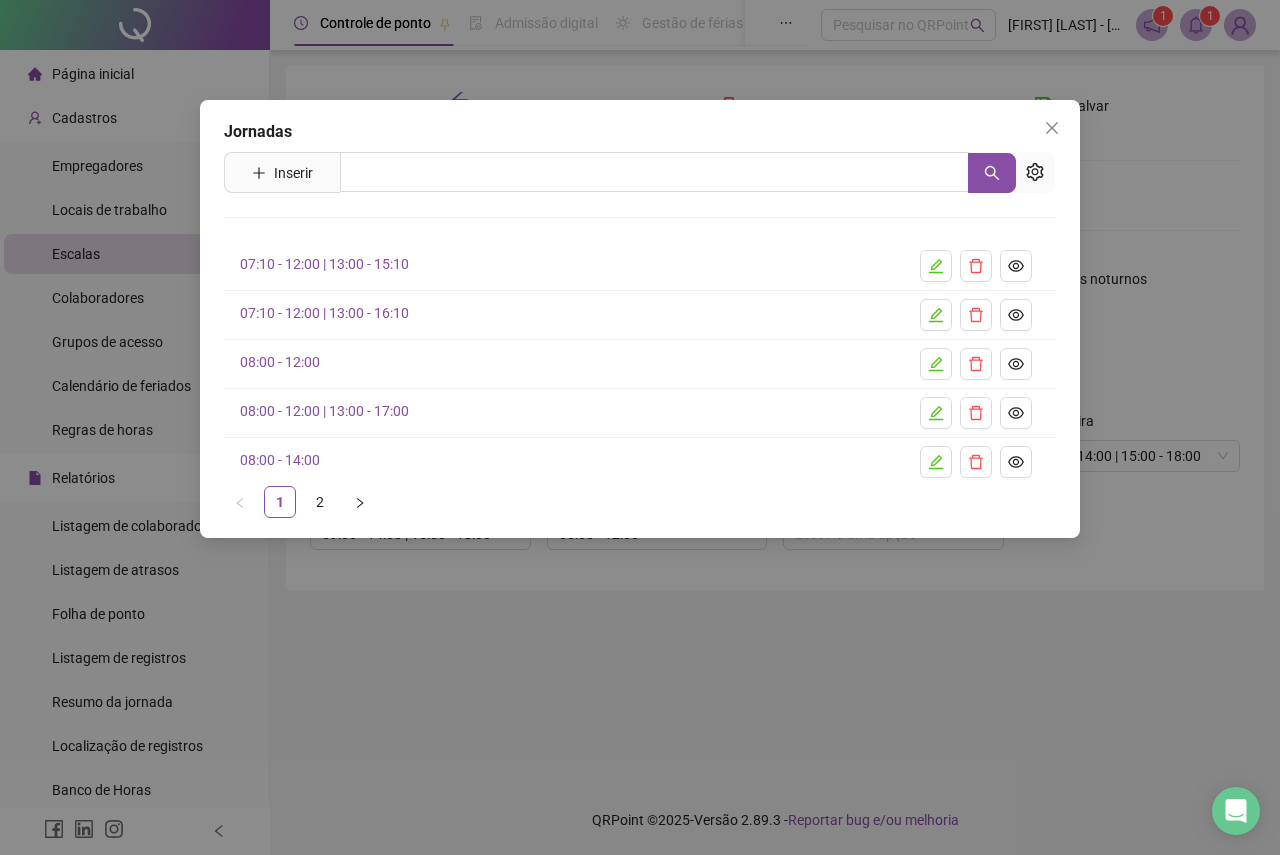 click on "08:00 - 12:00" at bounding box center (556, 362) 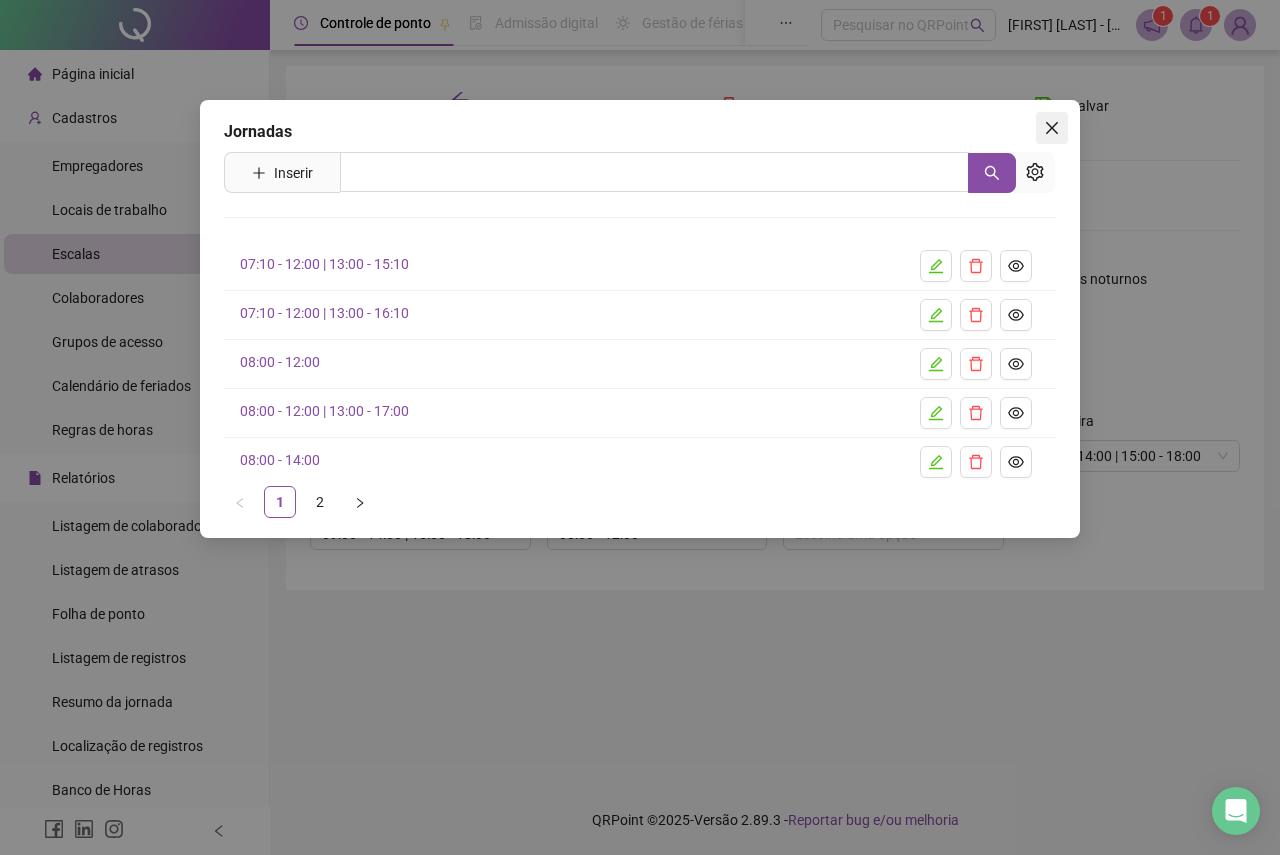 click 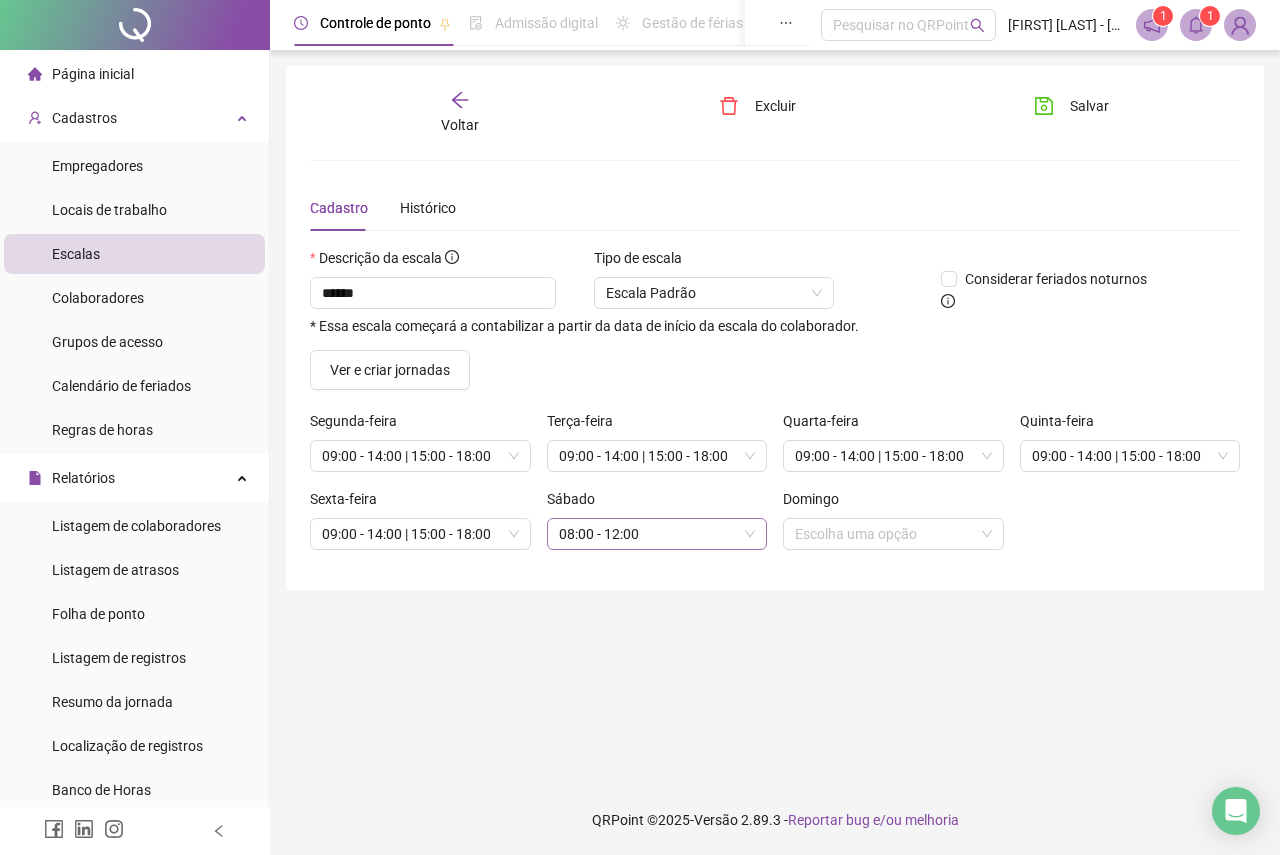 click on "08:00 - 12:00" at bounding box center (657, 534) 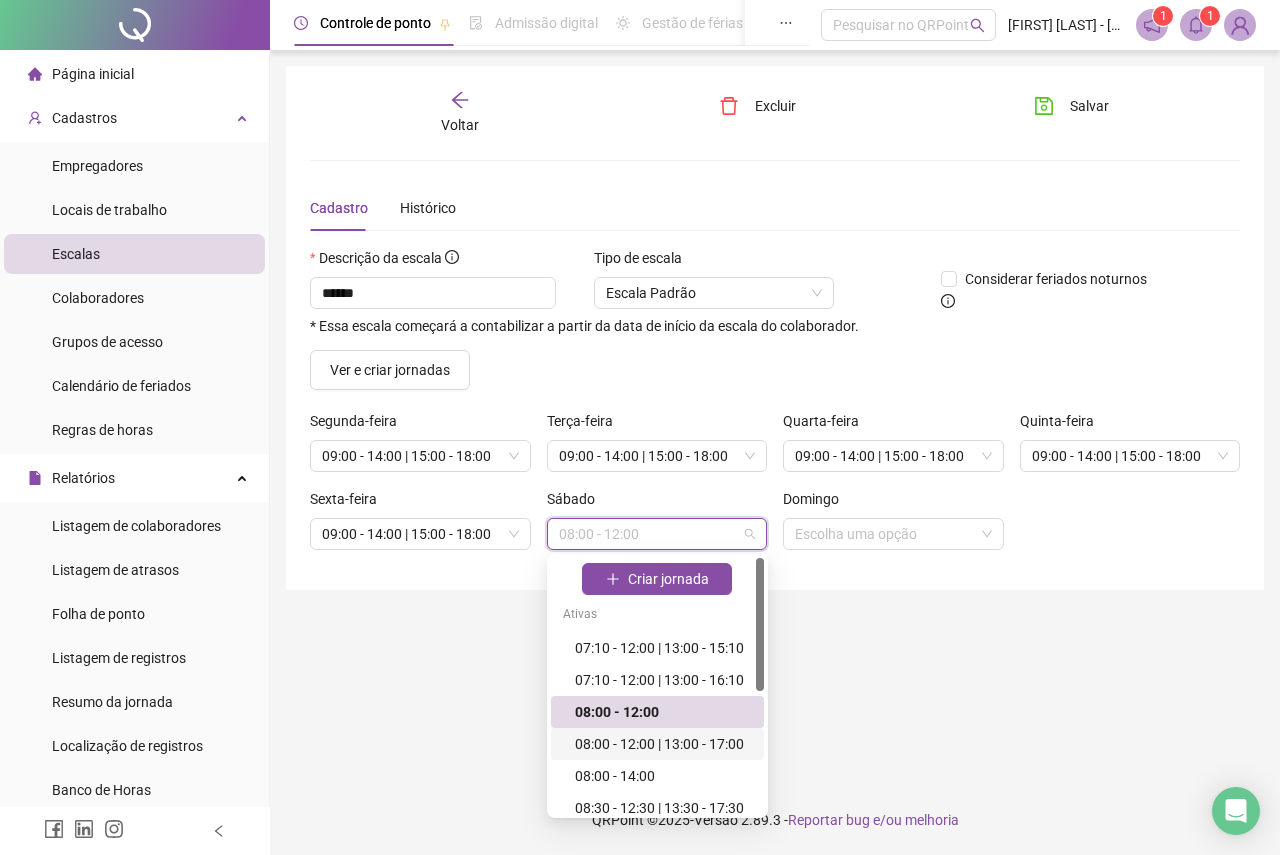 click on "08:00 - 12:00 | 13:00 - 17:00" at bounding box center (663, 744) 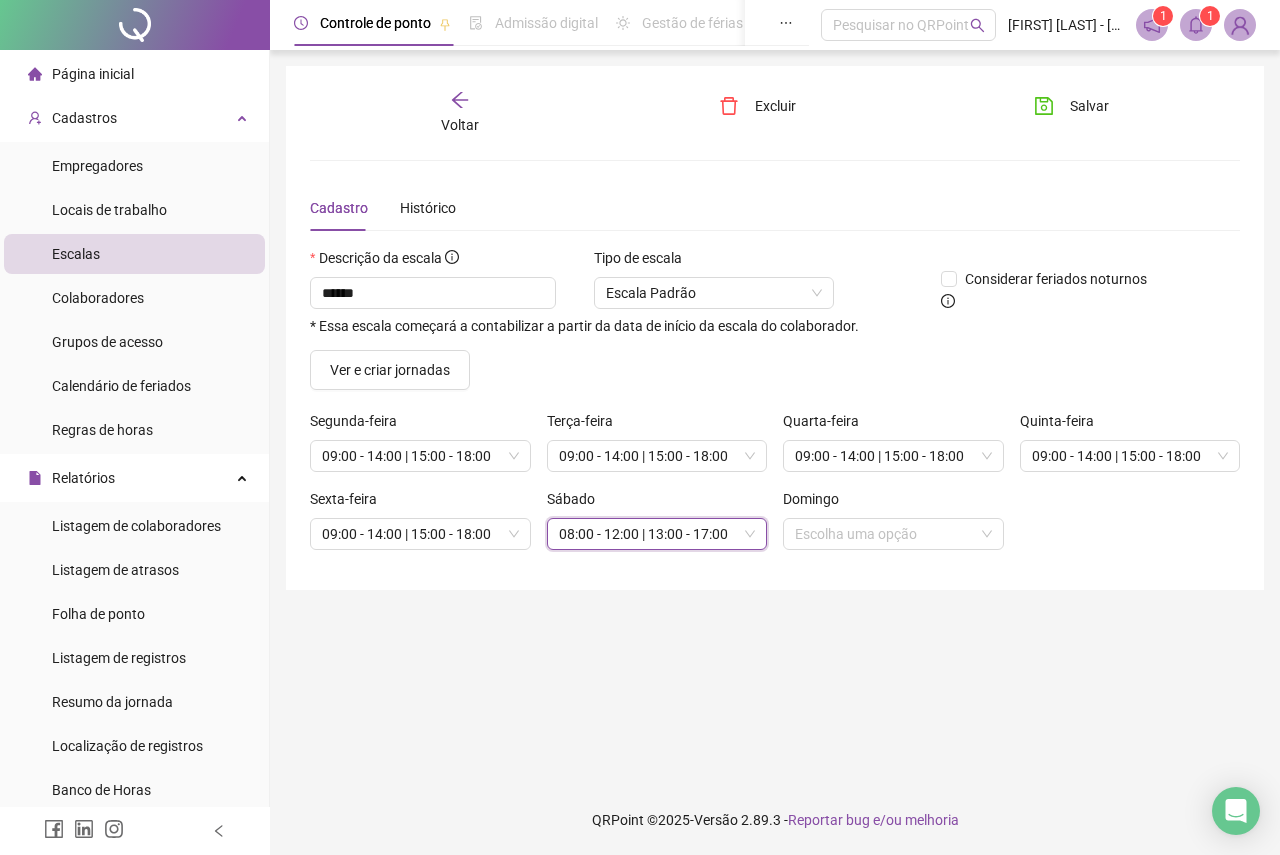 click on "08:00 - 12:00 | 13:00 - 17:00" at bounding box center [657, 534] 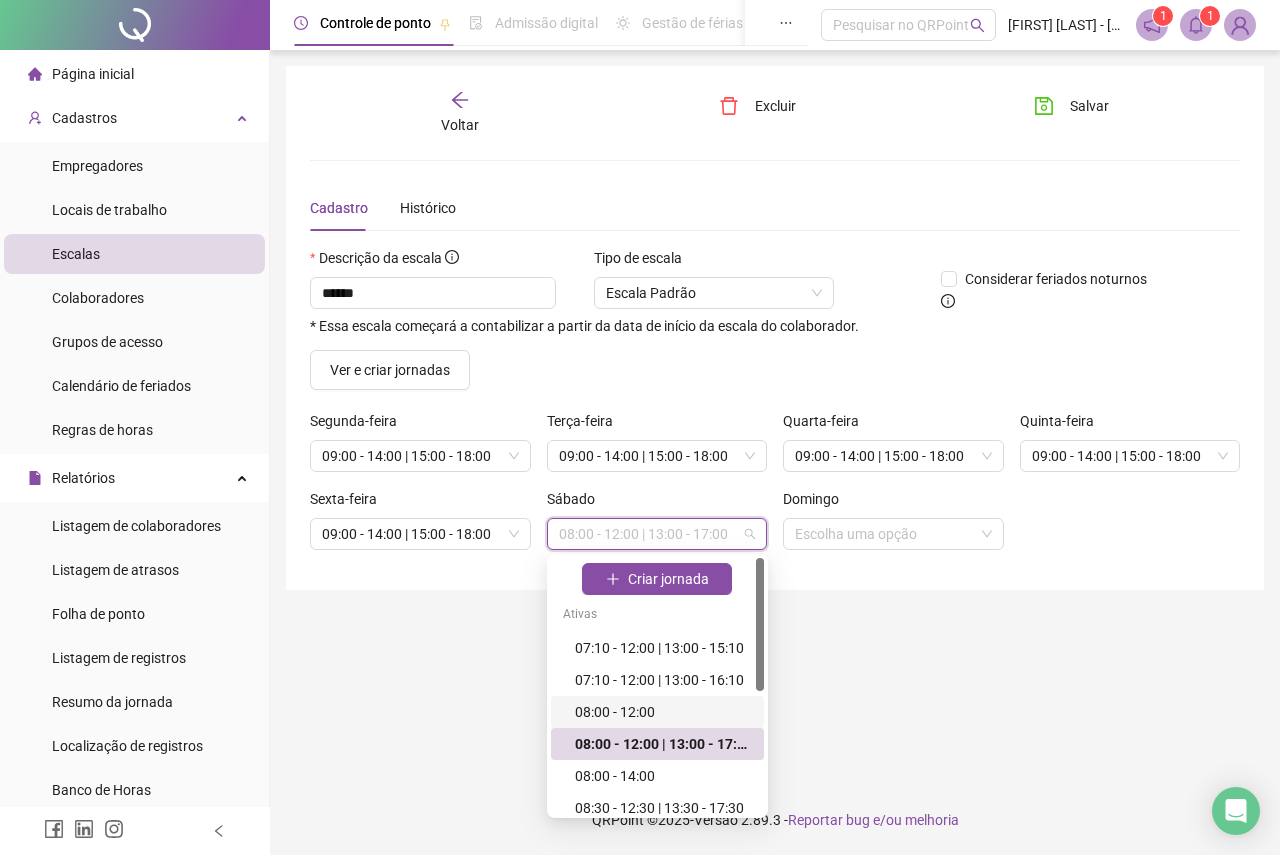 click on "08:00 - 12:00" at bounding box center (663, 712) 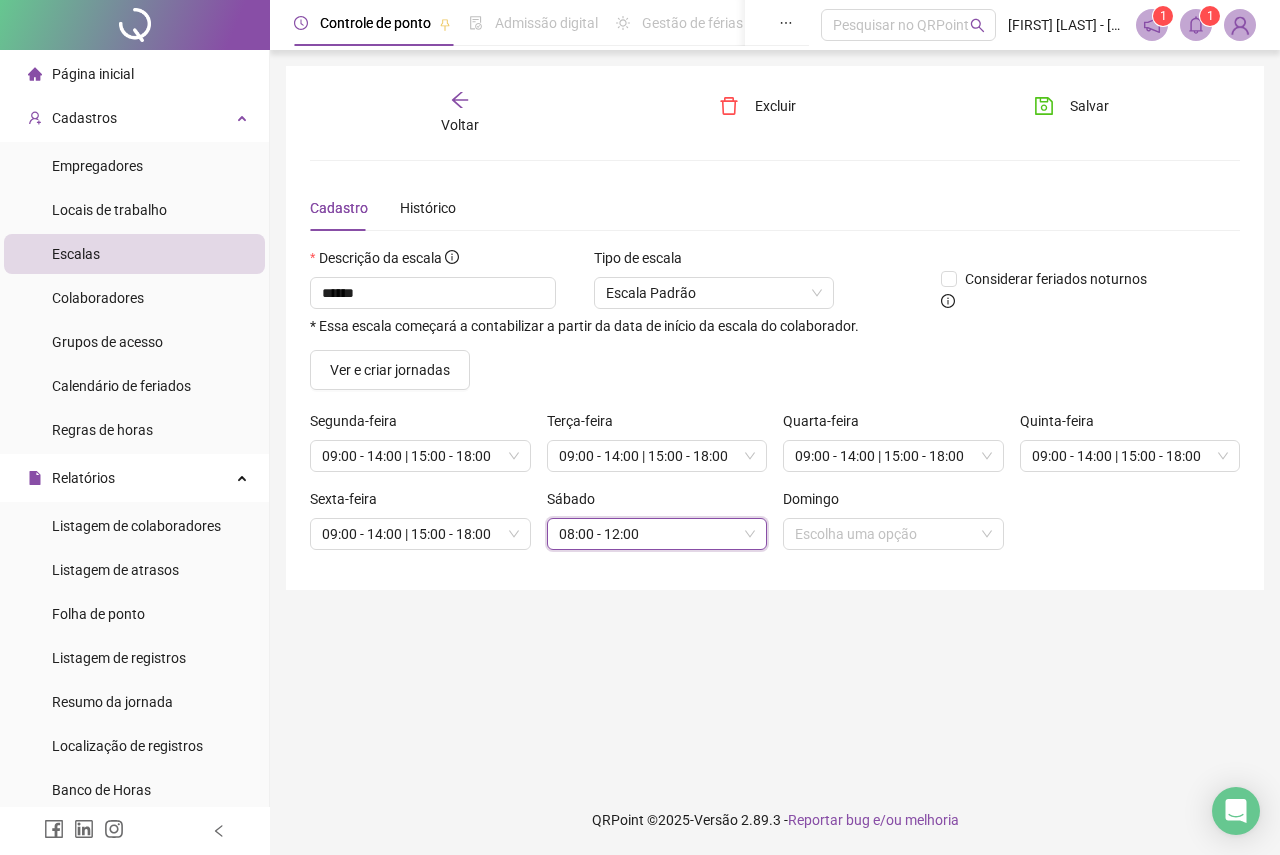 click on "Voltar Excluir Salvar Cadastro Histórico Descrição da escala   ****** * Essa escala começará a contabilizar a partir da data de início da escala do colaborador. Tipo de escala Escala Padrão Considerar feriados noturnos   Ver e criar jornadas Segunda-feira 09:00 - 14:00 | 15:00 - 18:00   Terça-feira 09:00 - 14:00 | 15:00 - 18:00   Quarta-feira 09:00 - 14:00 | 15:00 - 18:00   Quinta-feira 09:00 - 14:00 | 15:00 - 18:00   Sexta-feira 09:00 - 14:00 | 15:00 - 18:00   Sábado 143587 08:00 - 12:00   Domingo Escolha uma opção" at bounding box center (775, 417) 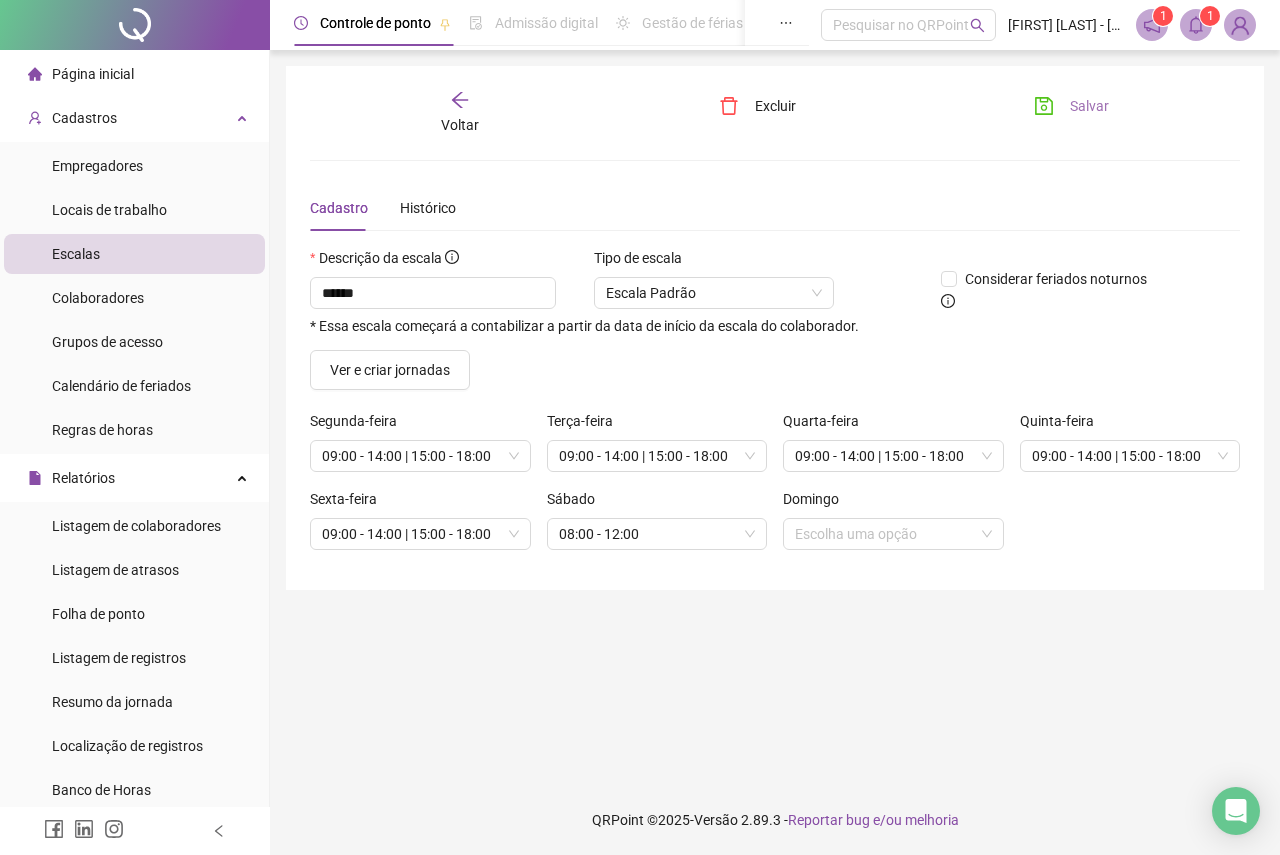 click on "Salvar" at bounding box center (1089, 106) 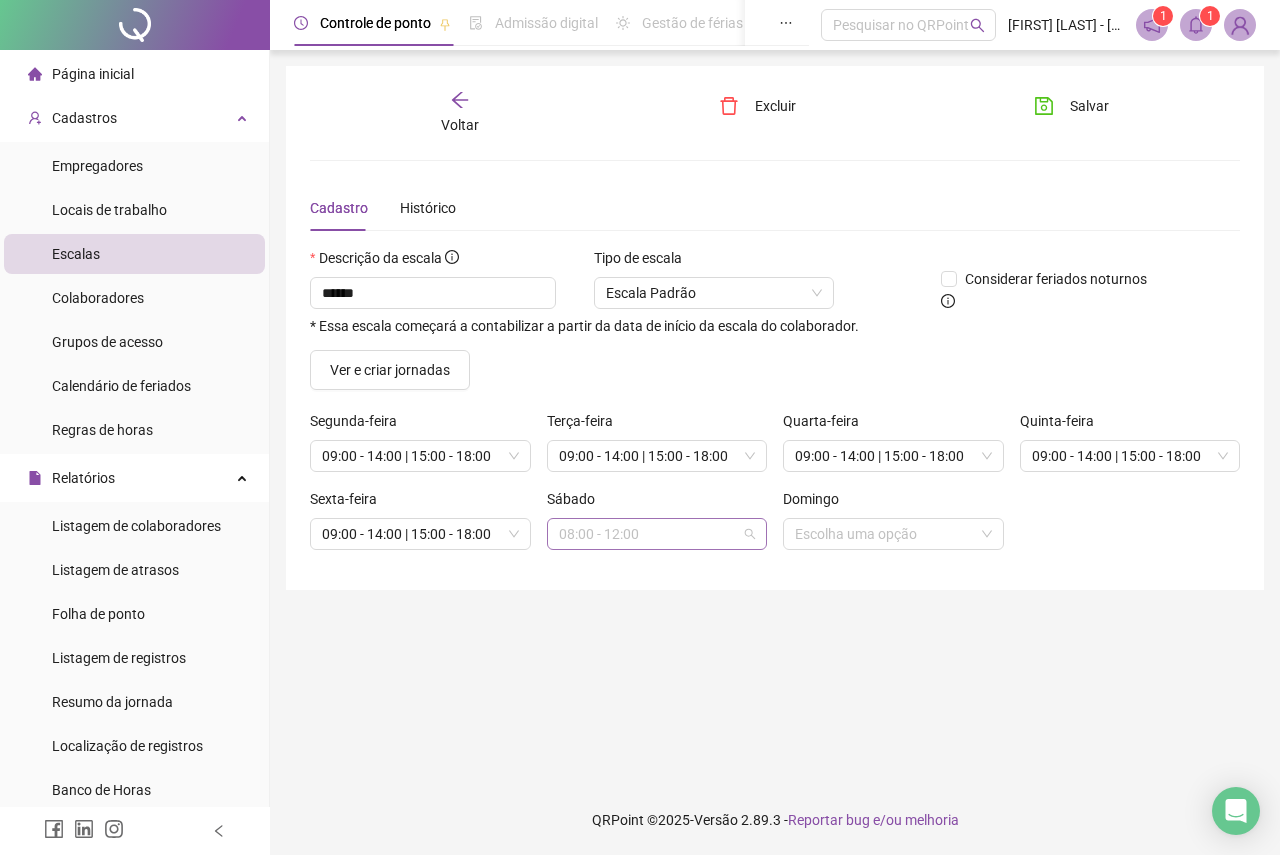 click on "08:00 - 12:00" at bounding box center [657, 534] 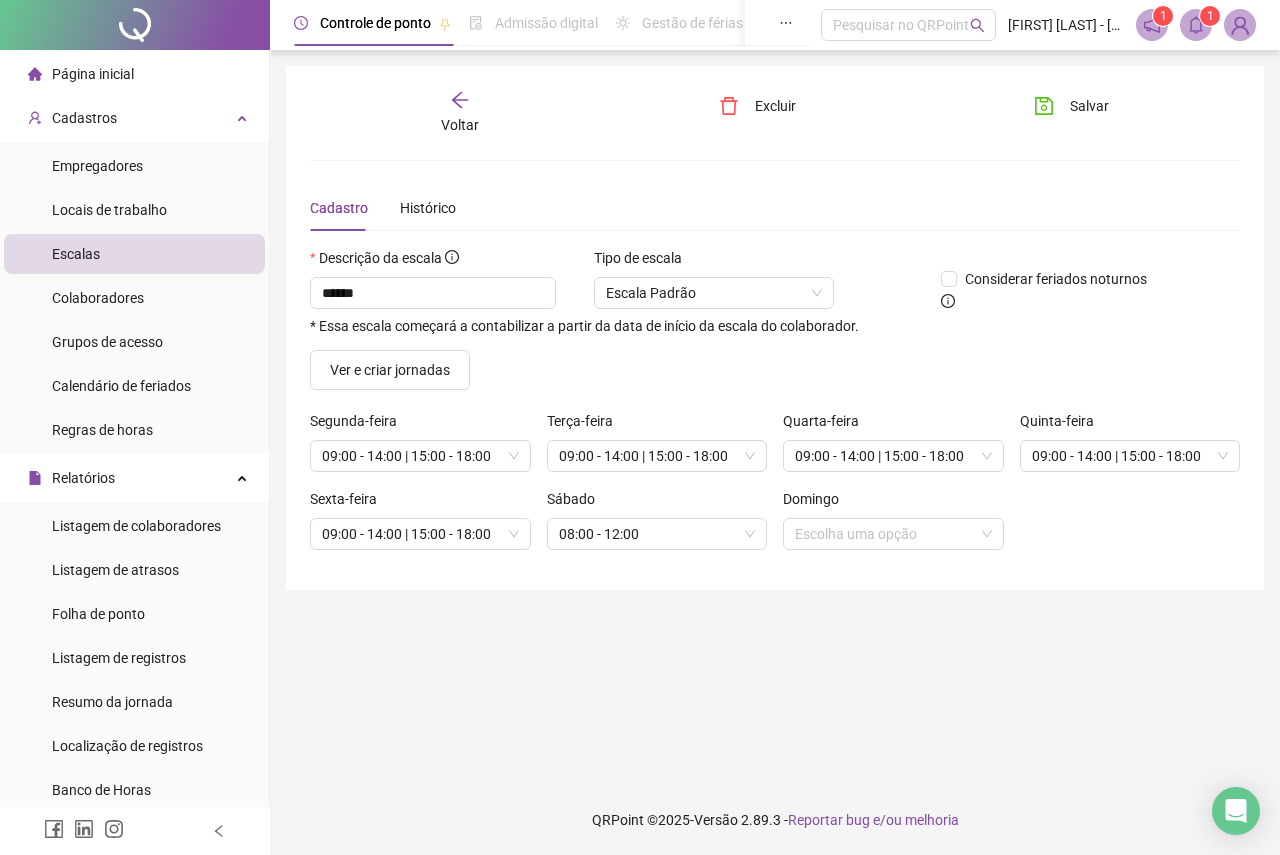 click on "Voltar Excluir Salvar Cadastro Histórico Descrição da escala   ****** * Essa escala começará a contabilizar a partir da data de início da escala do colaborador. Tipo de escala Escala Padrão Considerar feriados noturnos   Ver e criar jornadas Segunda-feira 09:00 - 14:00 | 15:00 - 18:00   Terça-feira 09:00 - 14:00 | 15:00 - 18:00   Quarta-feira 09:00 - 14:00 | 15:00 - 18:00   Quinta-feira 09:00 - 14:00 | 15:00 - 18:00   Sexta-feira 09:00 - 14:00 | 15:00 - 18:00   Sábado 08:00 - 12:00   Domingo Escolha uma opção" at bounding box center [775, 417] 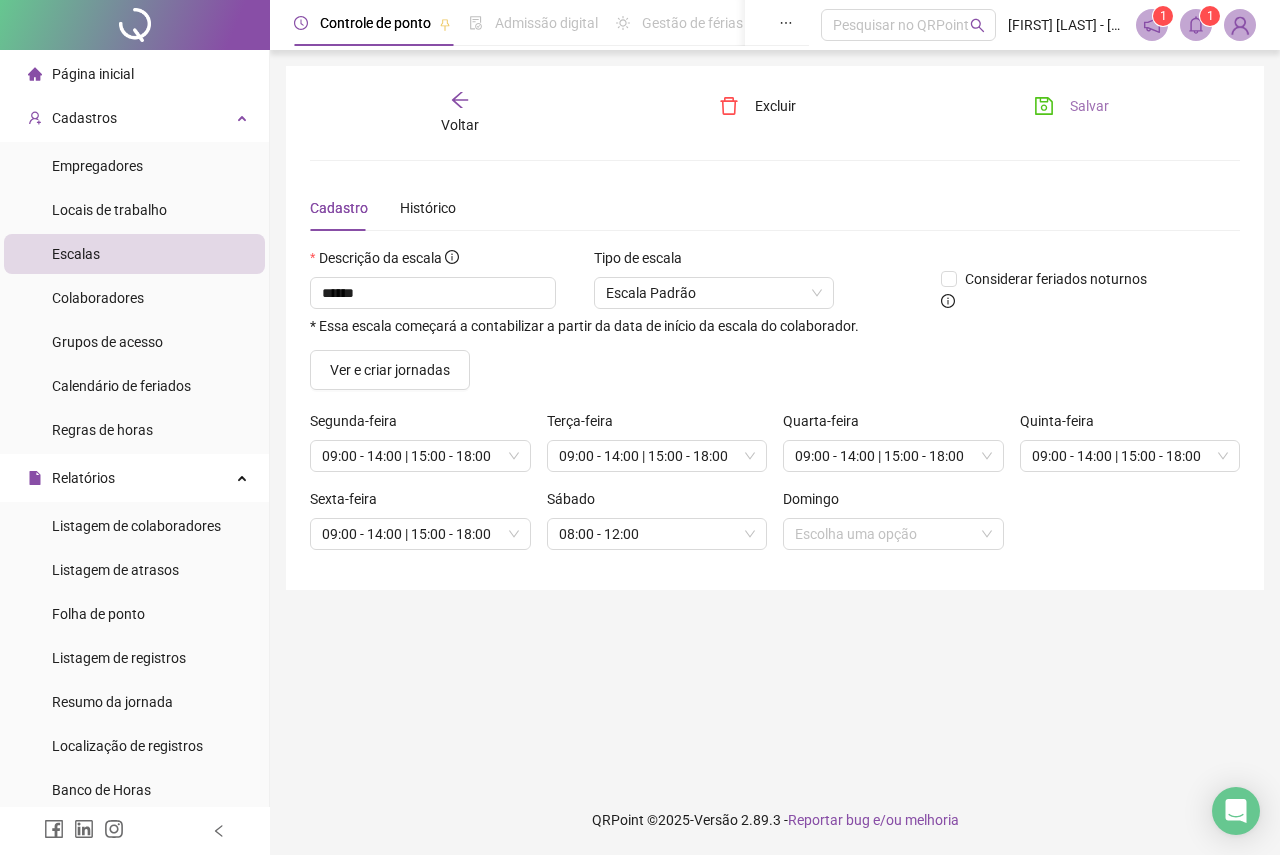 click 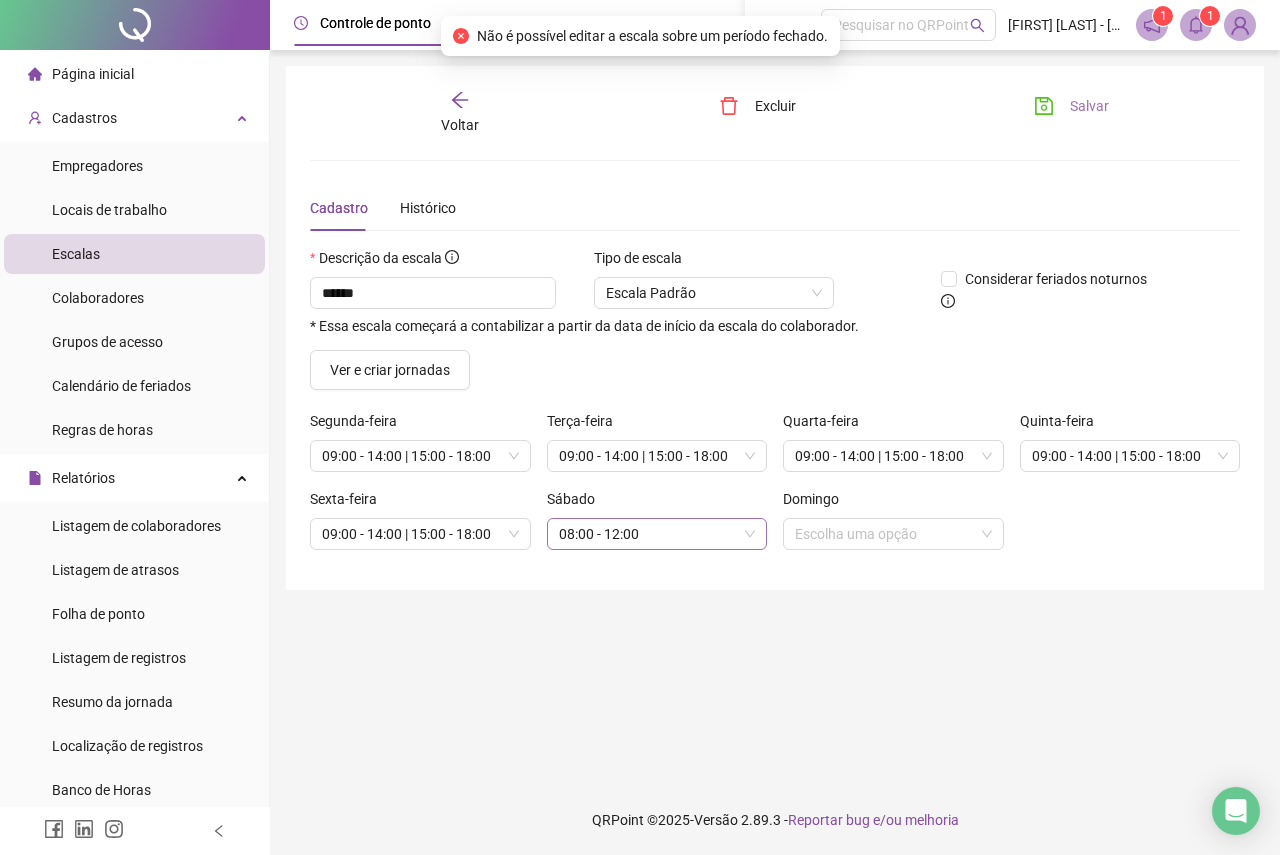 click on "08:00 - 12:00" at bounding box center [657, 534] 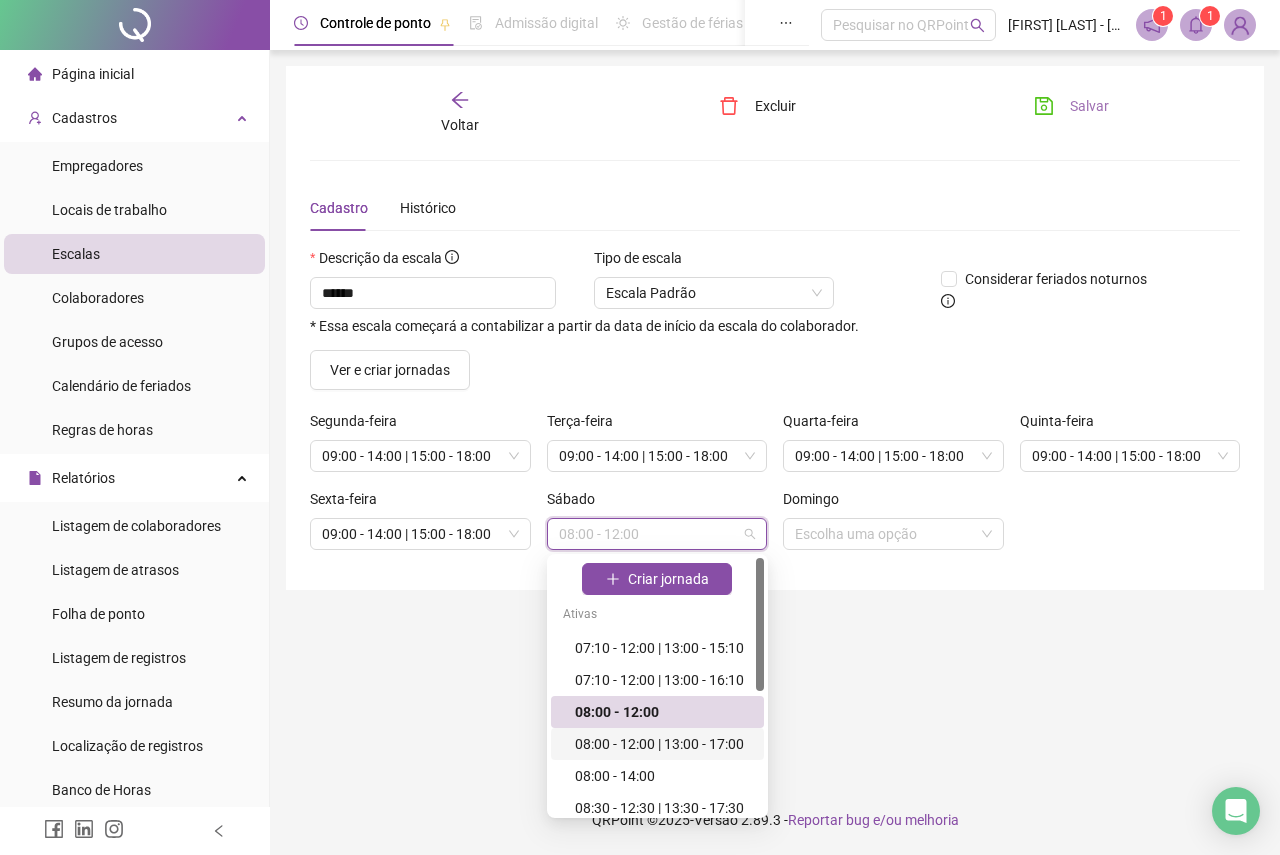 click on "08:00 - 12:00 | 13:00 - 17:00" at bounding box center (663, 744) 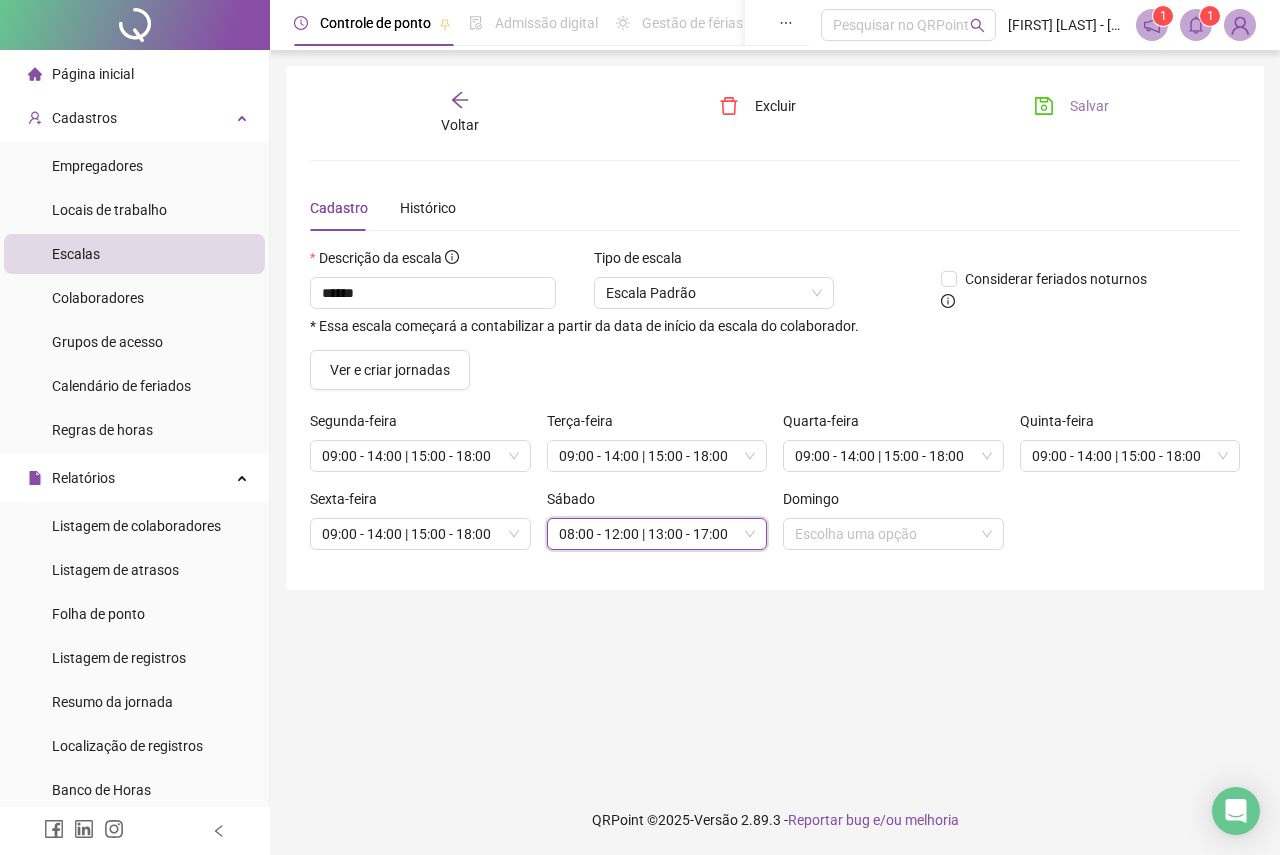 click on "Salvar" at bounding box center [1089, 106] 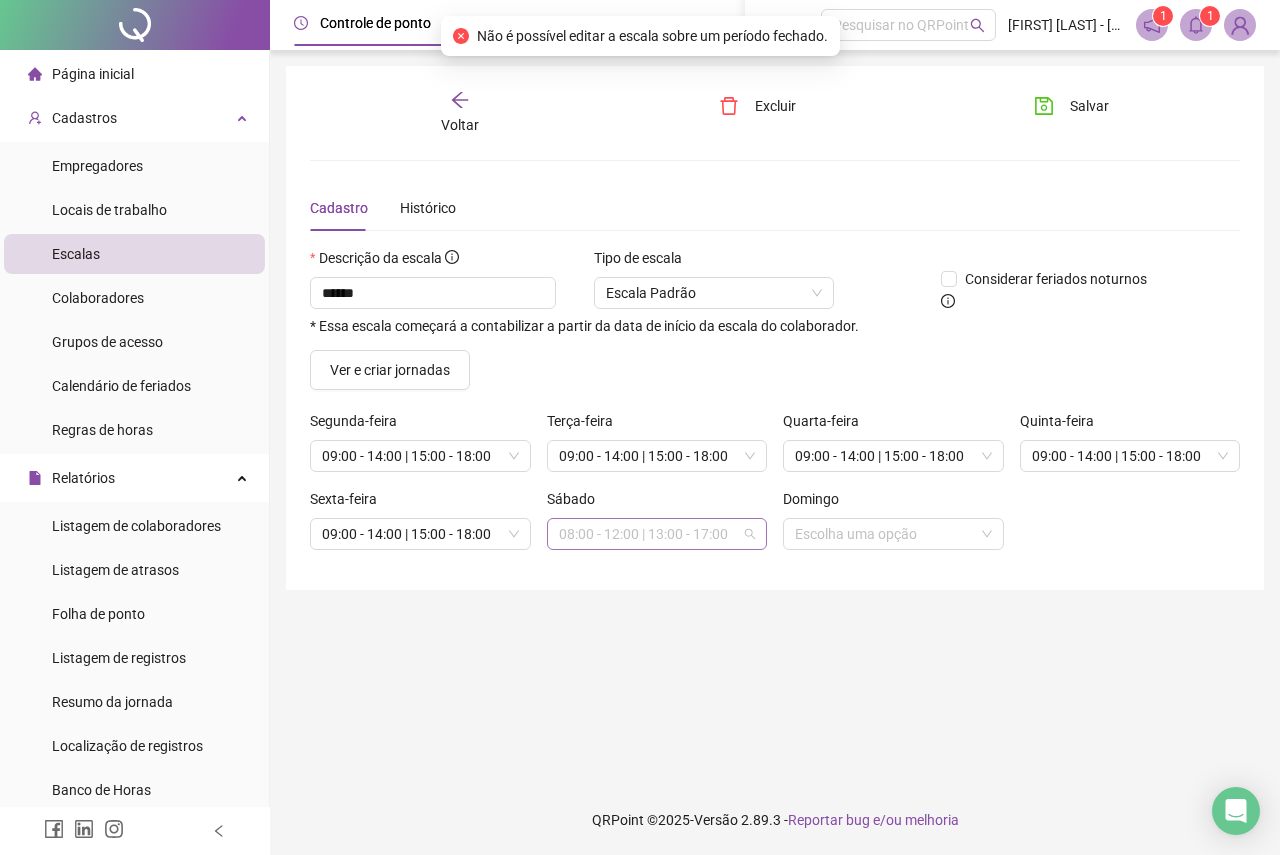 click on "08:00 - 12:00 | 13:00 - 17:00" at bounding box center [657, 534] 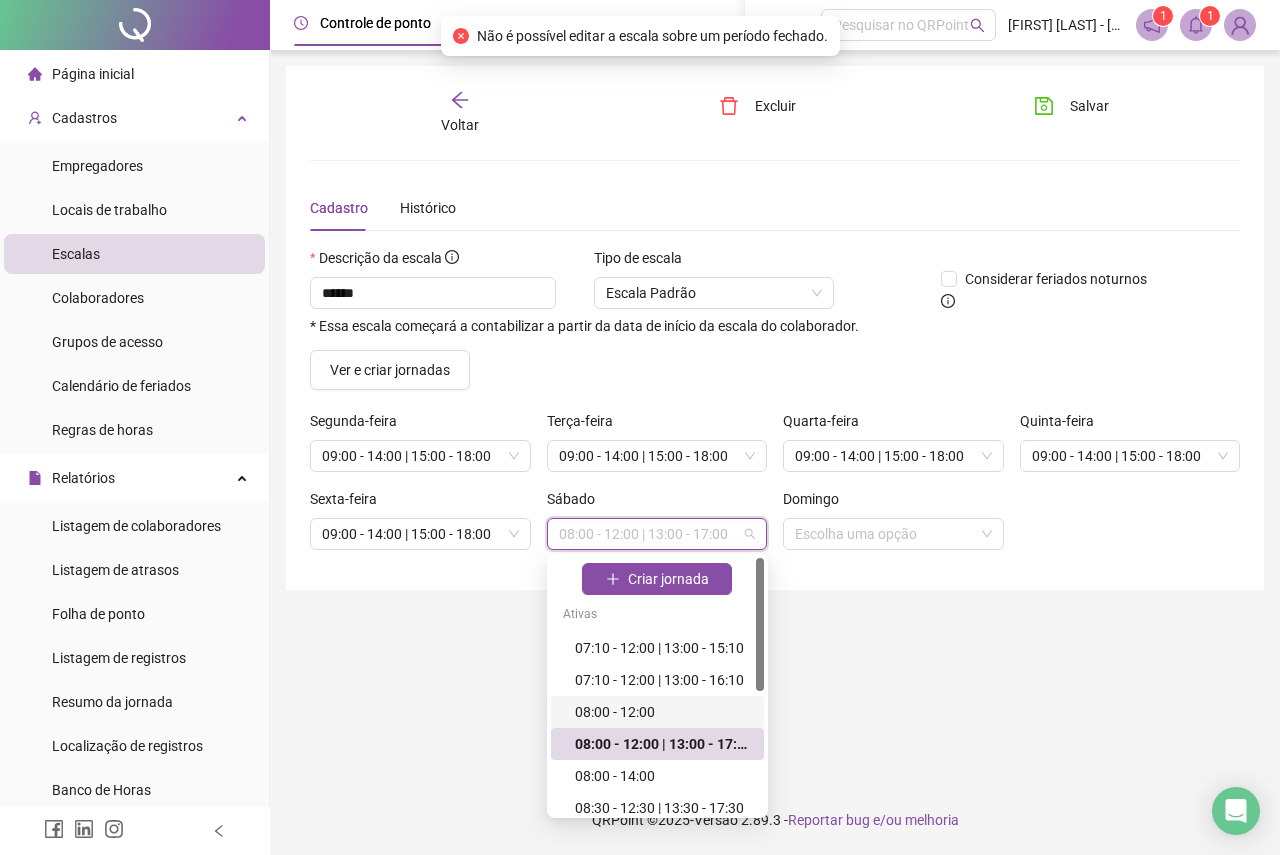 click on "08:00 - 12:00" at bounding box center [663, 712] 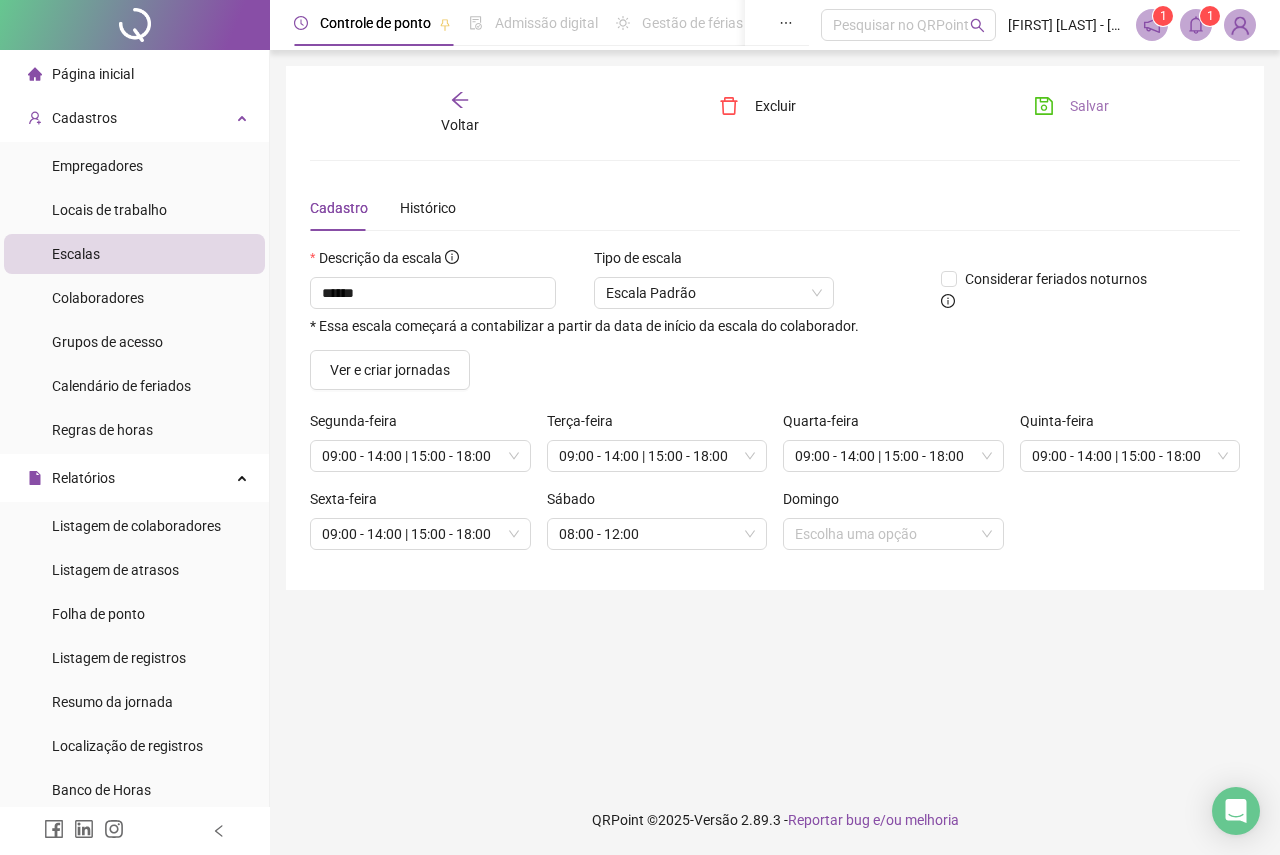 click on "Salvar" at bounding box center (1089, 106) 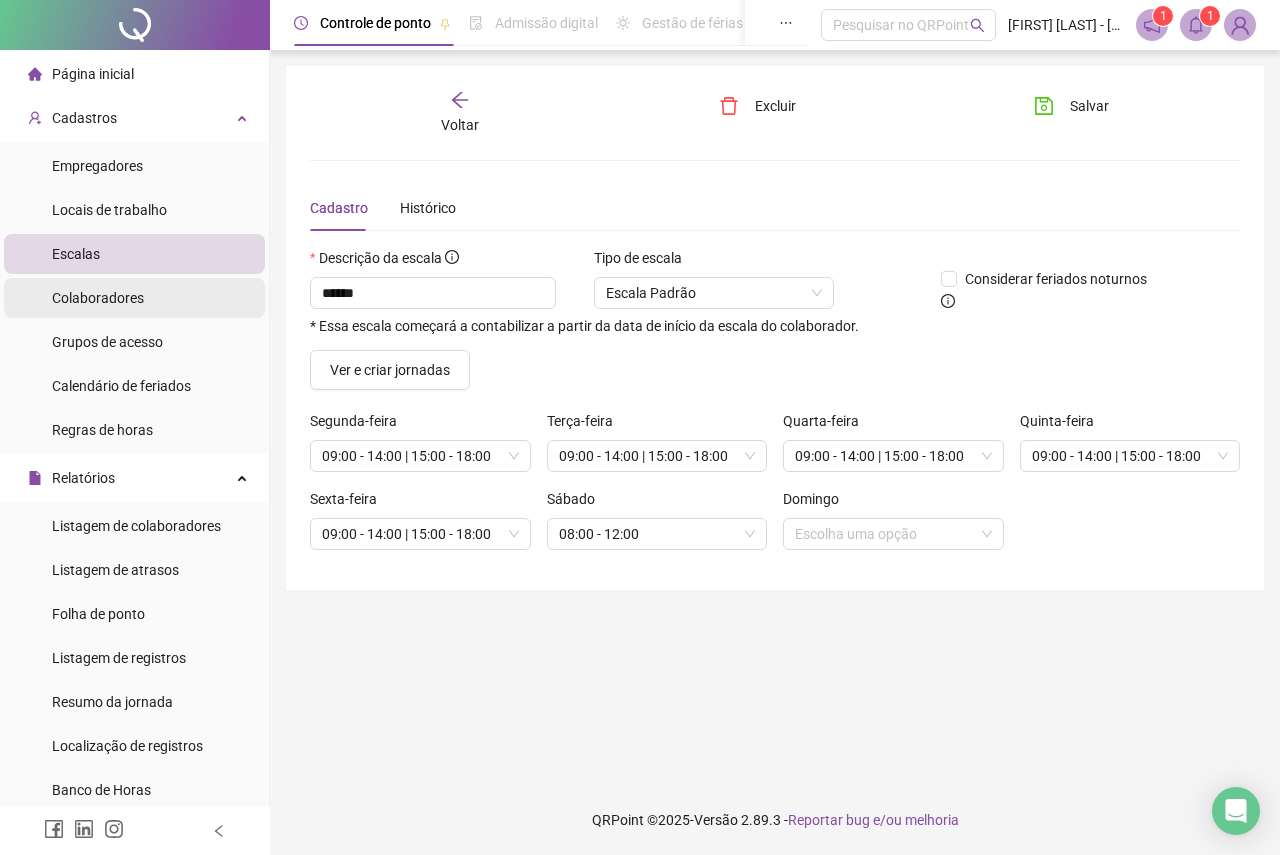 click on "Colaboradores" at bounding box center (98, 298) 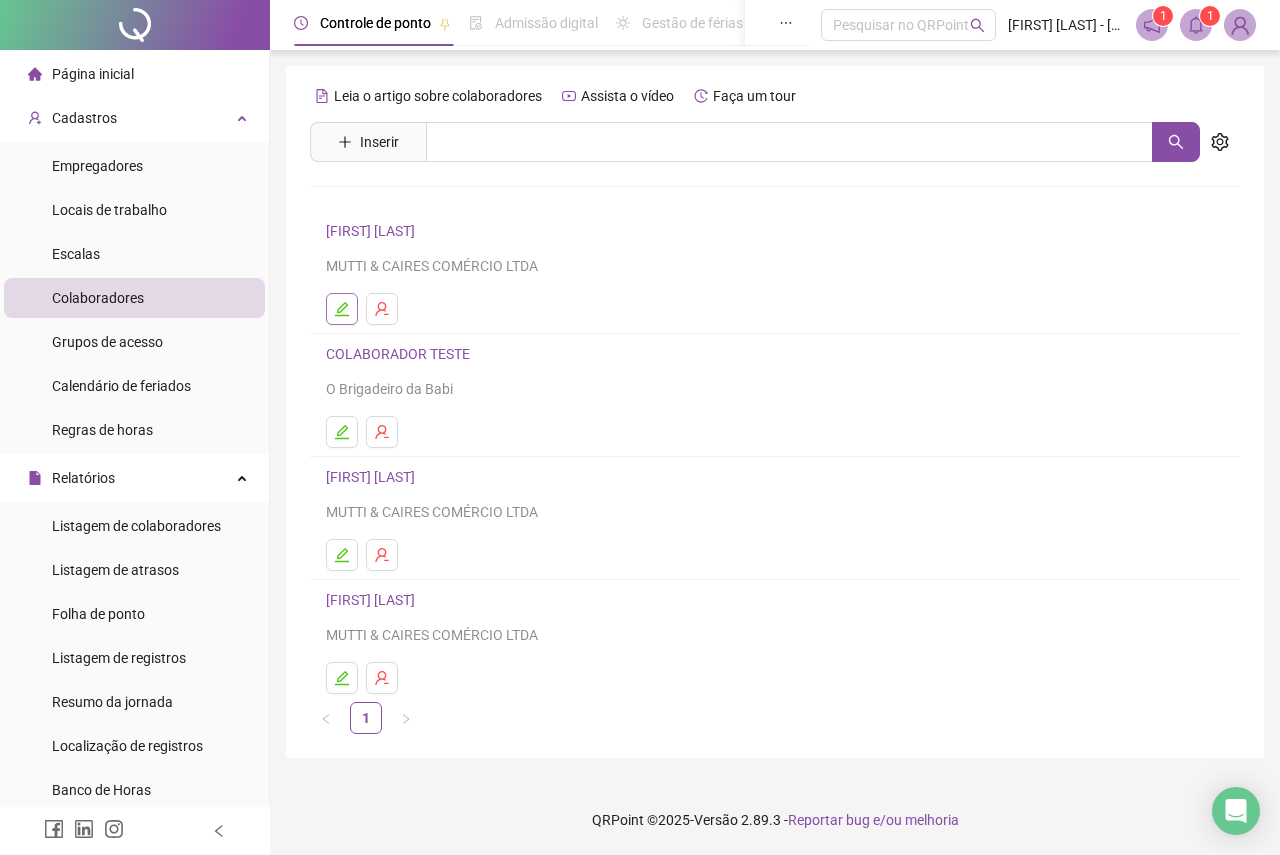 click at bounding box center (342, 309) 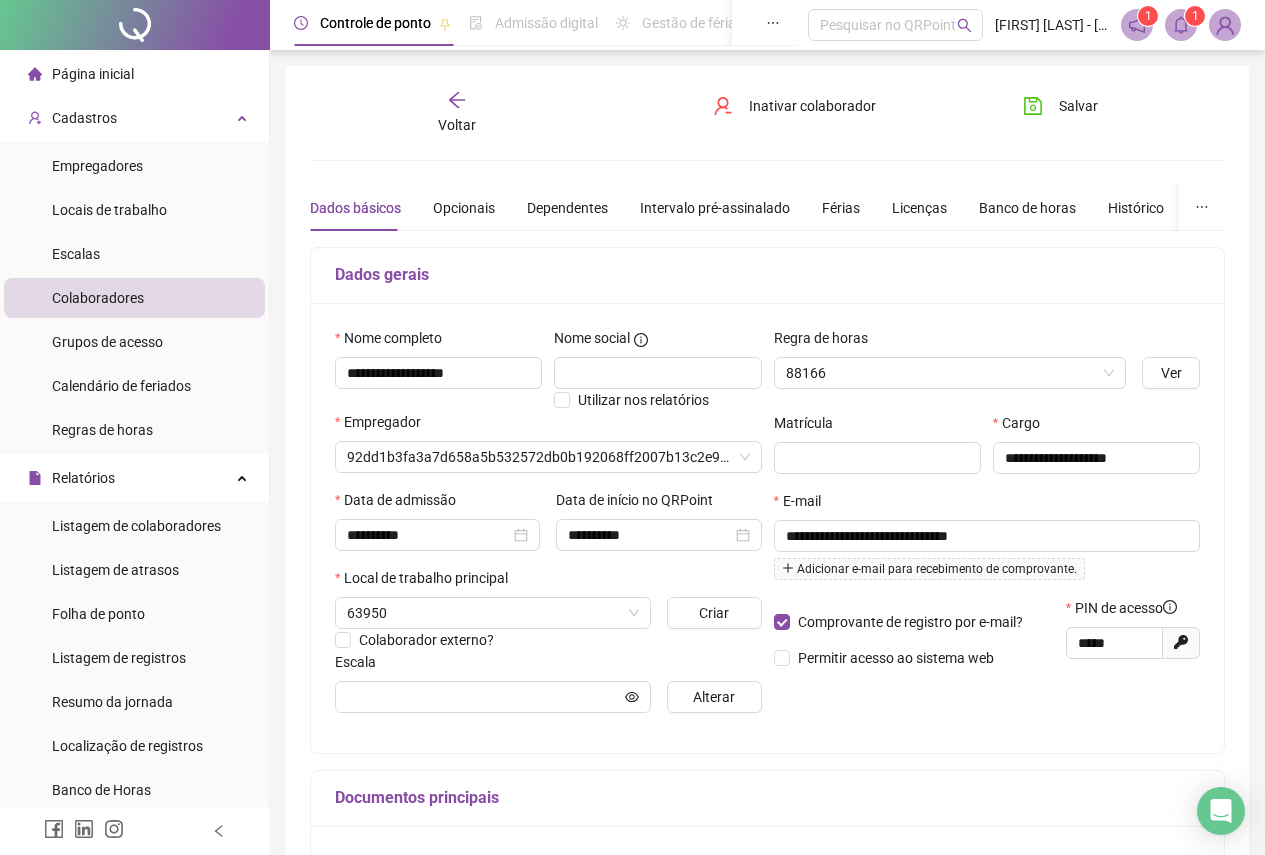 type on "******" 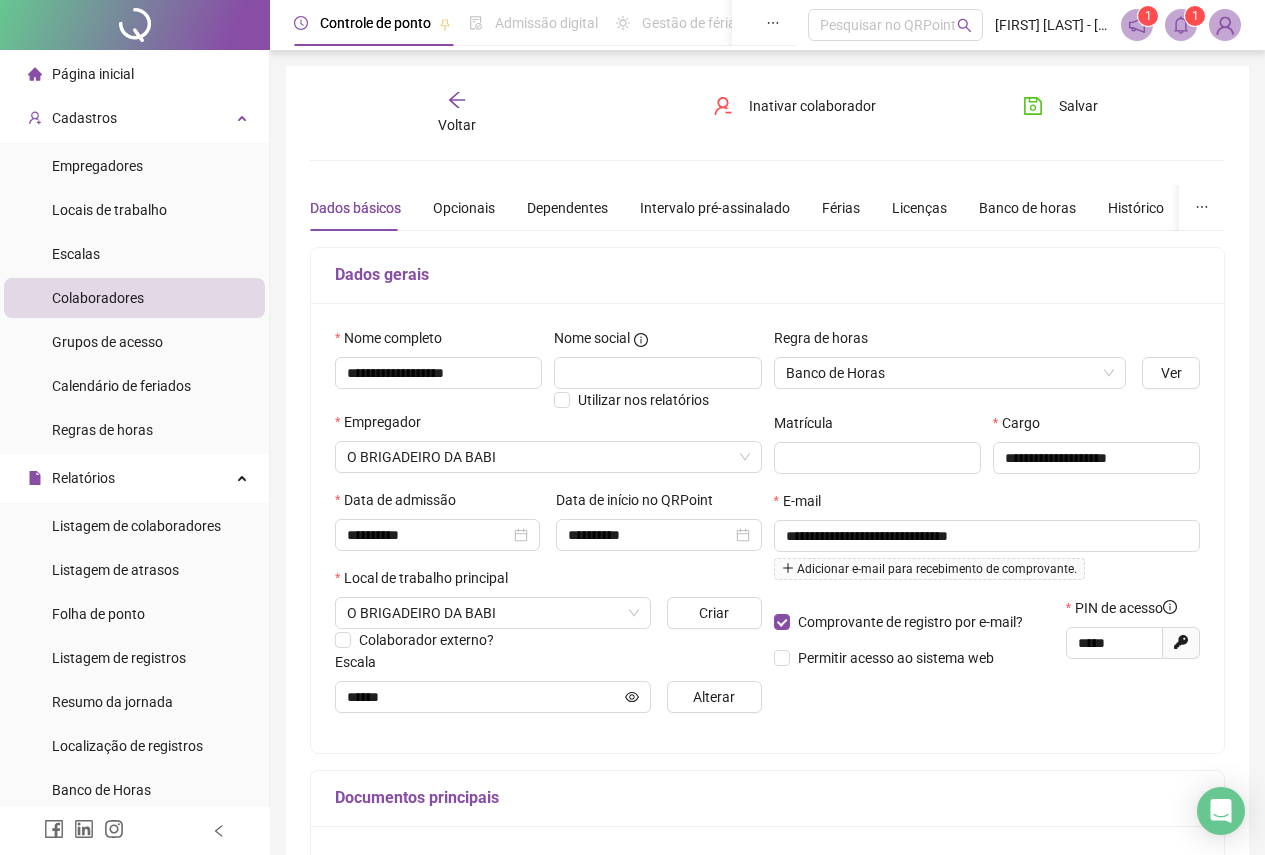 scroll, scrollTop: 167, scrollLeft: 0, axis: vertical 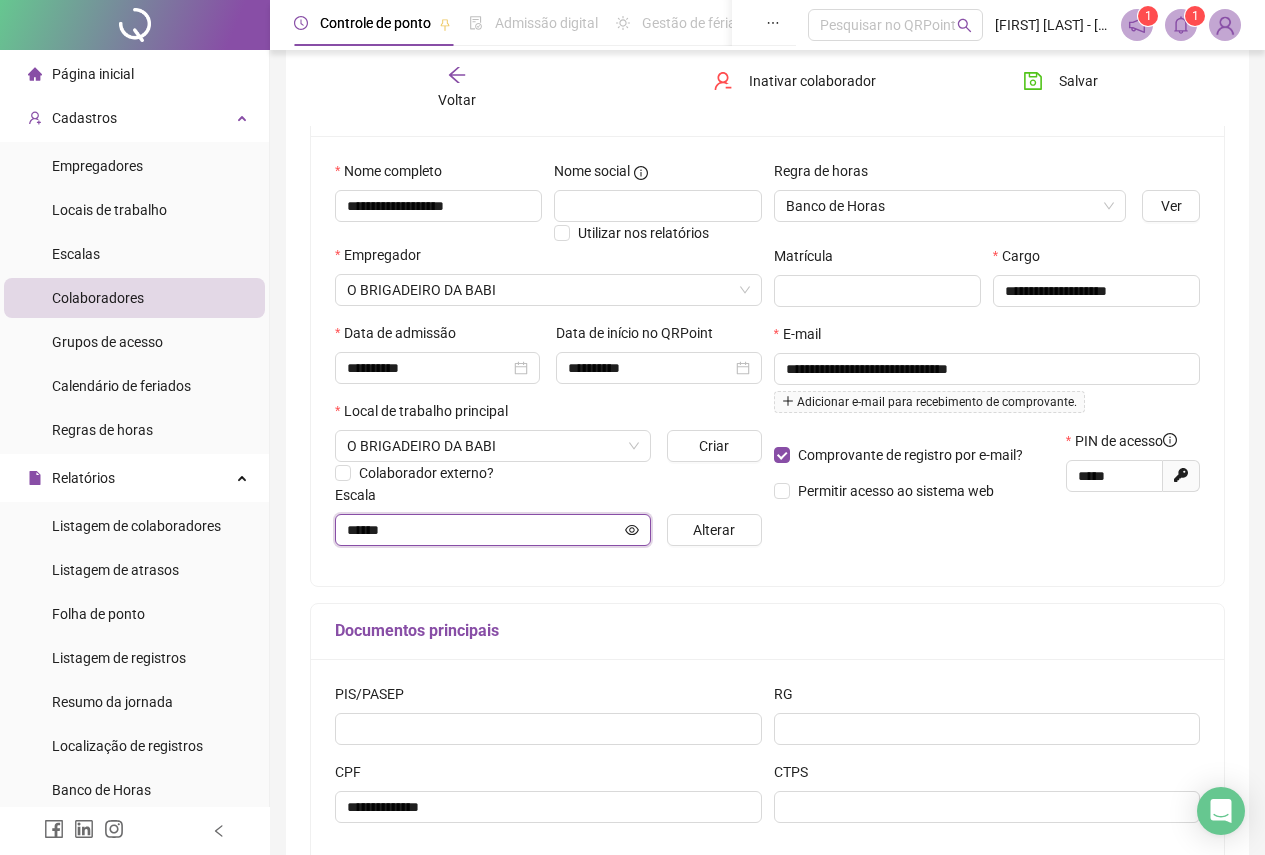 click on "******" at bounding box center (484, 530) 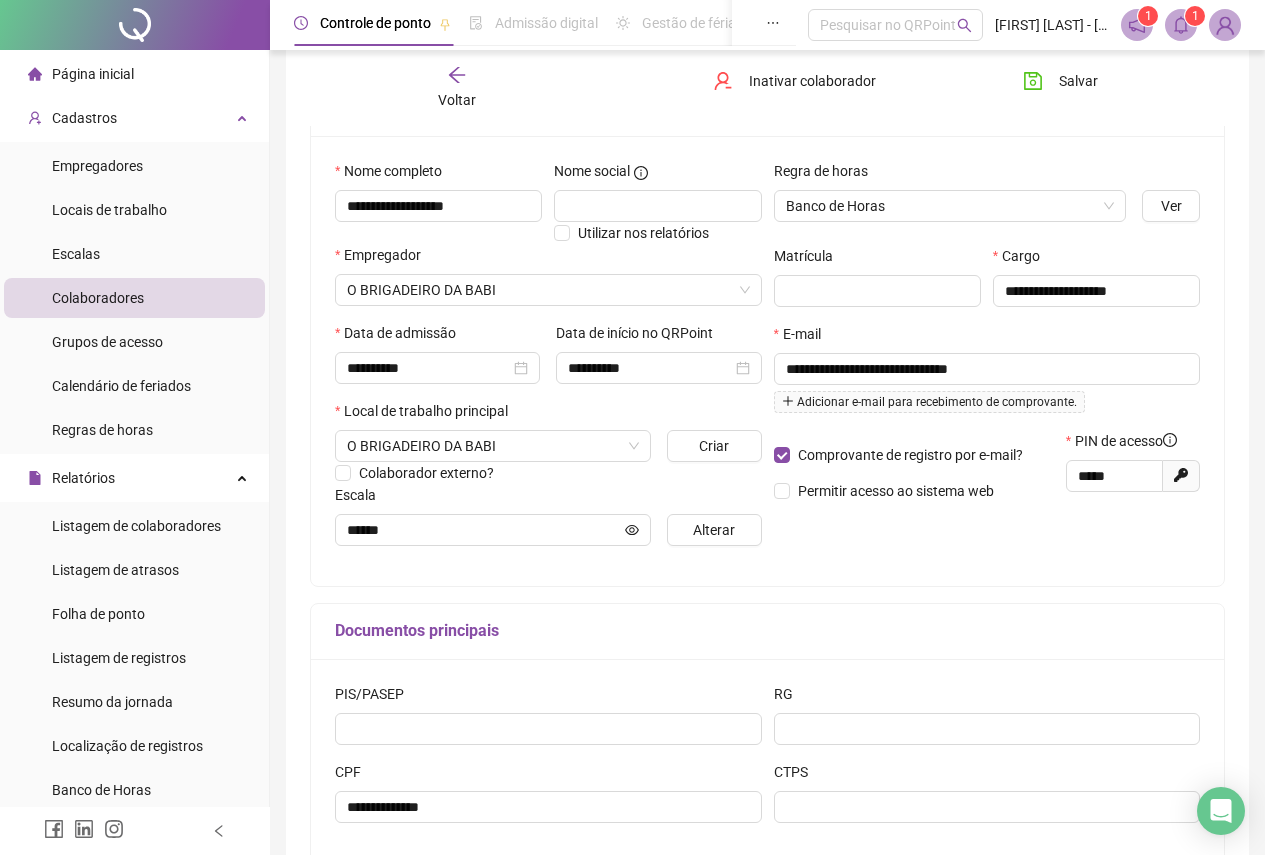click on "**********" at bounding box center (987, 361) 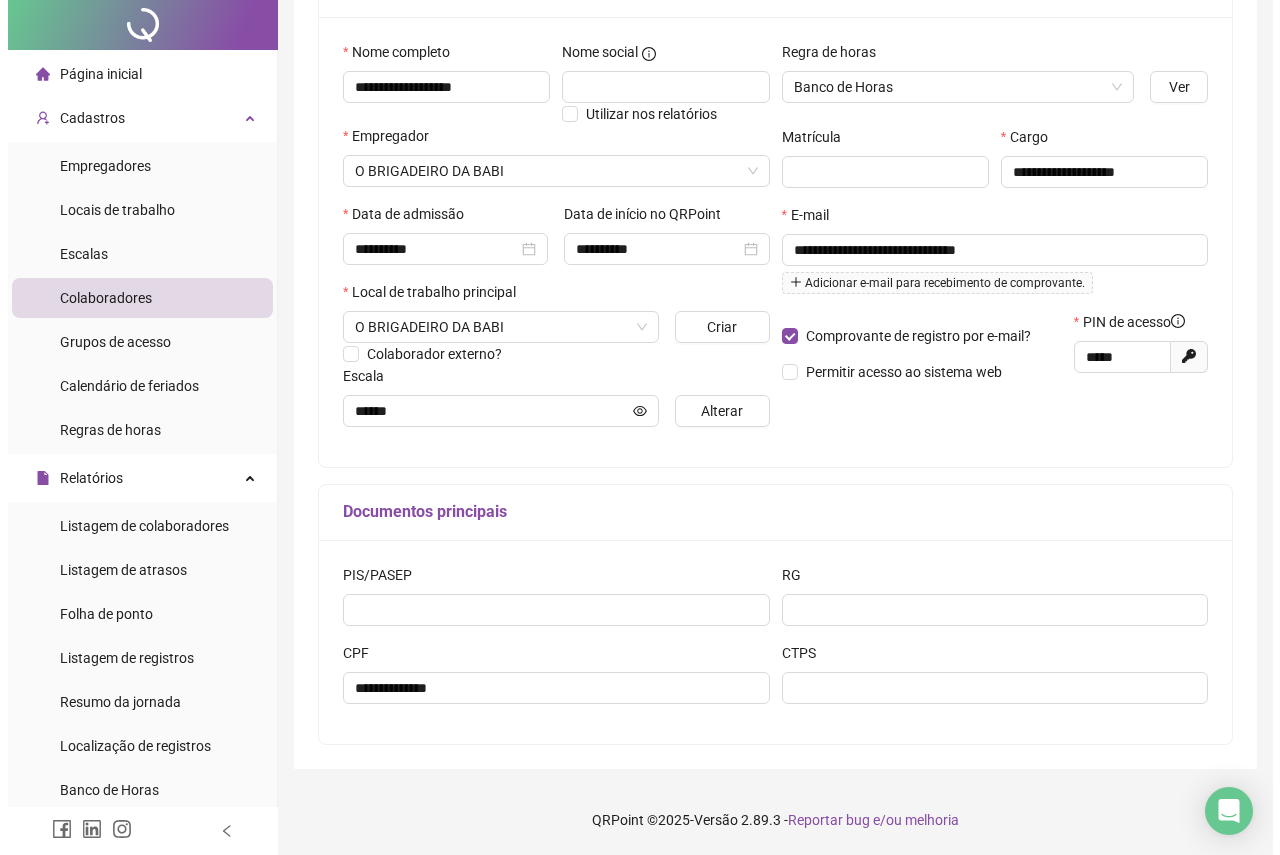 scroll, scrollTop: 0, scrollLeft: 0, axis: both 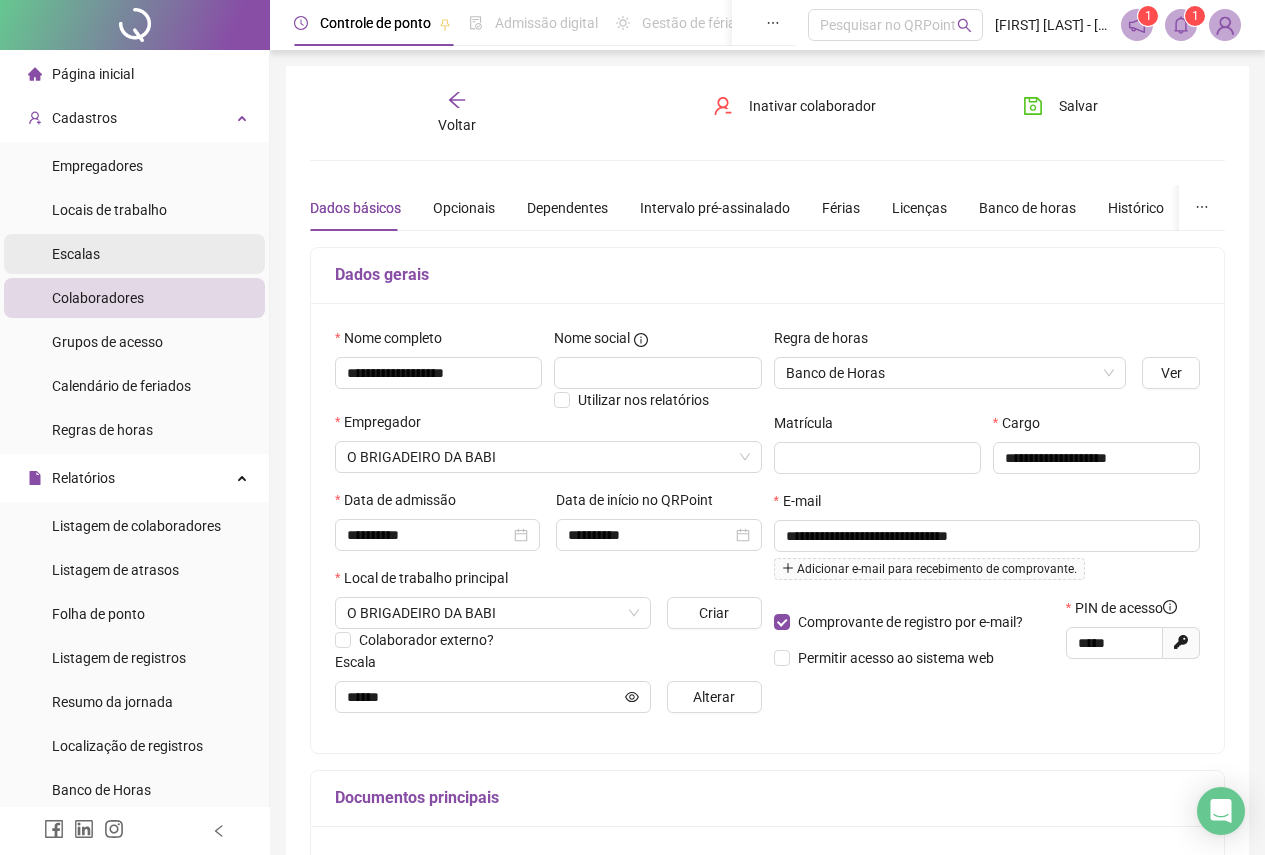 click on "Escalas" at bounding box center [134, 254] 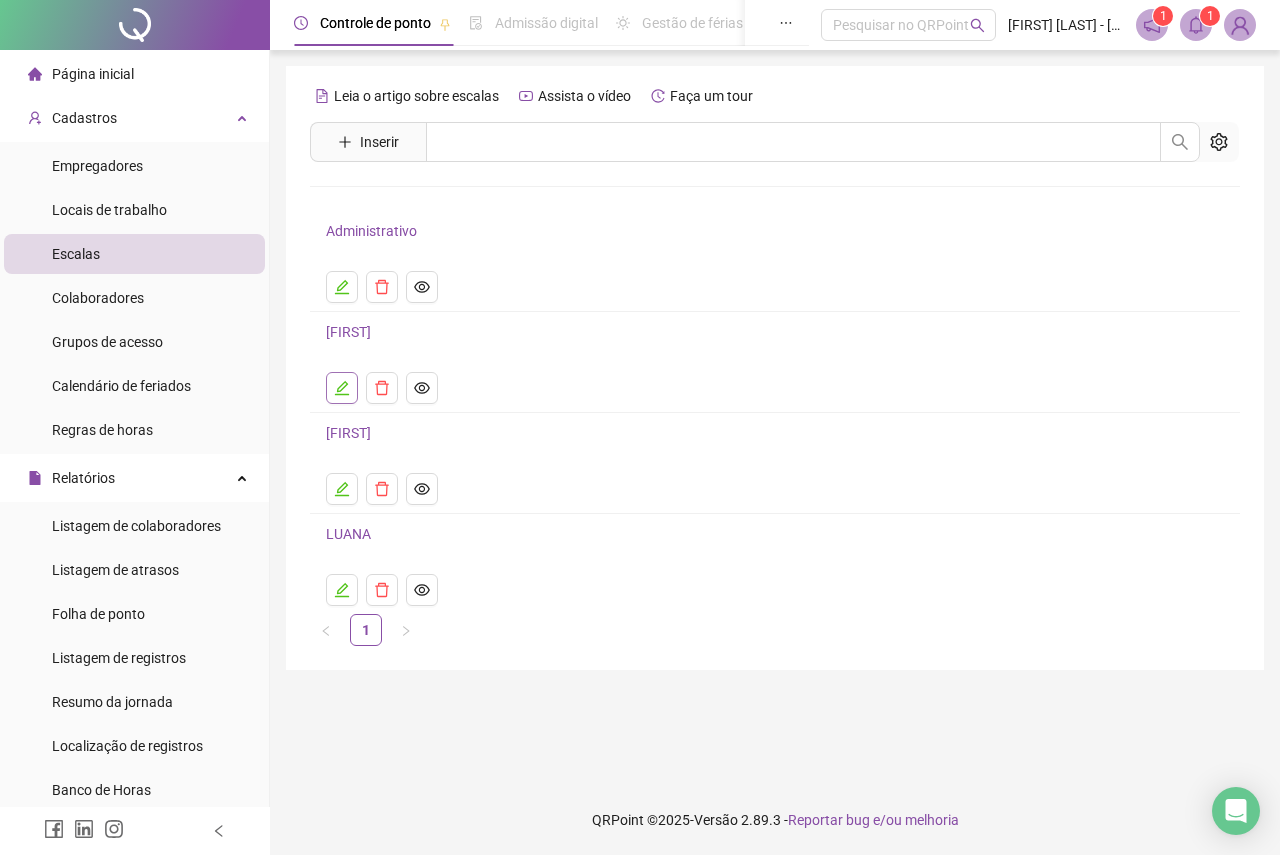 click 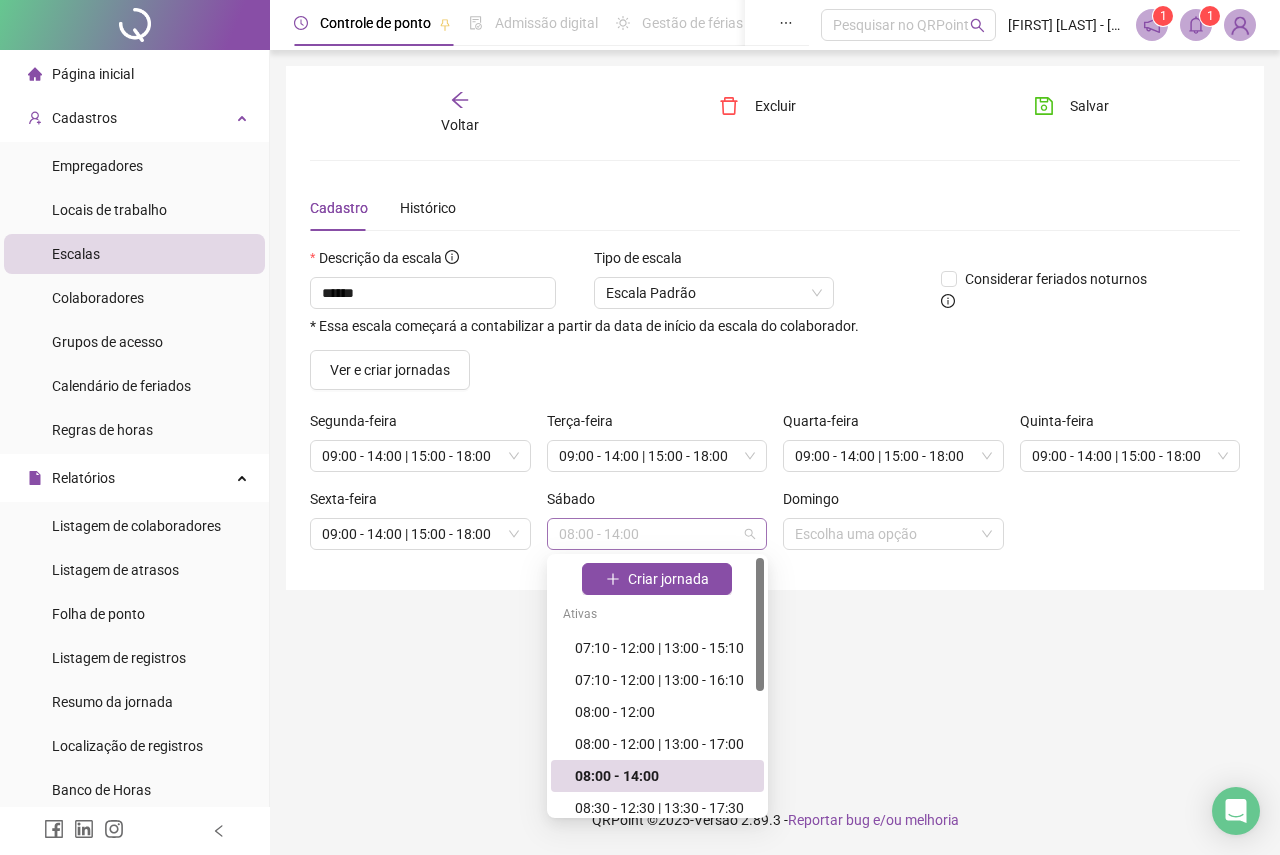 click on "08:00 - 14:00" at bounding box center [657, 534] 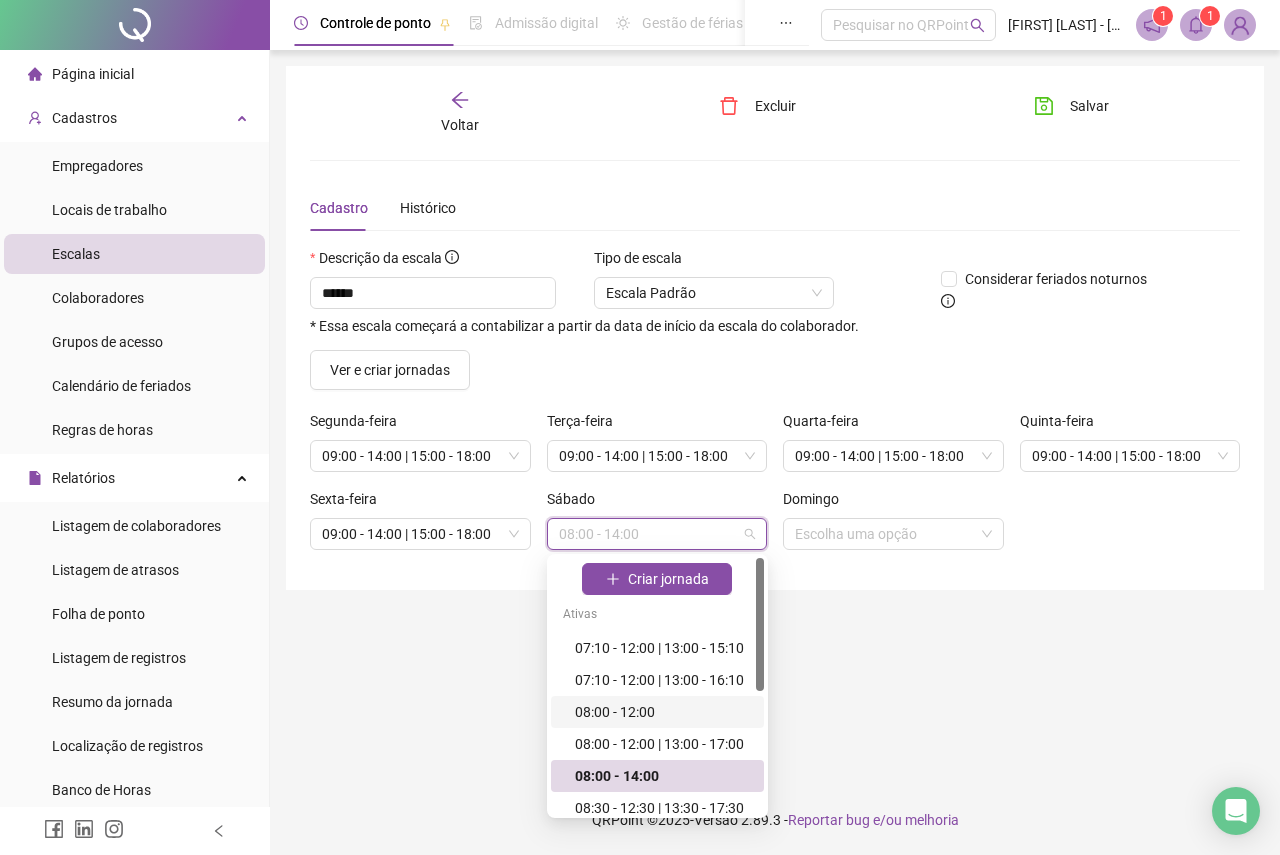 click on "08:00 - 12:00" at bounding box center [663, 712] 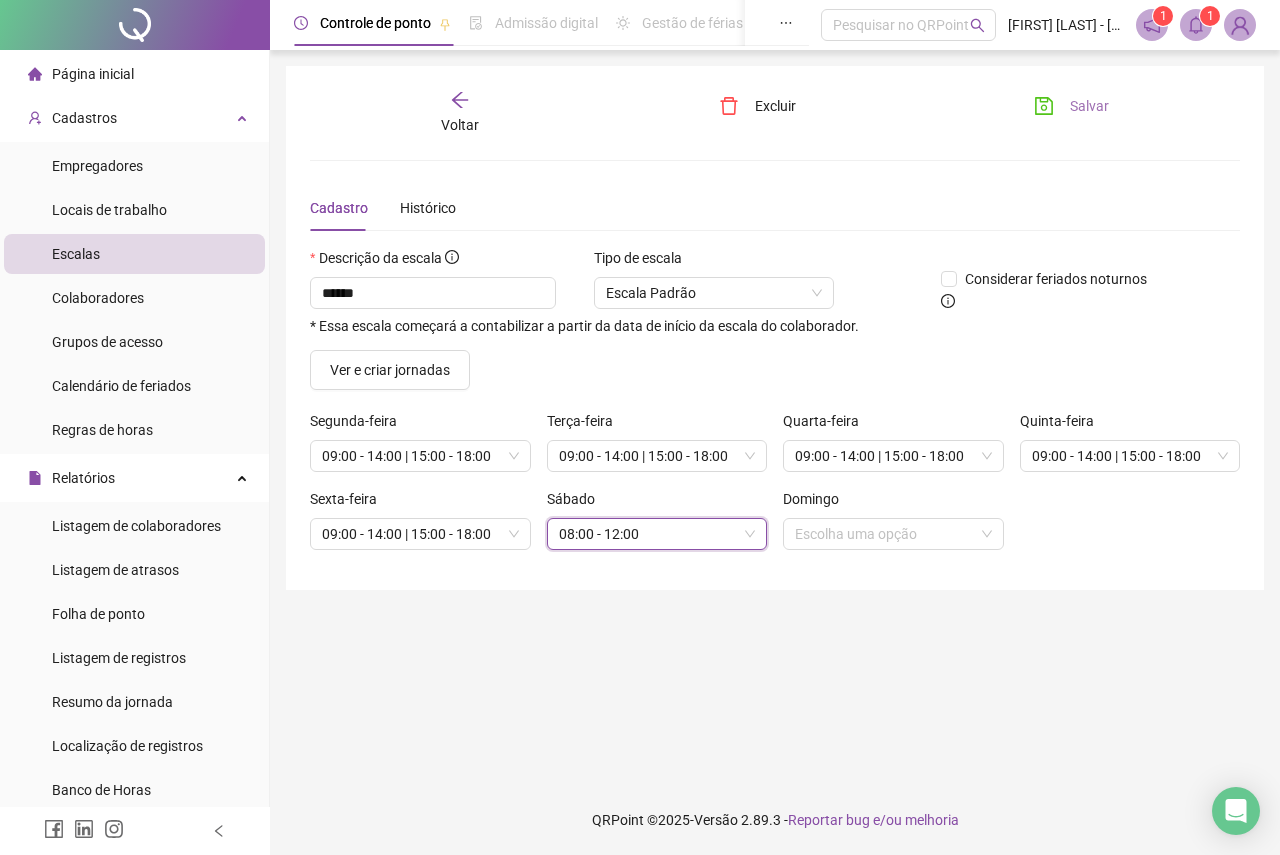 click on "Salvar" at bounding box center (1089, 106) 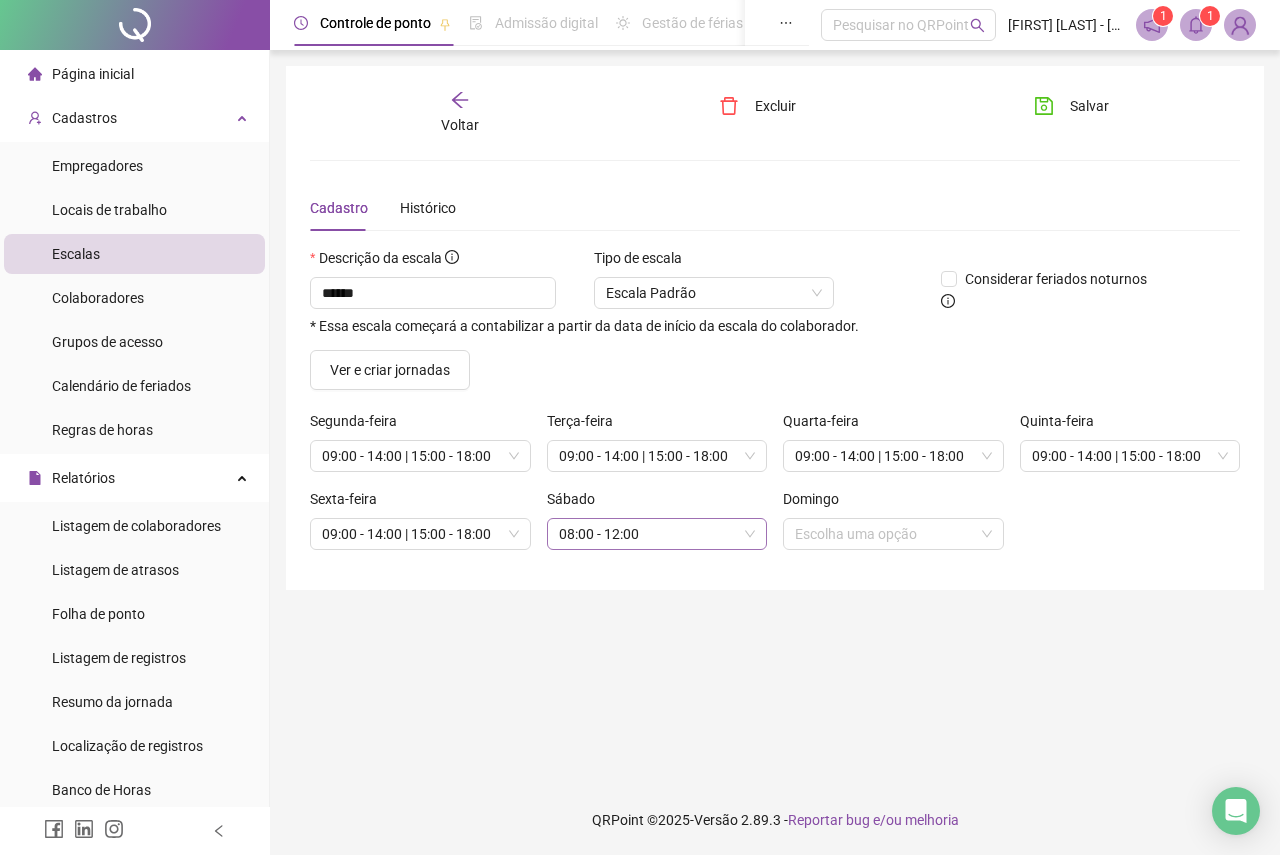 click on "08:00 - 12:00" at bounding box center [657, 534] 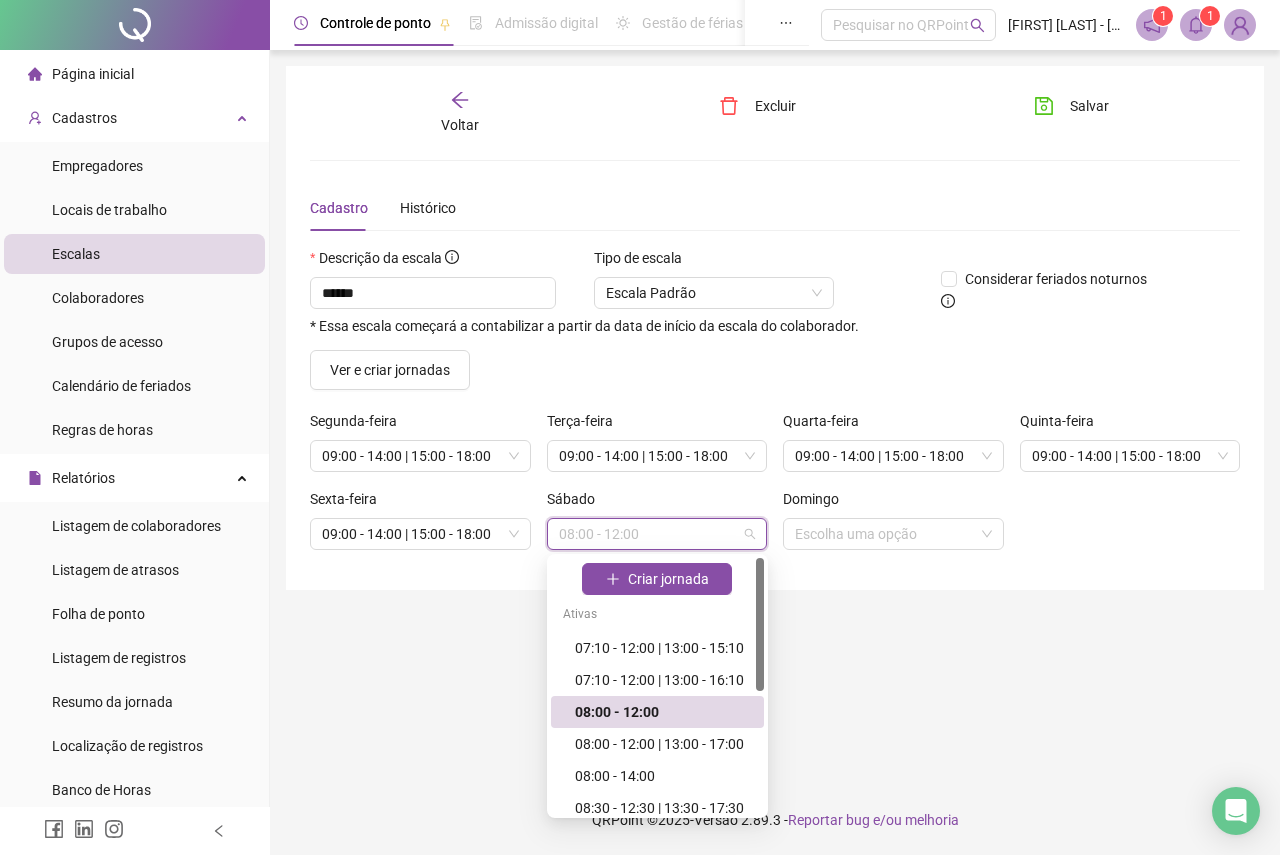 click at bounding box center [760, 624] 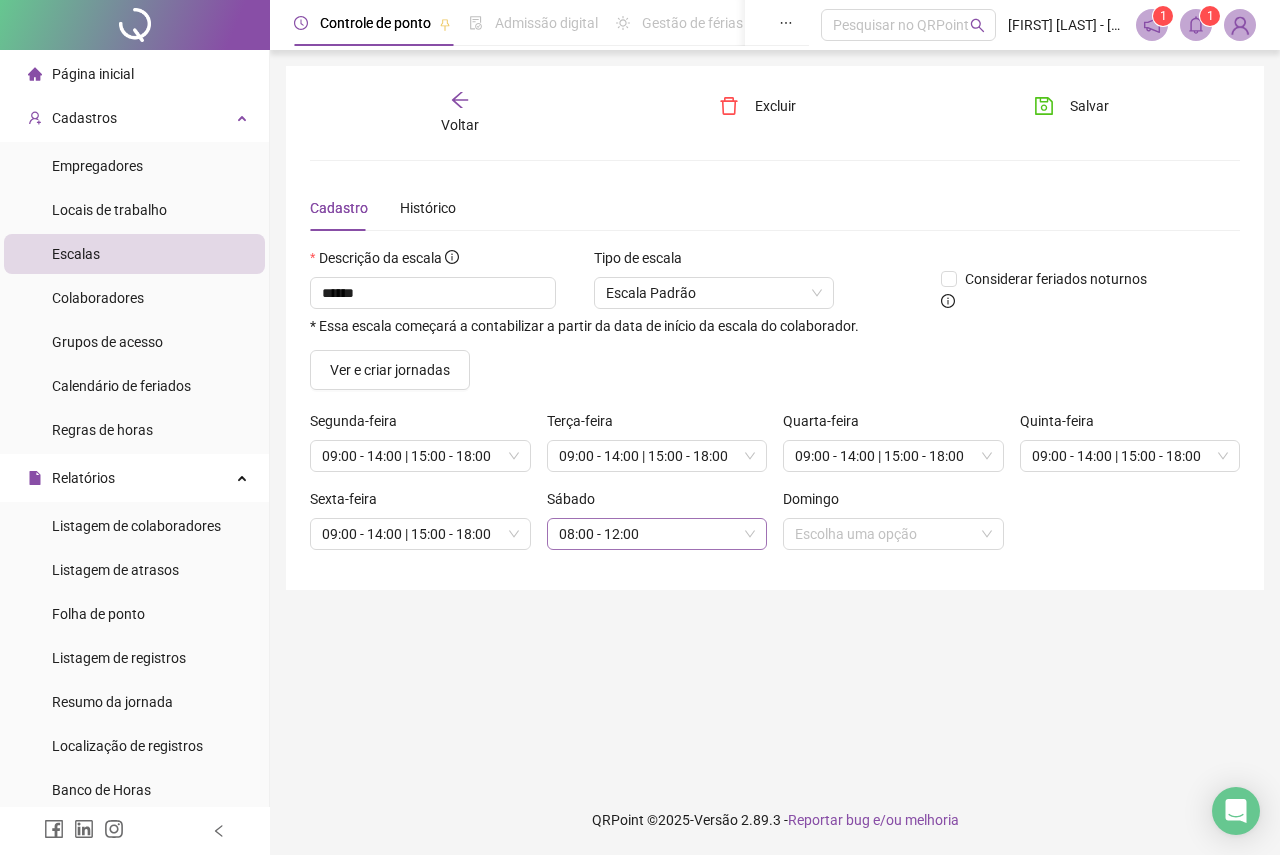 click on "08:00 - 12:00" at bounding box center (657, 534) 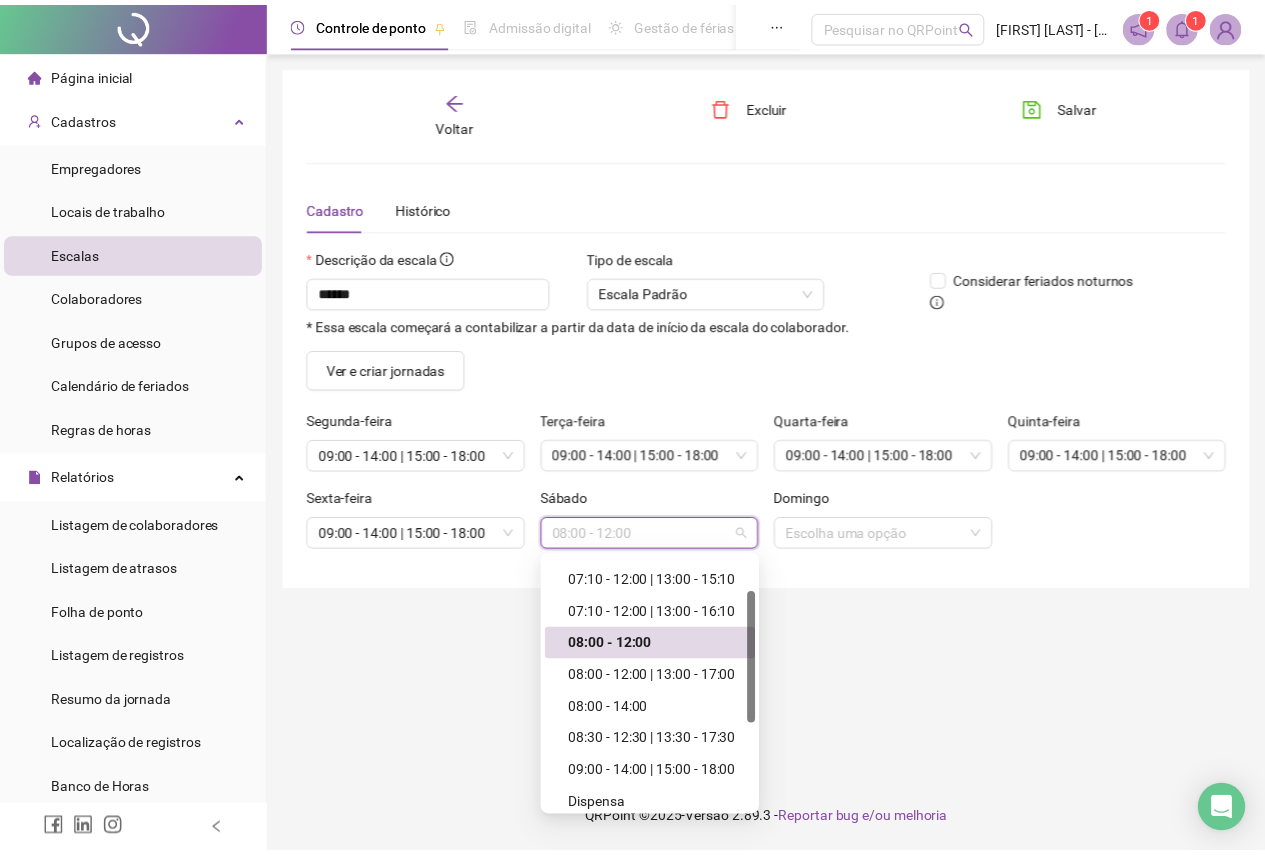 scroll, scrollTop: 0, scrollLeft: 0, axis: both 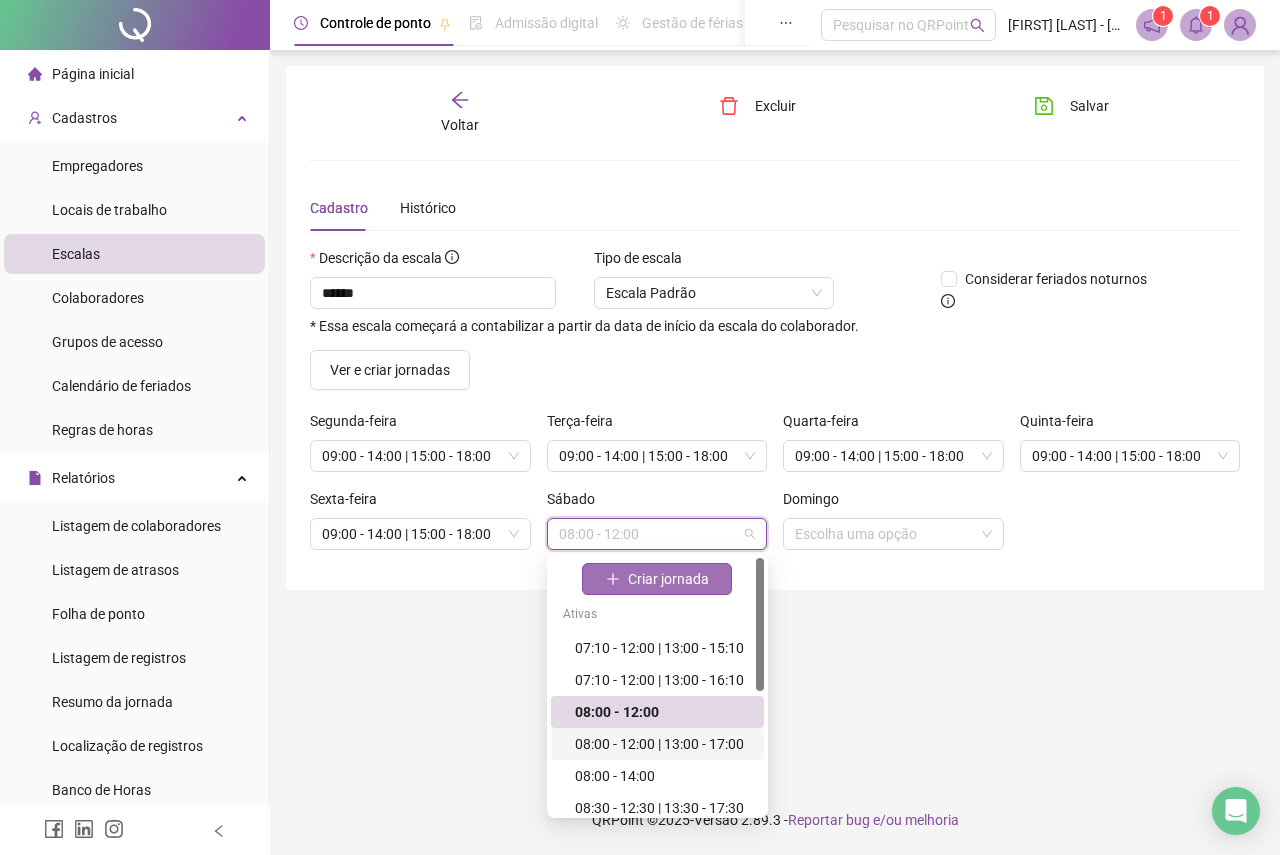 click on "Criar jornada" at bounding box center (668, 579) 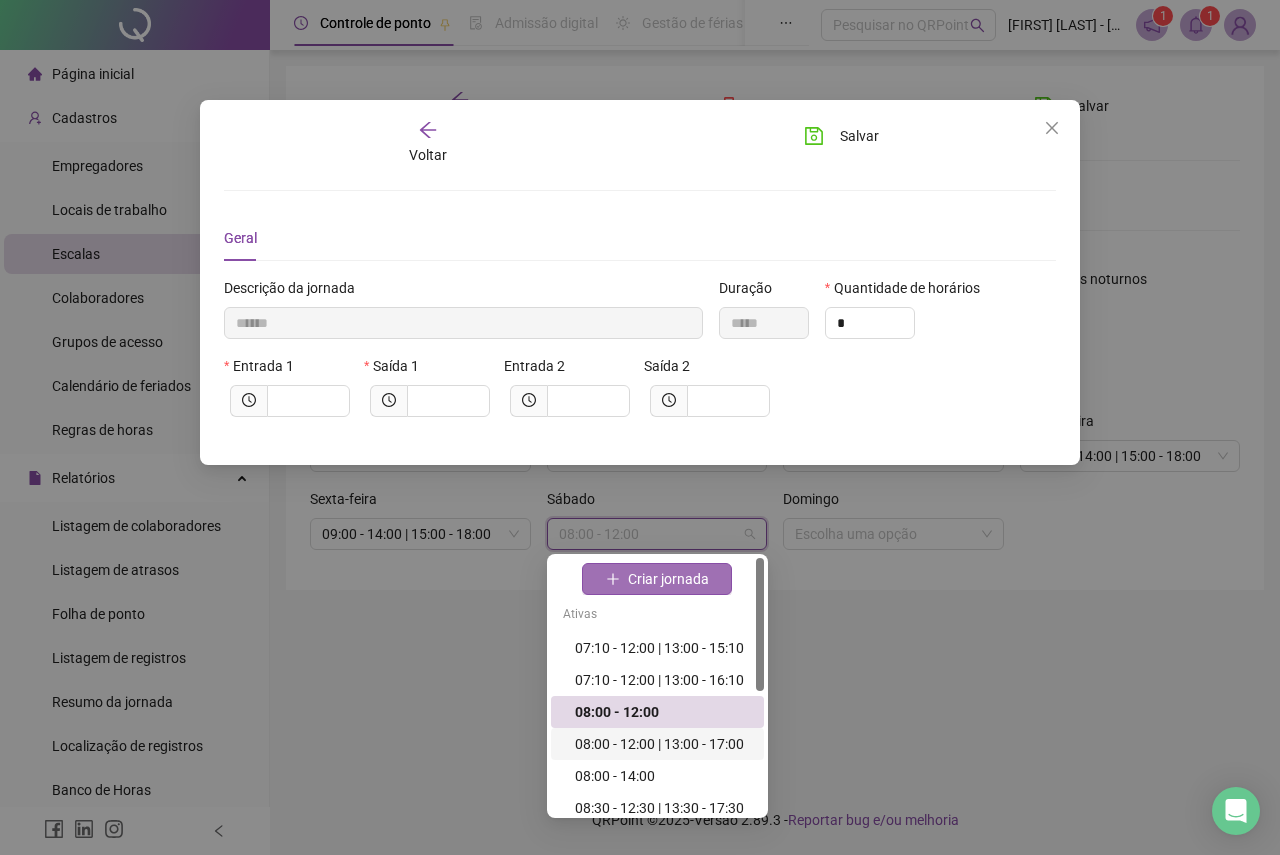 type 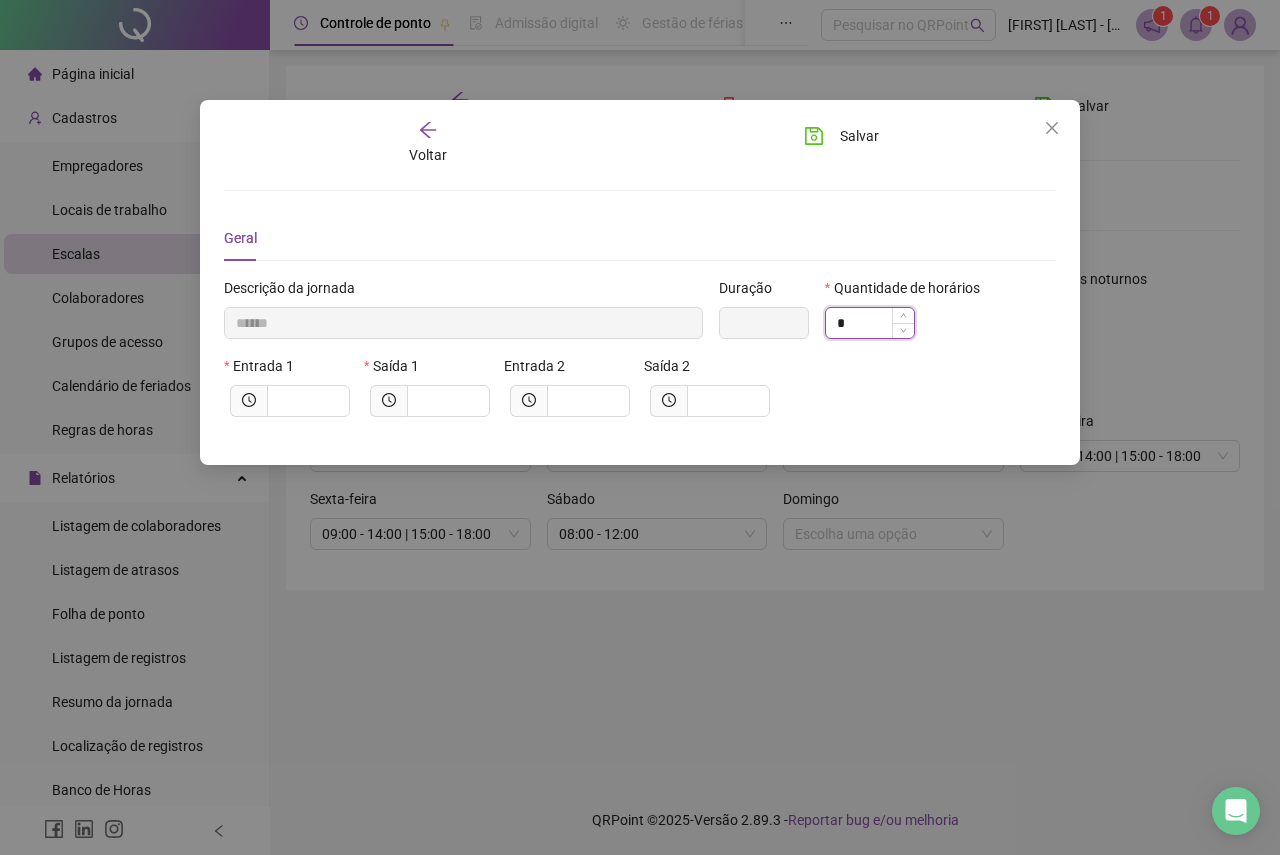 click on "*" at bounding box center [870, 323] 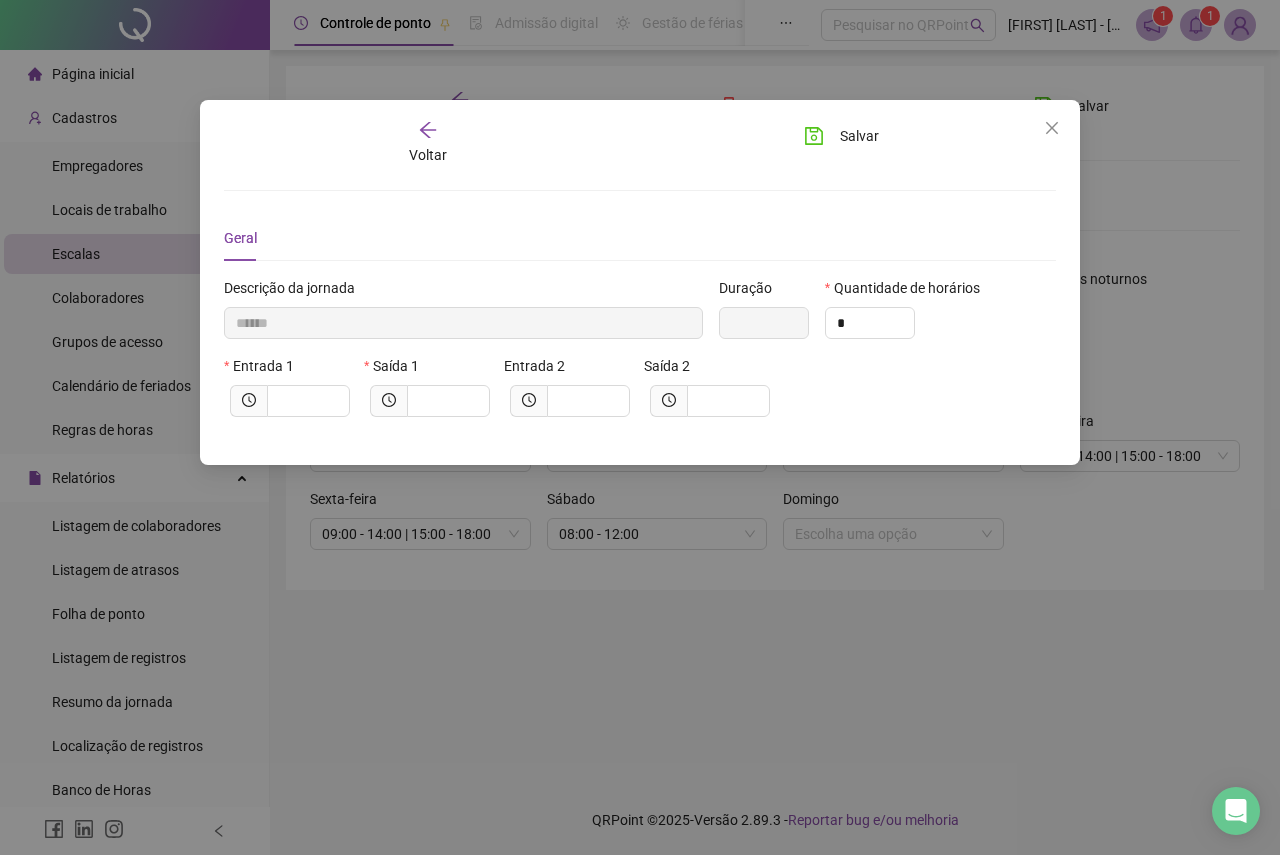 click on "Entrada 1 Saída 1 Entrada 2 Saída 2" at bounding box center [640, 394] 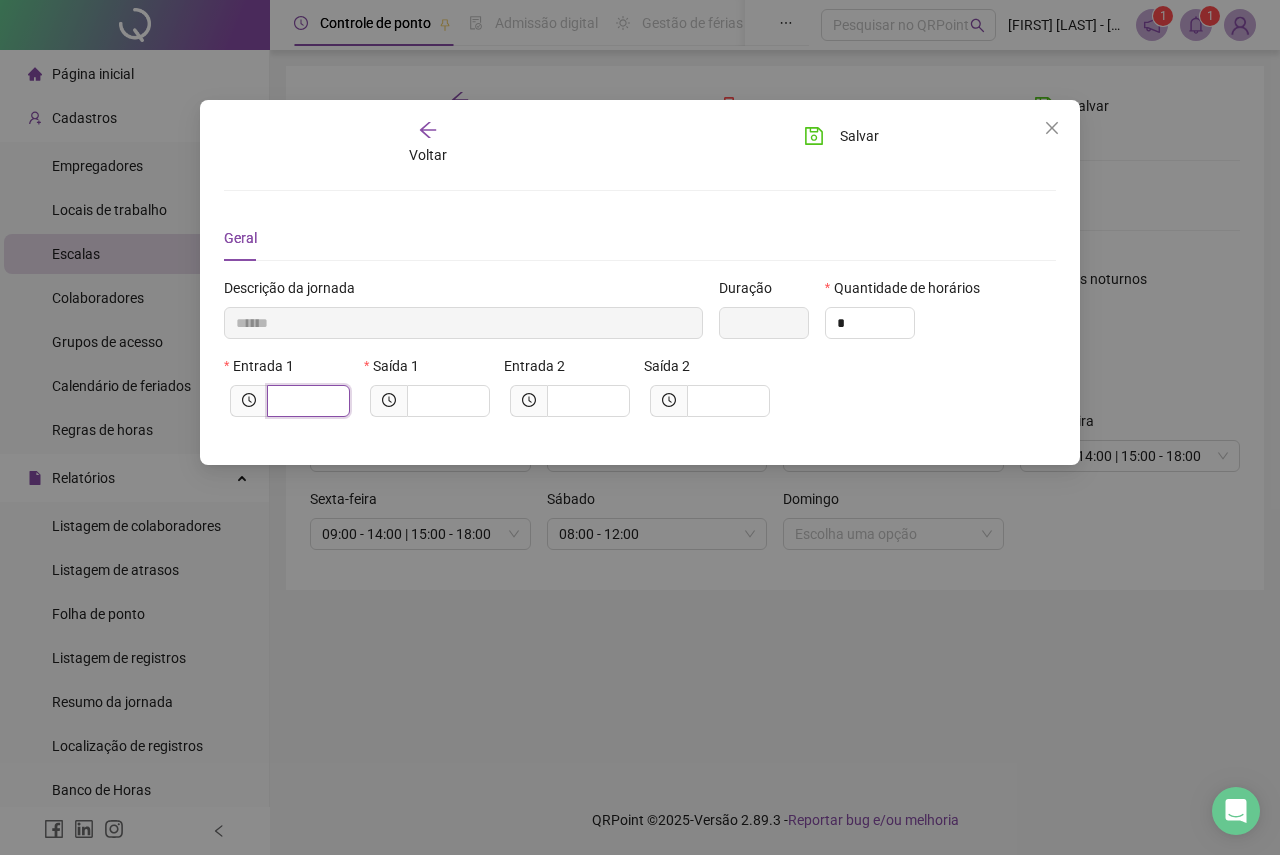 click at bounding box center [306, 401] 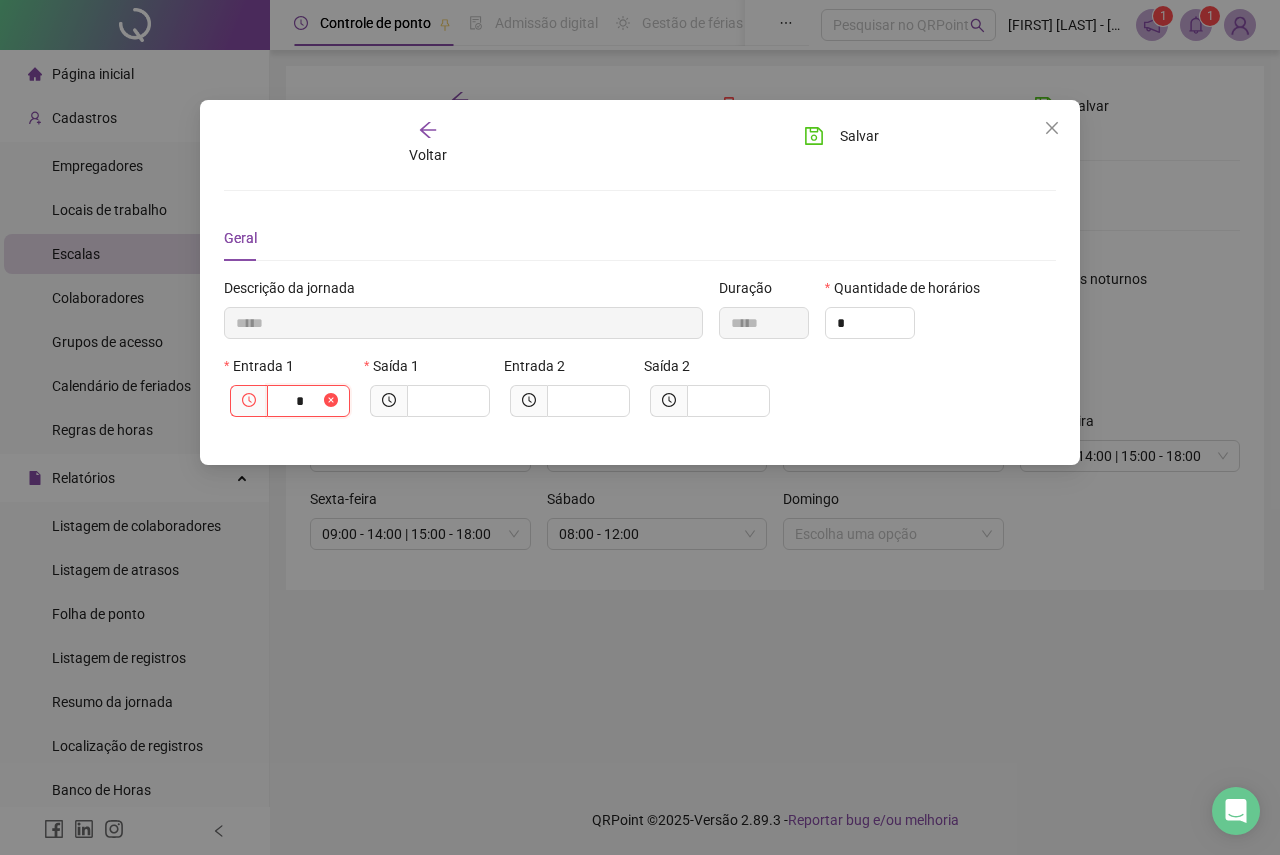 type on "******" 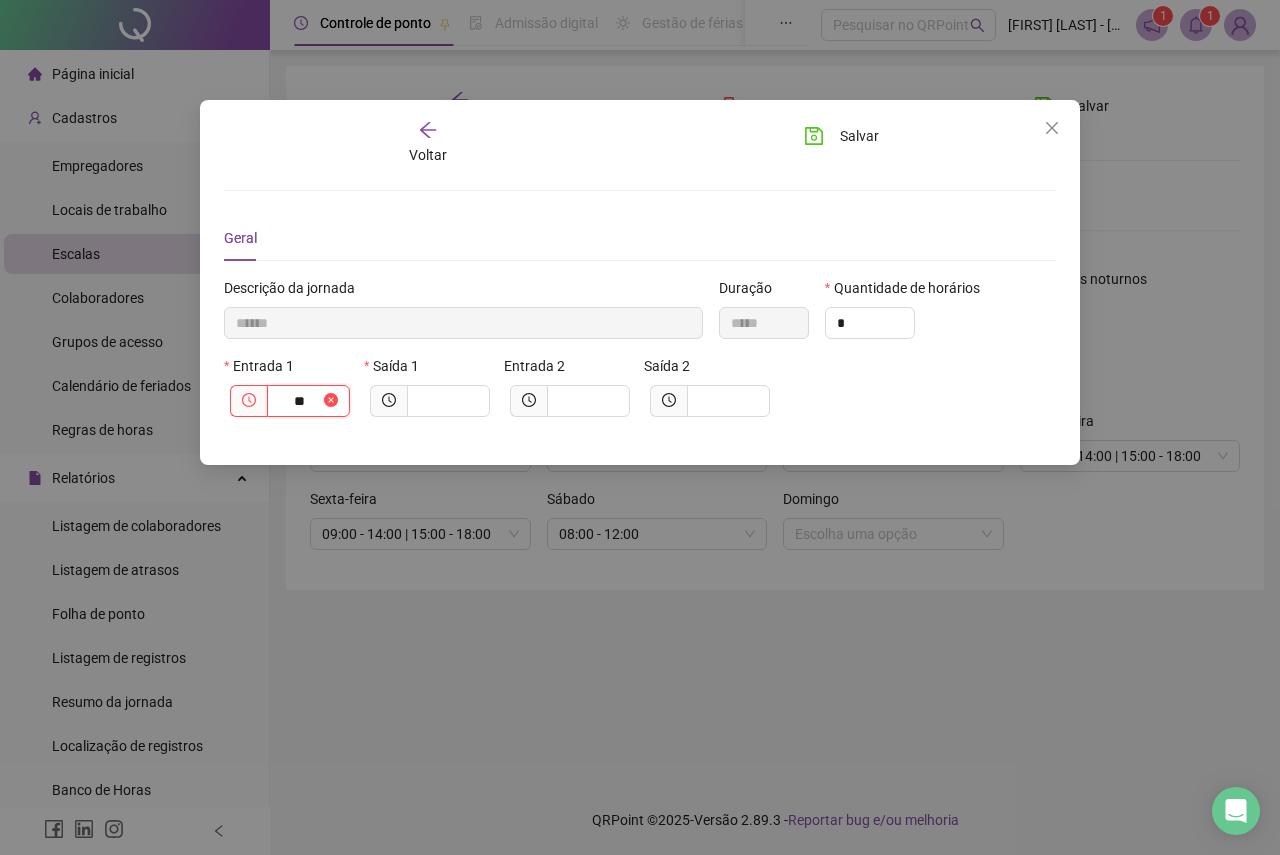 type on "***" 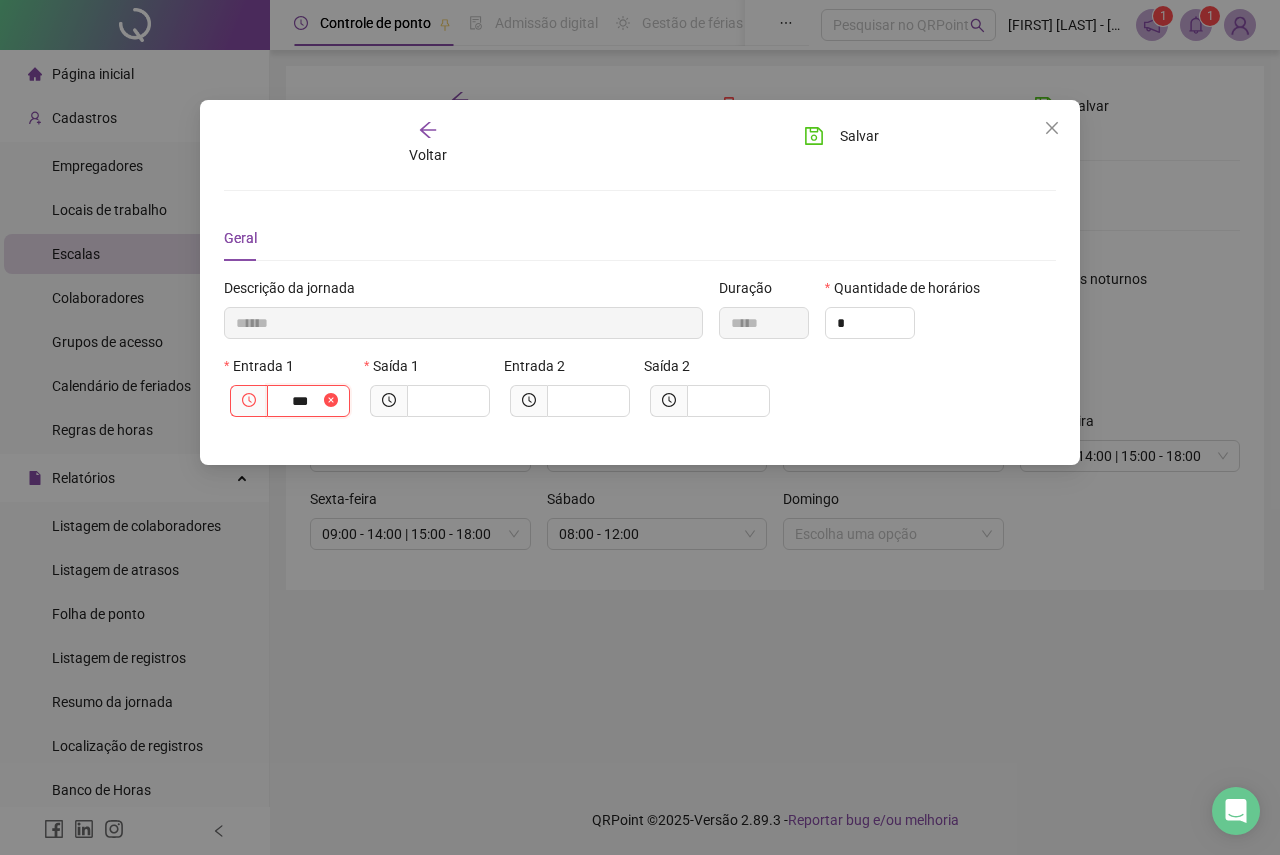 type on "********" 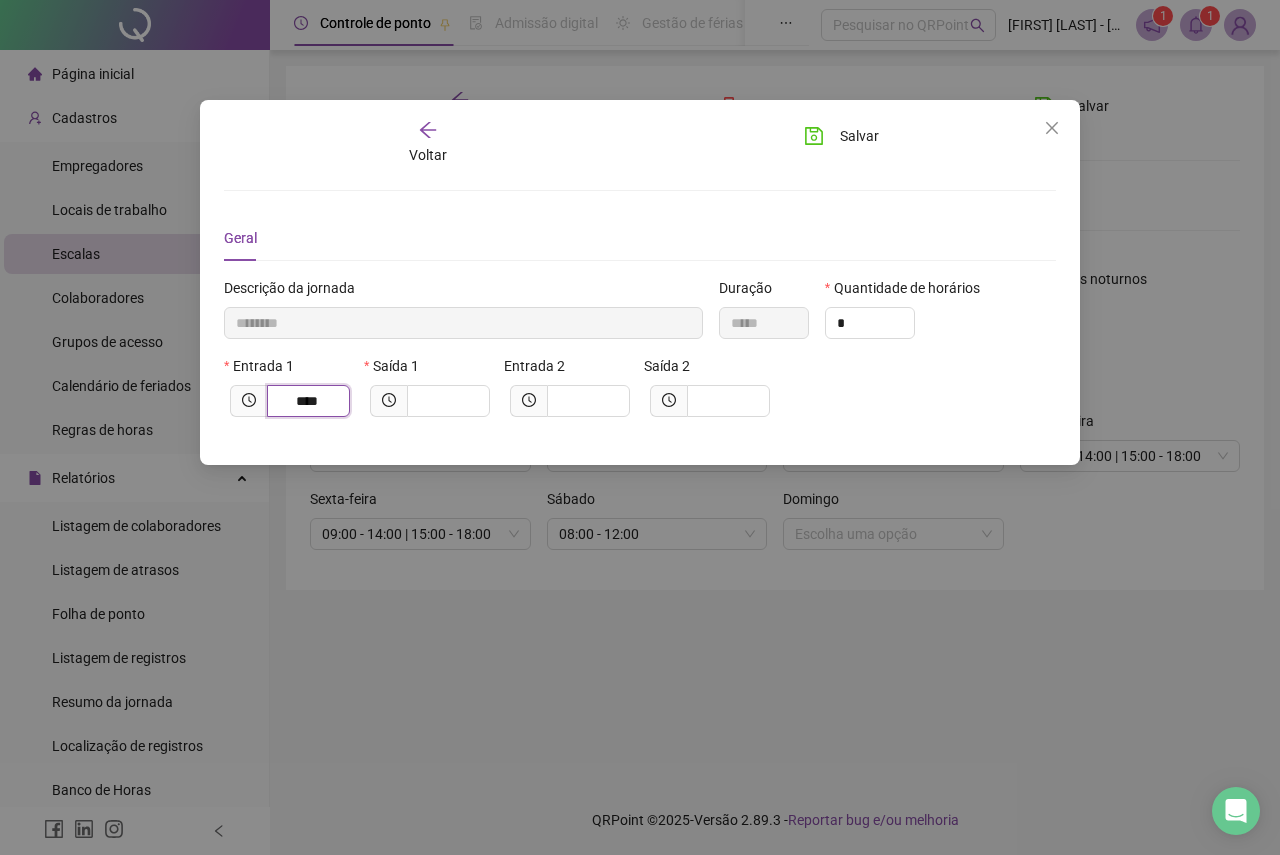 type on "*********" 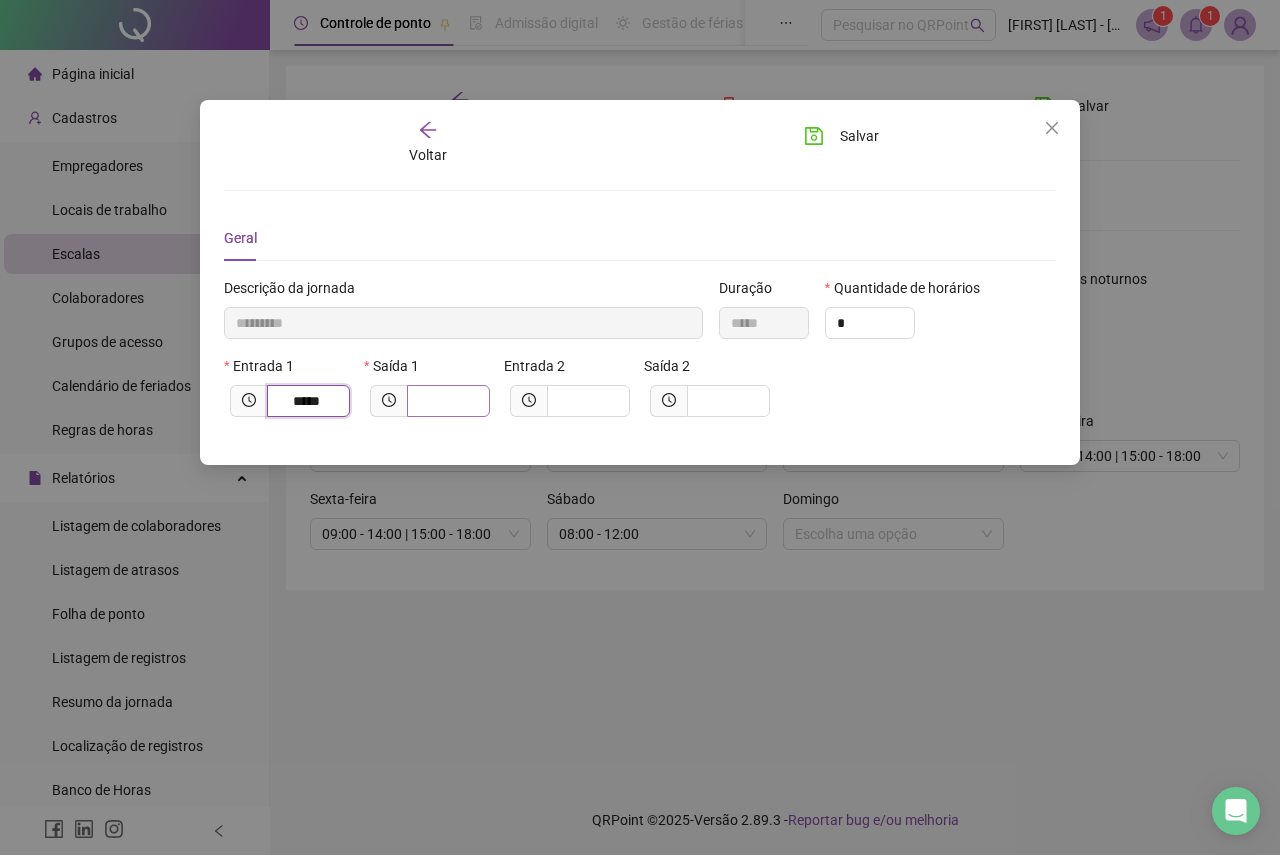 type on "*****" 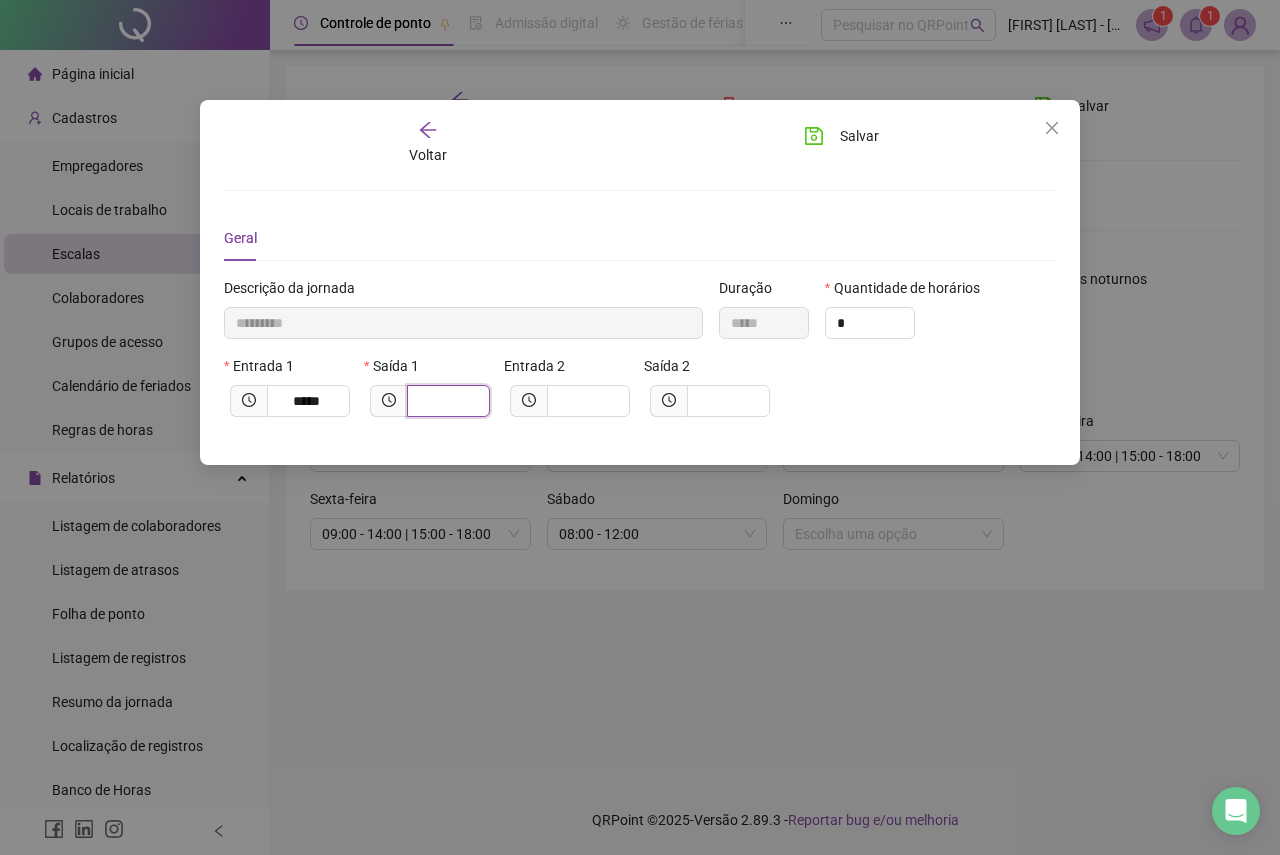 click at bounding box center (446, 401) 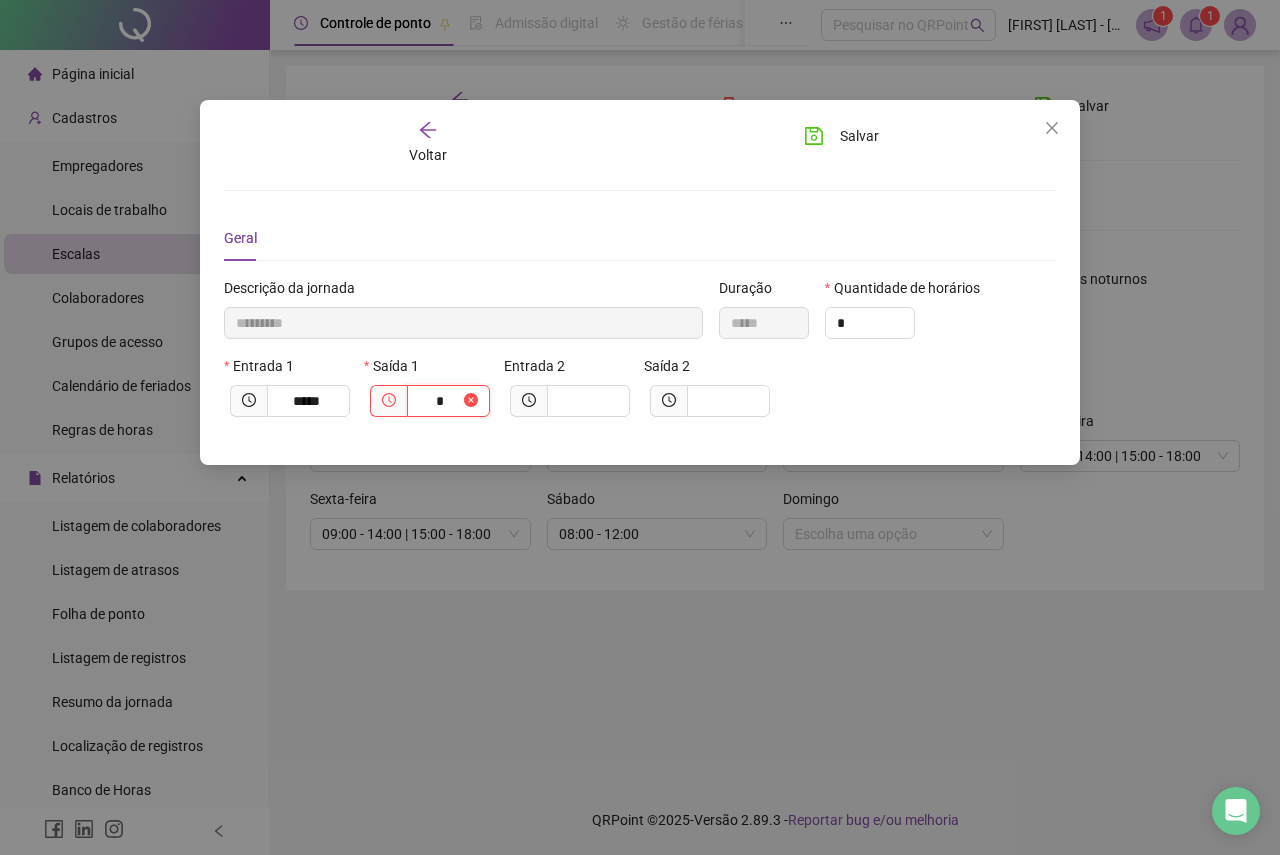 type on "**" 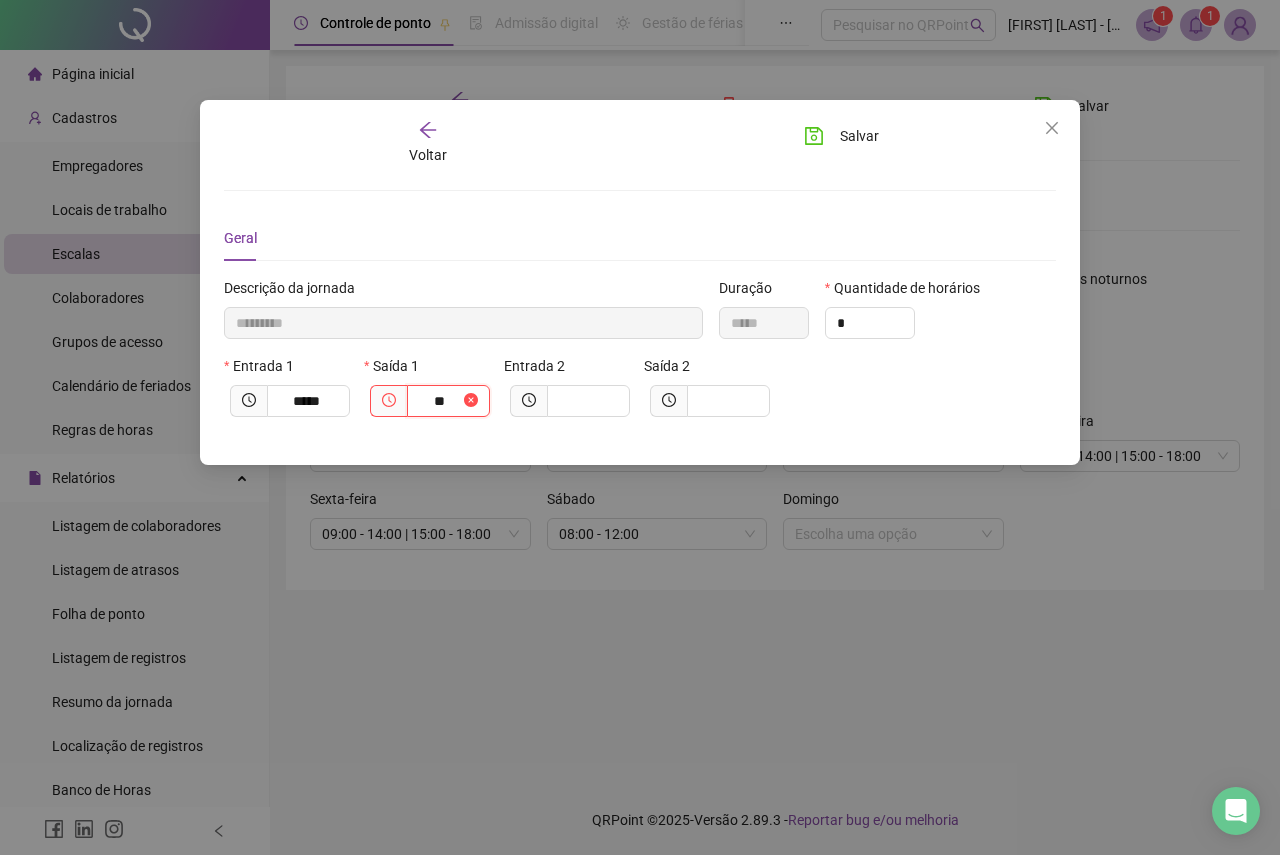 type on "**********" 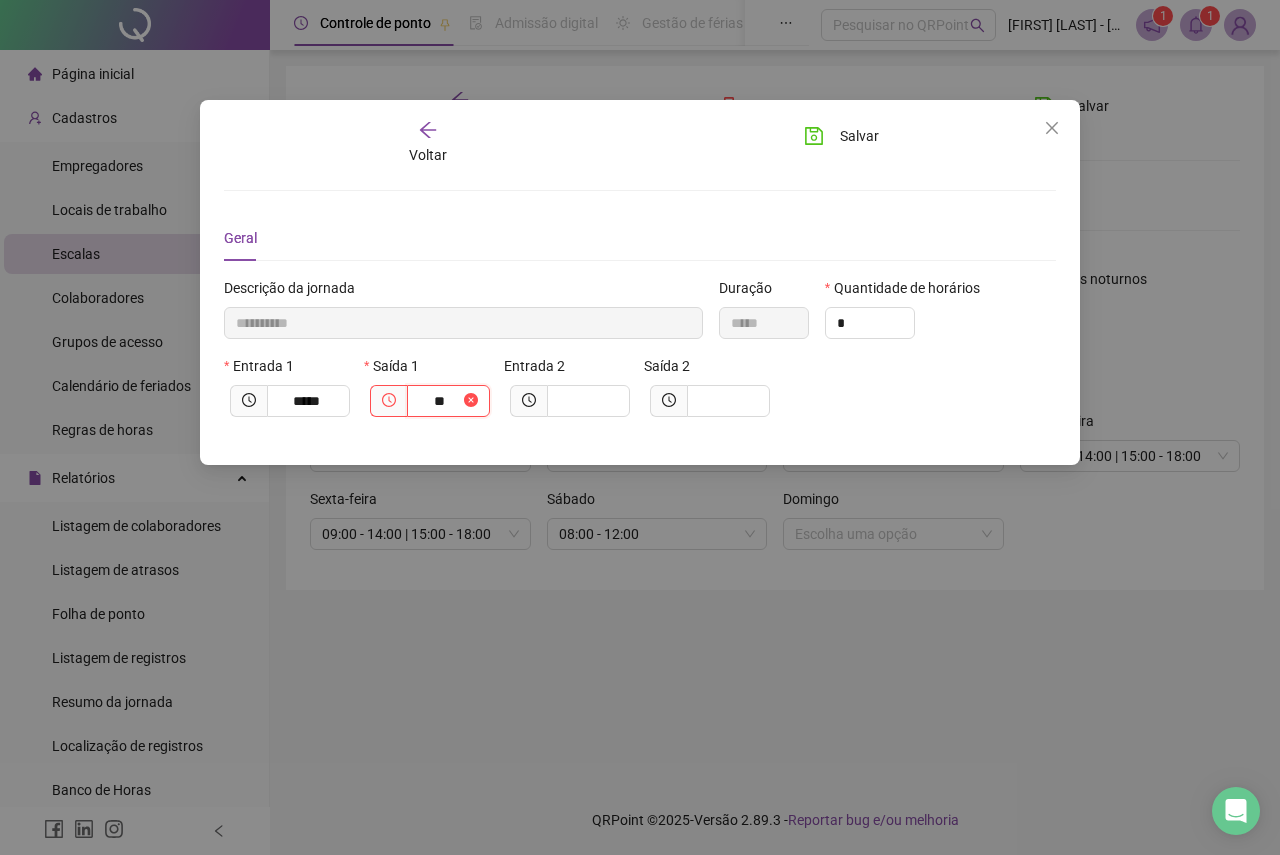 type on "***" 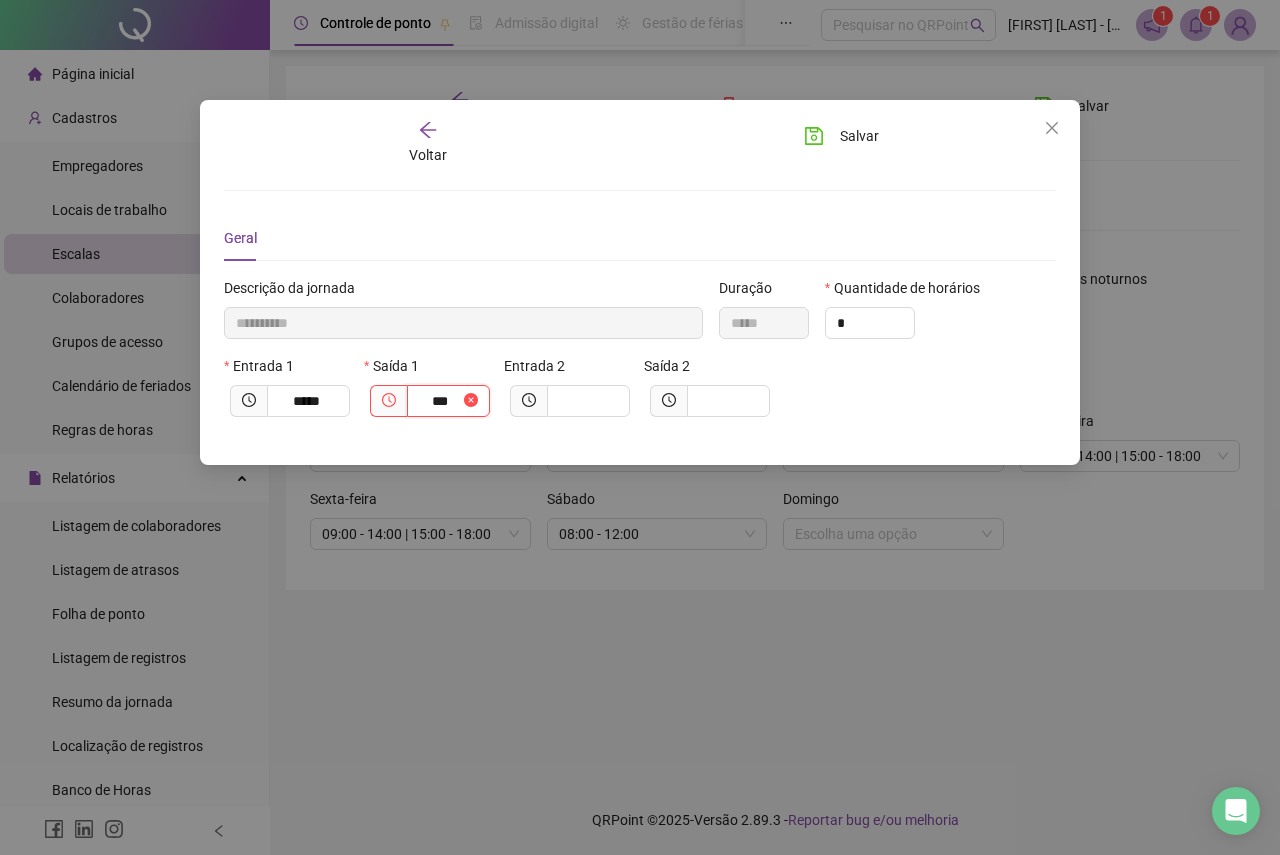 type on "**********" 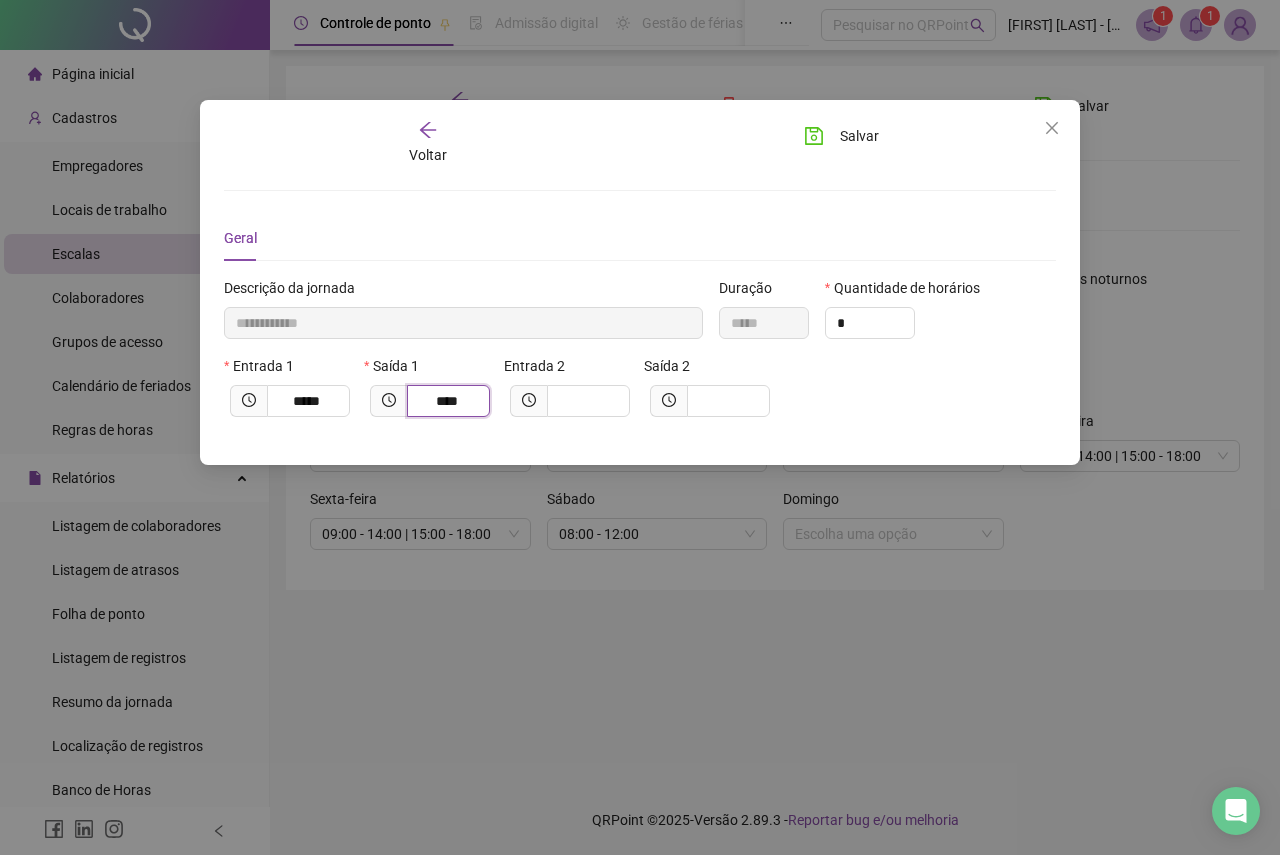 type on "**********" 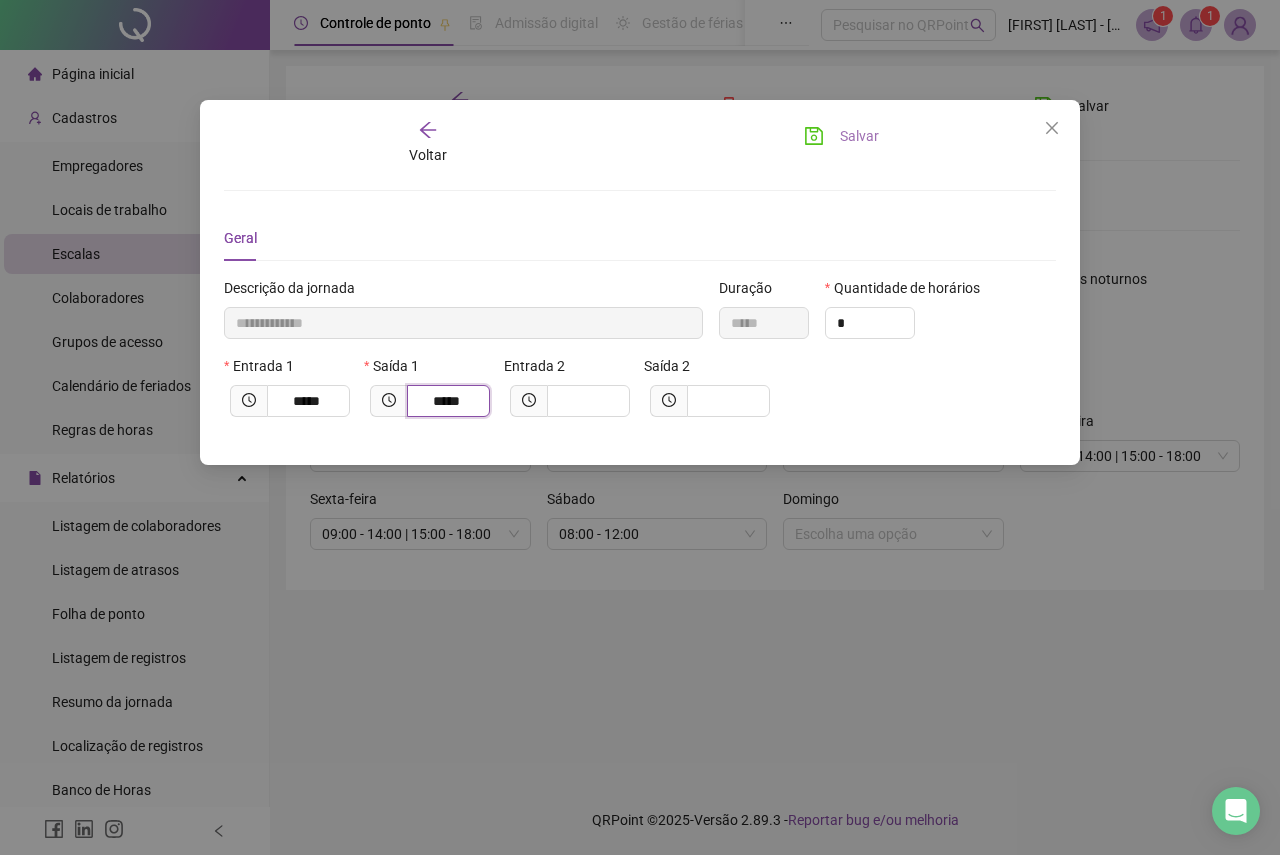 type on "*****" 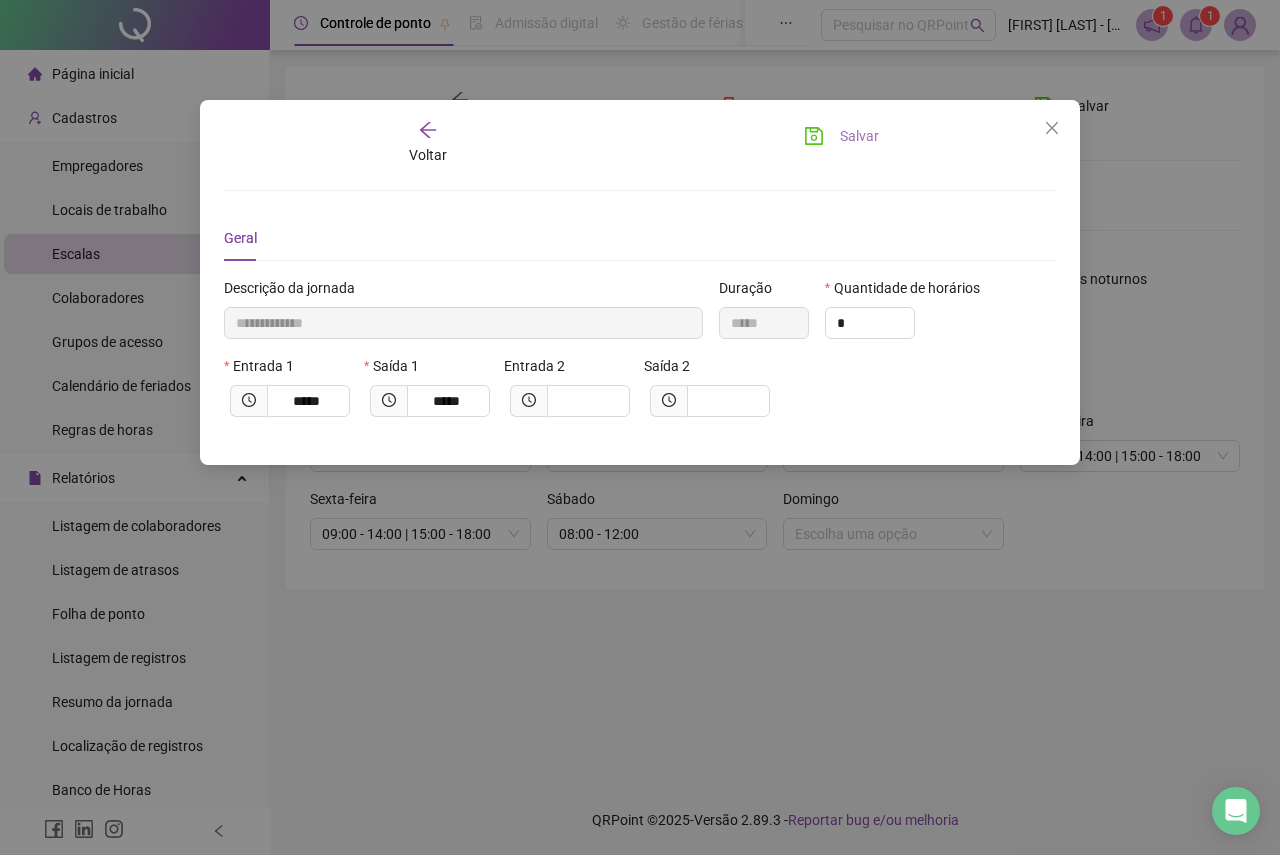 click on "Salvar" at bounding box center [859, 136] 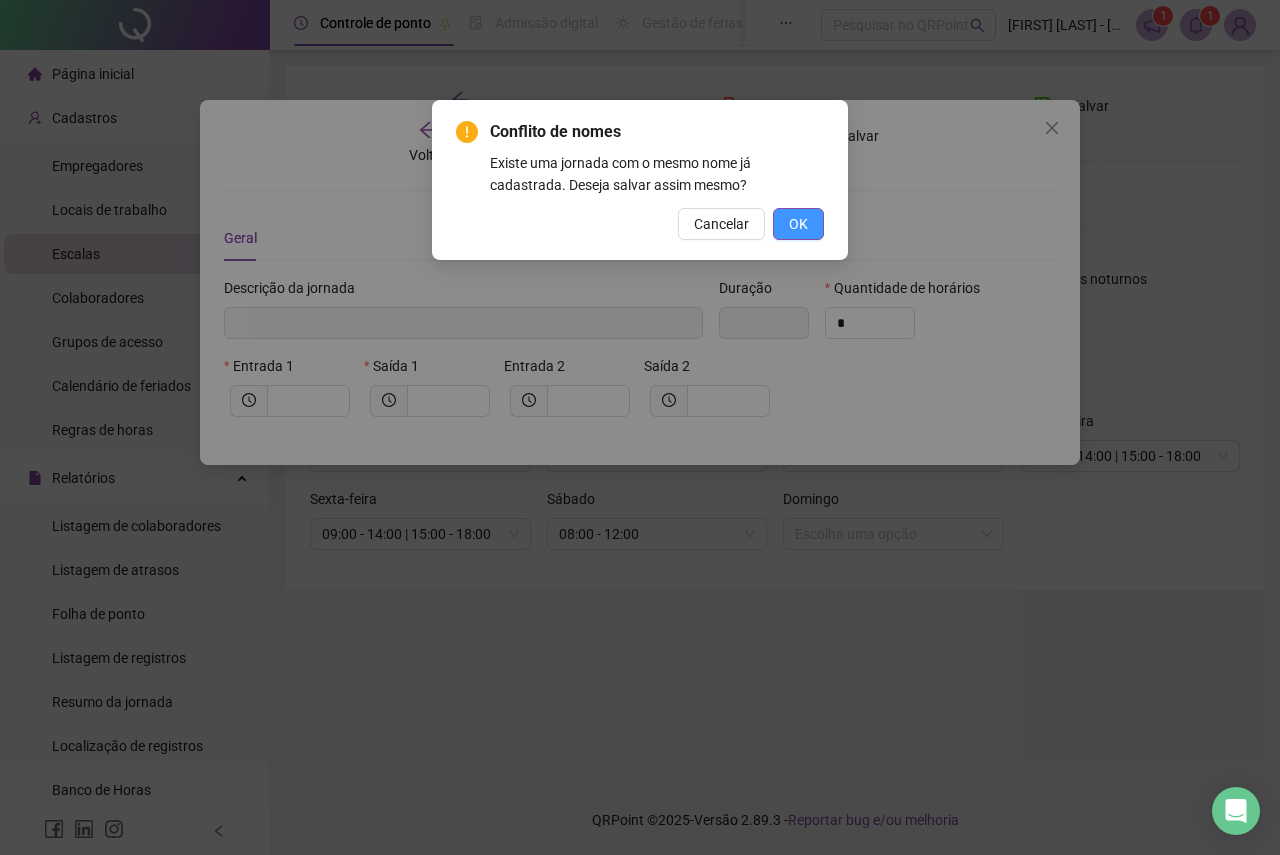 click on "OK" at bounding box center (798, 224) 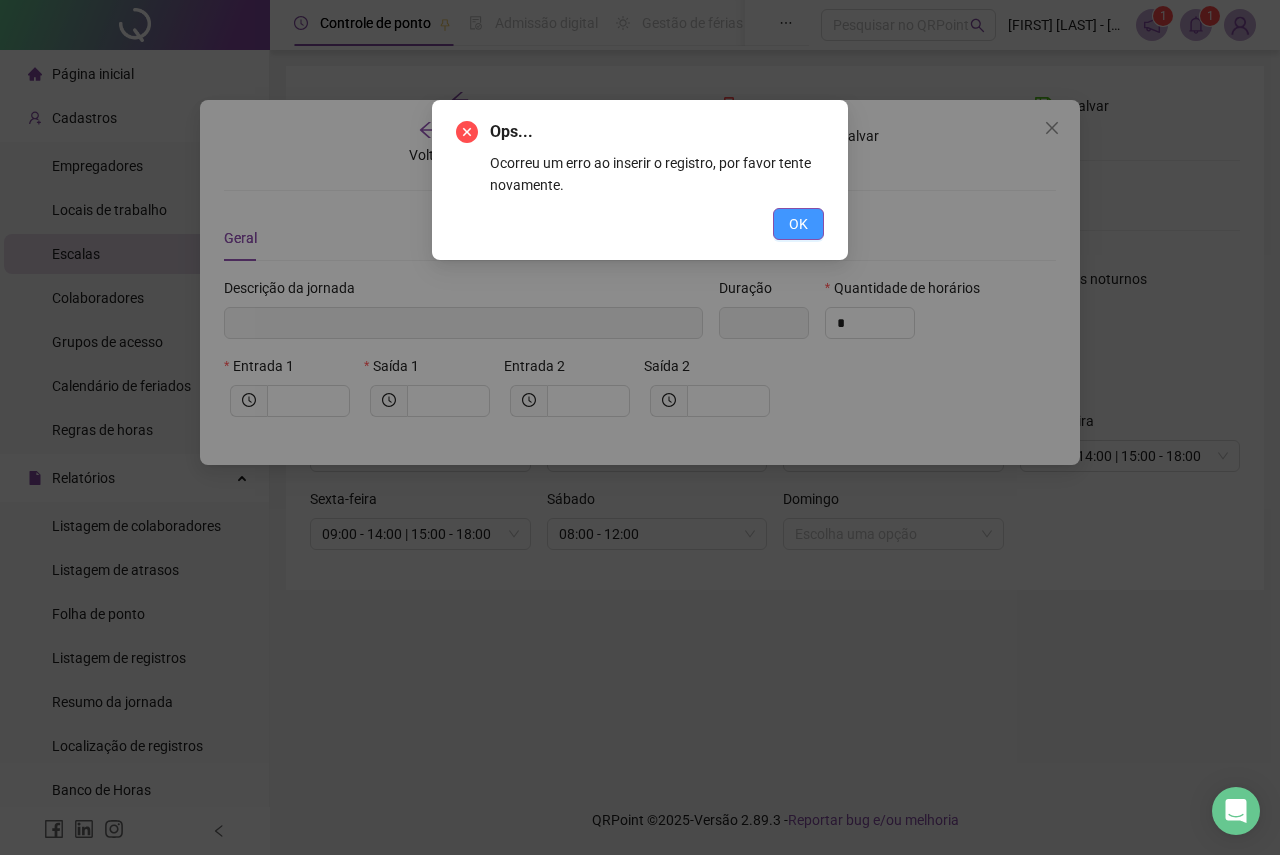 click on "OK" at bounding box center [798, 224] 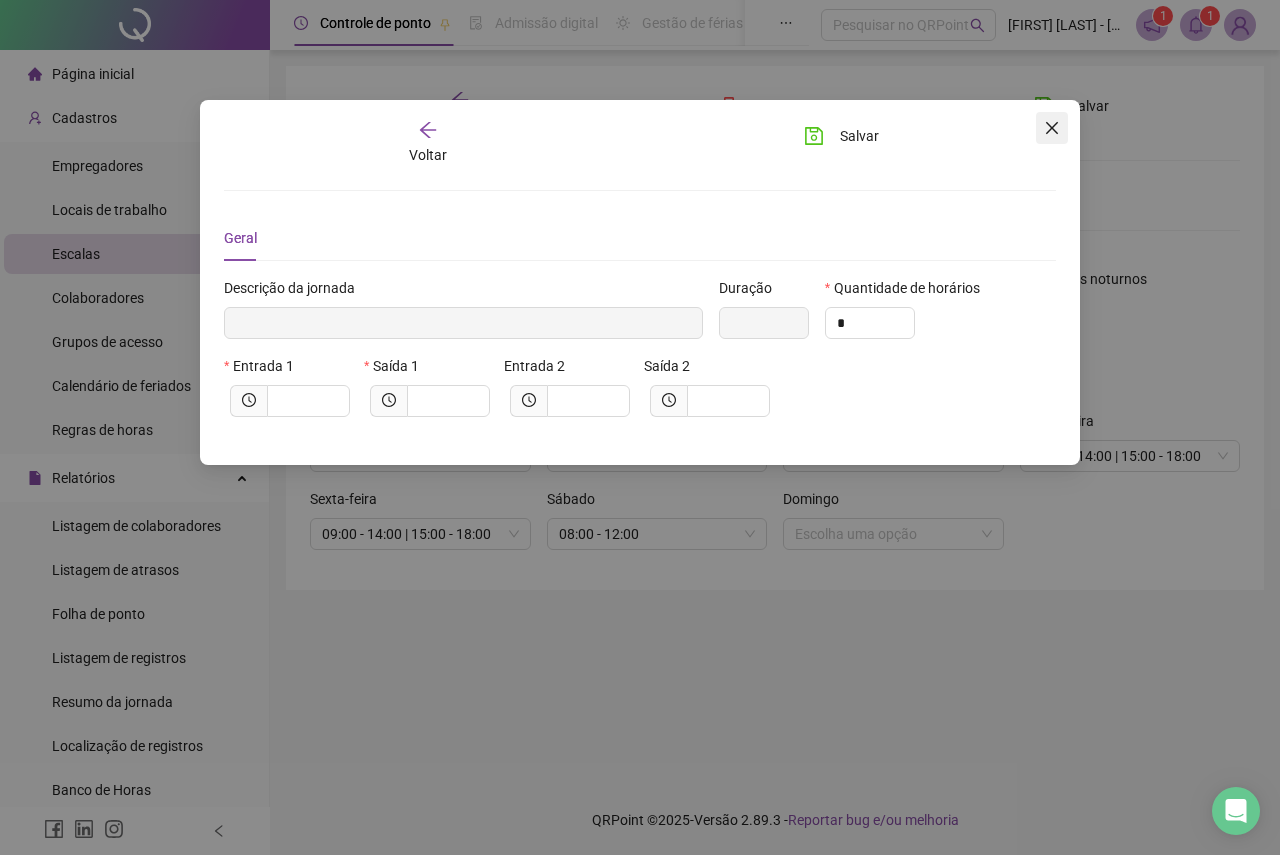 click 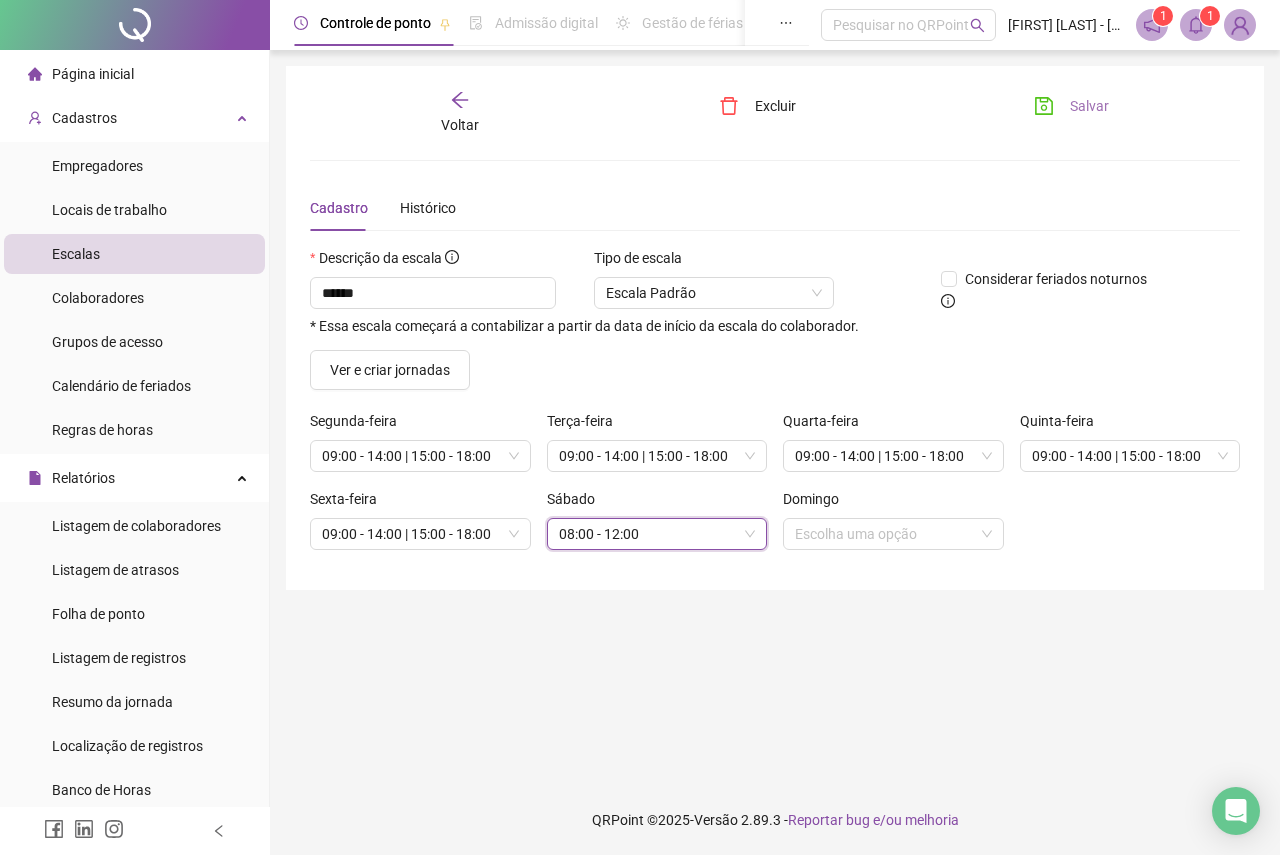 click on "Salvar" at bounding box center [1071, 106] 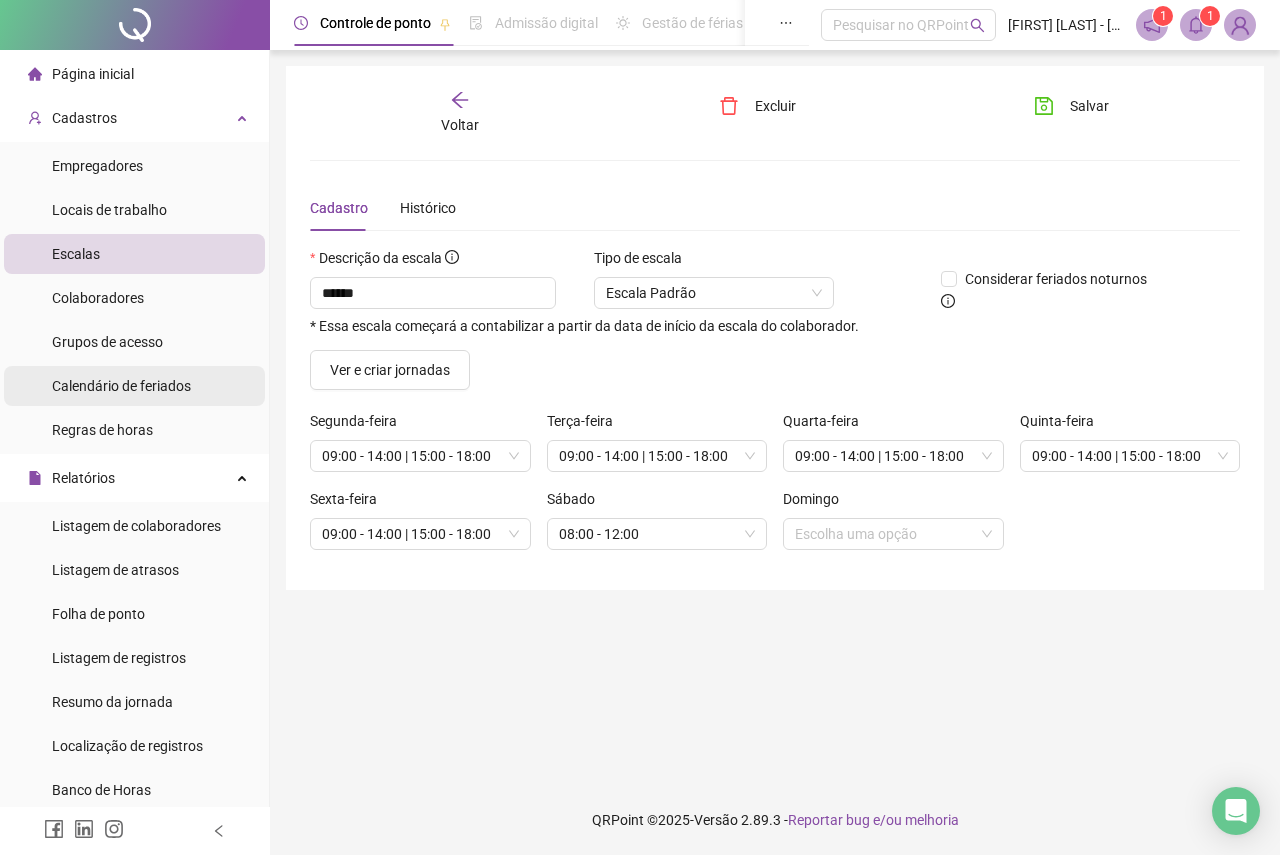 click on "Calendário de feriados" at bounding box center [121, 386] 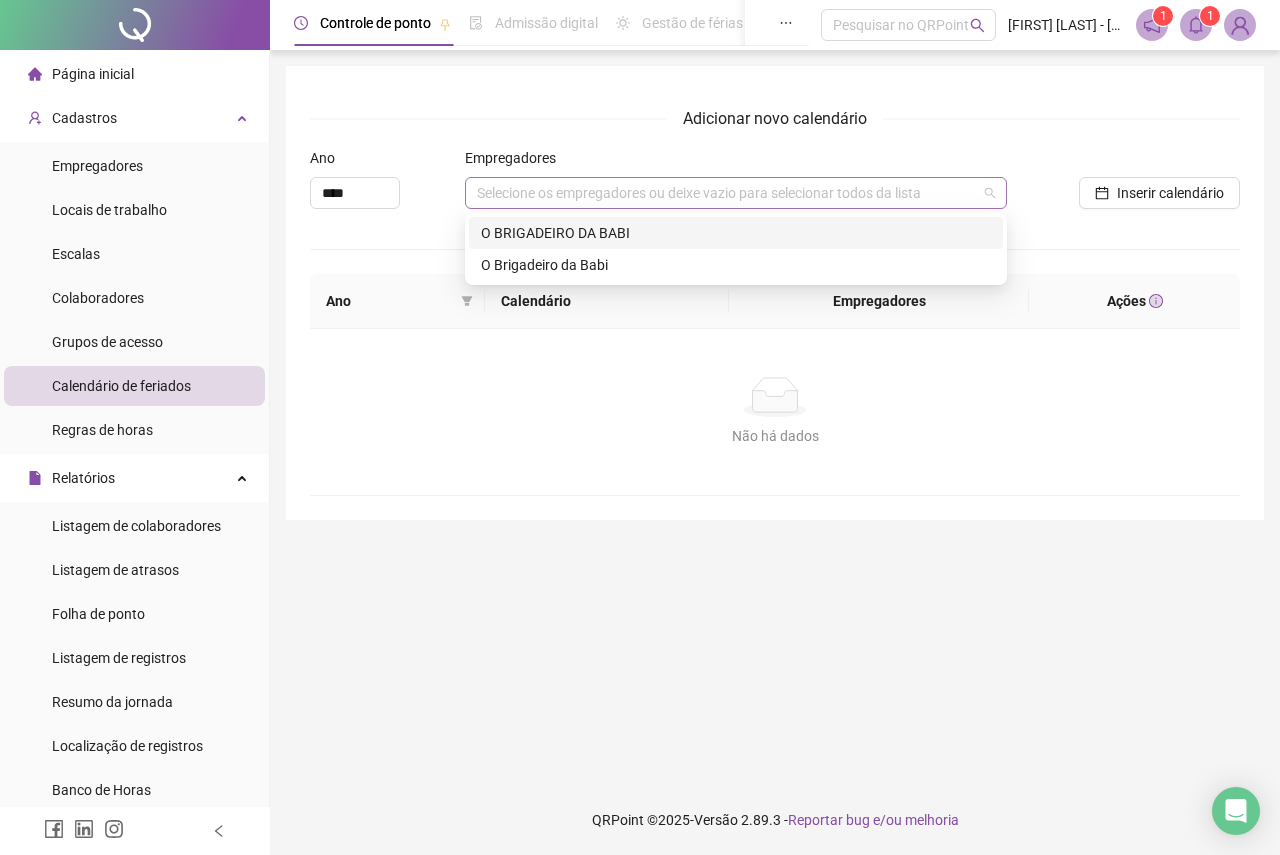 click on "Selecione os empregadores ou deixe vazio para selecionar todos da lista" at bounding box center (736, 193) 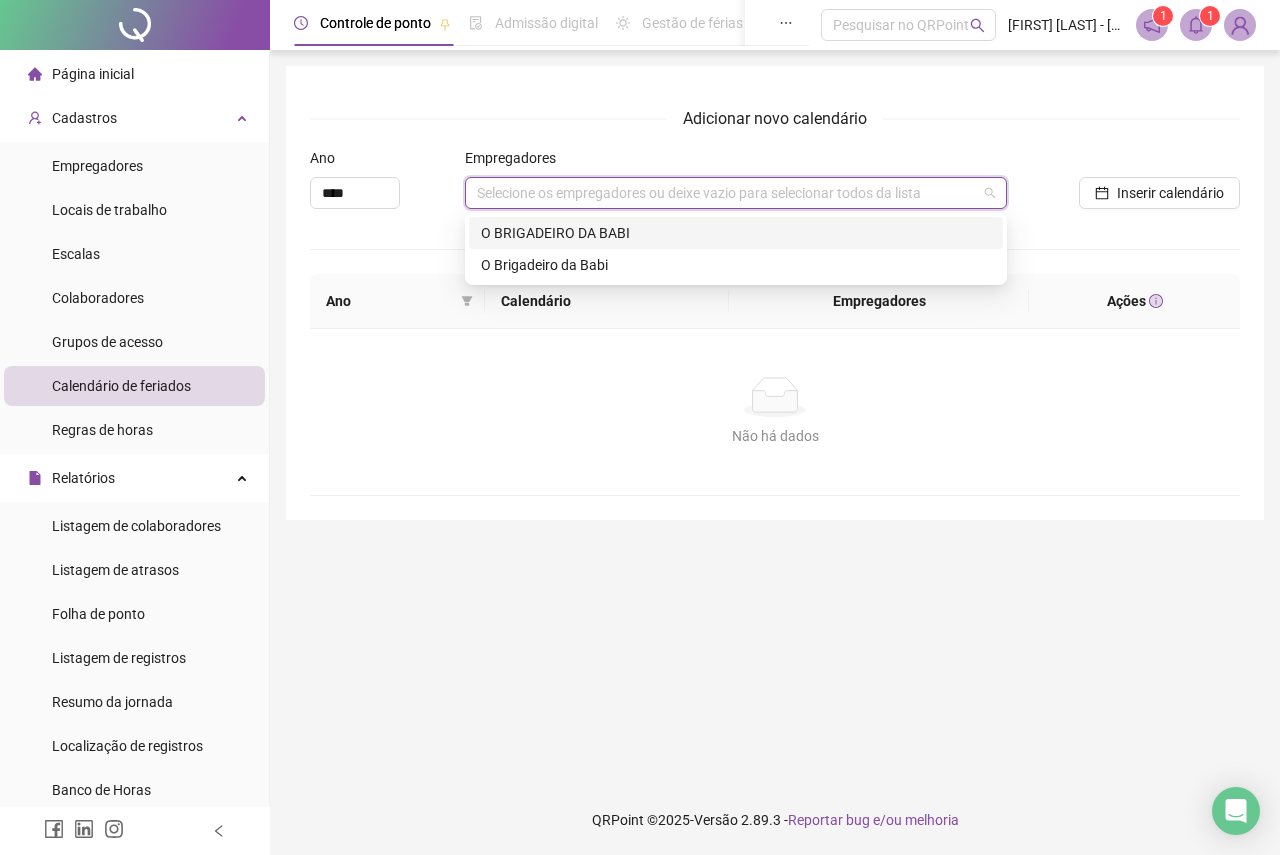 click on "O BRIGADEIRO DA BABI" at bounding box center [736, 233] 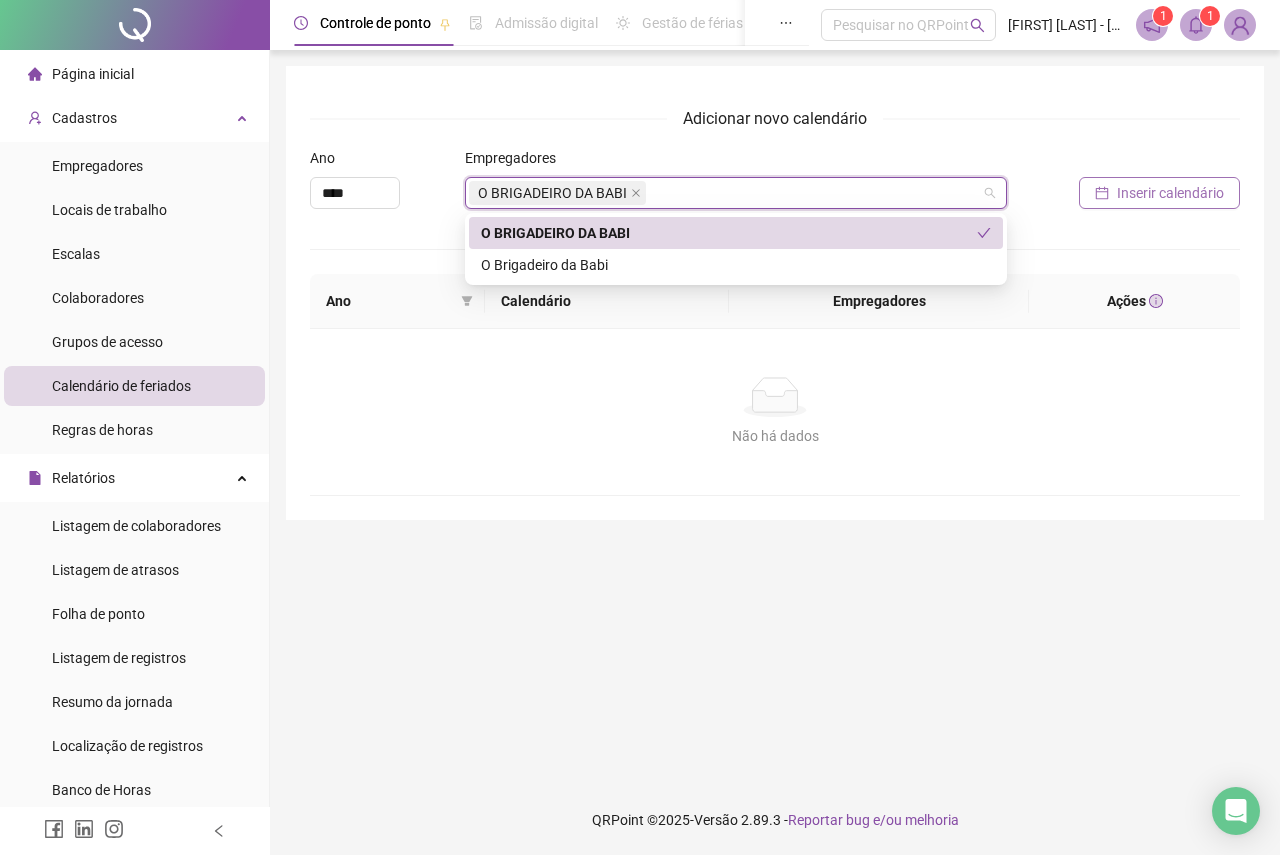 click on "Inserir calendário" at bounding box center [1170, 193] 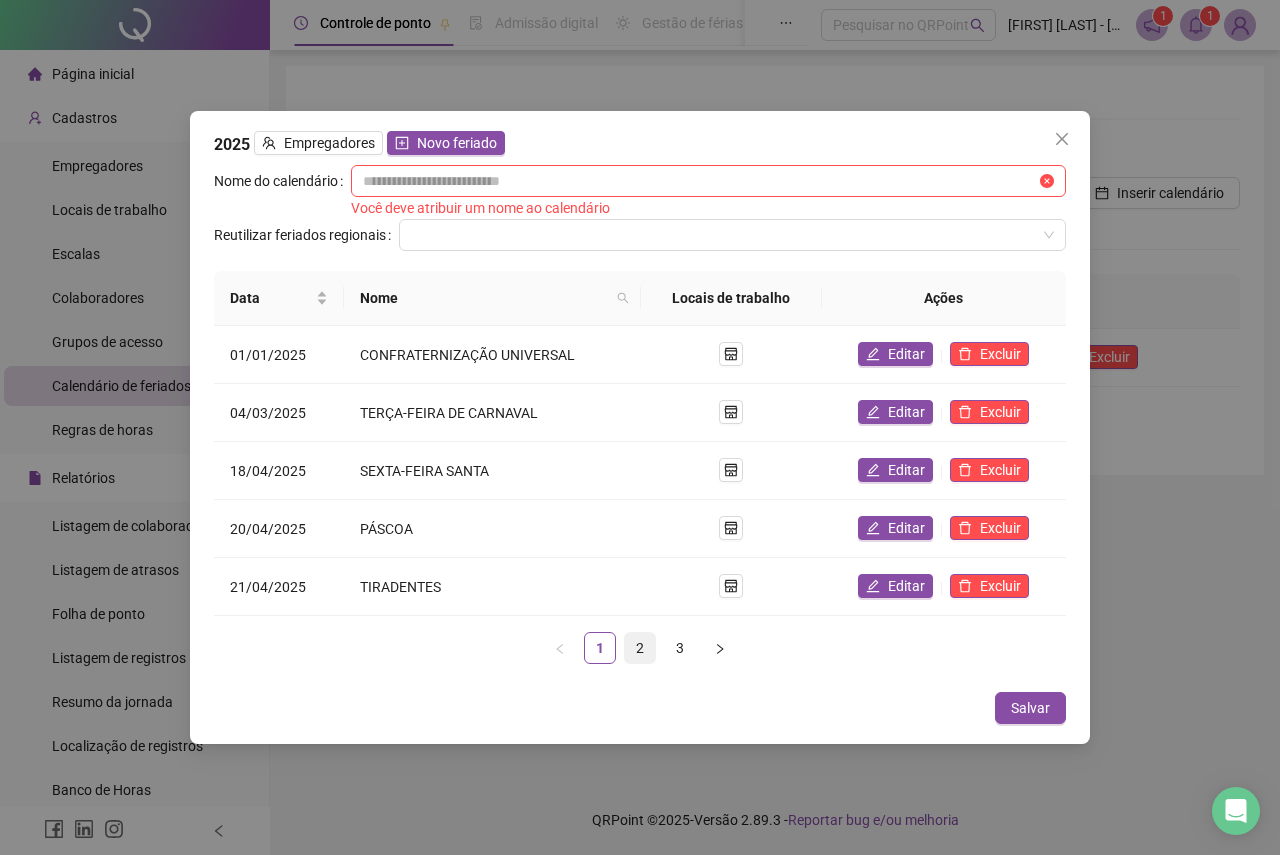 click on "2" at bounding box center (640, 648) 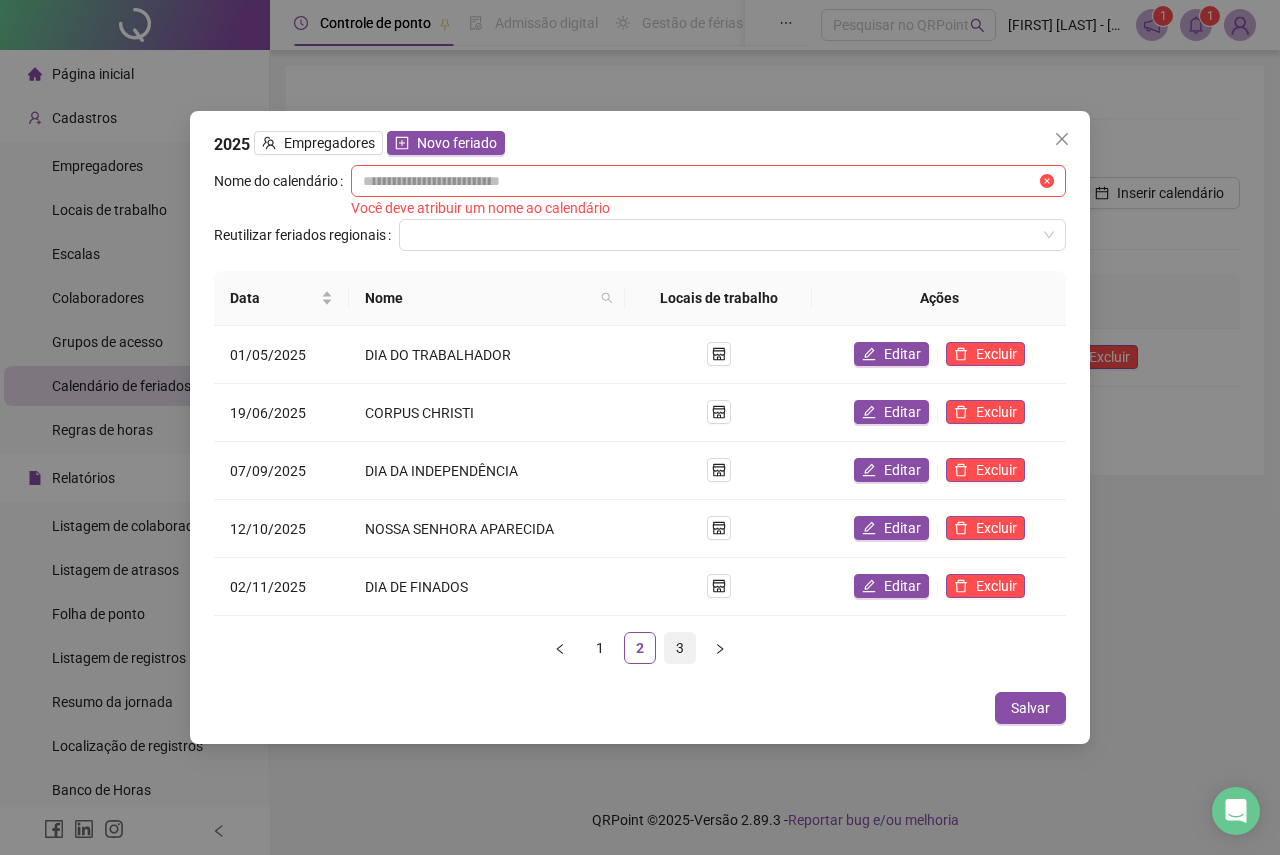click on "3" at bounding box center [680, 648] 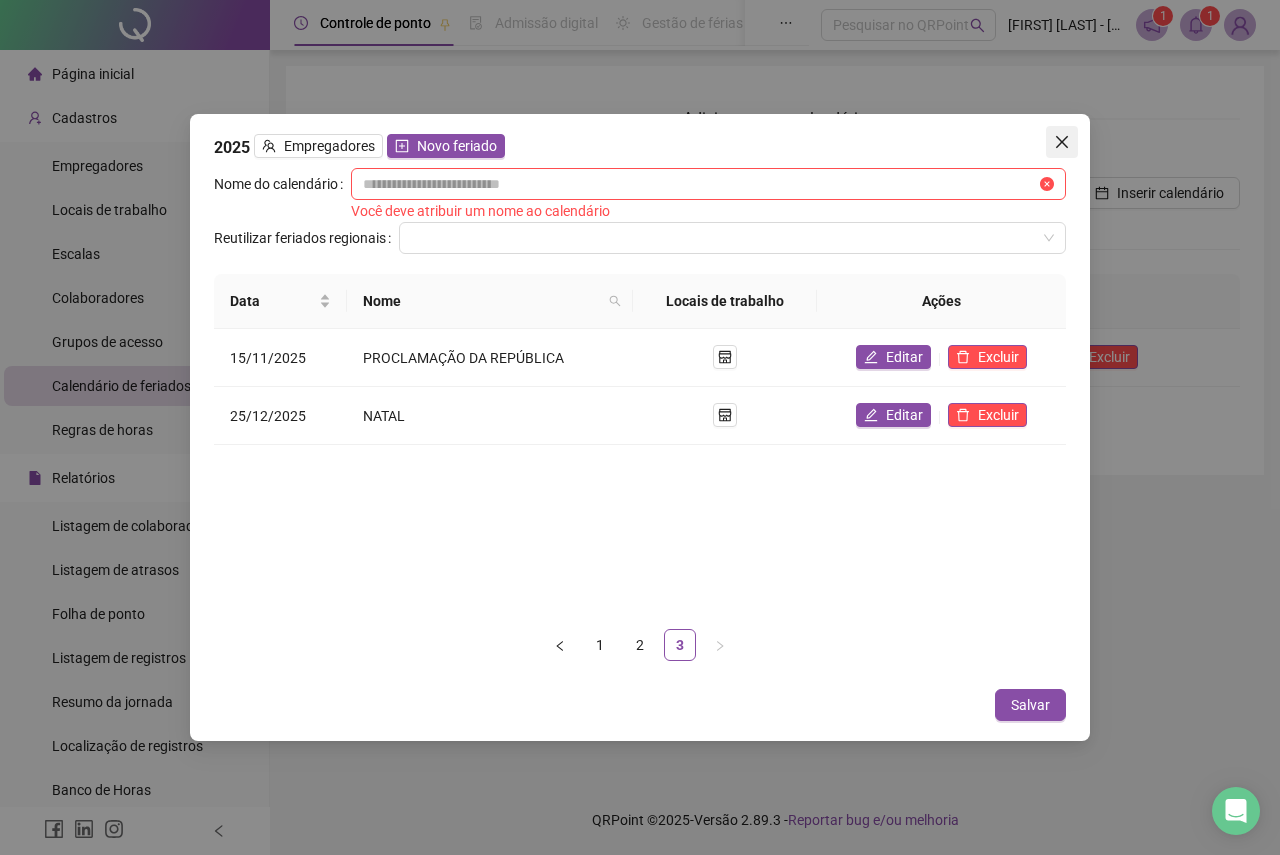 click at bounding box center [1062, 142] 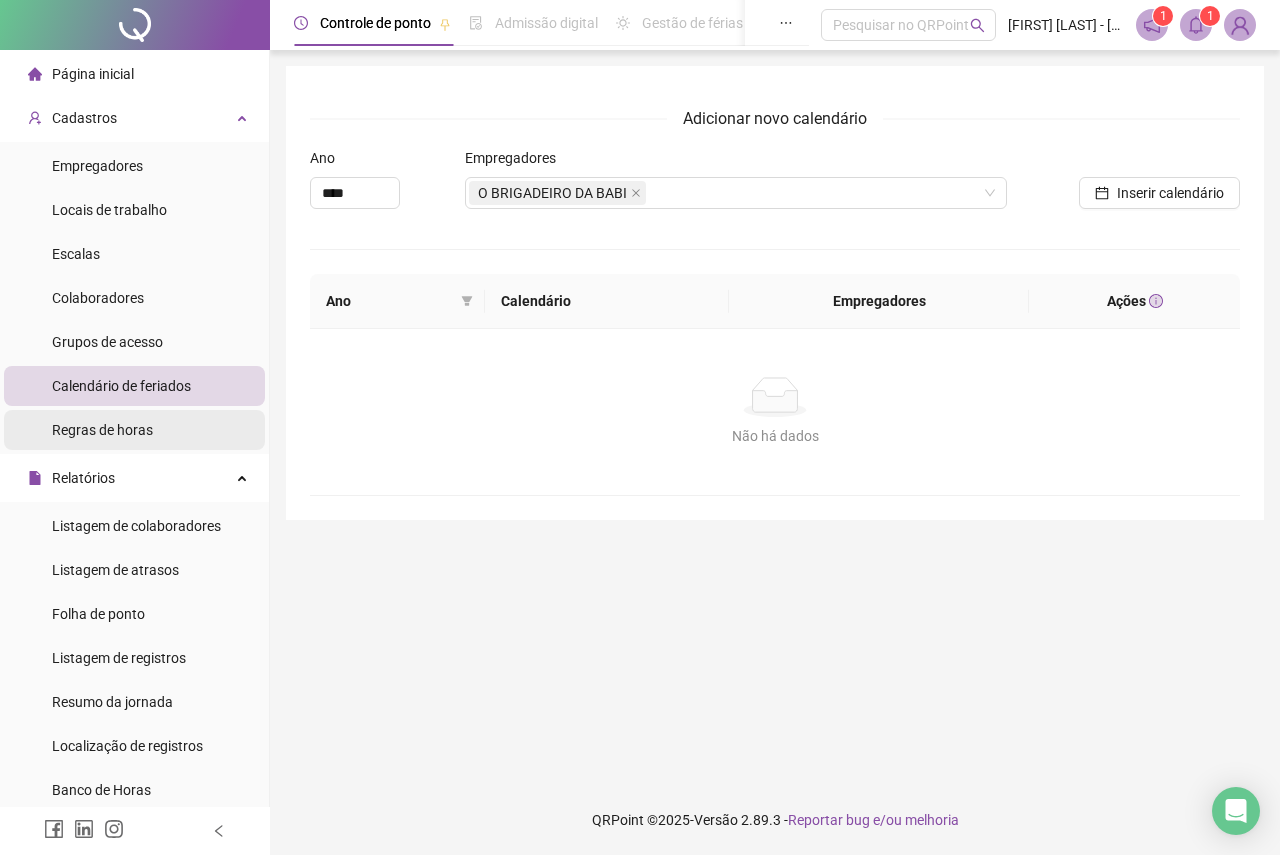 click on "Regras de horas" at bounding box center [102, 430] 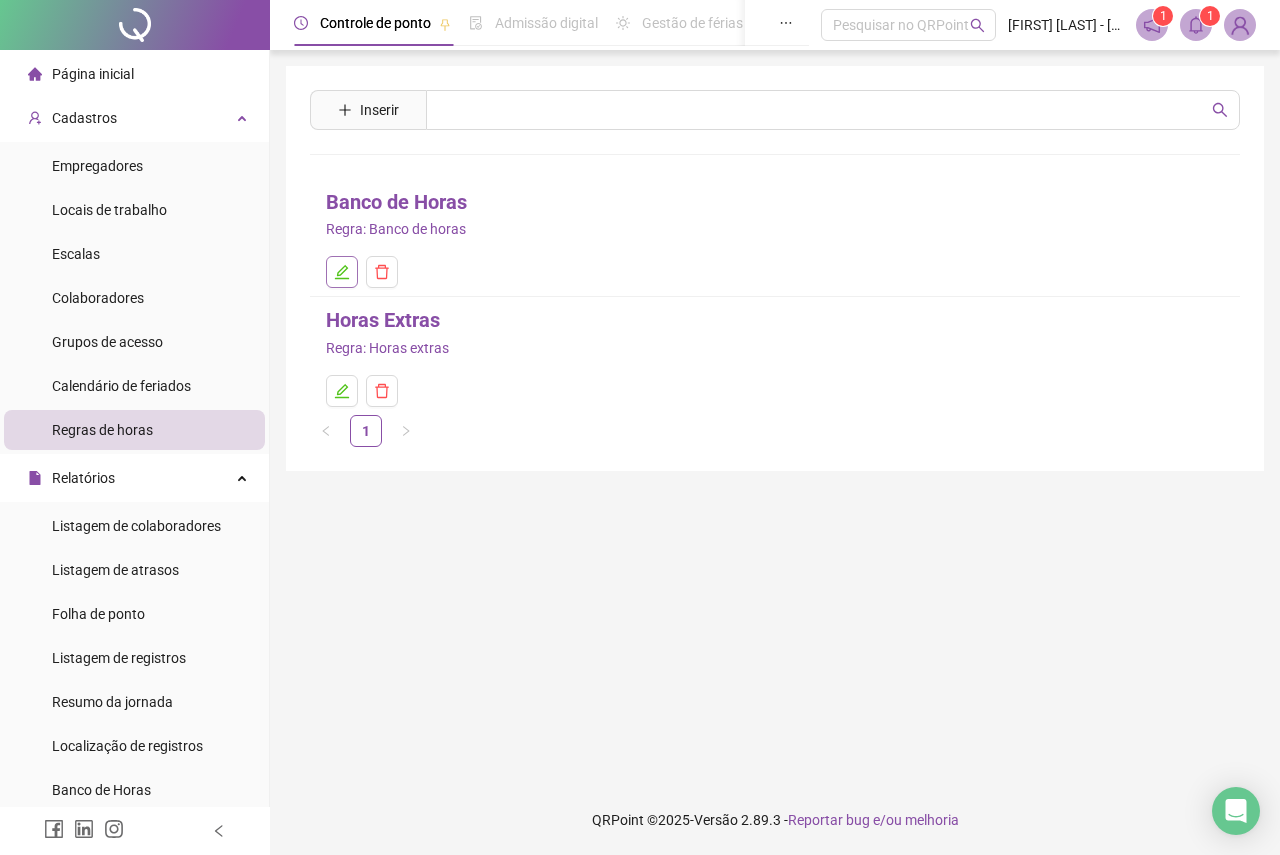 click 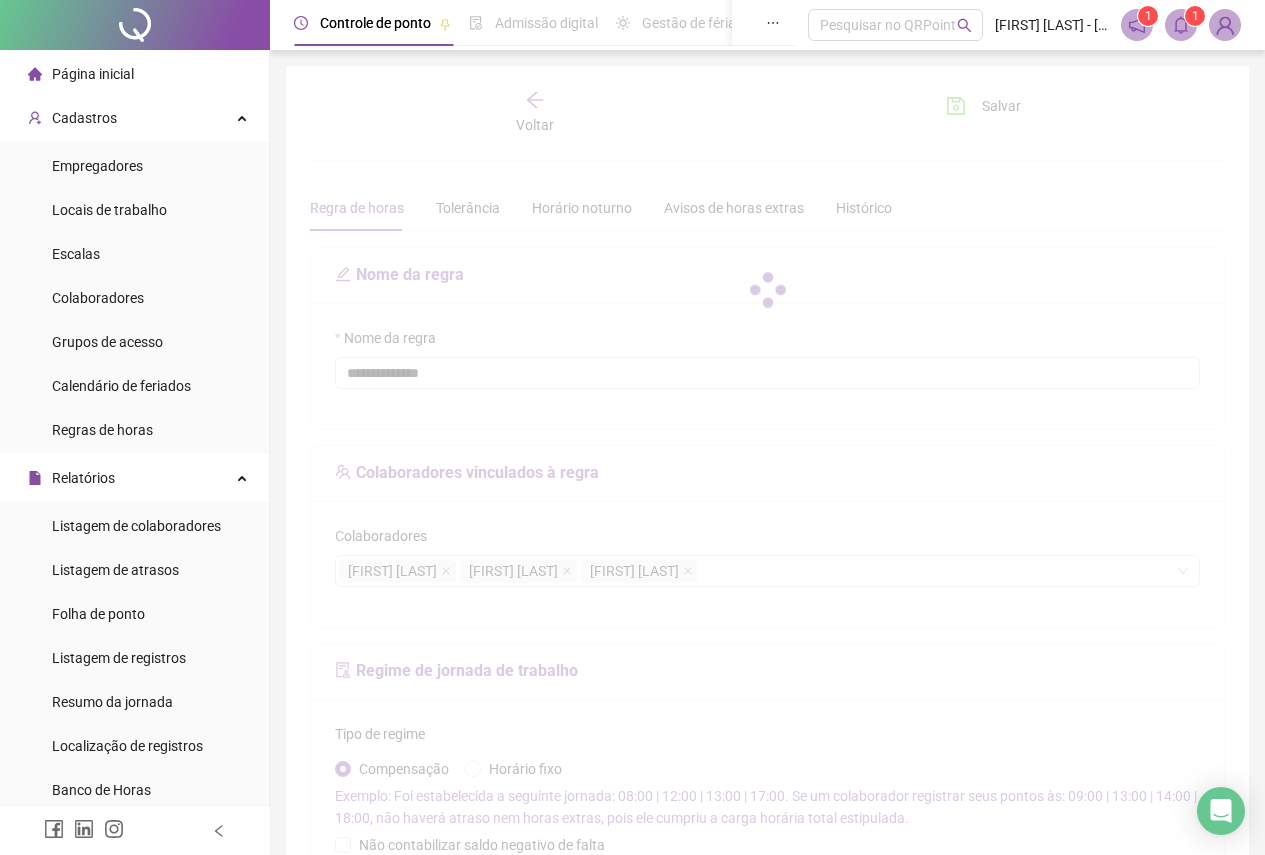 type on "**********" 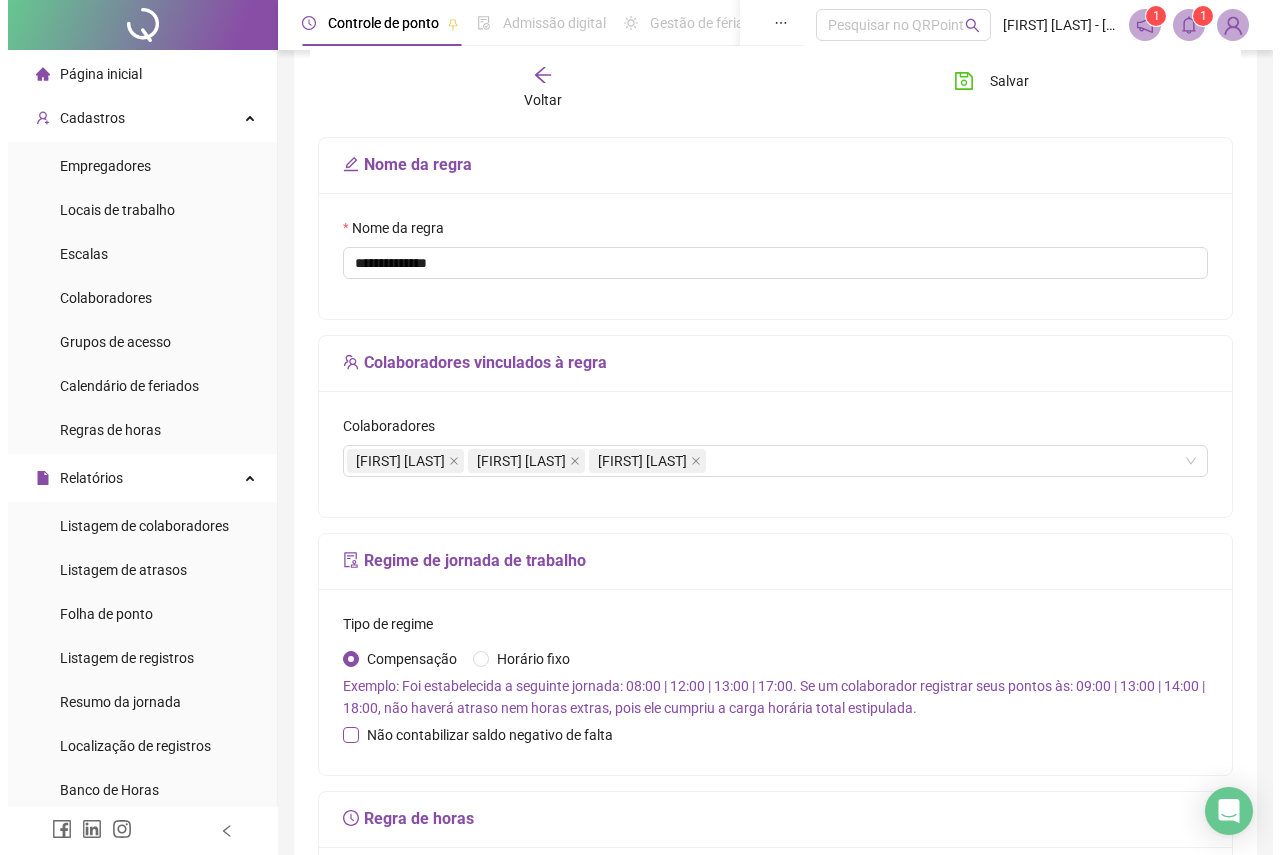 scroll, scrollTop: 0, scrollLeft: 0, axis: both 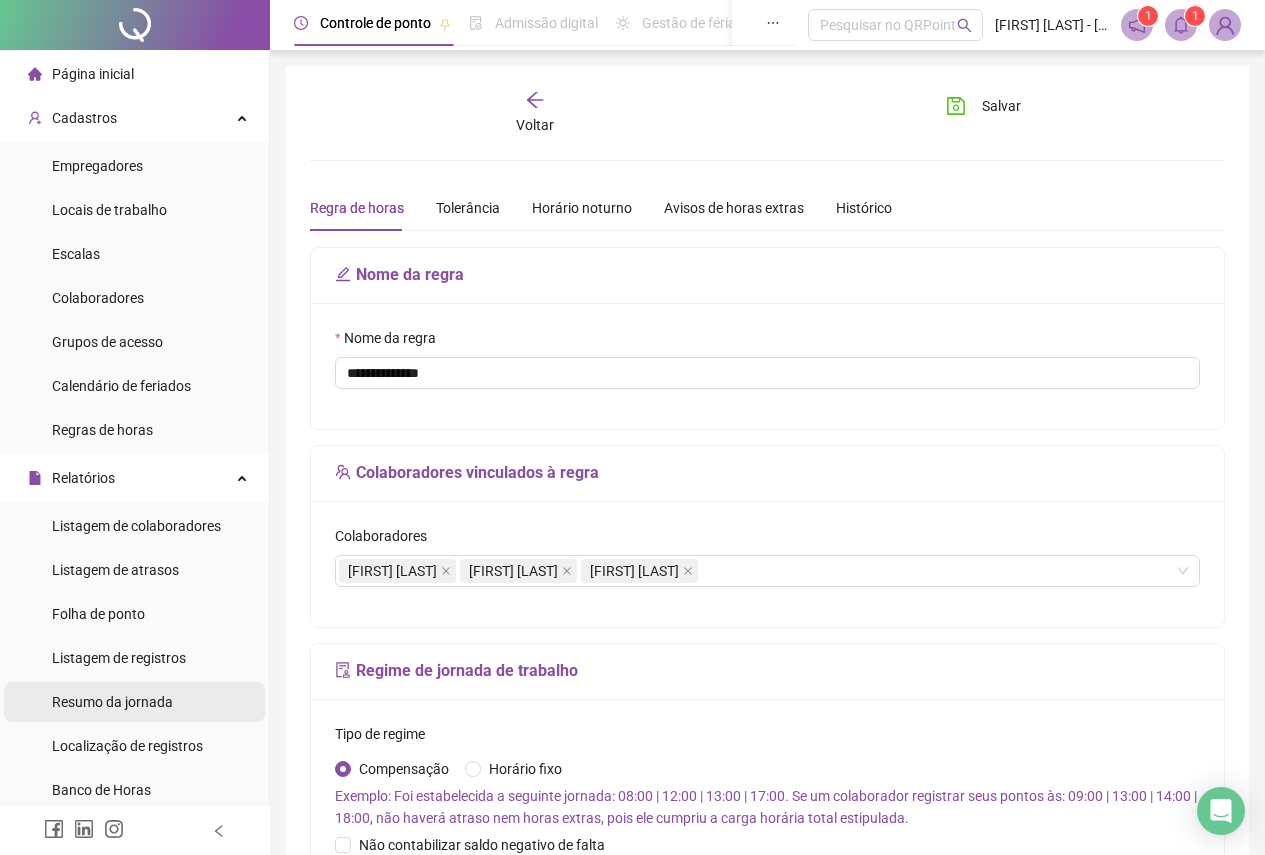 click on "Resumo da jornada" at bounding box center (134, 702) 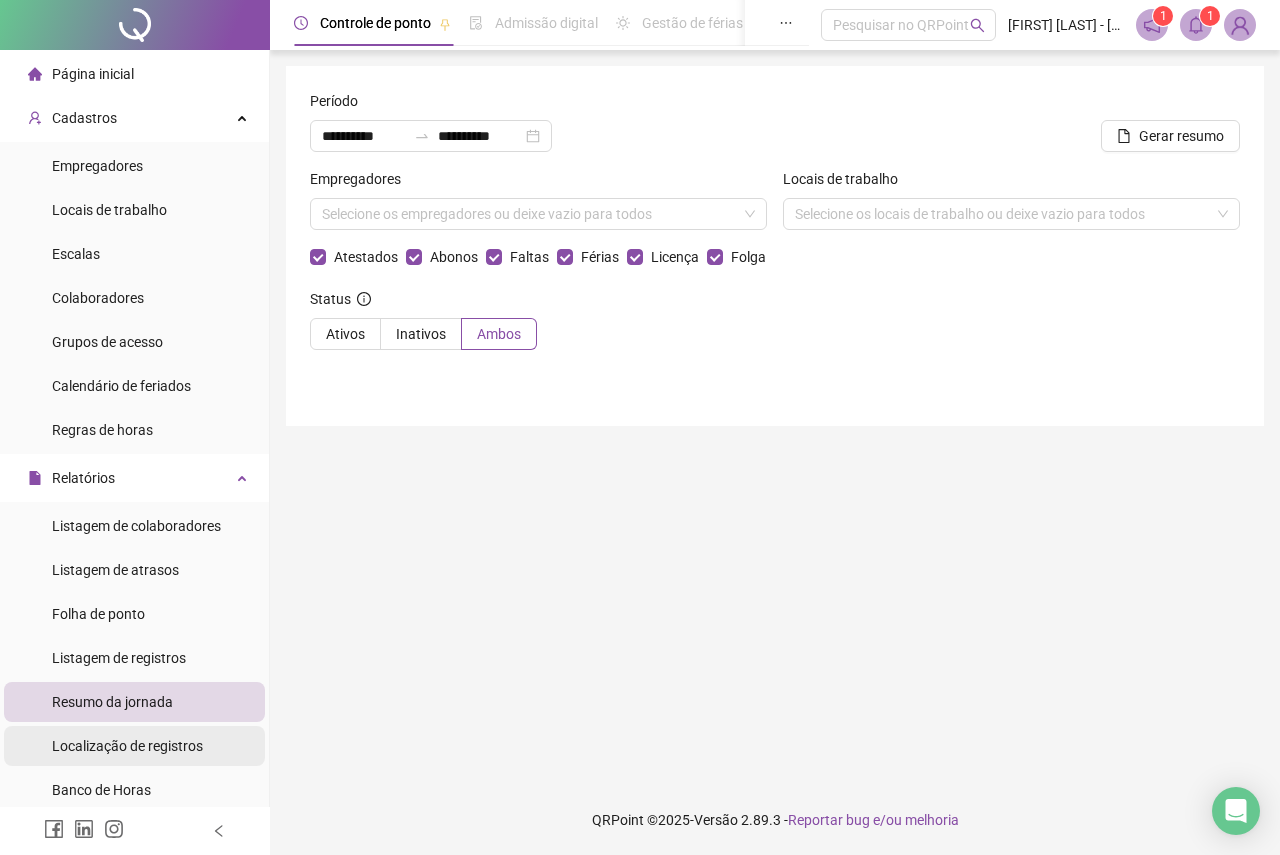 scroll, scrollTop: 167, scrollLeft: 0, axis: vertical 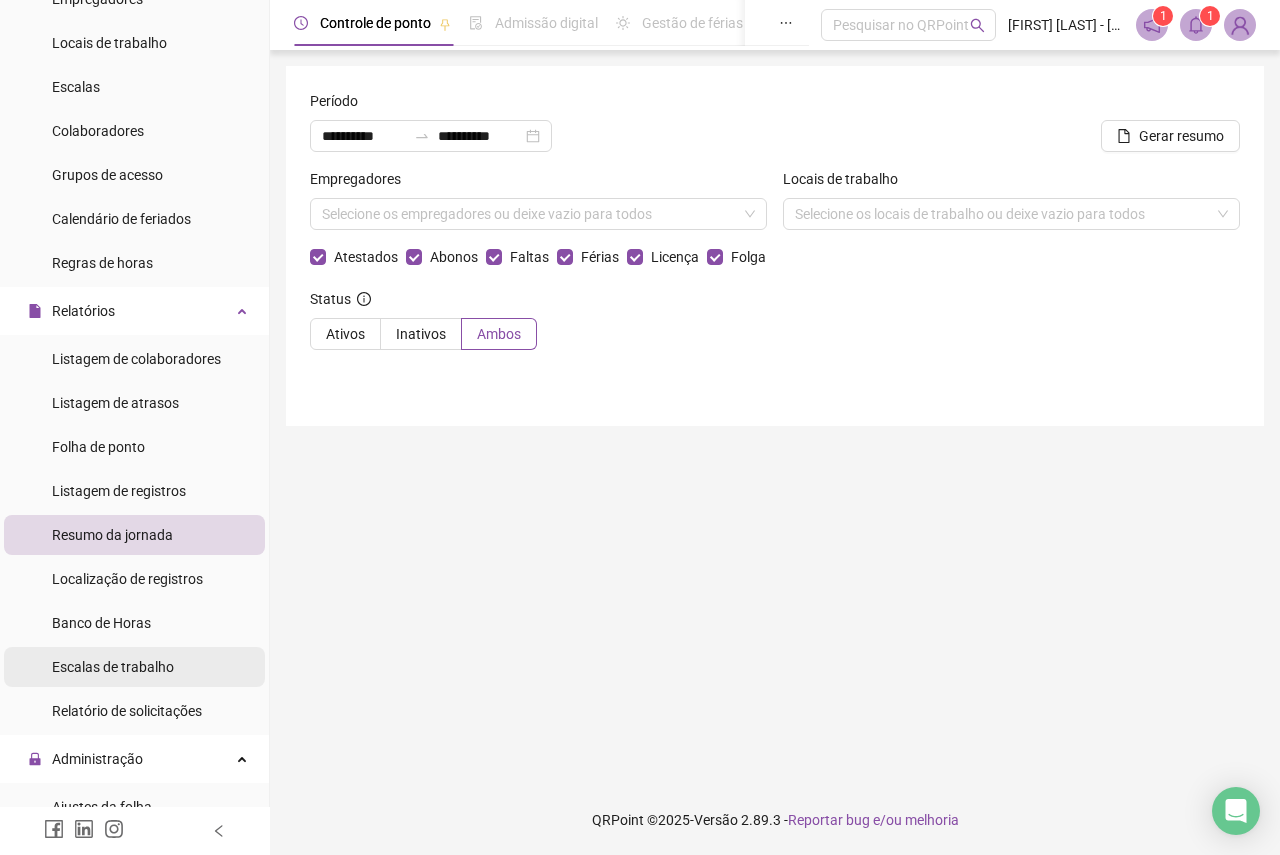 click on "Escalas de trabalho" at bounding box center (134, 667) 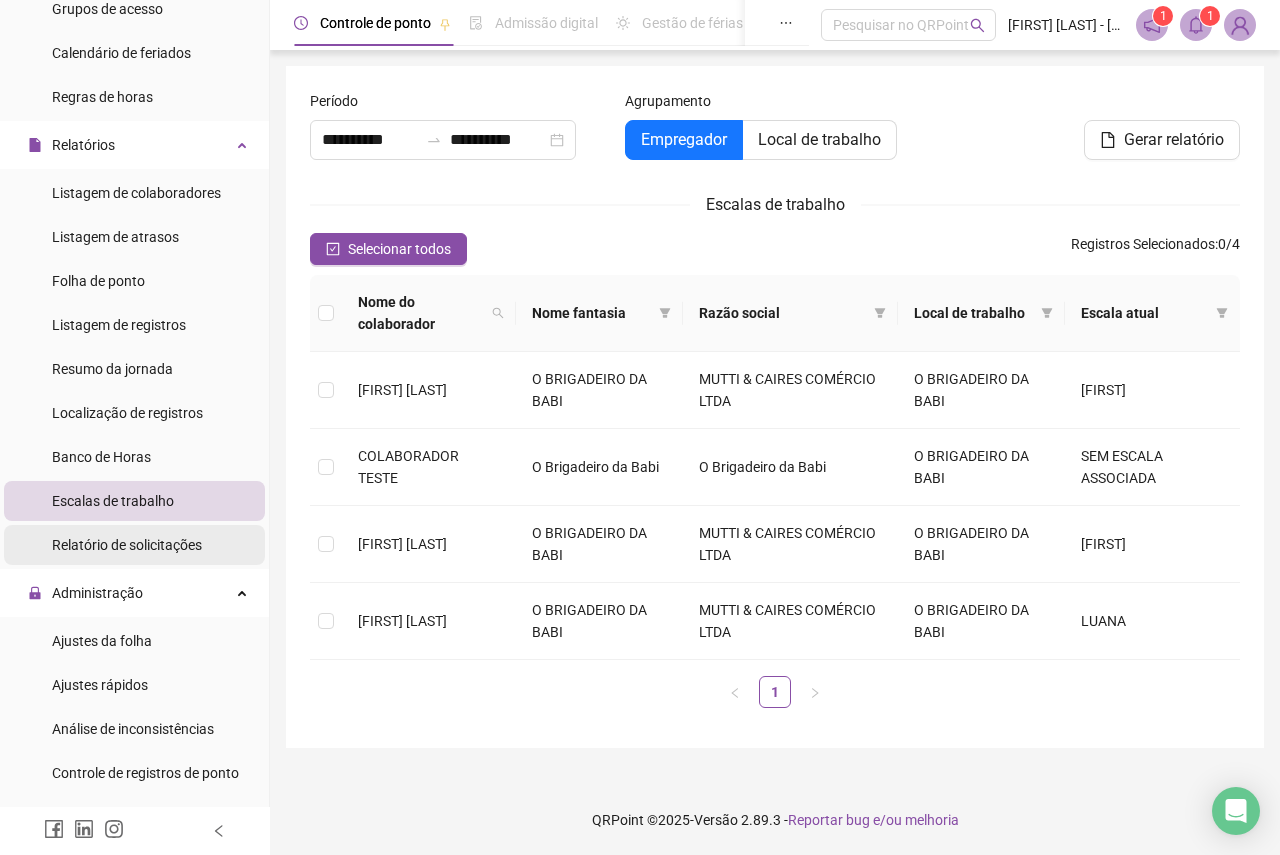 scroll, scrollTop: 500, scrollLeft: 0, axis: vertical 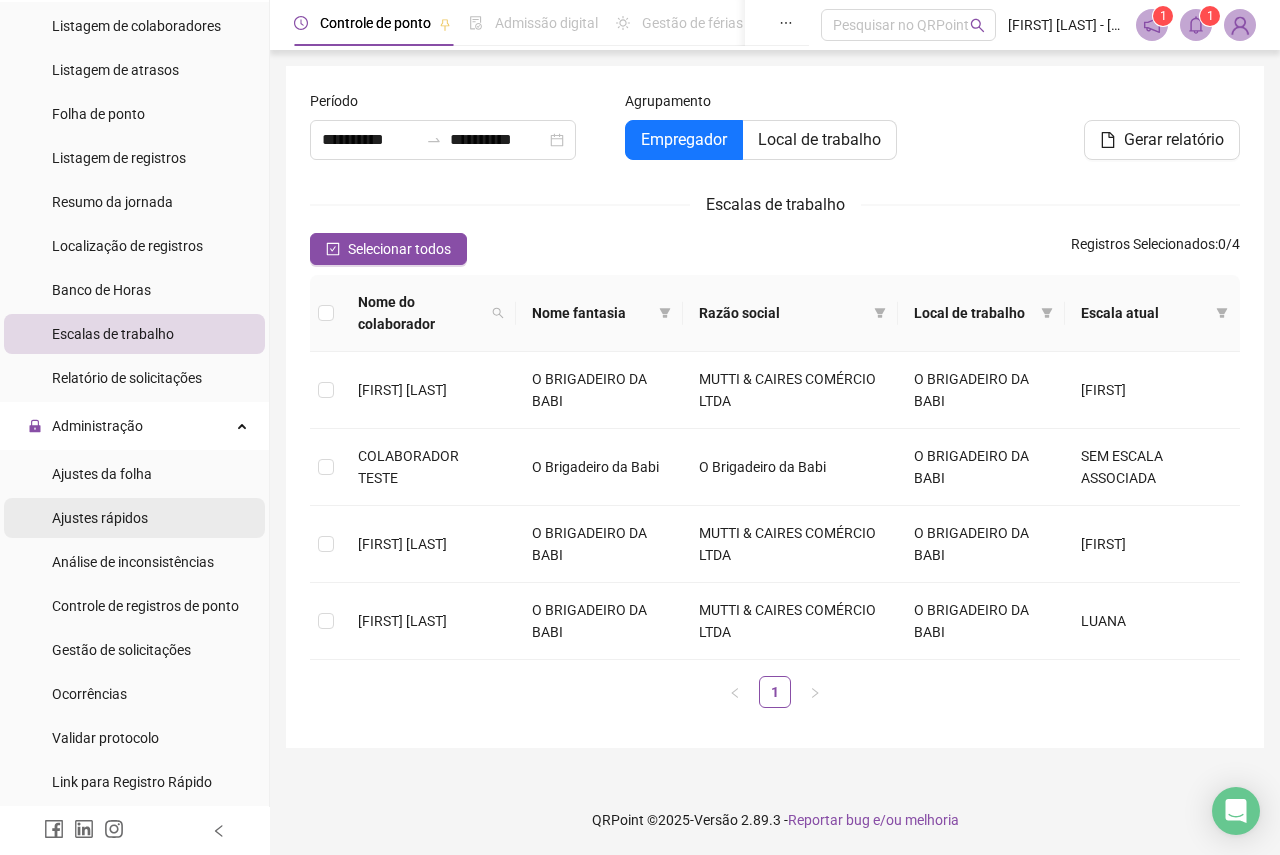 click on "Ajustes rápidos" at bounding box center [134, 518] 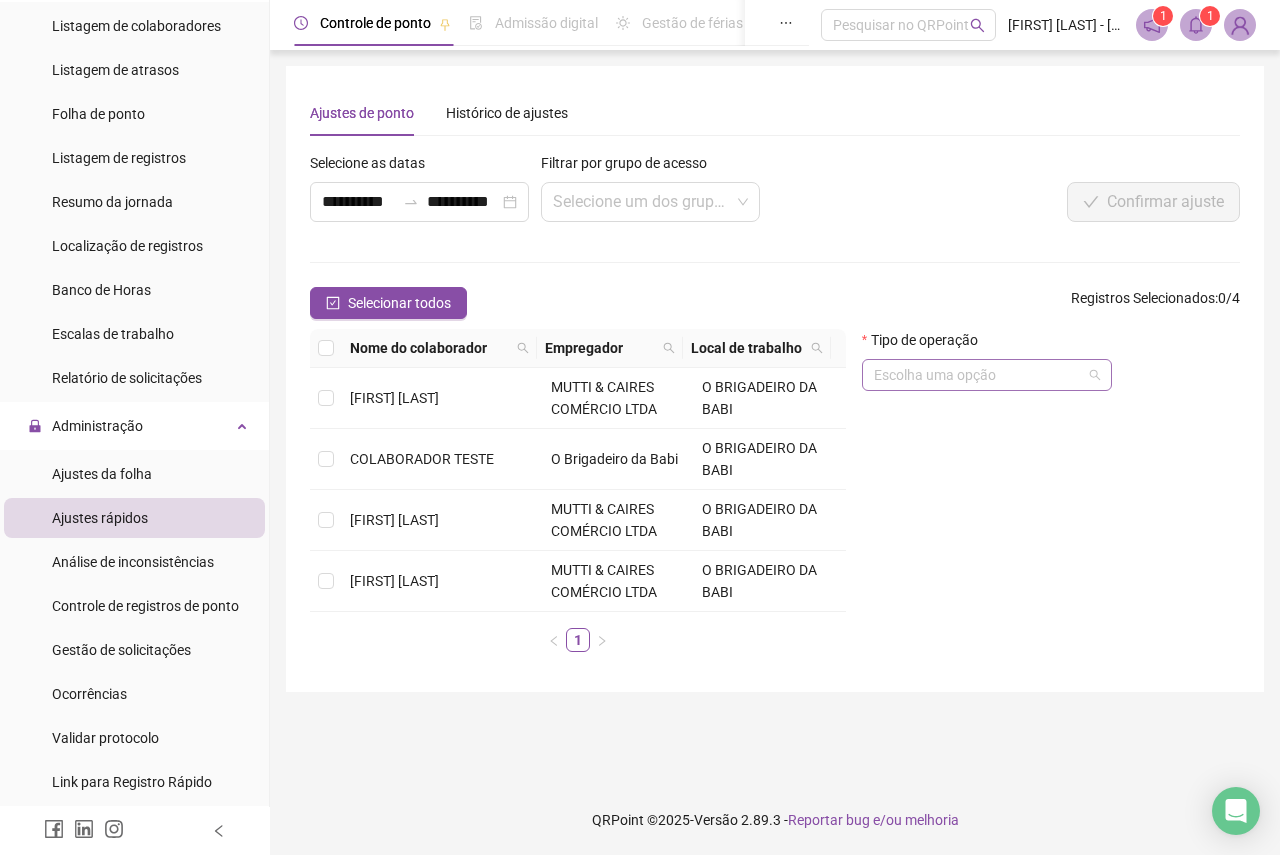 click at bounding box center [978, 375] 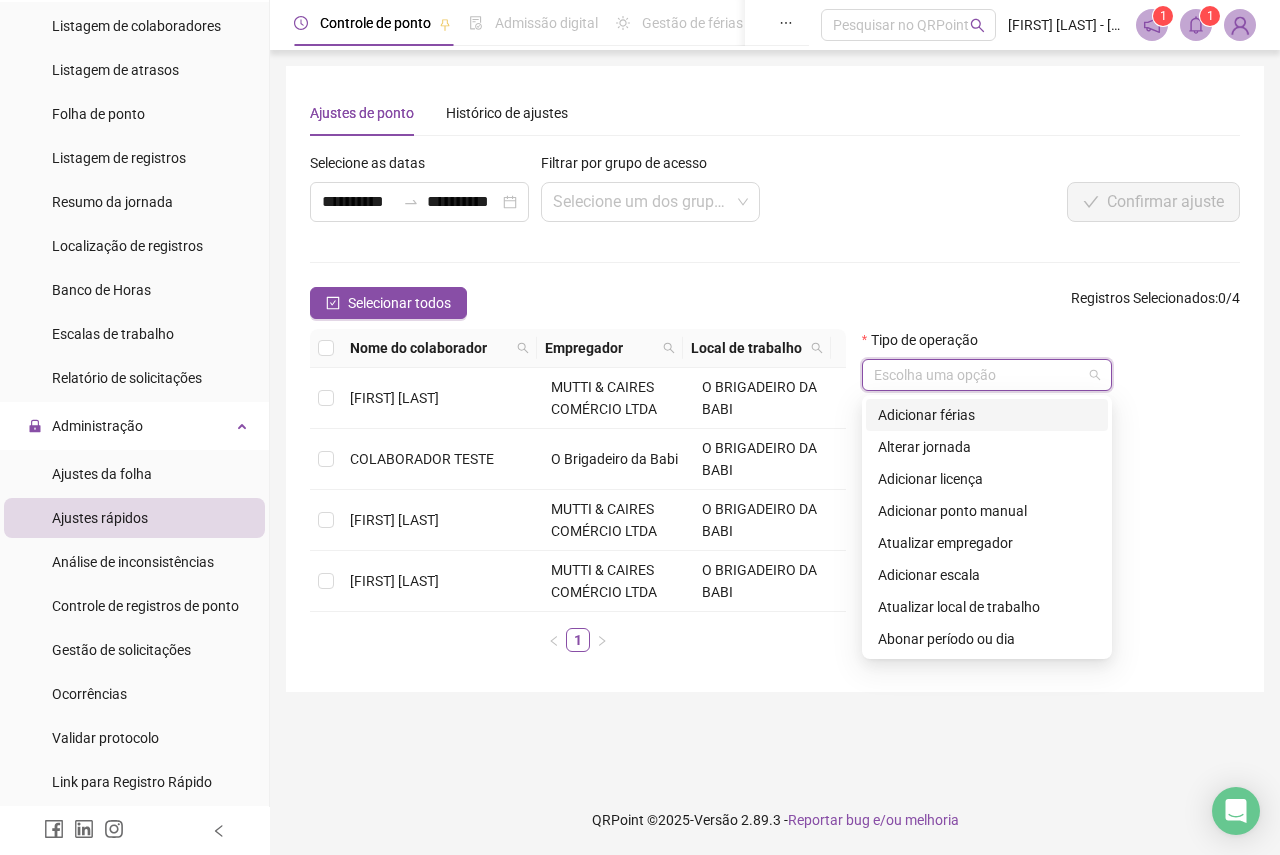 click on "Tipo de operação Escolha uma opção" at bounding box center [1051, 498] 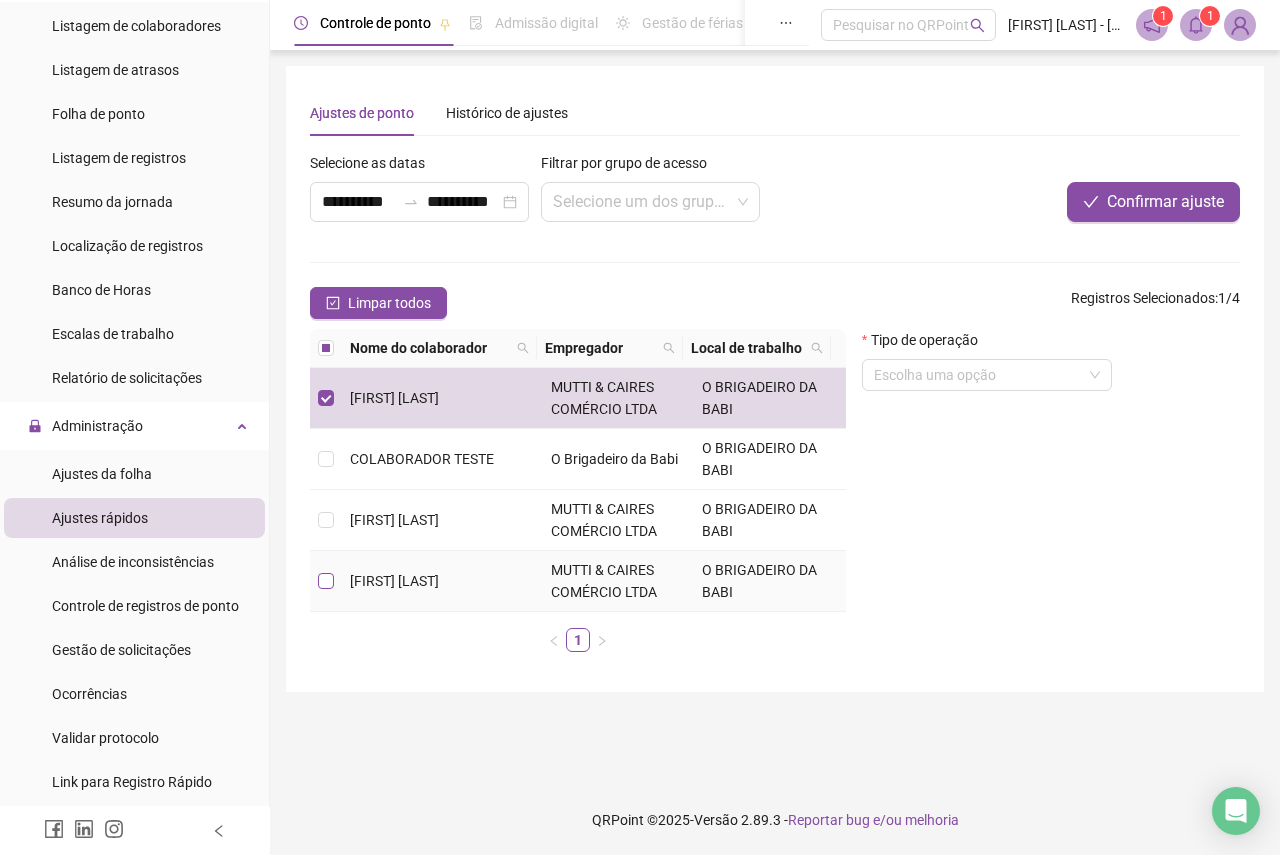click at bounding box center (326, 581) 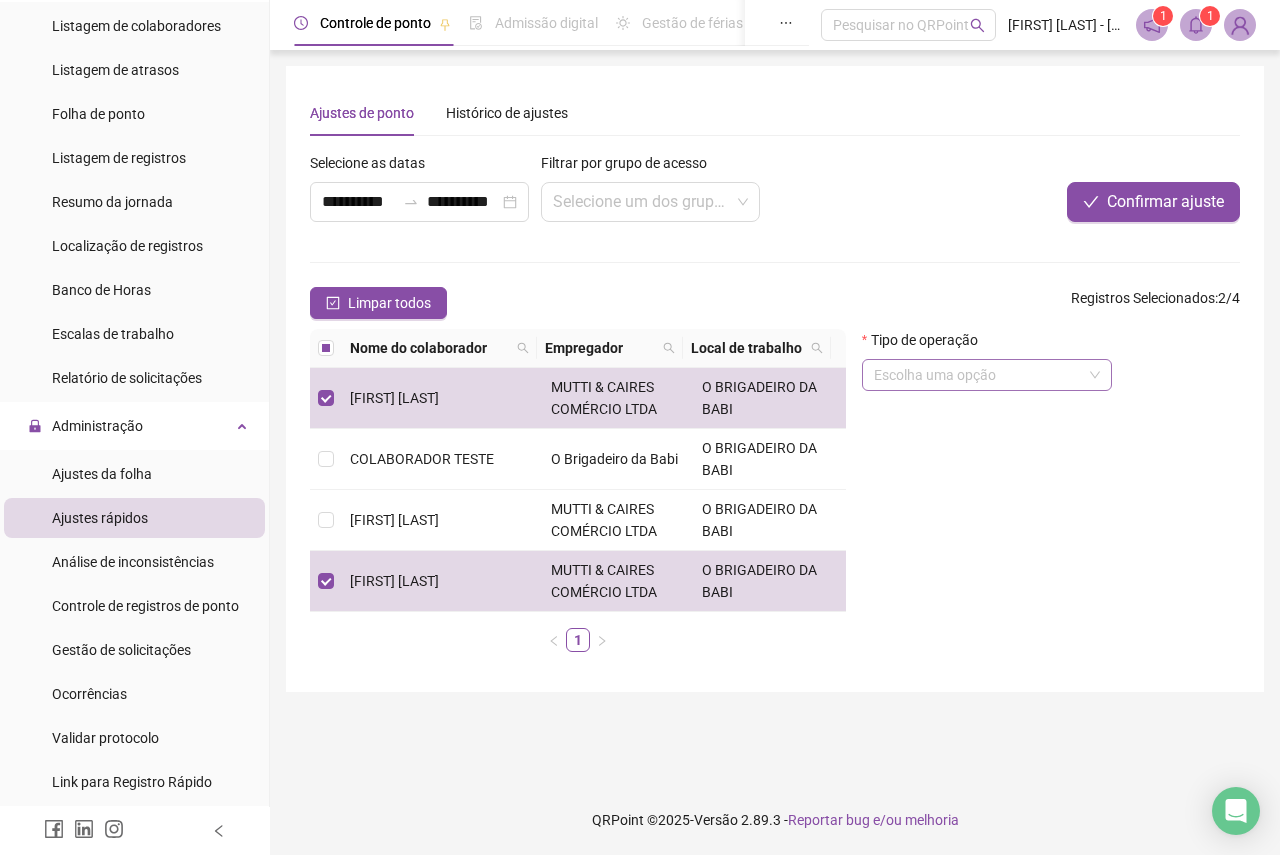 click at bounding box center (978, 375) 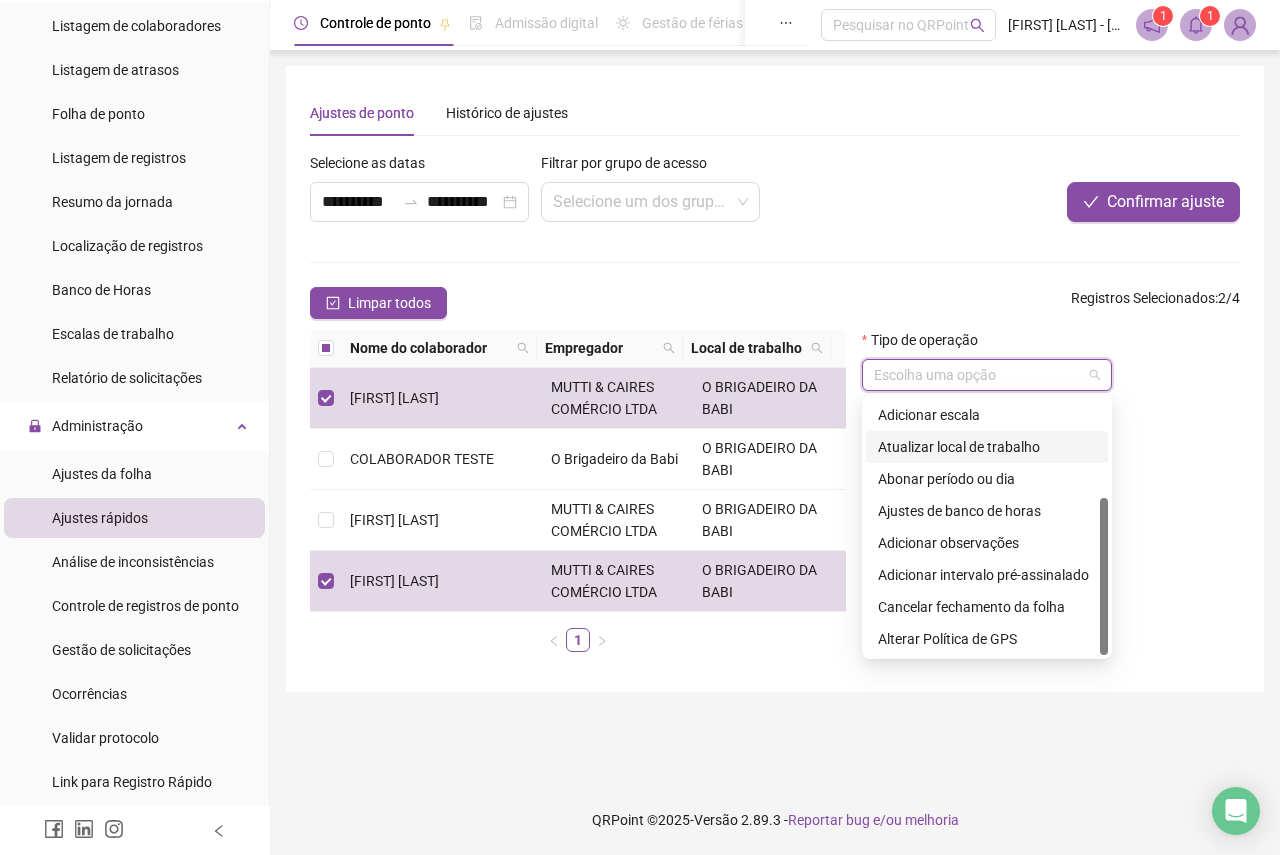 scroll, scrollTop: 0, scrollLeft: 0, axis: both 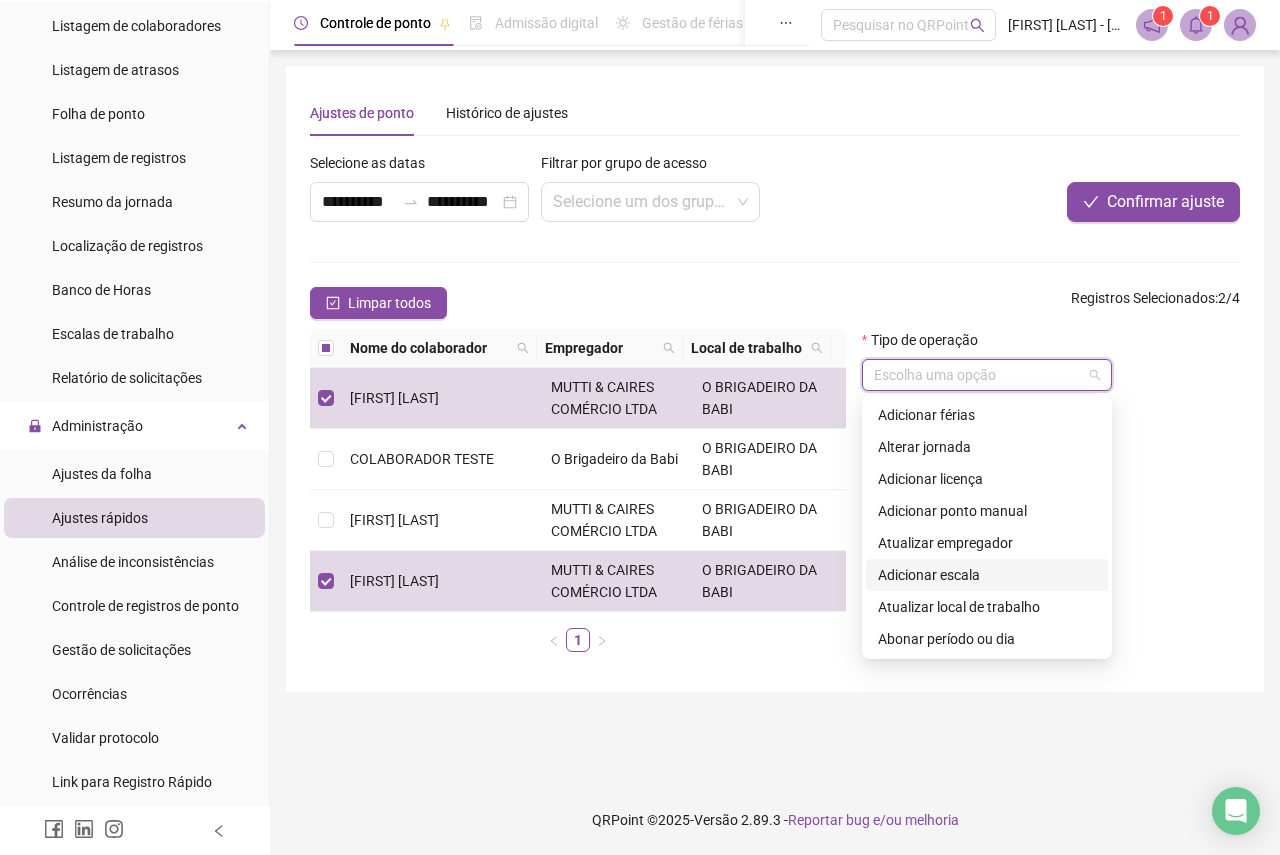 click on "Adicionar escala" at bounding box center [987, 575] 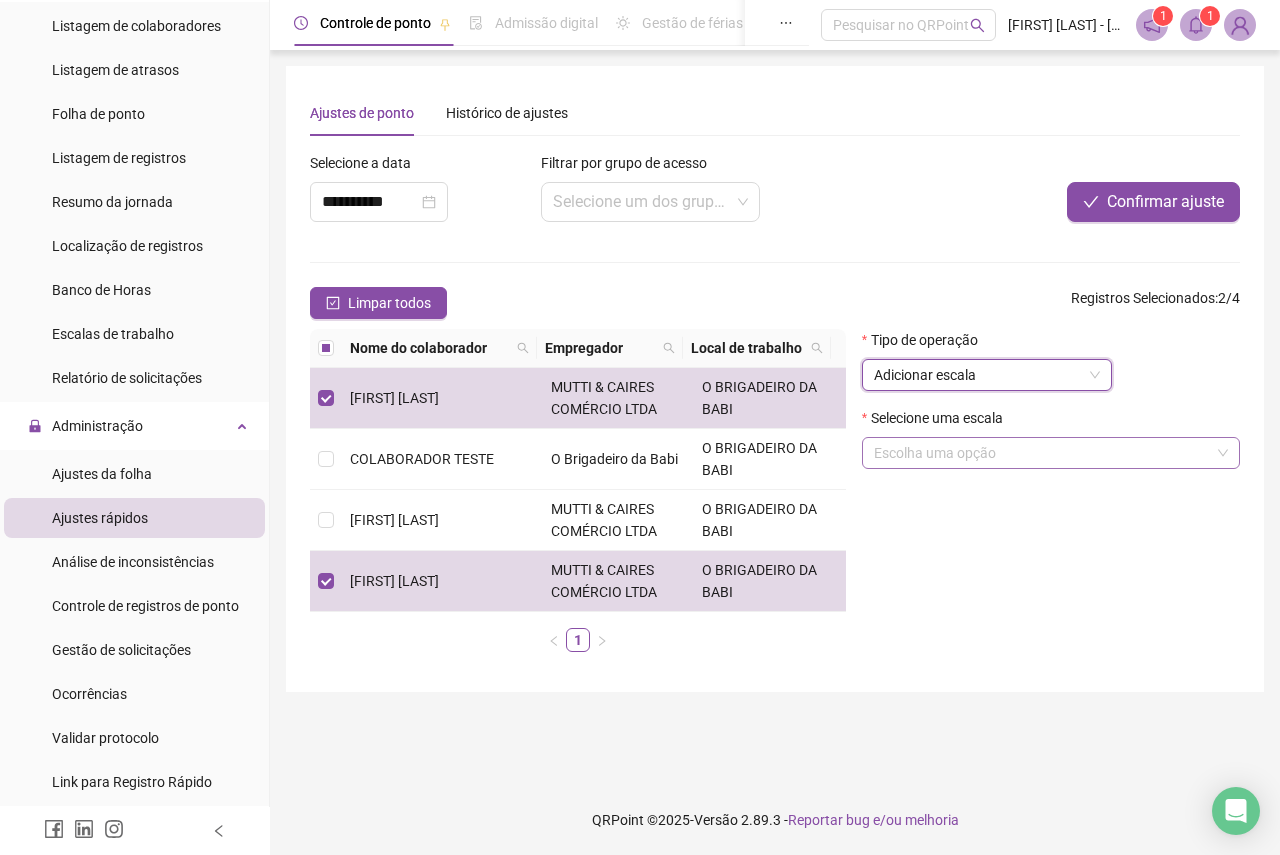 click at bounding box center [1042, 453] 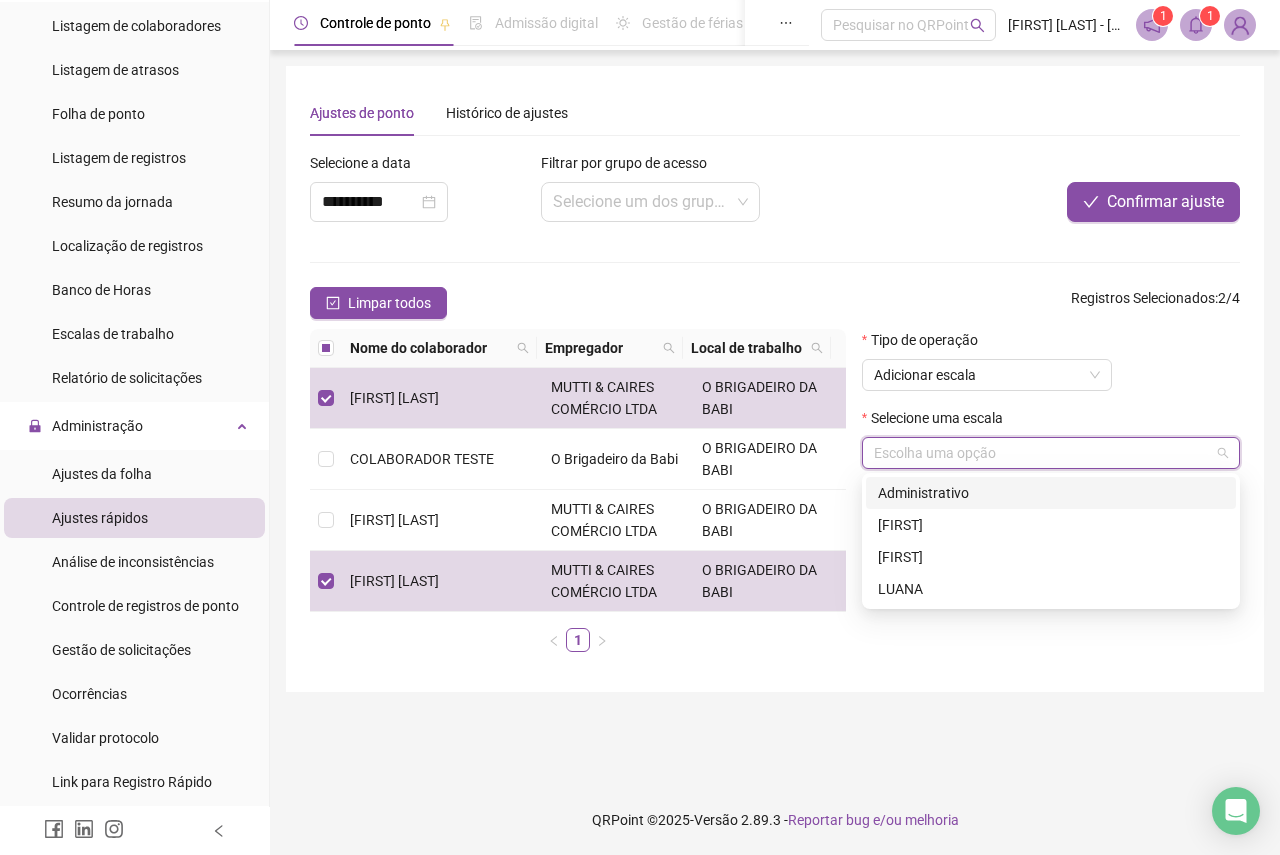 click on "Tipo de operação Adicionar escala" at bounding box center (1051, 368) 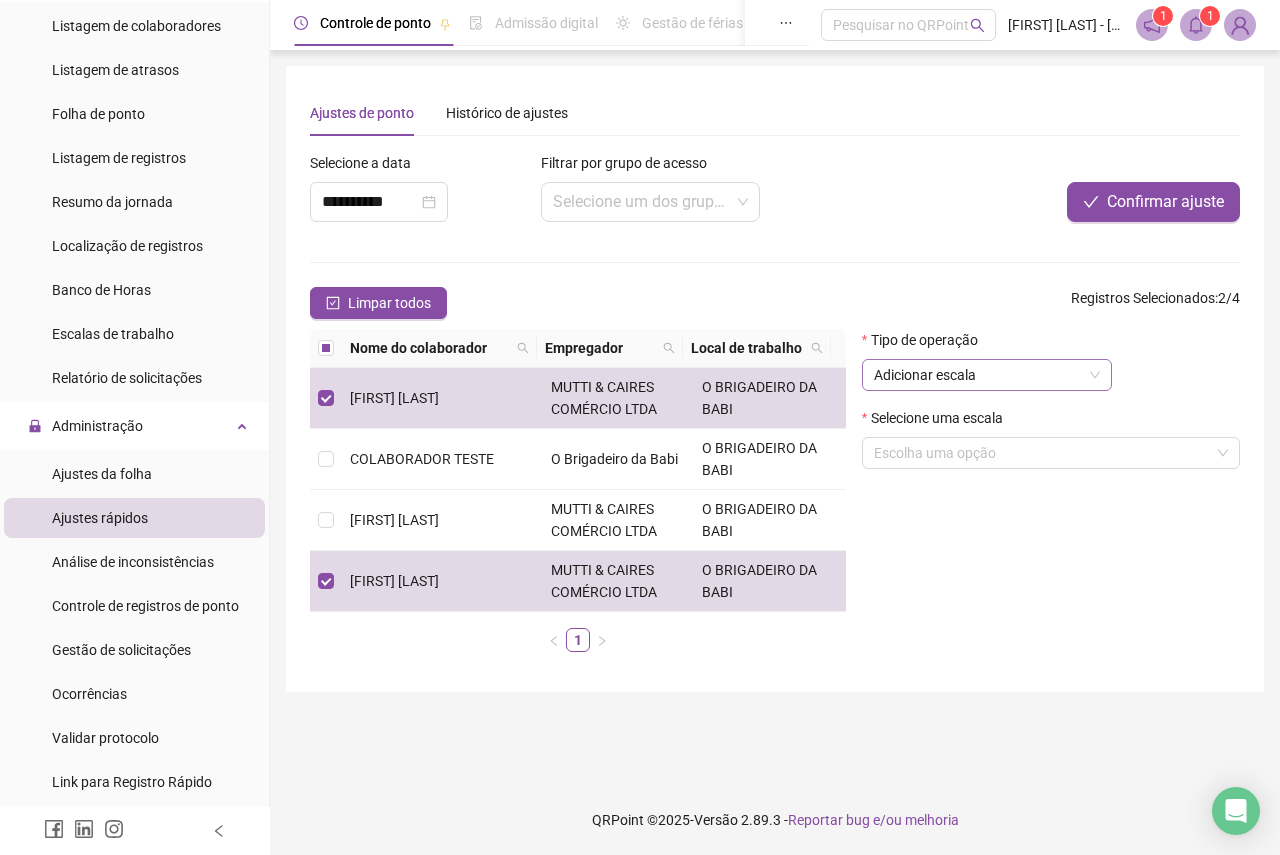 click on "Adicionar escala" at bounding box center [987, 375] 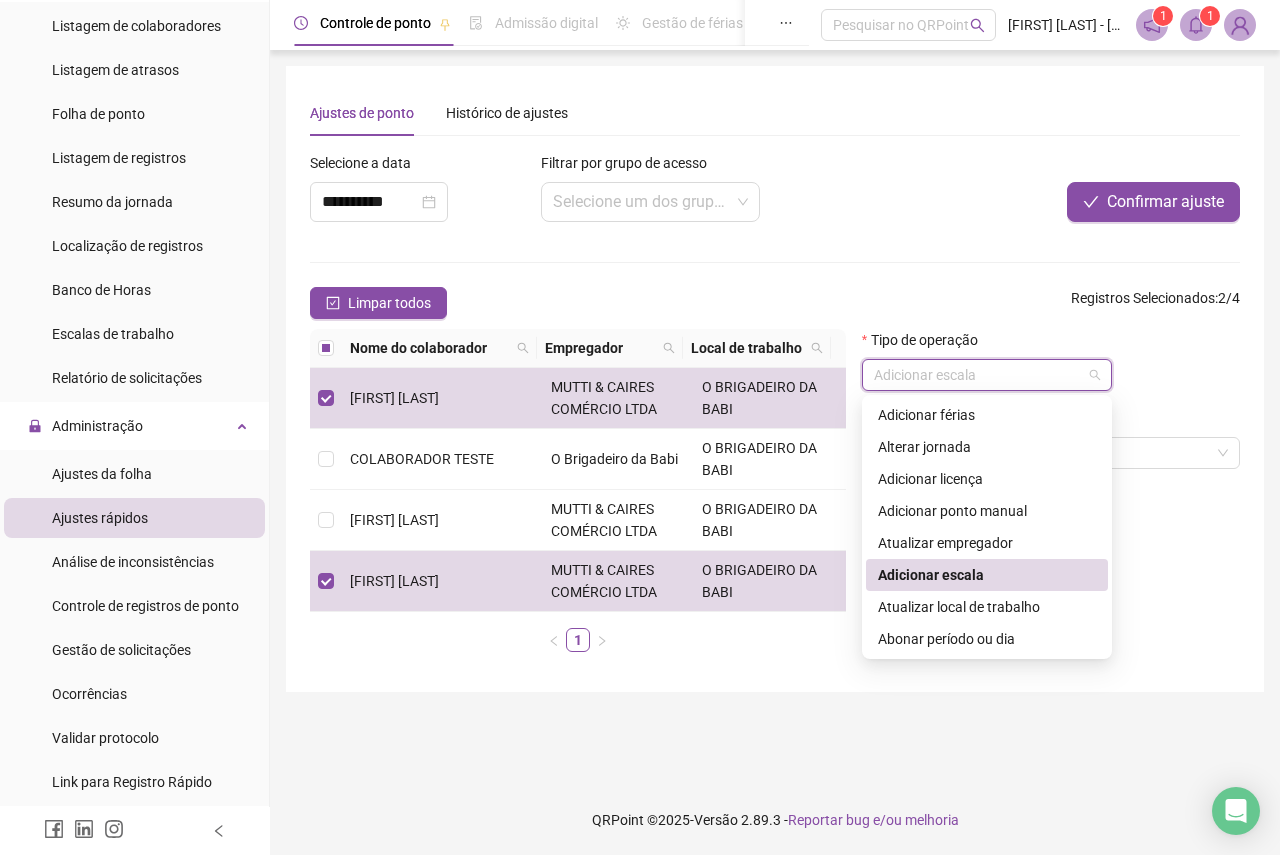 click on "Tipo de operação Adicionar escala" at bounding box center [1051, 368] 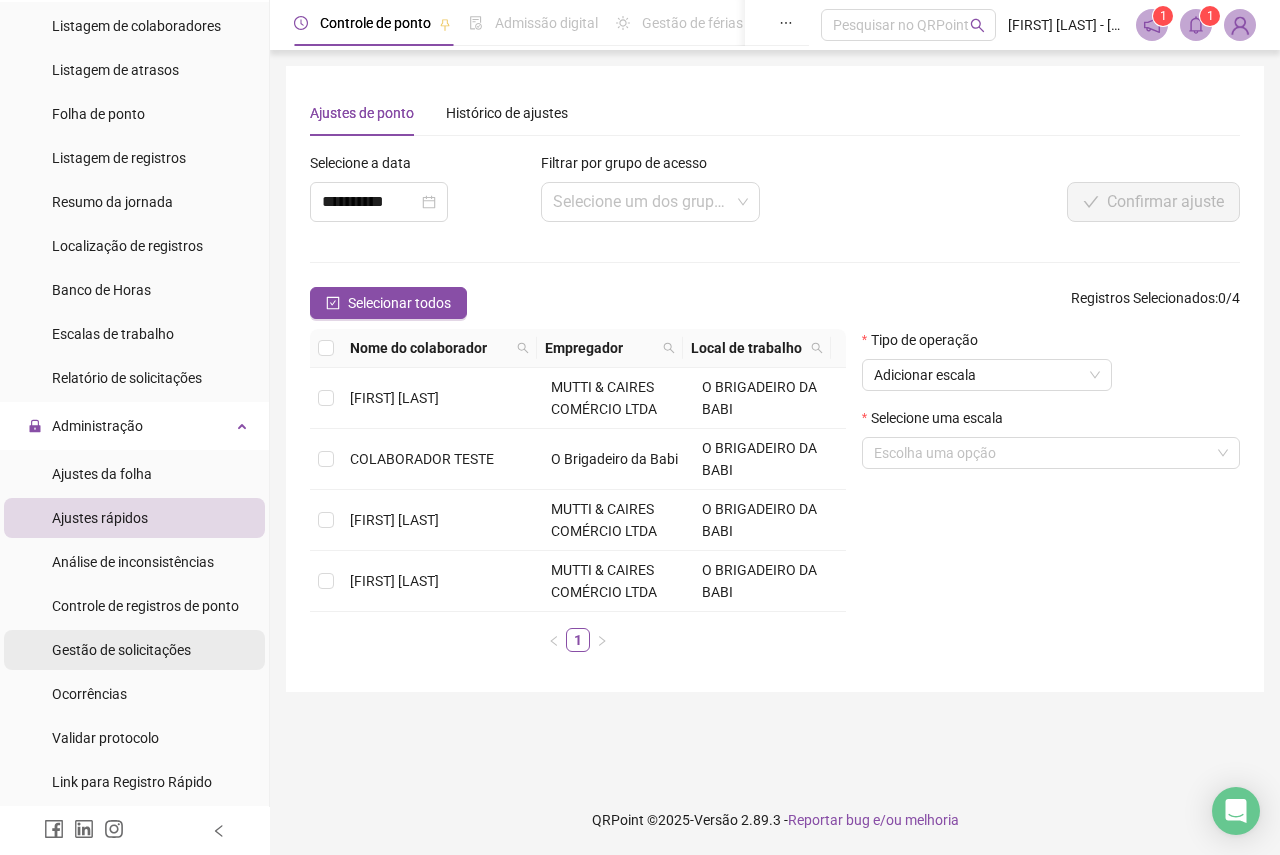 scroll, scrollTop: 667, scrollLeft: 0, axis: vertical 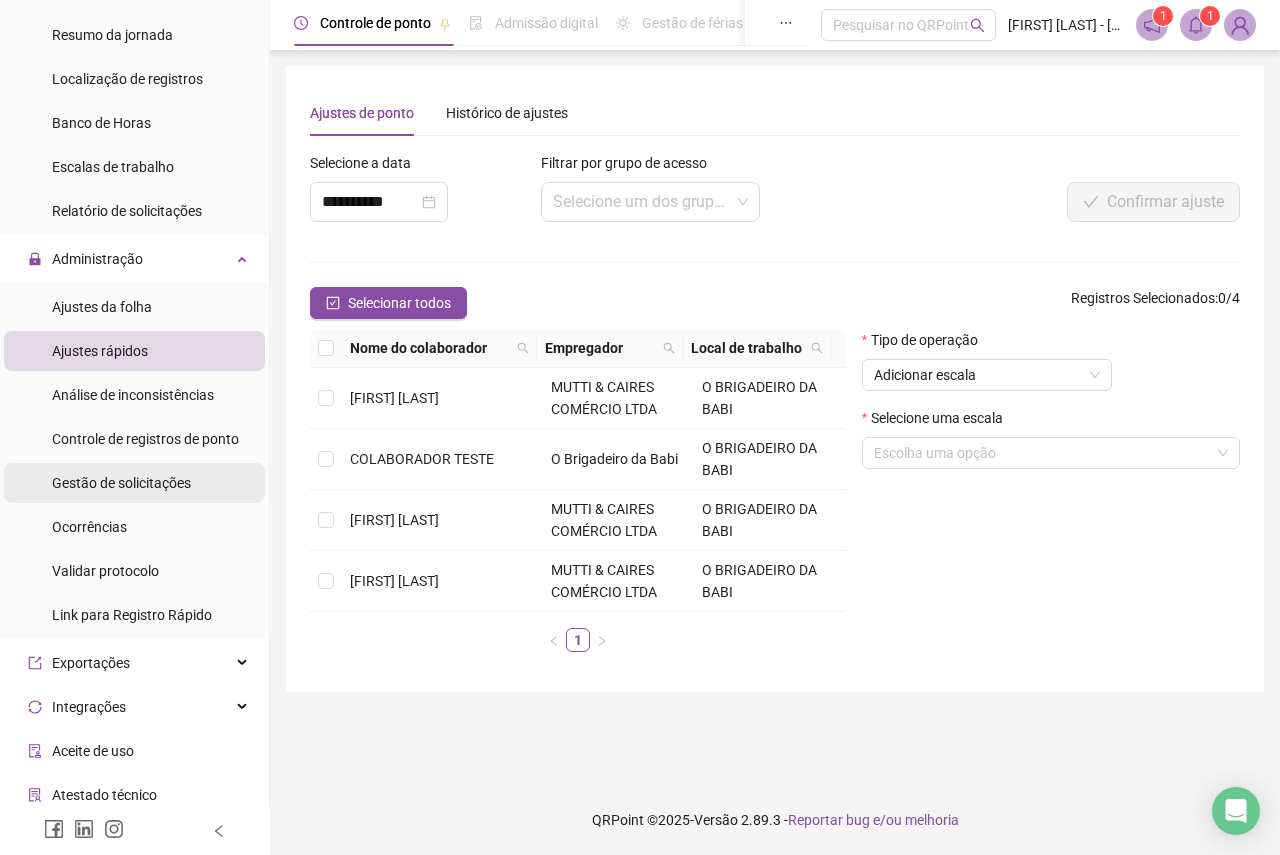 click on "Exportações" at bounding box center [134, 663] 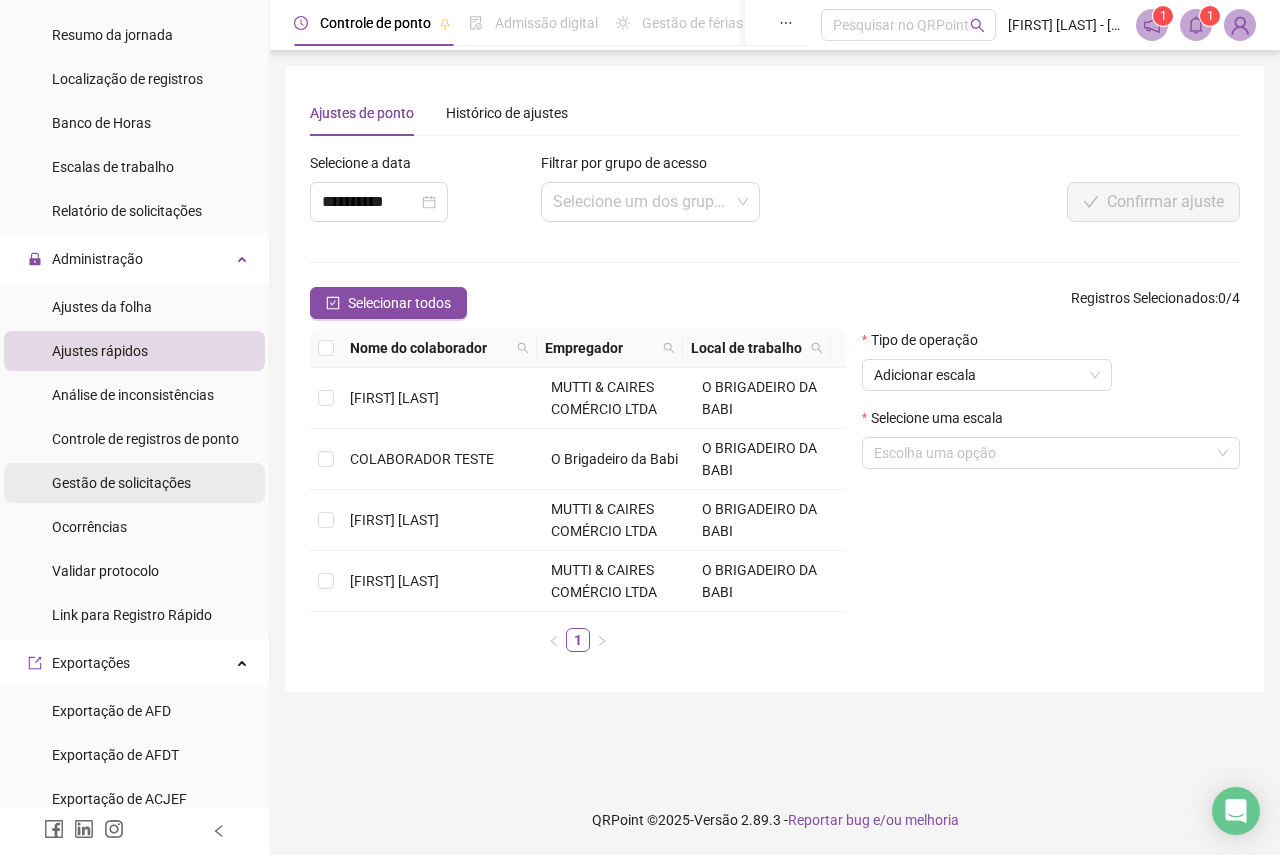 click on "Exportações" at bounding box center (134, 663) 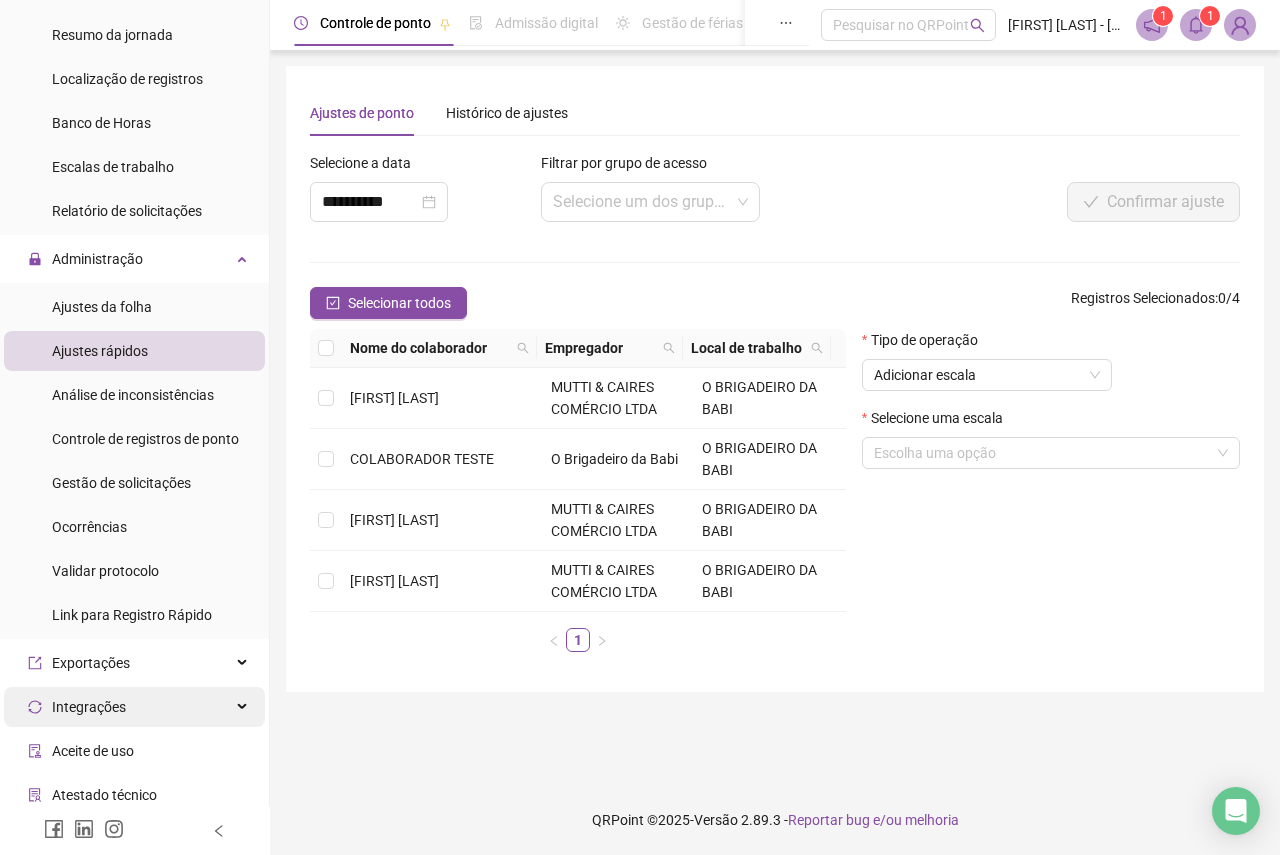 scroll, scrollTop: 807, scrollLeft: 0, axis: vertical 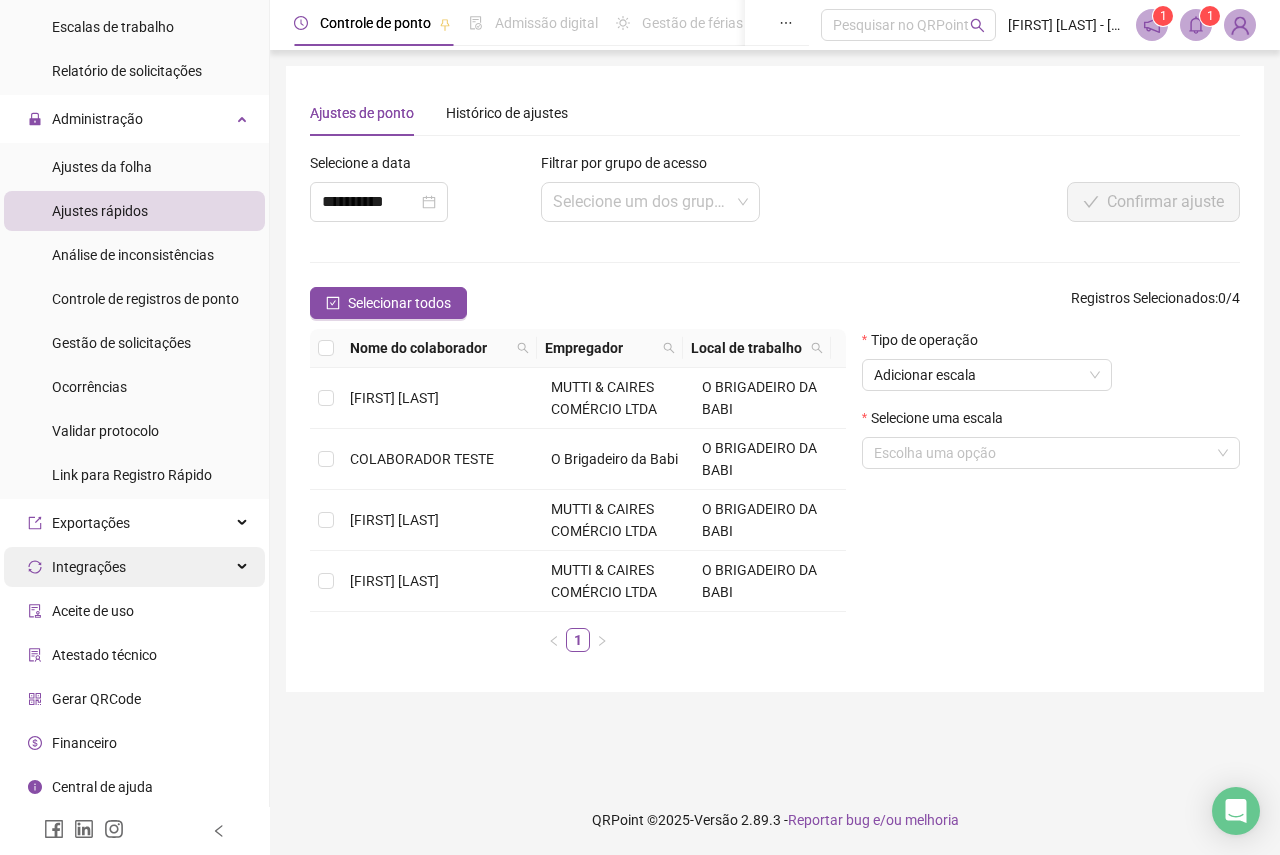 click on "Integrações" at bounding box center (134, 567) 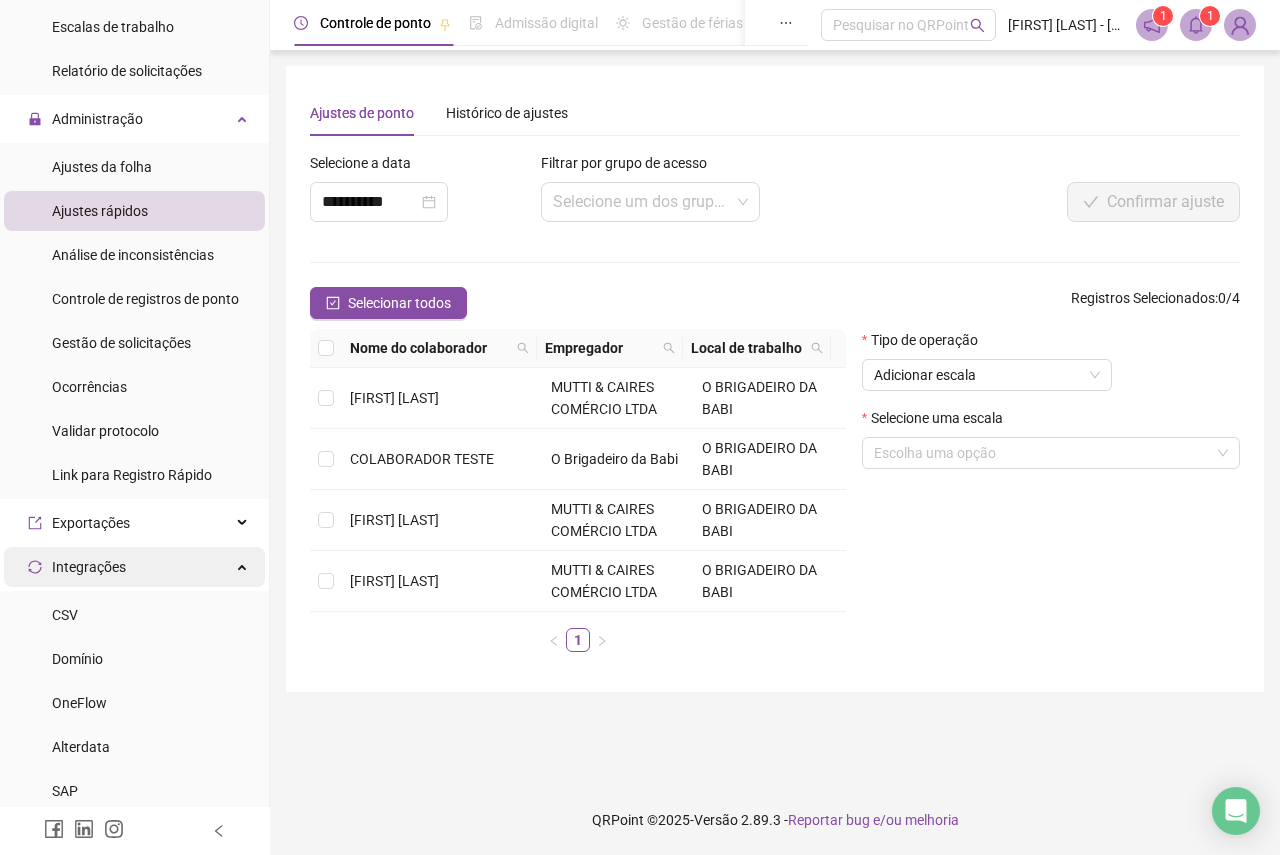 click on "Integrações" at bounding box center [134, 567] 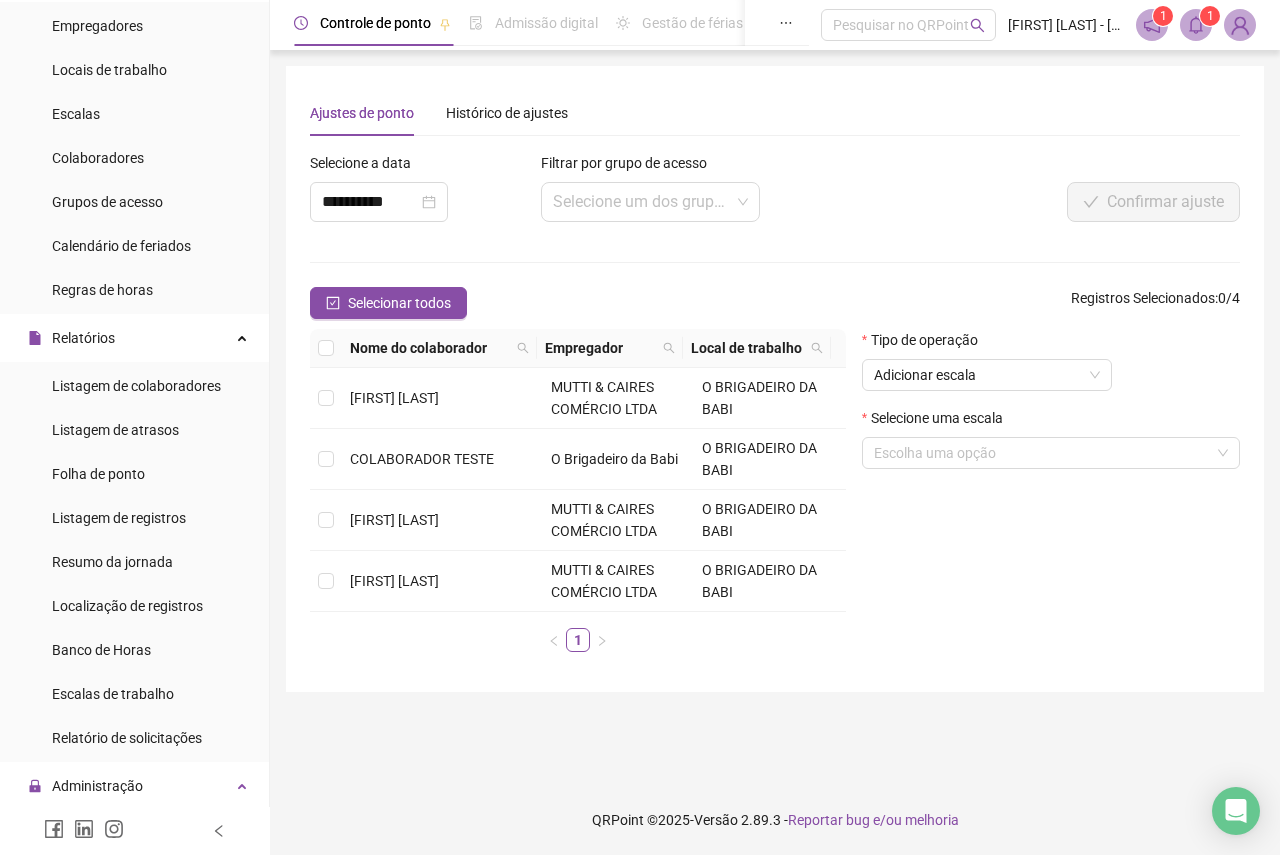 scroll, scrollTop: 0, scrollLeft: 0, axis: both 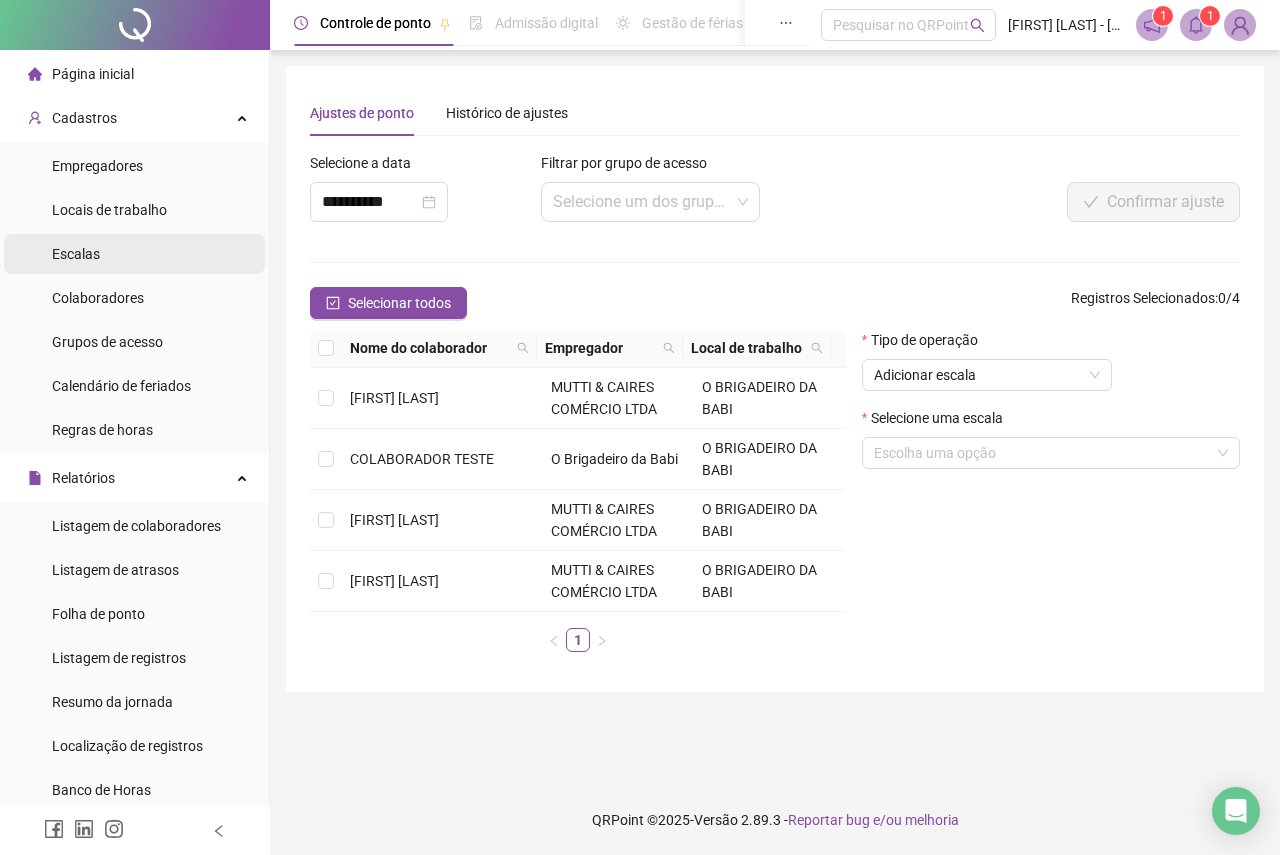 click on "Escalas" at bounding box center (134, 254) 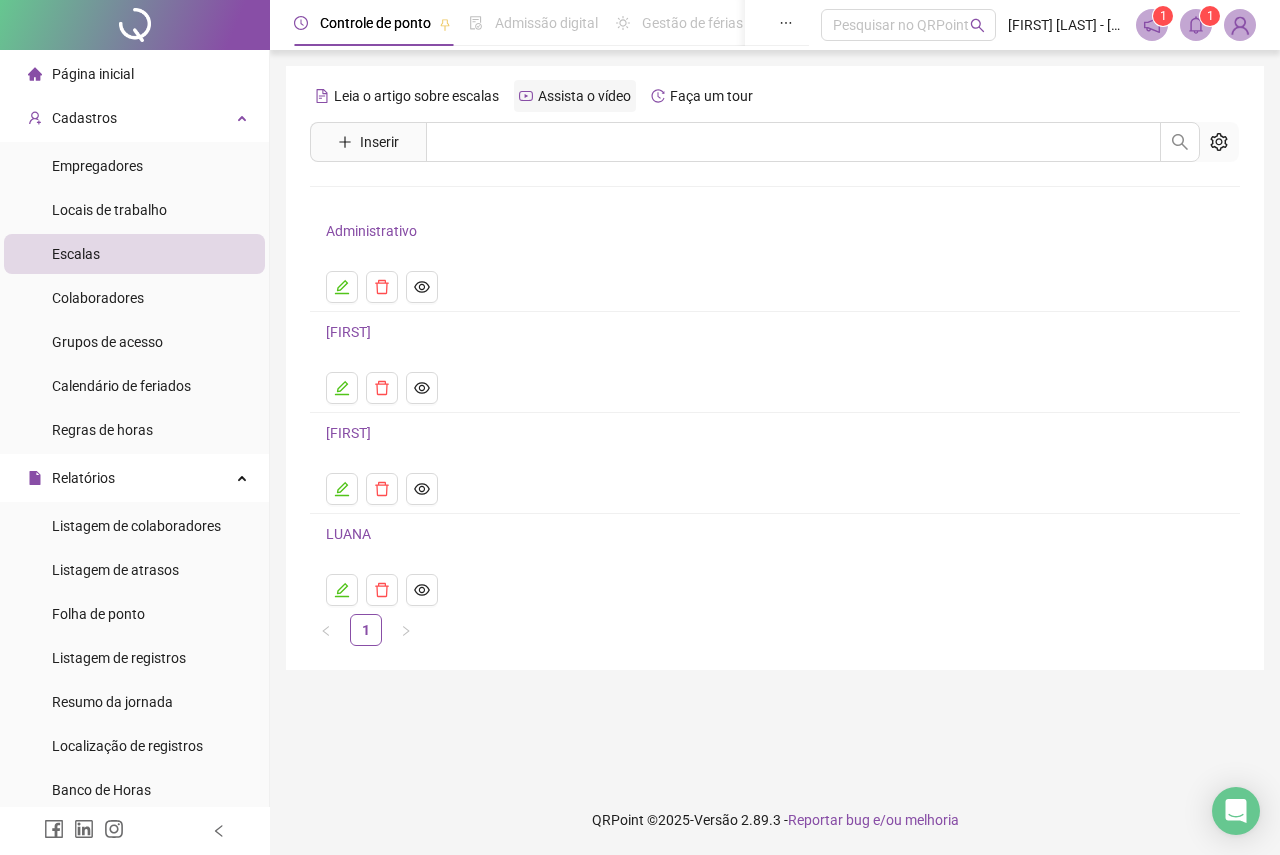 click on "Assista o vídeo" at bounding box center (584, 96) 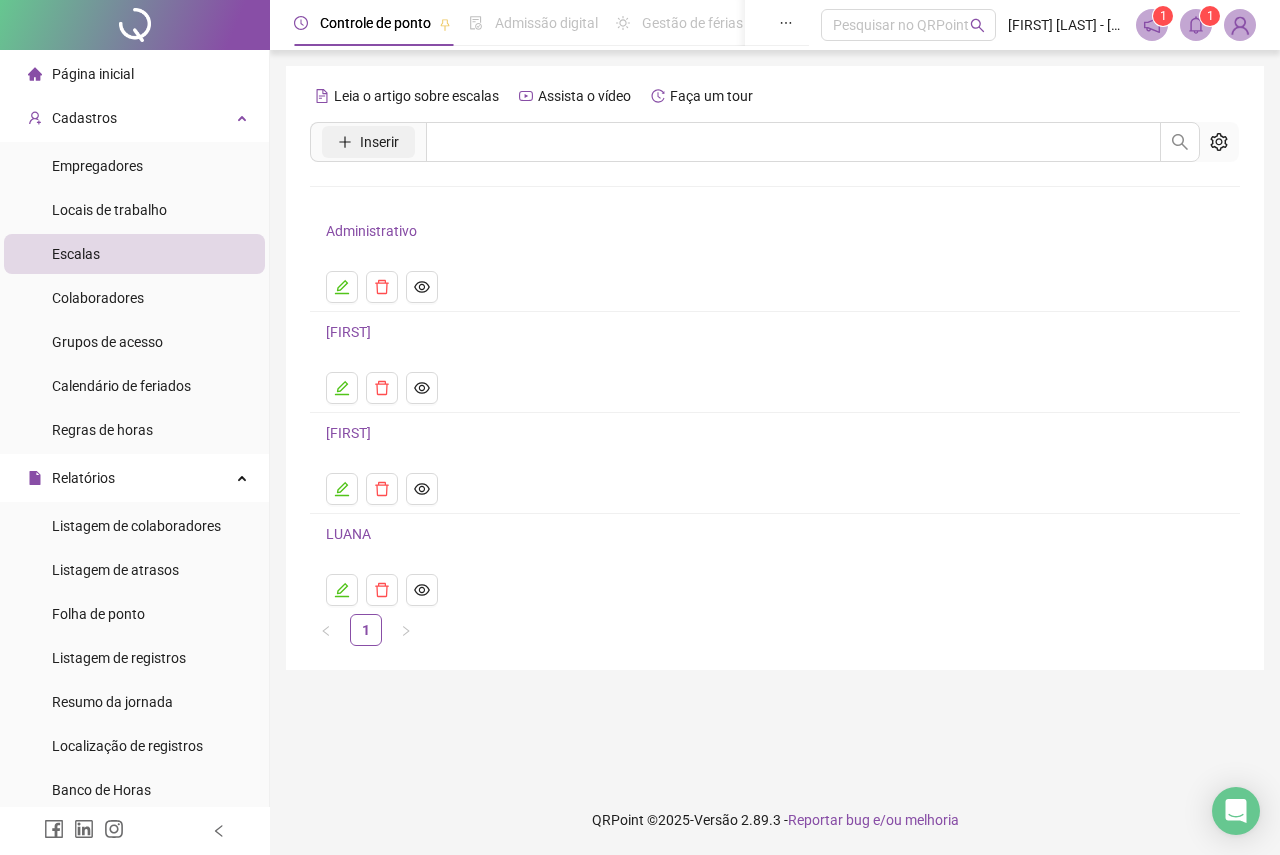 click on "Inserir" at bounding box center [368, 142] 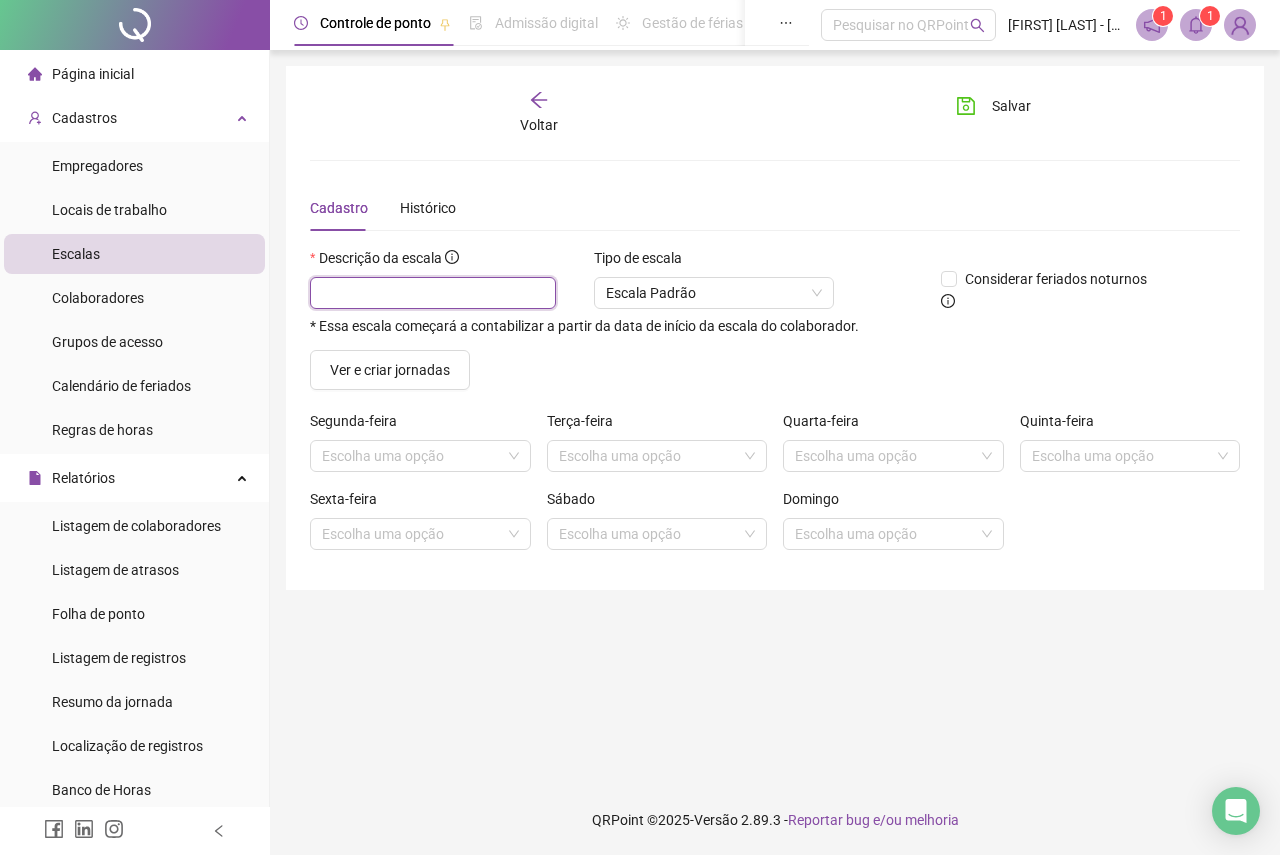click at bounding box center (433, 293) 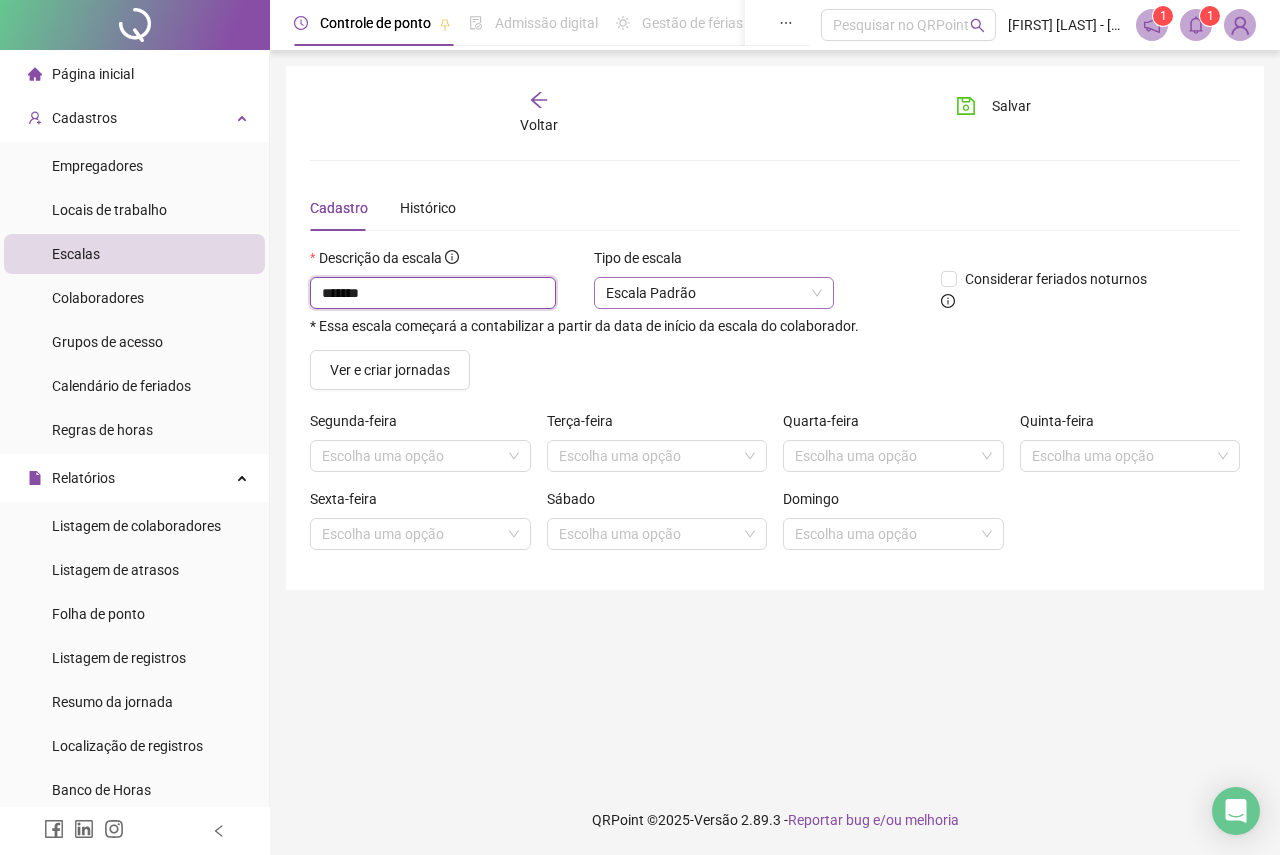click on "Escala Padrão" at bounding box center (714, 293) 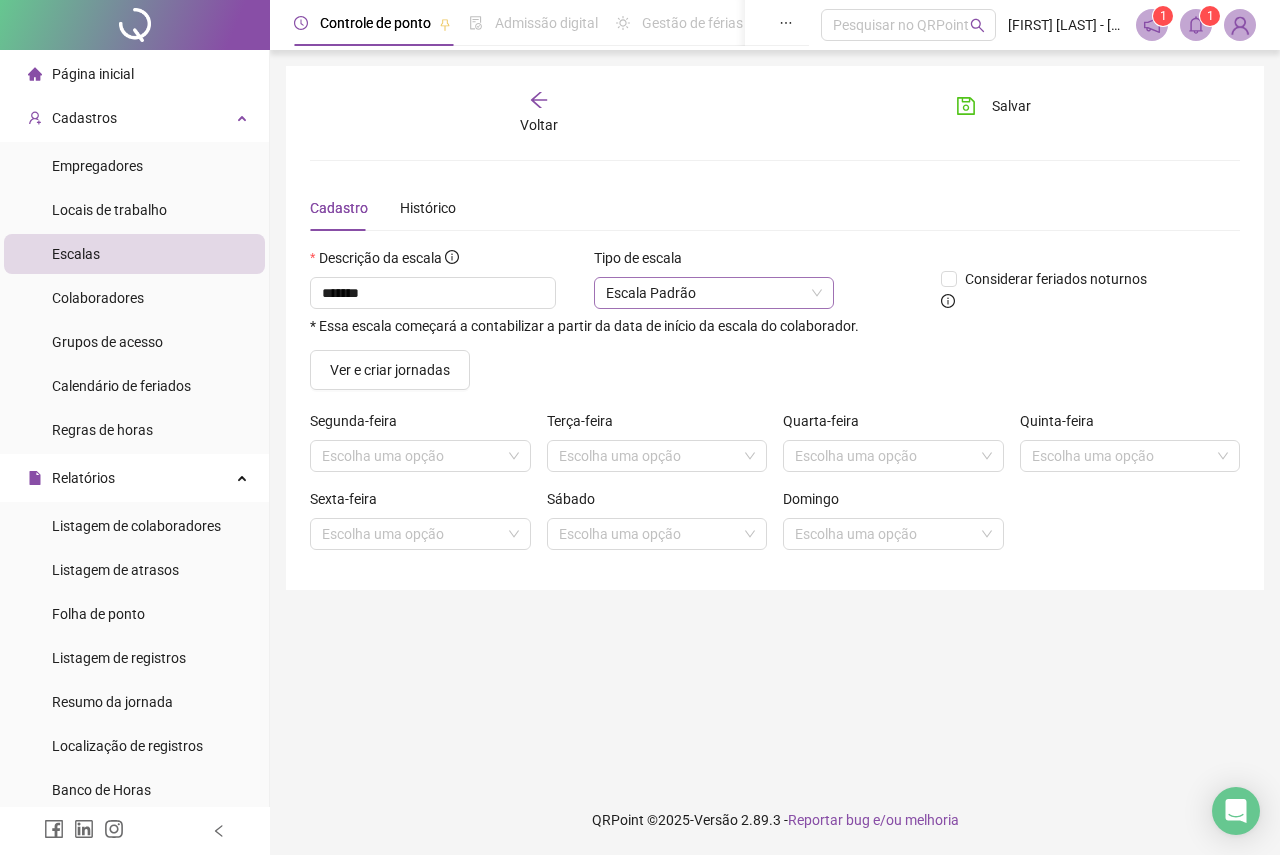 click on "Escala Padrão" at bounding box center (714, 293) 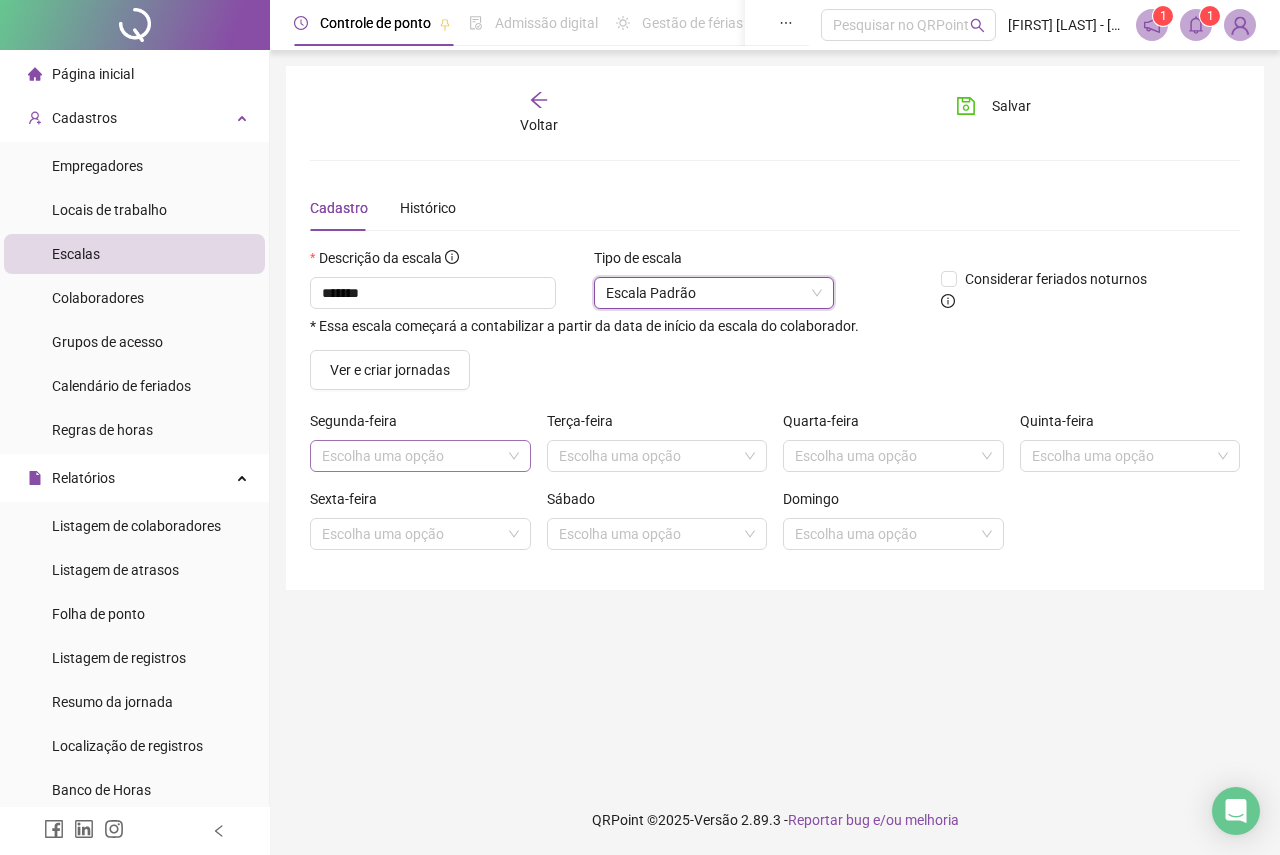 click at bounding box center [411, 456] 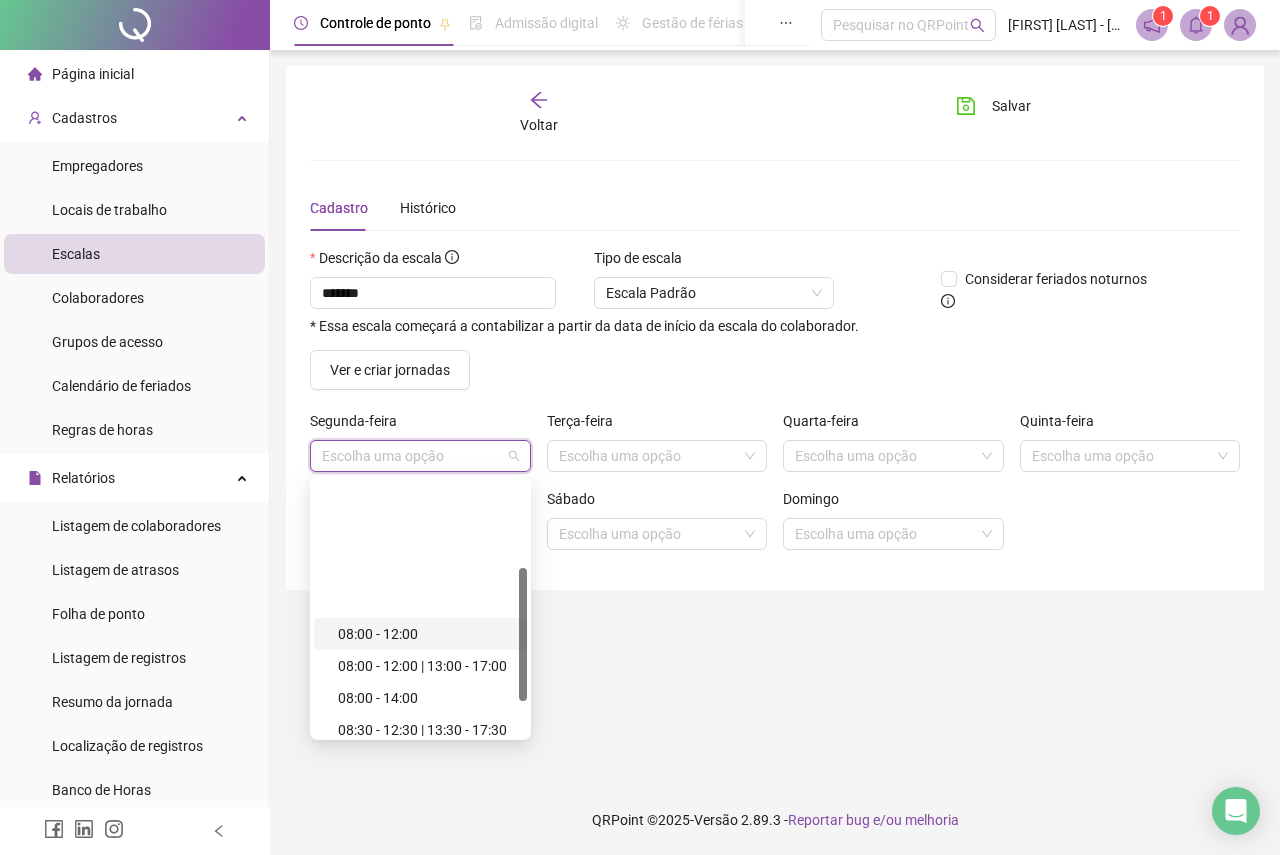 scroll, scrollTop: 167, scrollLeft: 0, axis: vertical 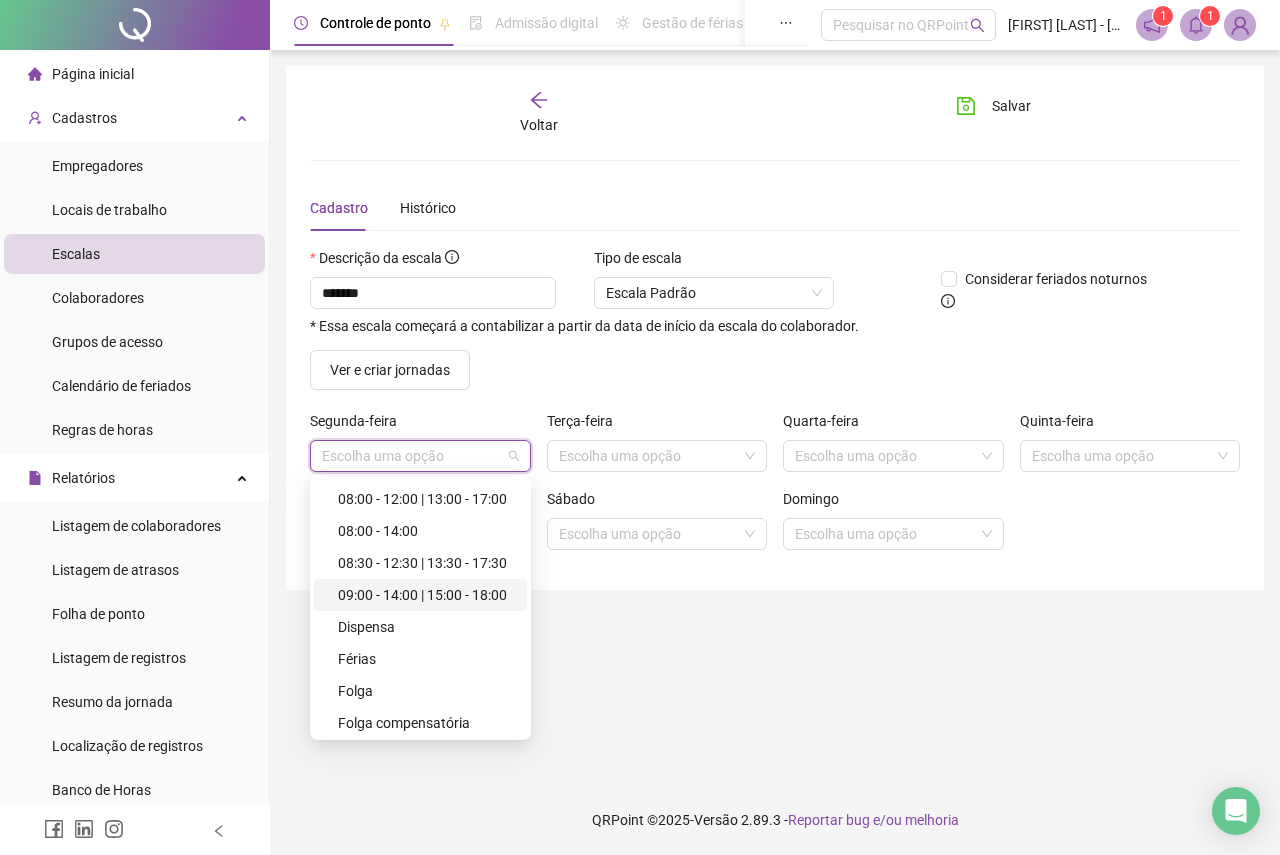 click on "09:00 - 14:00 | 15:00 - 18:00" at bounding box center [426, 595] 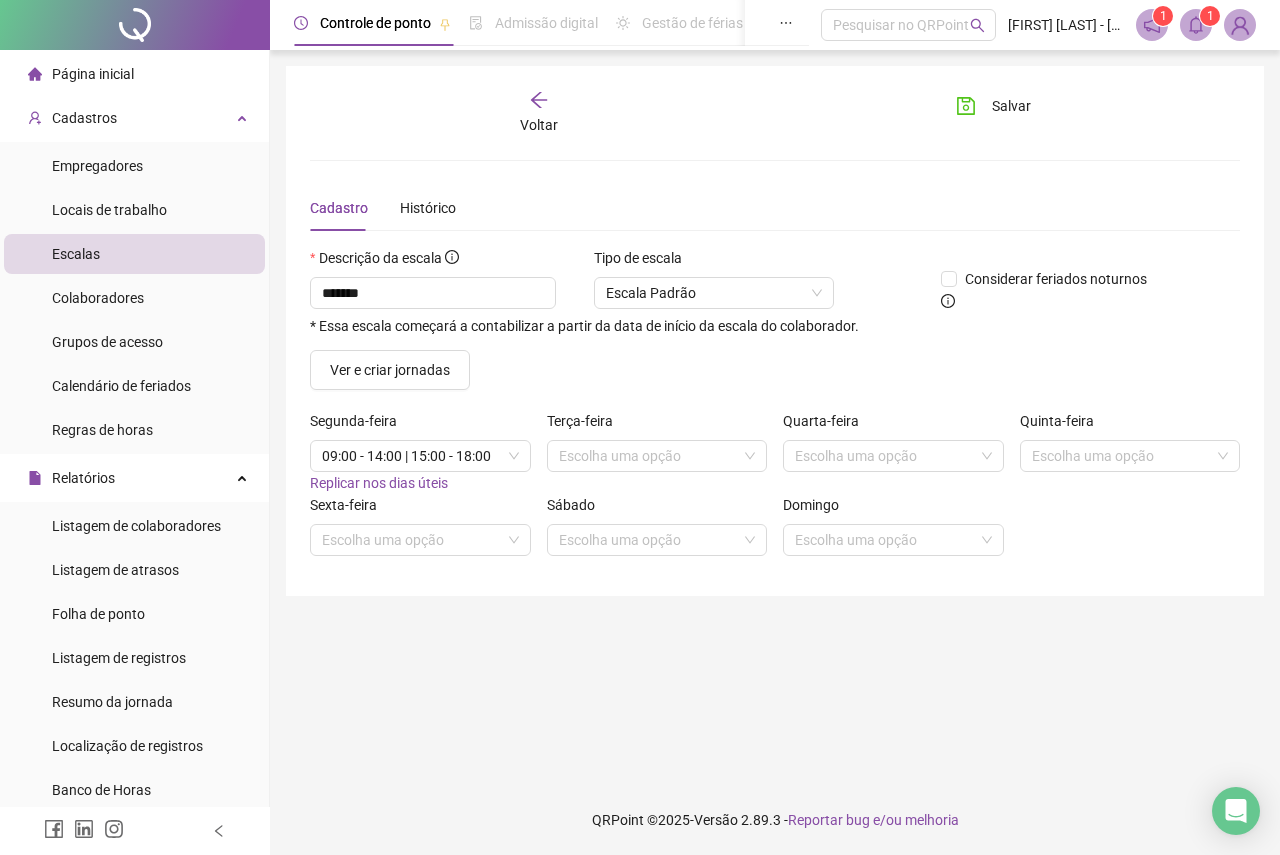 click on "Replicar nos dias úteis" at bounding box center [379, 483] 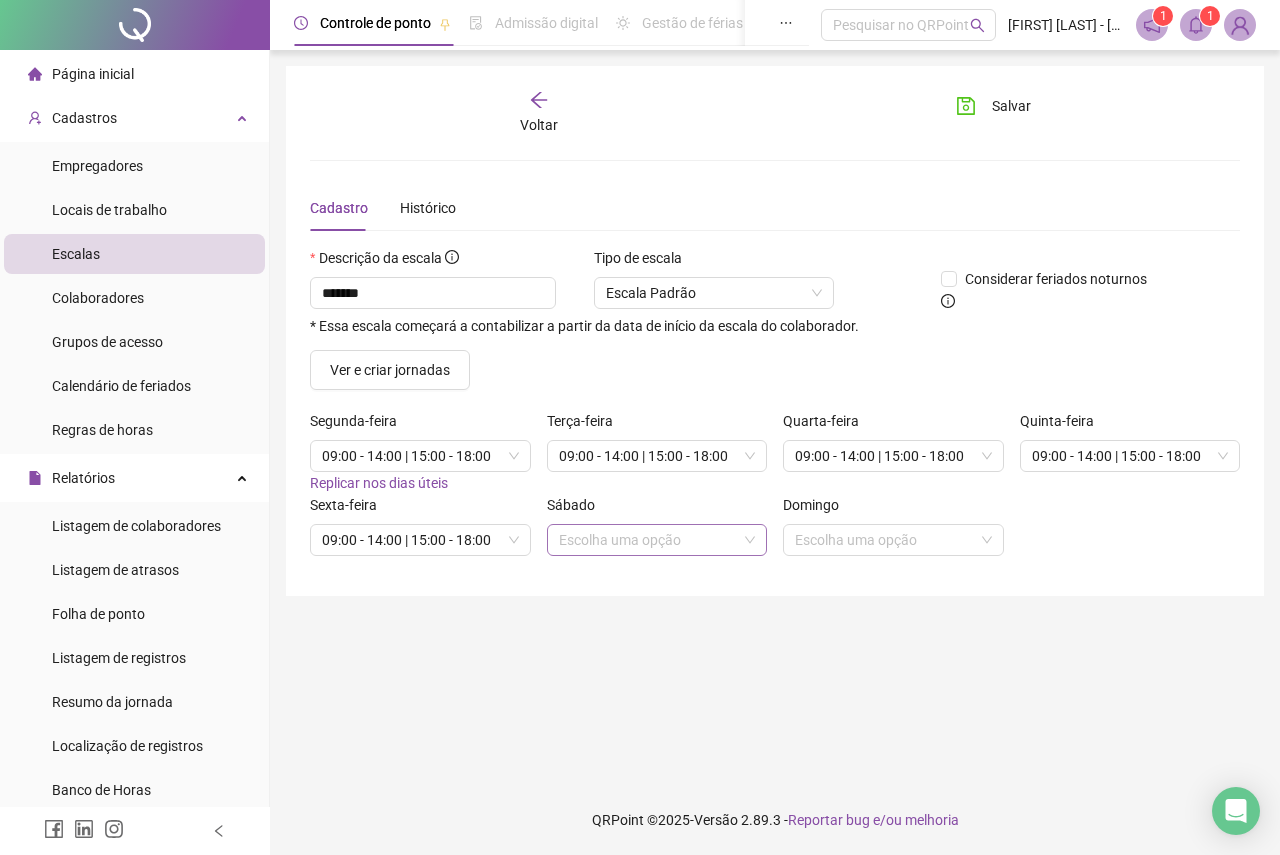 click at bounding box center (648, 540) 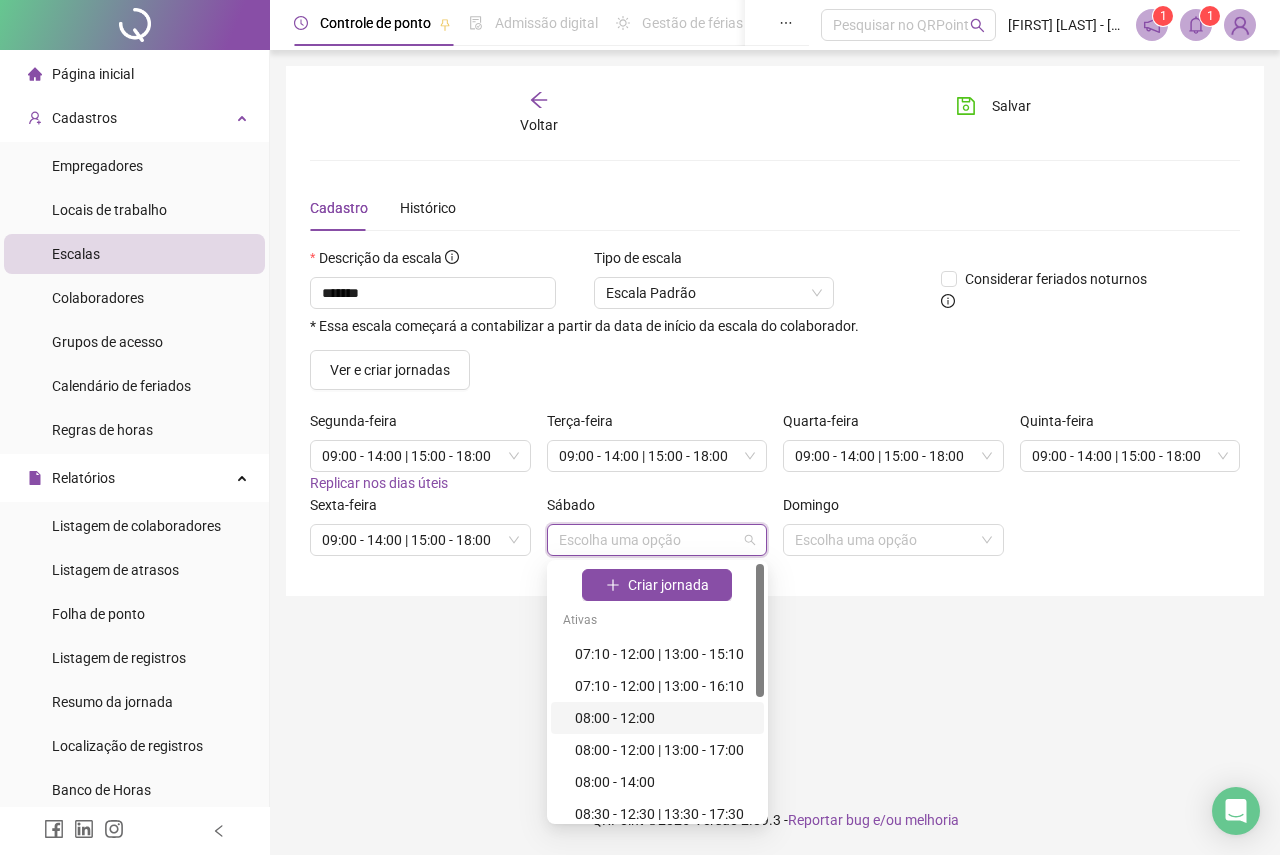 click on "08:00 - 12:00" at bounding box center (663, 718) 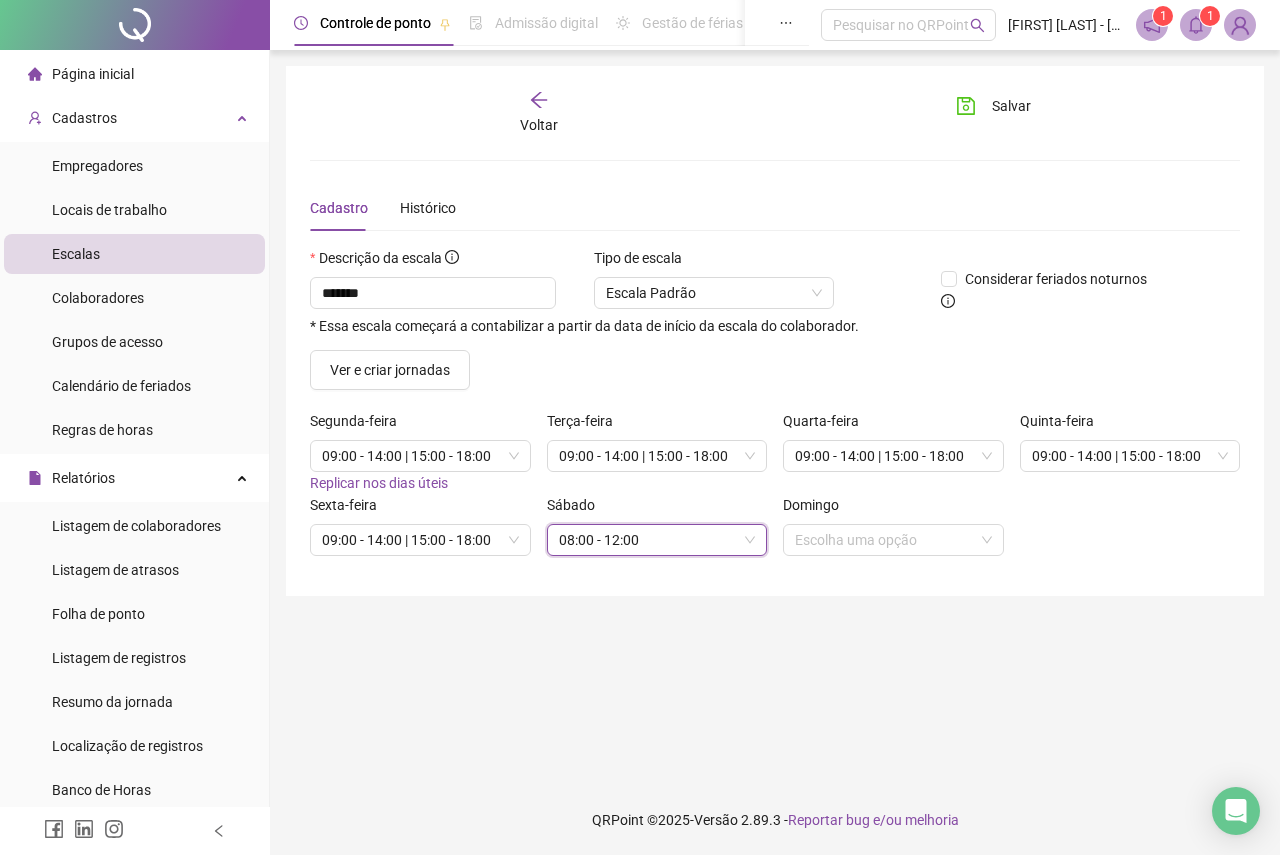 click on "Voltar Salvar Cadastro Histórico Descrição da escala   ****** * Essa escala começará a contabilizar a partir da data de início da escala do colaborador. Tipo de escala Escala Padrão Considerar feriados noturnos   Ver e criar jornadas Segunda-feira 09:00 - 14:00 | 15:00 - 18:00   Replicar nos dias úteis Terça-feira 09:00 - 14:00 | 15:00 - 18:00   Quarta-feira 09:00 - 14:00 | 15:00 - 18:00   Quinta-feira 09:00 - 14:00 | 15:00 - 18:00   Sexta-feira 09:00 - 14:00 | 15:00 - 18:00   Sábado 143587 08:00 - 12:00   Domingo Escolha uma opção" at bounding box center (775, 417) 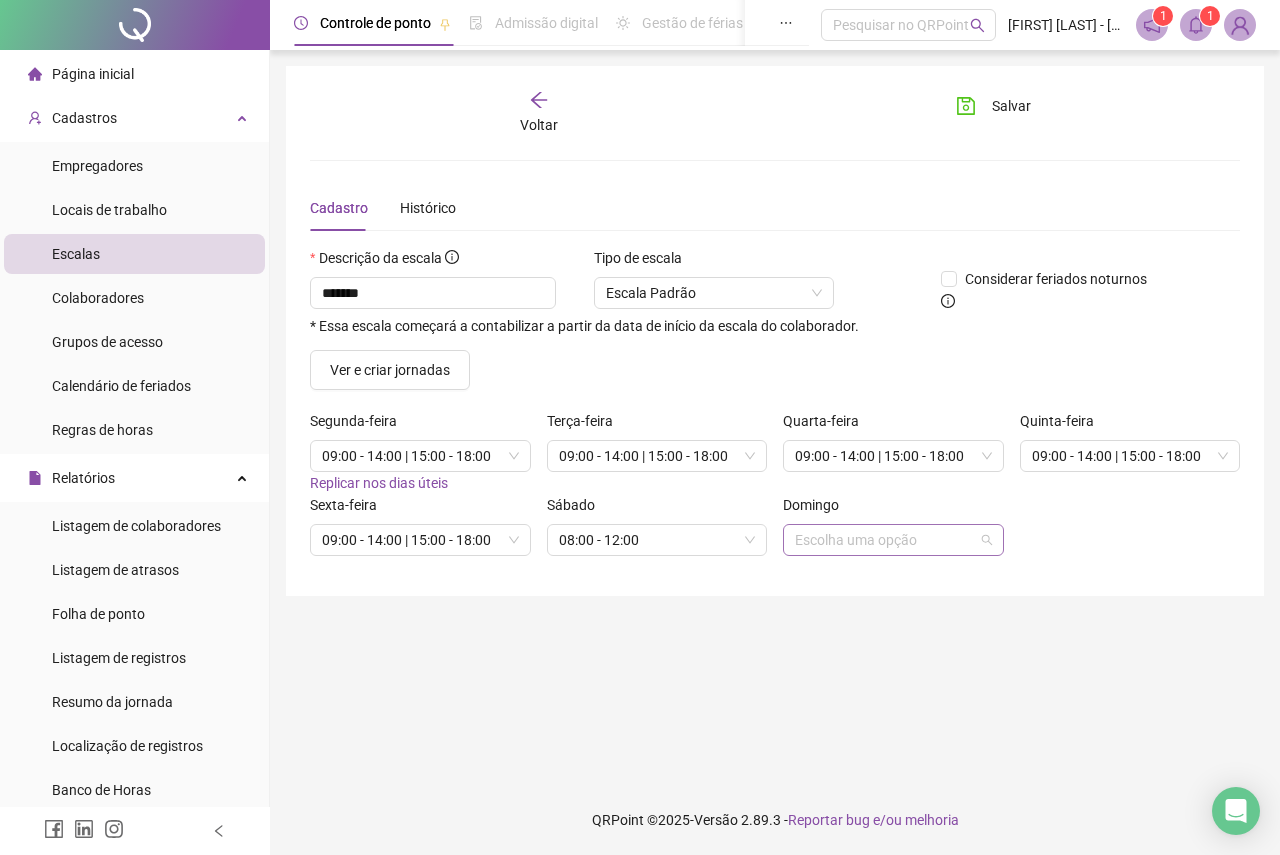 click at bounding box center [884, 540] 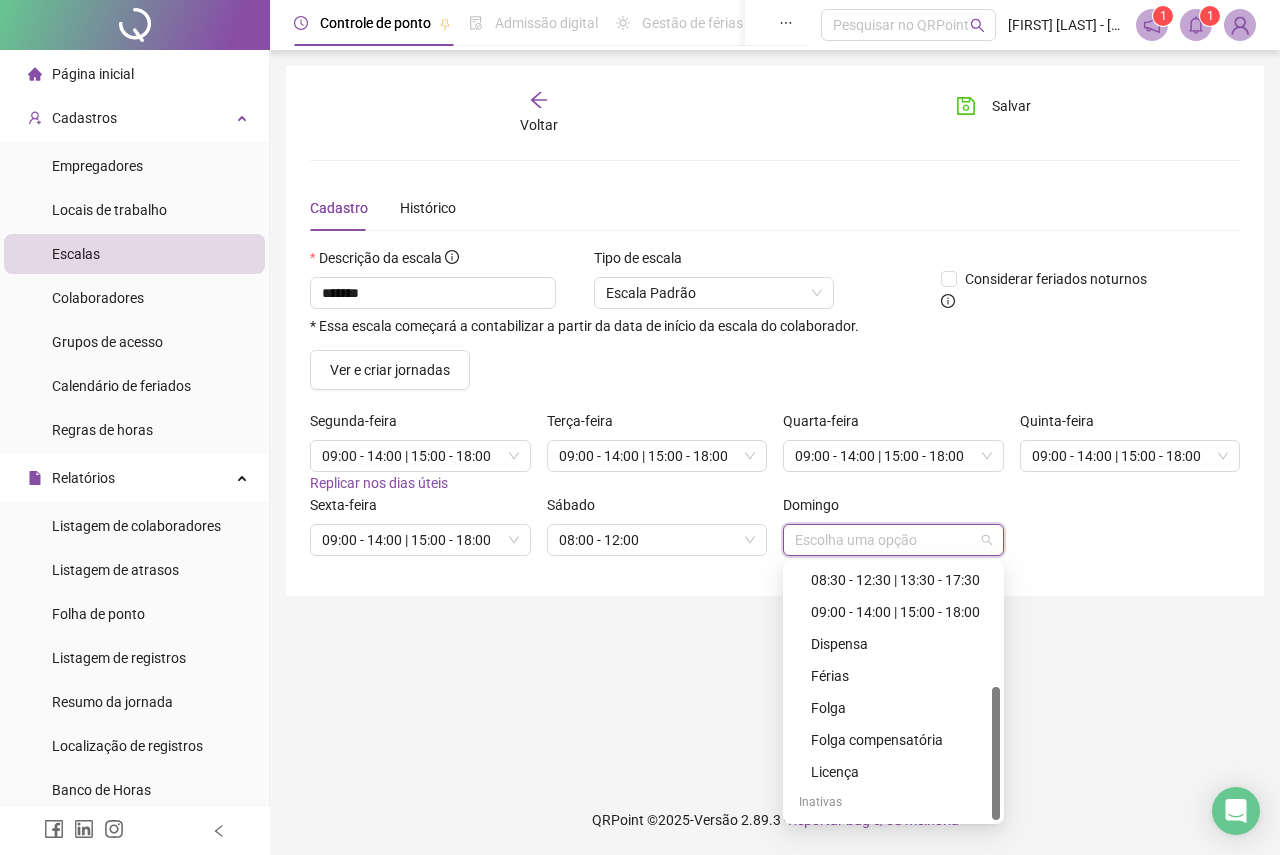 scroll, scrollTop: 234, scrollLeft: 0, axis: vertical 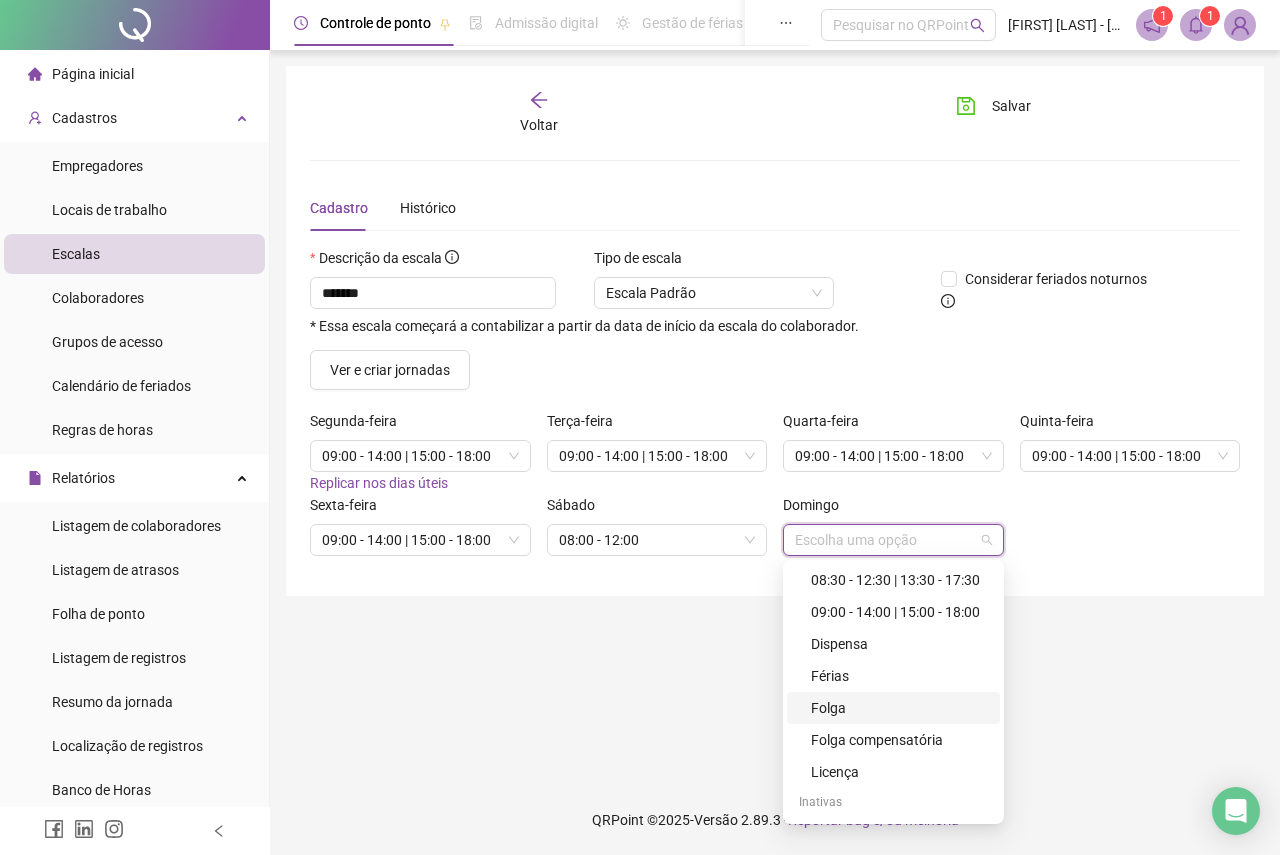 click on "Folga" at bounding box center (899, 708) 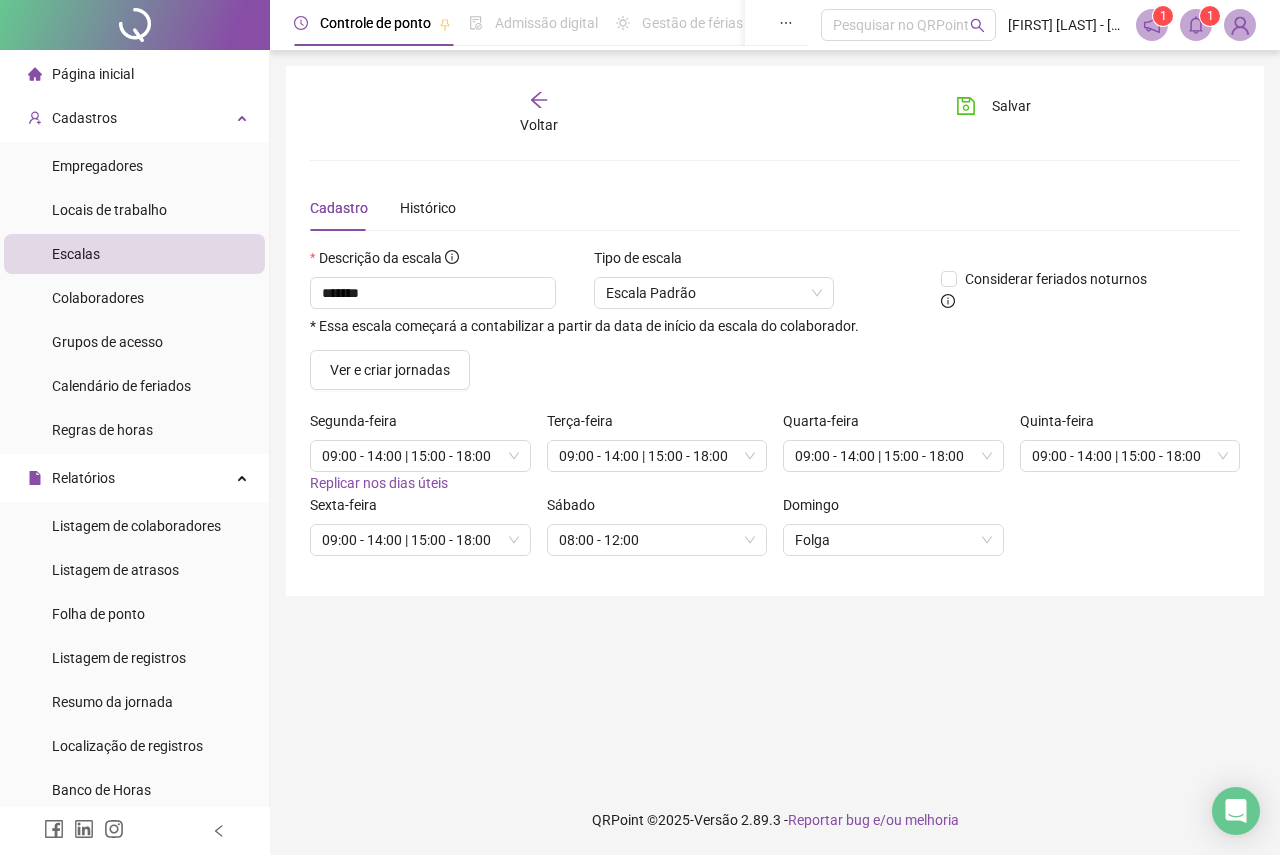 click on "Voltar Salvar Cadastro Histórico Descrição da escala   ****** * Essa escala começará a contabilizar a partir da data de início da escala do colaborador. Tipo de escala Escala Padrão Considerar feriados noturnos   Ver e criar jornadas Segunda-feira 09:00 - 14:00 | 15:00 - 18:00   Replicar nos dias úteis Terça-feira 09:00 - 14:00 | 15:00 - 18:00   Quarta-feira 09:00 - 14:00 | 15:00 - 18:00   Quinta-feira 09:00 - 14:00 | 15:00 - 18:00   Sexta-feira 09:00 - 14:00 | 15:00 - 18:00   Sábado 08:00 - 12:00   Domingo Folga" at bounding box center [775, 417] 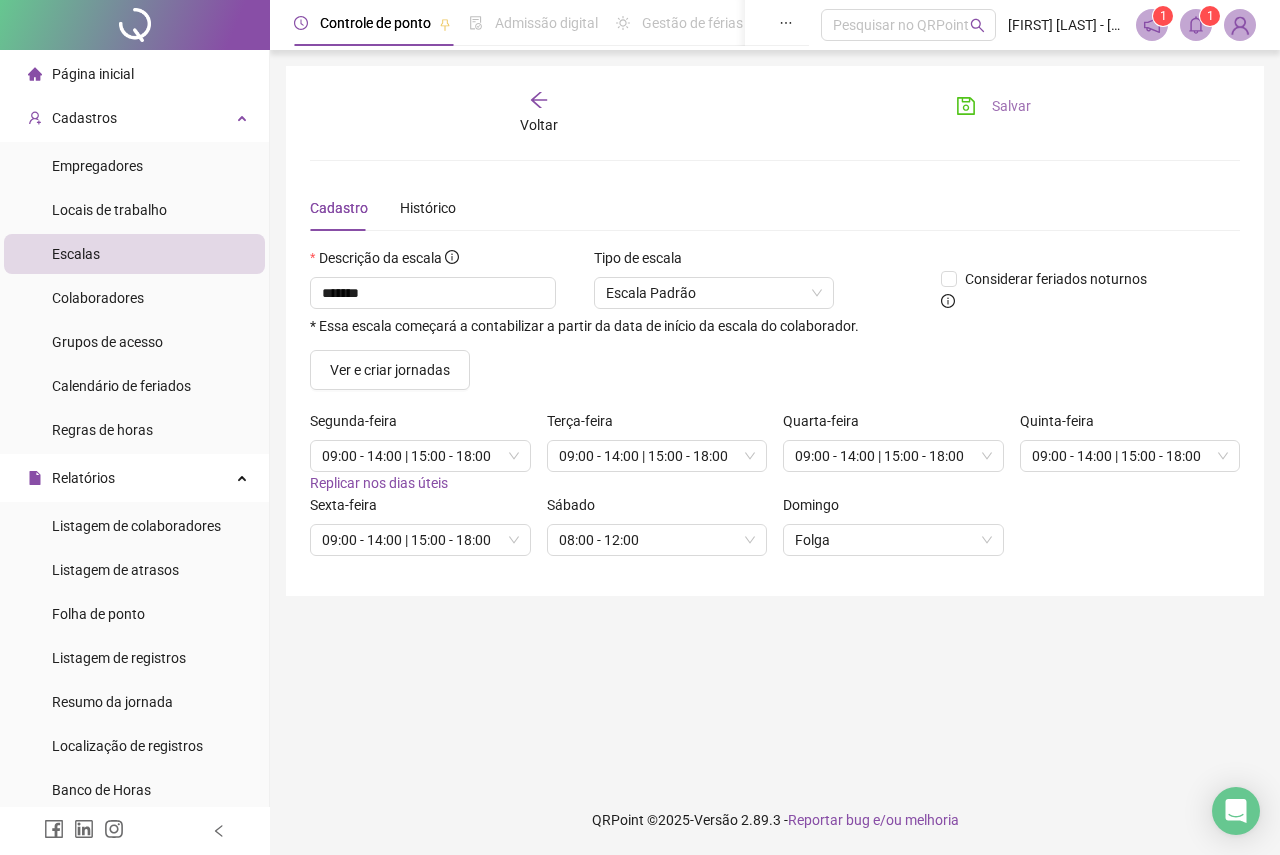 click on "Salvar" at bounding box center [1011, 106] 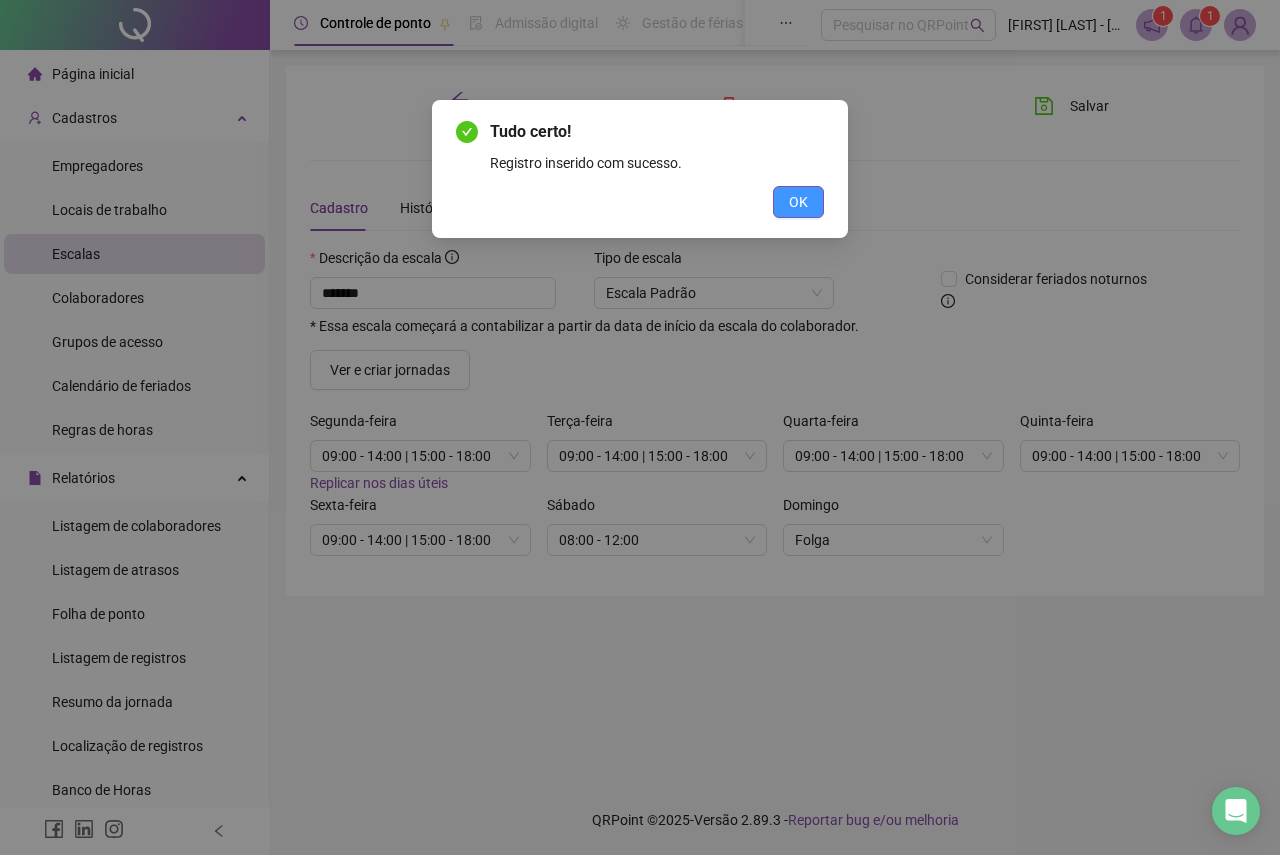 click on "OK" at bounding box center [798, 202] 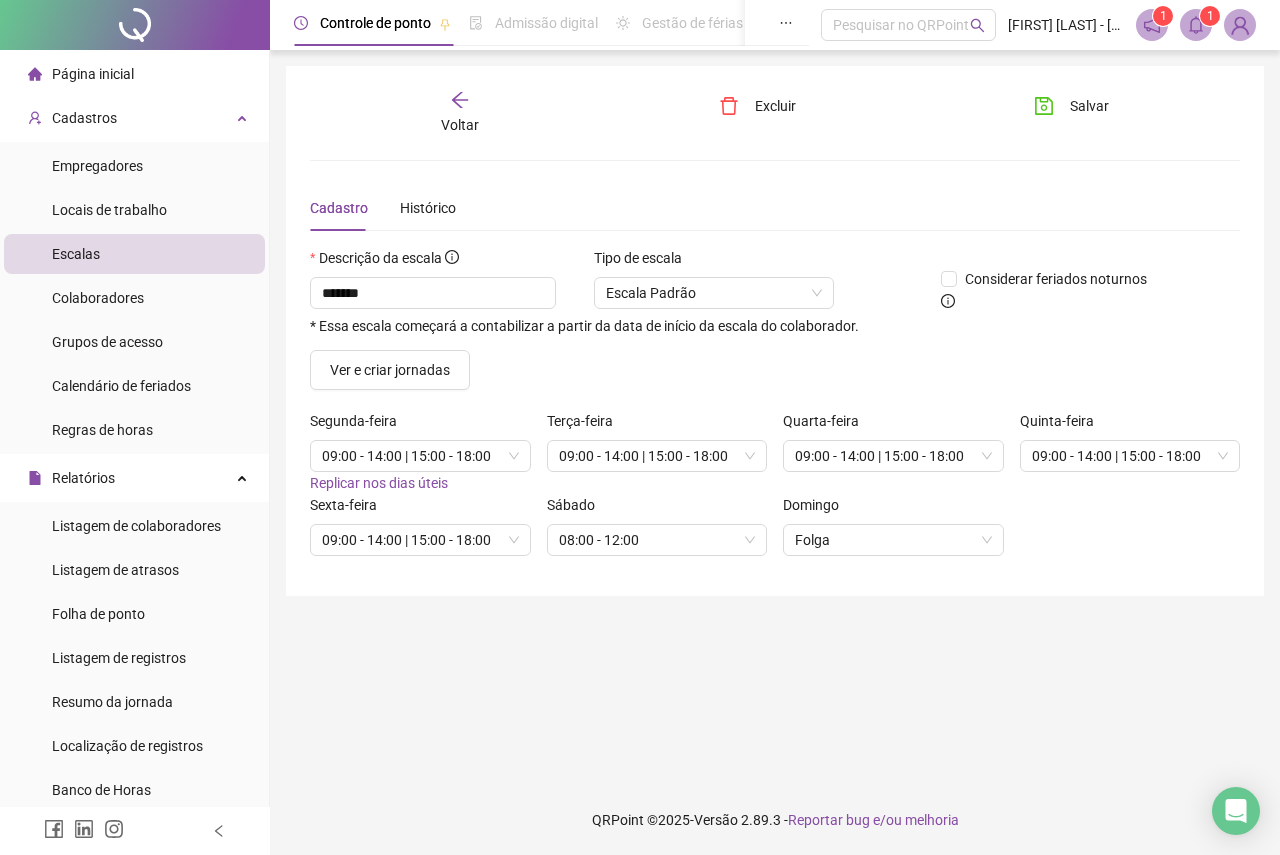click on "Voltar" at bounding box center [460, 113] 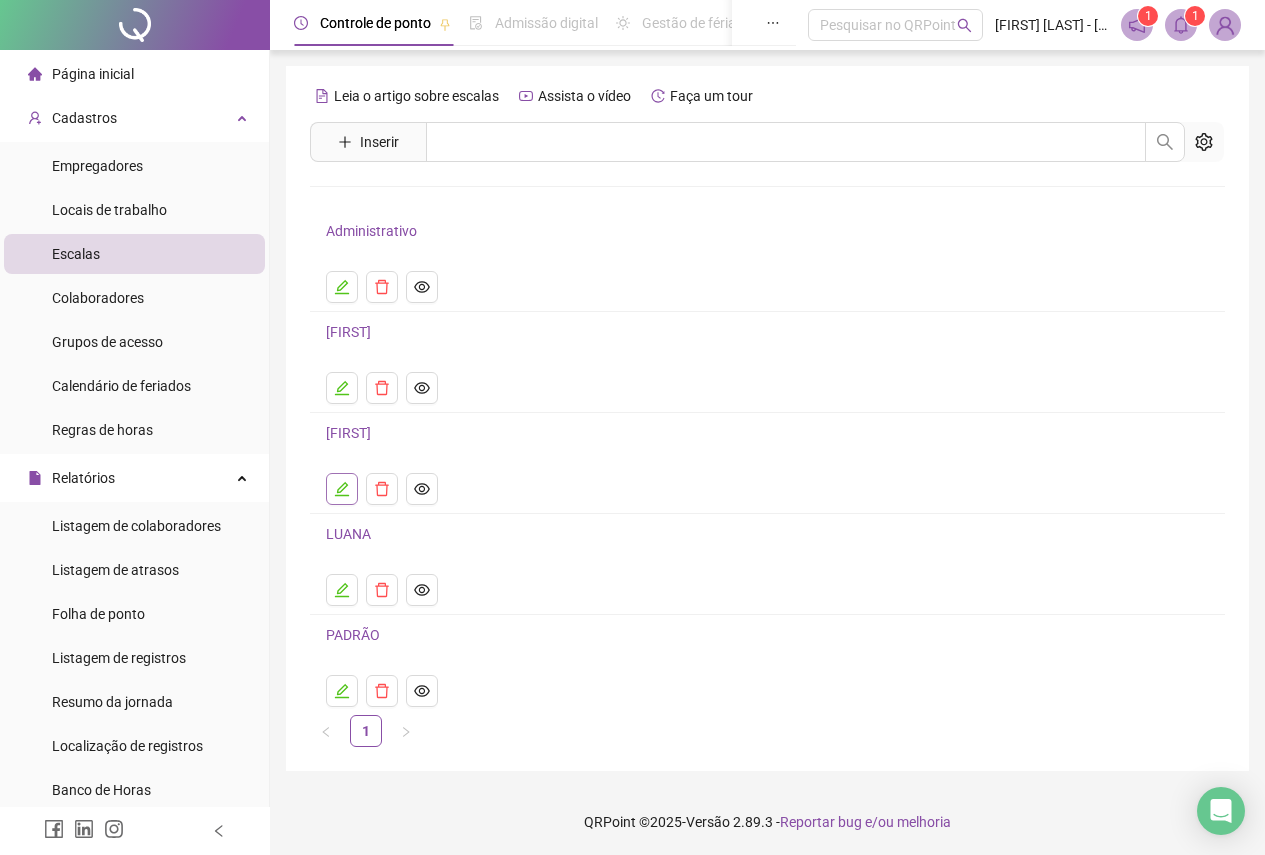 click 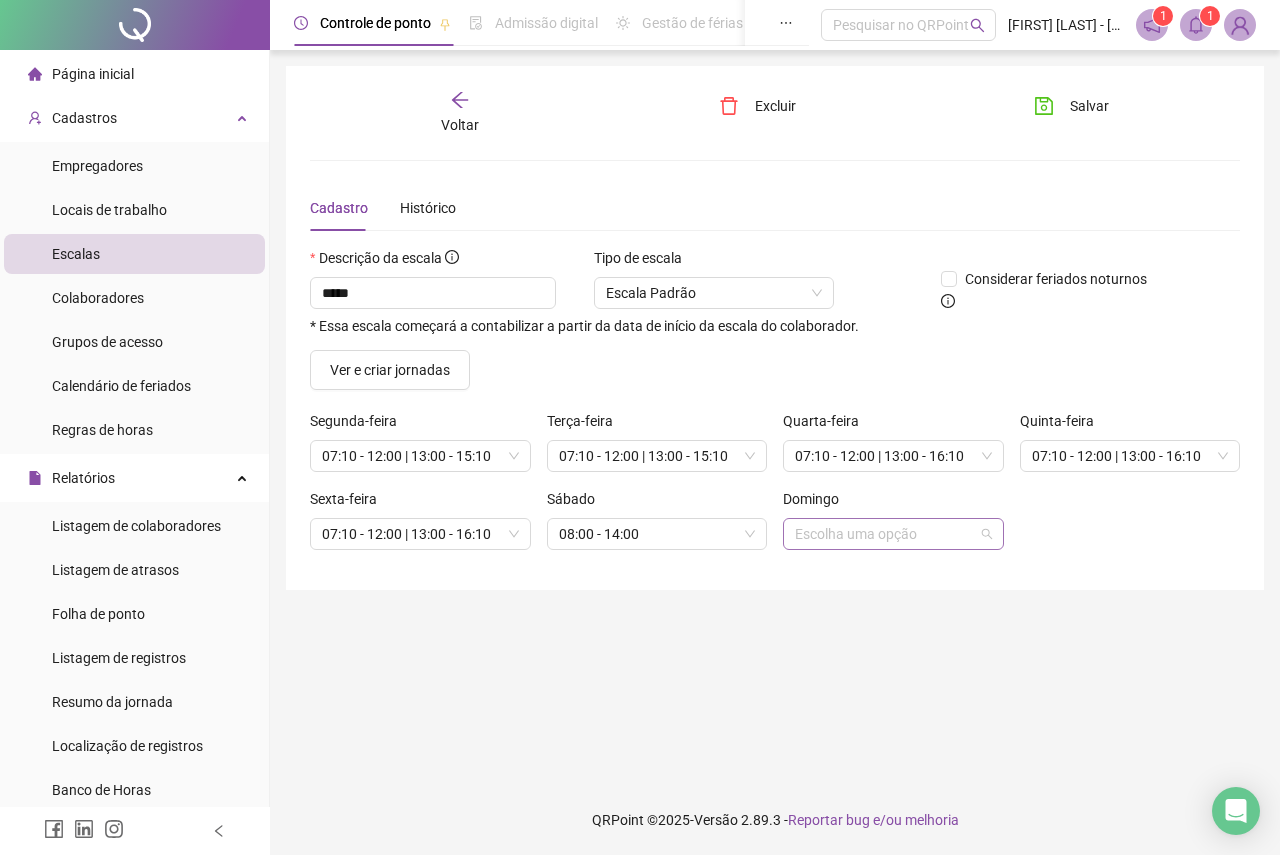 click at bounding box center (884, 534) 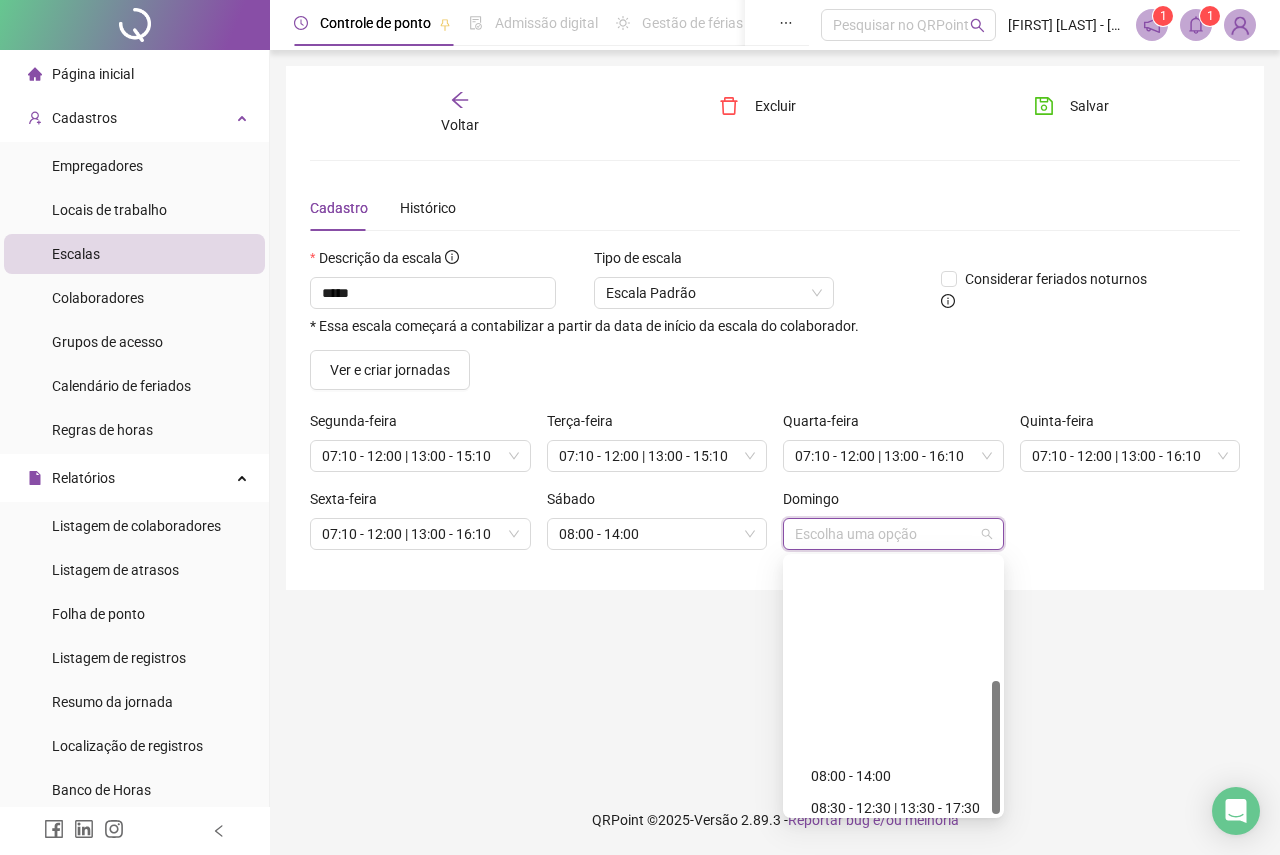scroll, scrollTop: 234, scrollLeft: 0, axis: vertical 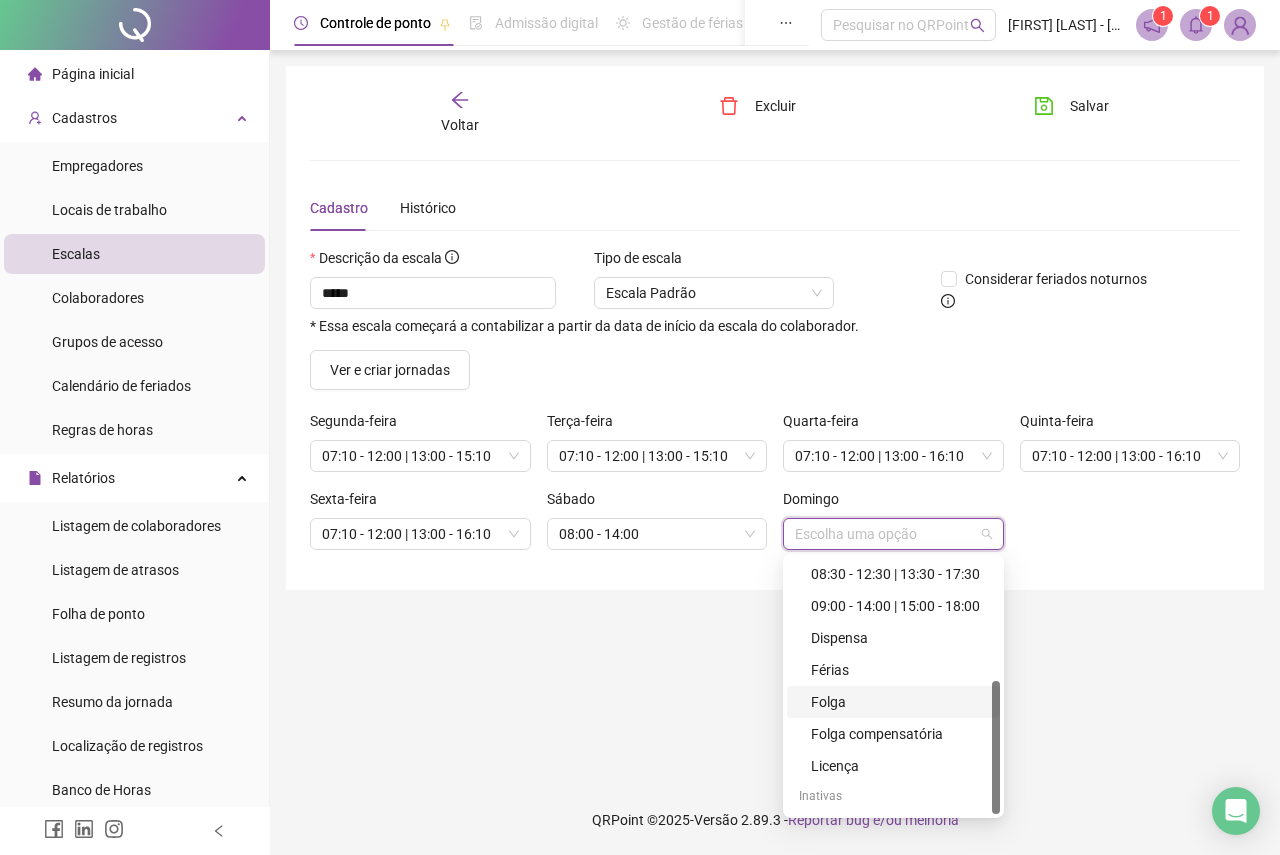 click on "Folga" at bounding box center [899, 702] 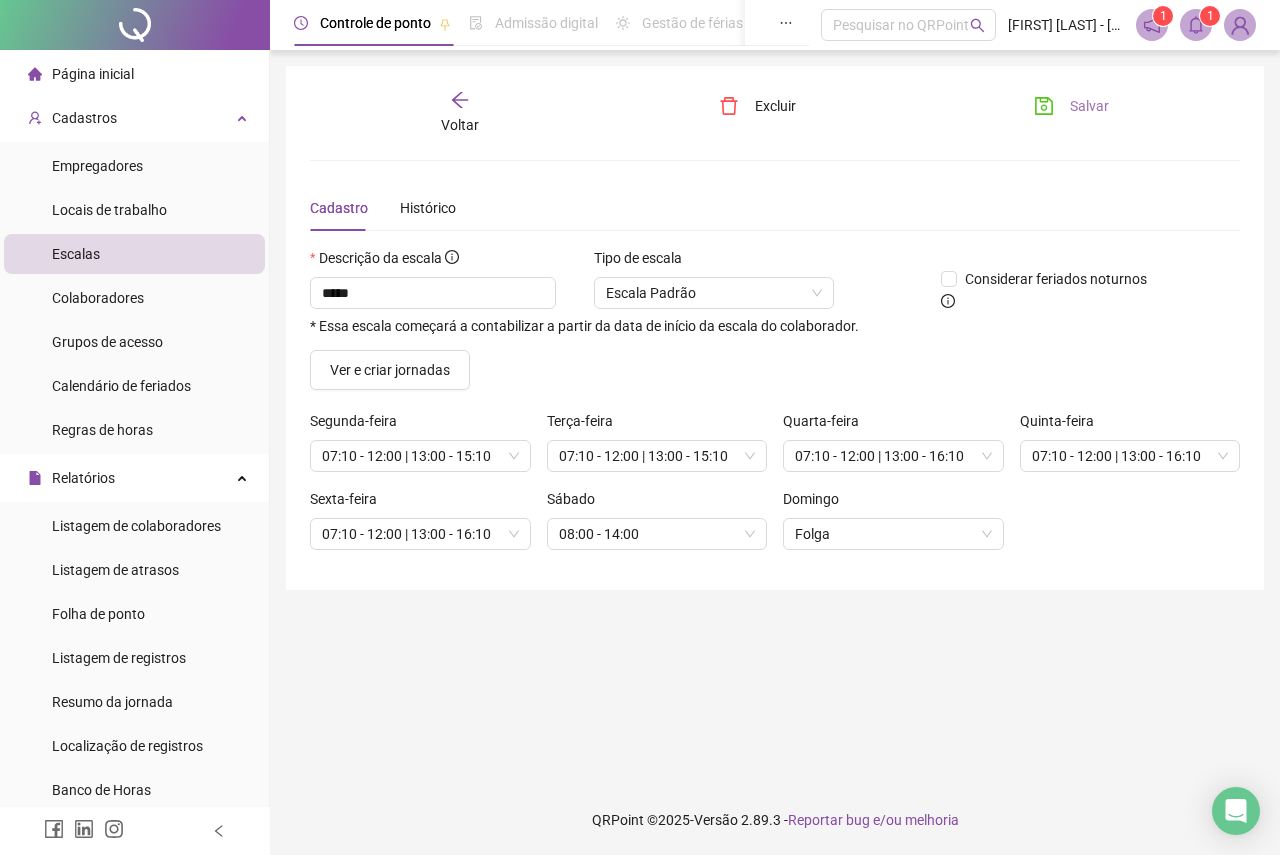 click on "Salvar" at bounding box center [1089, 106] 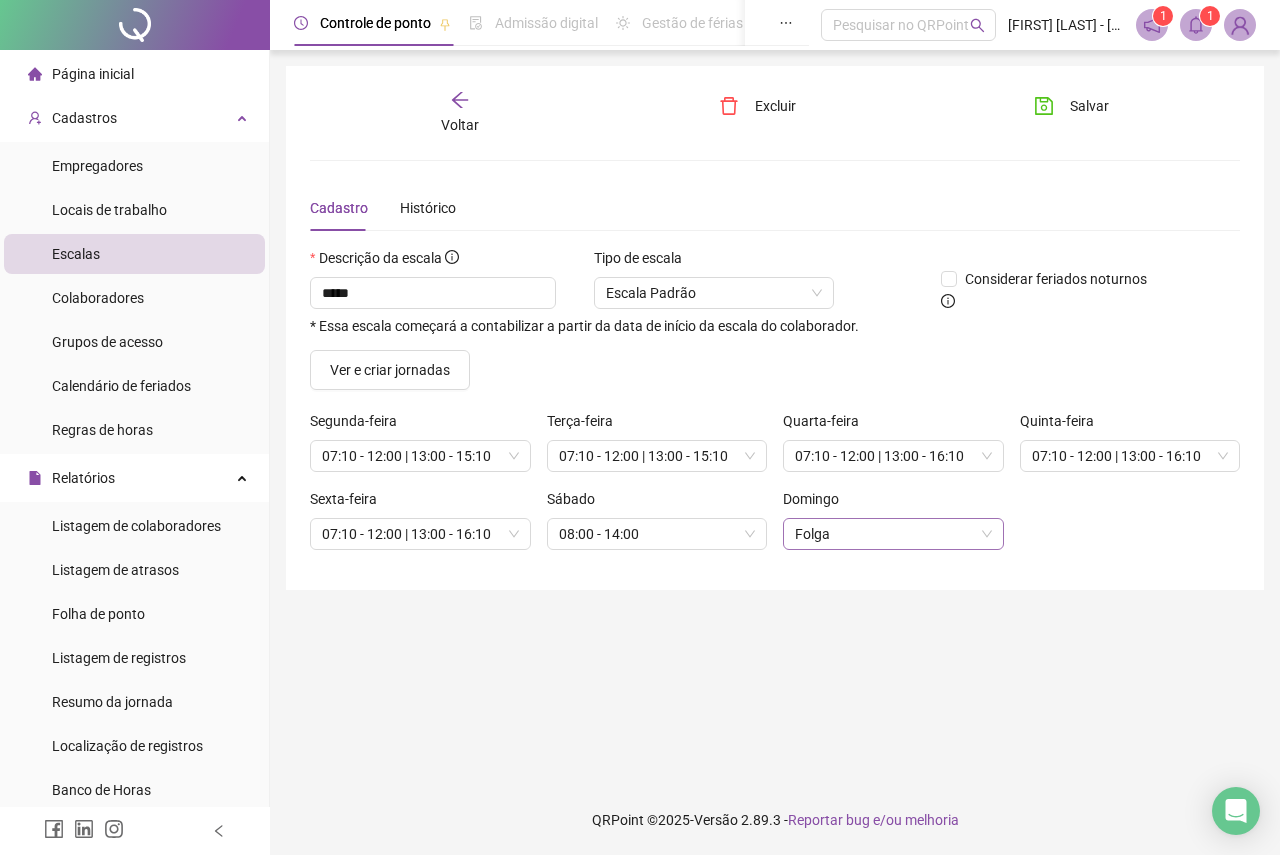 click on "Folga" at bounding box center [893, 534] 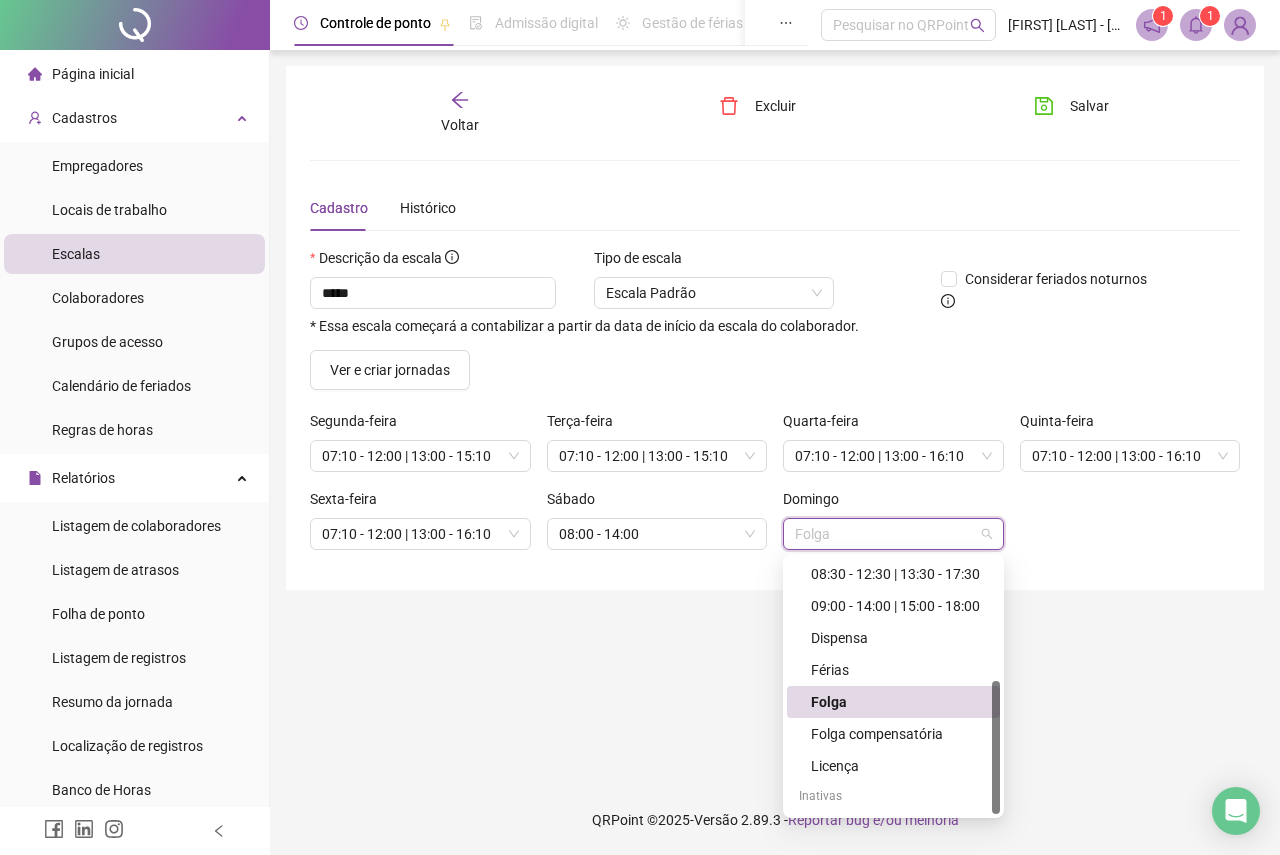 click on "Folga" at bounding box center (899, 702) 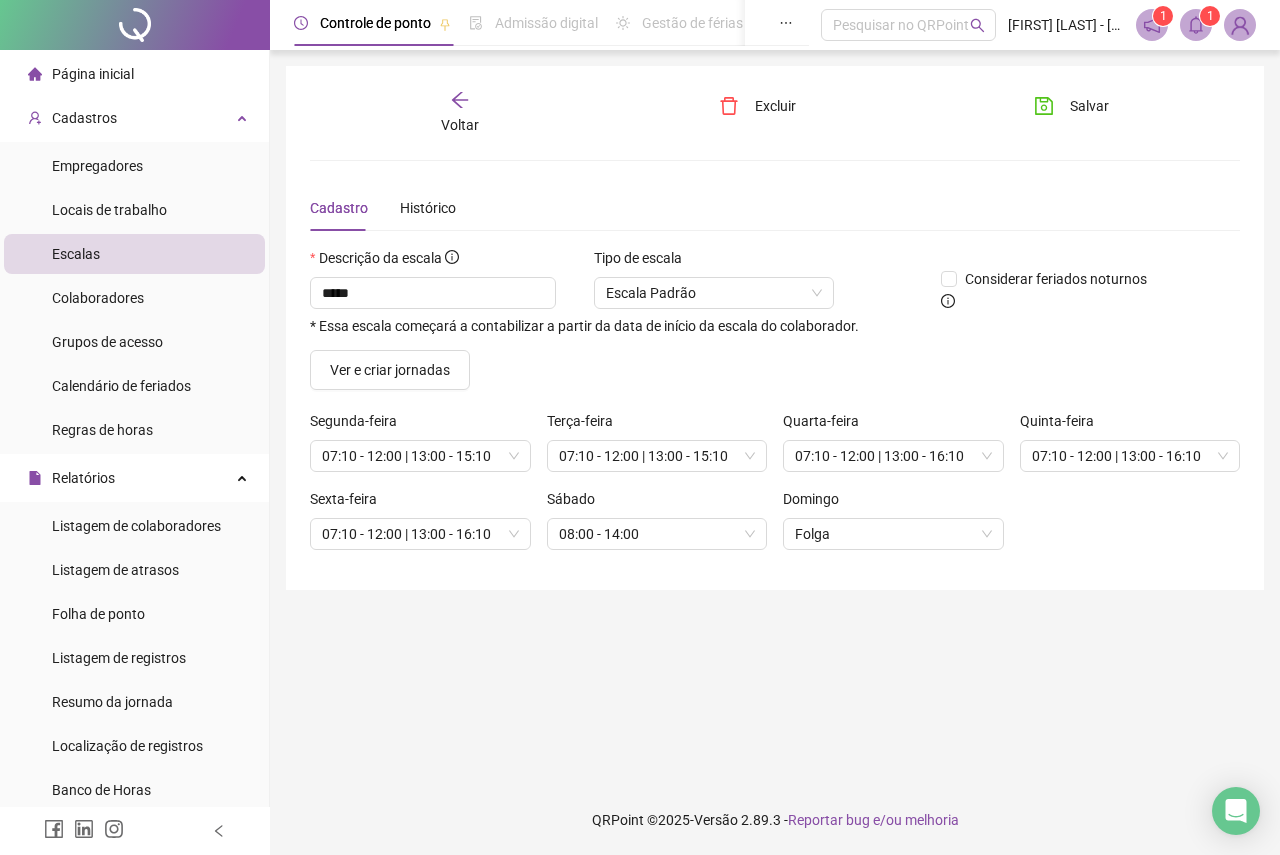 click 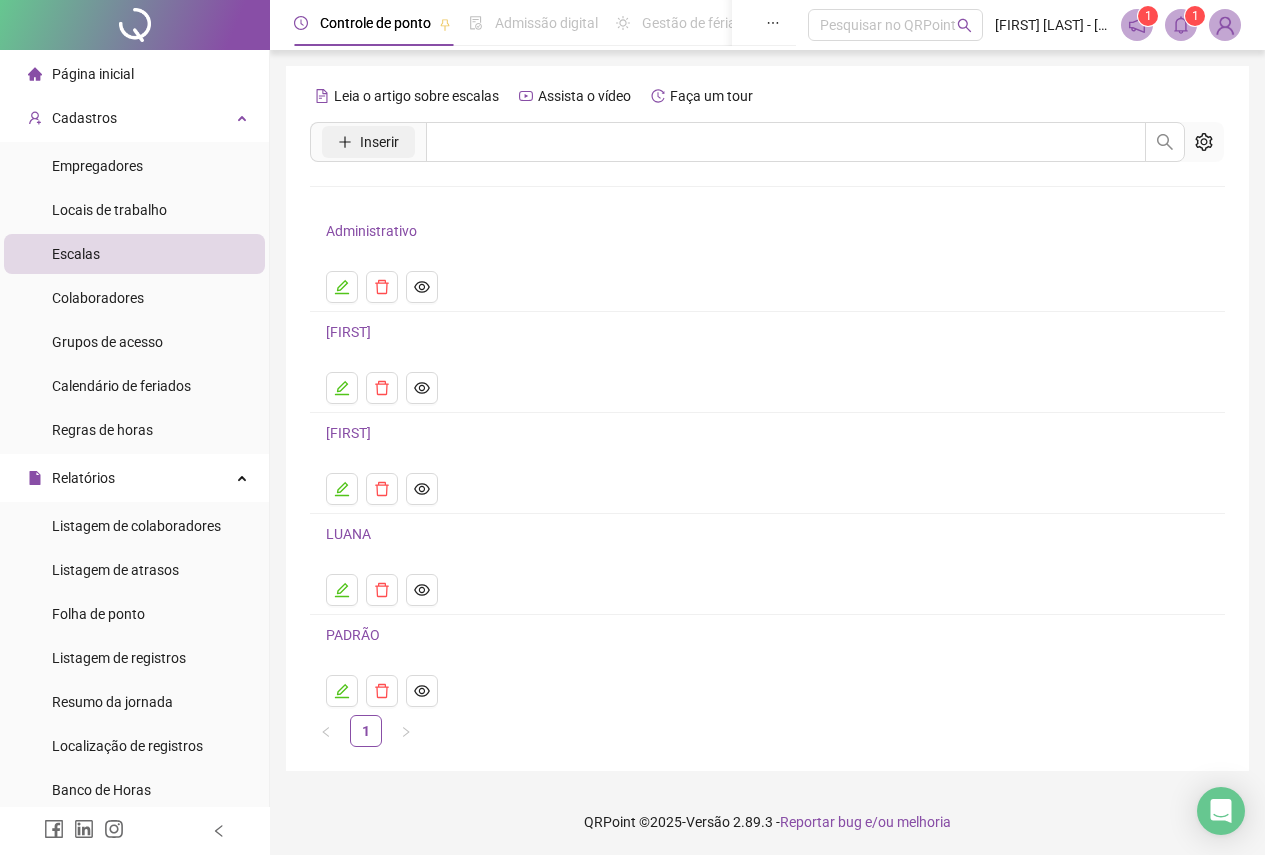click on "Inserir" at bounding box center [379, 142] 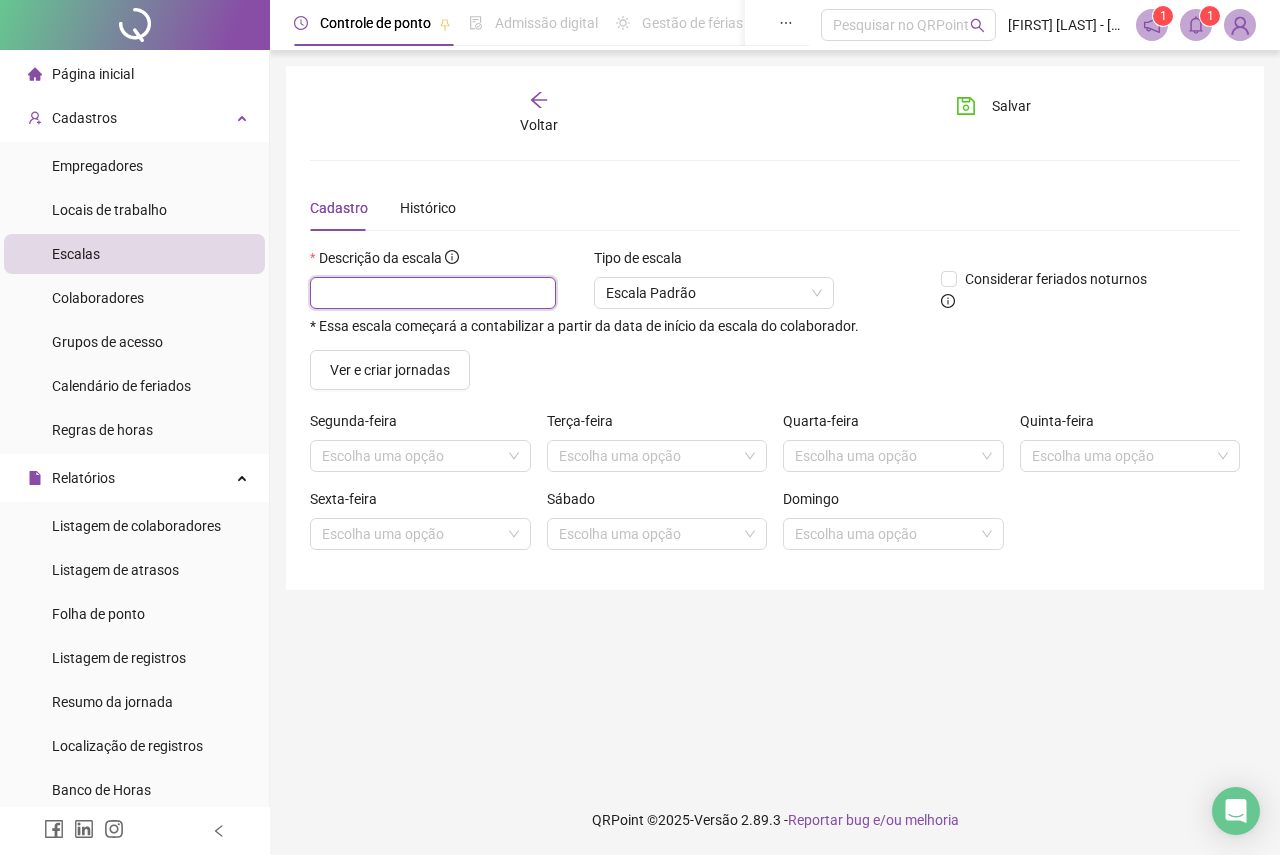 click at bounding box center [433, 293] 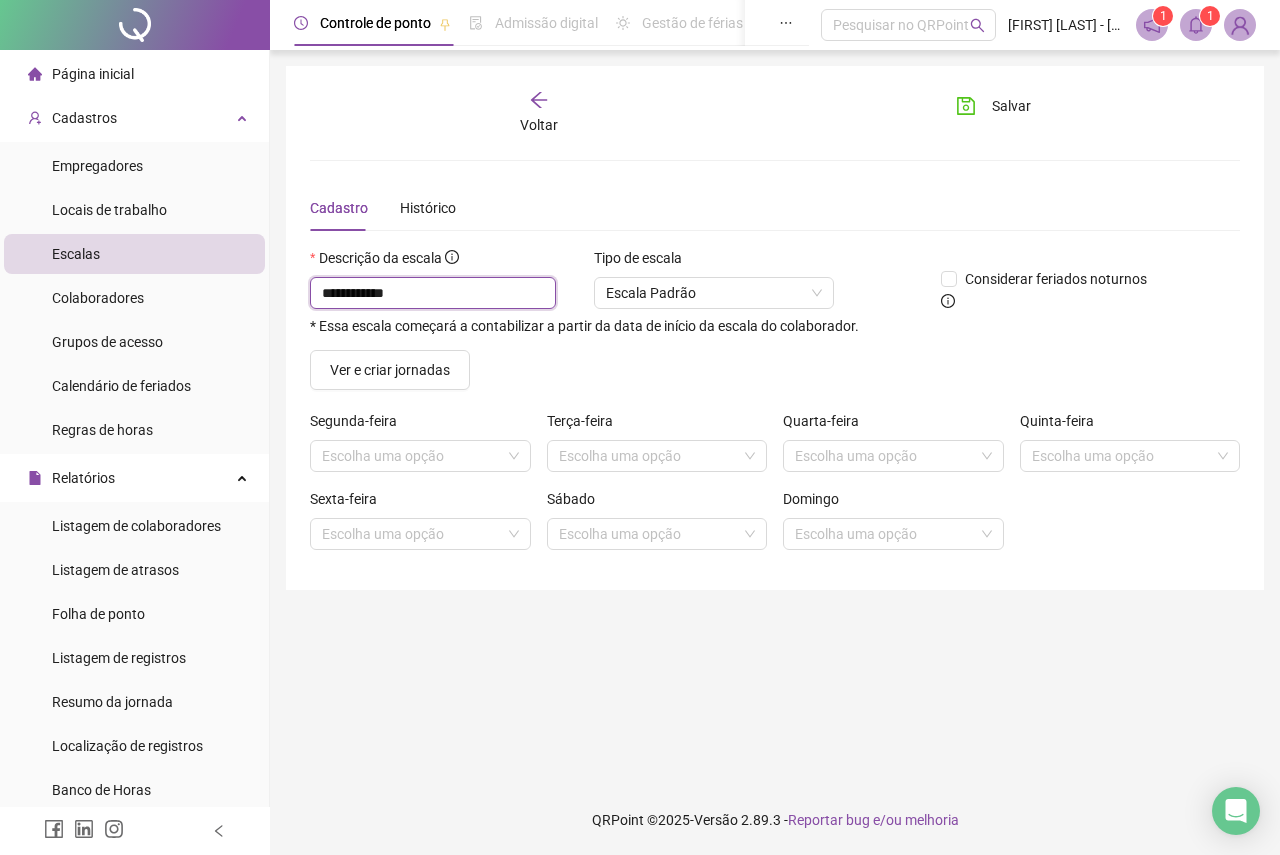 type on "**********" 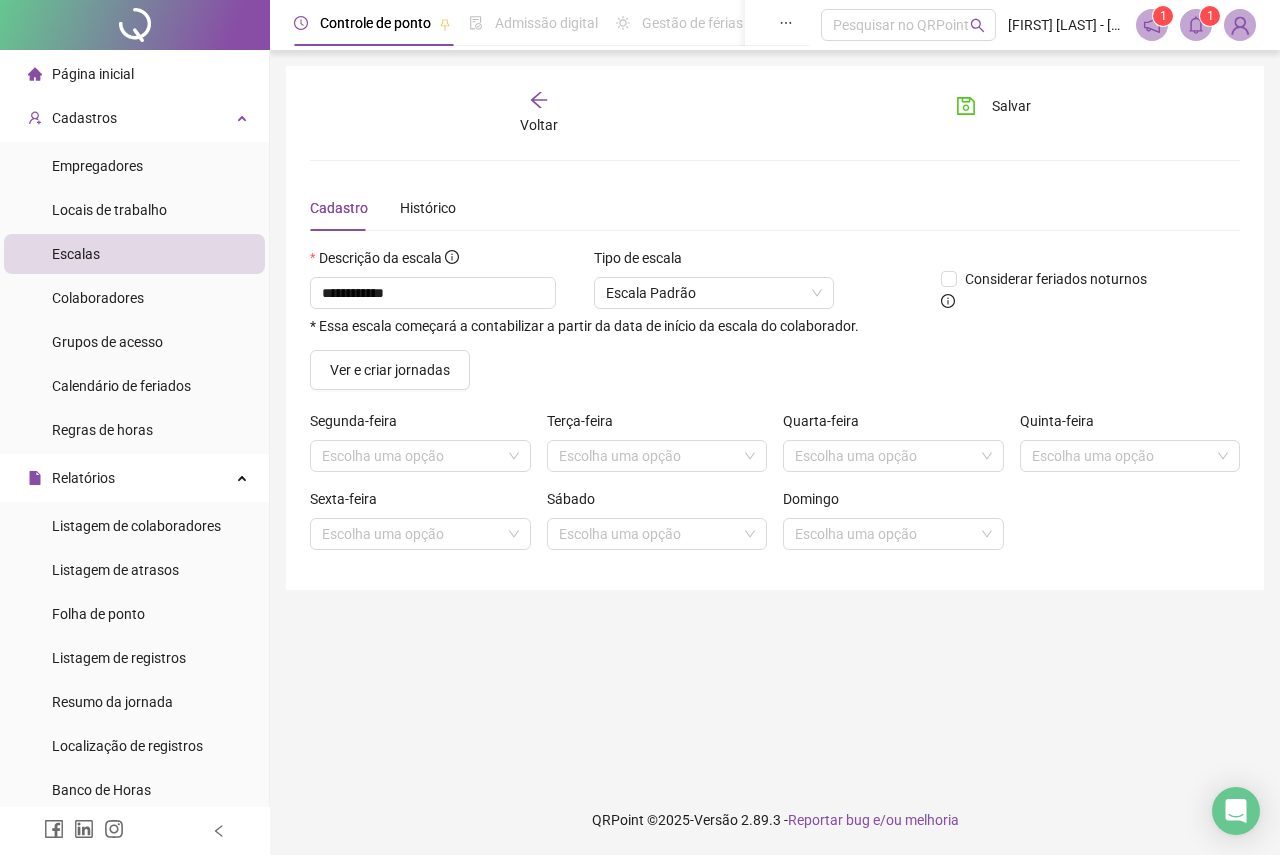 click on "**********" at bounding box center (617, 298) 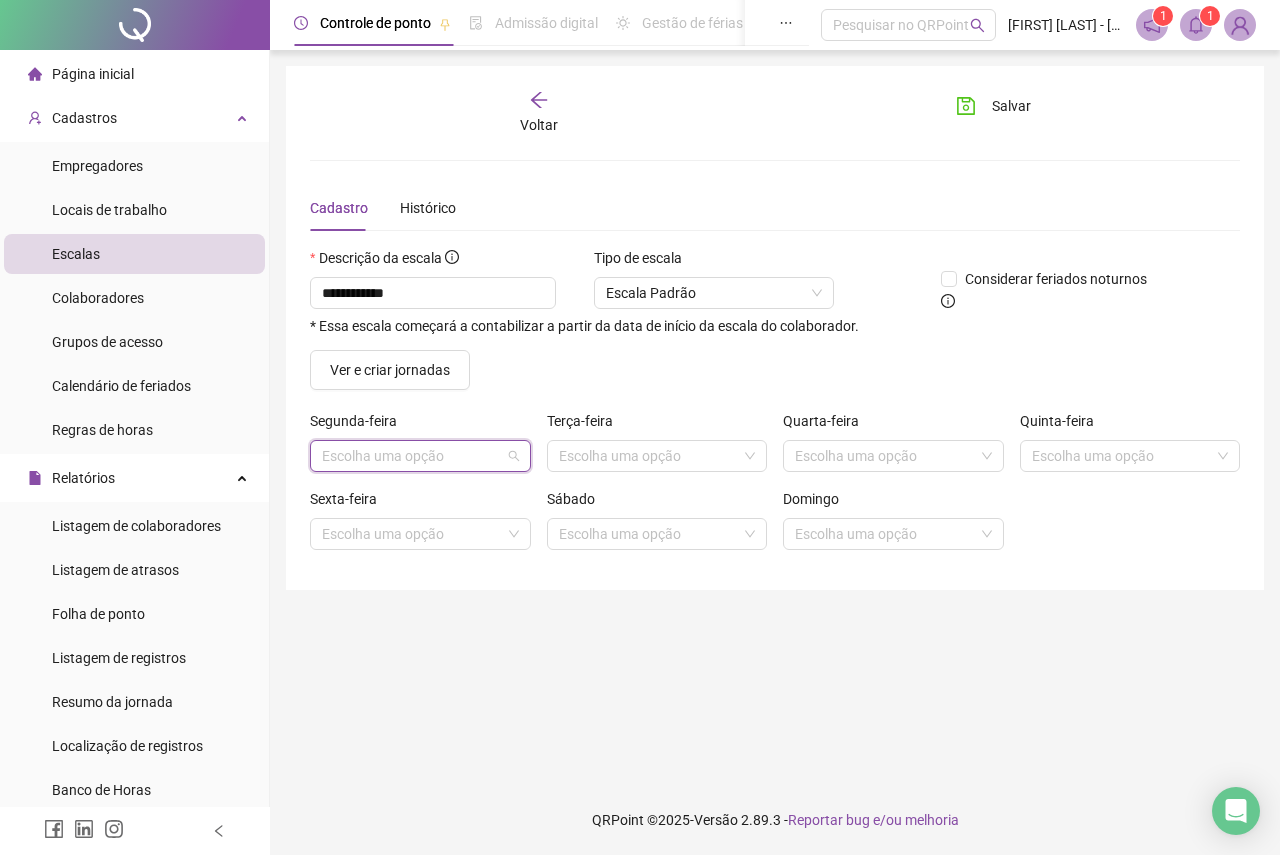 click at bounding box center (411, 456) 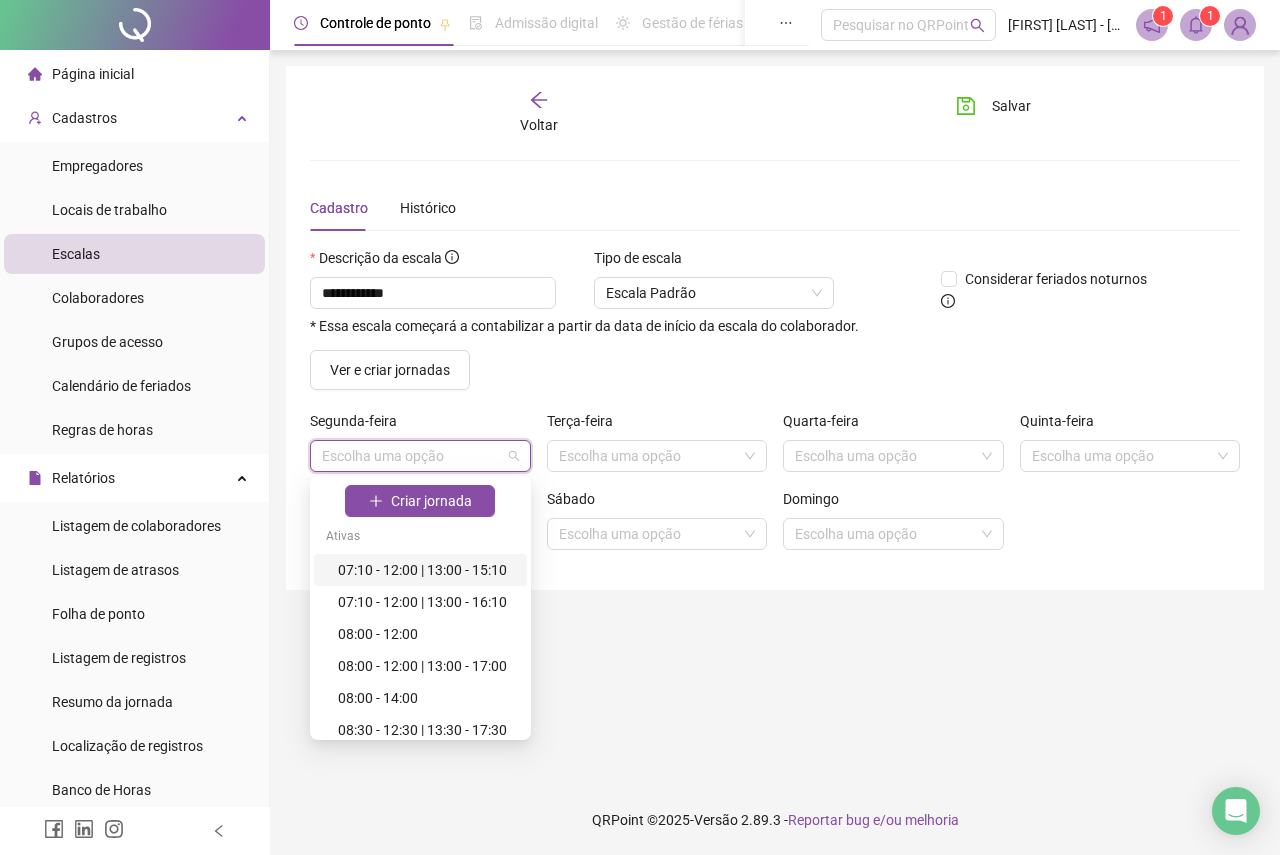 click on "07:10 - 12:00 | 13:00 - 15:10" at bounding box center (426, 570) 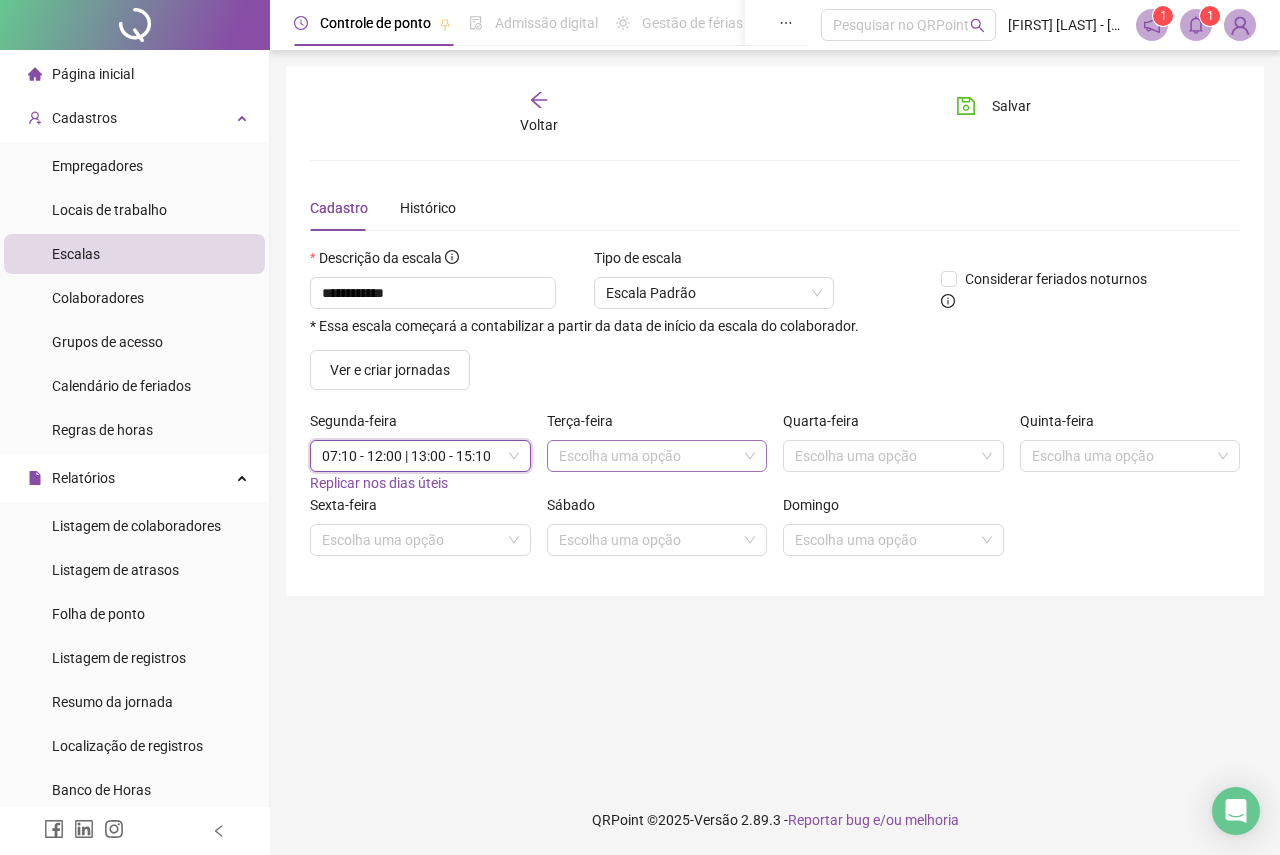 click at bounding box center (648, 456) 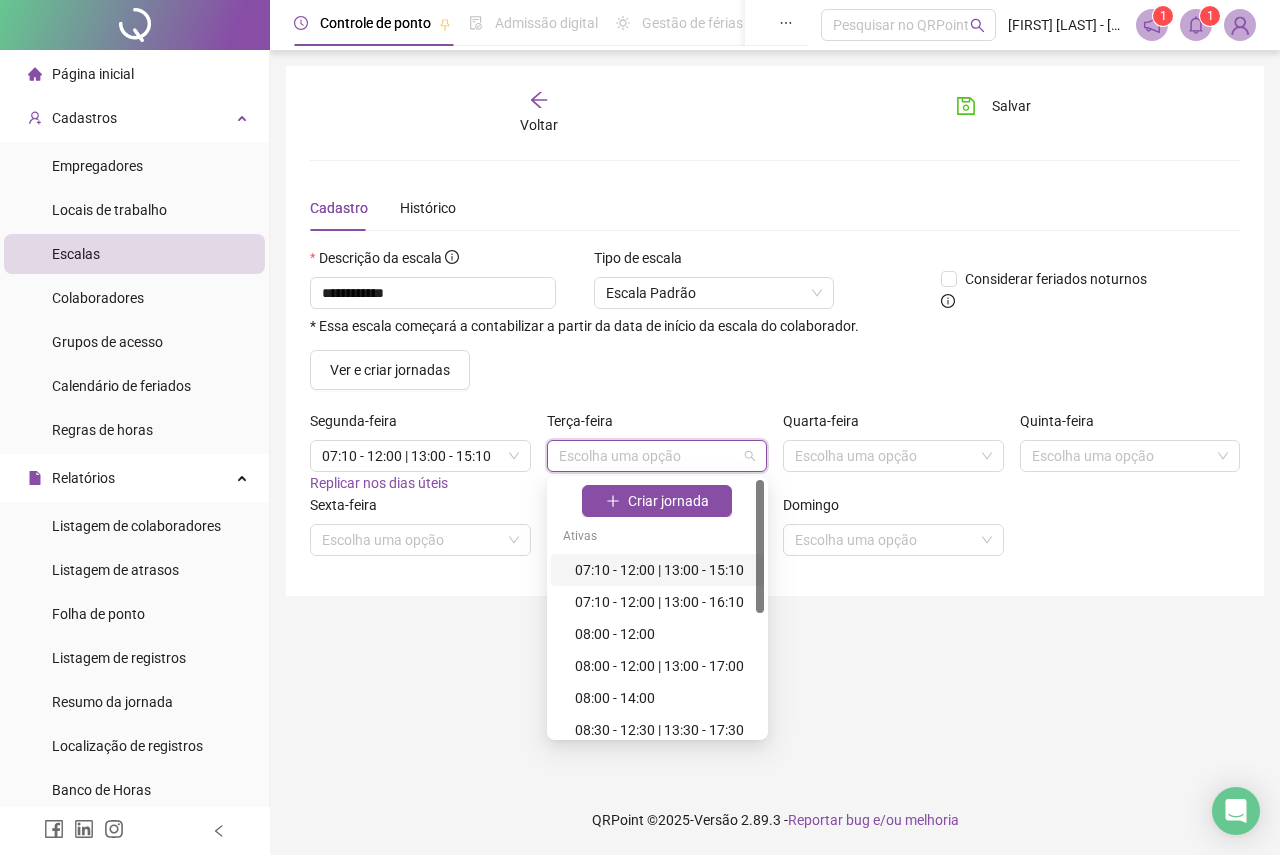 click on "07:10 - 12:00 | 13:00 - 15:10" at bounding box center (663, 570) 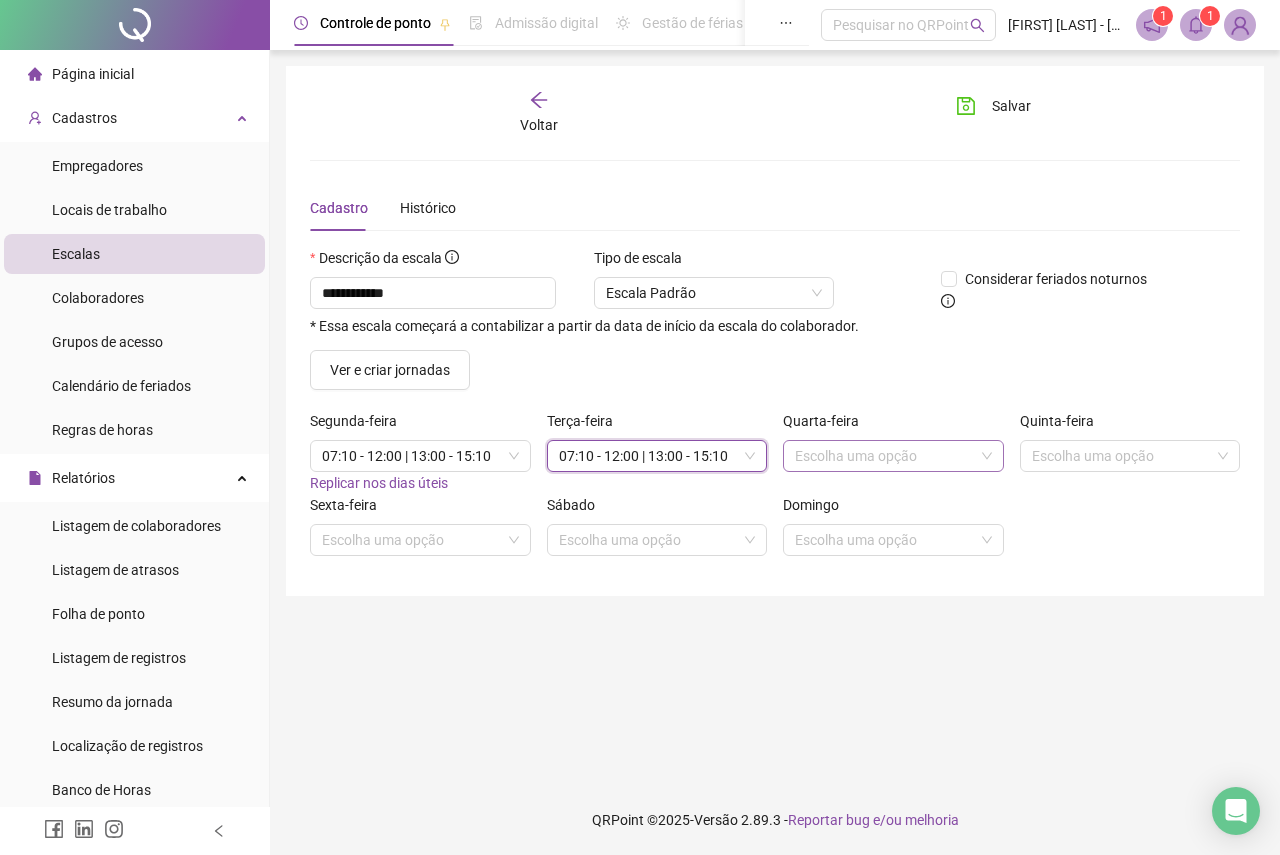 click at bounding box center (884, 456) 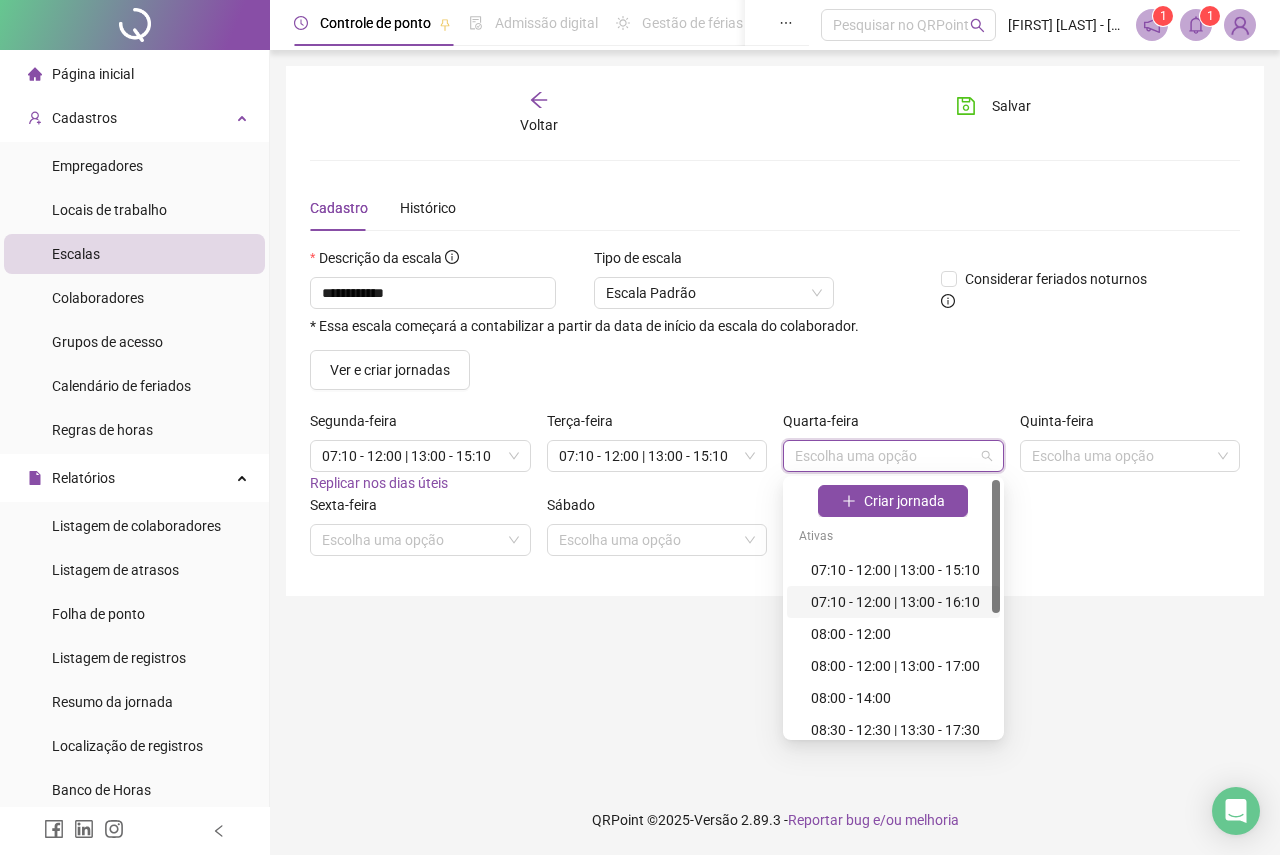 click on "07:10 - 12:00 | 13:00 - 16:10" at bounding box center [899, 602] 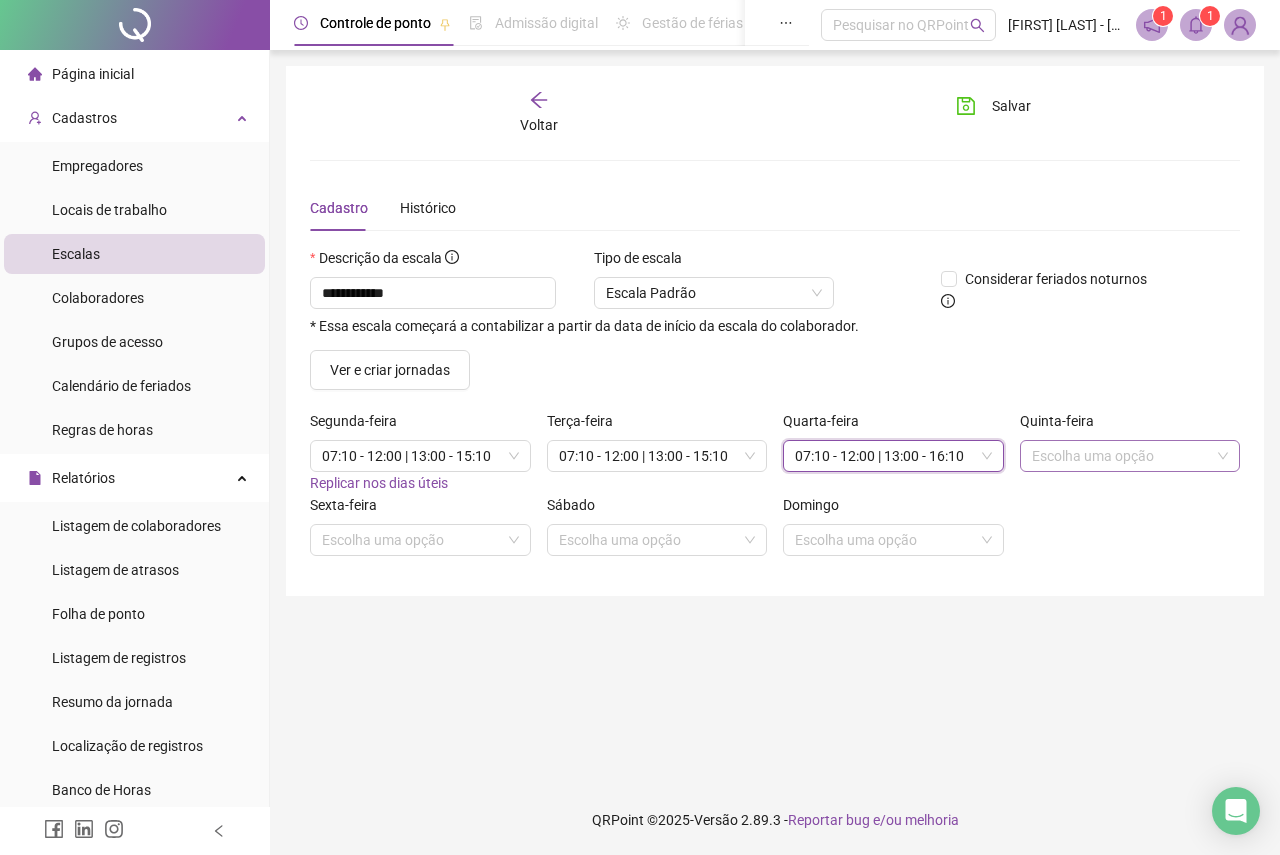 click at bounding box center [1121, 456] 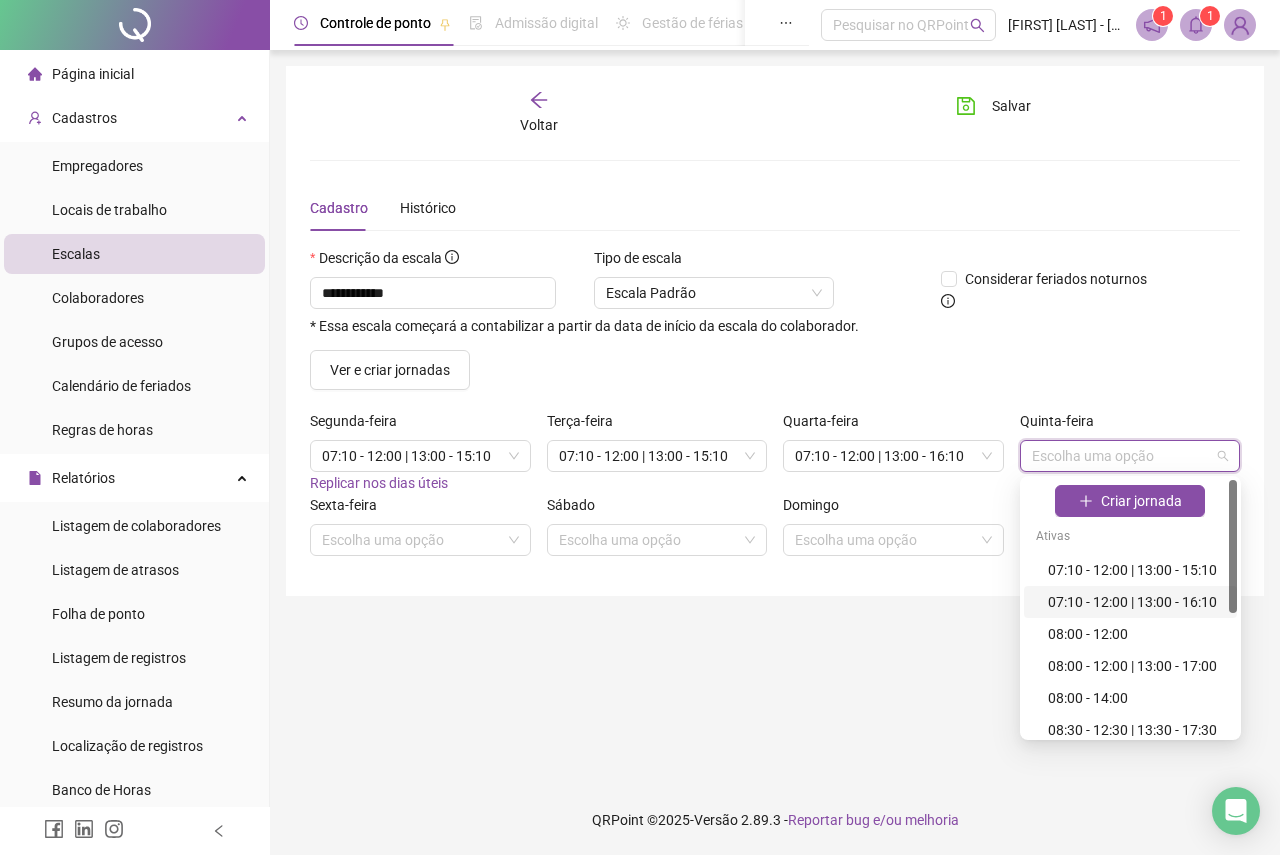 click on "07:10 - 12:00 | 13:00 - 16:10" at bounding box center (1136, 602) 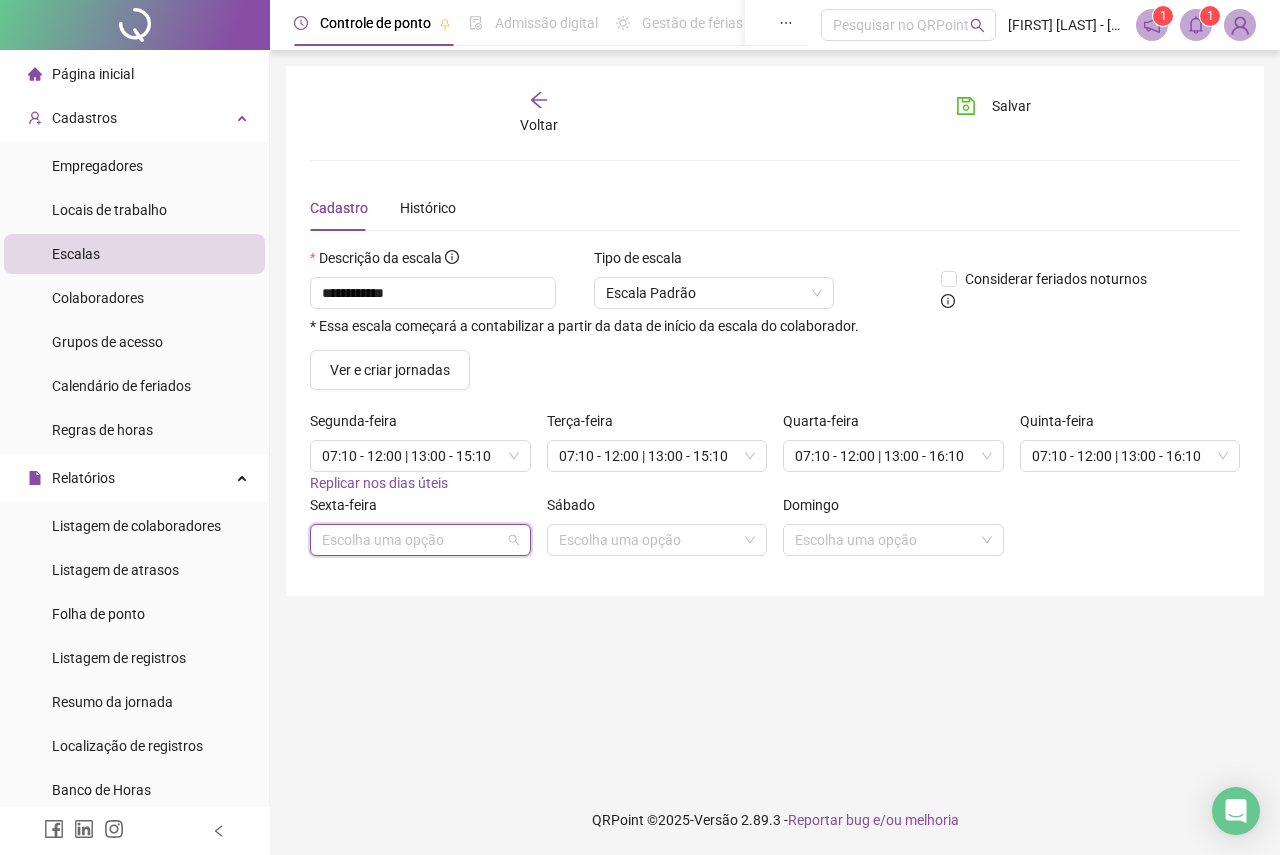 click at bounding box center (411, 540) 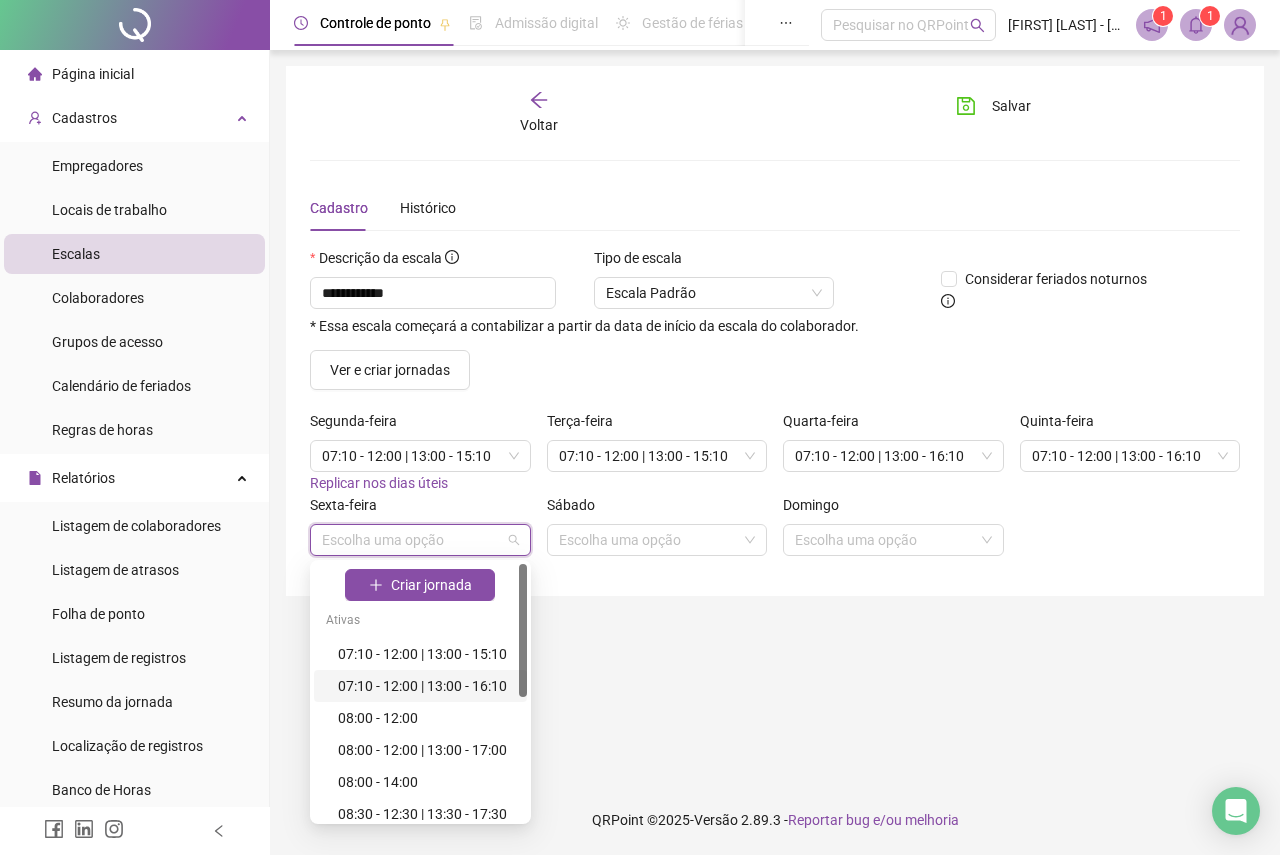 click on "07:10 - 12:00 | 13:00 - 16:10" at bounding box center [426, 686] 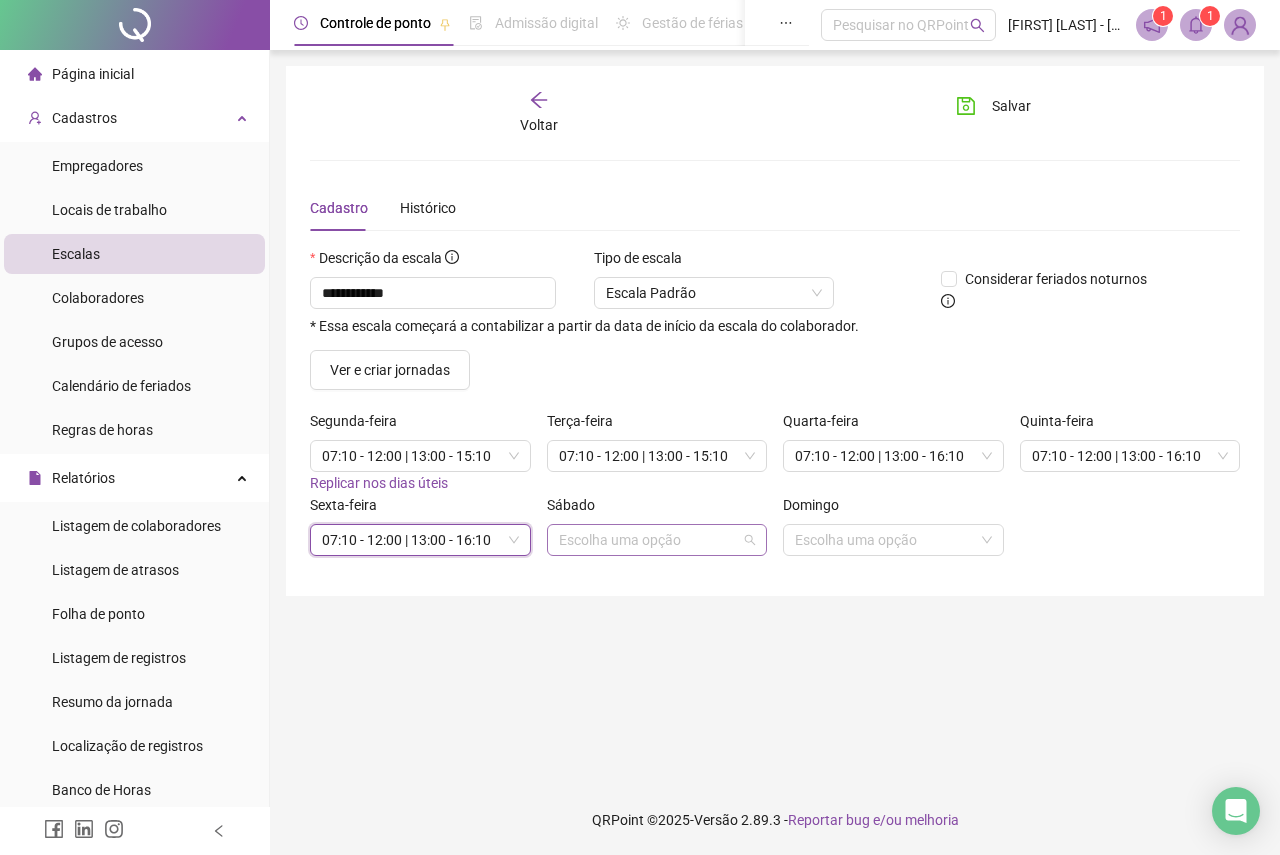 click at bounding box center (648, 540) 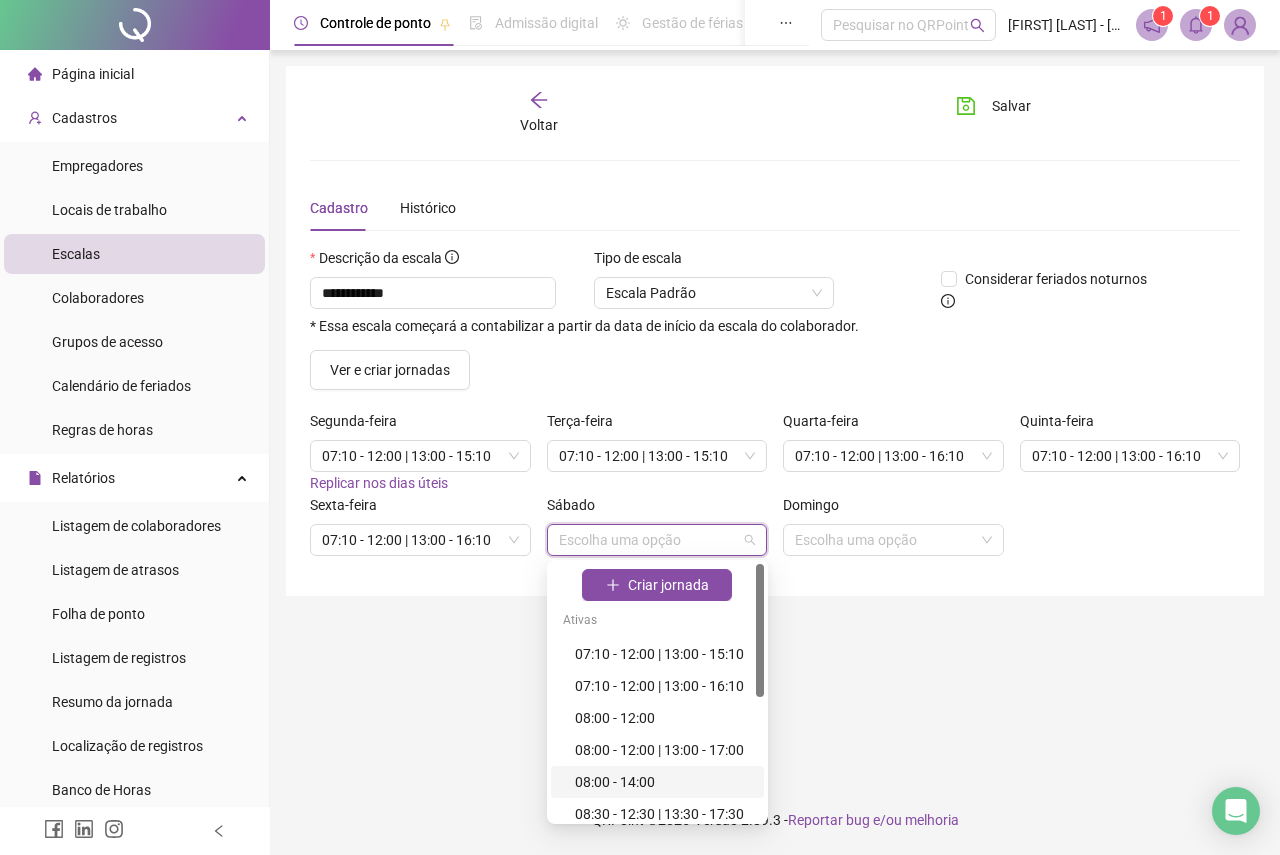 click on "08:00 - 14:00" at bounding box center (663, 782) 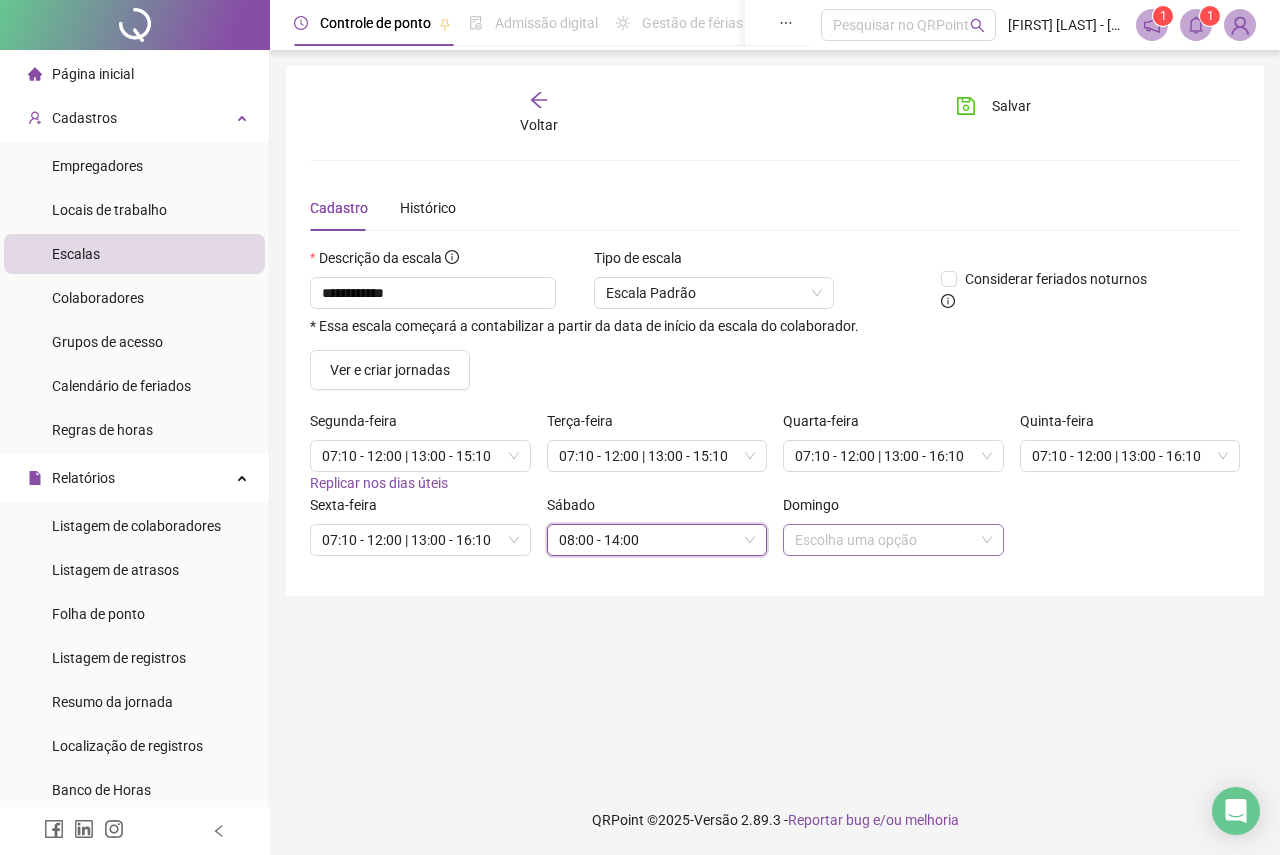 click at bounding box center (884, 540) 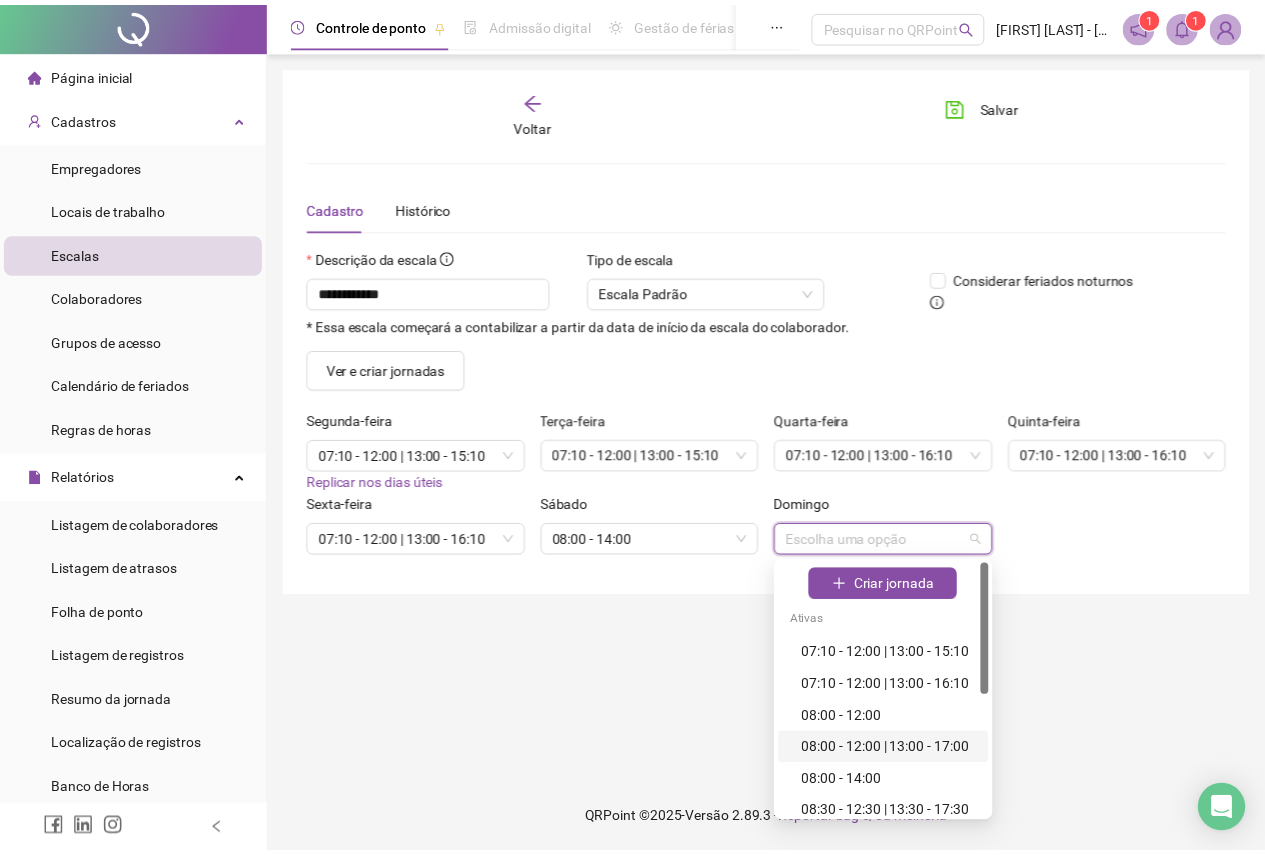 scroll, scrollTop: 234, scrollLeft: 0, axis: vertical 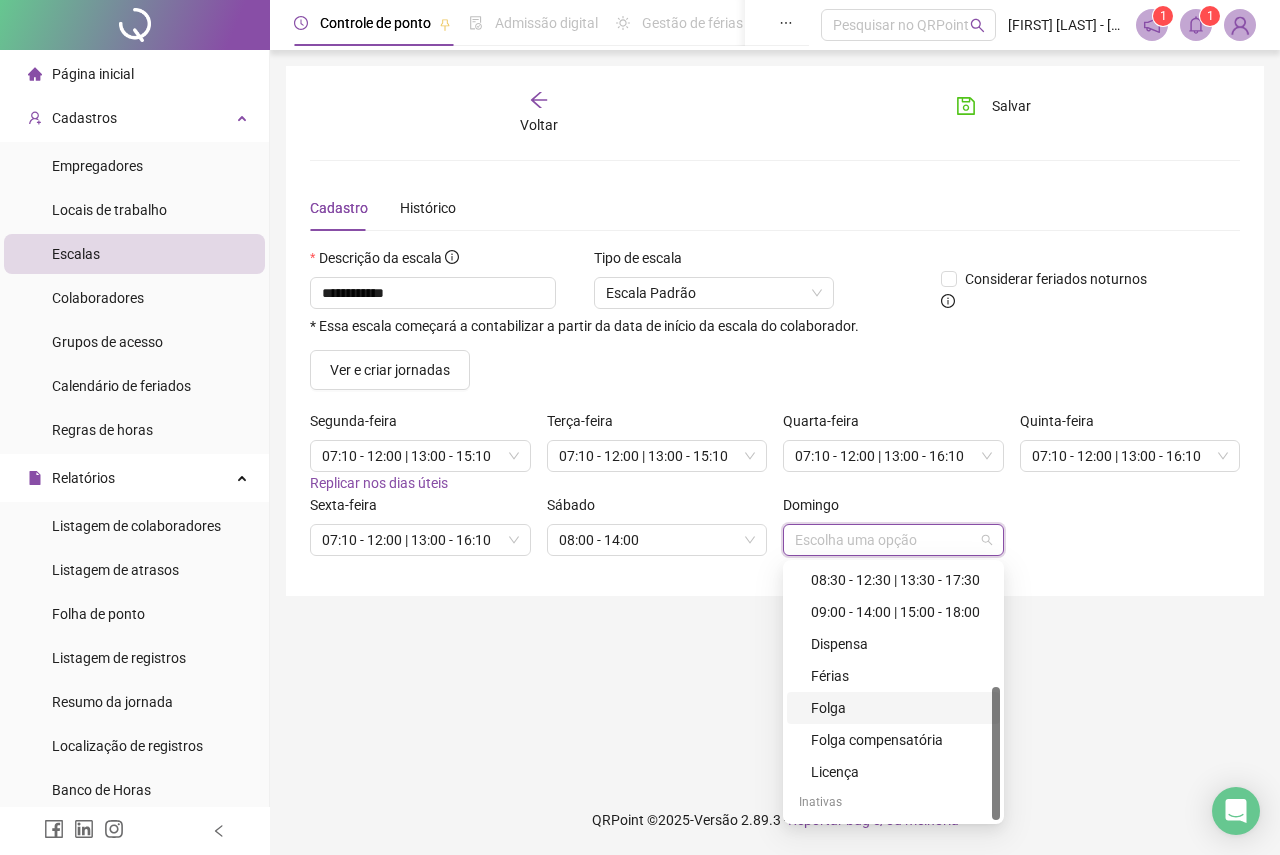 click on "Folga" at bounding box center (899, 708) 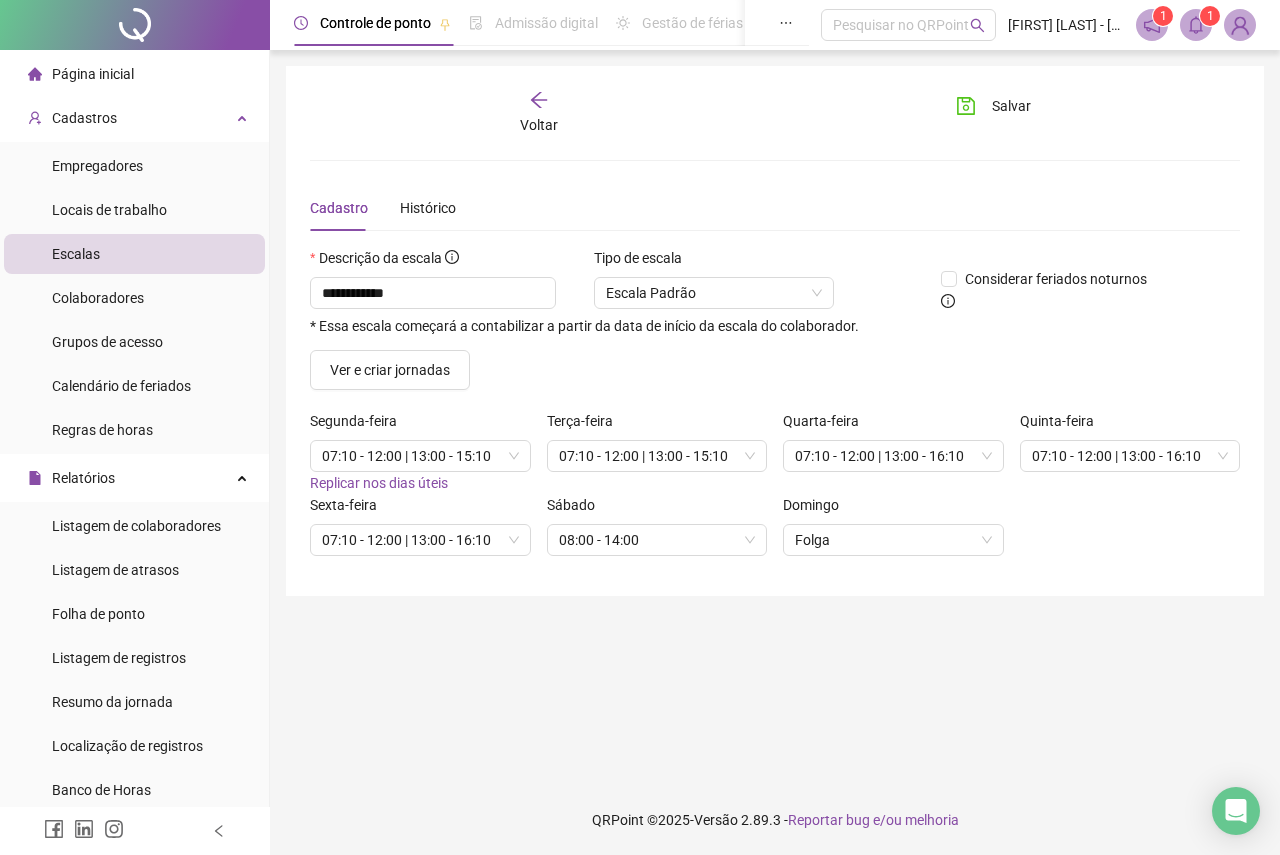 click on "**********" at bounding box center (775, 417) 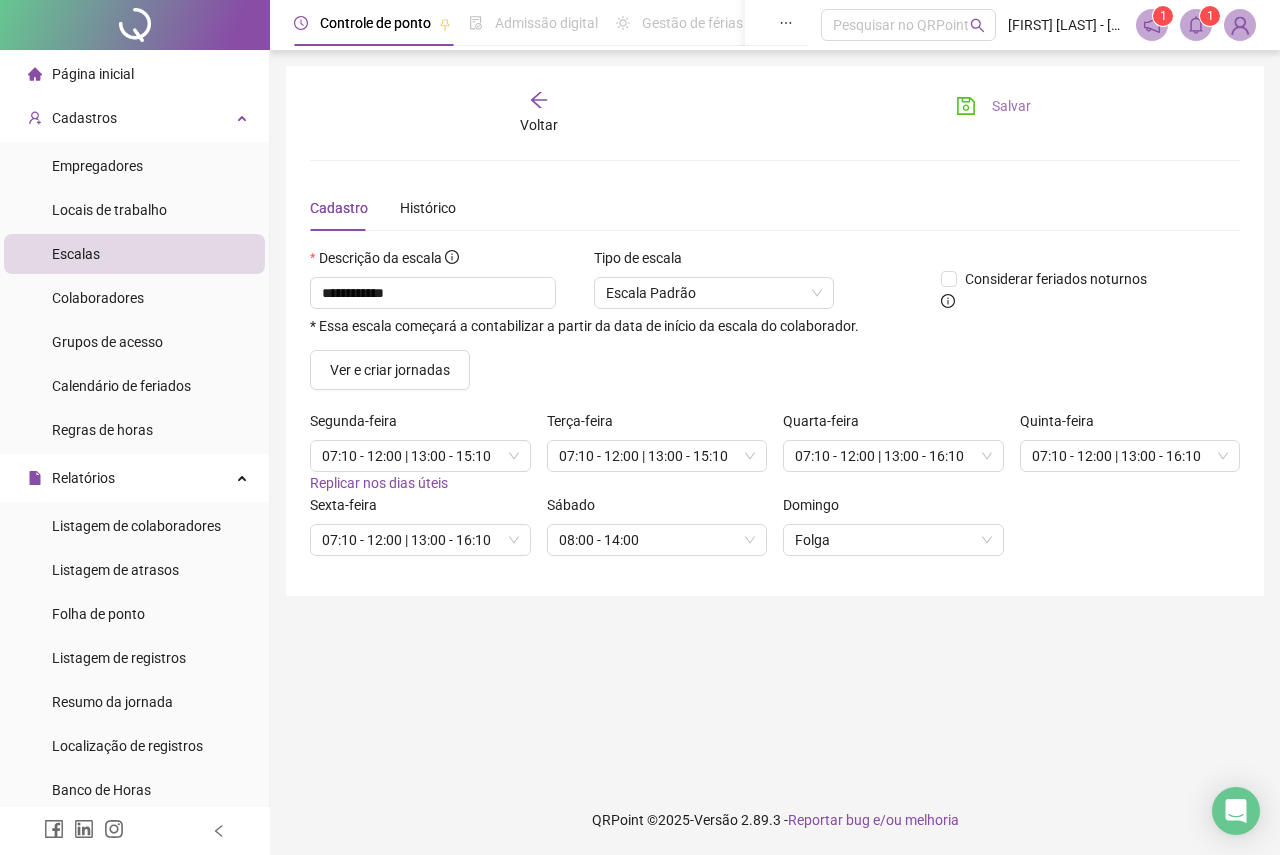 click on "Salvar" at bounding box center [1011, 106] 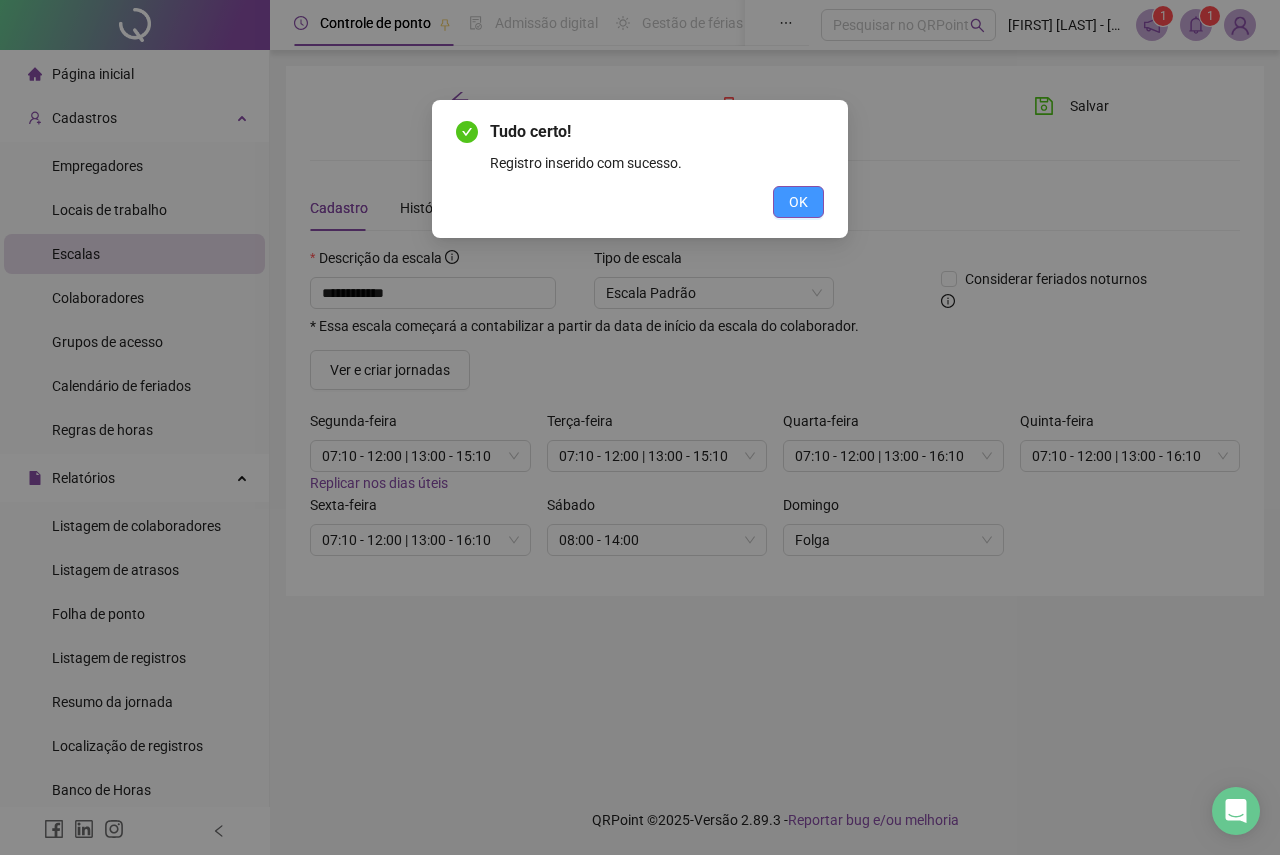 click on "OK" at bounding box center (798, 202) 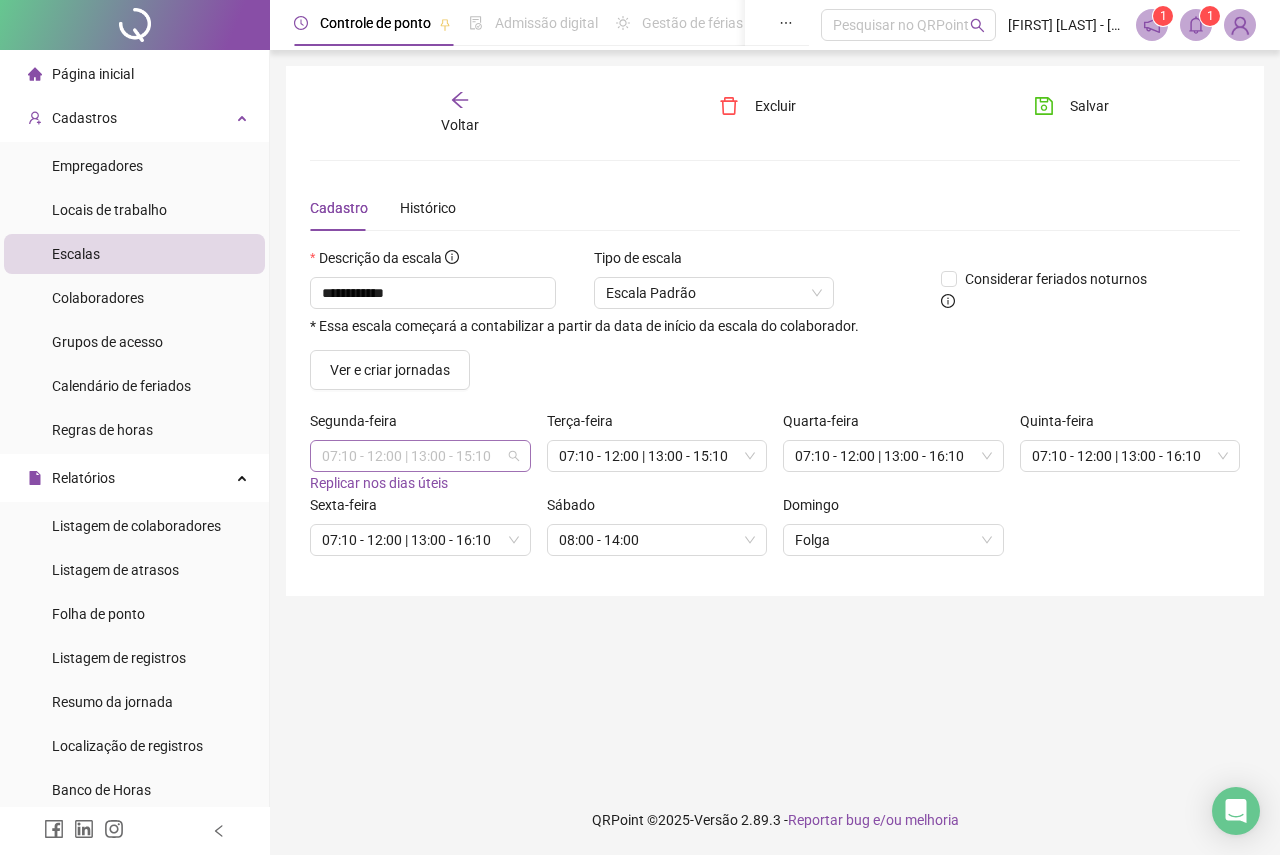 click on "07:10 - 12:00 | 13:00 - 15:10" at bounding box center (420, 456) 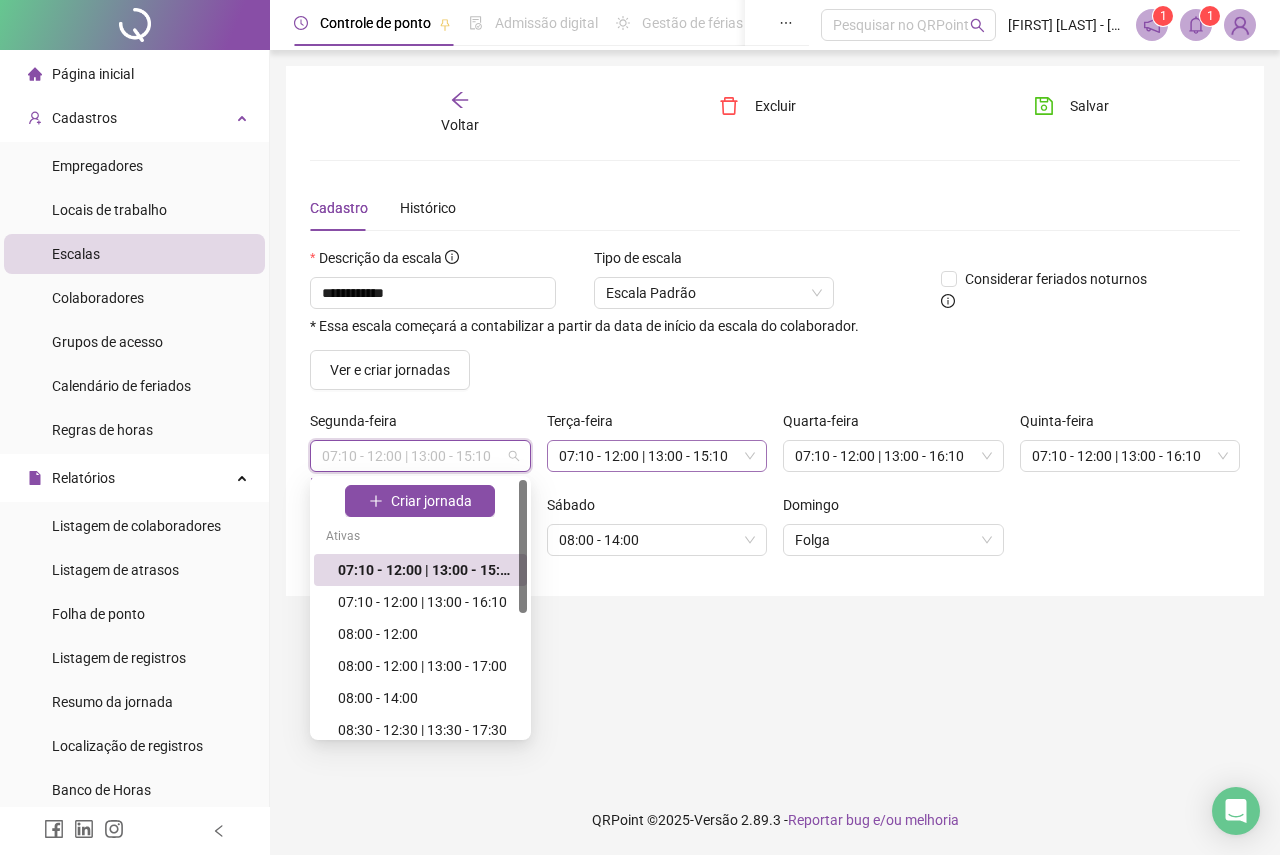 click on "07:10 - 12:00 | 13:00 - 15:10" at bounding box center [657, 456] 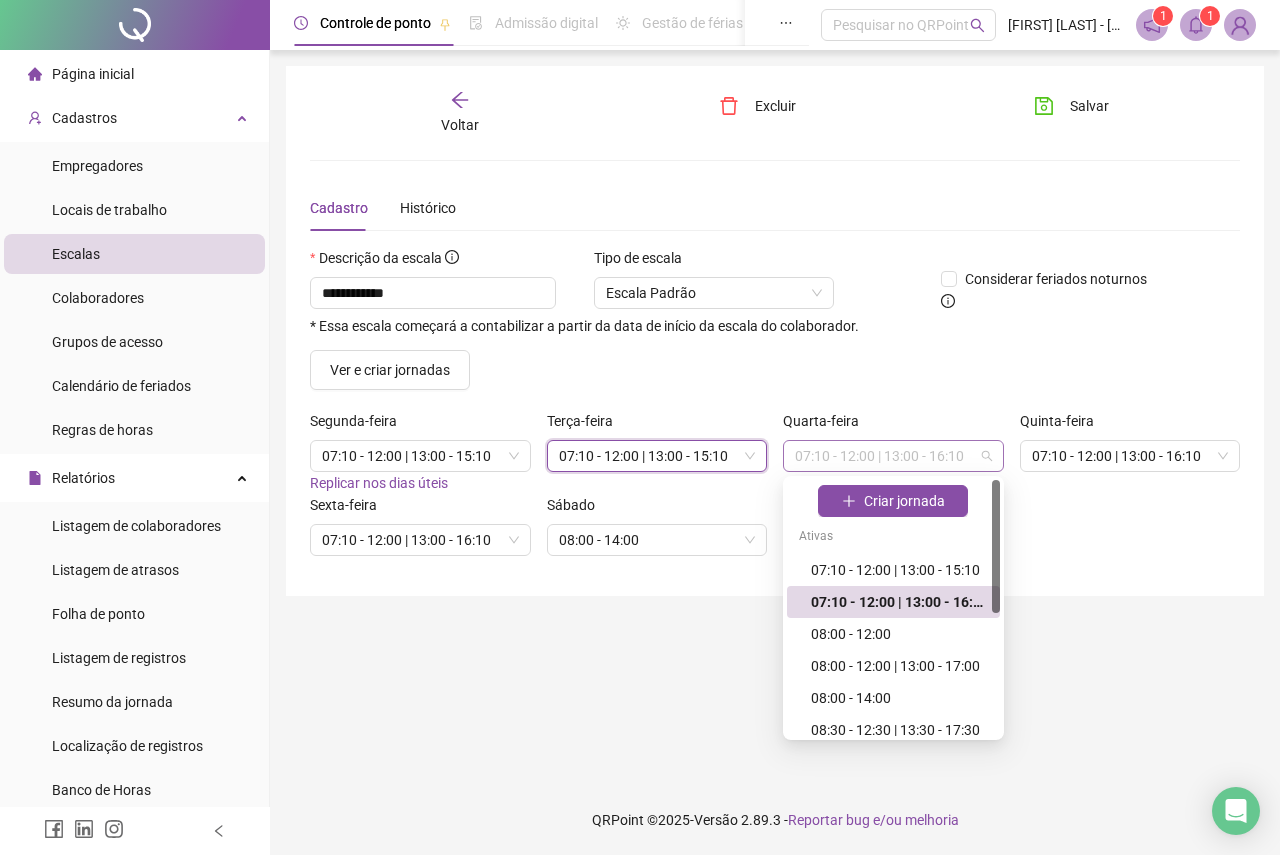click on "07:10 - 12:00 | 13:00 - 16:10" at bounding box center (893, 456) 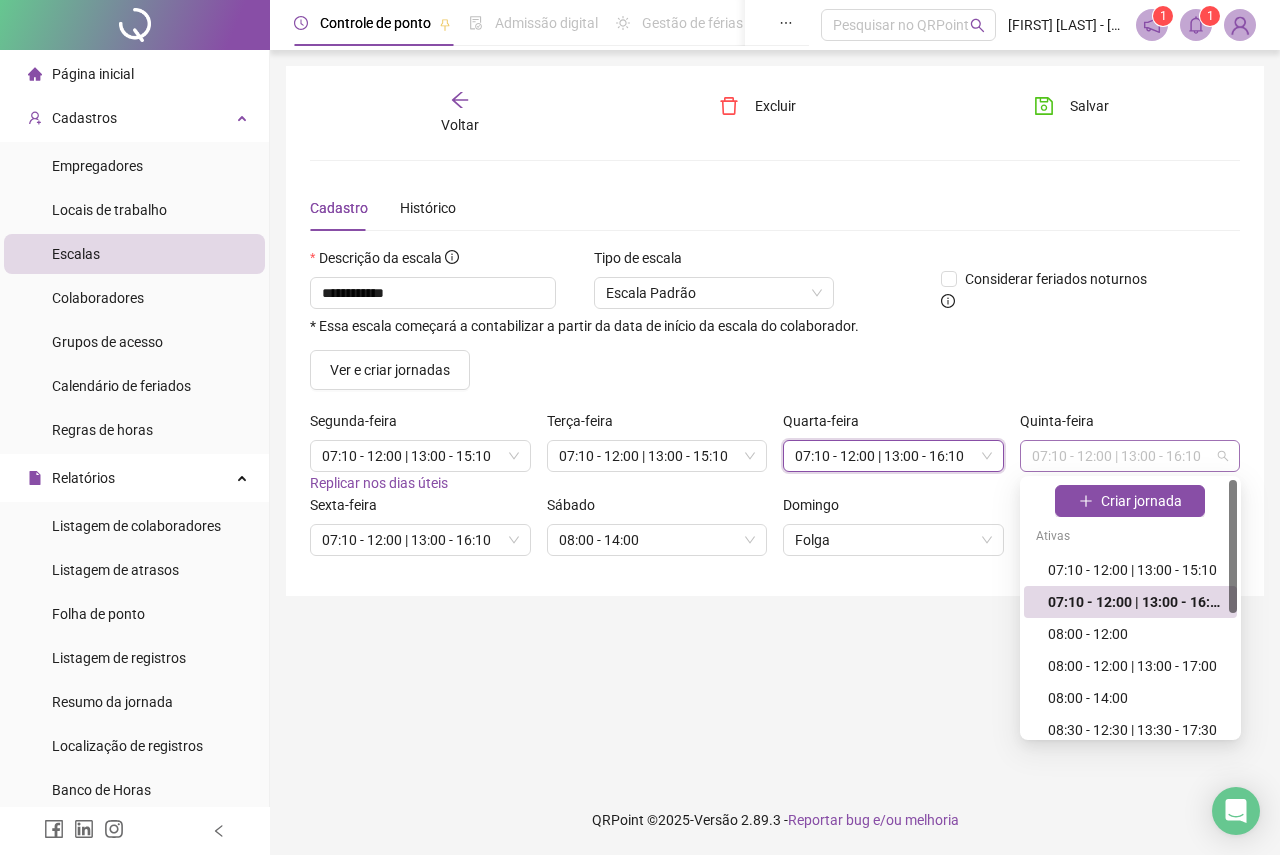 click on "07:10 - 12:00 | 13:00 - 16:10" at bounding box center (1130, 456) 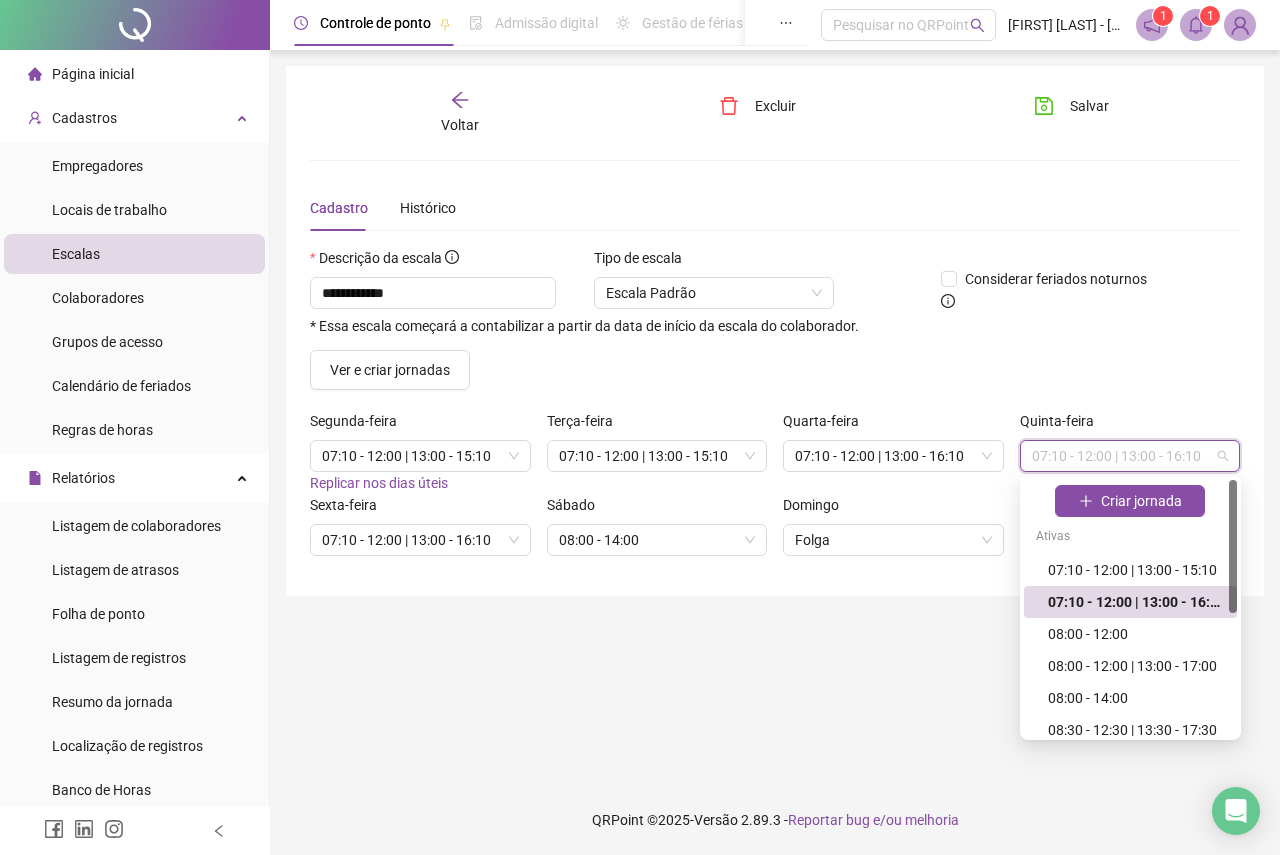 click on "**********" at bounding box center [775, 417] 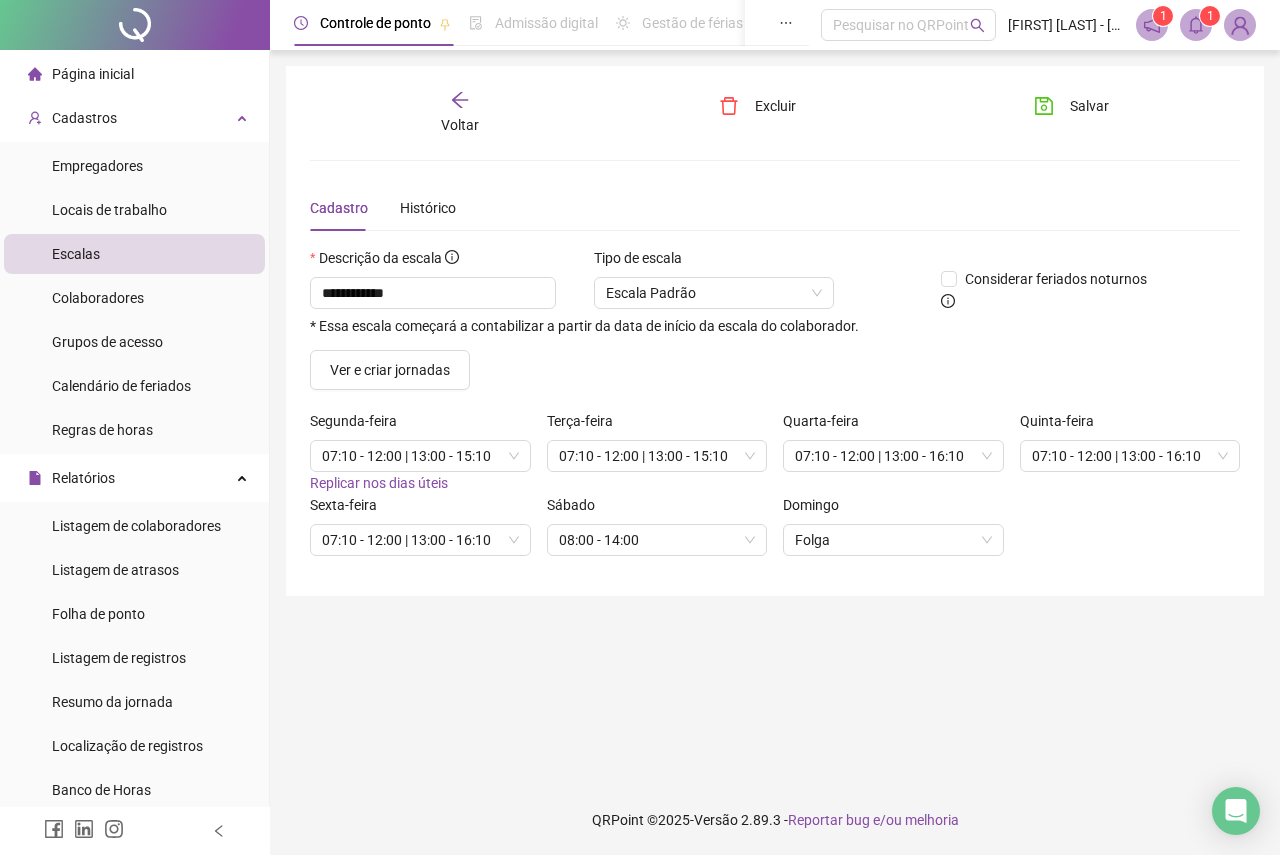 click on "**********" at bounding box center (775, 331) 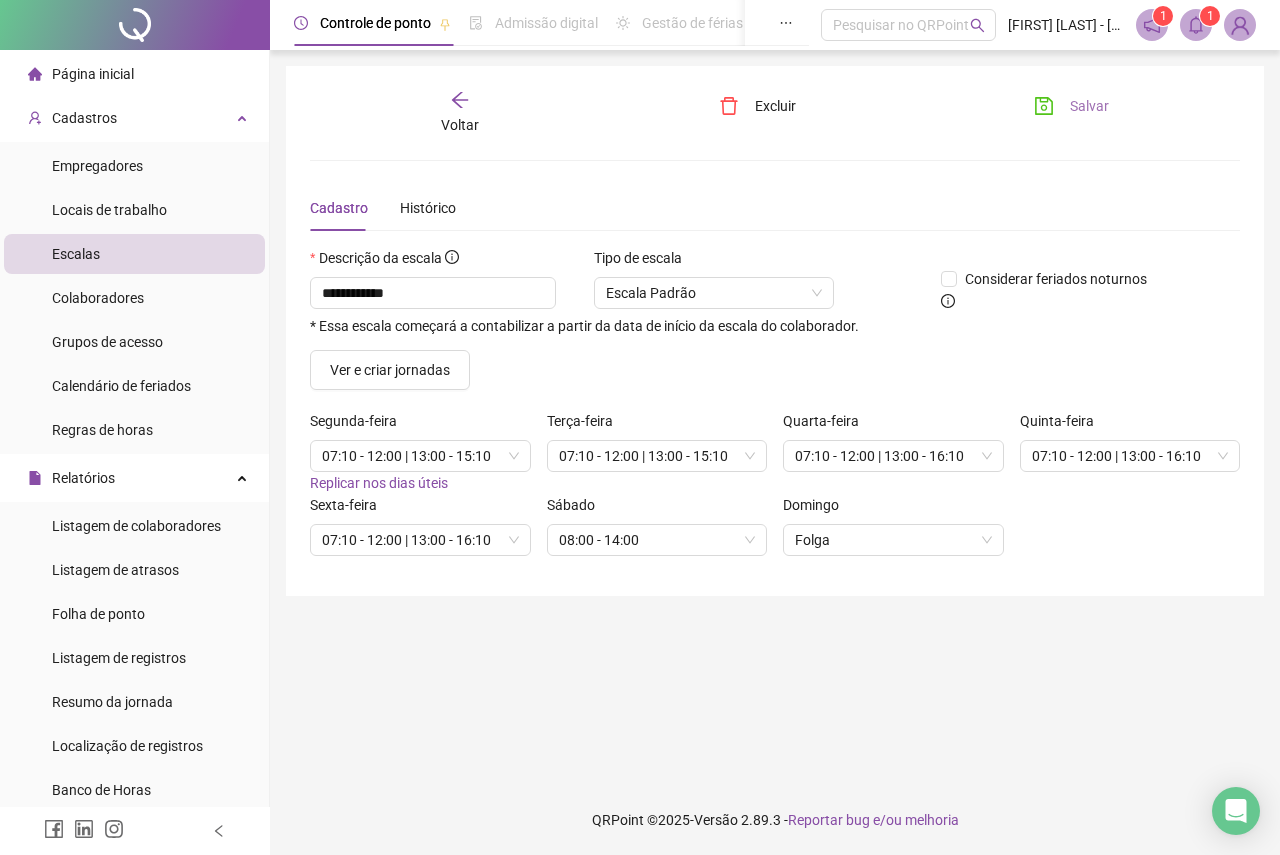 click on "Salvar" at bounding box center [1089, 106] 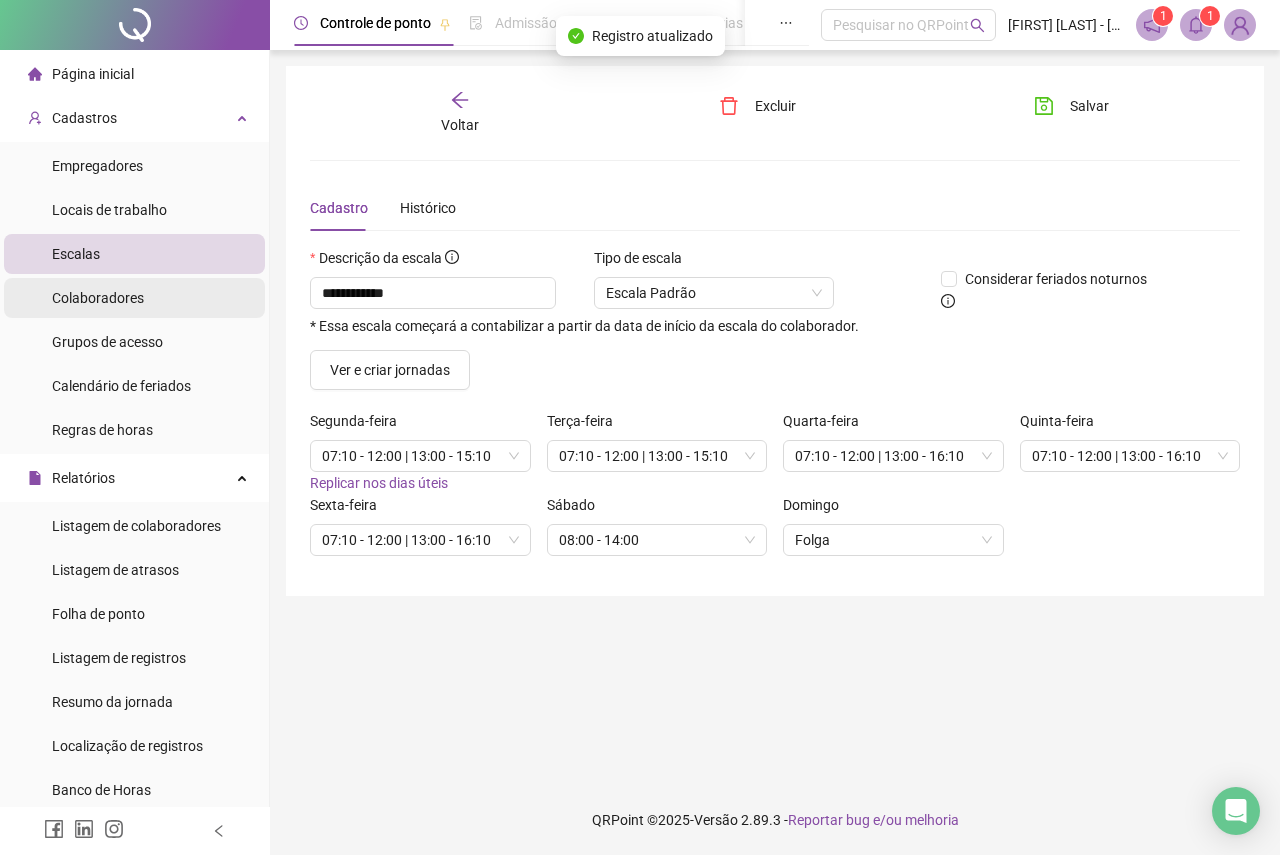 click on "Colaboradores" at bounding box center [98, 298] 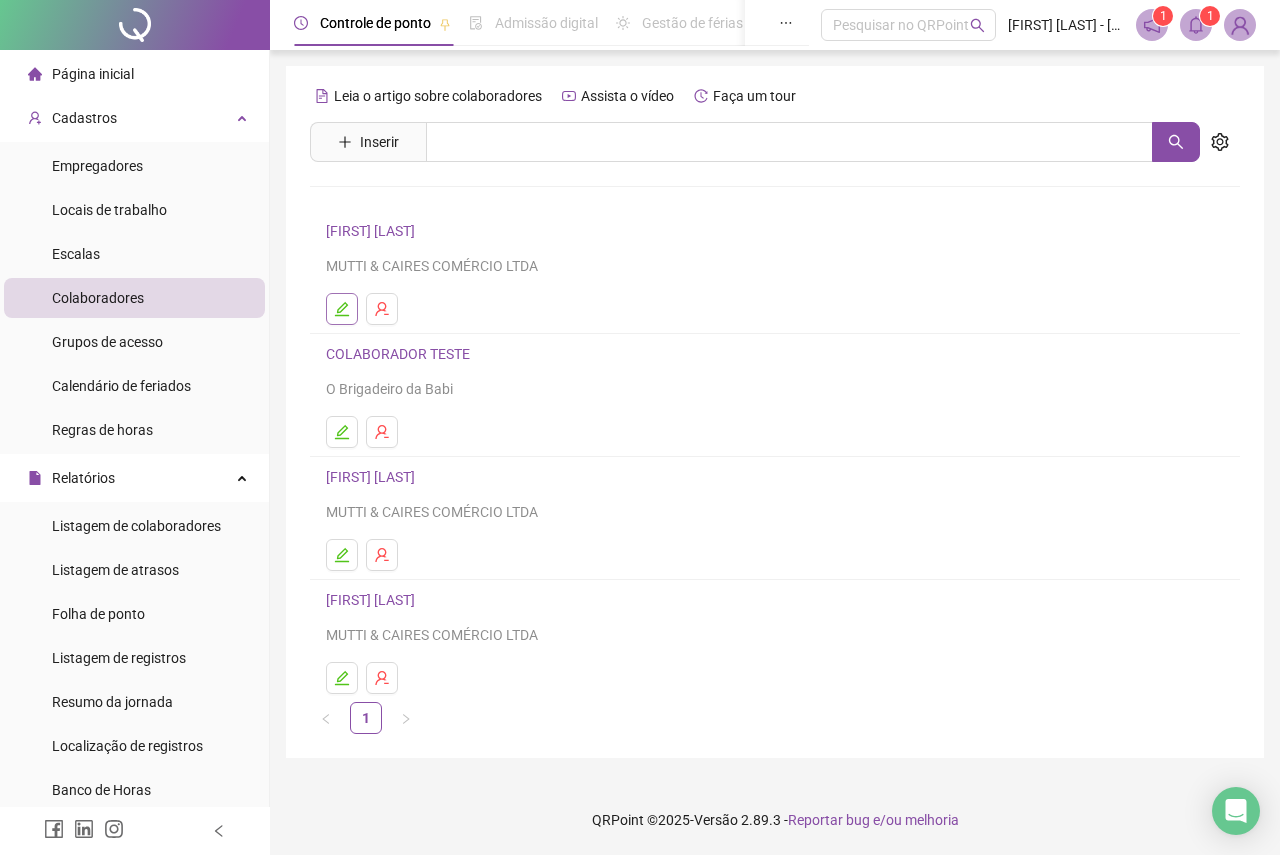 click at bounding box center [342, 309] 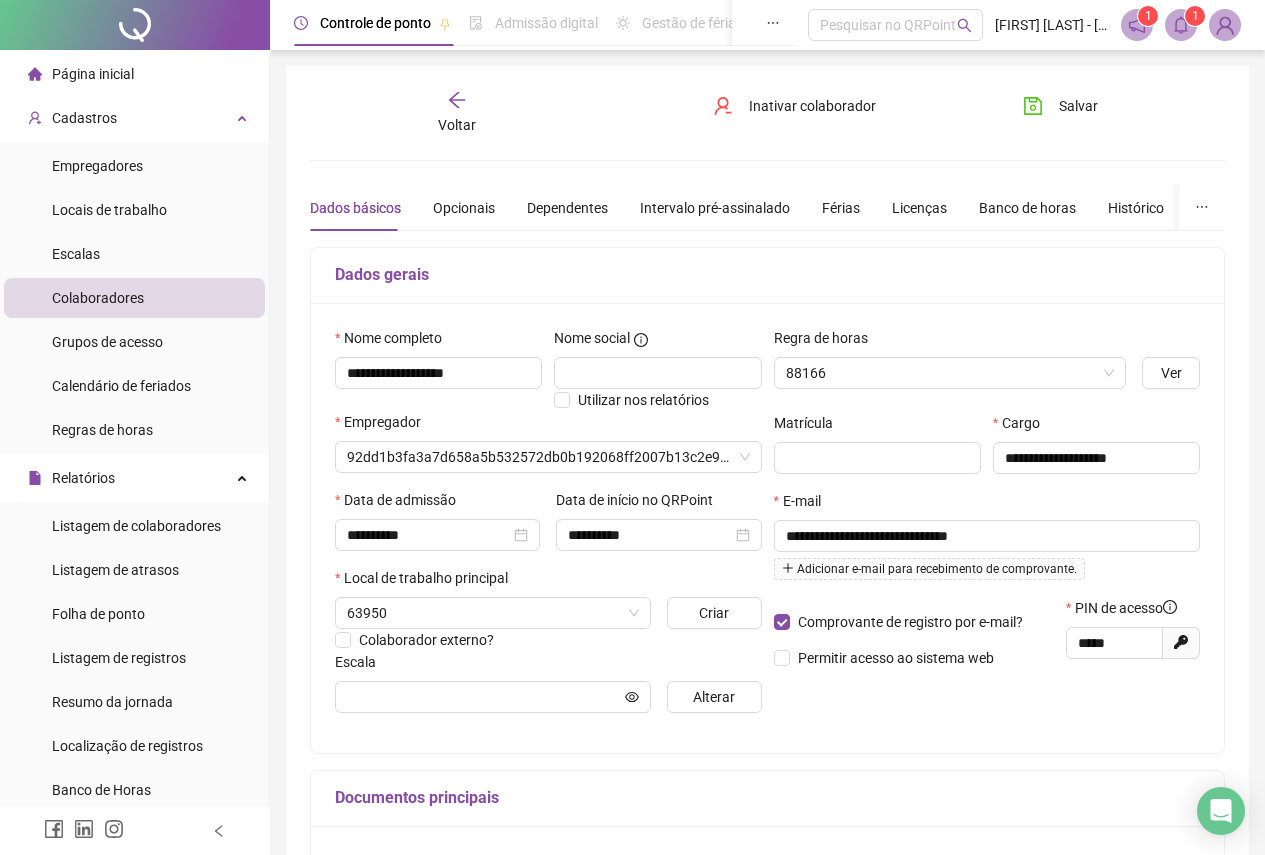 type on "******" 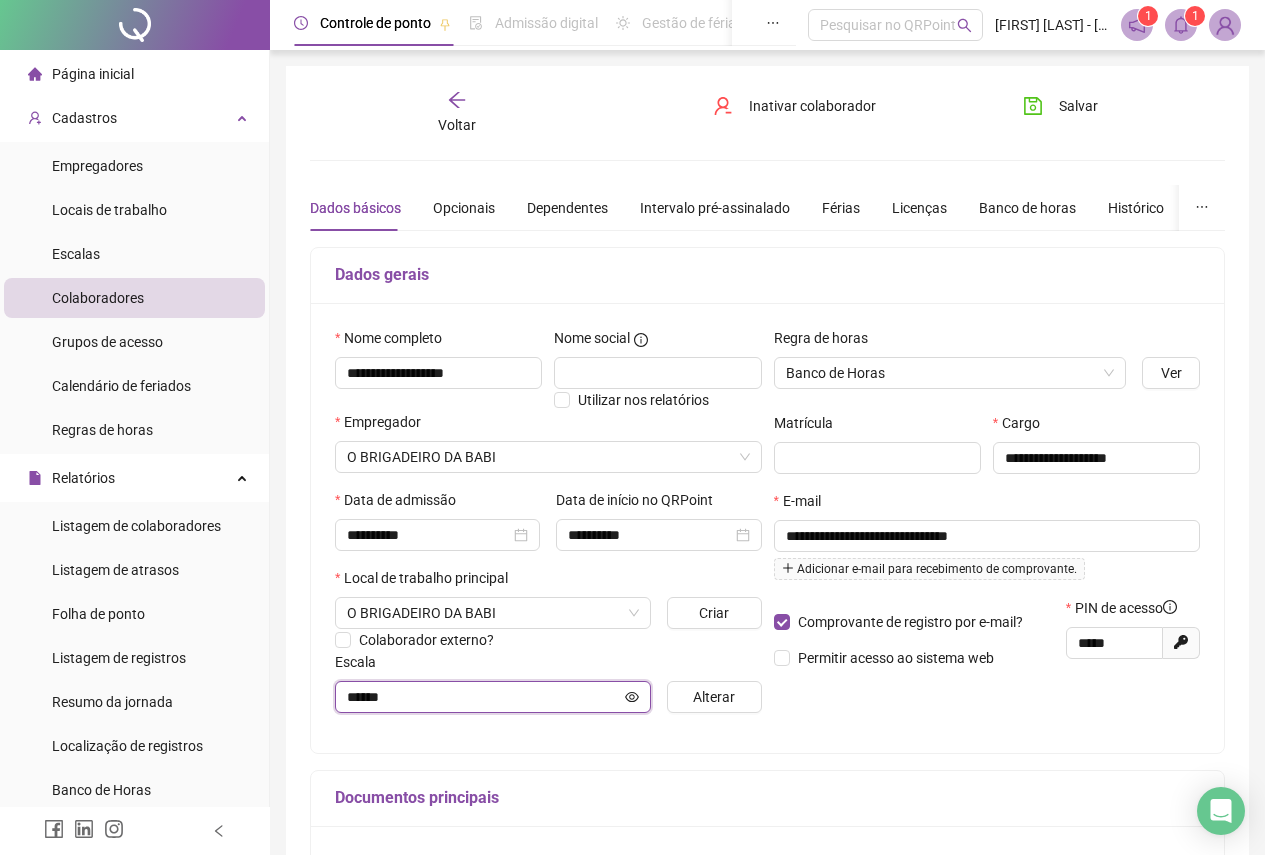 click on "******" at bounding box center (484, 697) 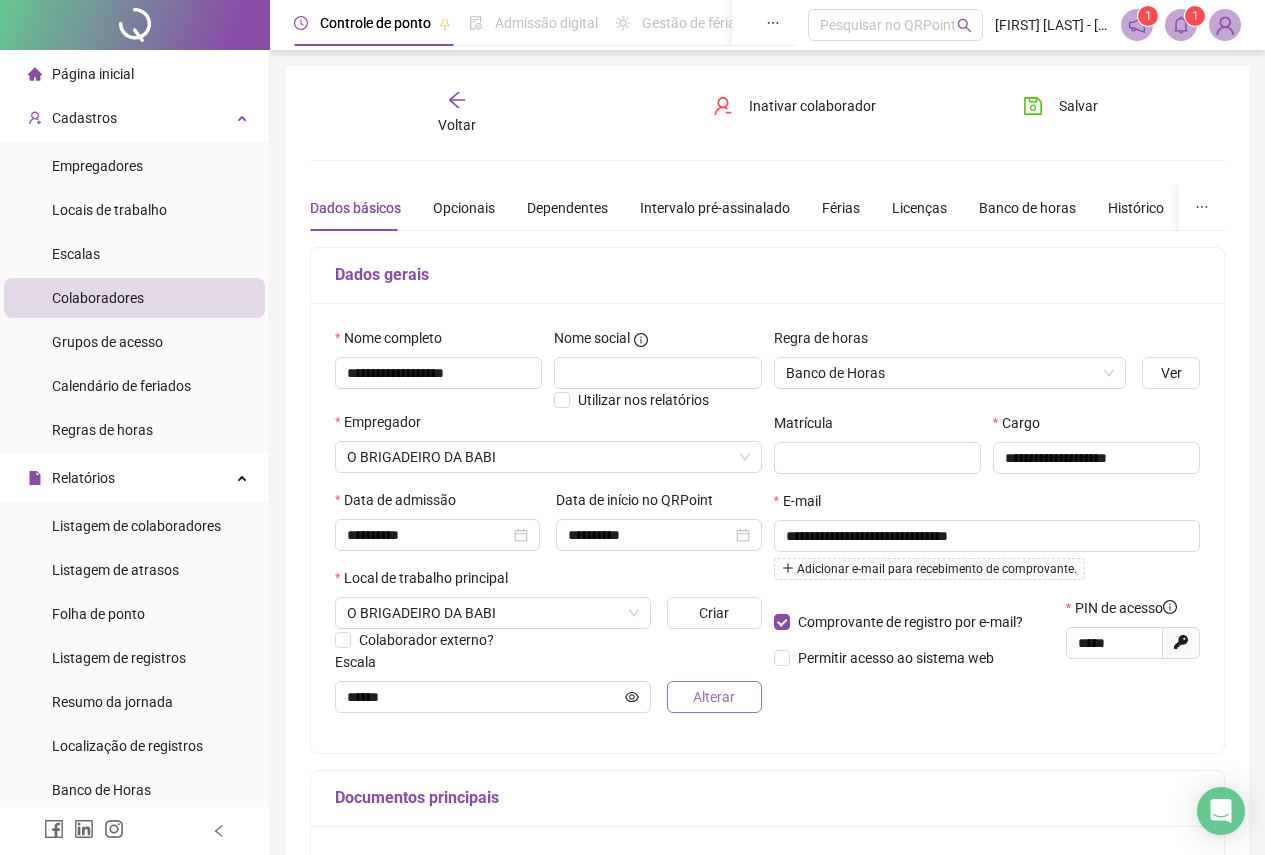 click on "Alterar" at bounding box center [714, 697] 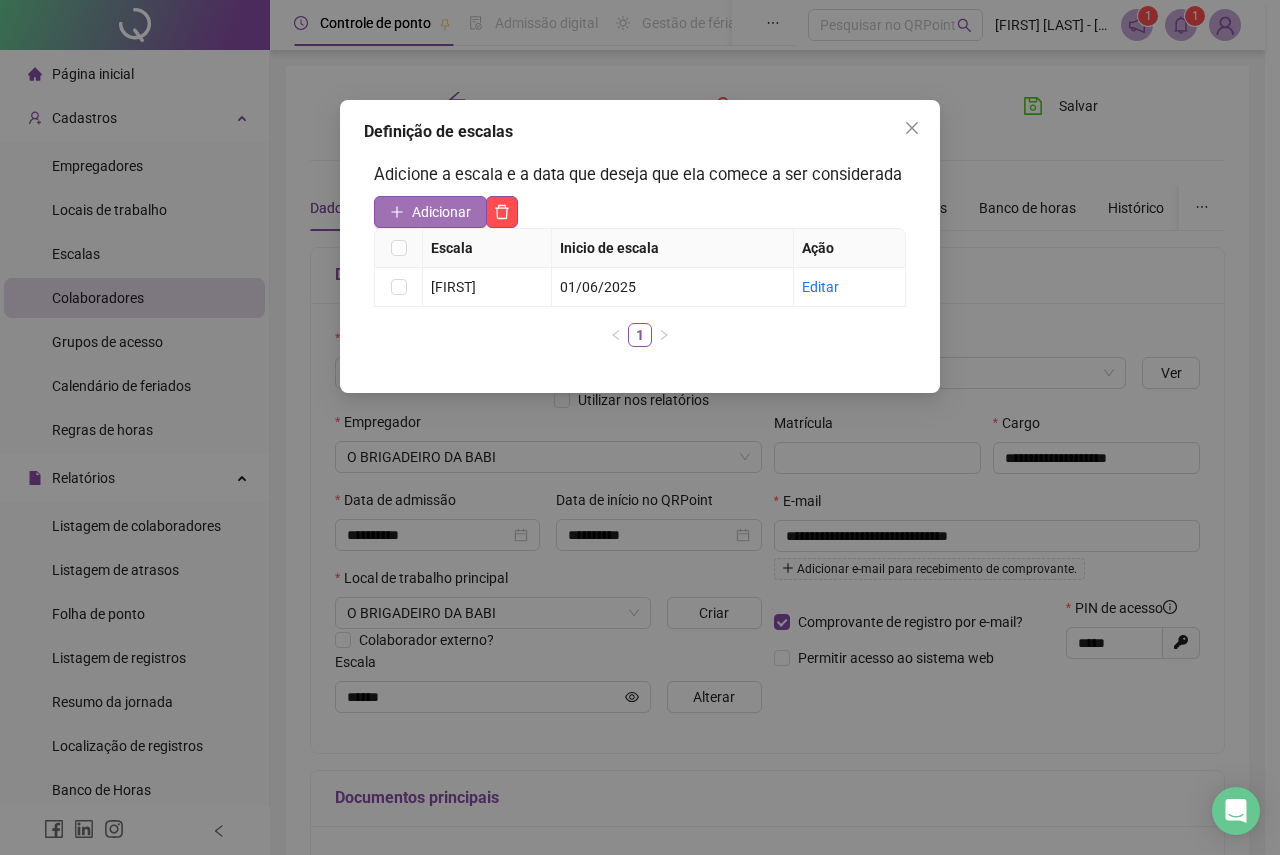 click on "Adicionar" at bounding box center [441, 212] 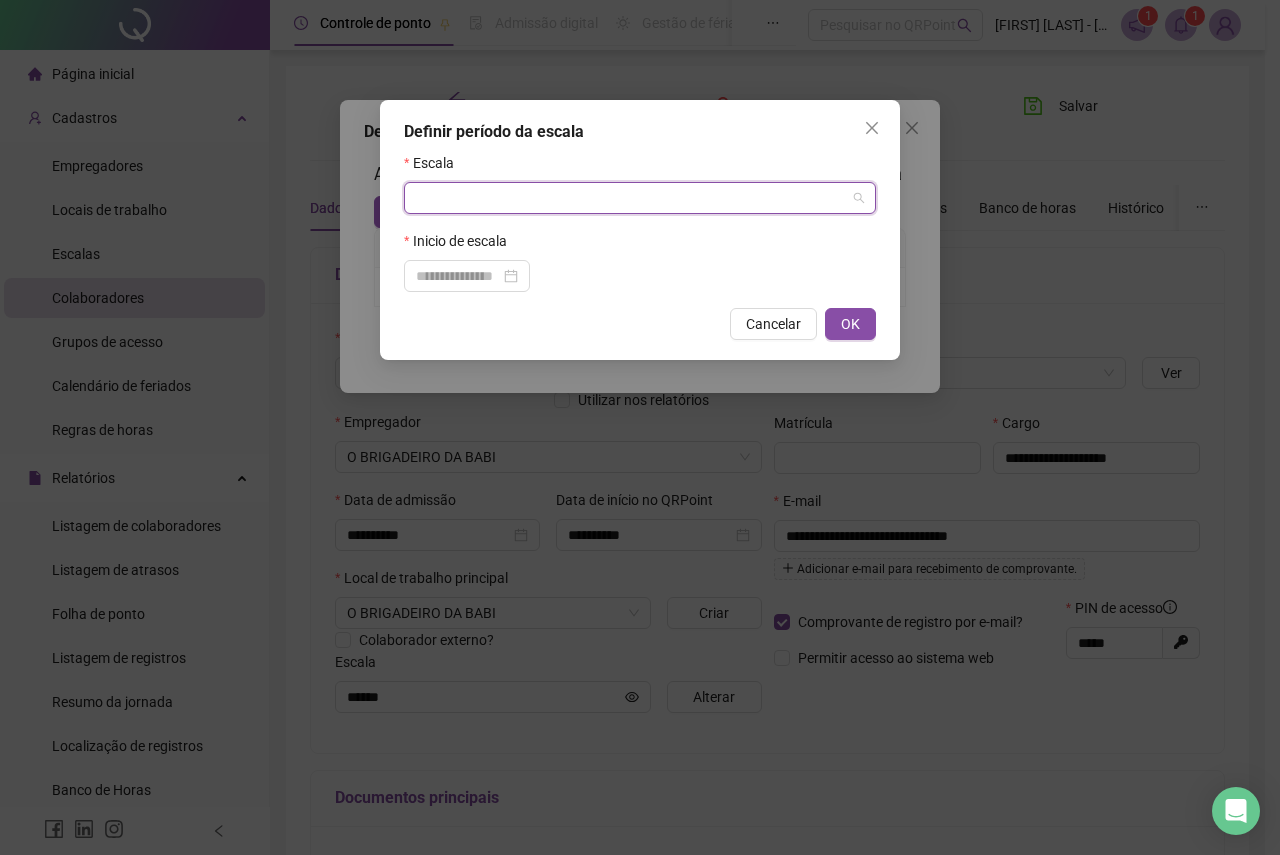 click at bounding box center (631, 198) 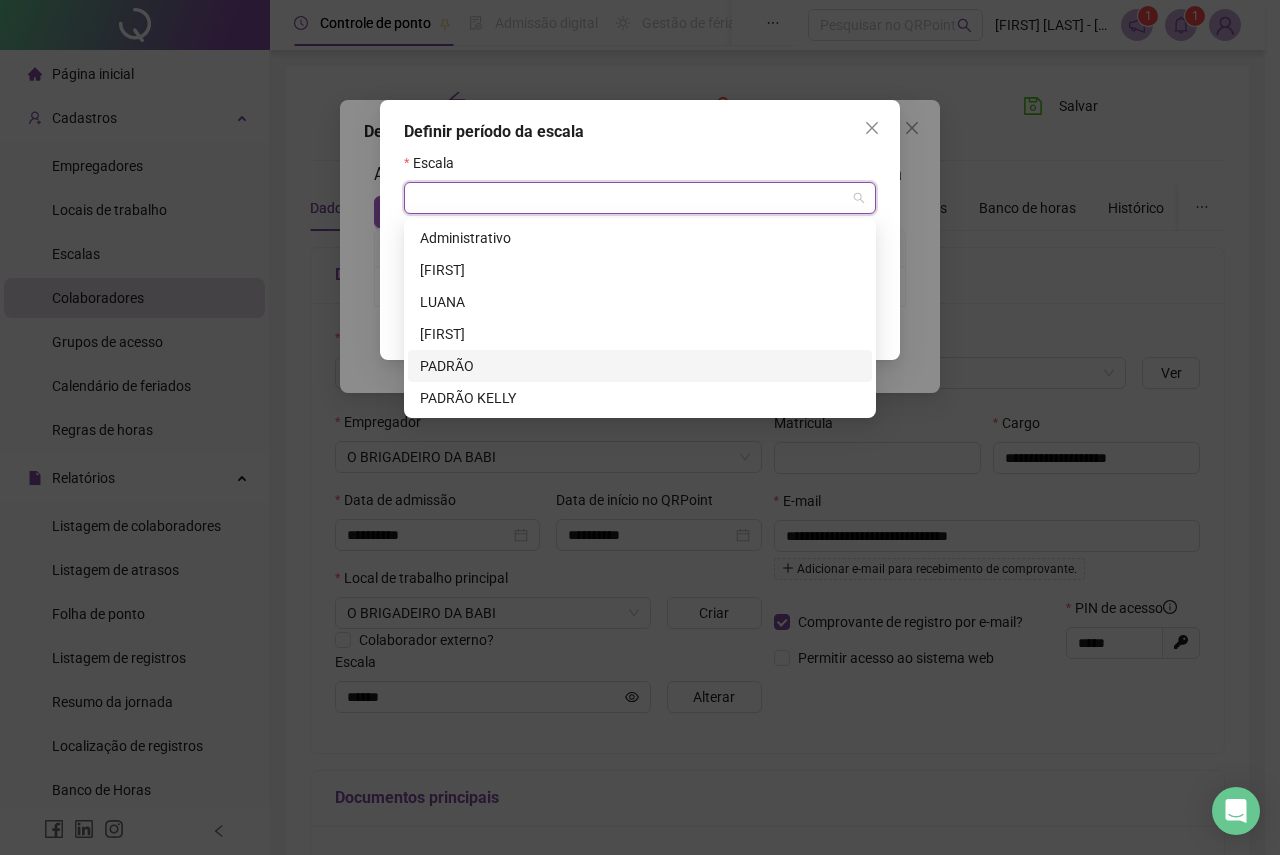 click on "PADRÃO" at bounding box center [640, 366] 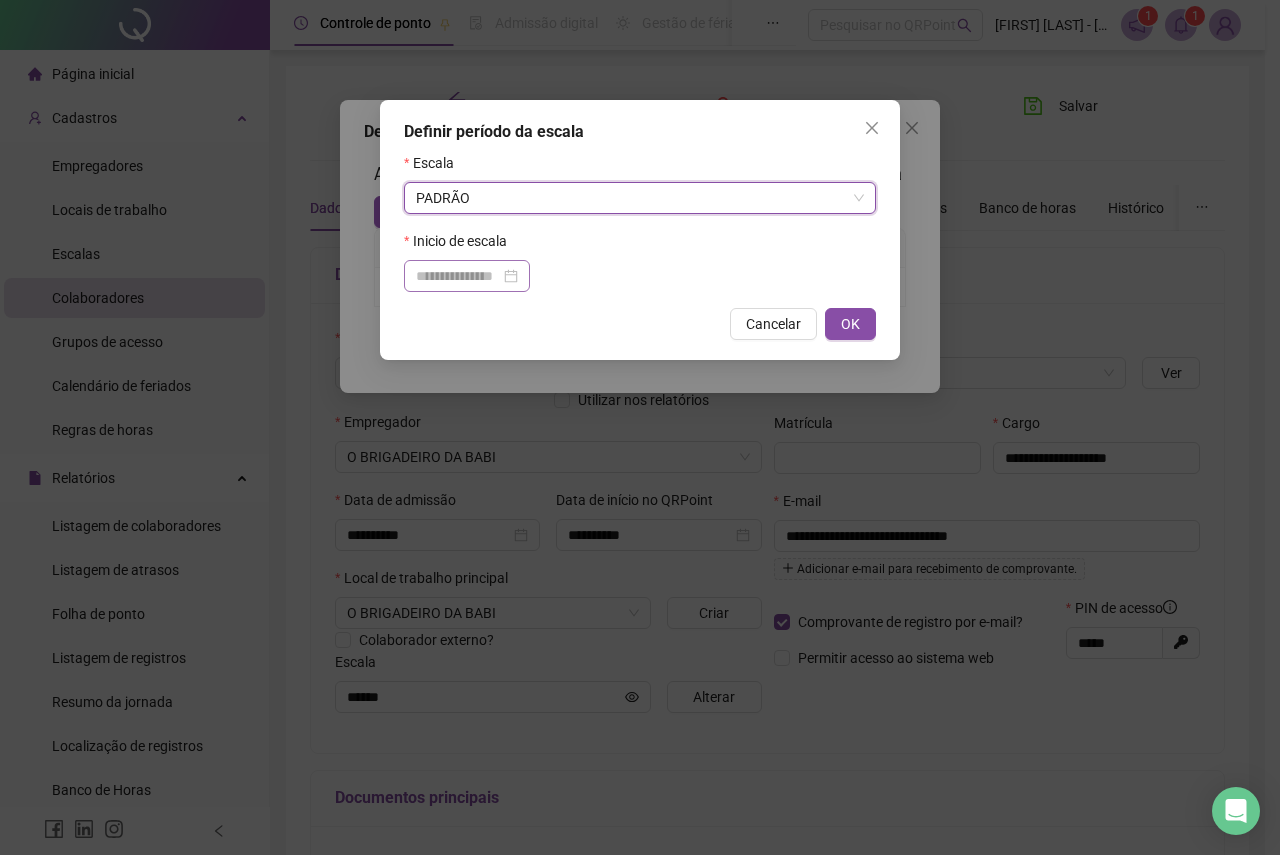 click at bounding box center (467, 276) 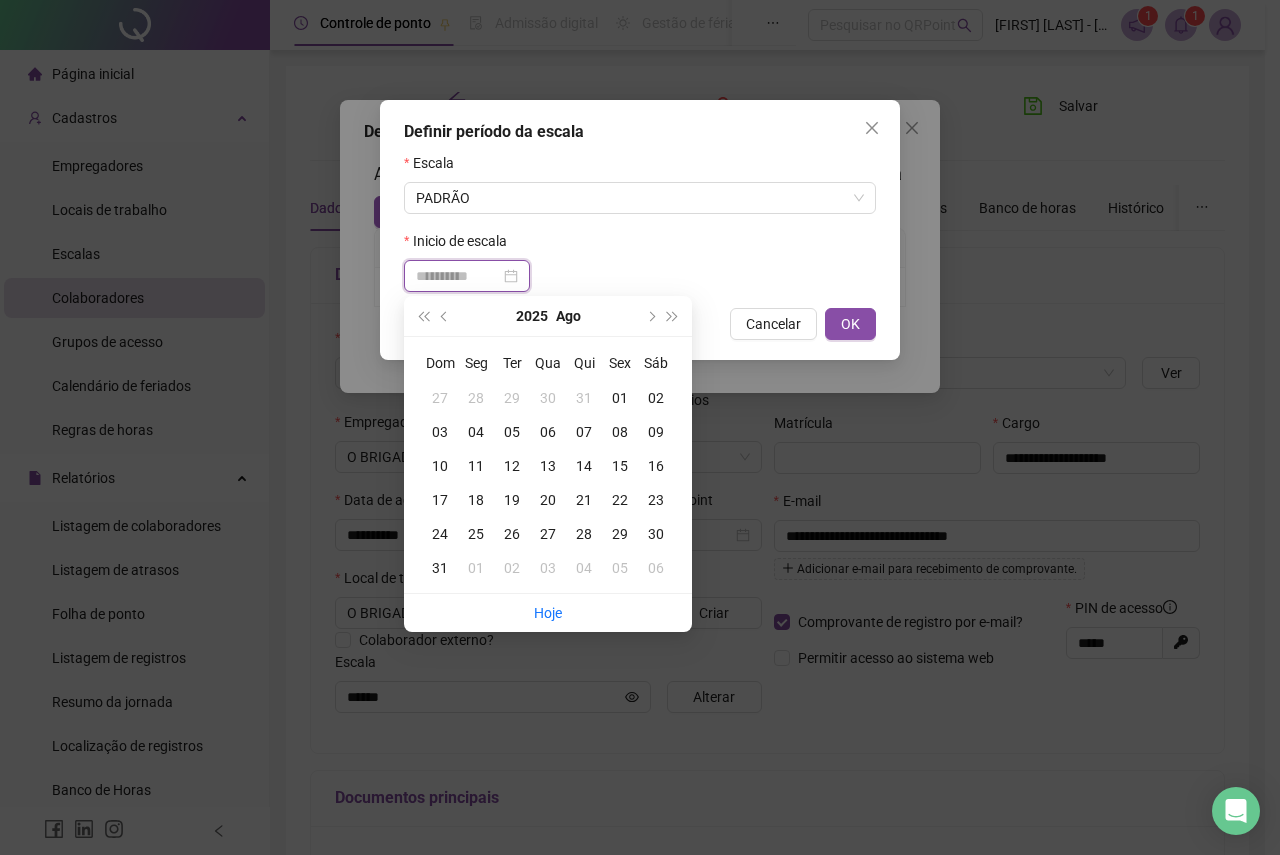 type on "**********" 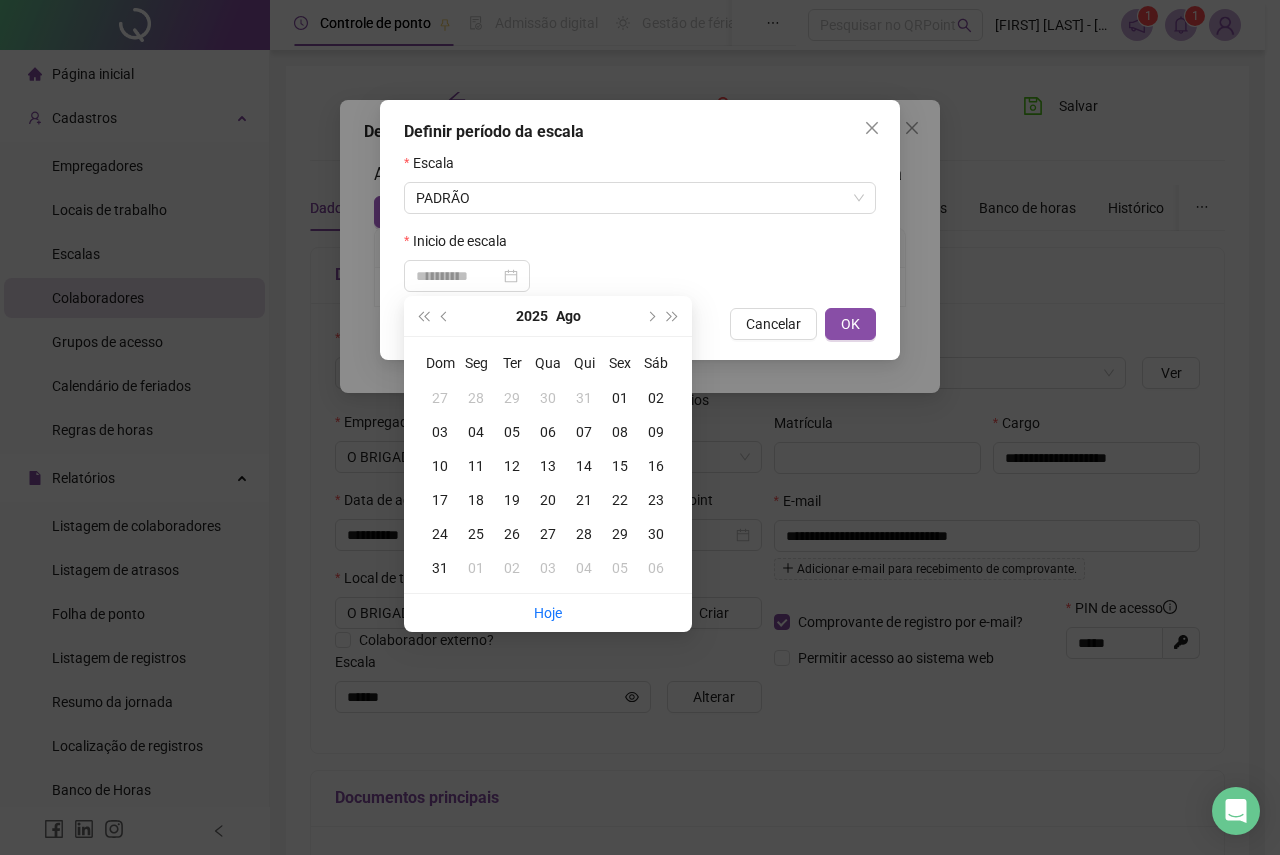 click on "01" at bounding box center (620, 398) 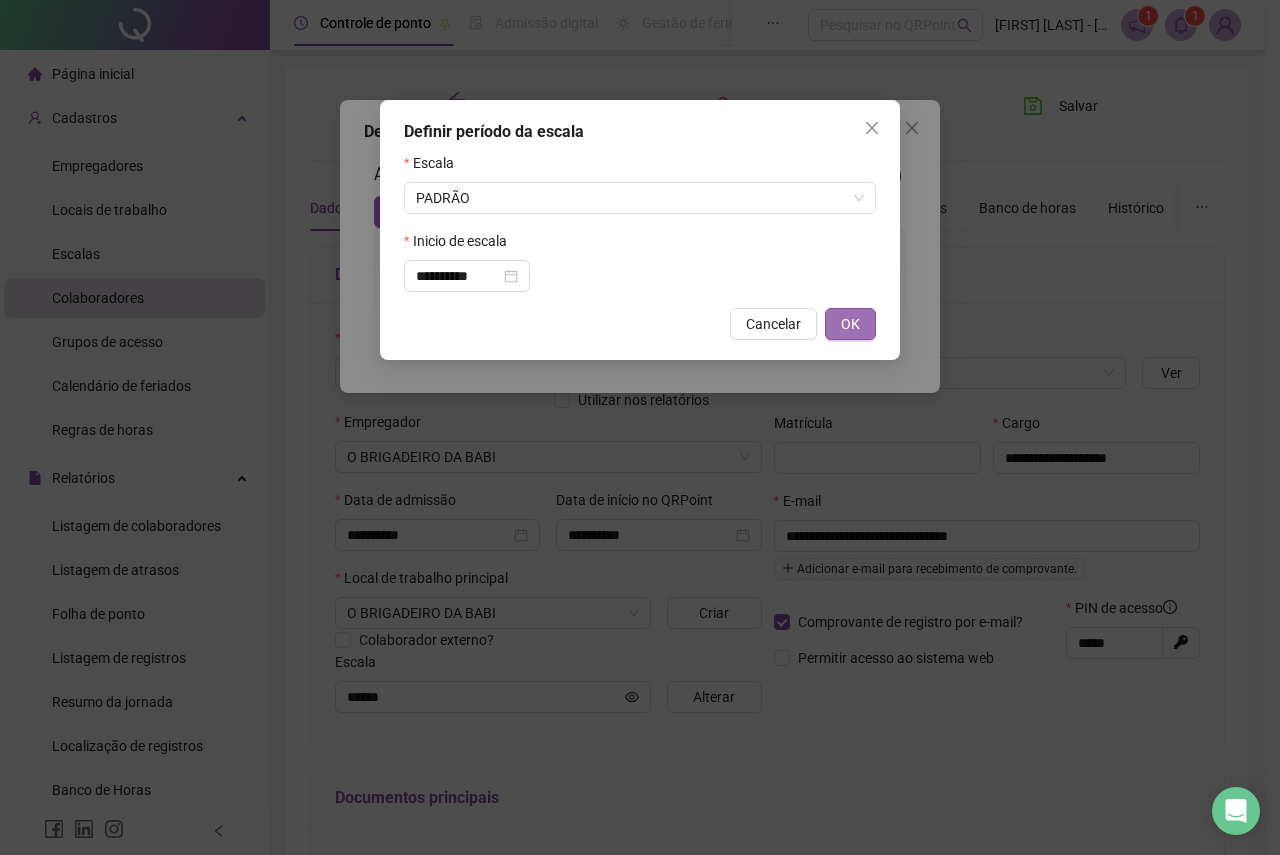 click on "OK" at bounding box center (850, 324) 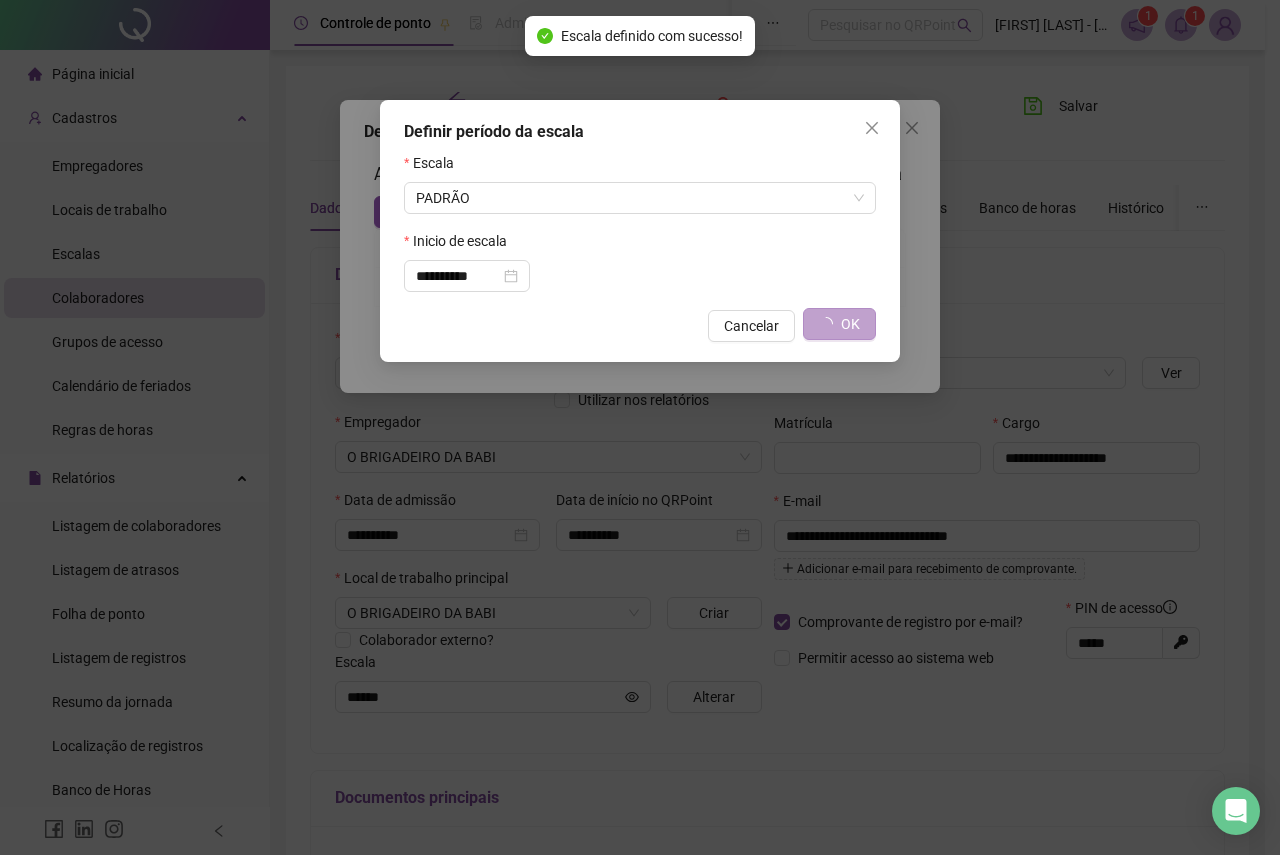 type on "******" 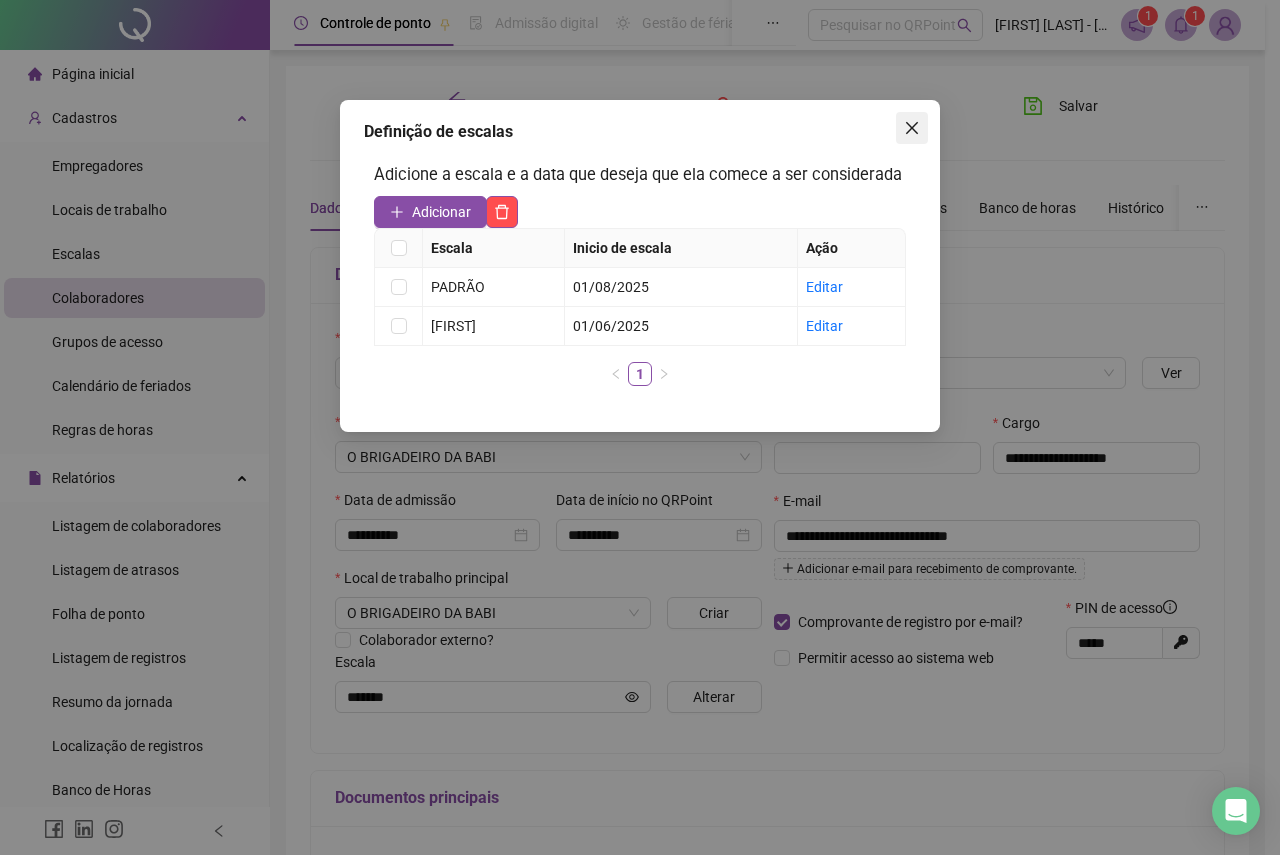 click at bounding box center (912, 128) 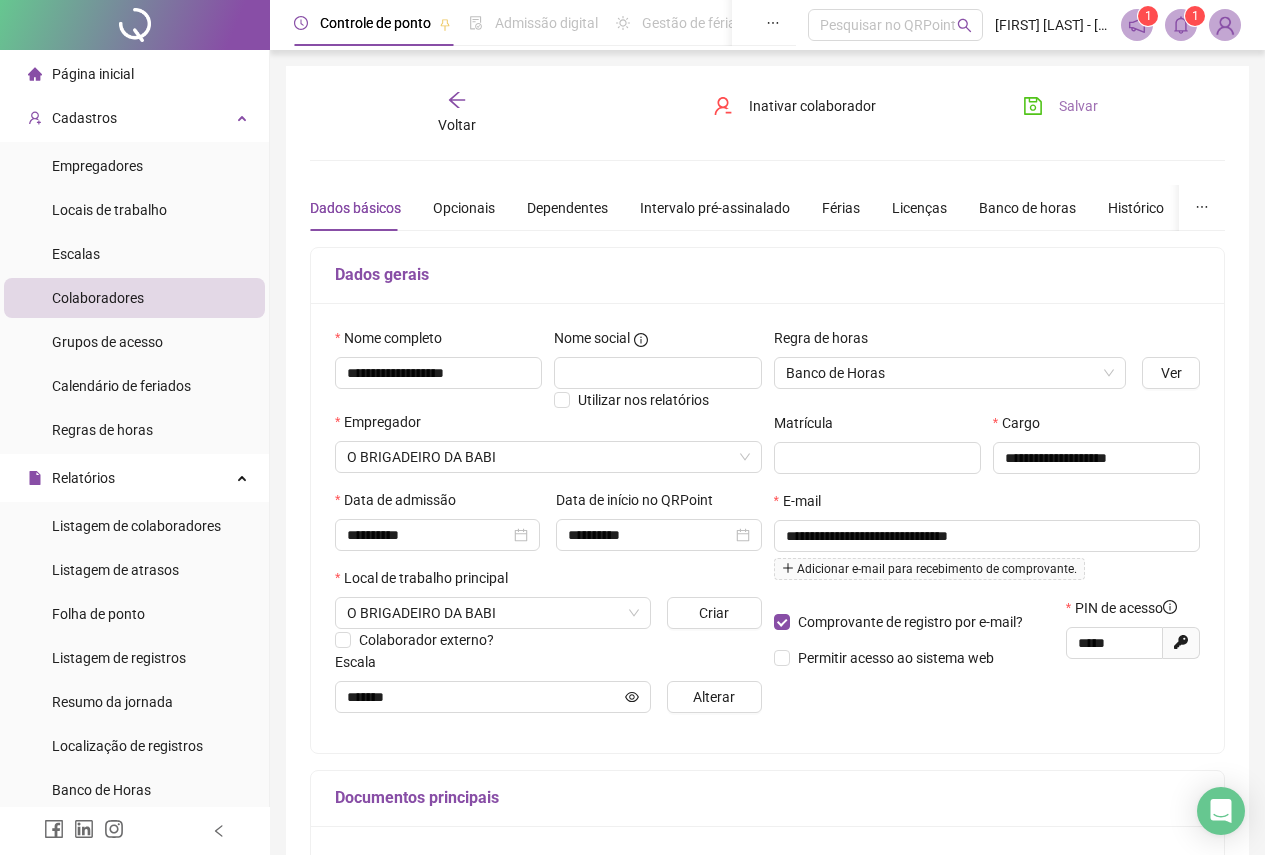 click on "Salvar" at bounding box center [1078, 106] 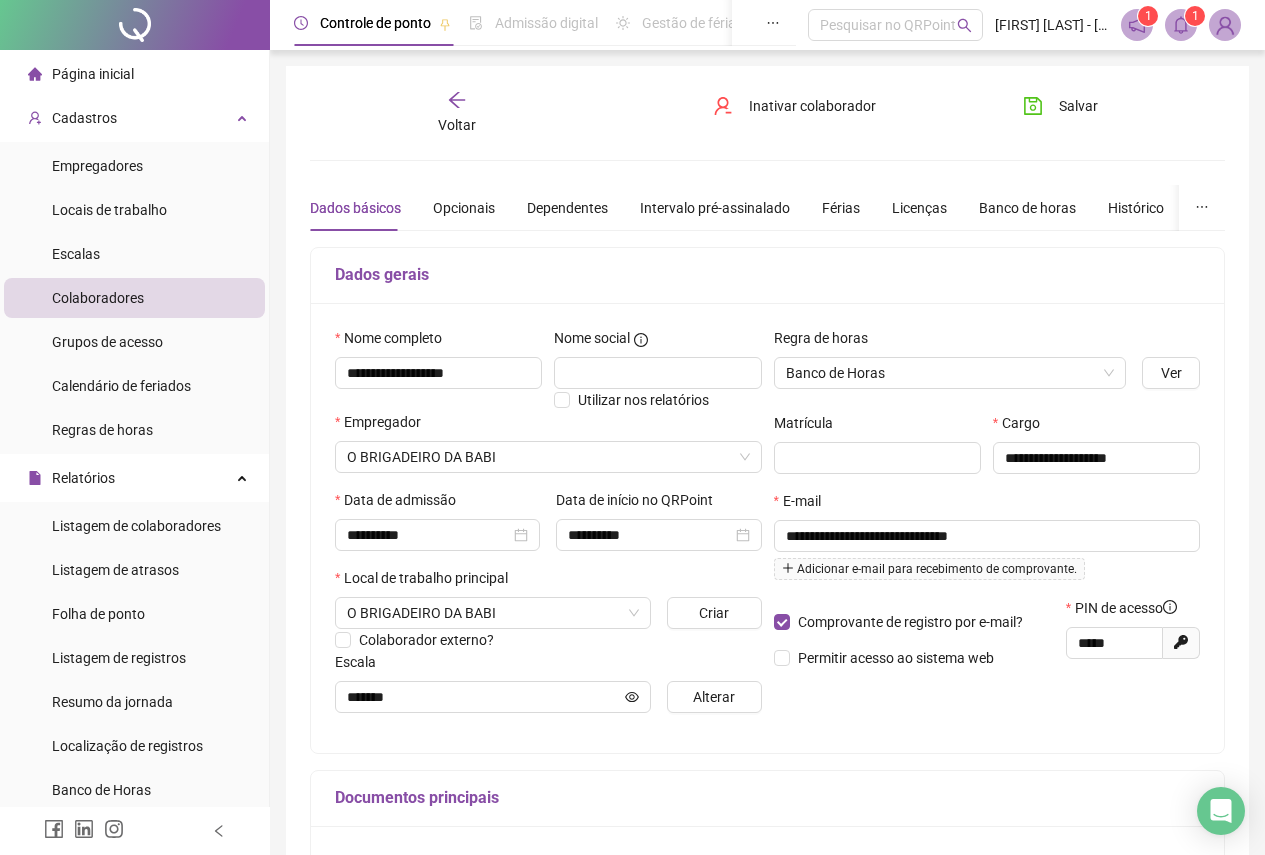 click 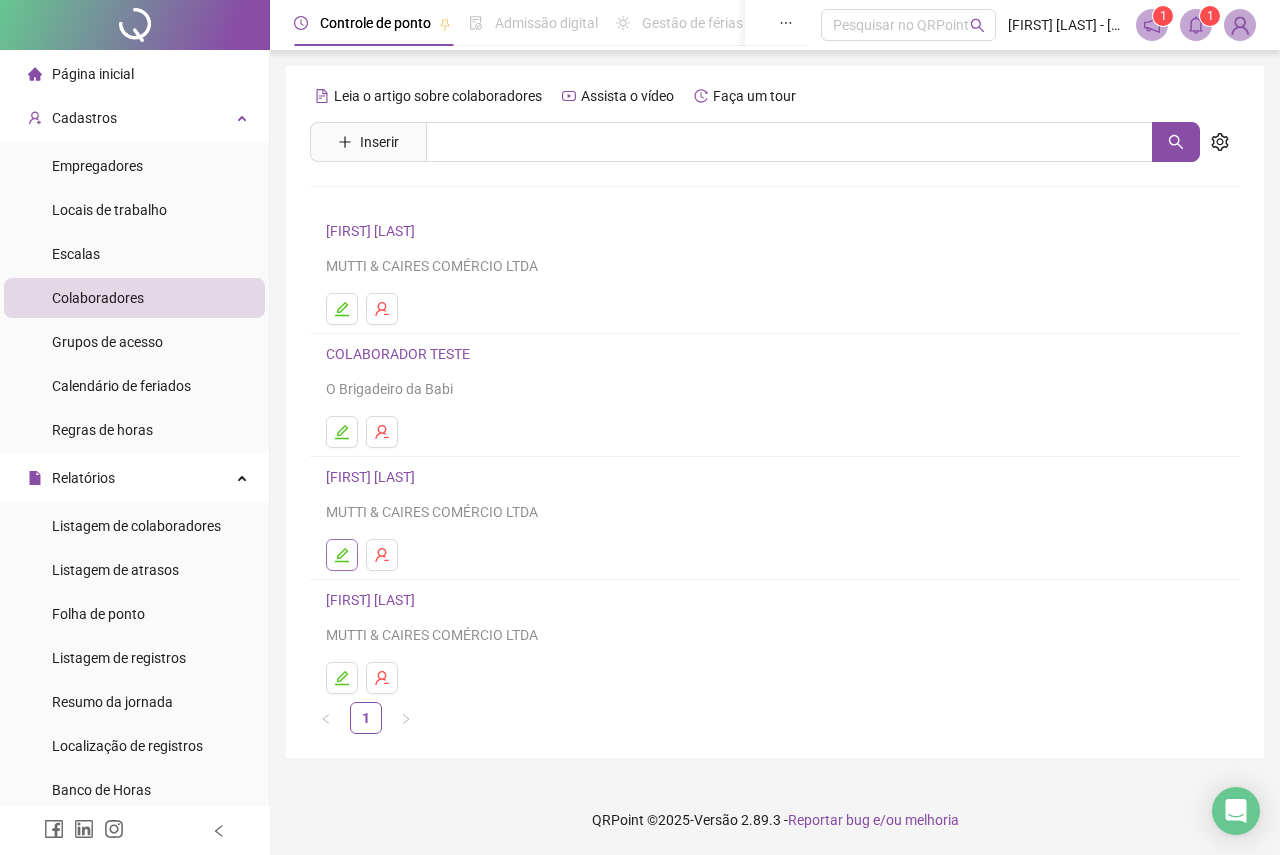 click at bounding box center (342, 555) 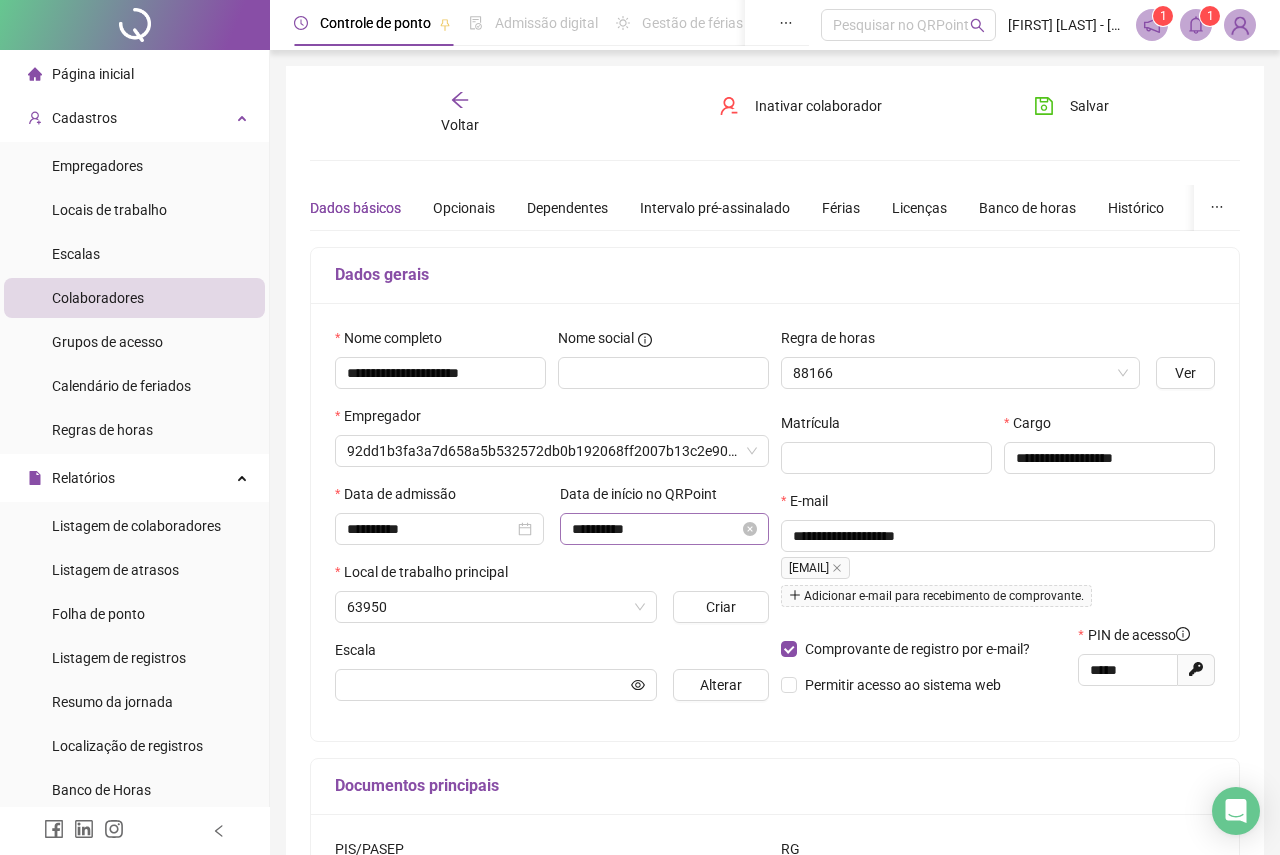 type on "*****" 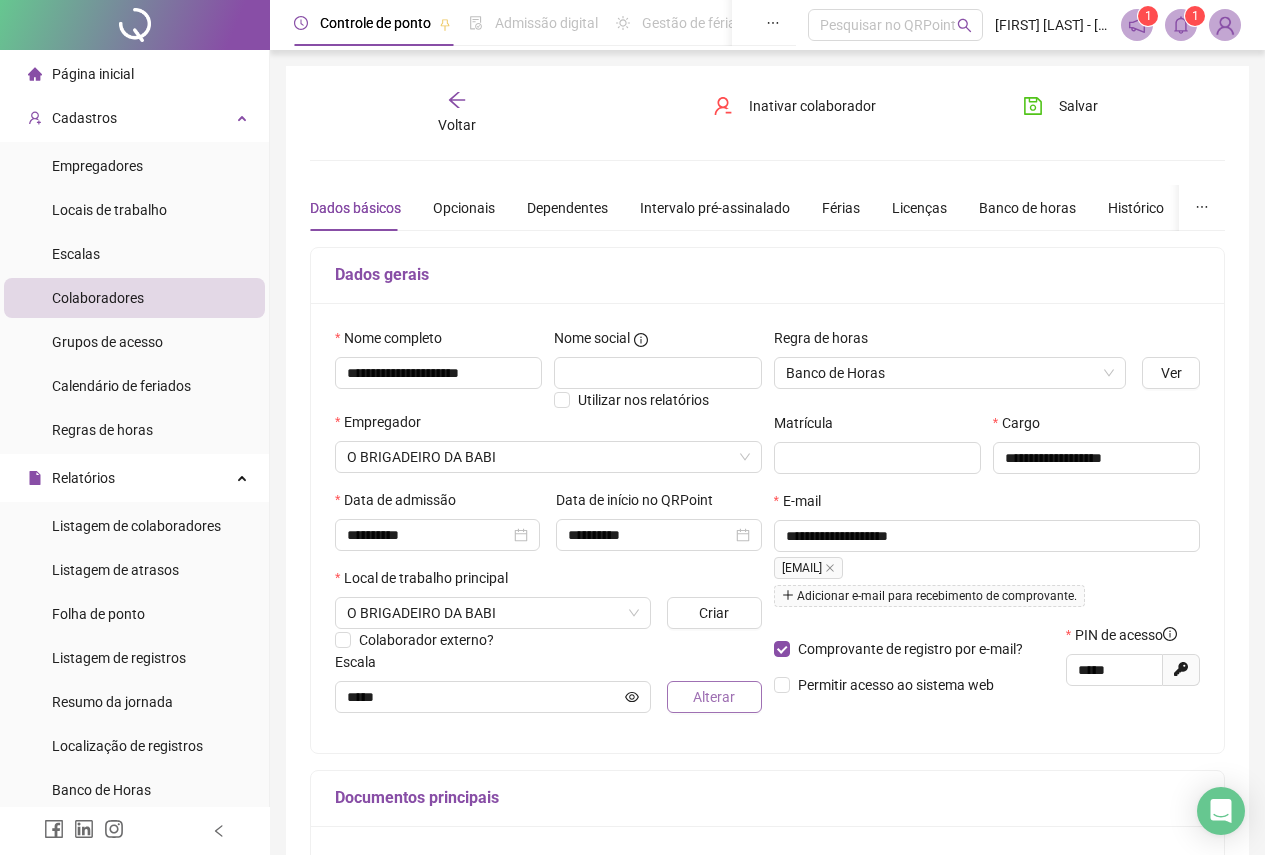 click on "Alterar" at bounding box center (714, 697) 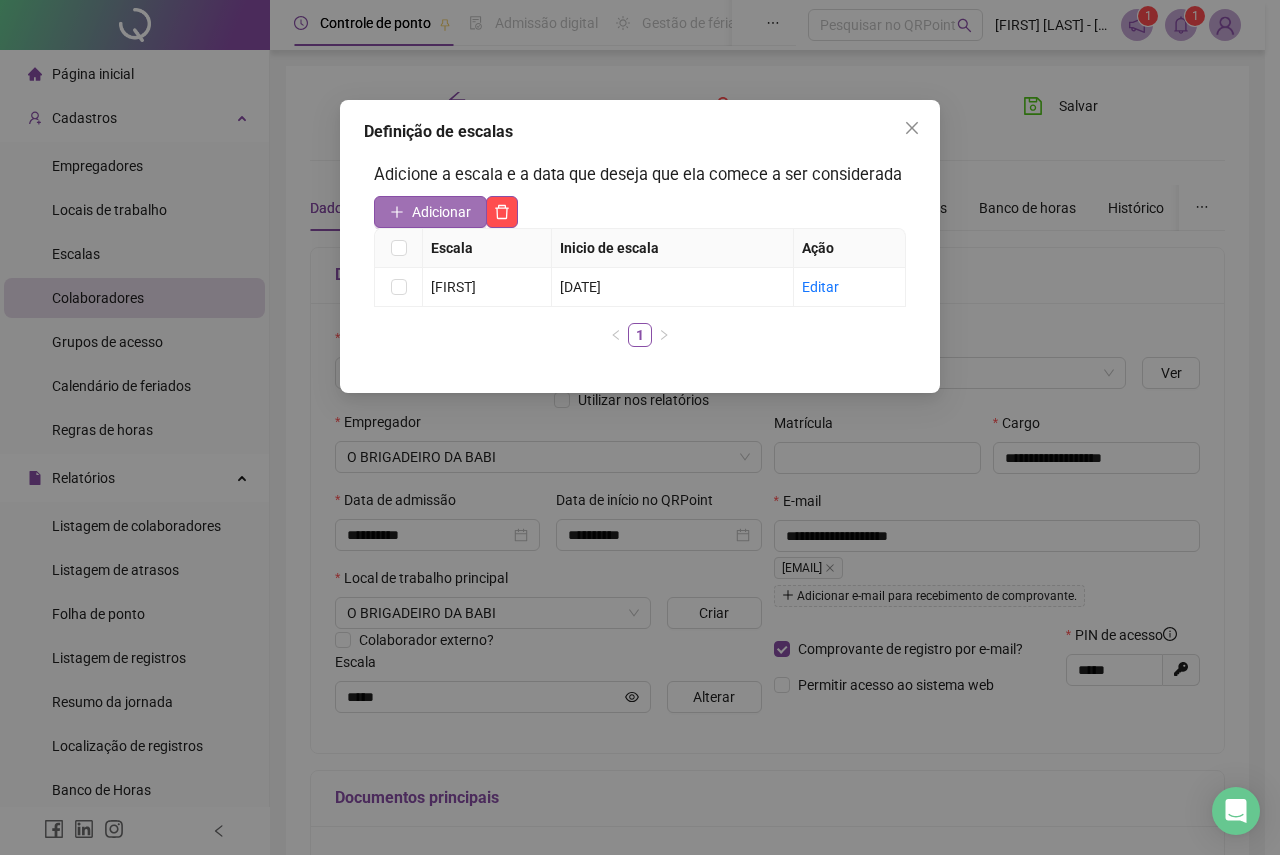 click on "Adicionar" at bounding box center [441, 212] 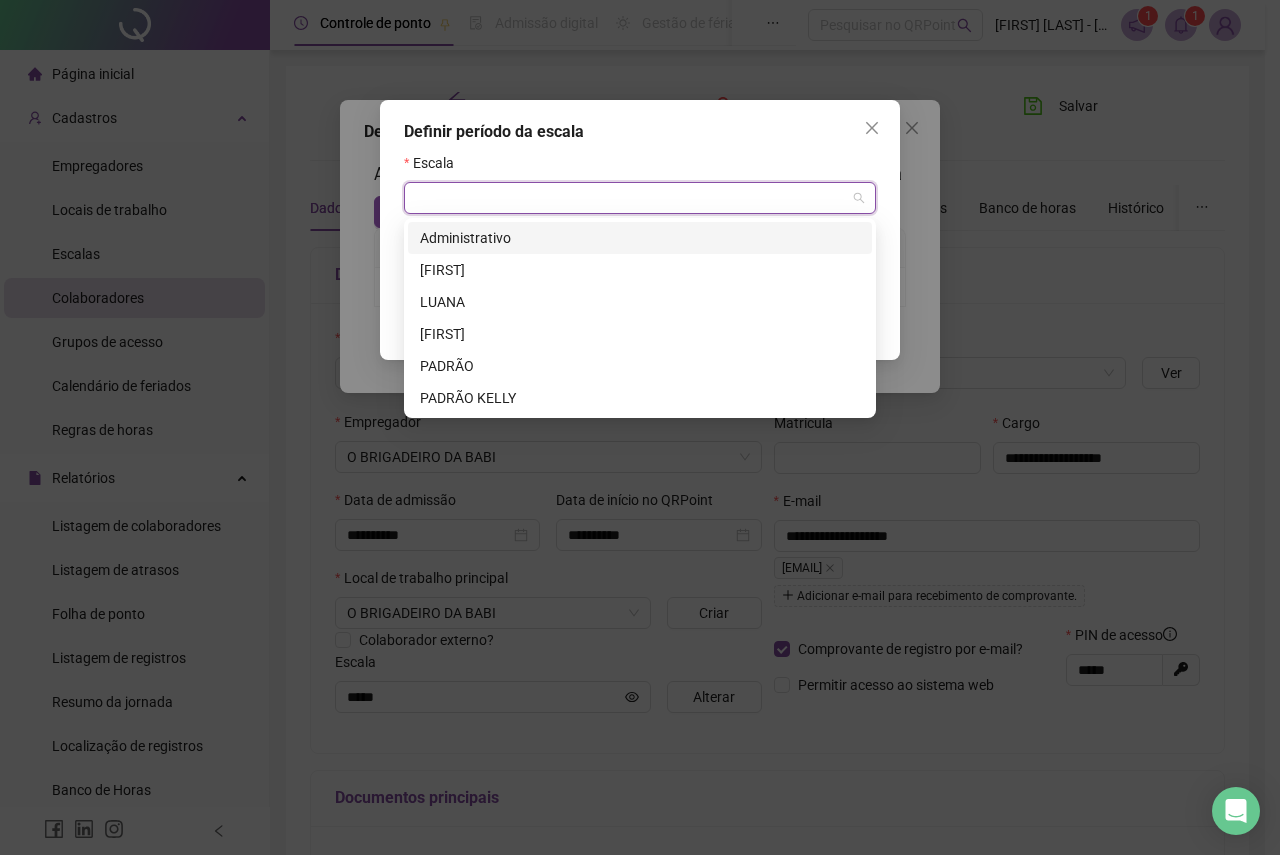 click at bounding box center [631, 198] 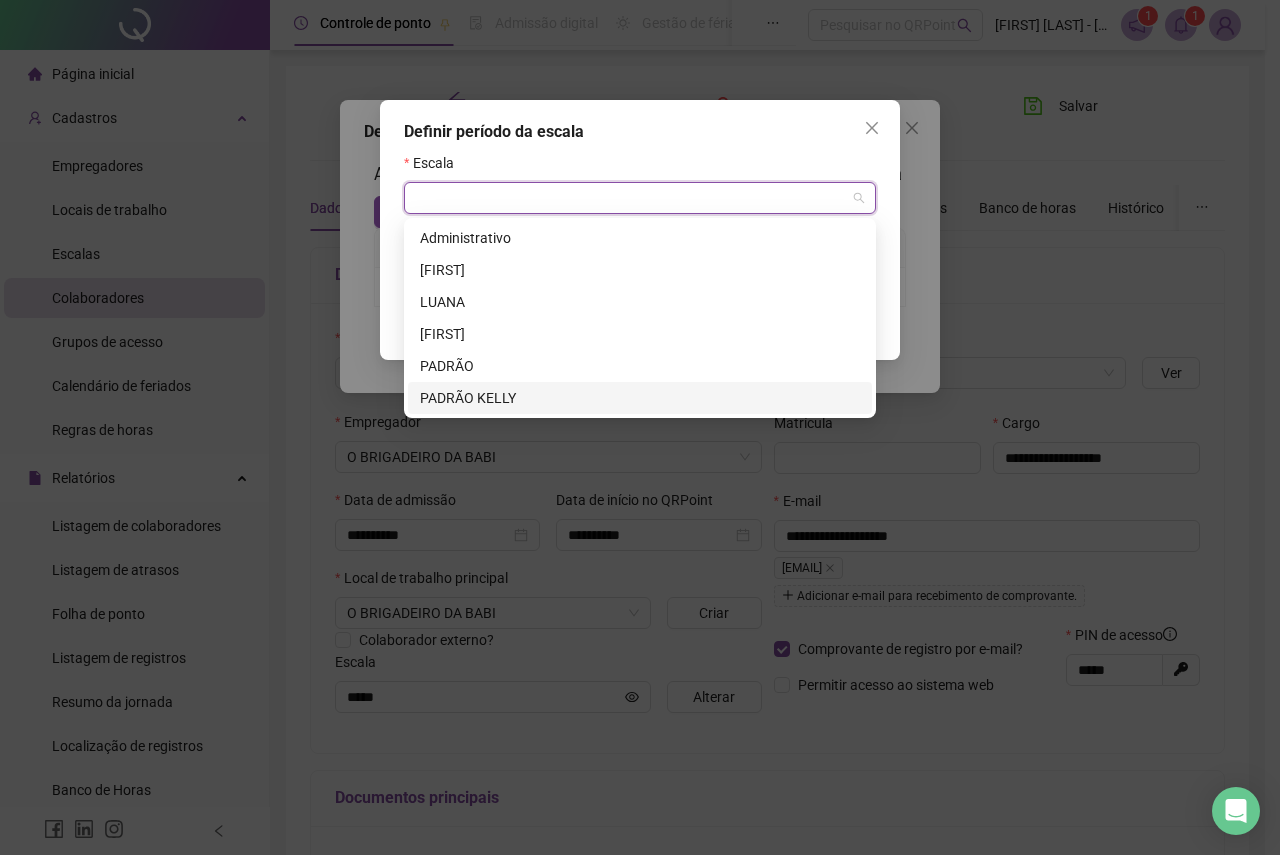 click on "PADRÃO KELLY" at bounding box center [640, 398] 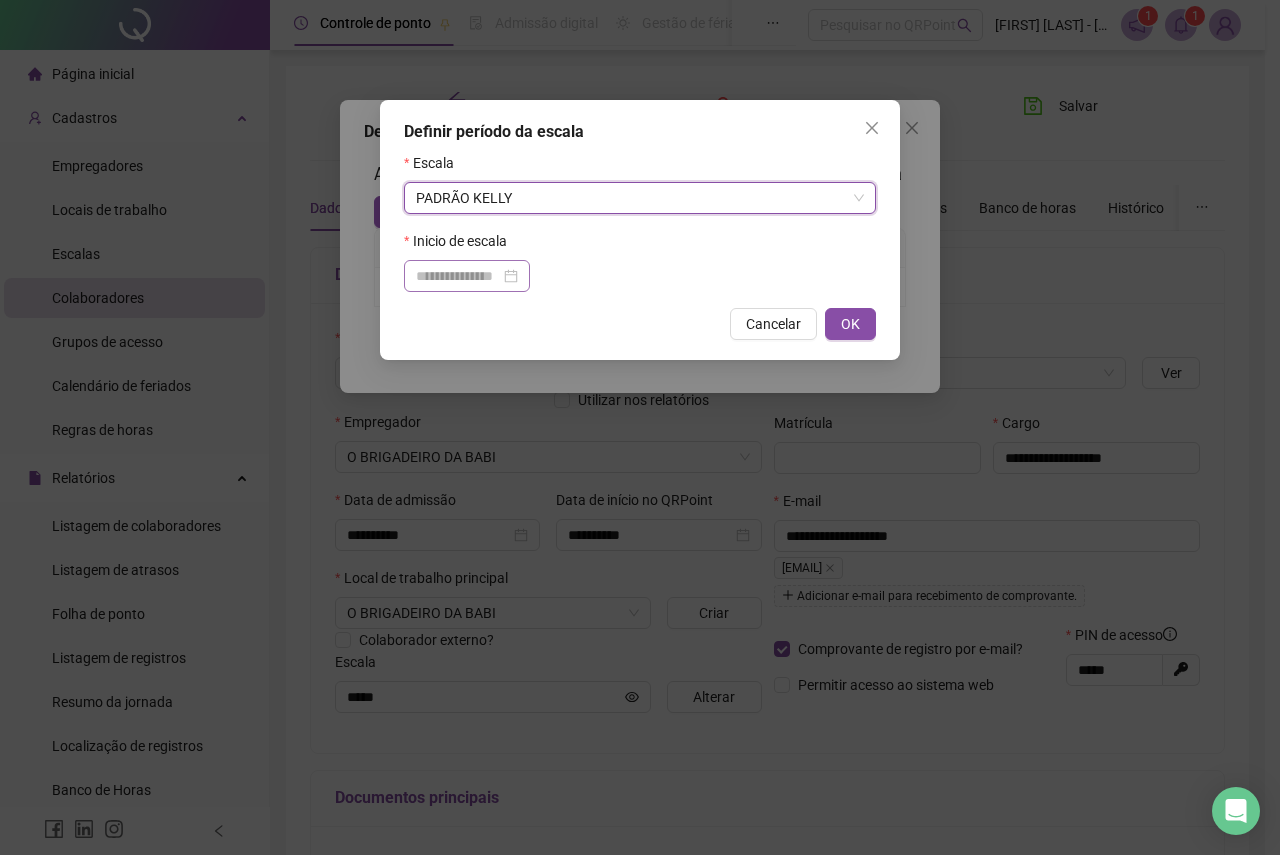click at bounding box center [467, 276] 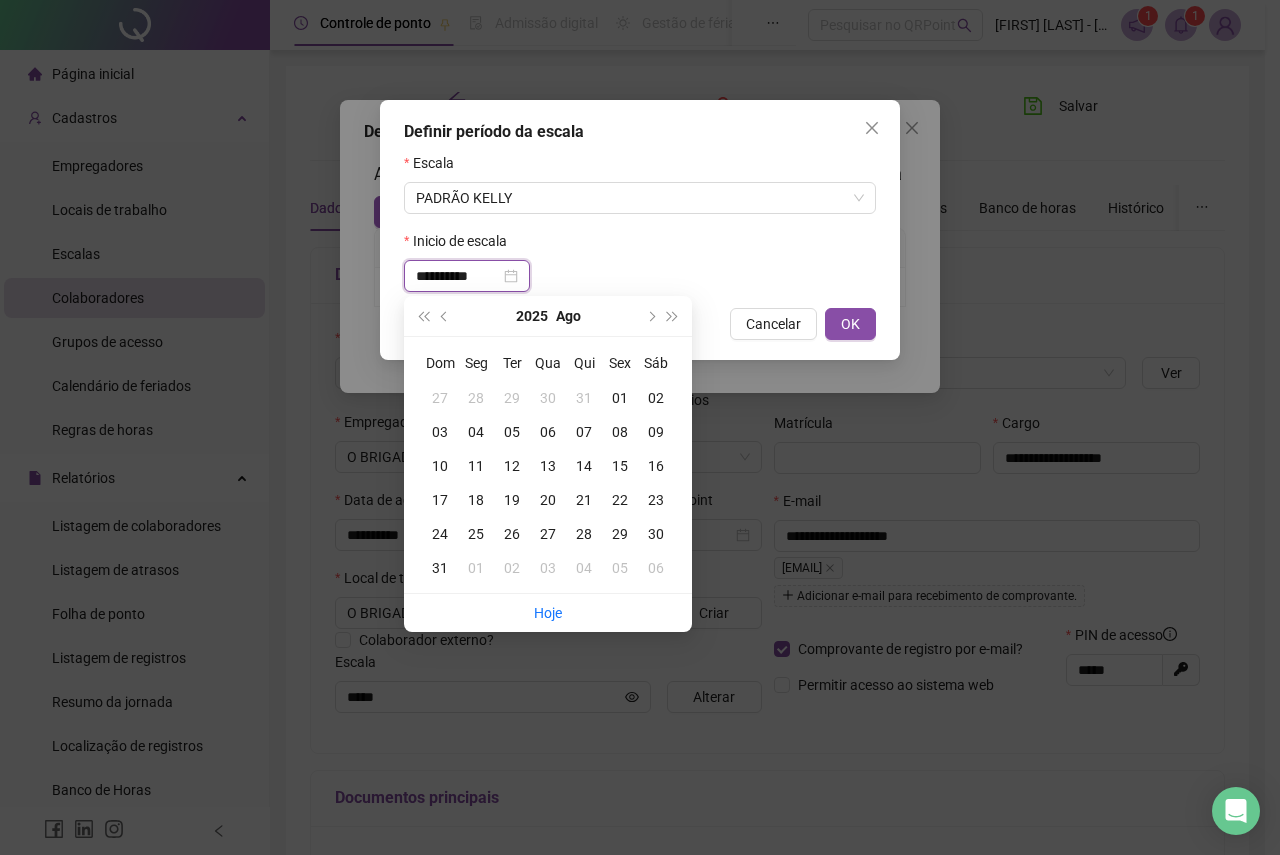 type on "**********" 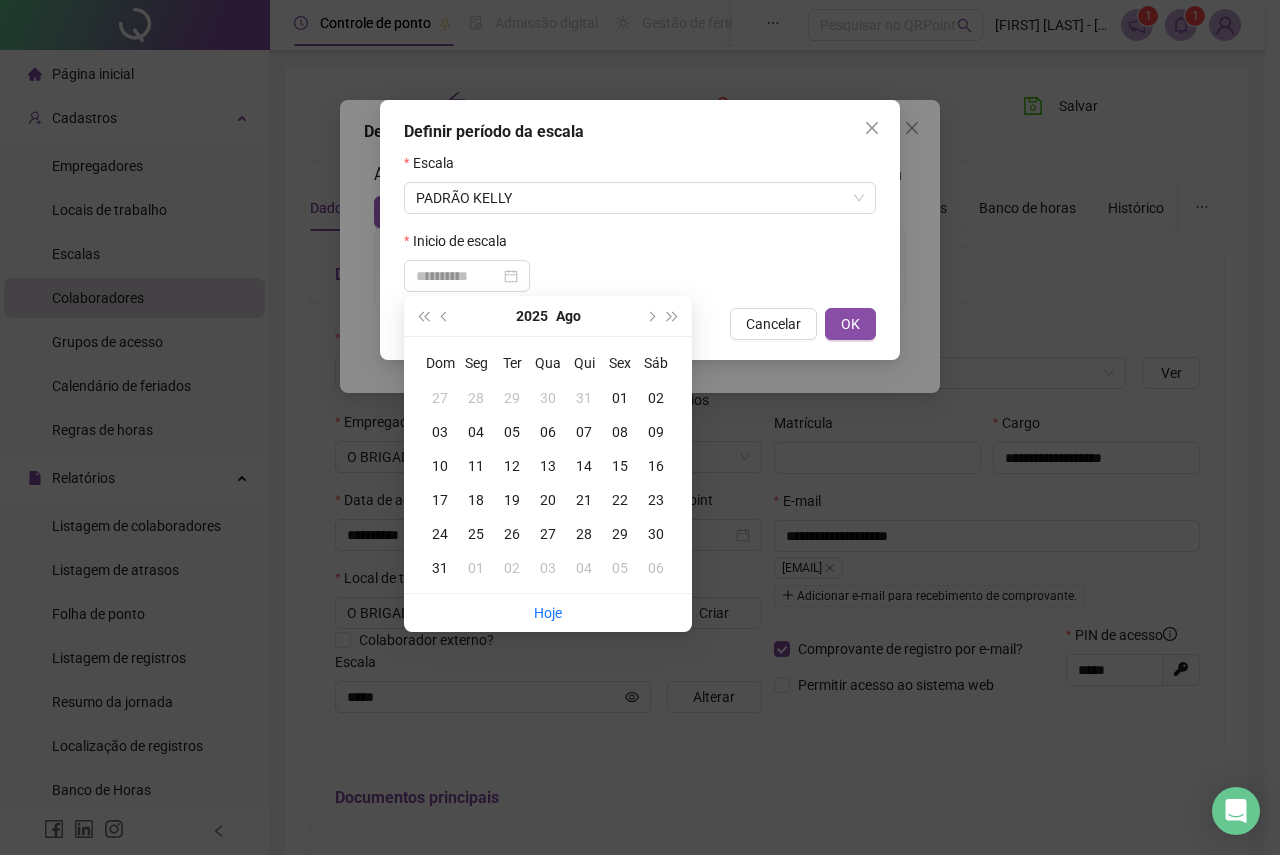 click on "01" at bounding box center (620, 398) 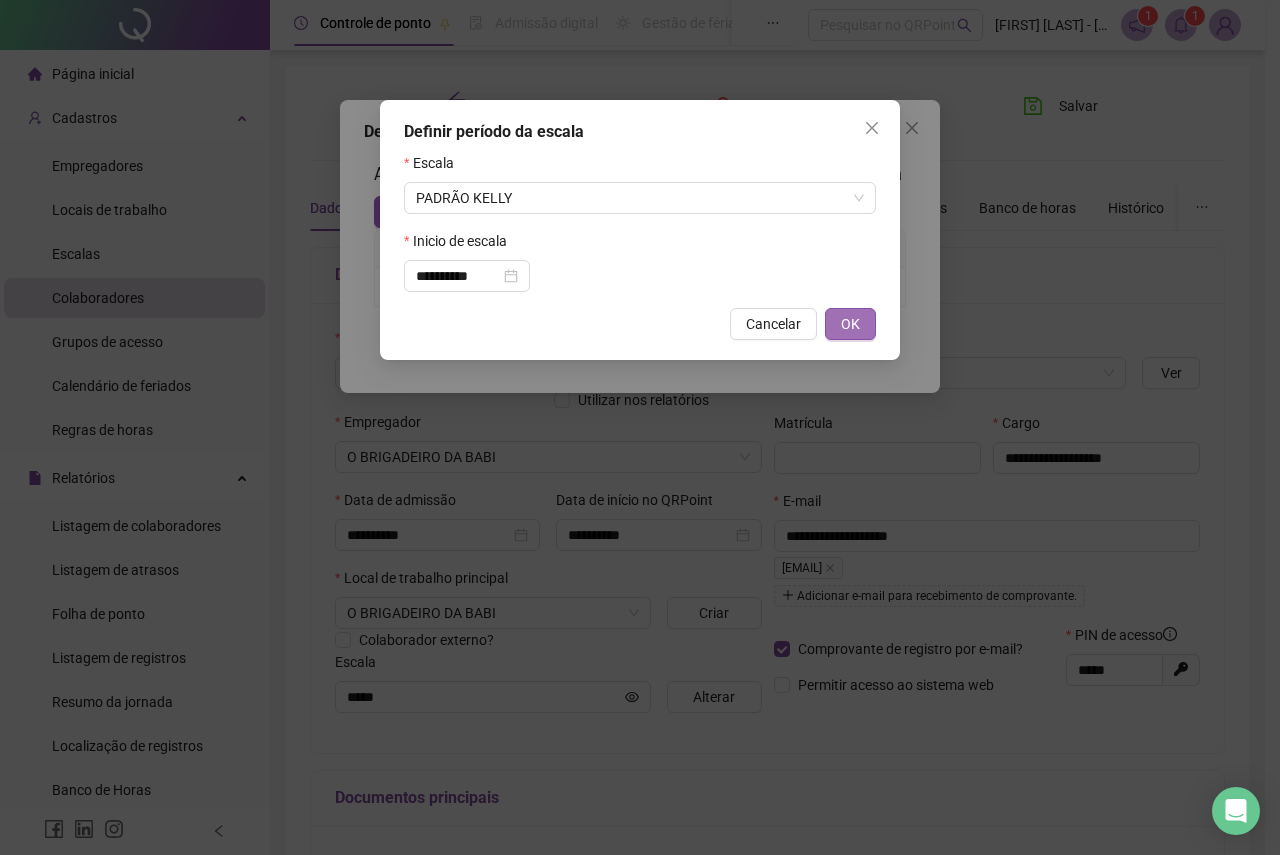 click on "OK" at bounding box center [850, 324] 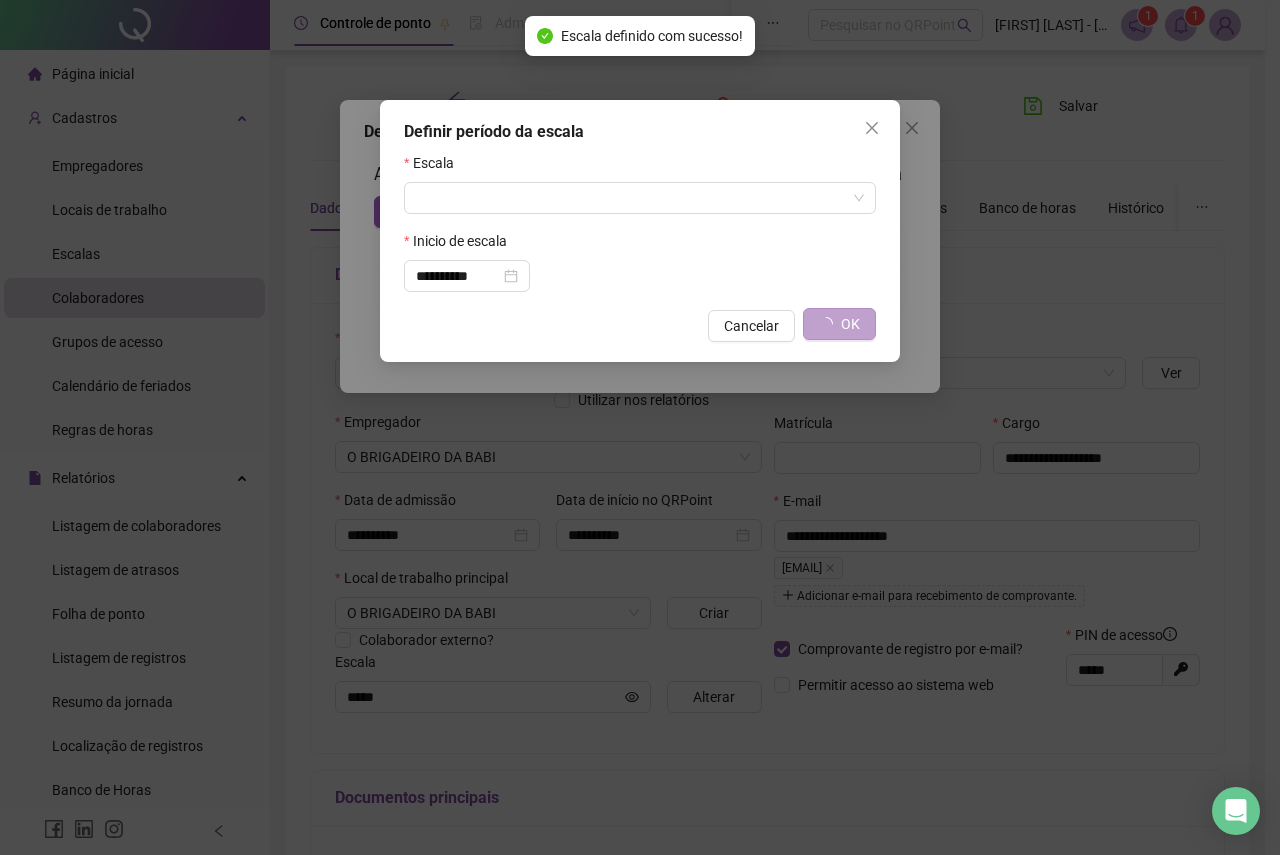 type on "**********" 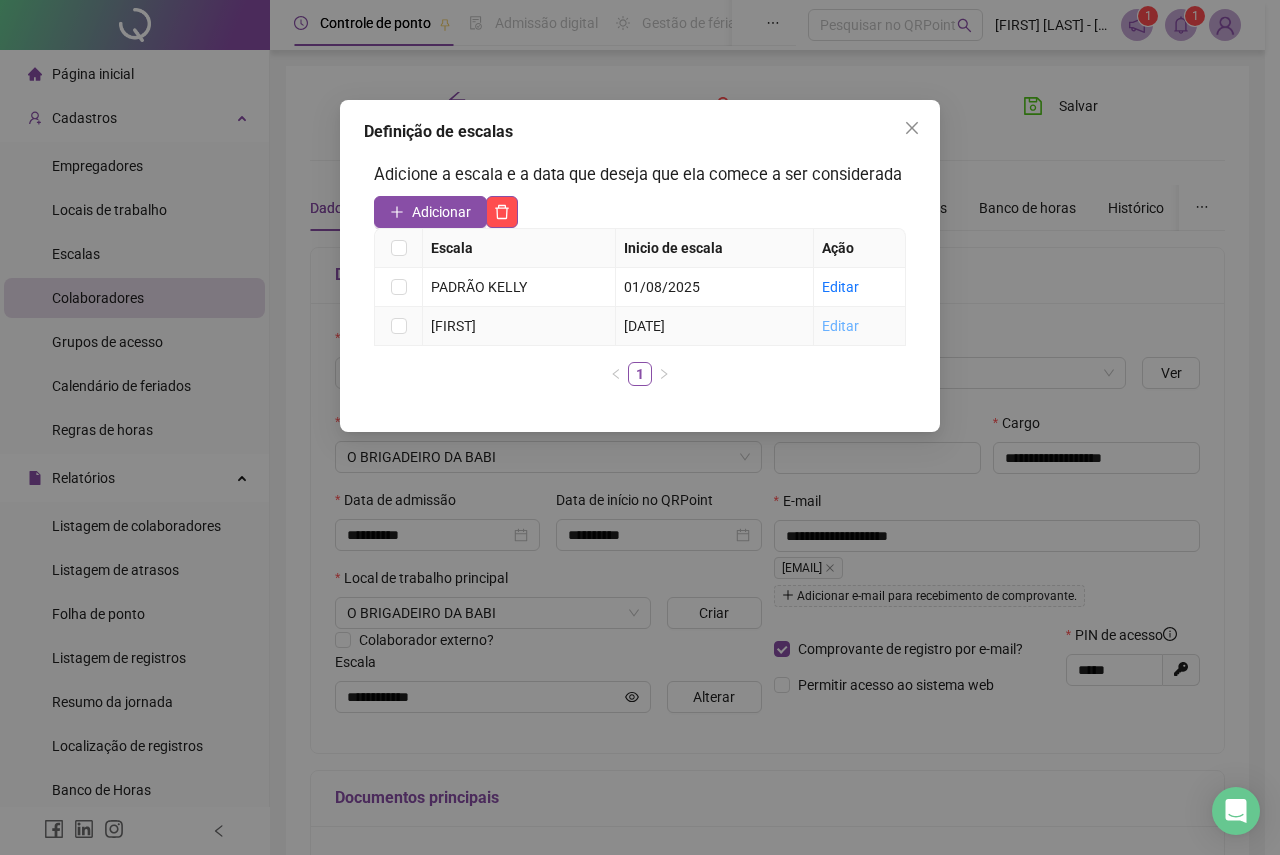 click on "Editar" at bounding box center [840, 326] 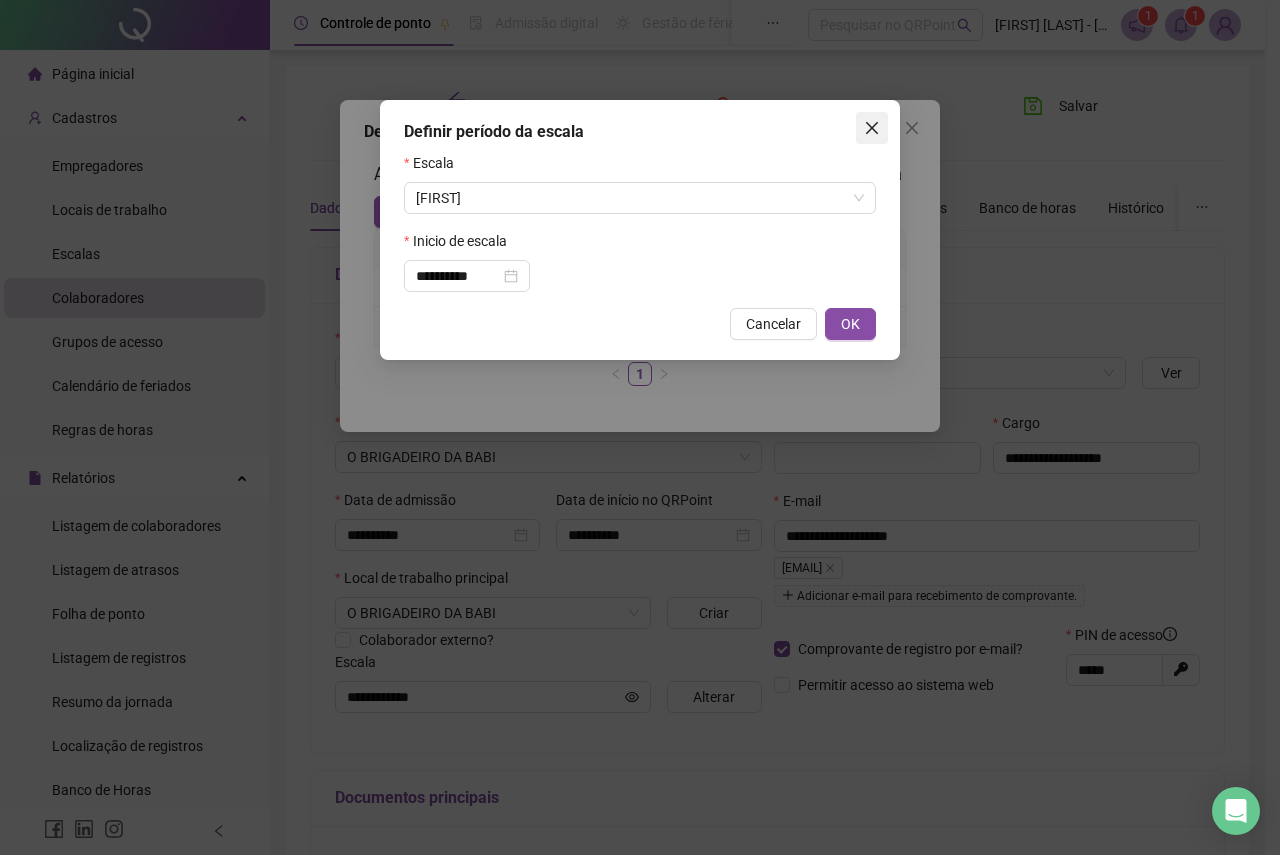 click 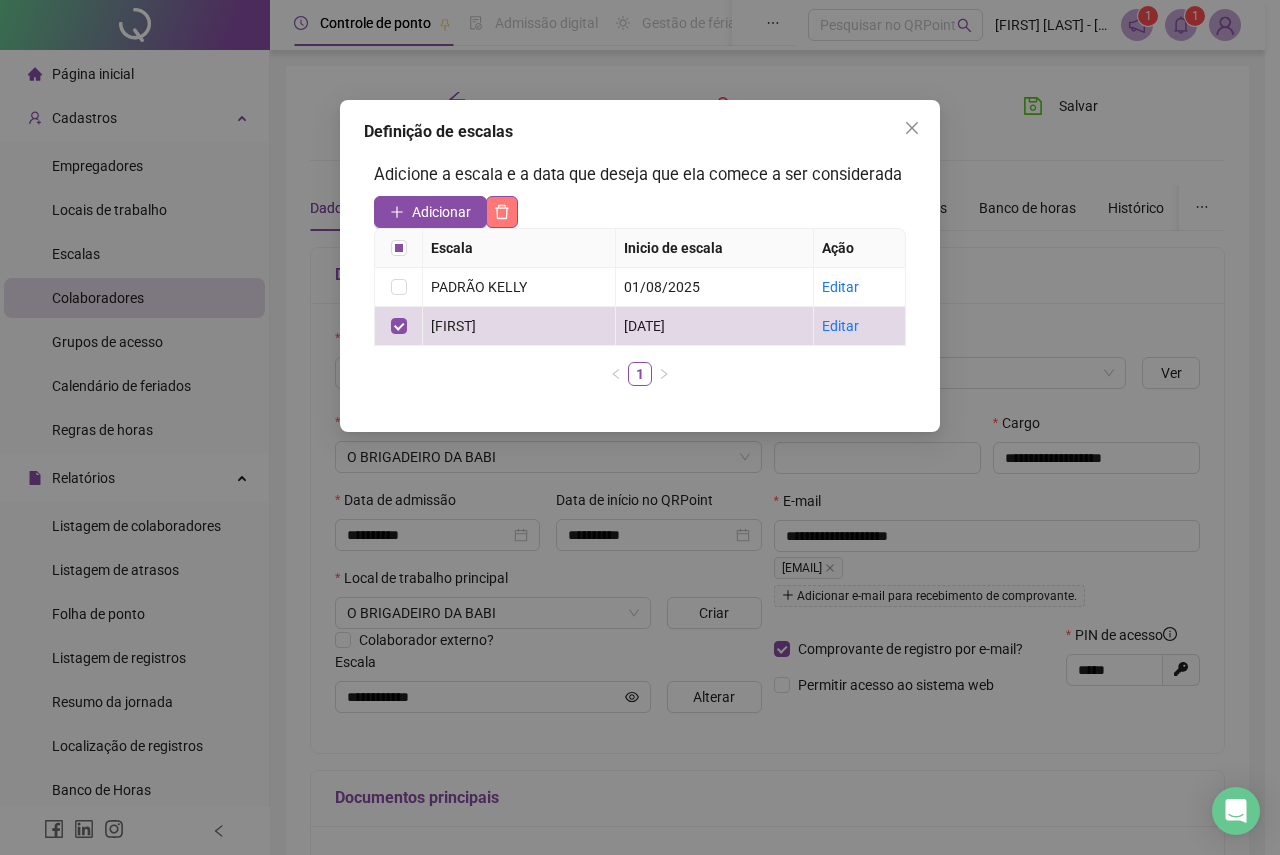 click at bounding box center [502, 212] 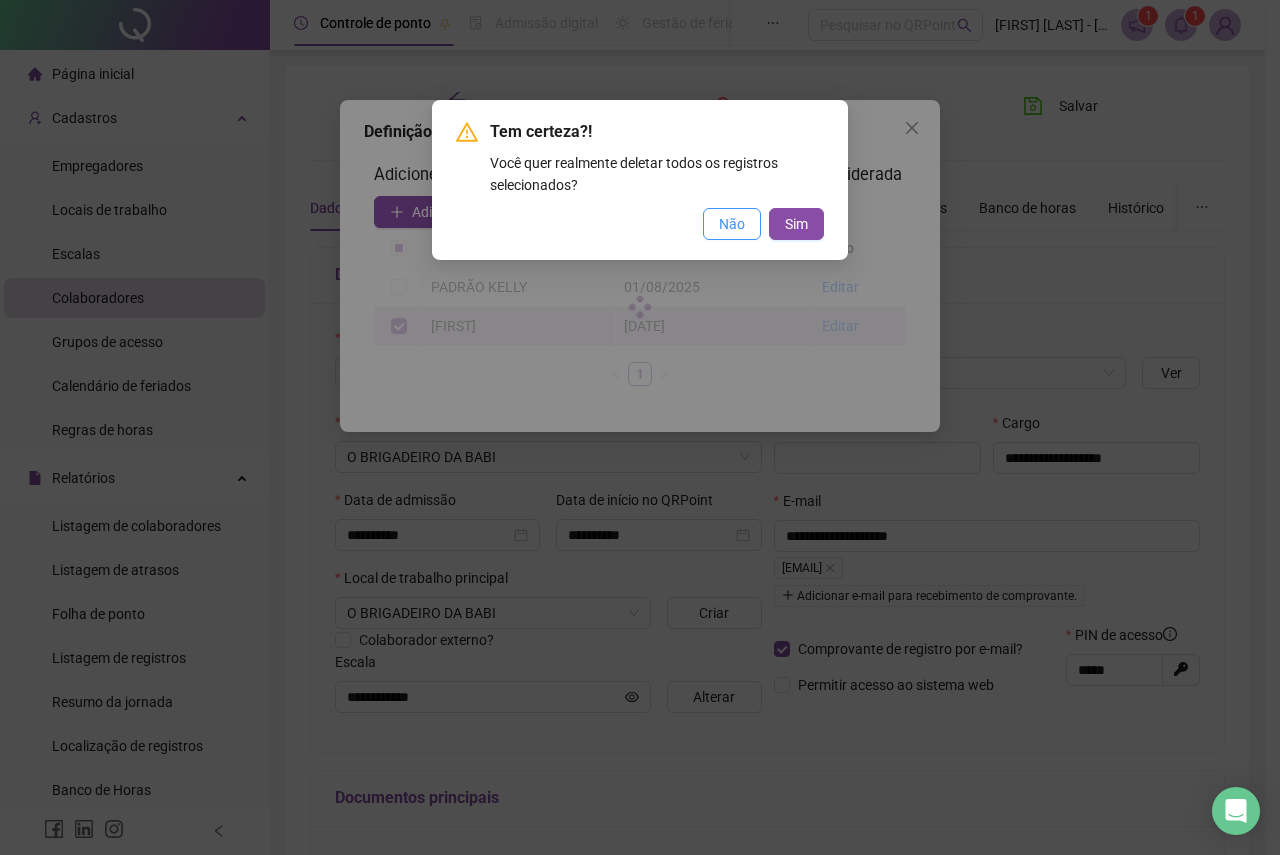 click on "Não" at bounding box center (732, 224) 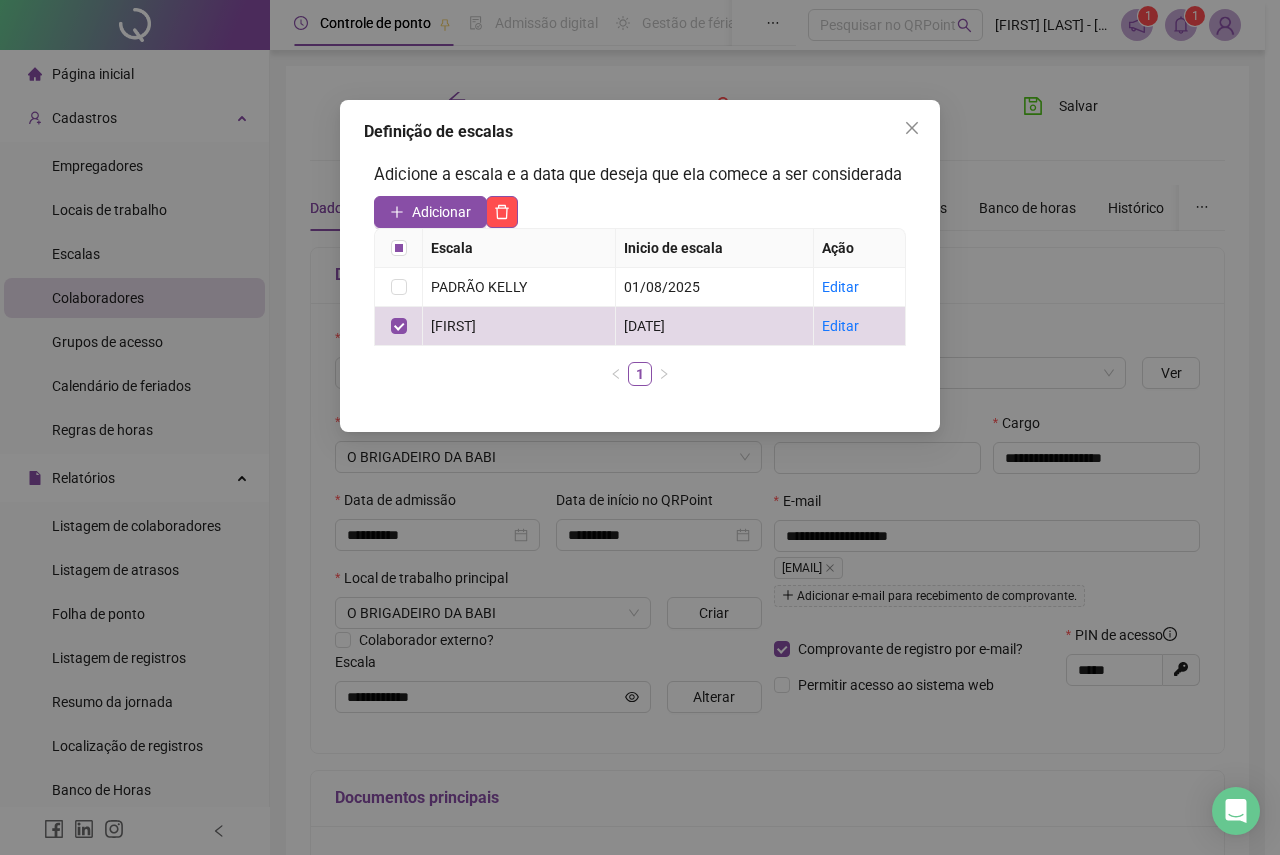 click on "Adicionar" at bounding box center (640, 212) 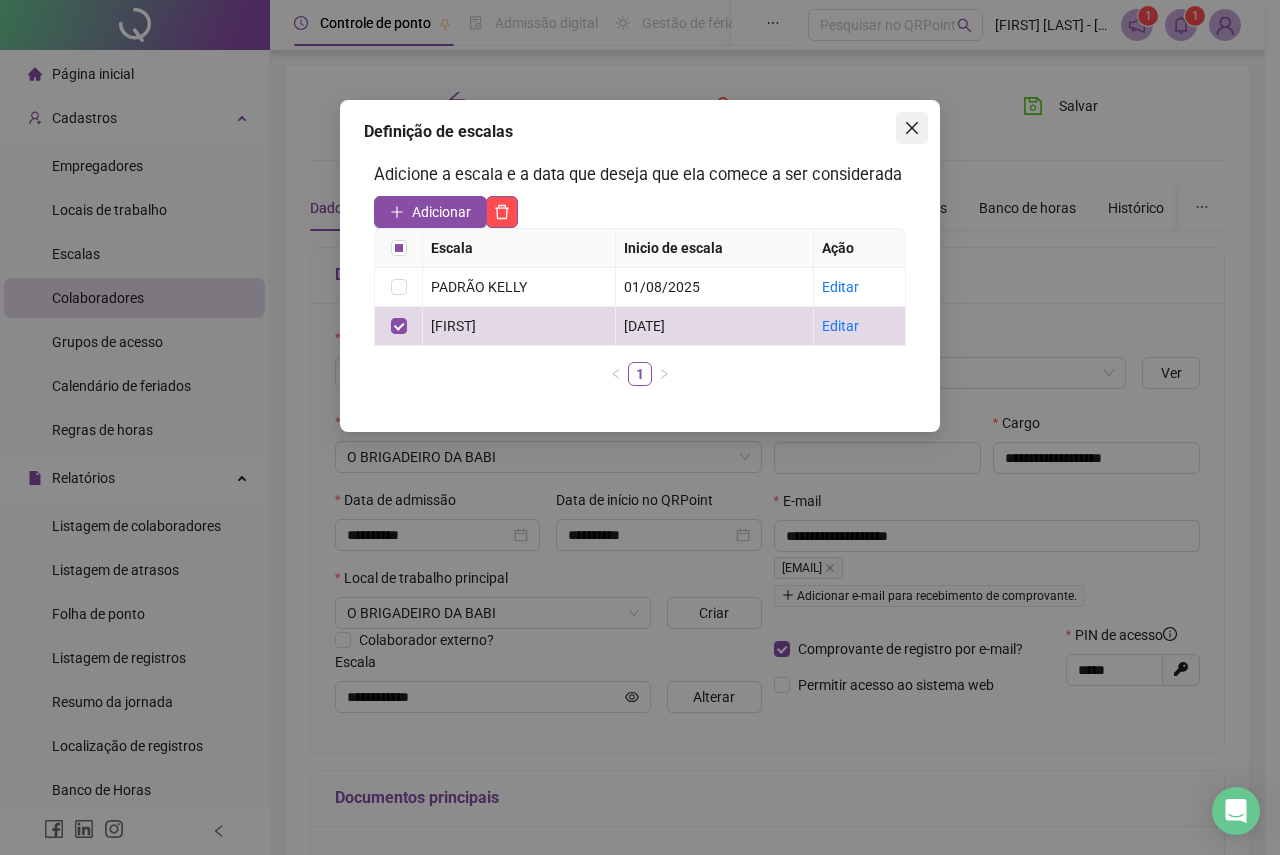 click 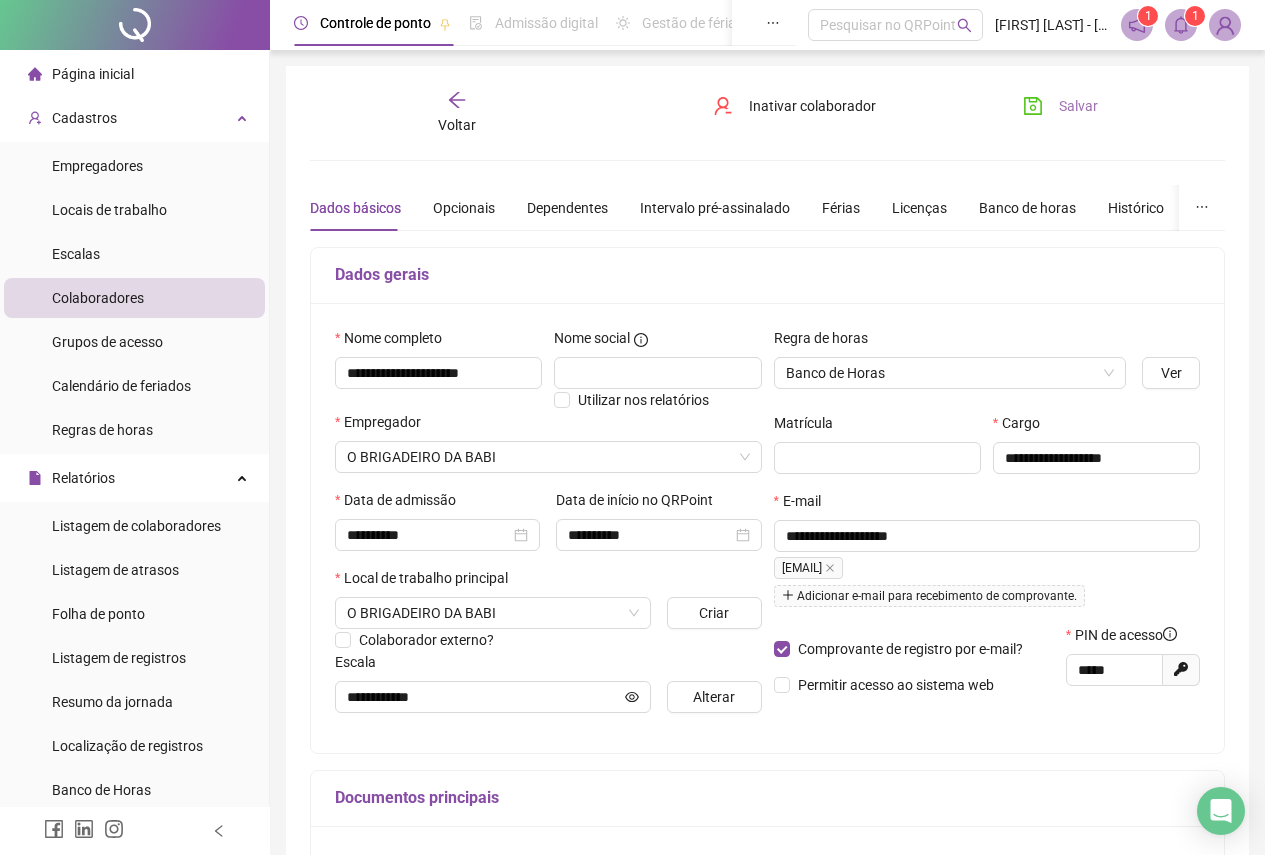 click on "Salvar" at bounding box center (1078, 106) 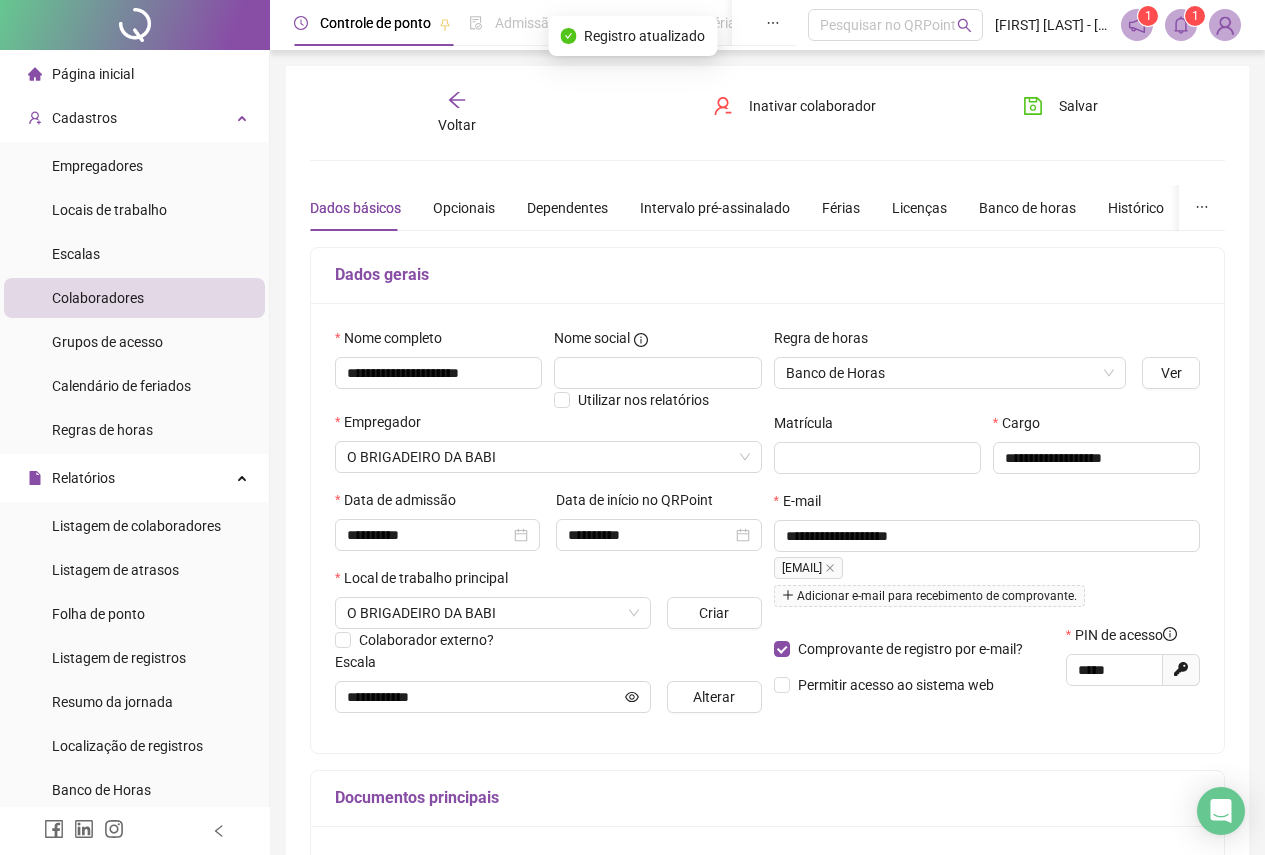 click on "Voltar" at bounding box center (457, 125) 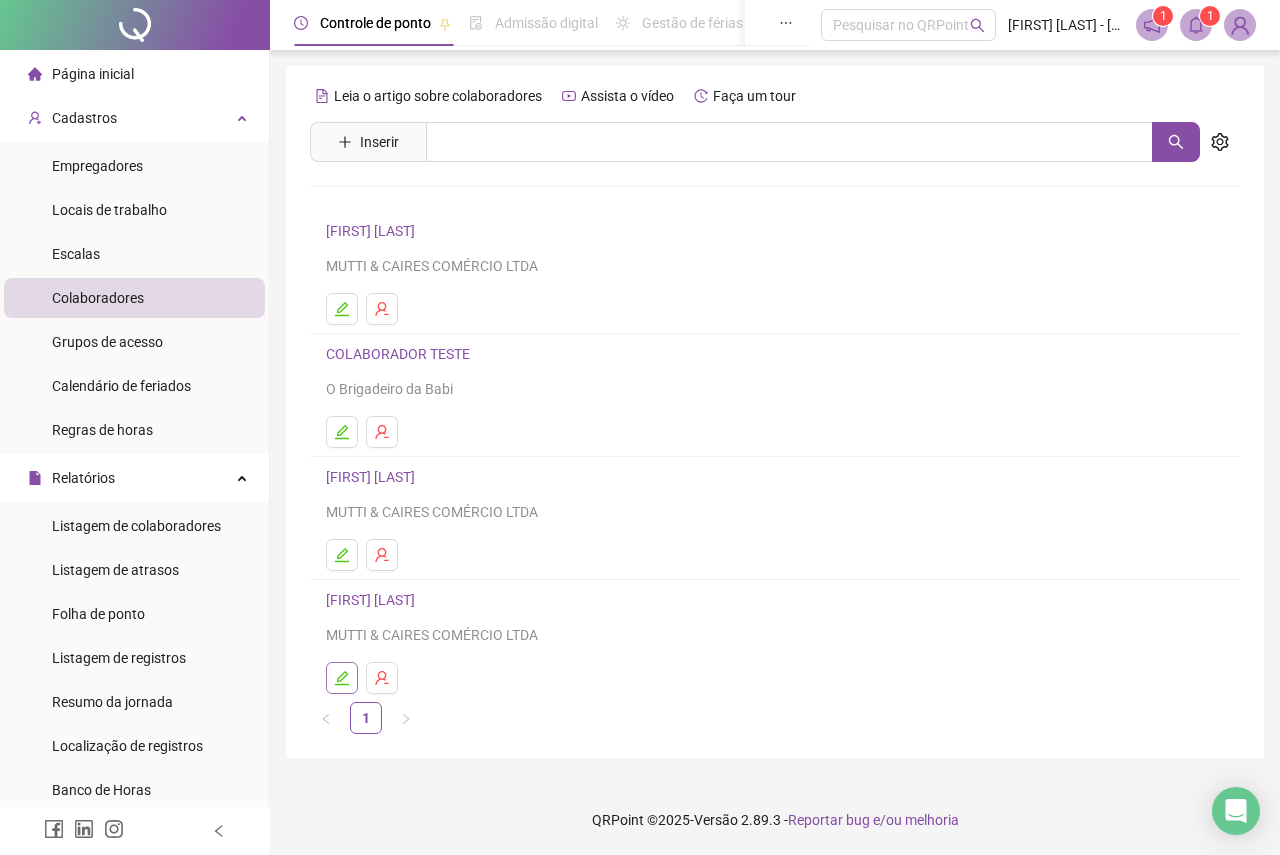 click 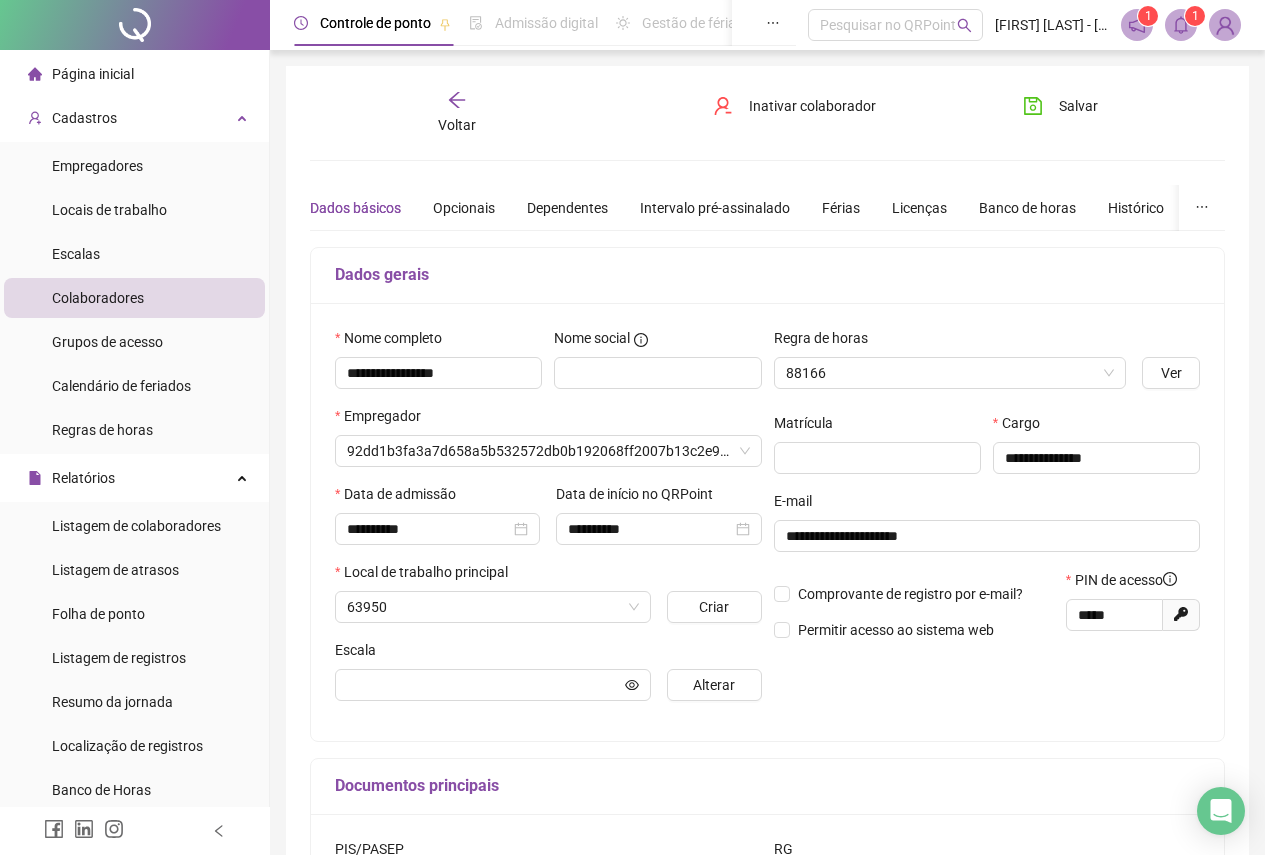 type on "*****" 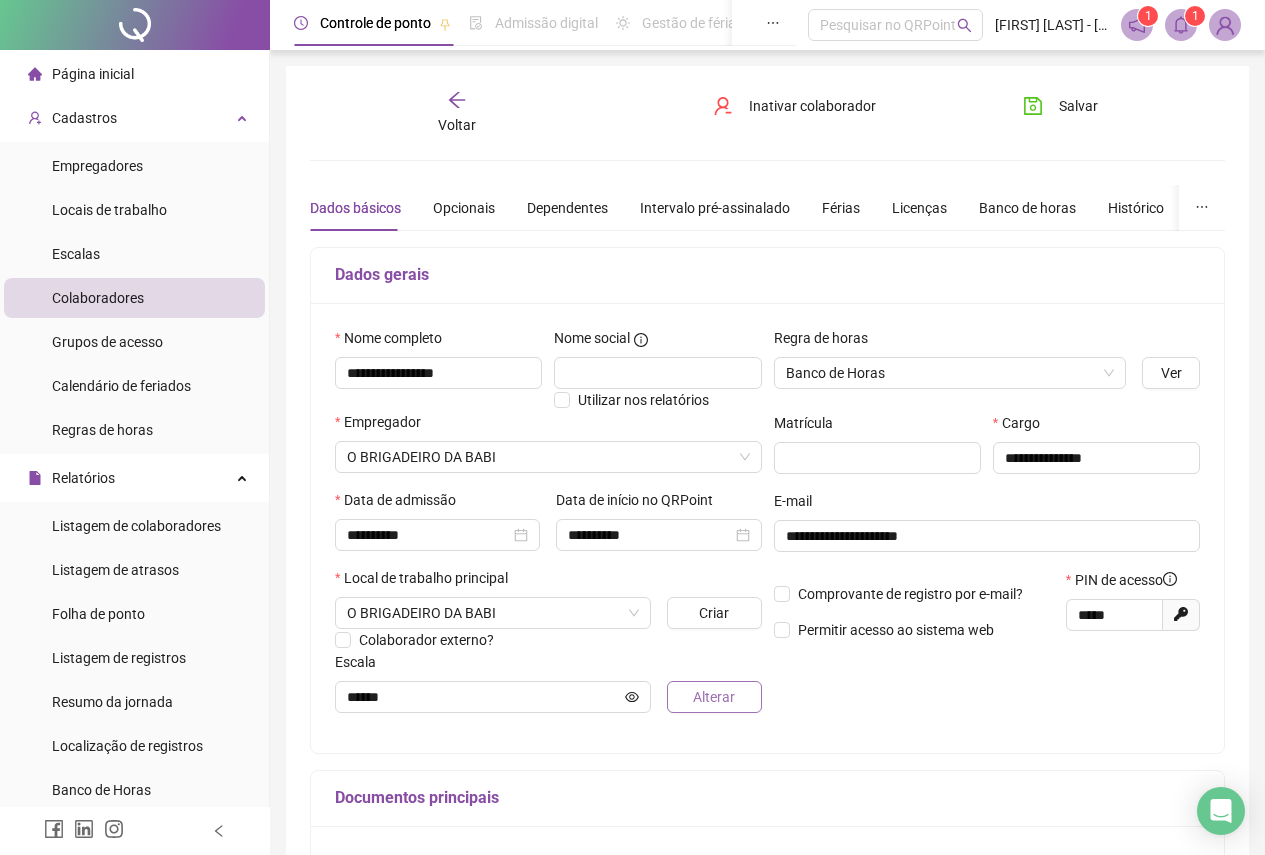 click on "Alterar" at bounding box center [714, 697] 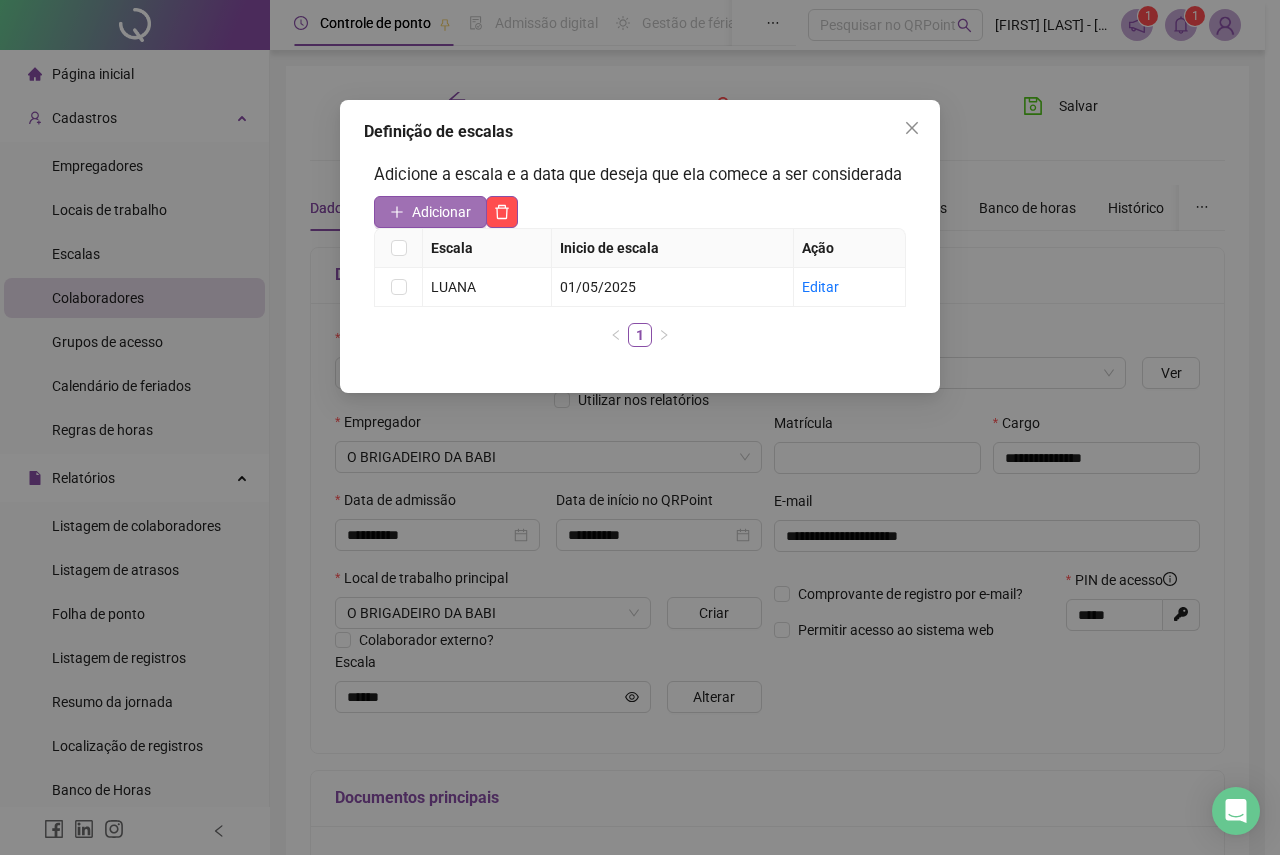 click on "Adicionar" at bounding box center [441, 212] 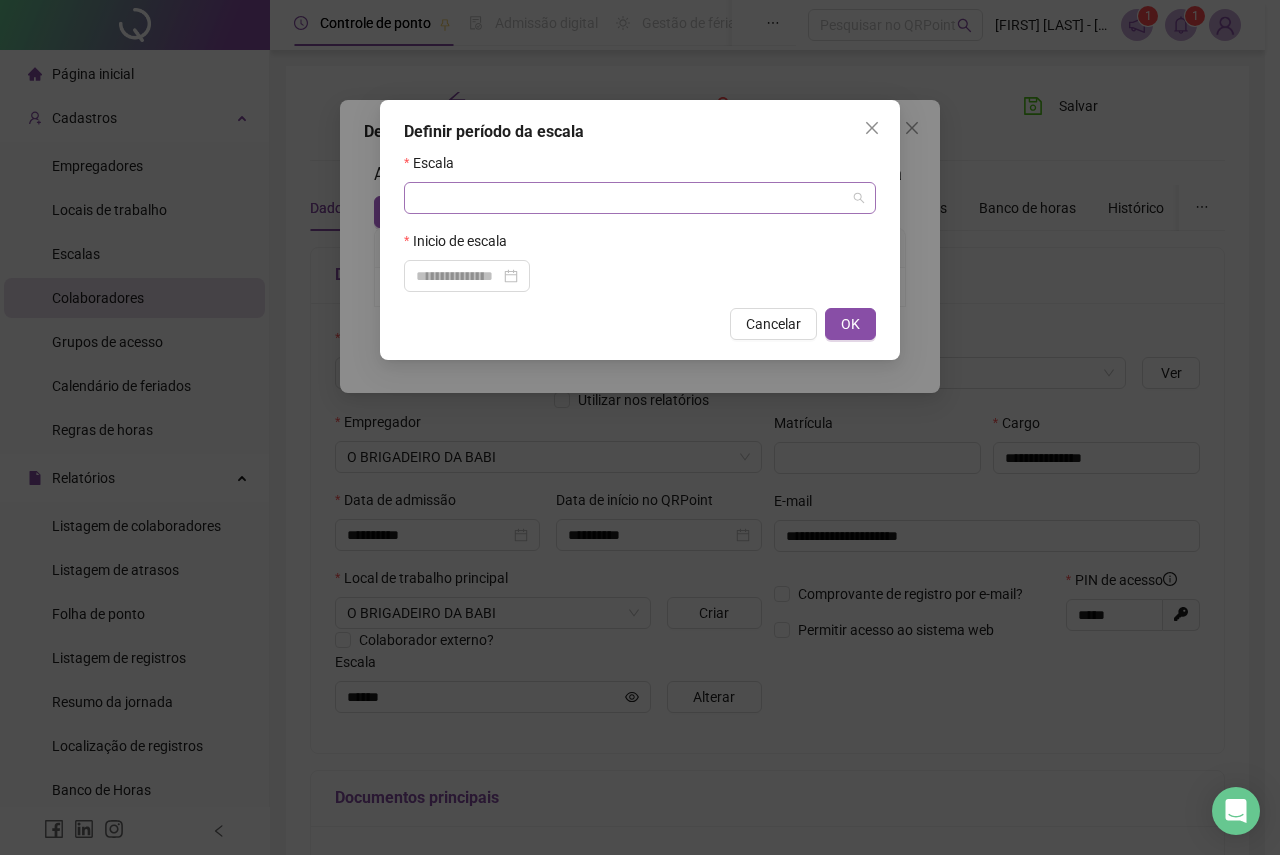 click at bounding box center (631, 198) 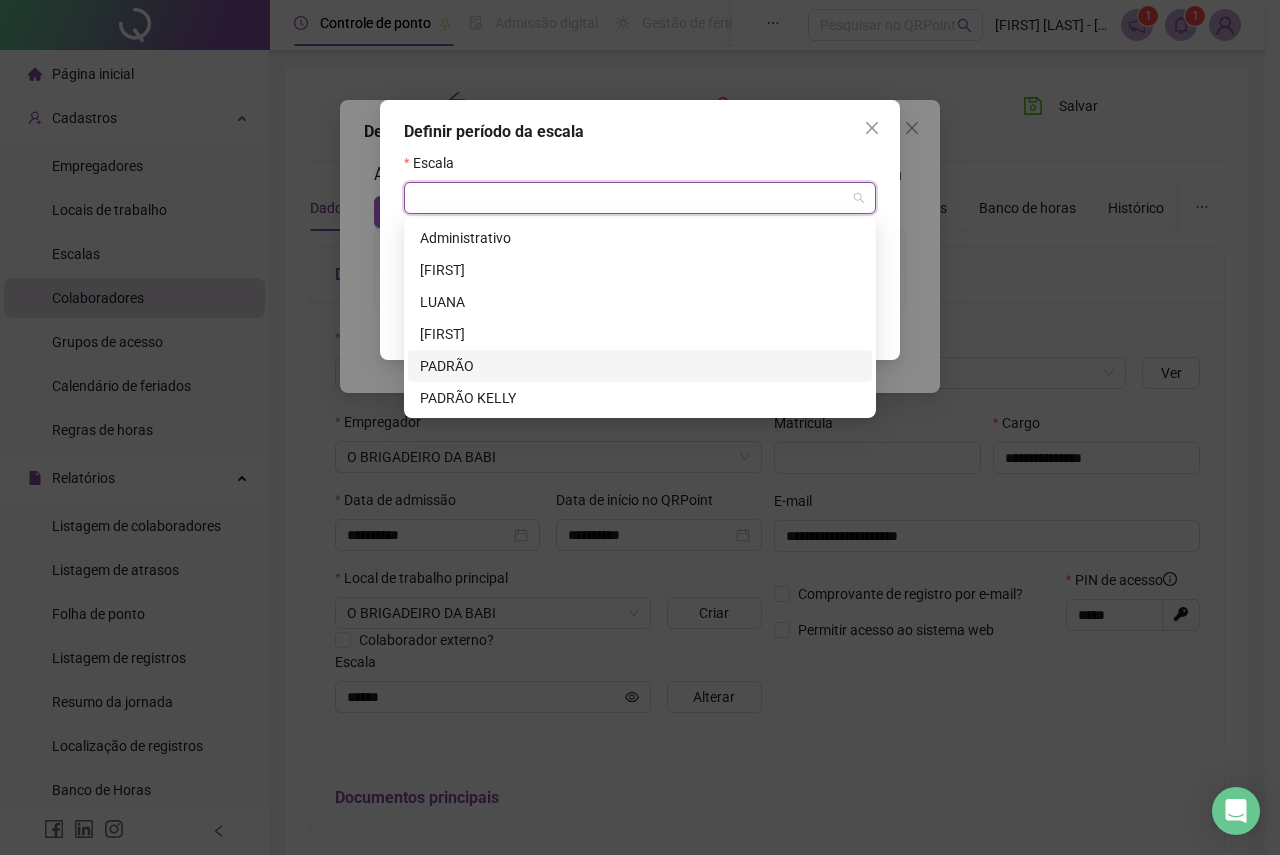 click on "PADRÃO" at bounding box center [640, 366] 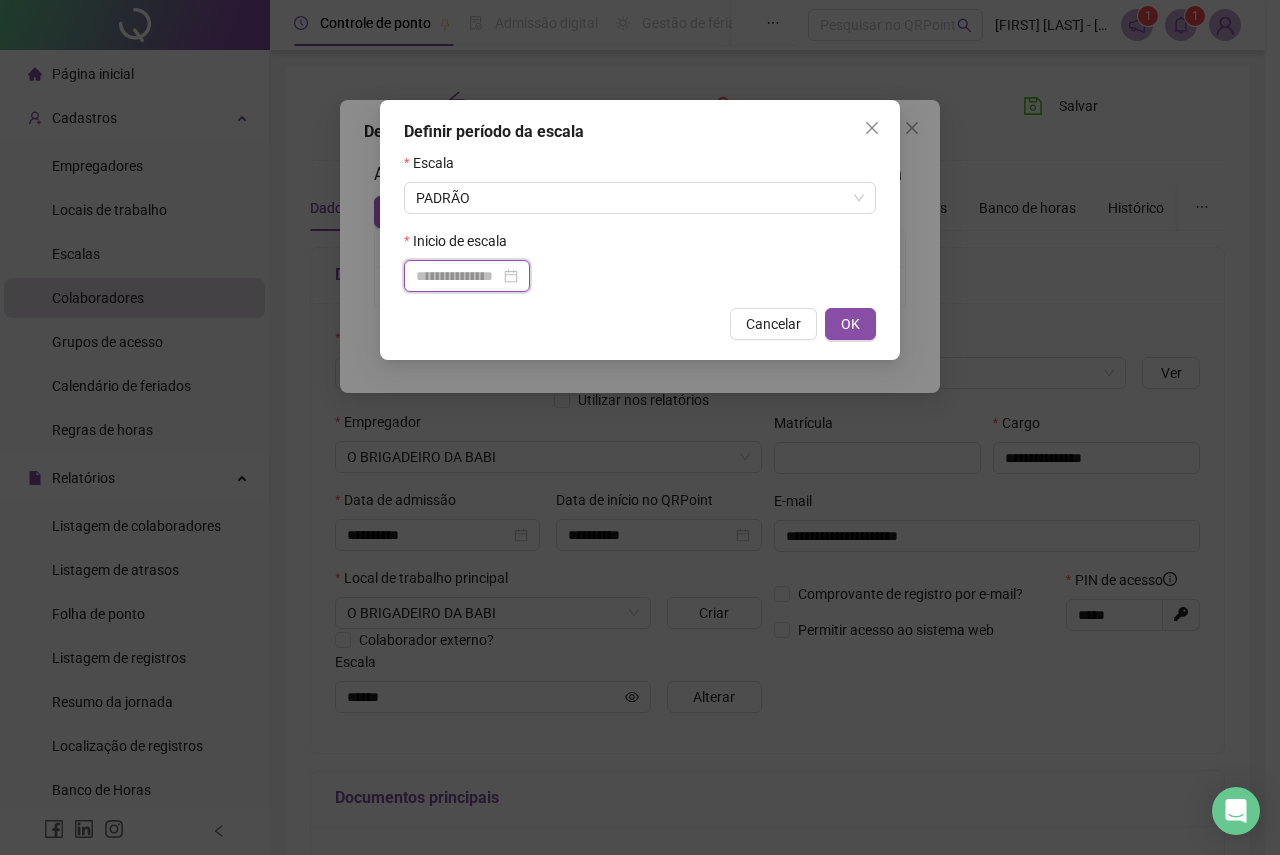 click at bounding box center [458, 276] 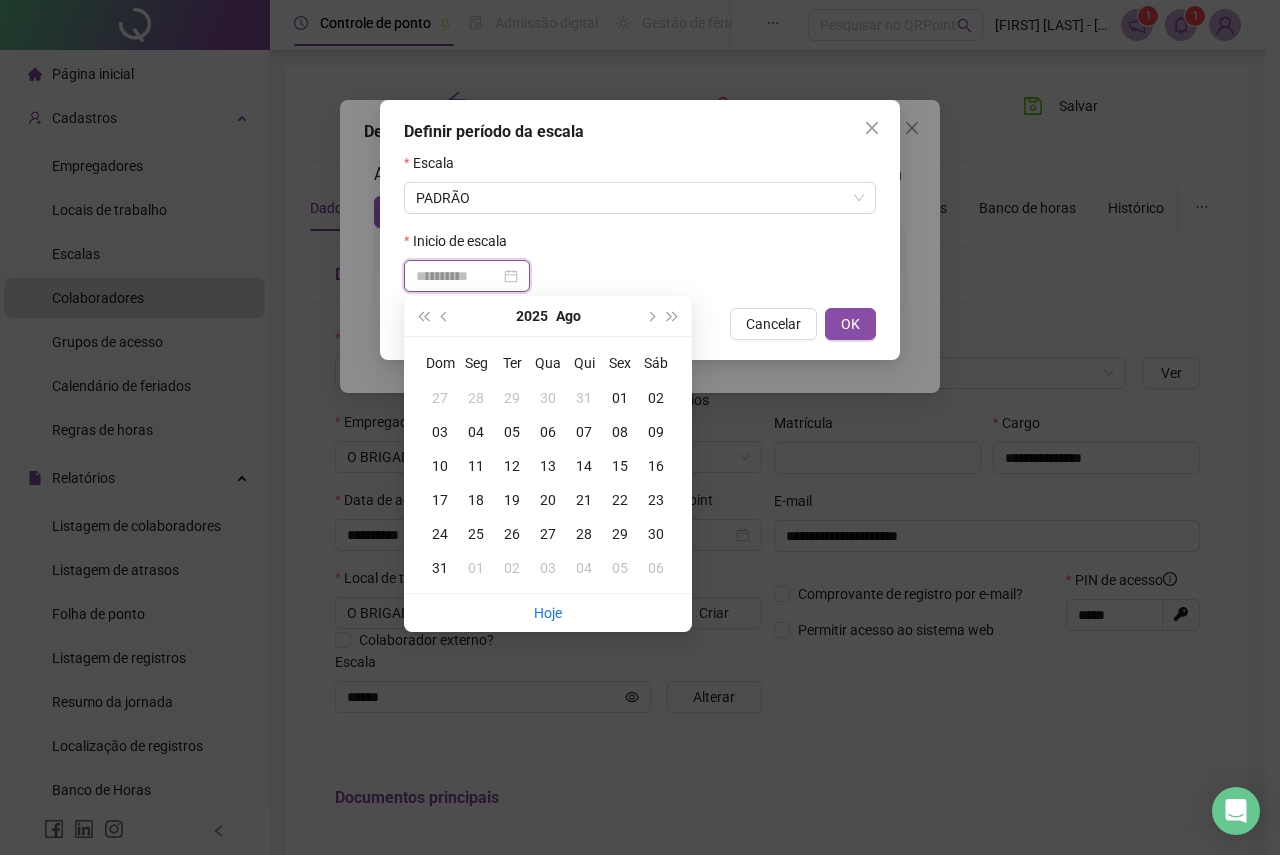 type on "**********" 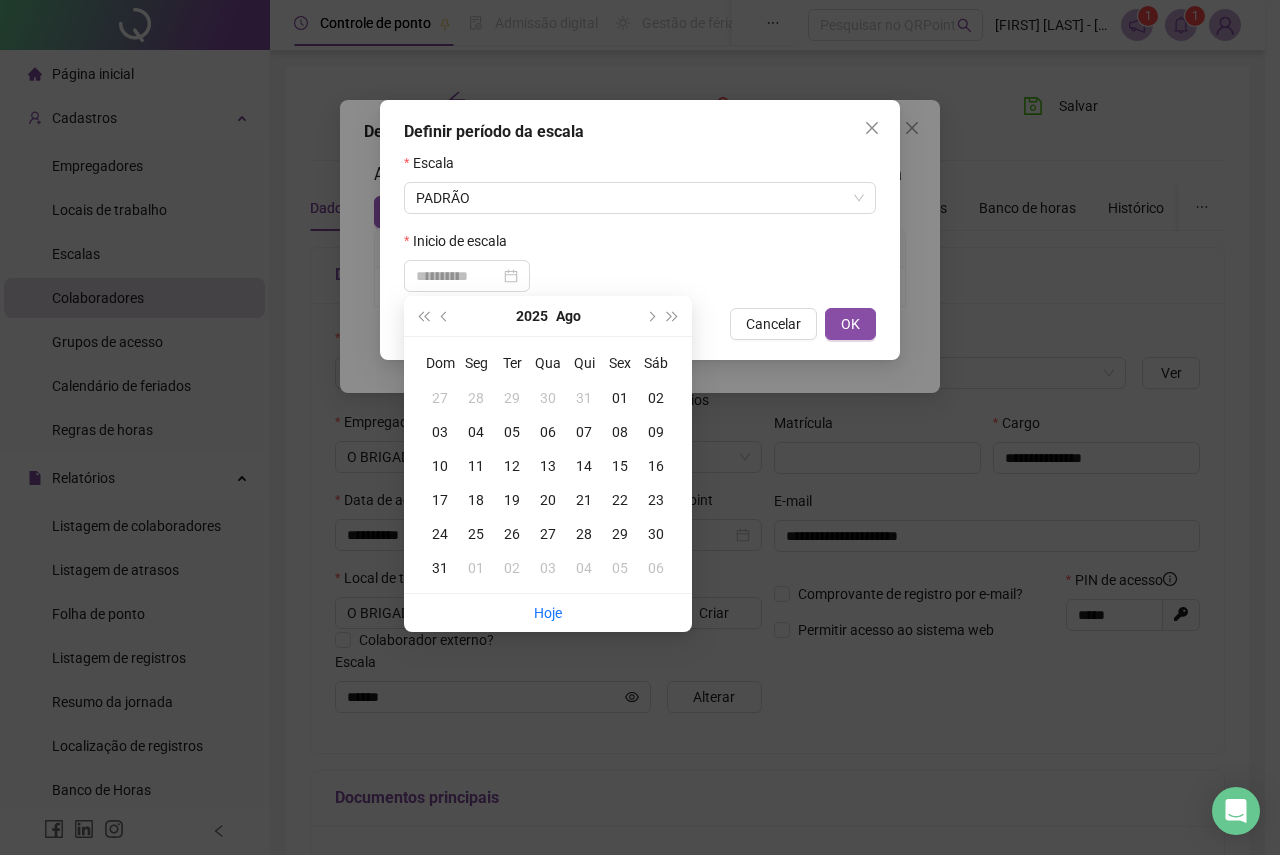 click on "01" at bounding box center (620, 398) 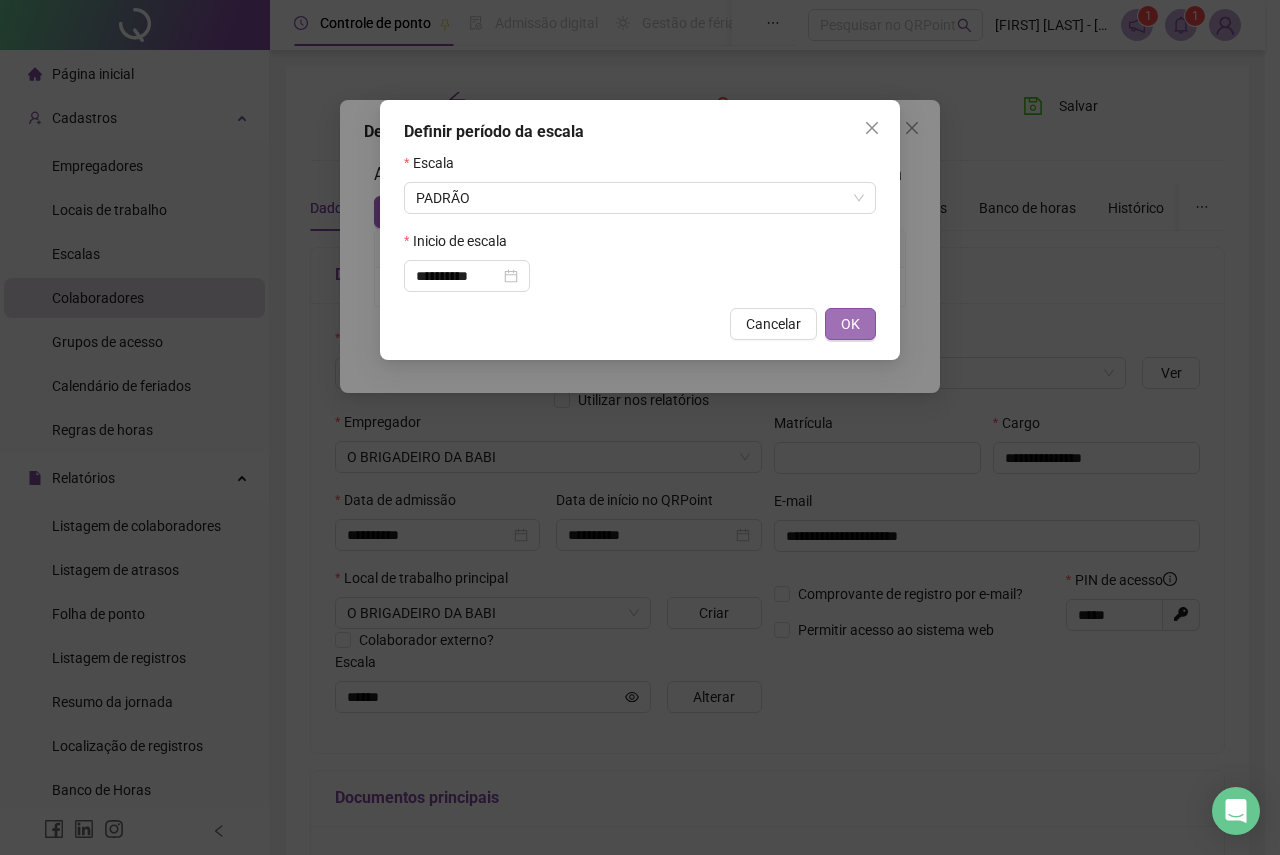 click on "OK" at bounding box center [850, 324] 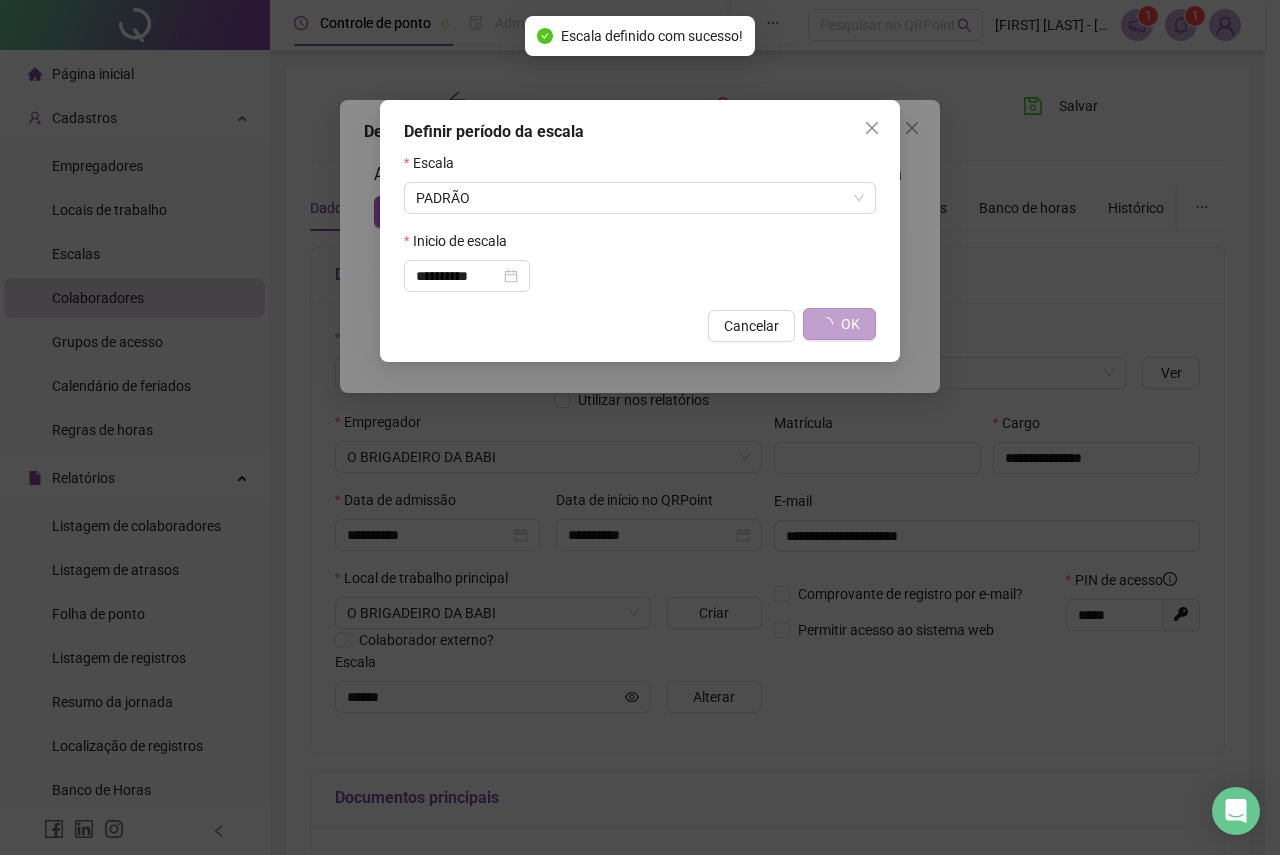 type on "******" 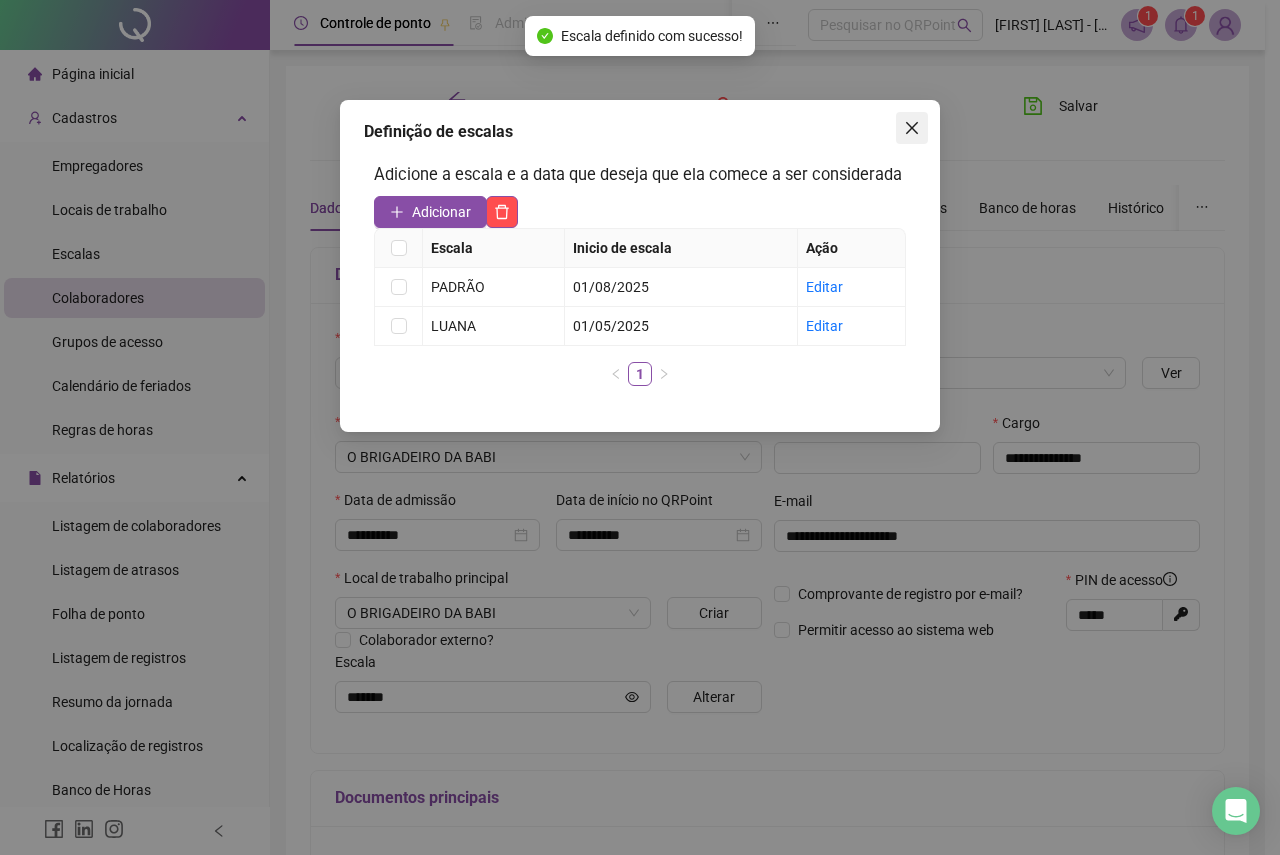 click 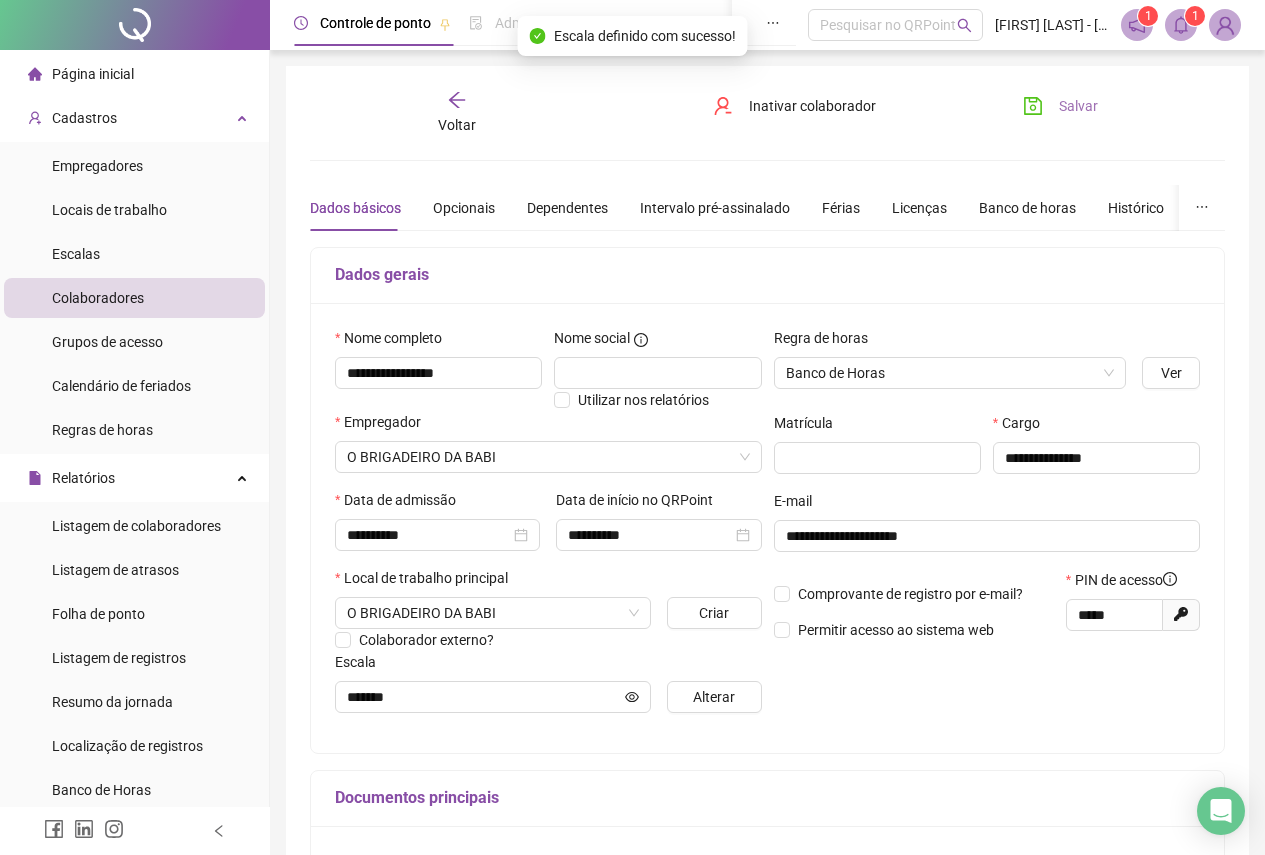 click on "Salvar" at bounding box center (1078, 106) 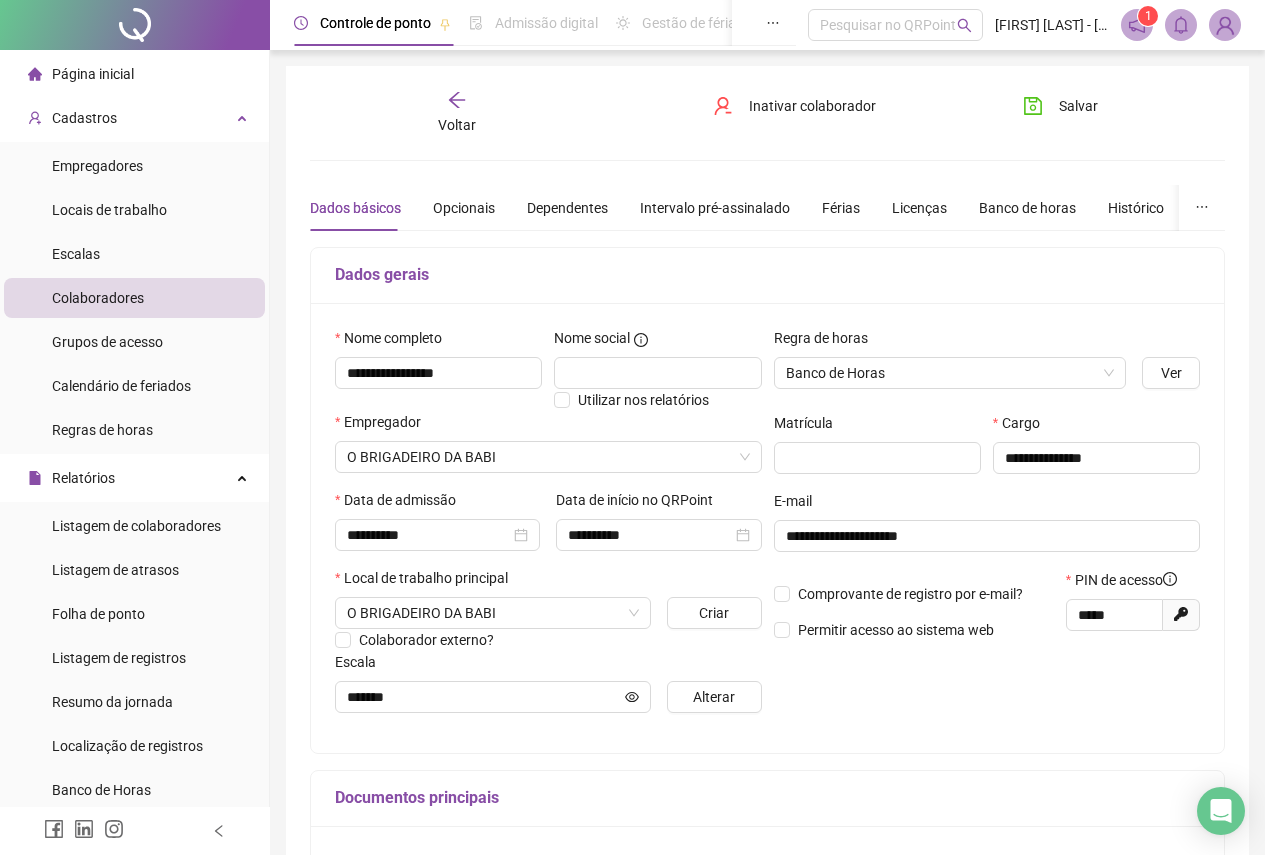 click on "Página inicial Cadastros Empregadores Locais de trabalho Escalas Colaboradores Grupos de acesso Calendário de feriados Regras de horas Relatórios Listagem de colaboradores Listagem de atrasos Folha de ponto Listagem de registros Resumo da jornada Localização de registros Banco de Horas Escalas de trabalho Relatório de solicitações Administração Ajustes da folha Ajustes rápidos Análise de inconsistências Controle de registros de ponto Gestão de solicitações Ocorrências Validar protocolo Link para Registro Rápido Exportações Exportação de AFD Exportação de AFDT Exportação de ACJEF Exportação de AEJ Integrações CSV Domínio OneFlow Alterdata SAP Aceite de uso Atestado técnico Gerar QRCode Financeiro Central de ajuda Clube QR - Beneficios" at bounding box center (135, 856) 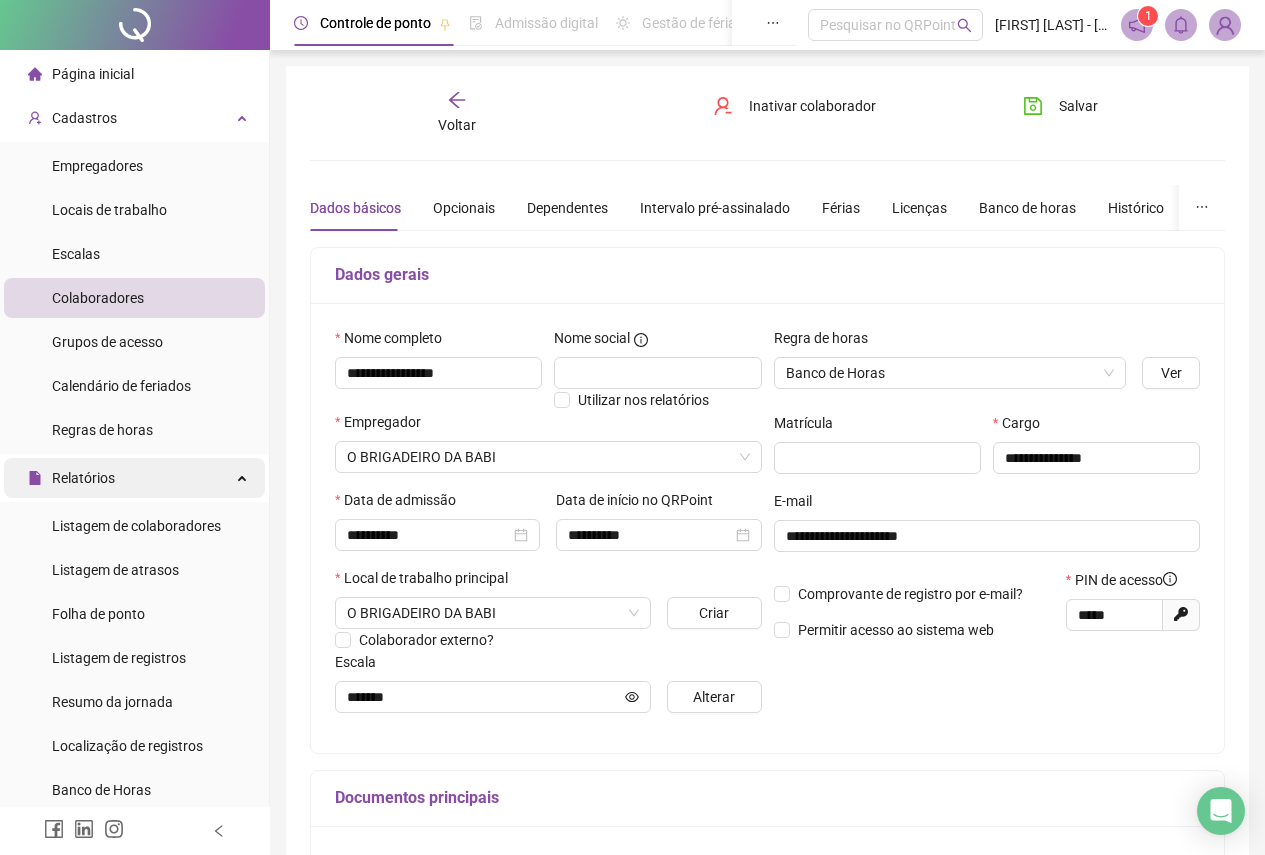 click on "Relatórios" at bounding box center (134, 478) 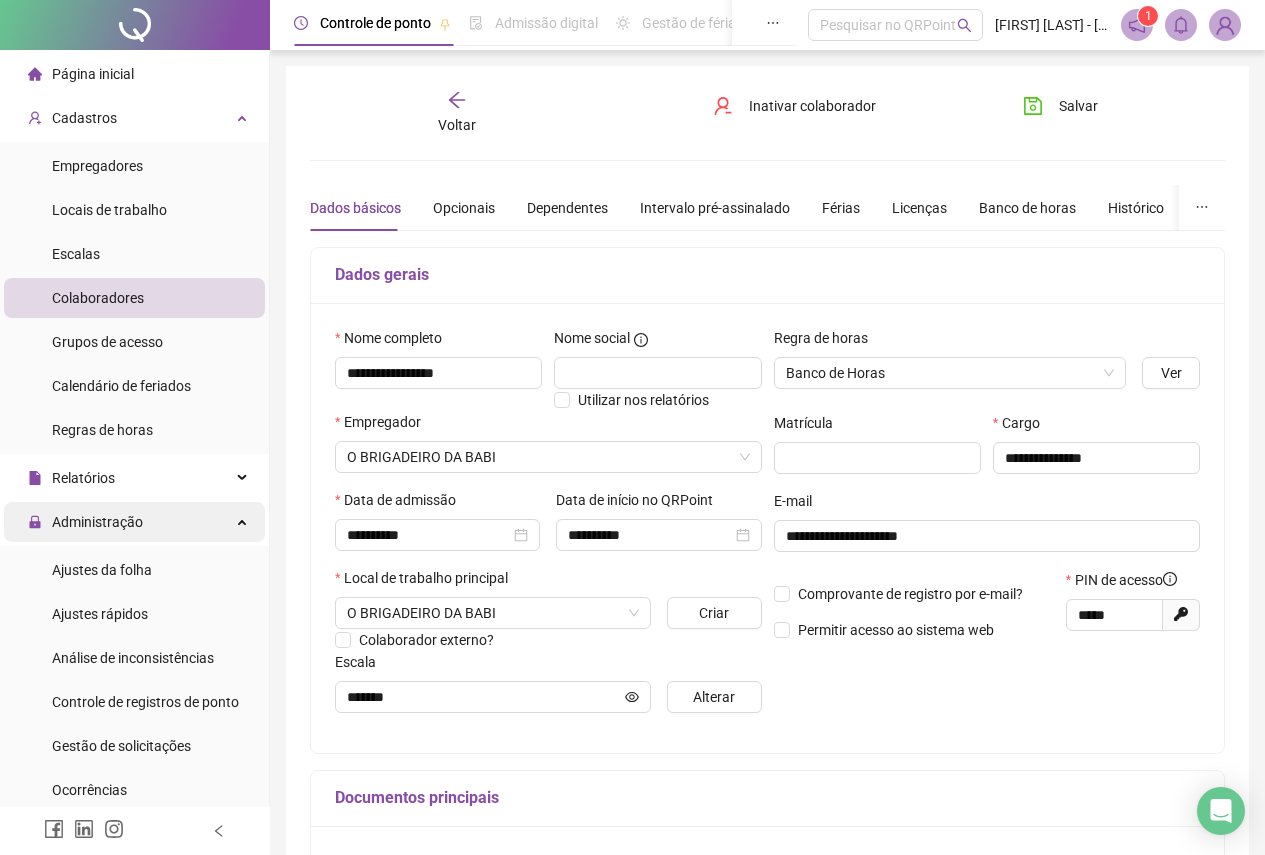 click on "Administração" at bounding box center [134, 522] 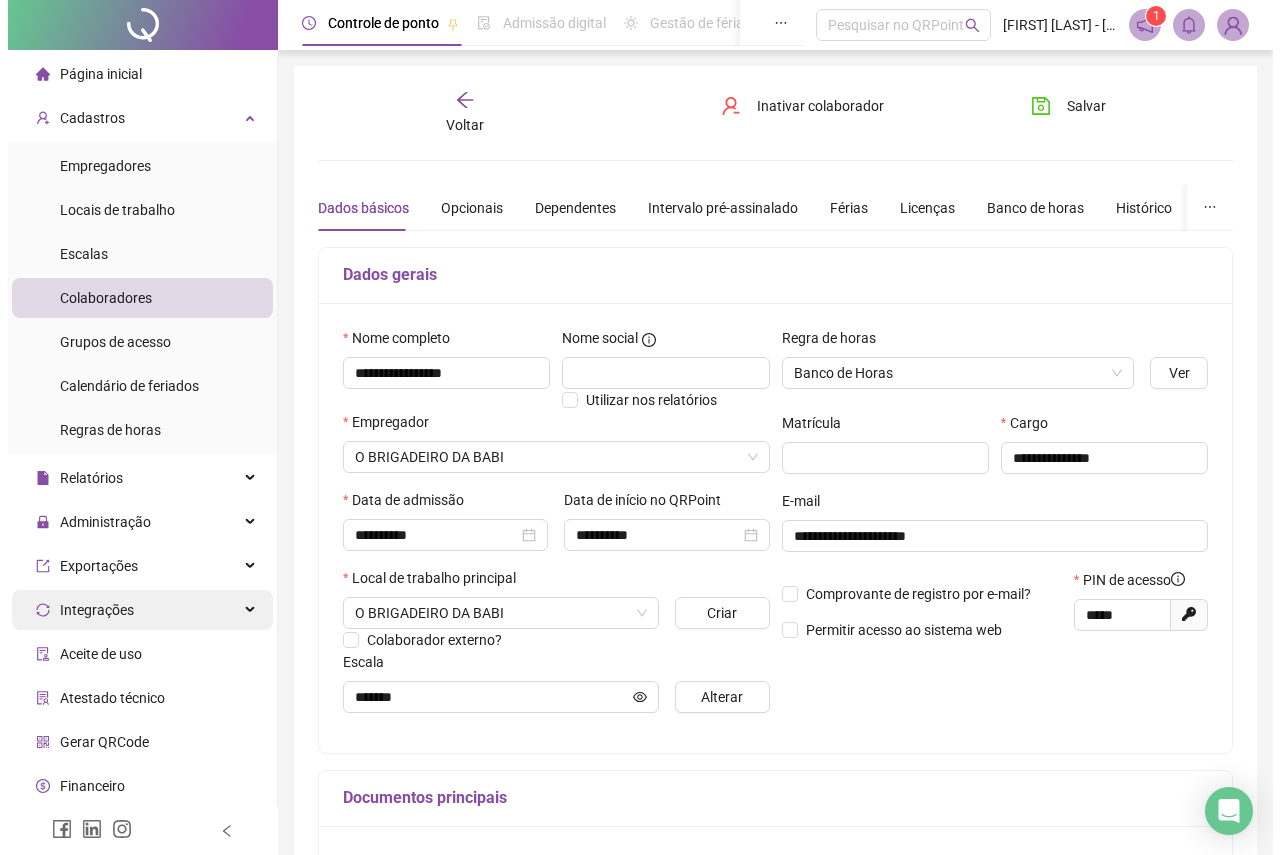 scroll, scrollTop: 43, scrollLeft: 0, axis: vertical 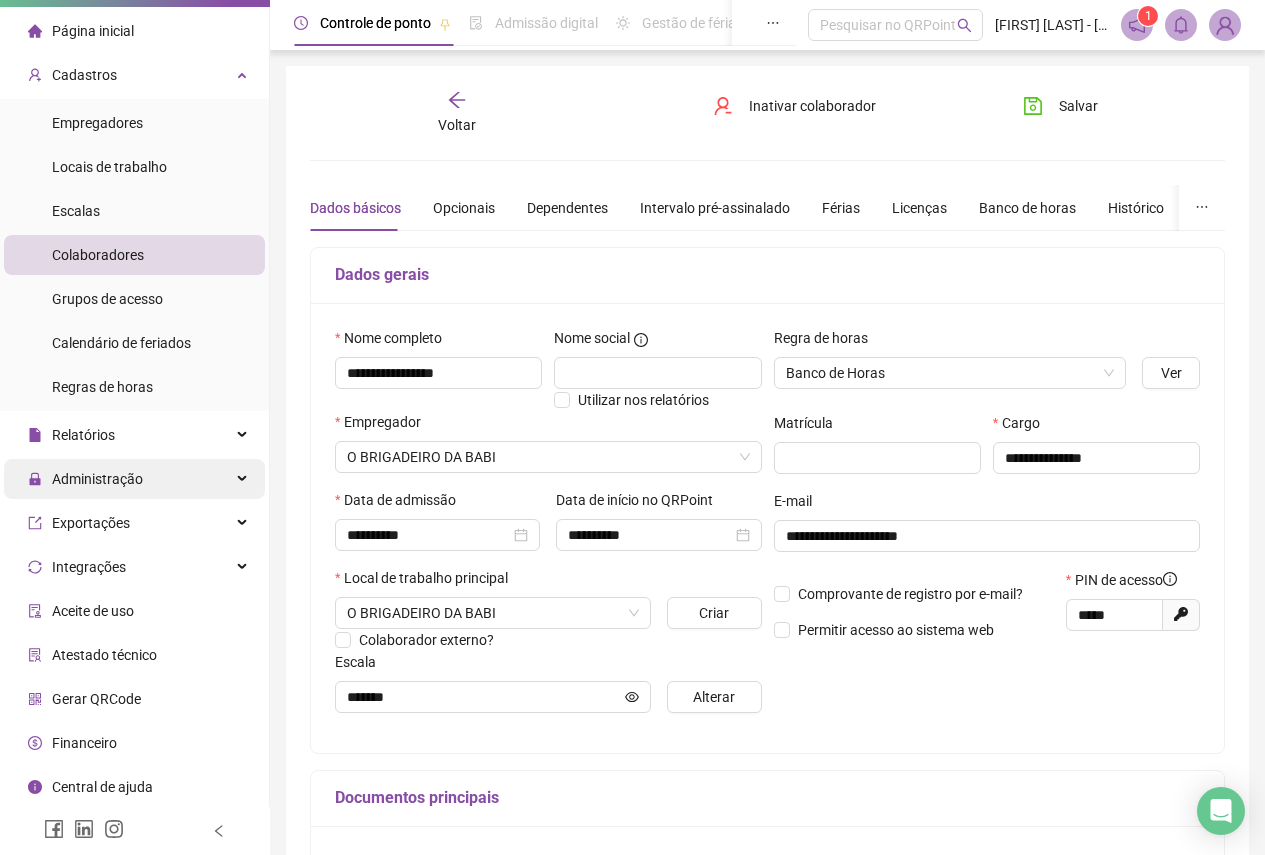 click on "Administração" at bounding box center [134, 479] 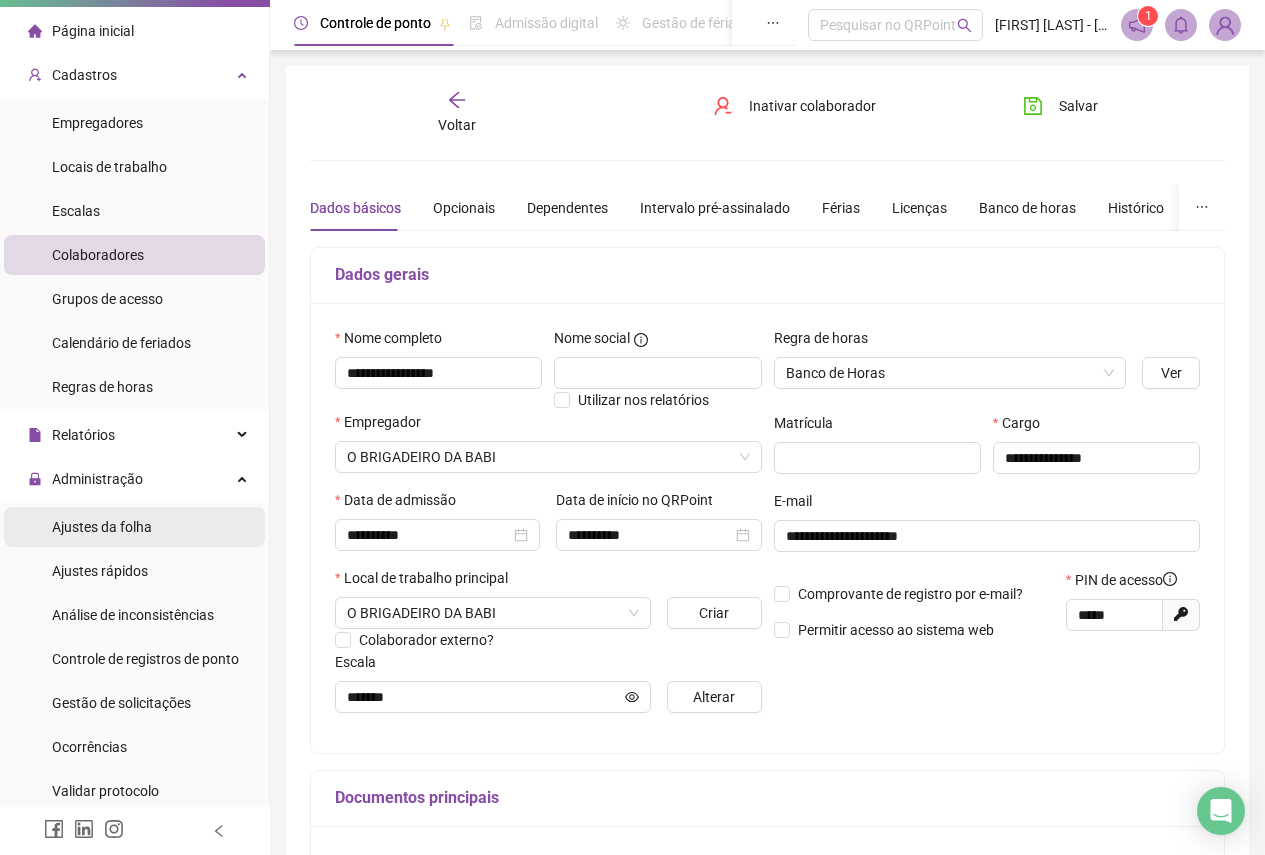 click on "Ajustes da folha" at bounding box center [134, 527] 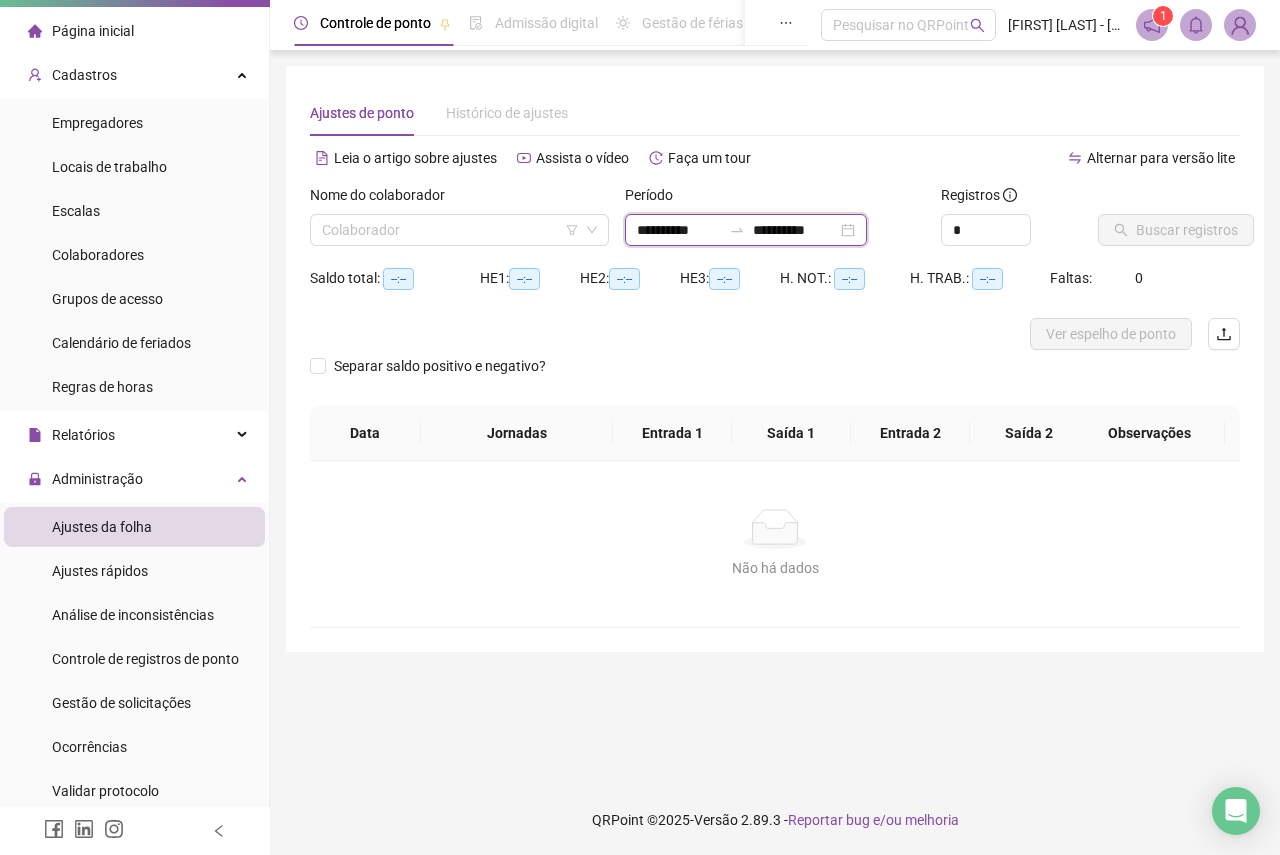click on "**********" at bounding box center (679, 230) 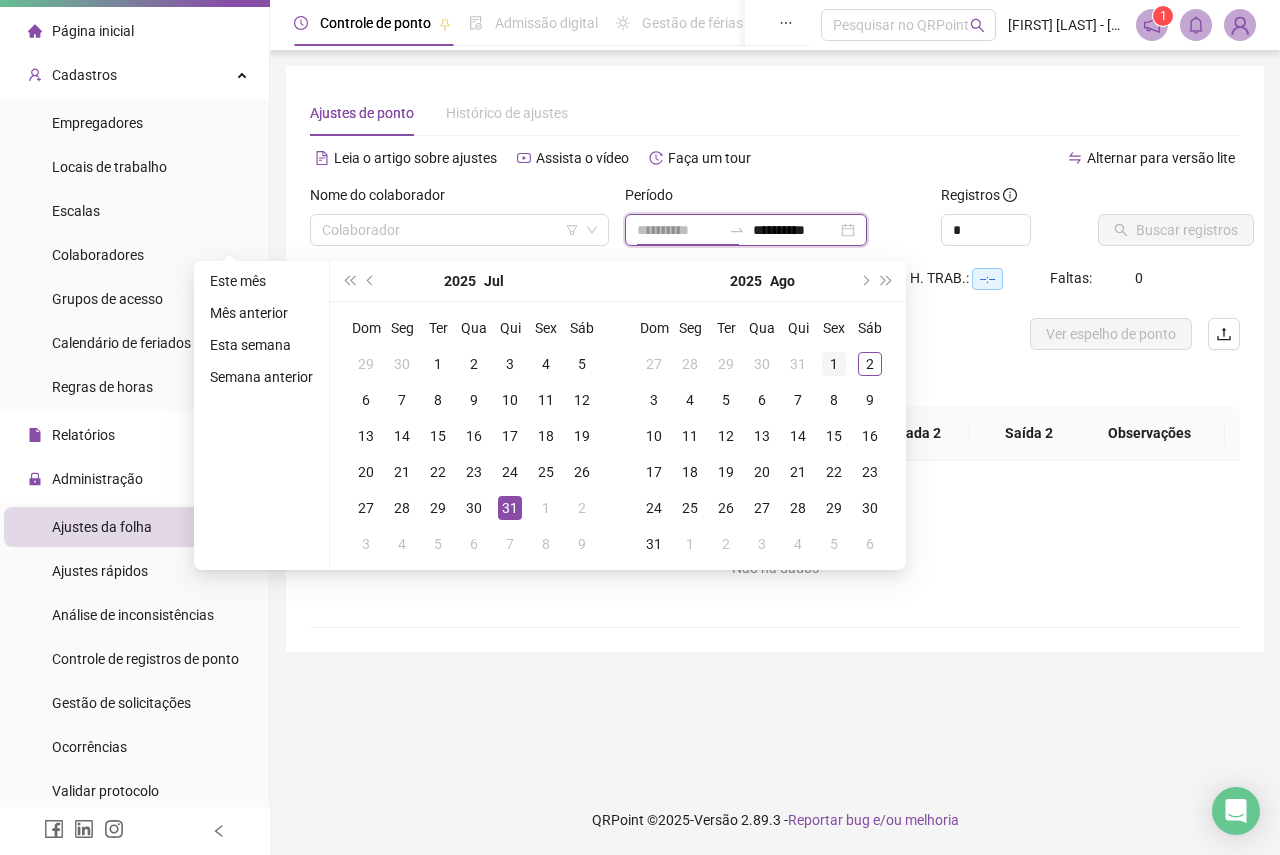 type on "**********" 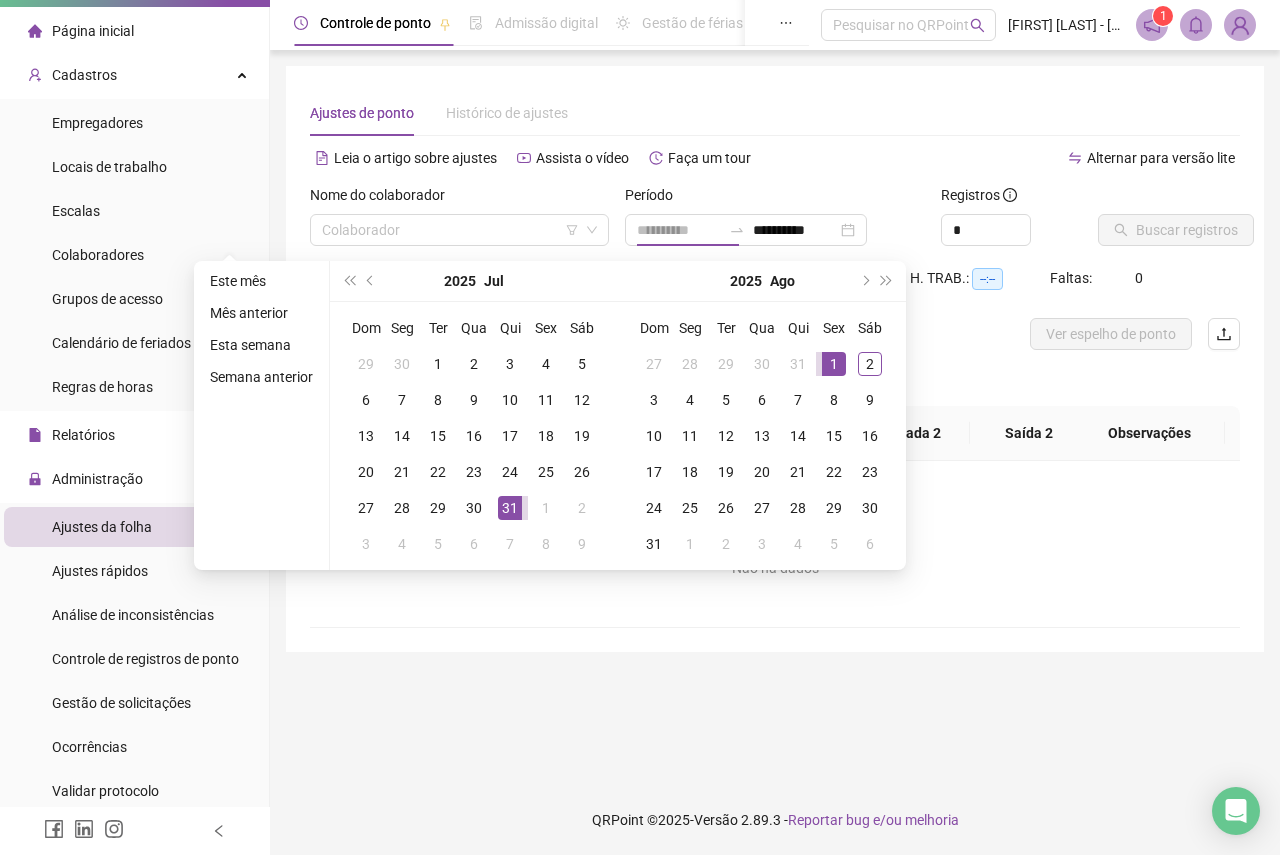 click on "1" at bounding box center (834, 364) 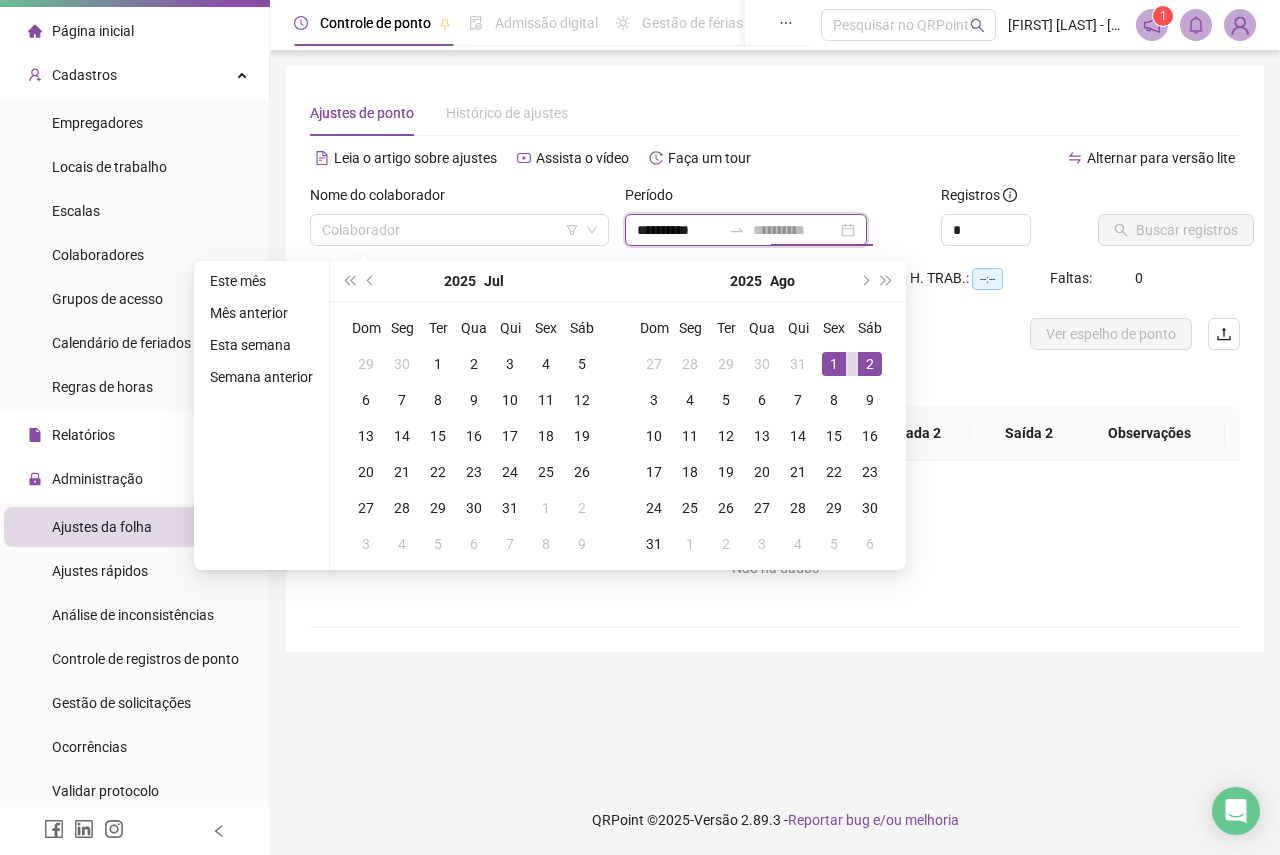 type on "**********" 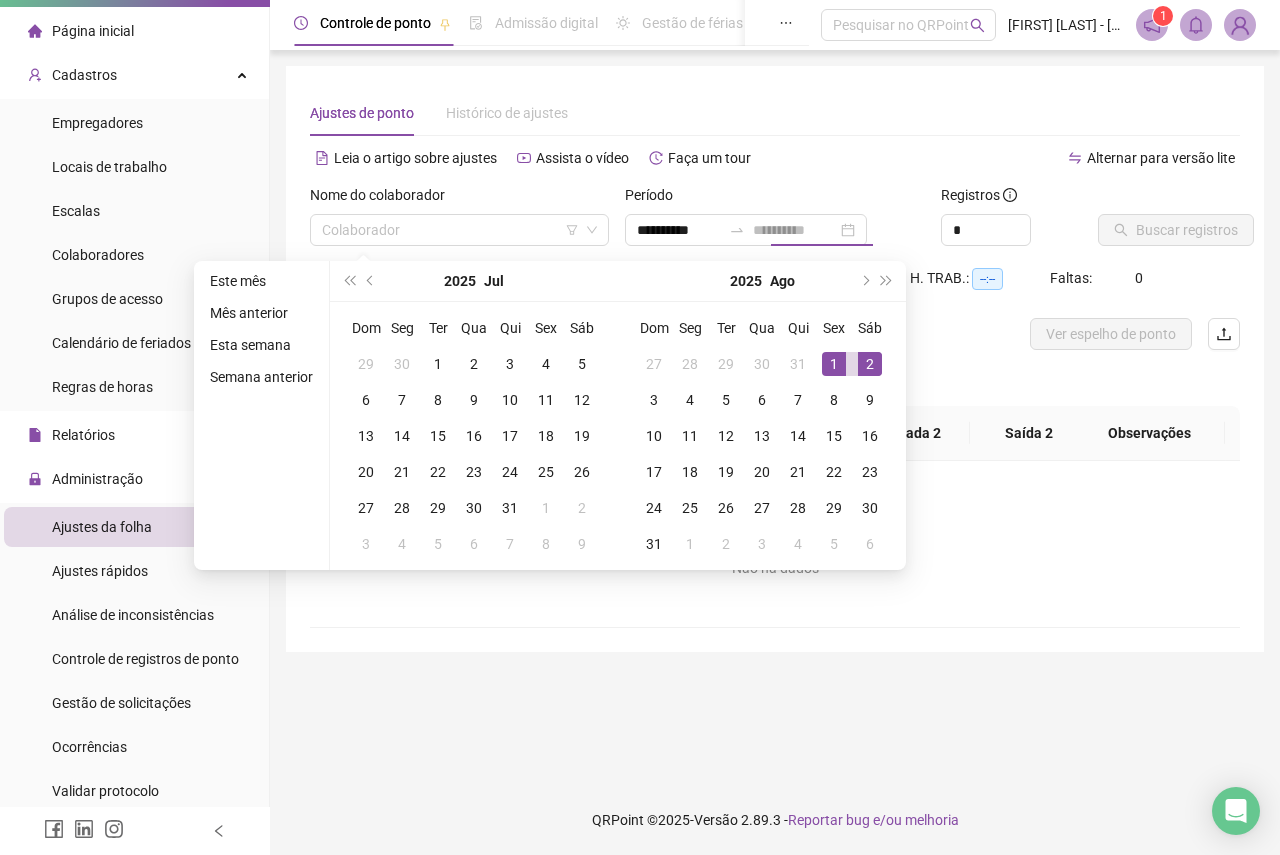 click on "2" at bounding box center [870, 364] 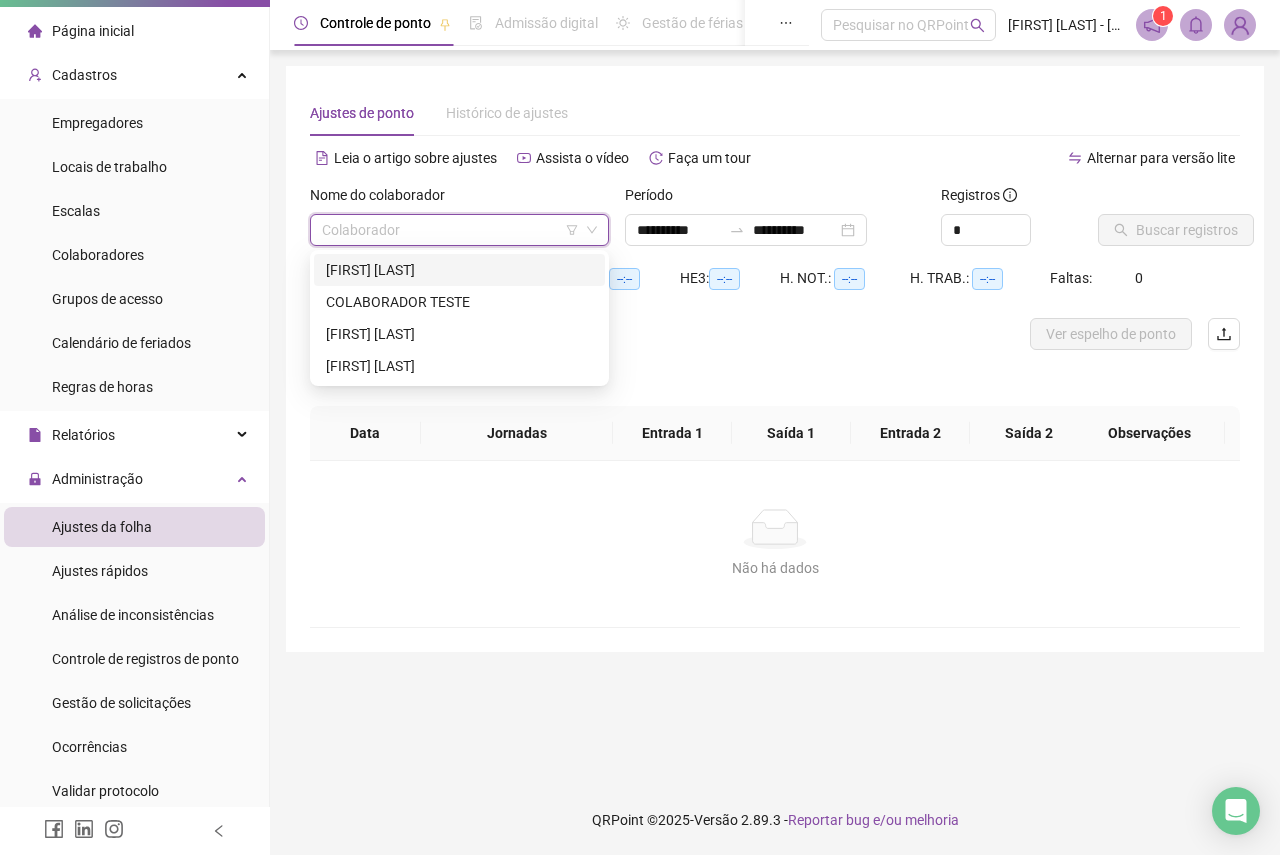 click at bounding box center (450, 230) 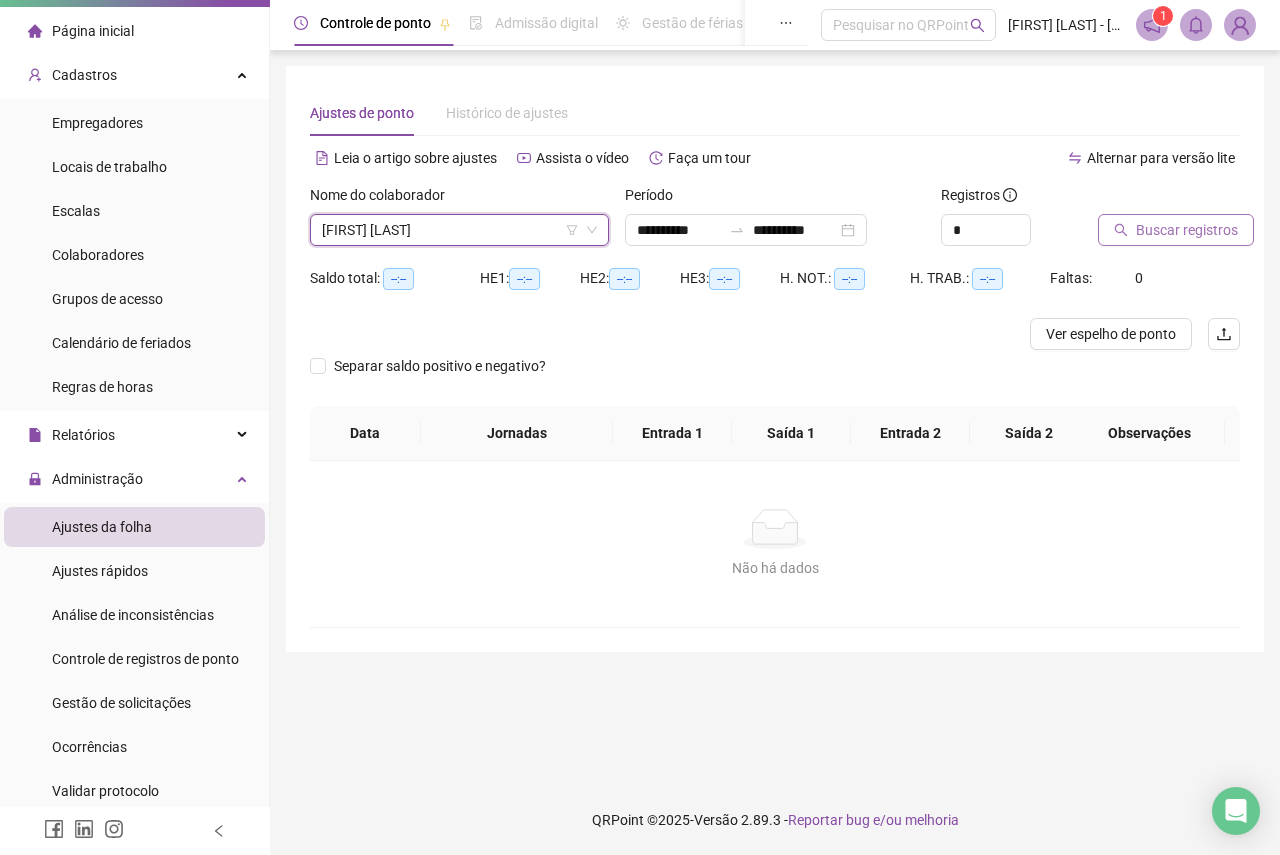 click on "Buscar registros" at bounding box center (1187, 230) 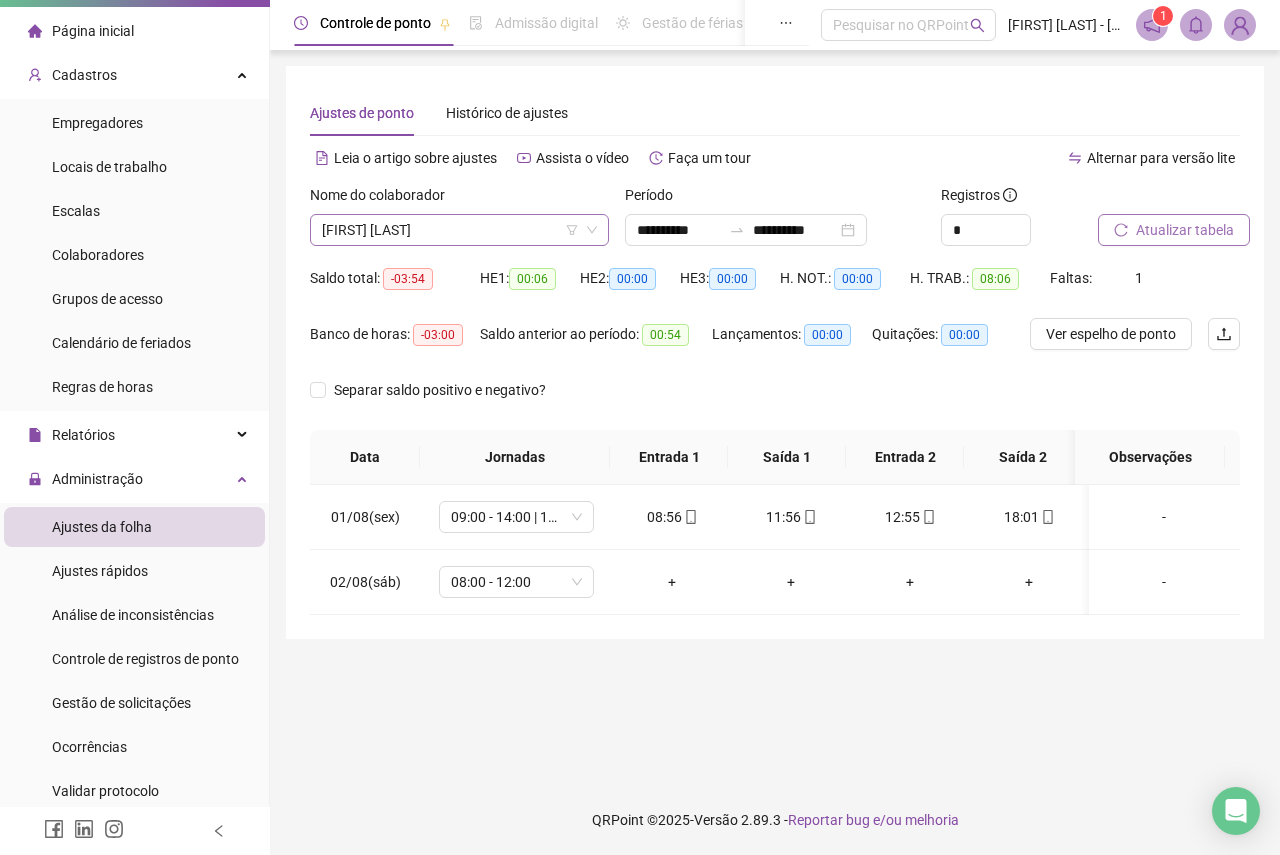 click on "[FIRST] [LAST]" at bounding box center (459, 230) 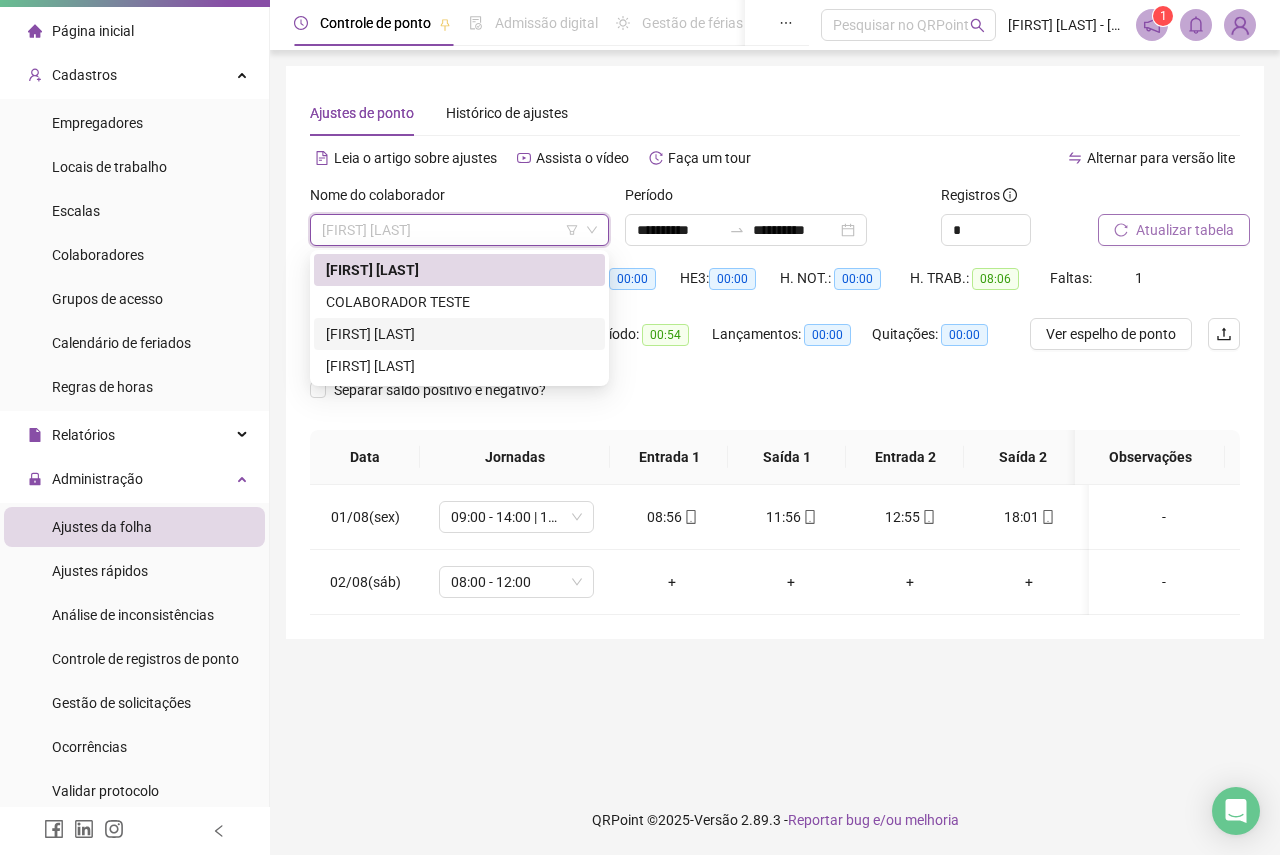 click on "[FIRST] [LAST]" at bounding box center (459, 334) 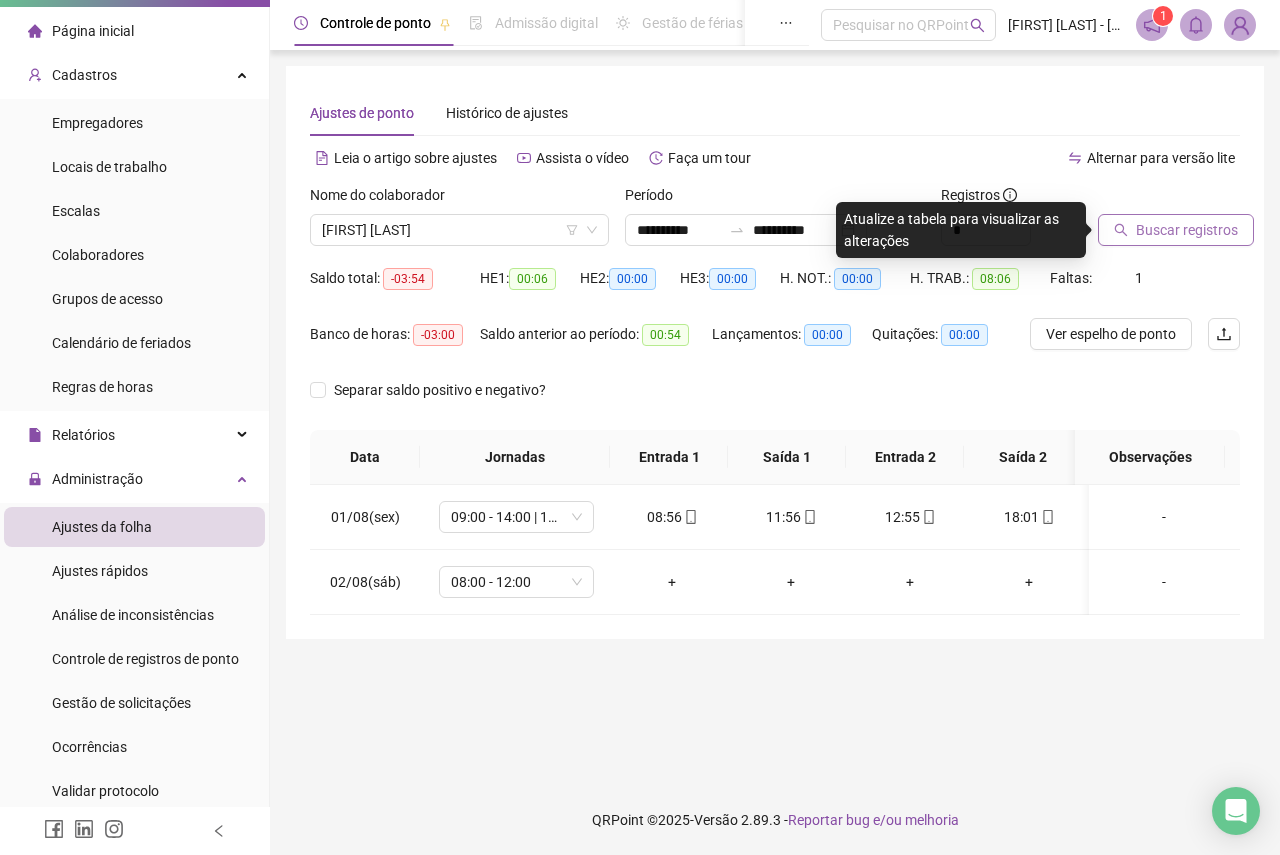 click on "Buscar registros" at bounding box center [1187, 230] 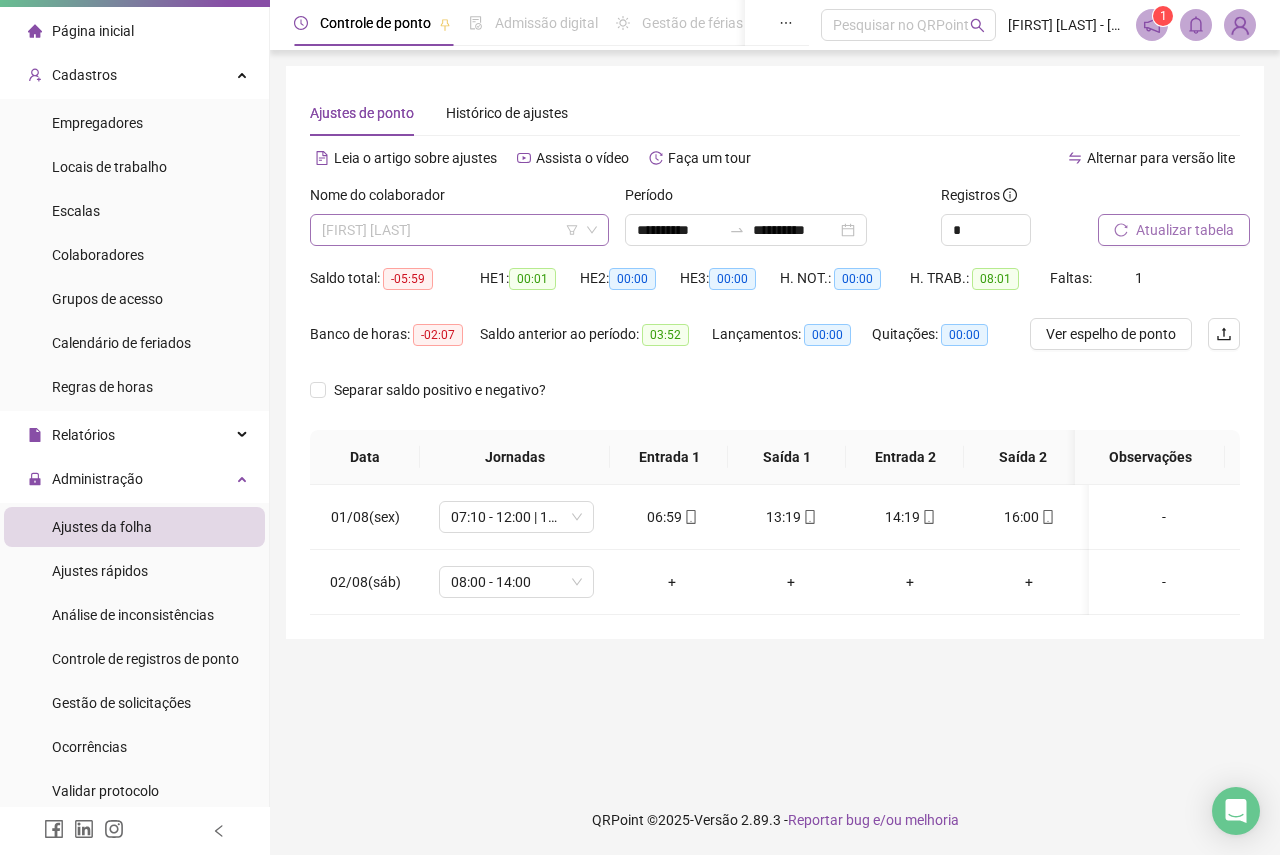 click on "[FIRST] [LAST]" at bounding box center [459, 230] 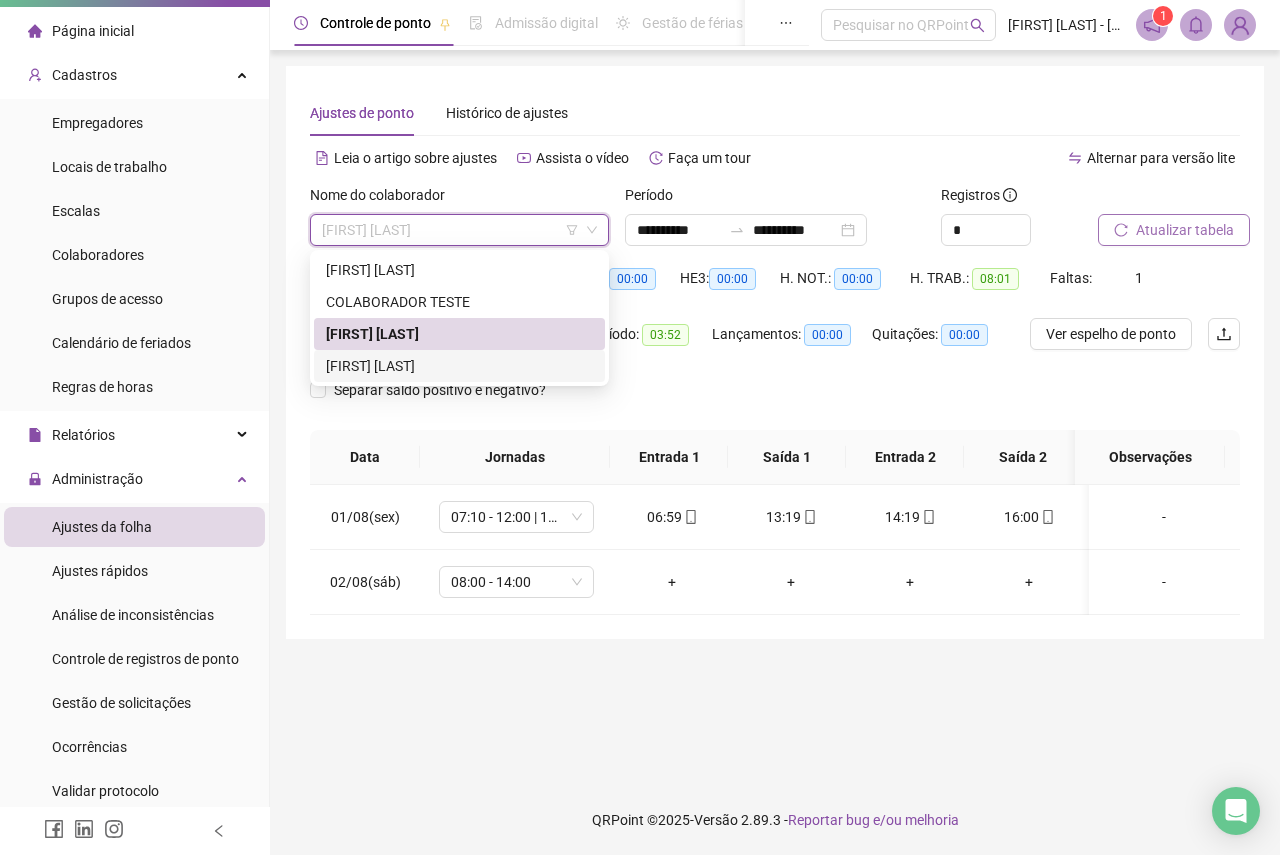 click on "[FIRST] [LAST]" at bounding box center (459, 366) 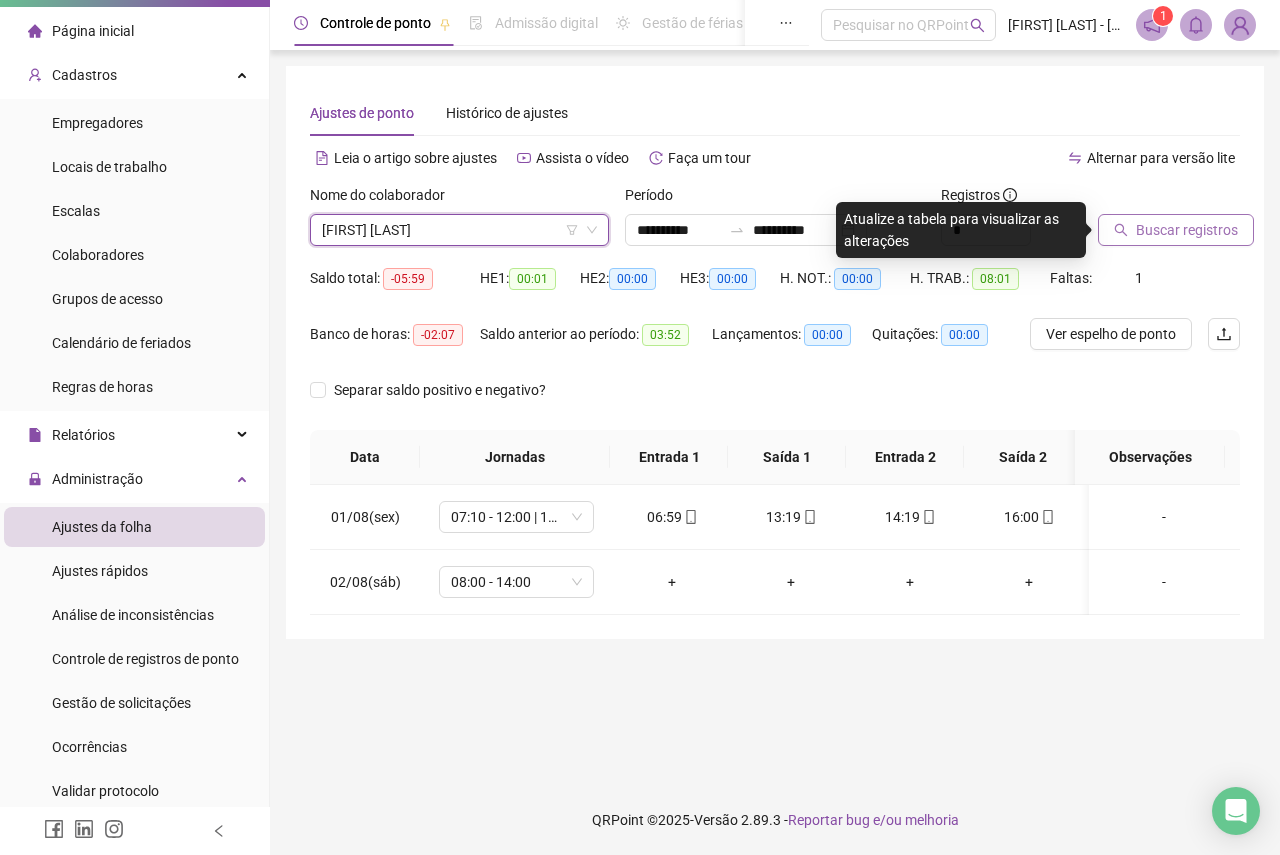 click on "Buscar registros" at bounding box center [1176, 230] 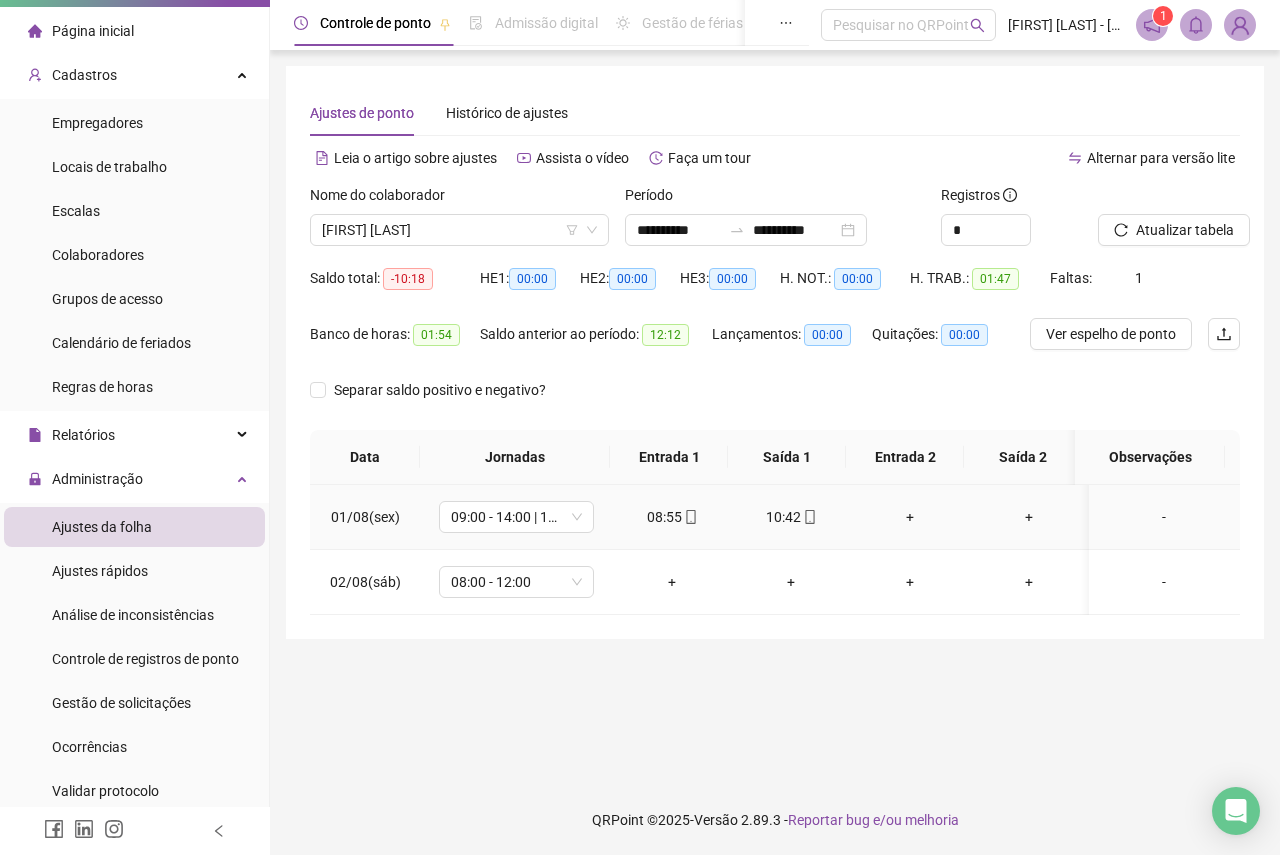 click on "10:42" at bounding box center (791, 517) 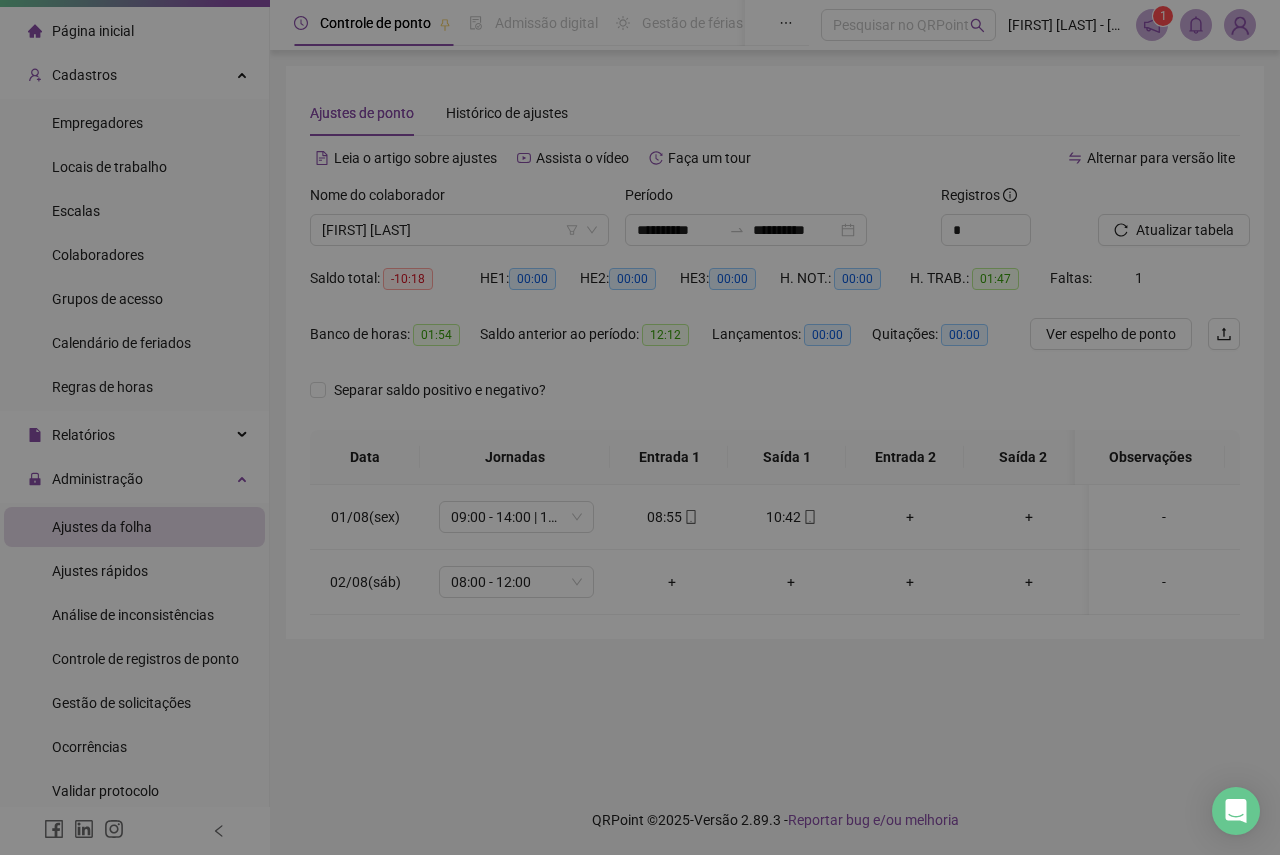 type on "**********" 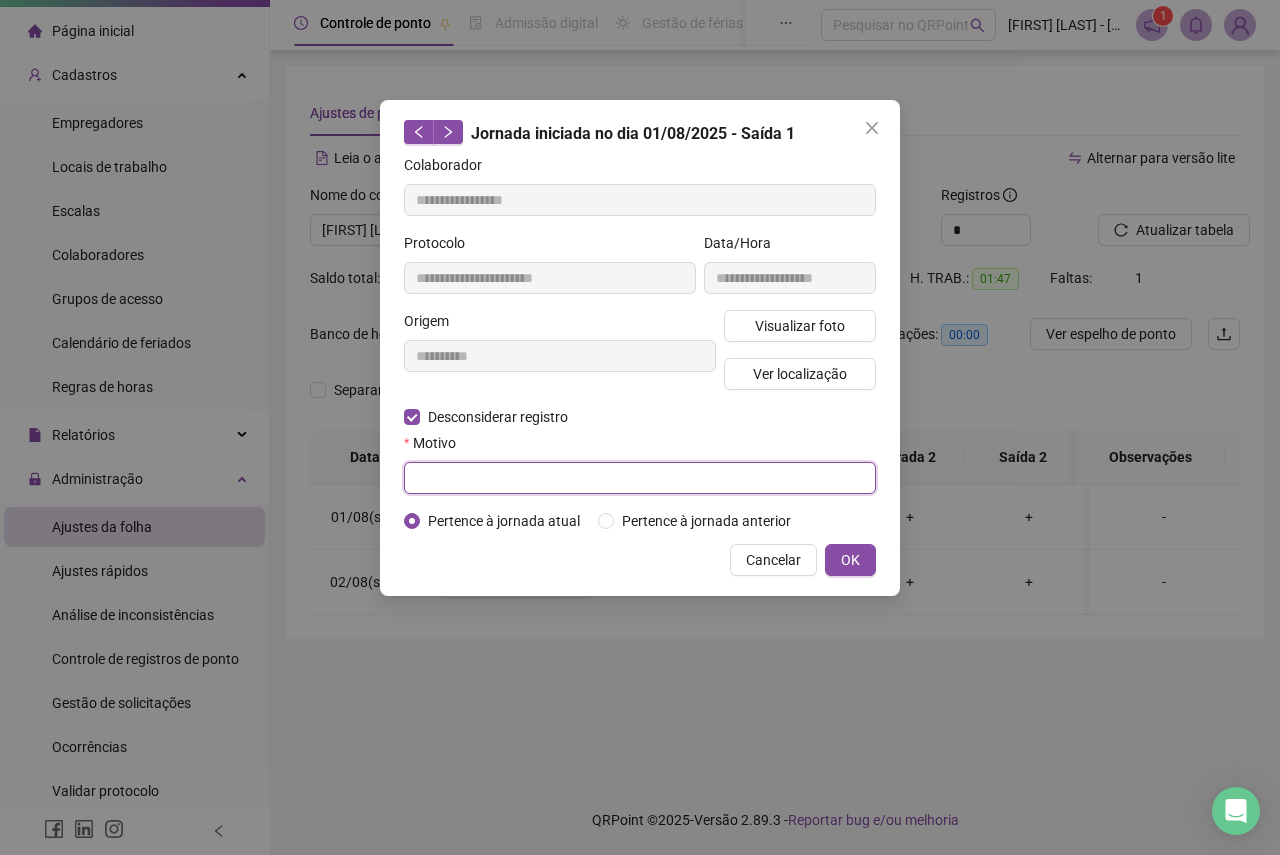 click at bounding box center (640, 478) 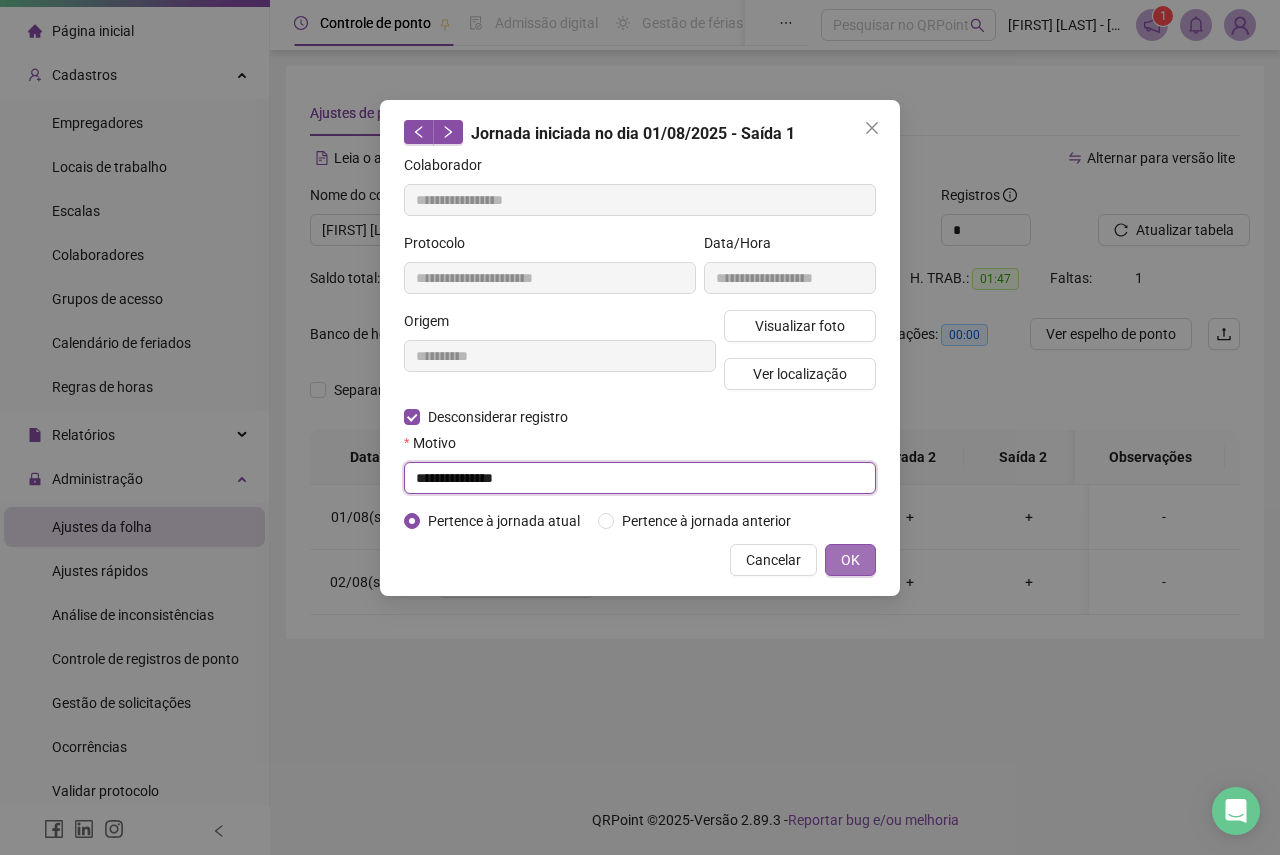type on "**********" 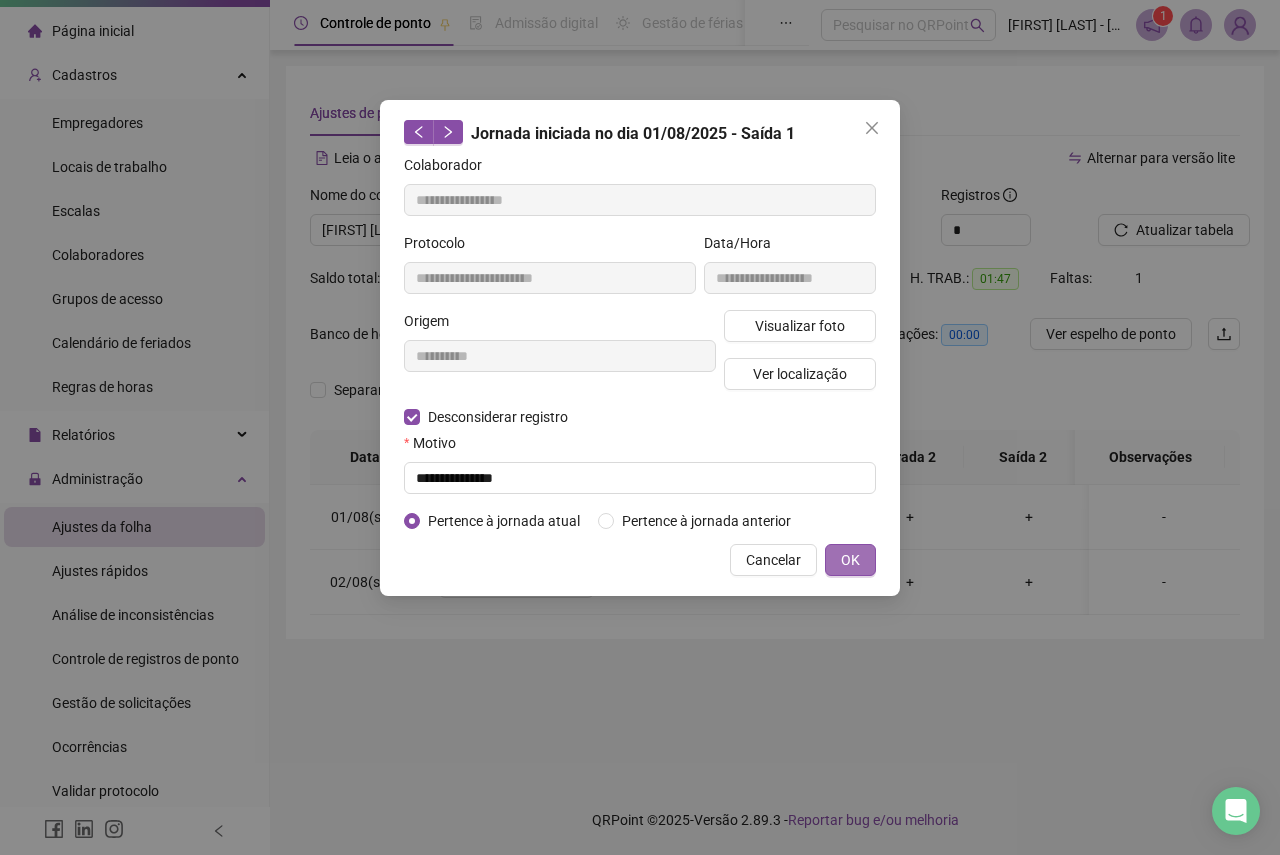 click on "OK" at bounding box center [850, 560] 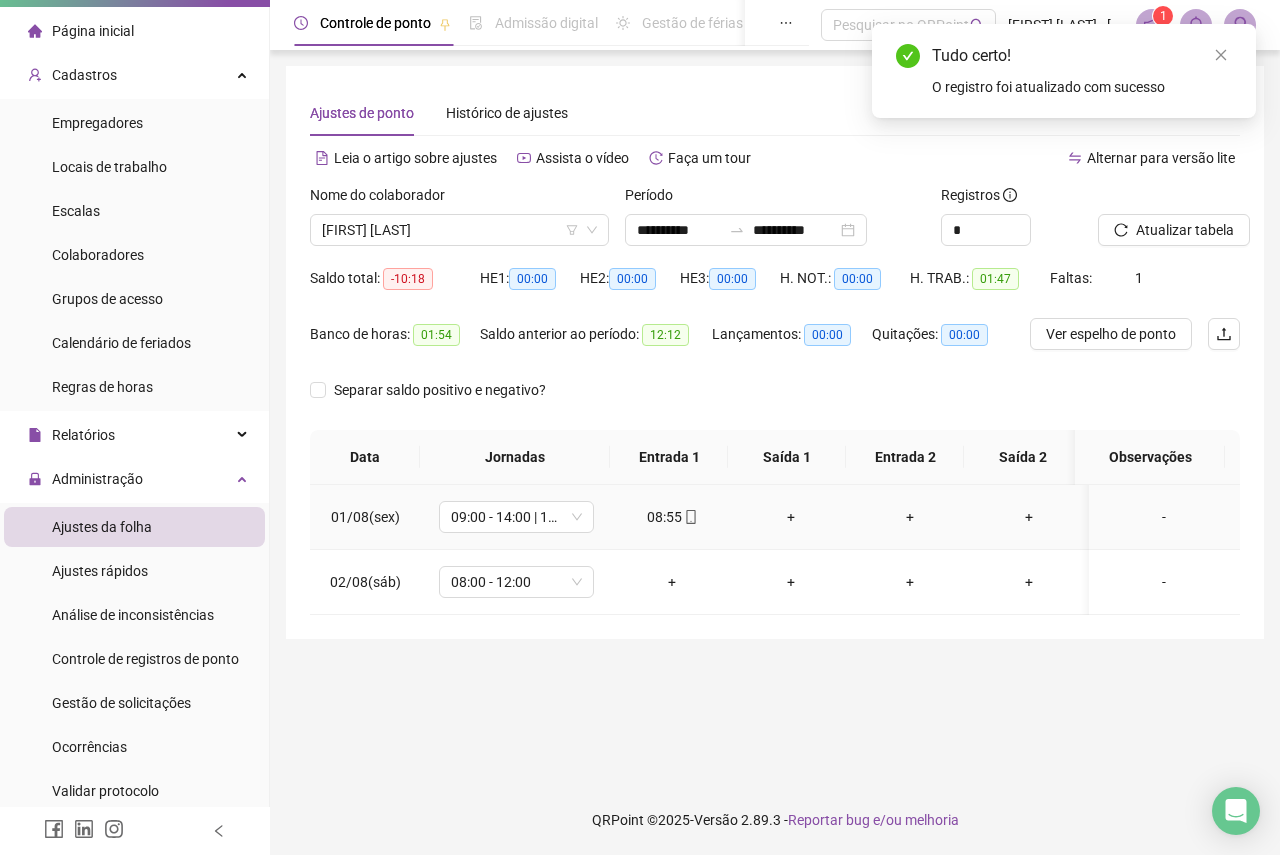 click on "+" at bounding box center (791, 517) 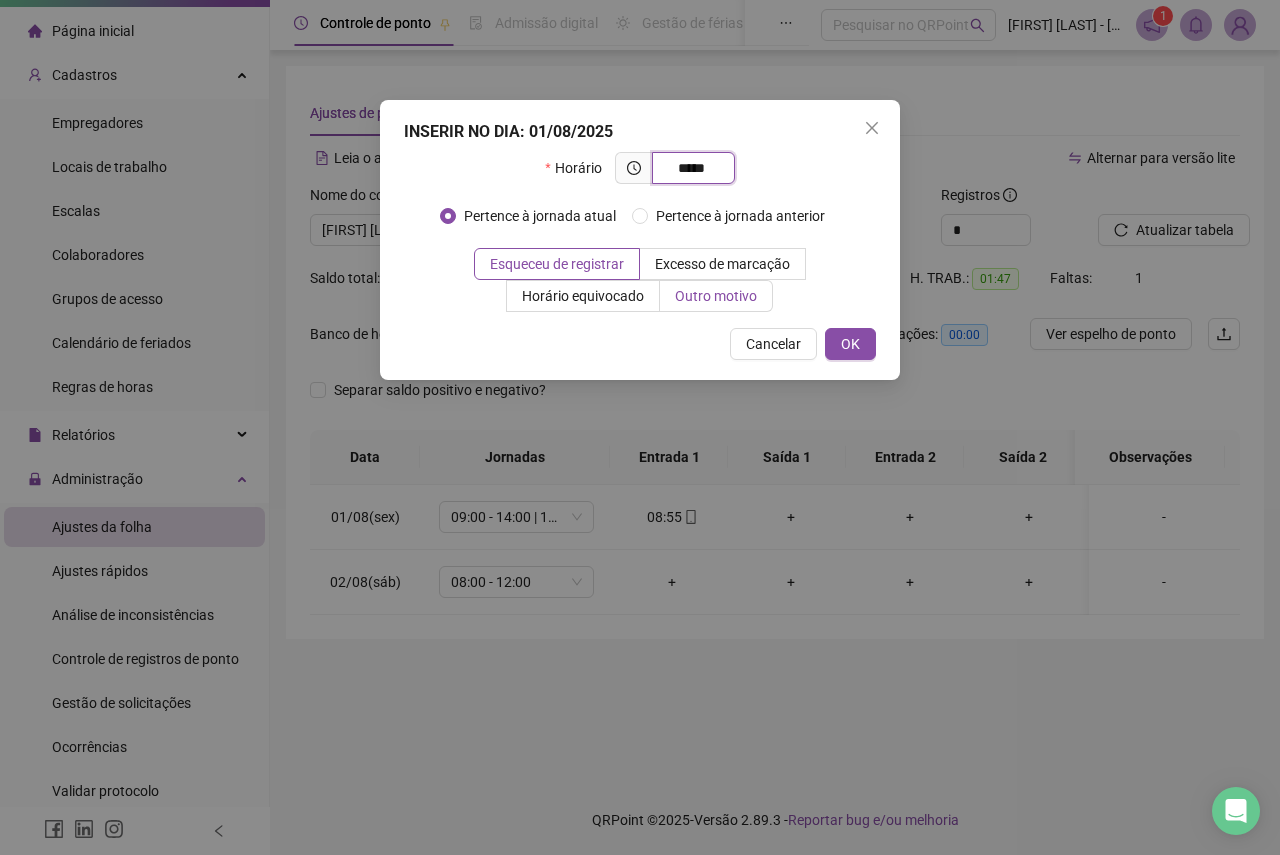 type on "*****" 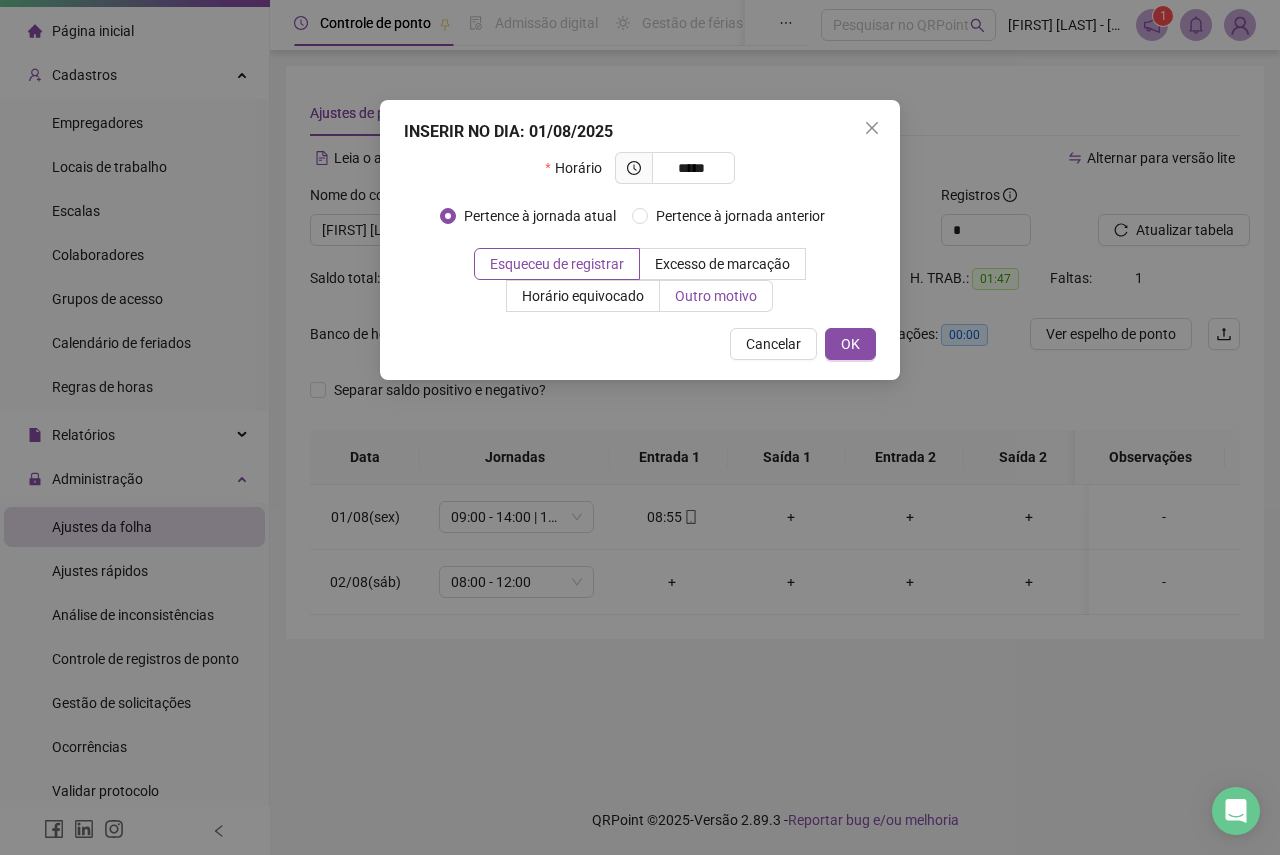 click on "Outro motivo" at bounding box center [716, 296] 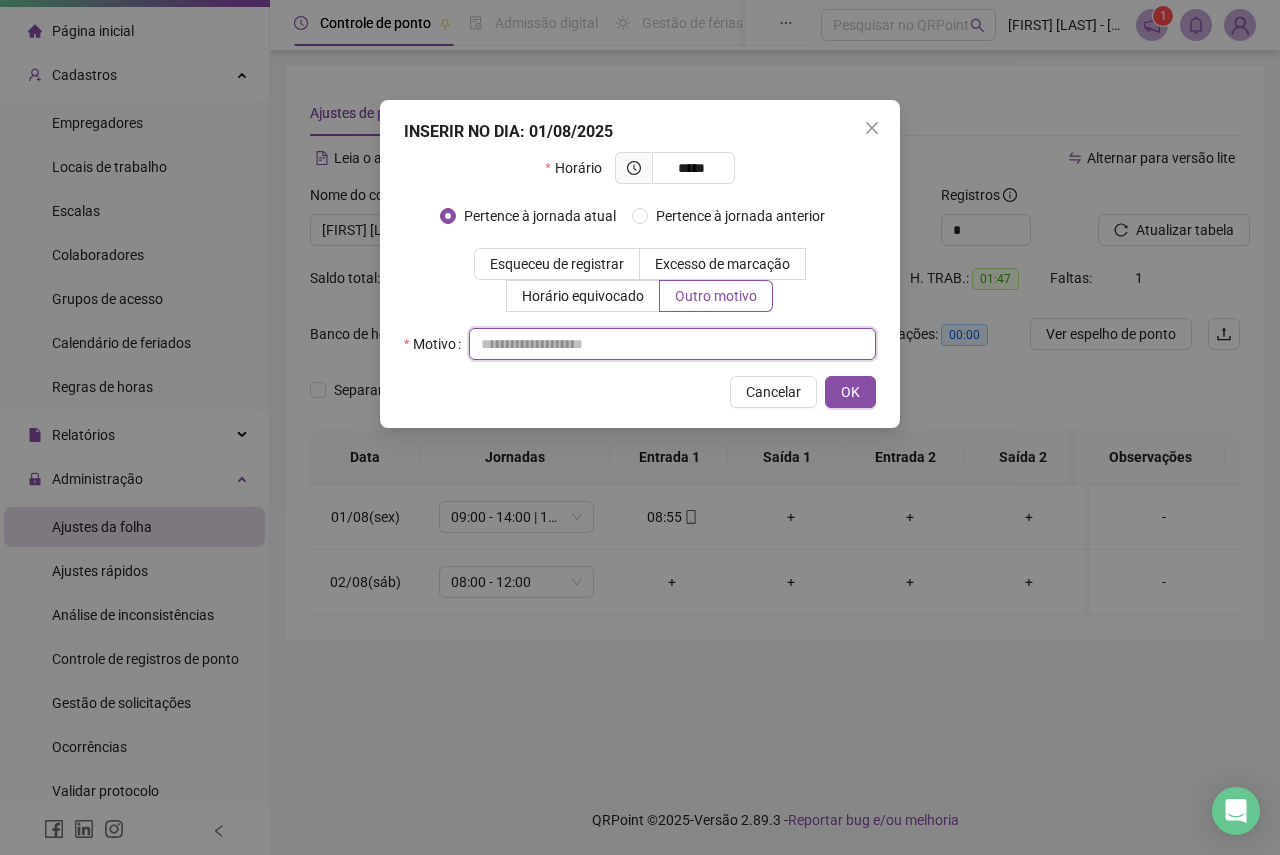 click at bounding box center [672, 344] 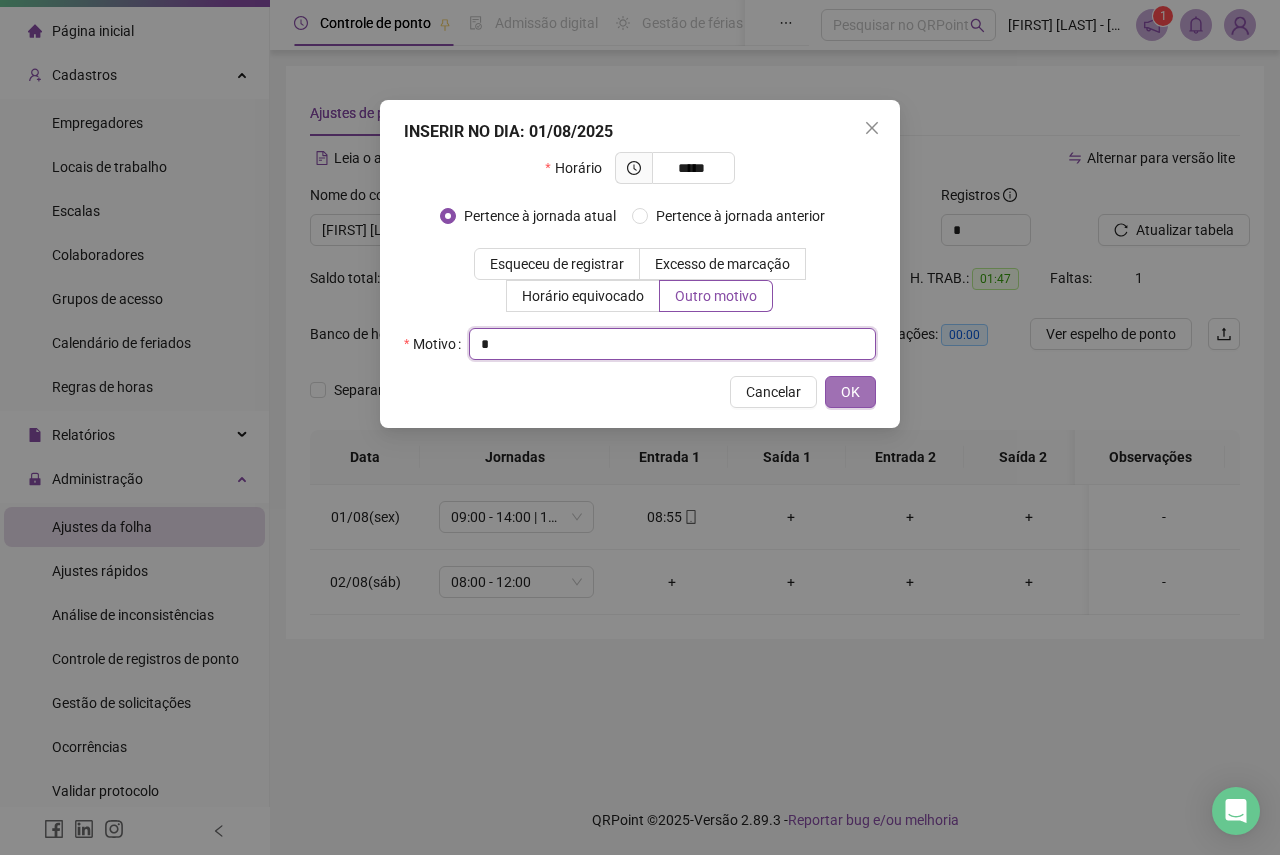 type on "*" 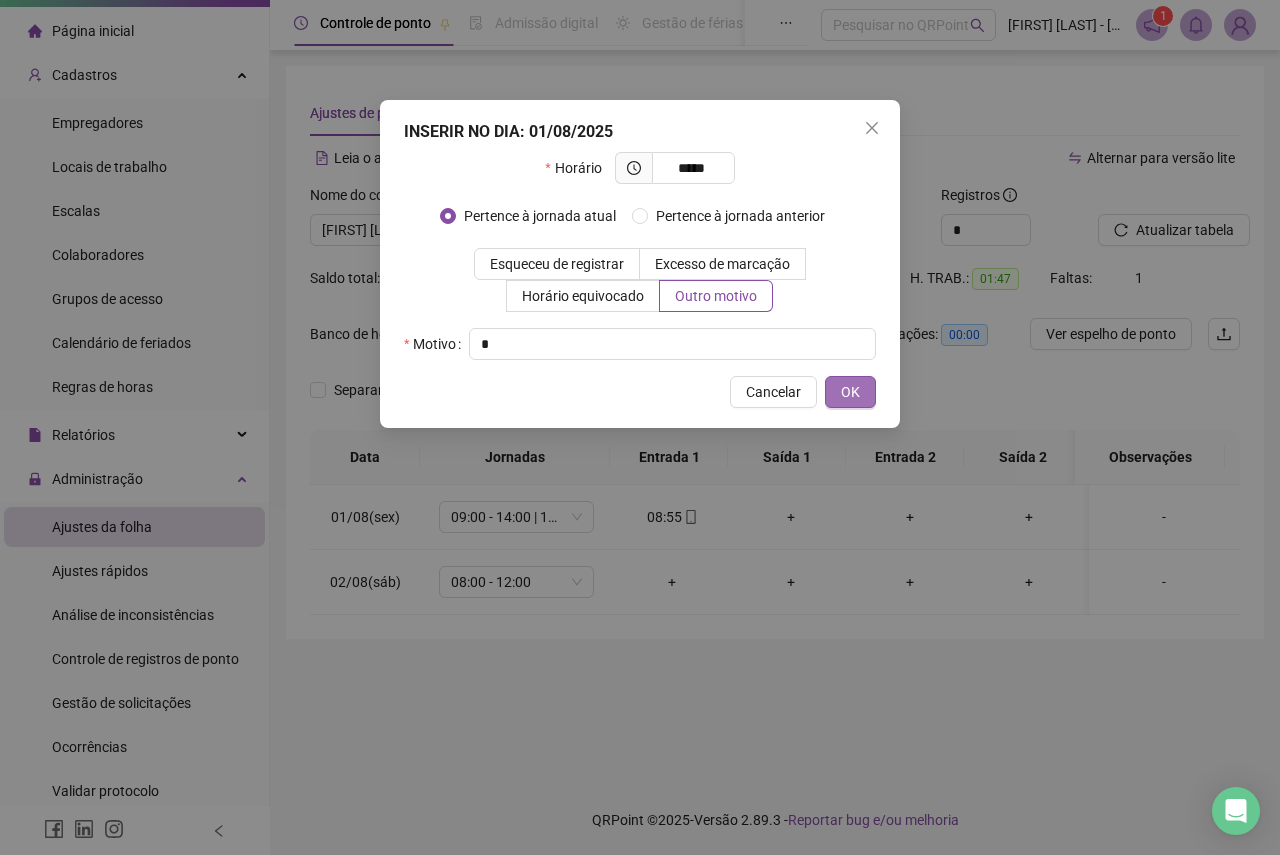 click on "OK" at bounding box center [850, 392] 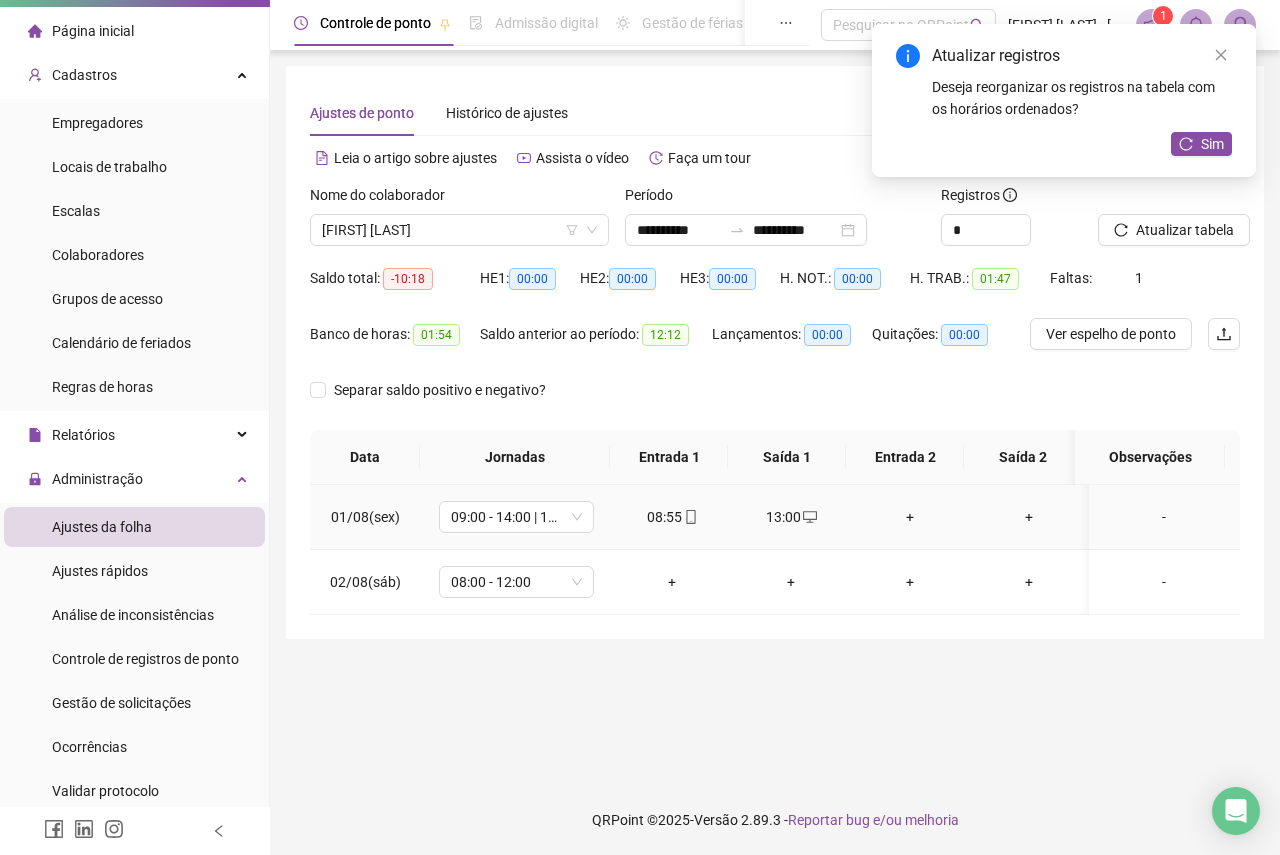 click on "+" at bounding box center (910, 517) 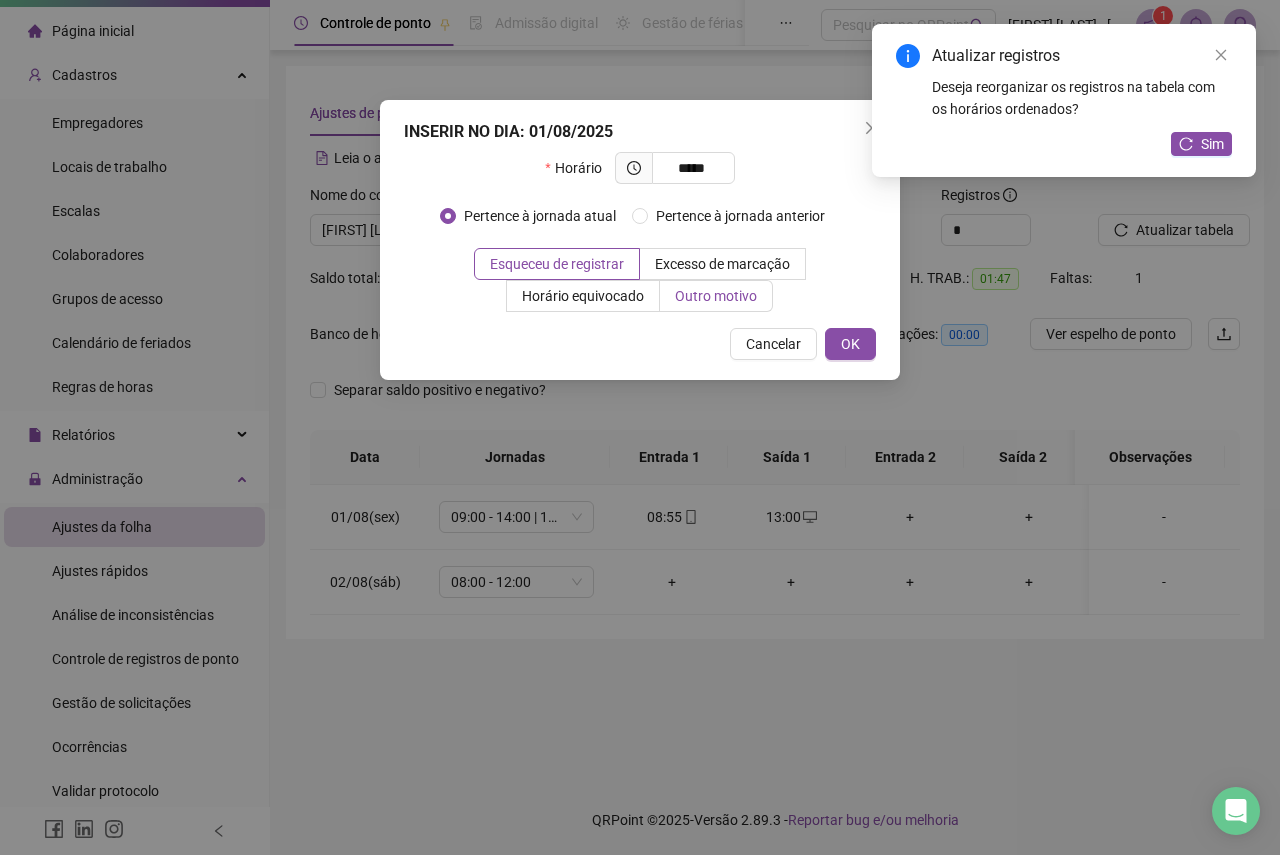 type on "*****" 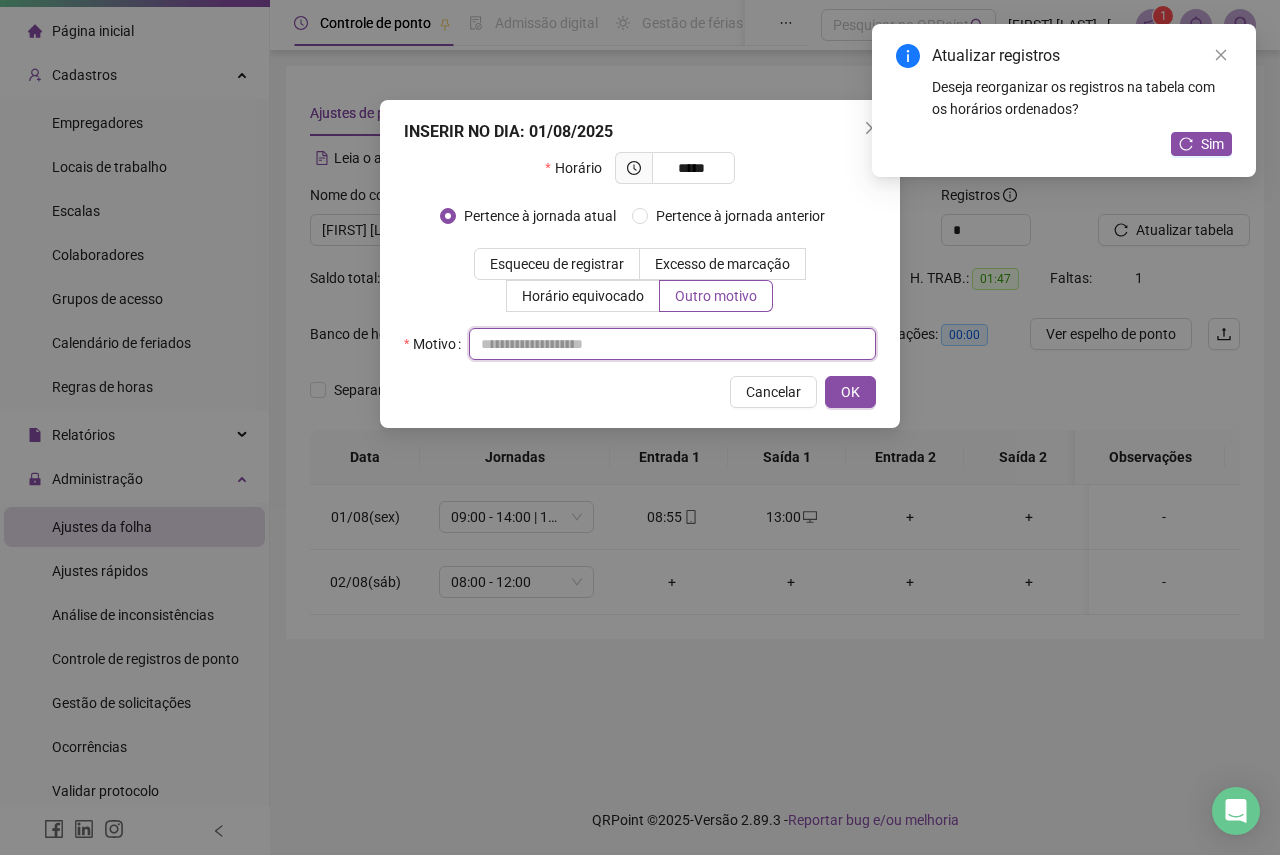 click at bounding box center [672, 344] 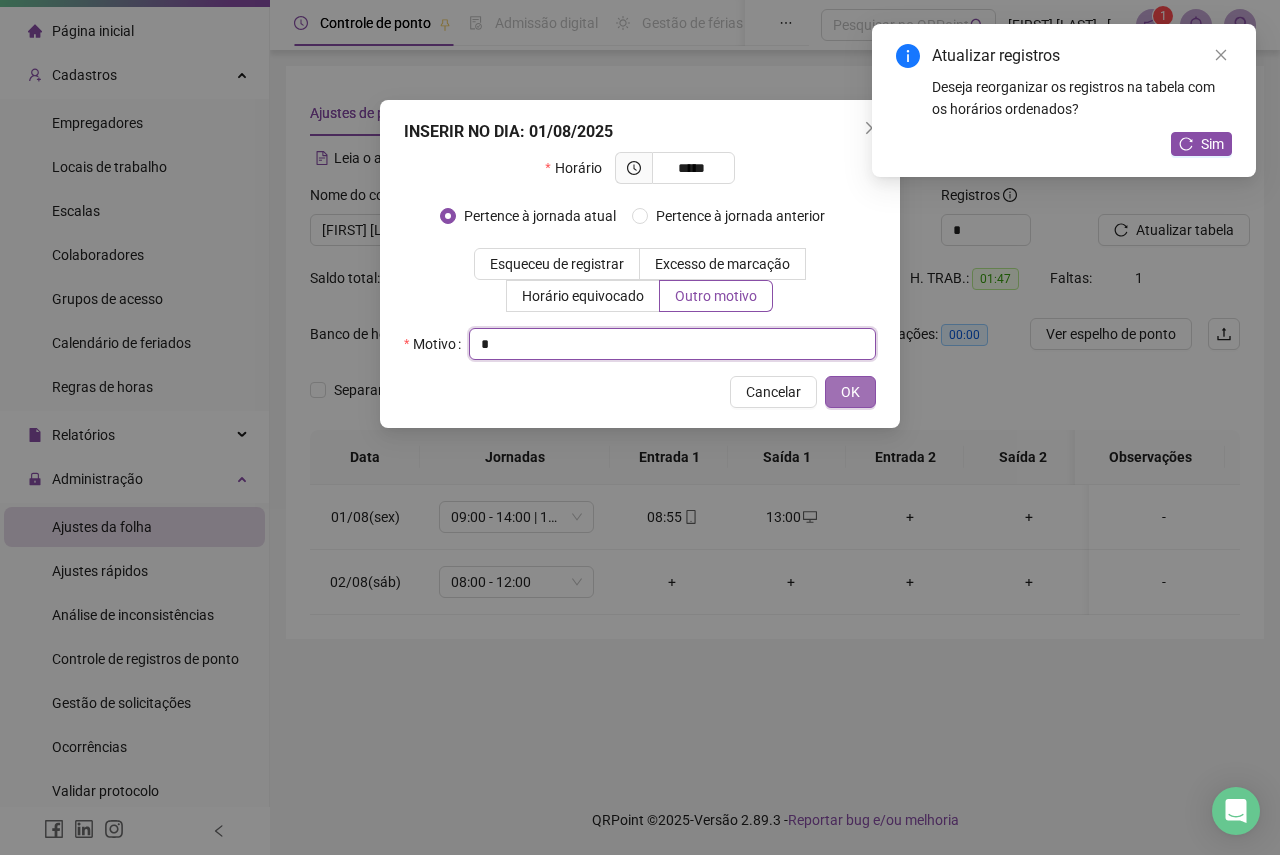 type on "*" 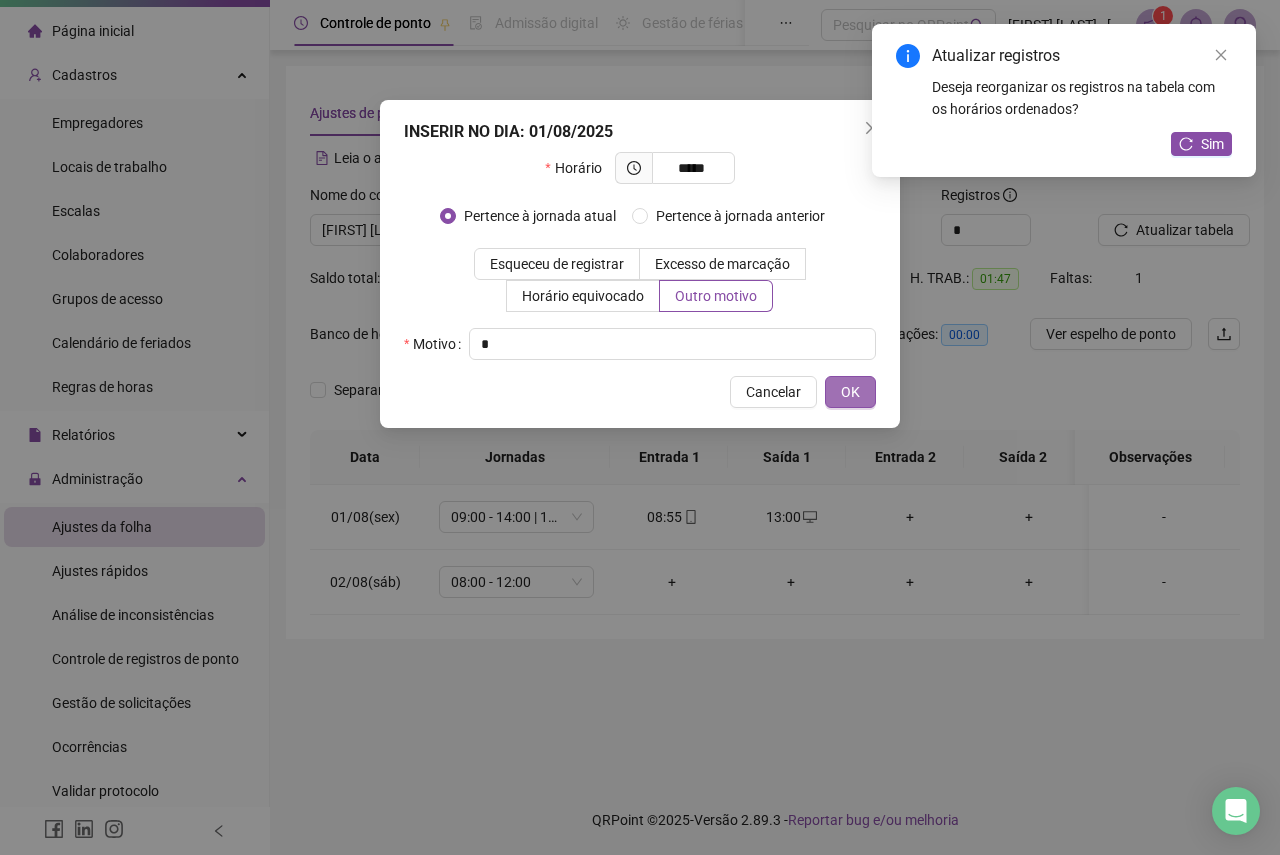 click on "OK" at bounding box center (850, 392) 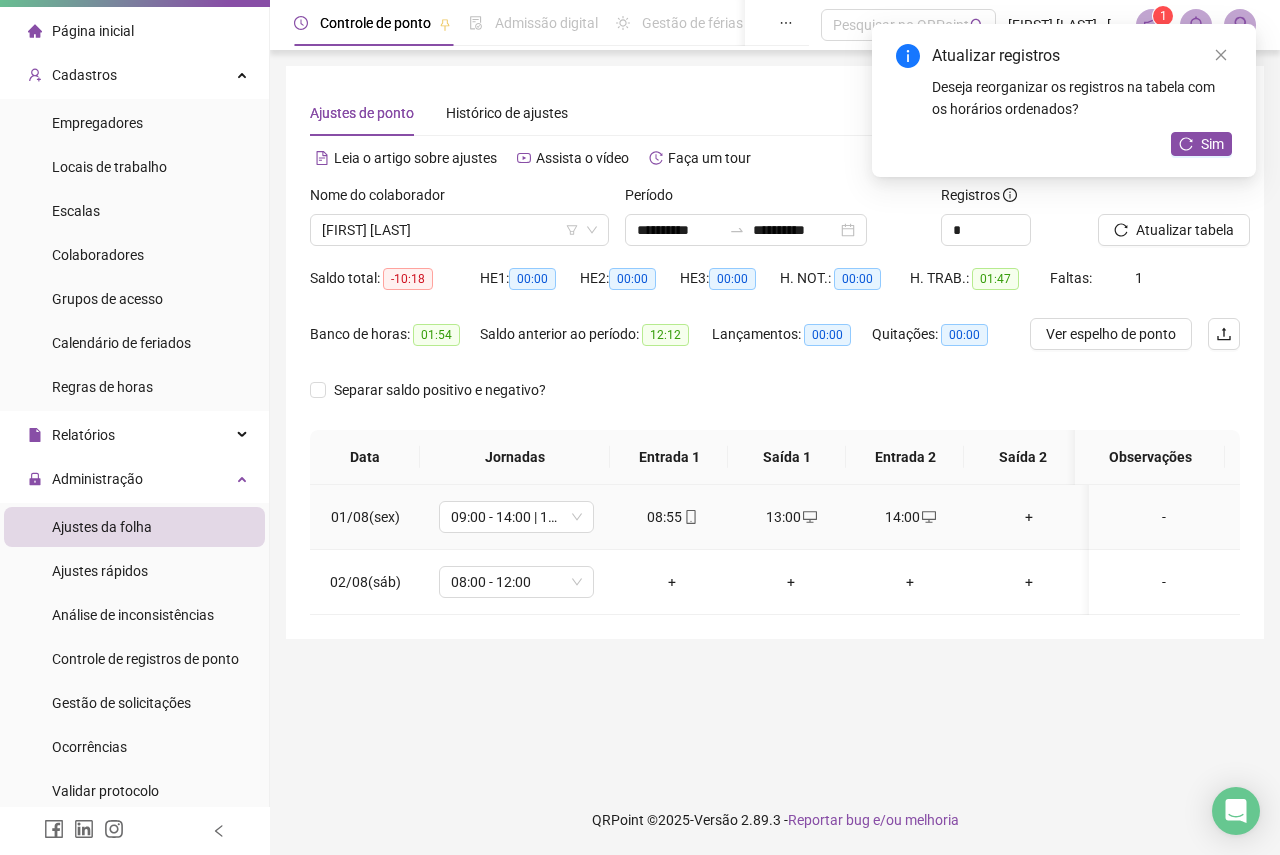 click on "+" at bounding box center [1029, 517] 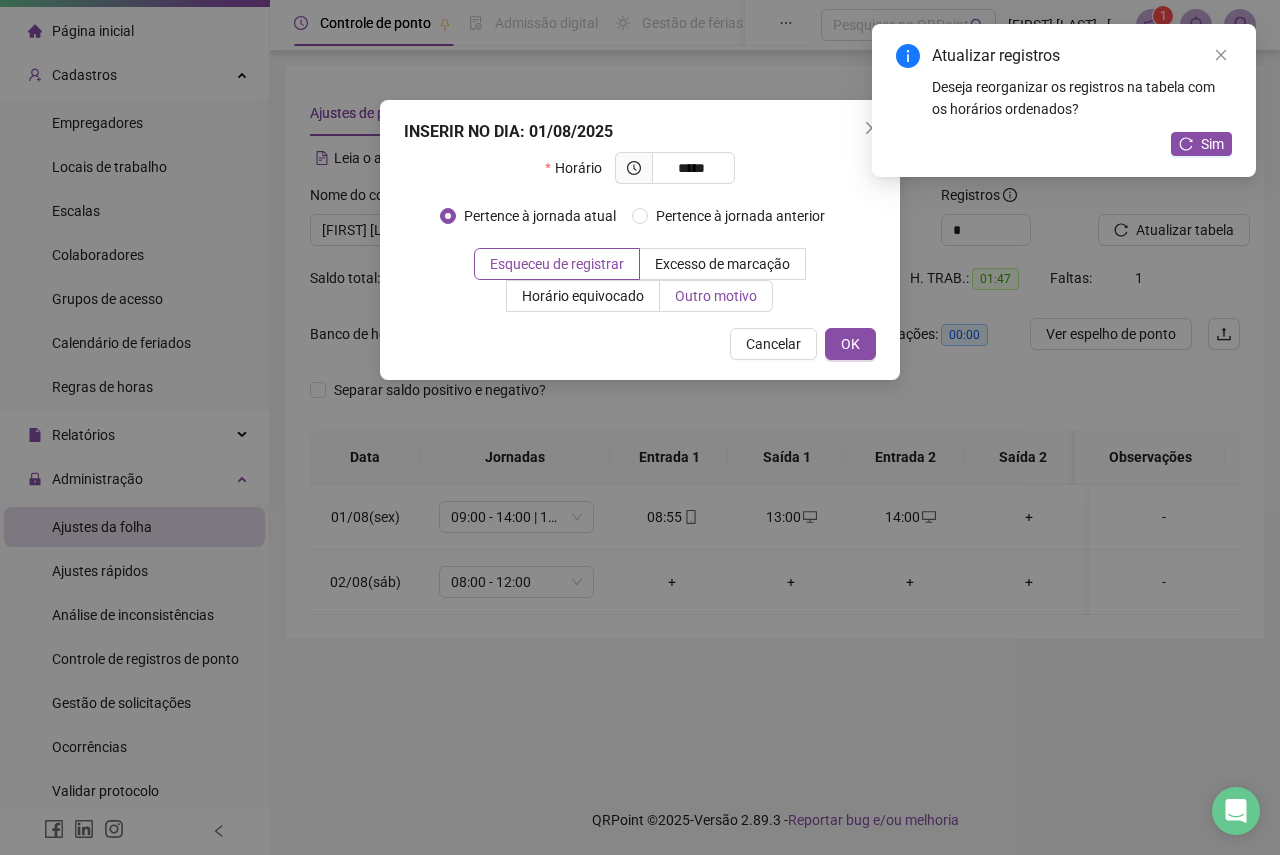type on "*****" 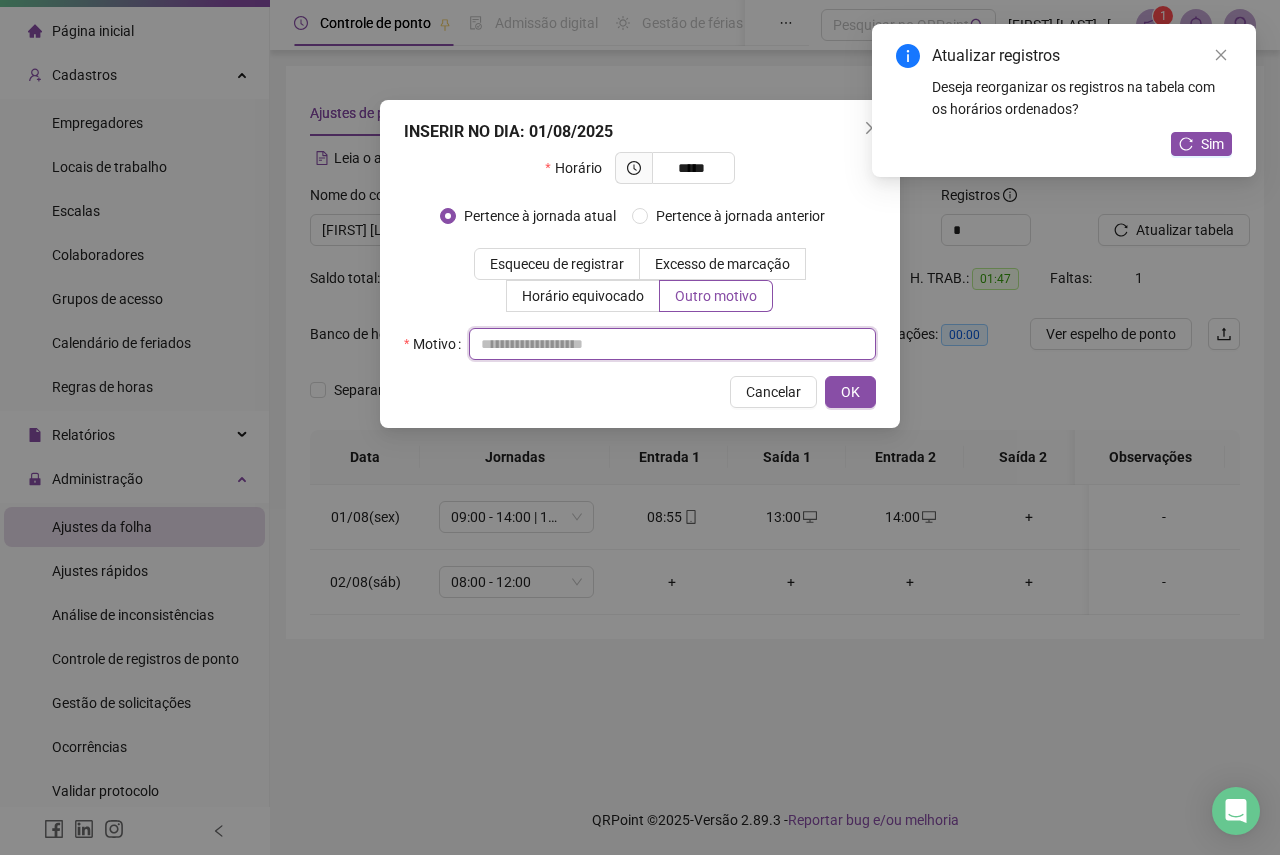 click at bounding box center [672, 344] 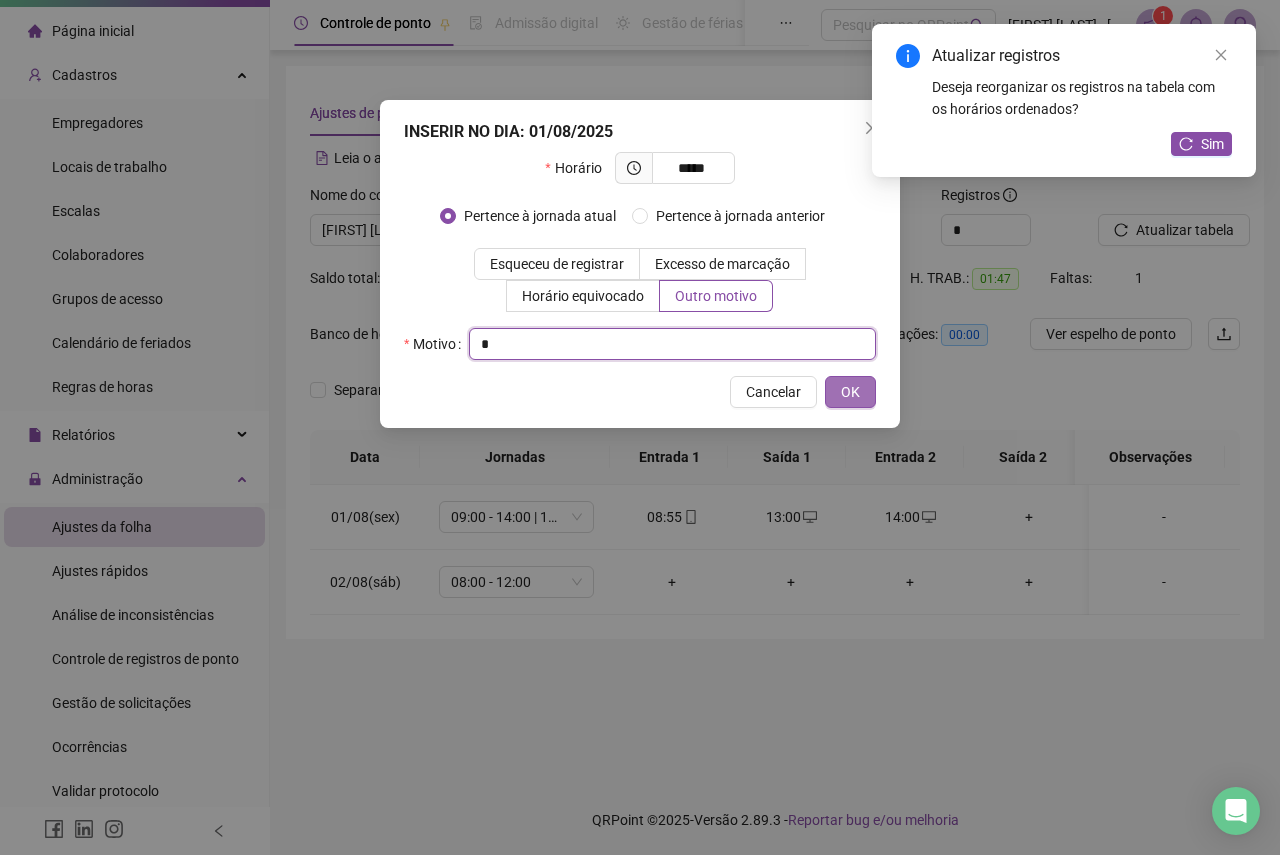 type on "*" 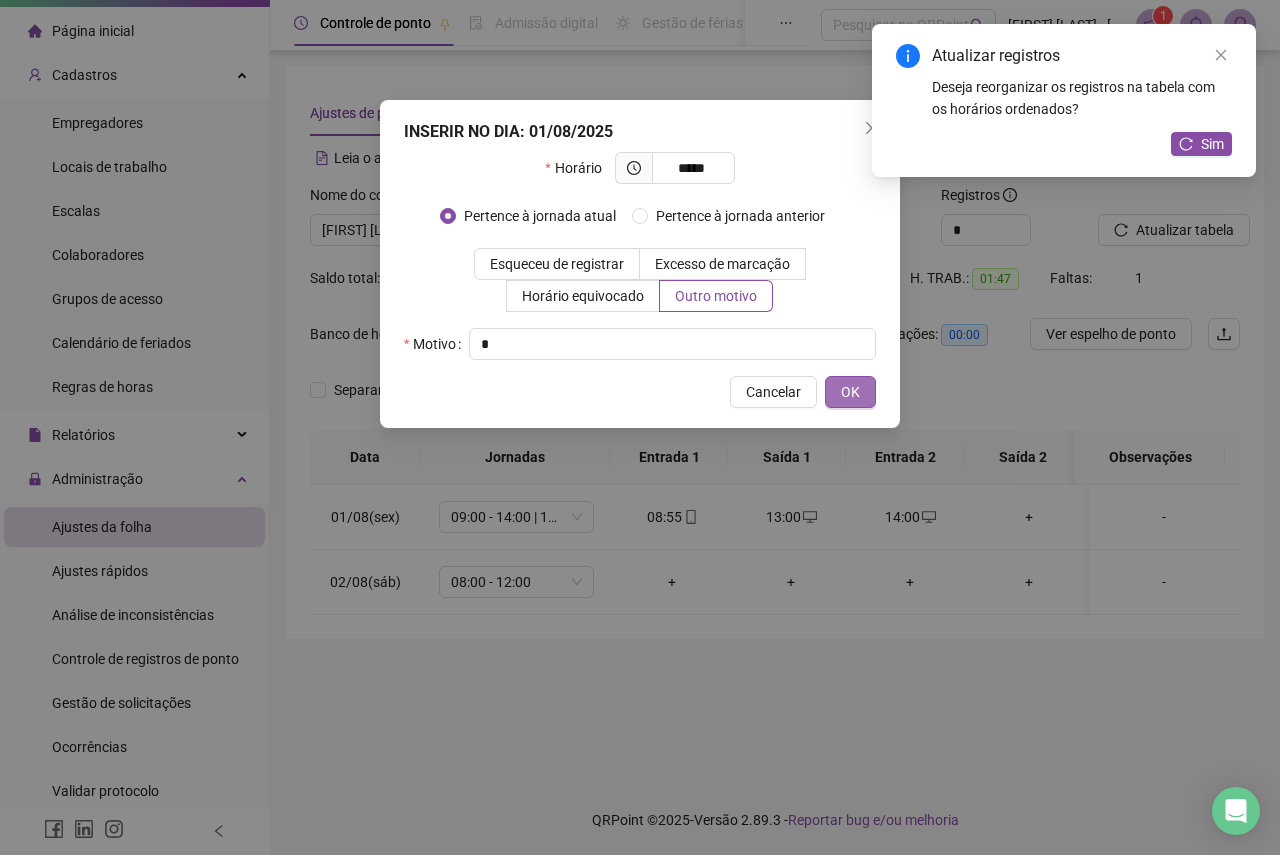 click on "OK" at bounding box center [850, 392] 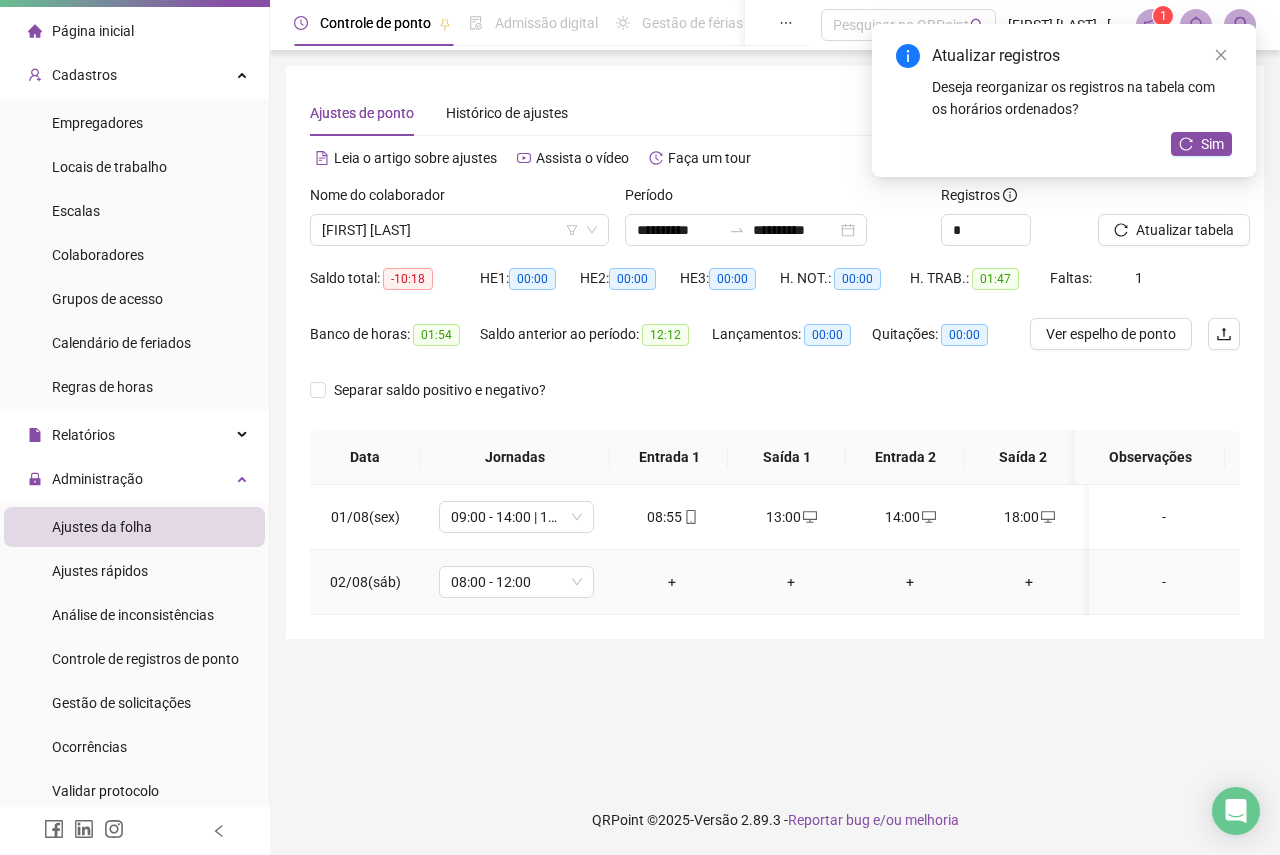 click on "+" at bounding box center (672, 582) 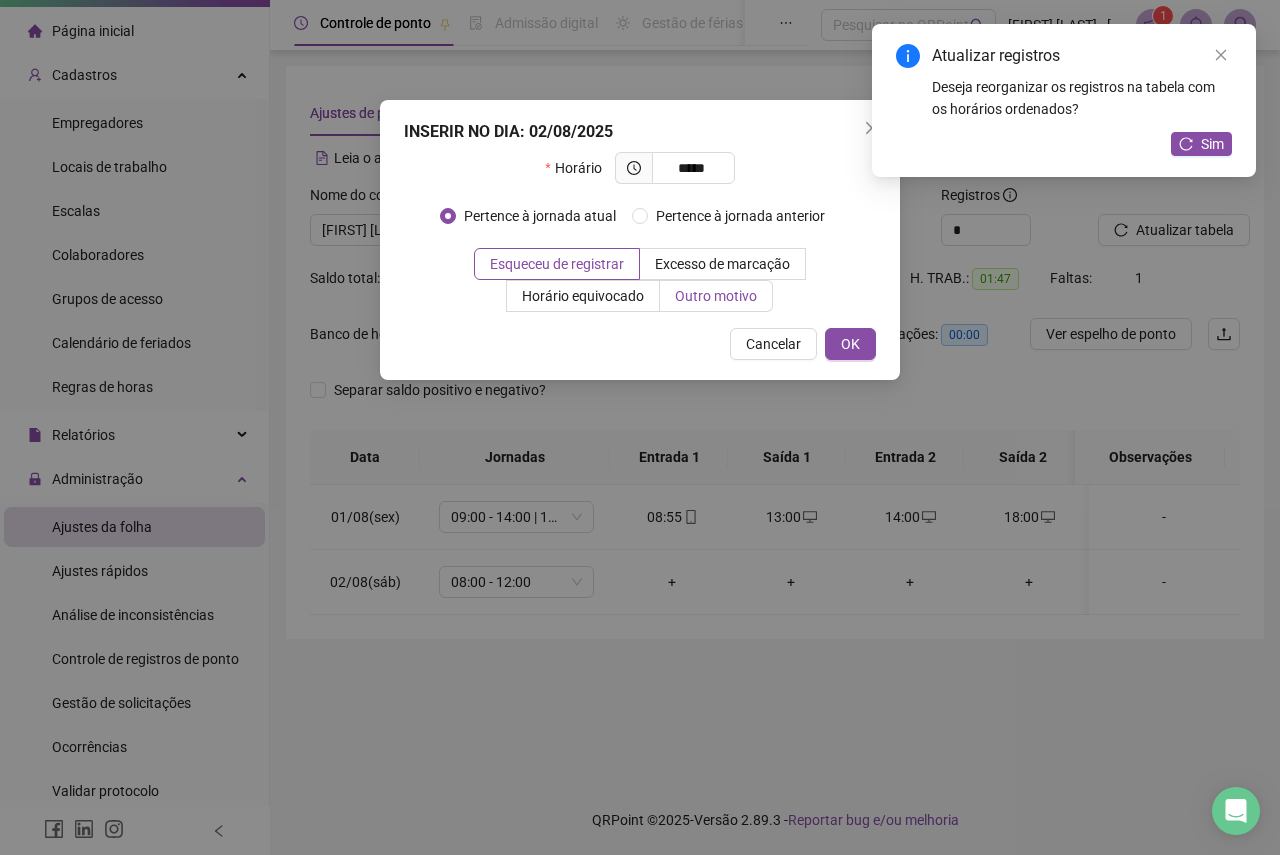 type on "*****" 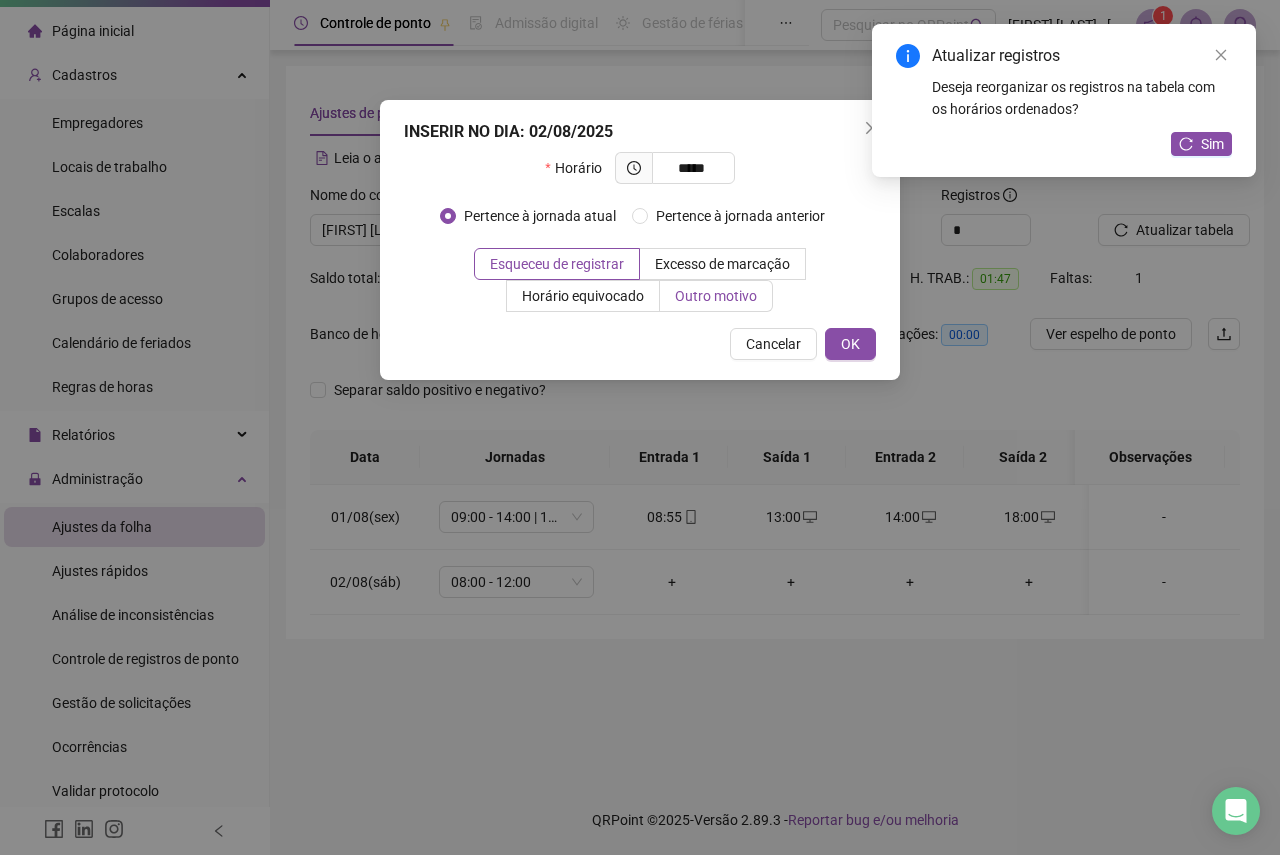 click on "Outro motivo" at bounding box center (716, 296) 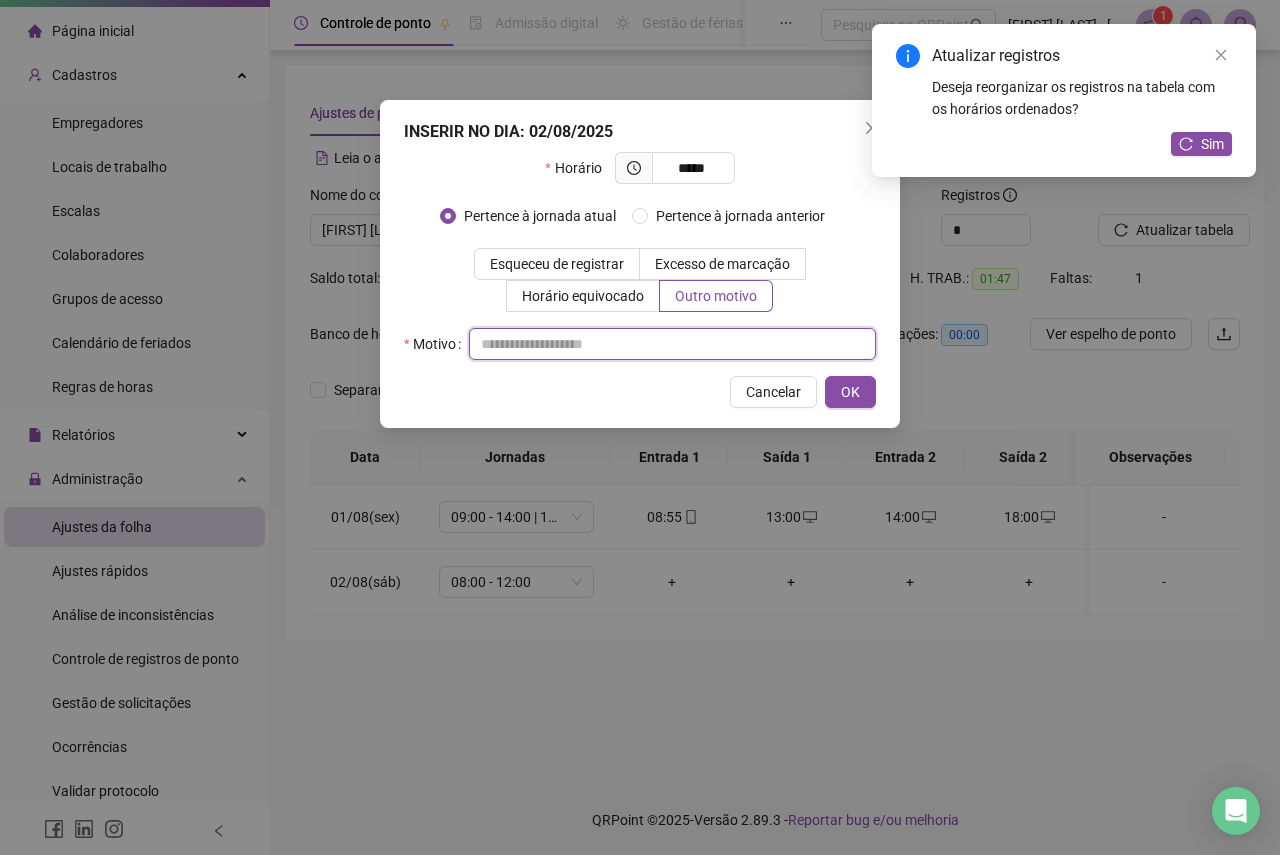 click at bounding box center [672, 344] 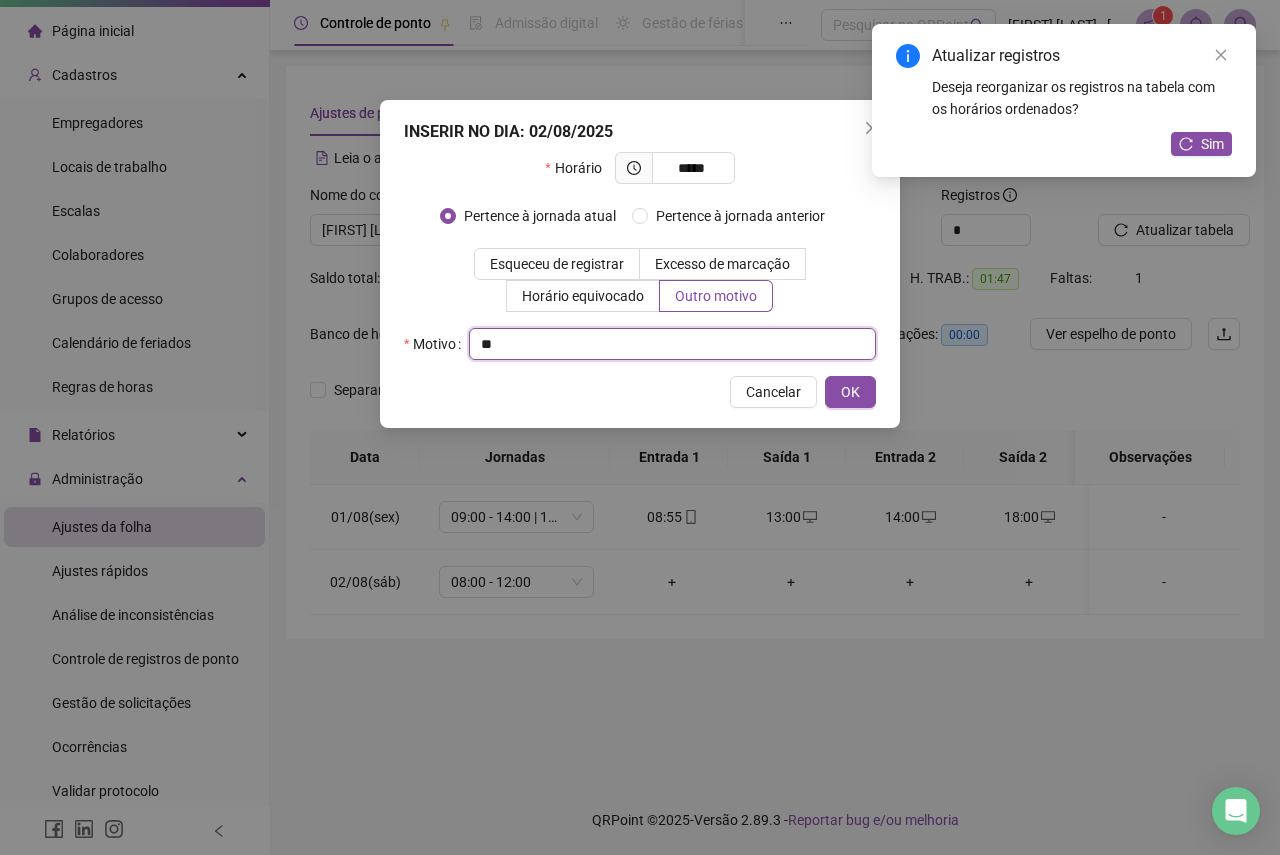 type on "*" 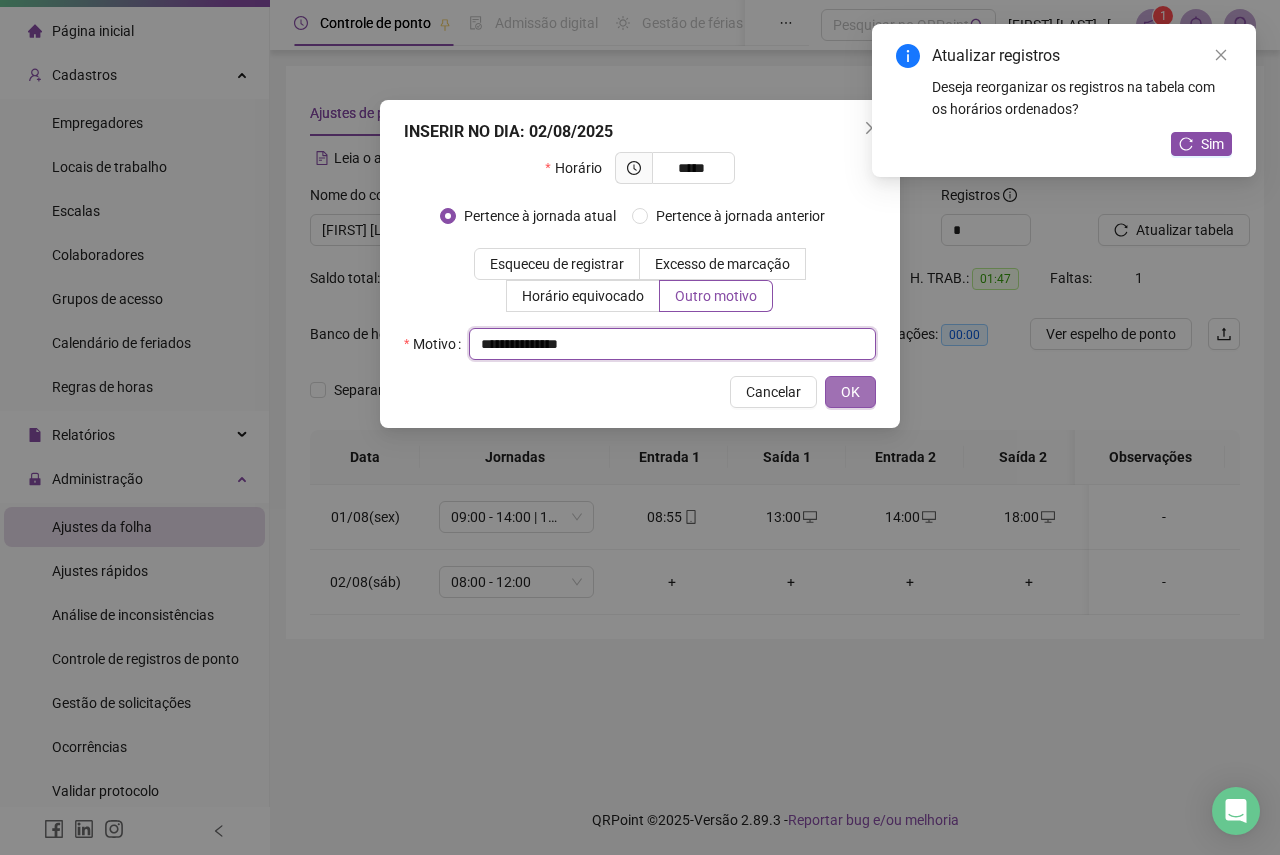 type on "**********" 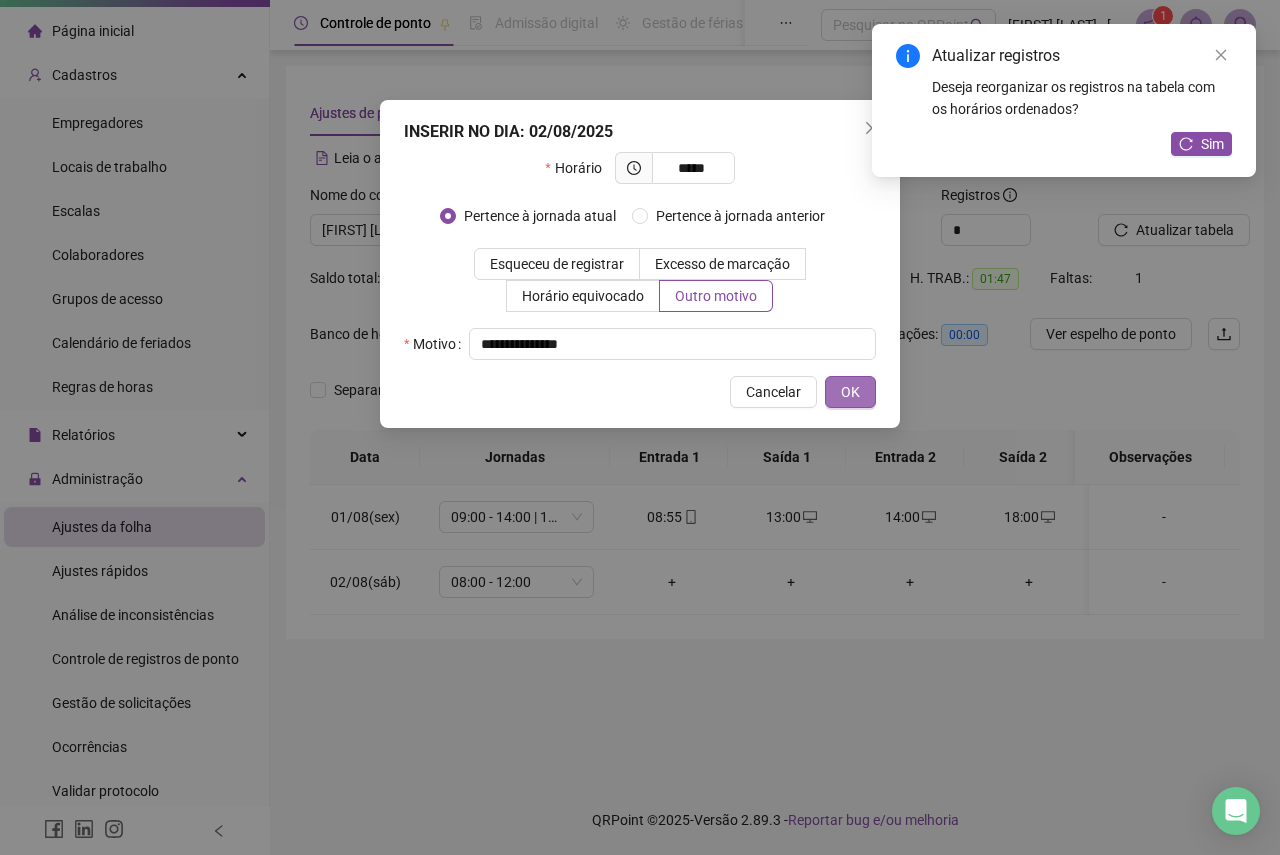 click on "OK" at bounding box center (850, 392) 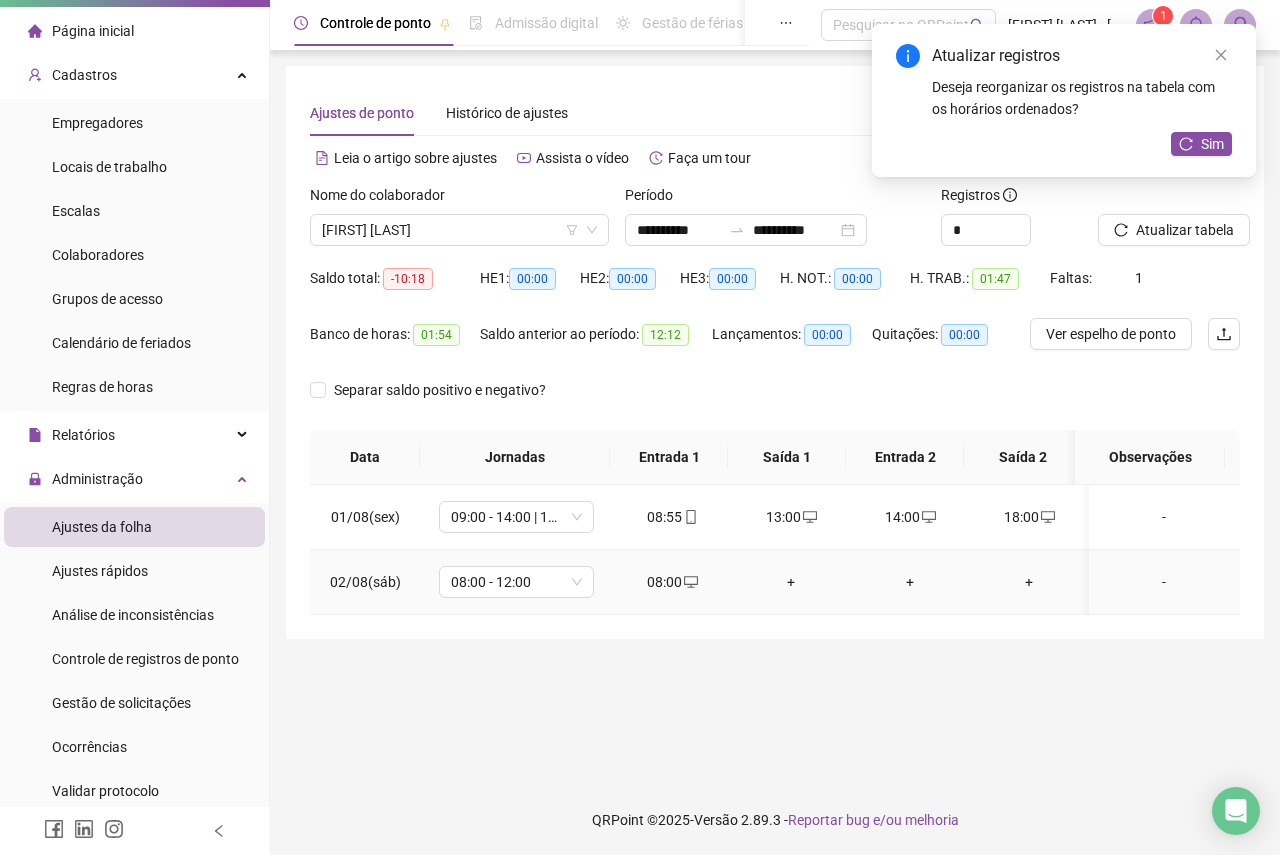 click on "+" at bounding box center (791, 582) 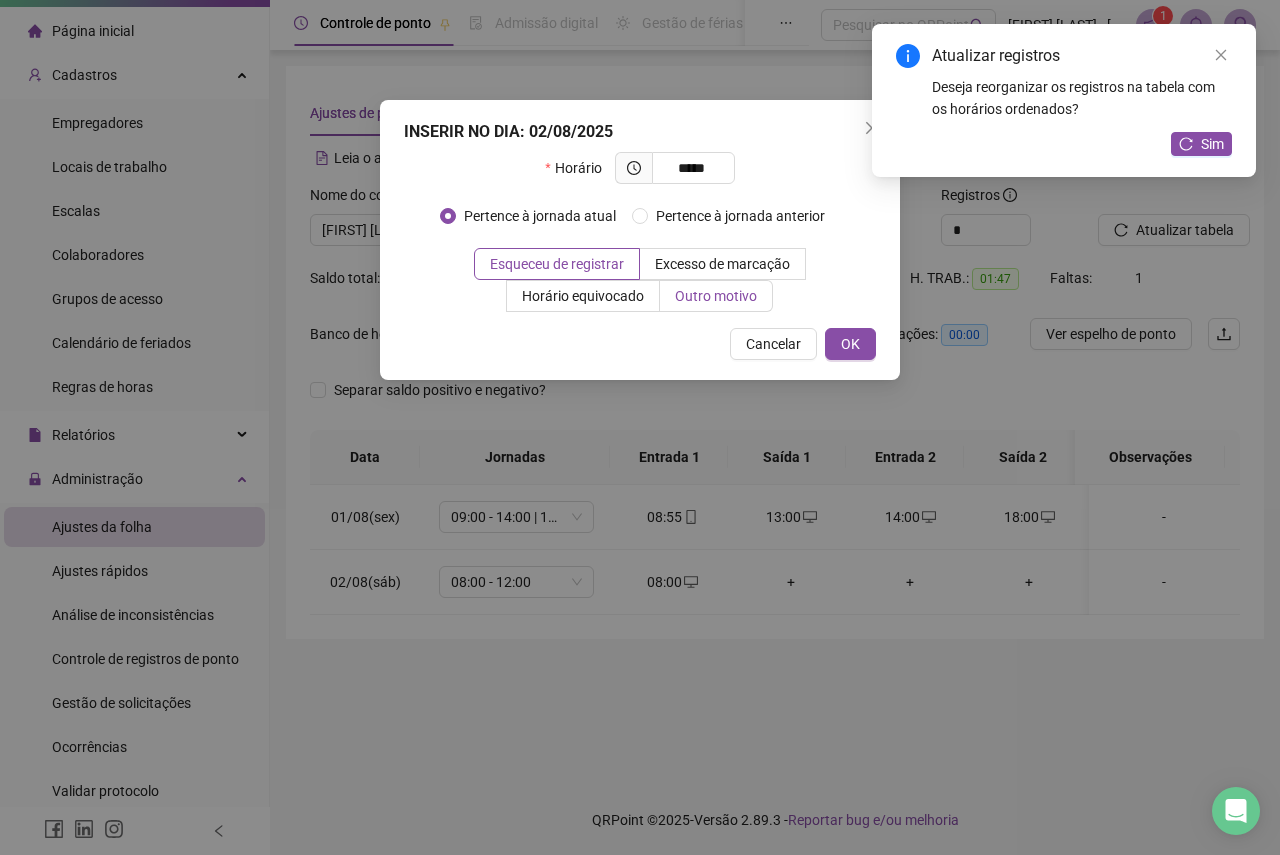 type on "*****" 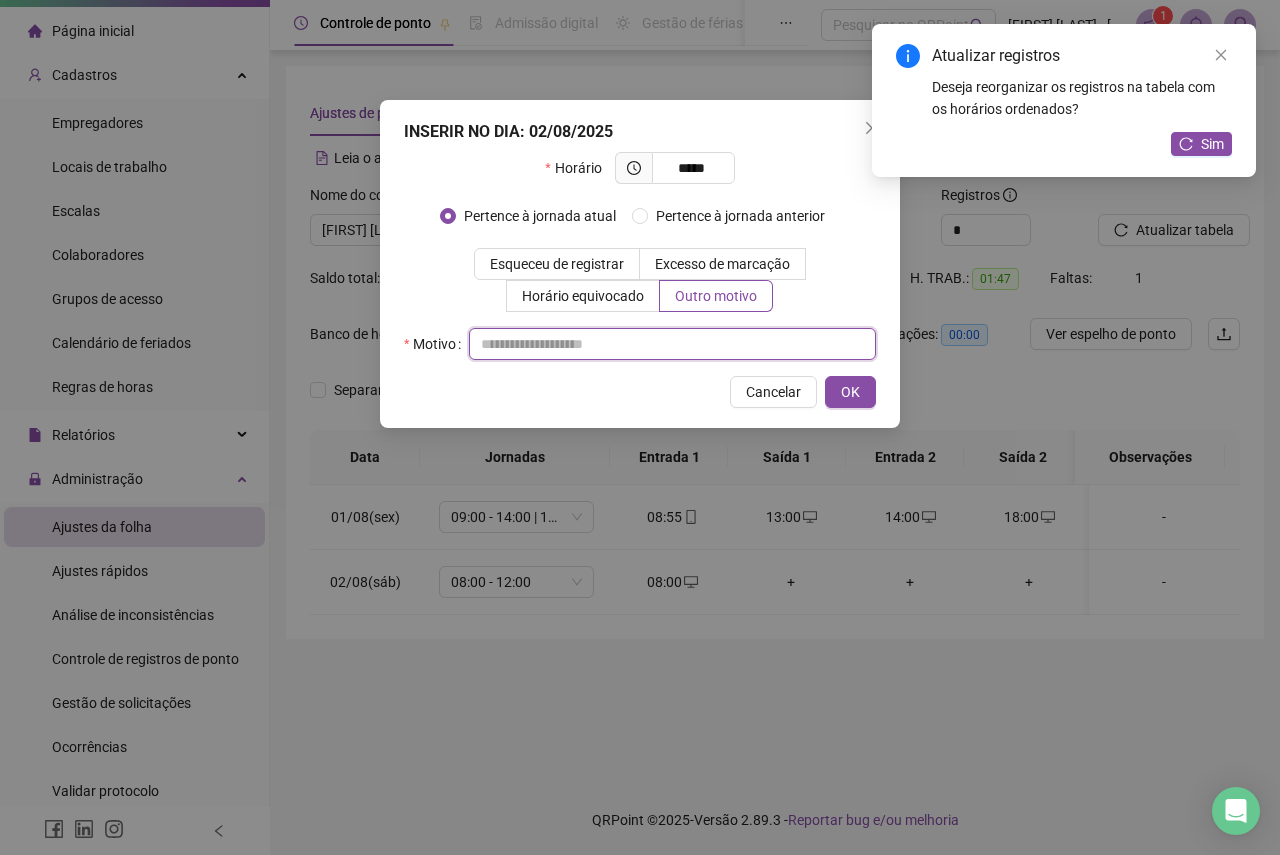click at bounding box center [672, 344] 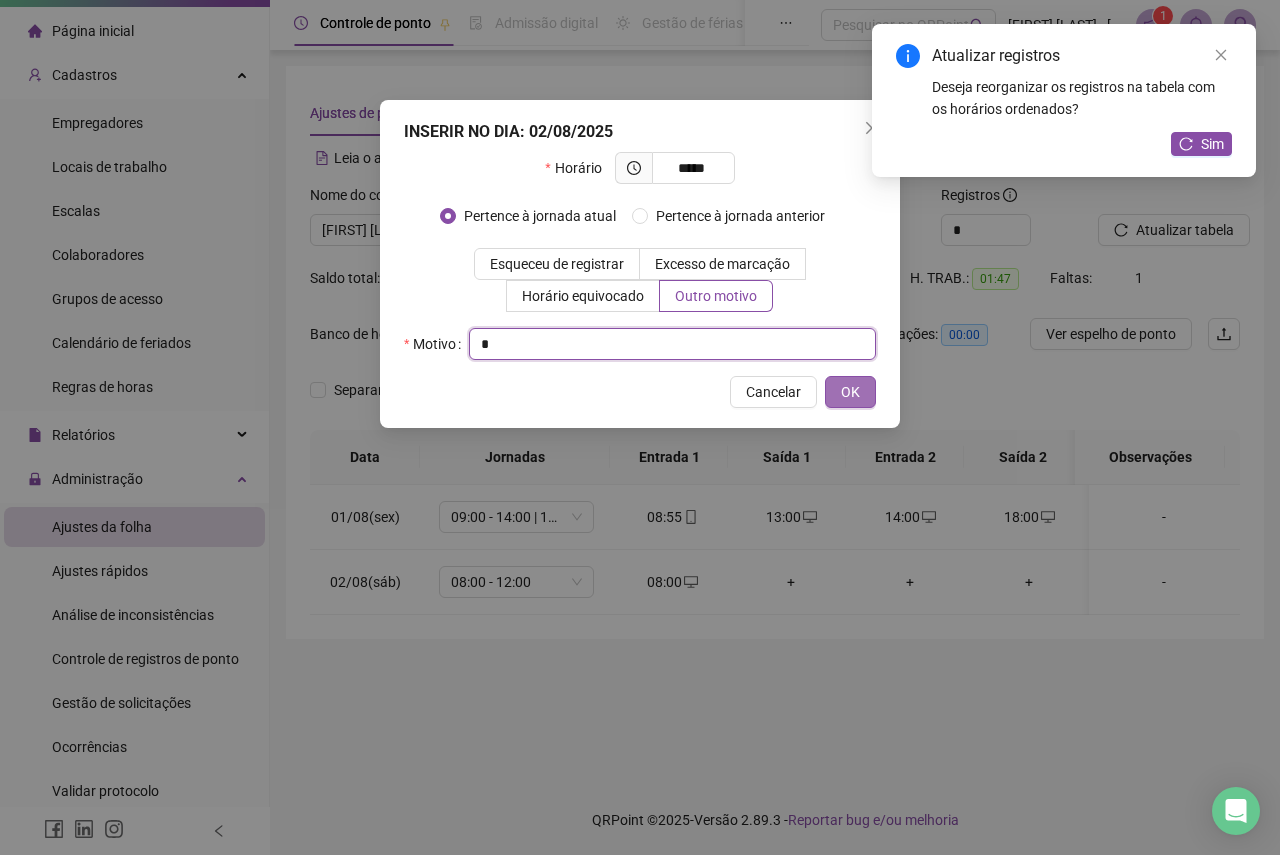 type on "*" 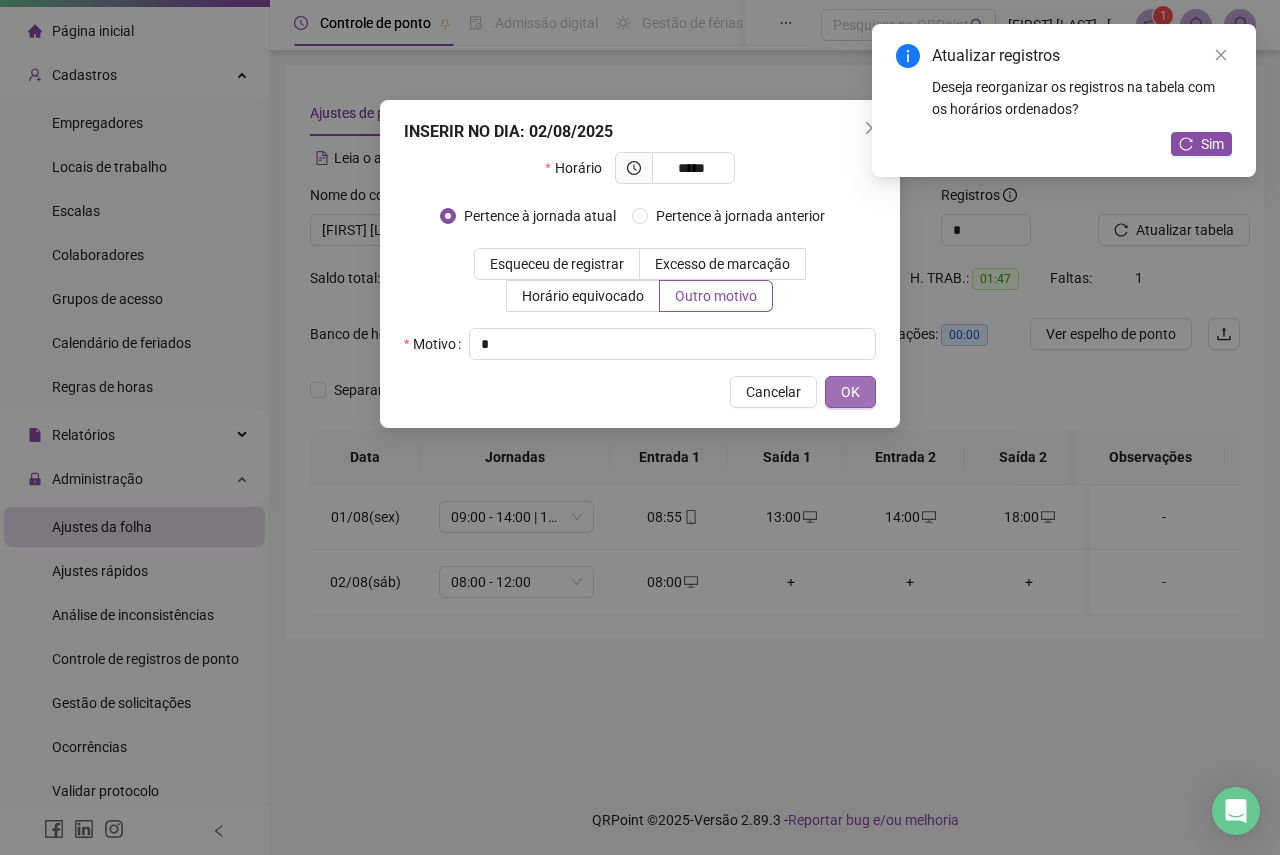 click on "OK" at bounding box center [850, 392] 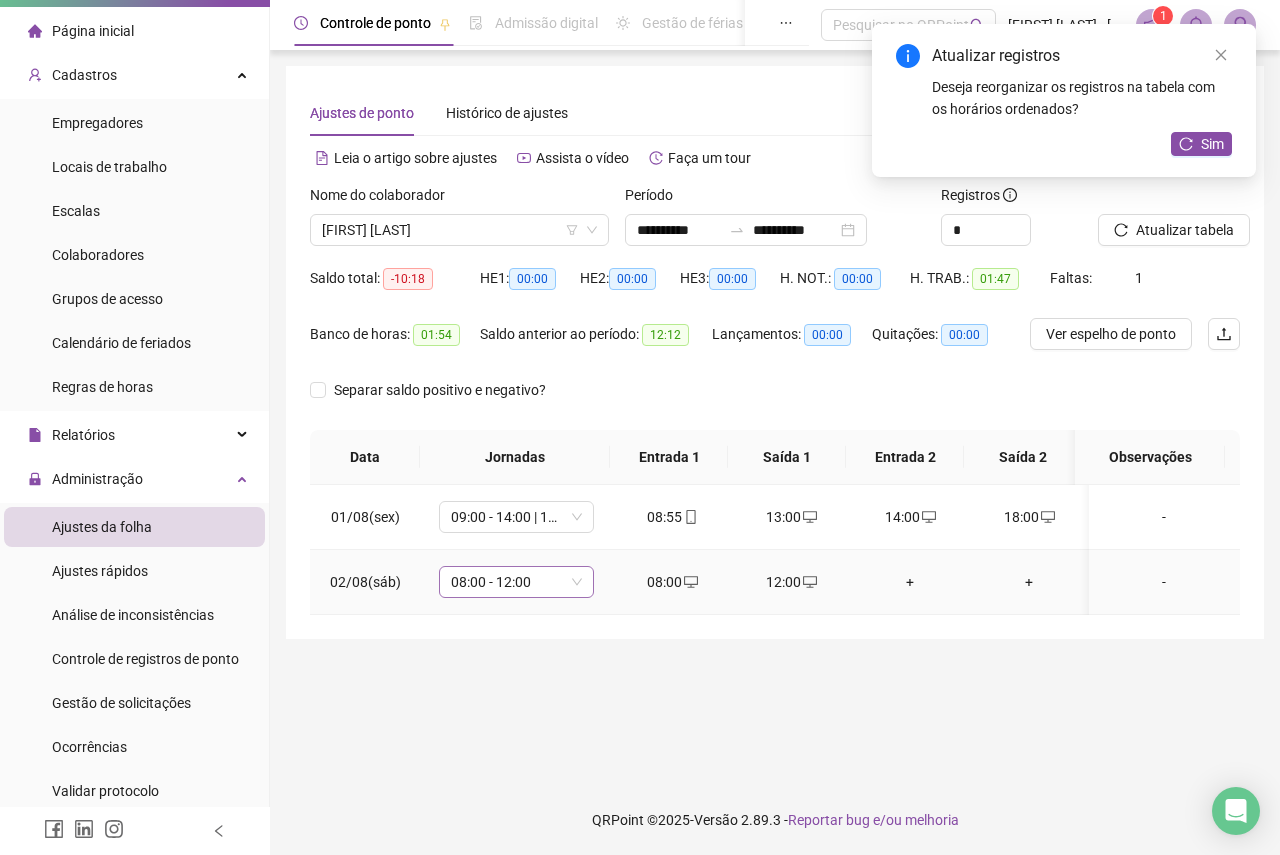 click on "08:00 - 12:00" 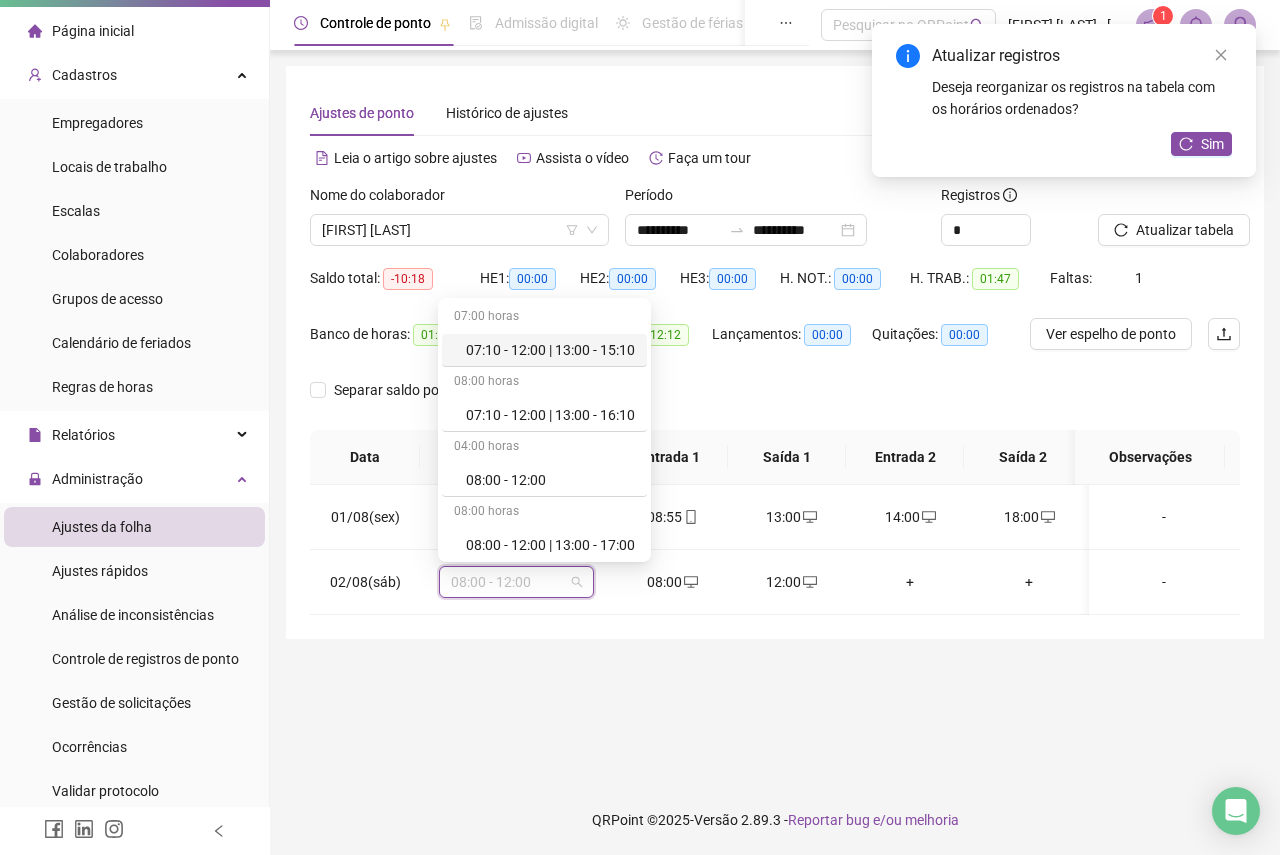 click on "**********" at bounding box center [775, 352] 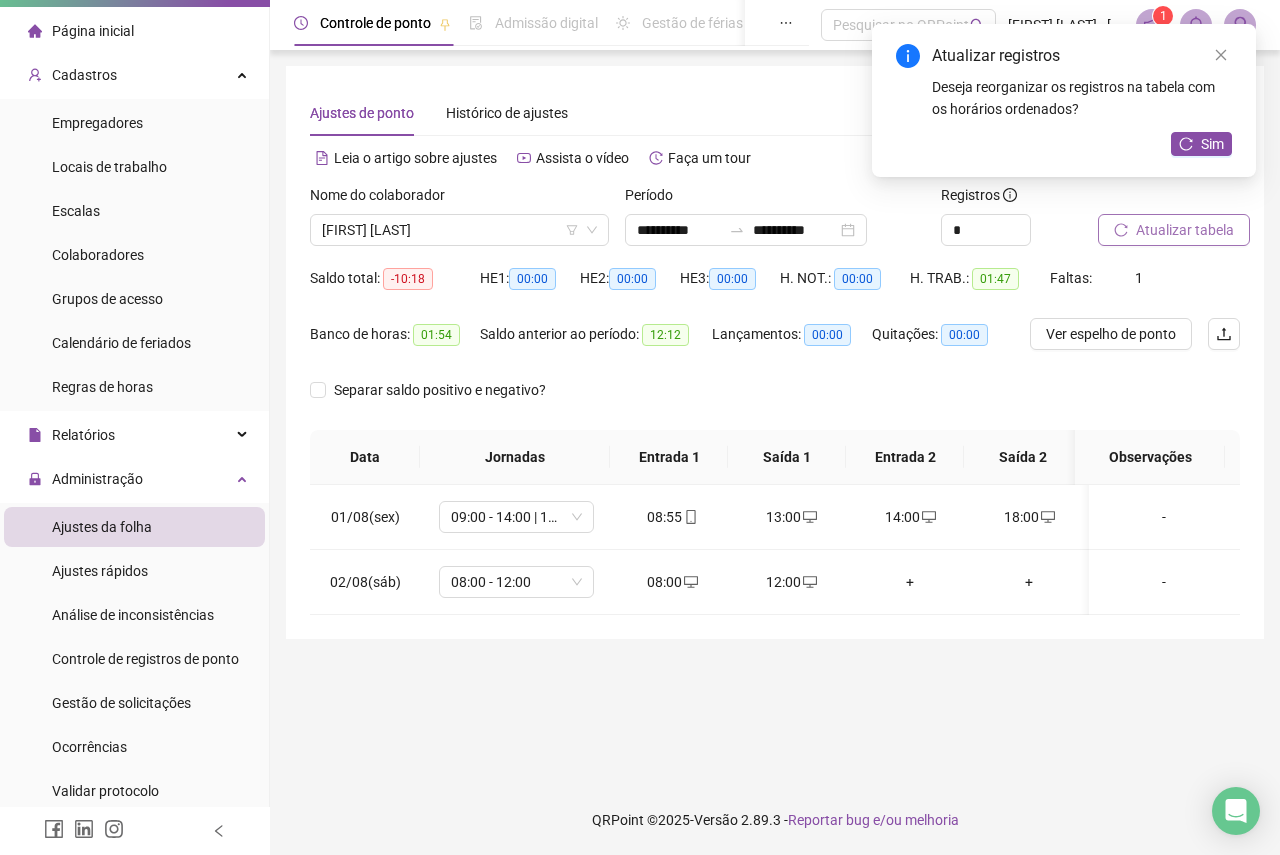 click on "Atualizar tabela" at bounding box center (1185, 230) 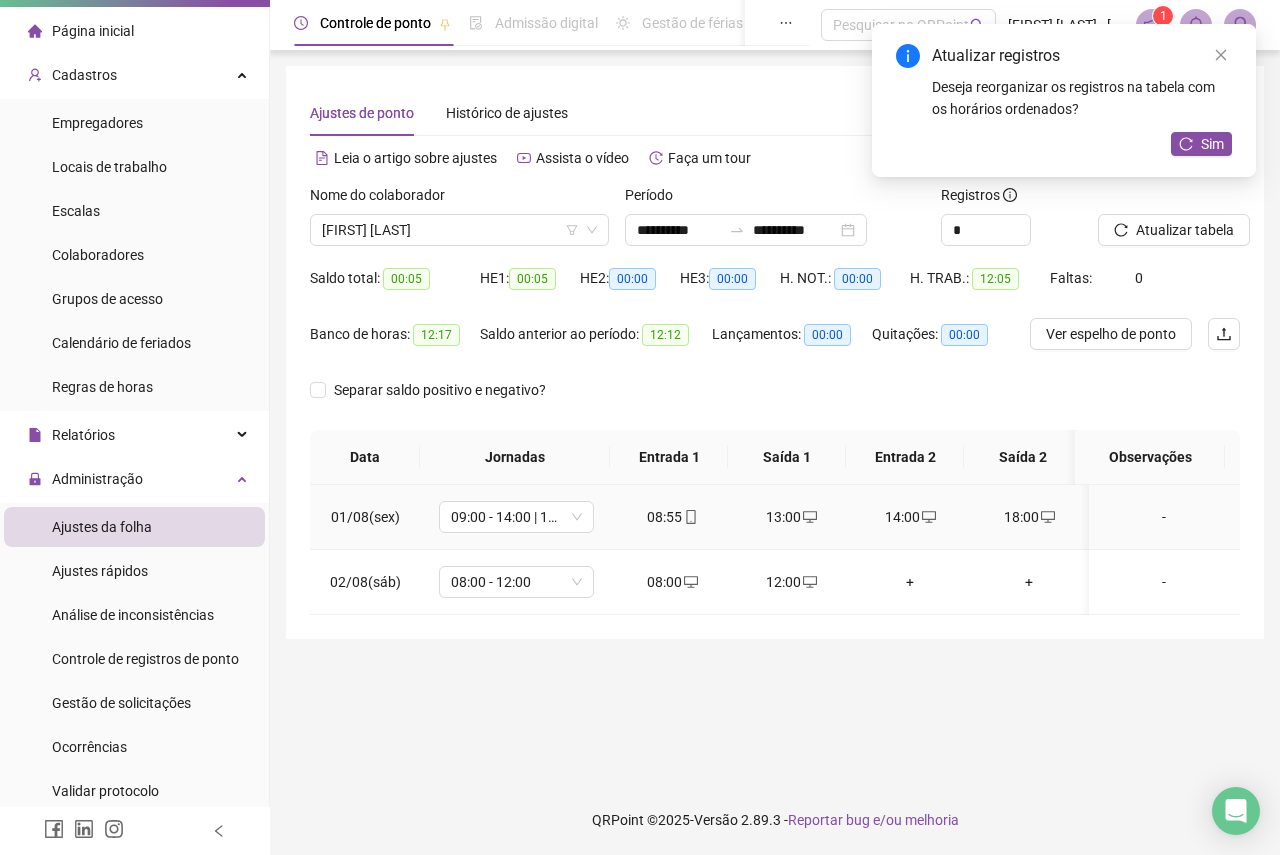 click on "18:00" at bounding box center (1029, 517) 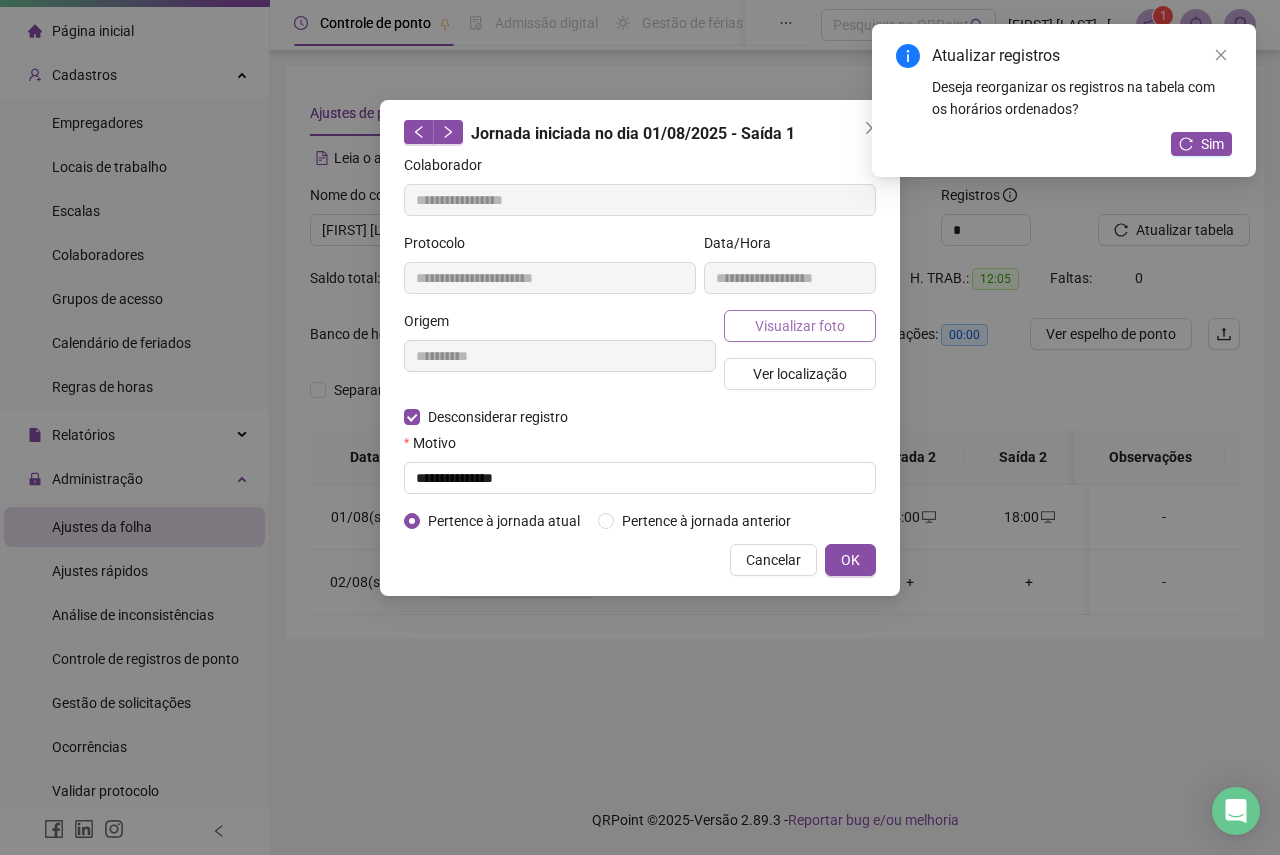 type on "**********" 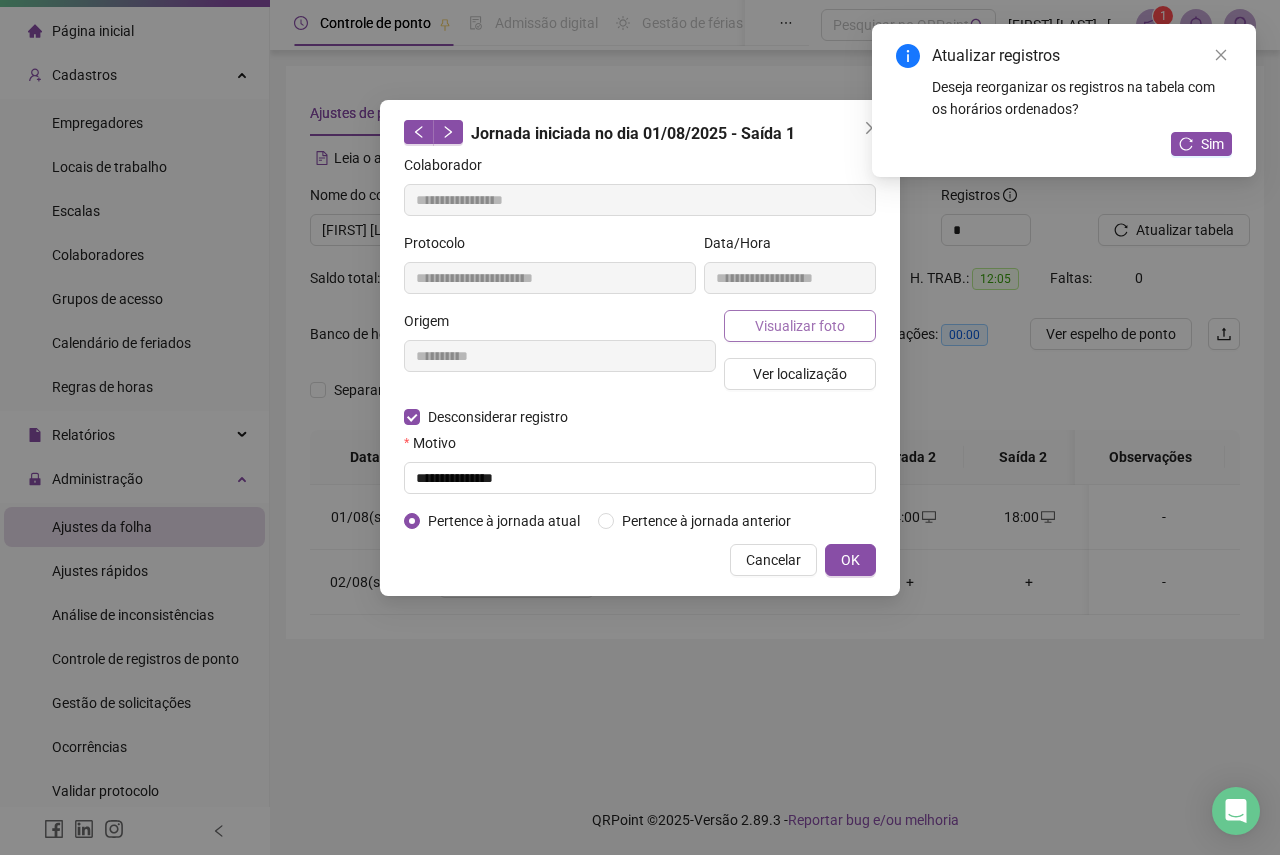 type on "**********" 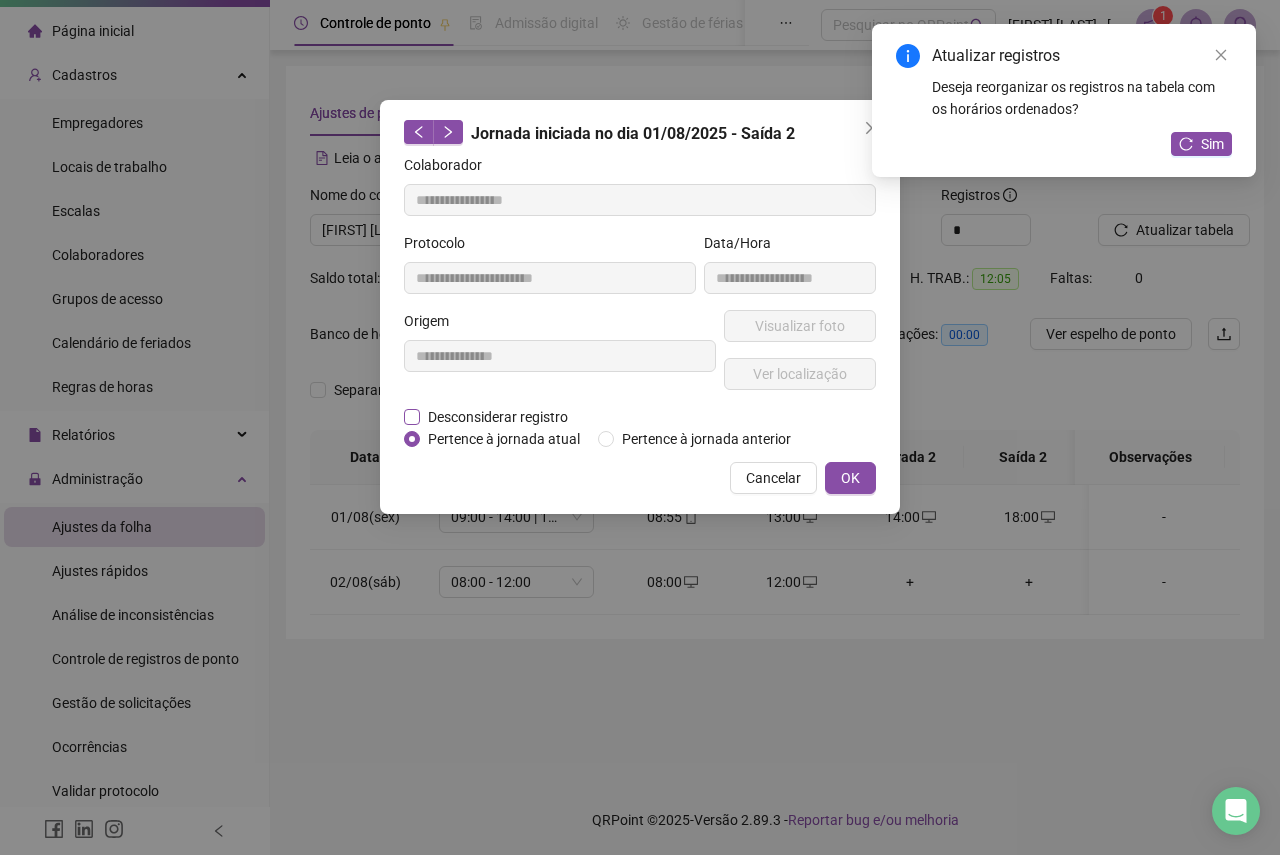click on "Desconsiderar registro" at bounding box center (498, 417) 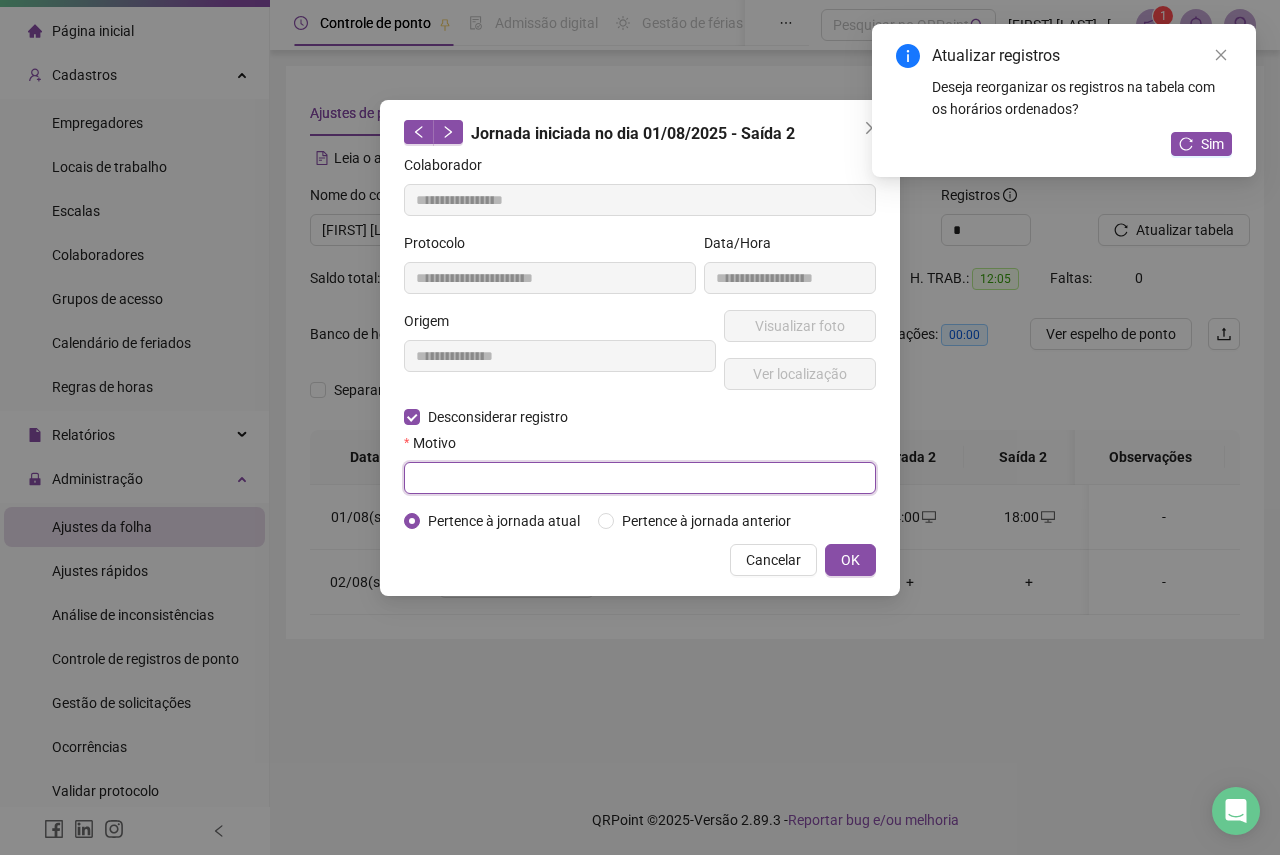 click at bounding box center [640, 478] 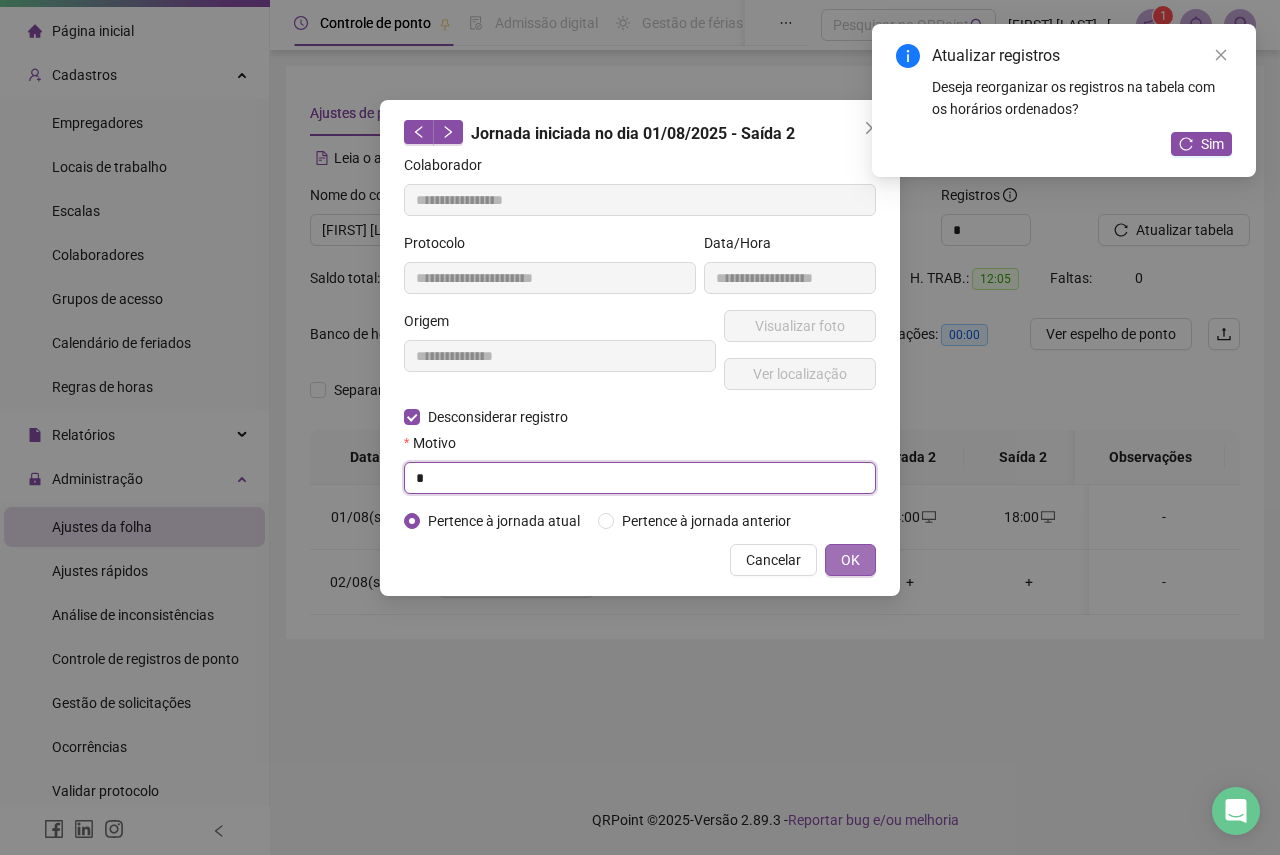 type on "*" 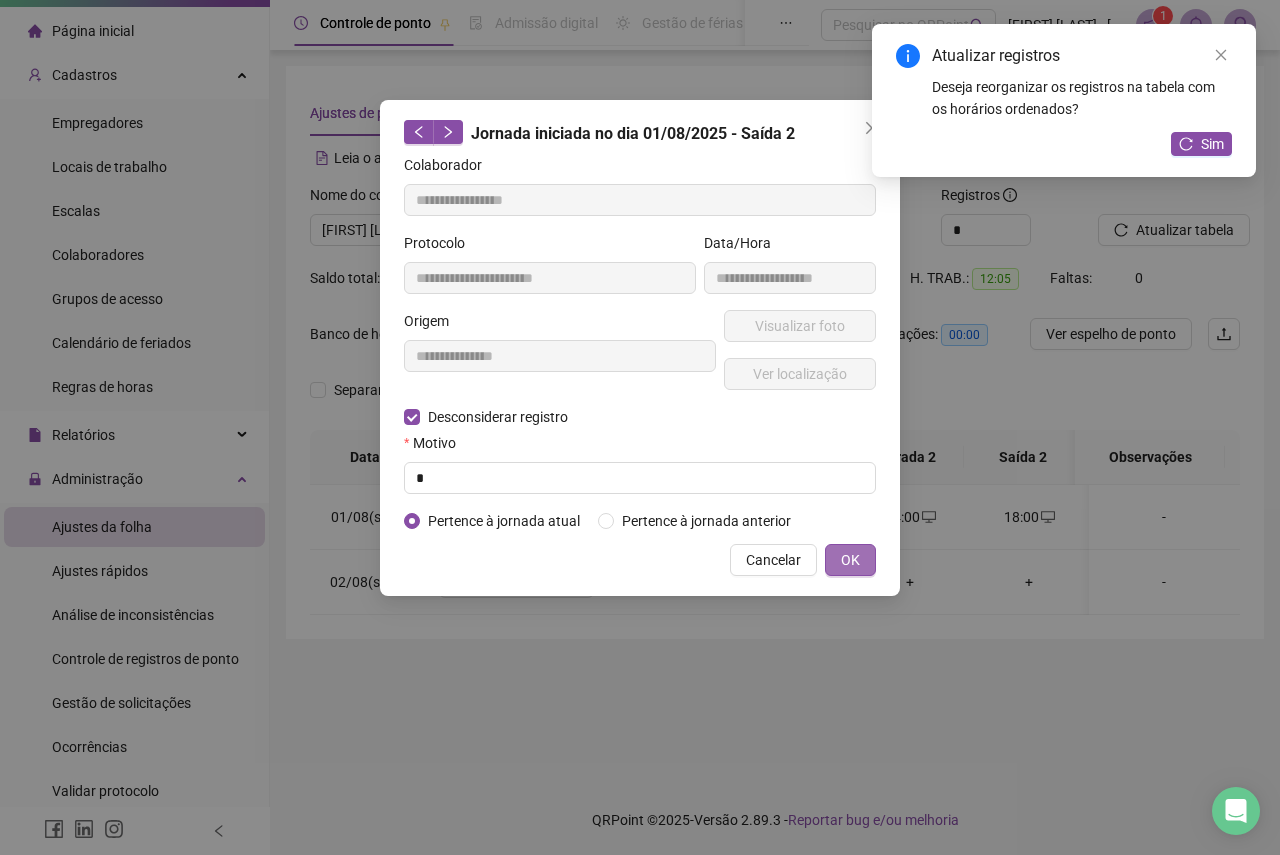 click on "OK" at bounding box center [850, 560] 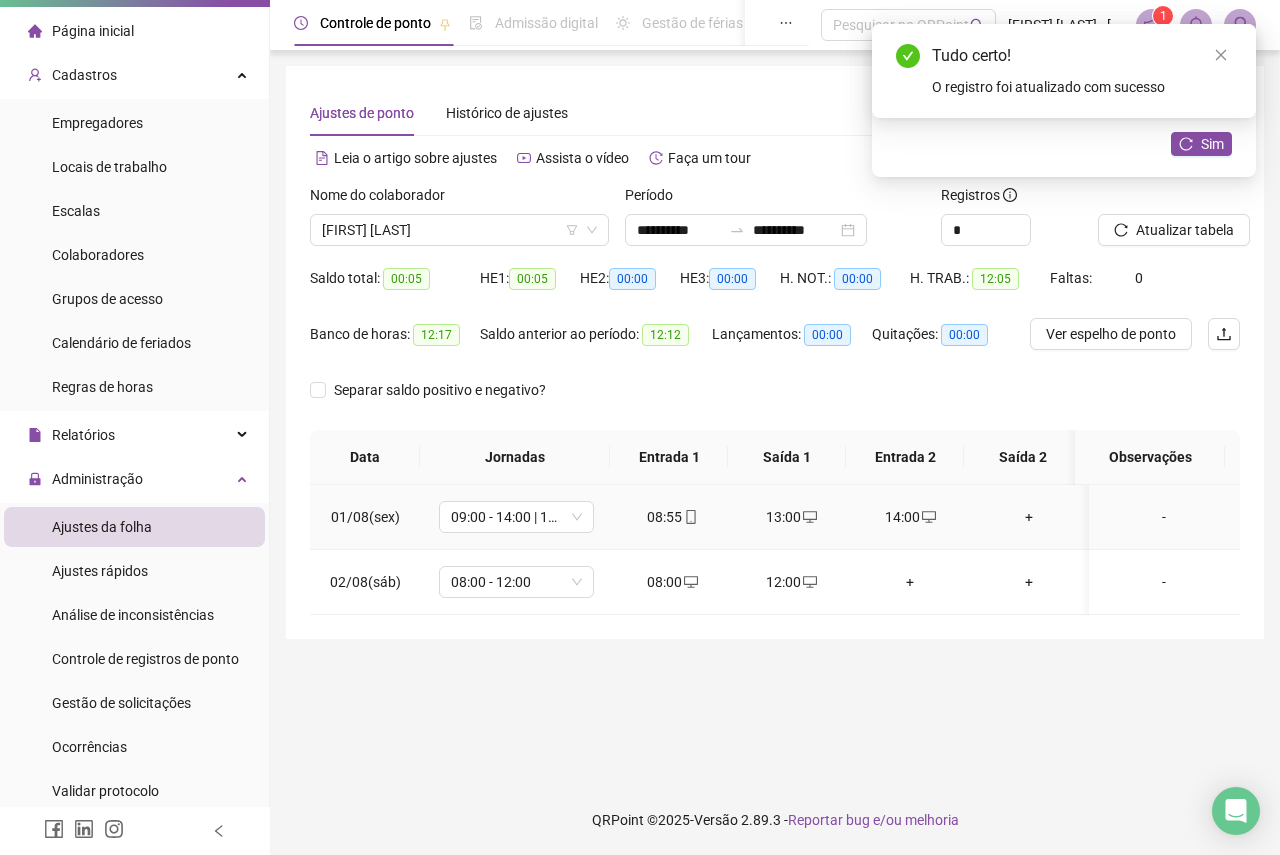 click on "+" at bounding box center (1029, 517) 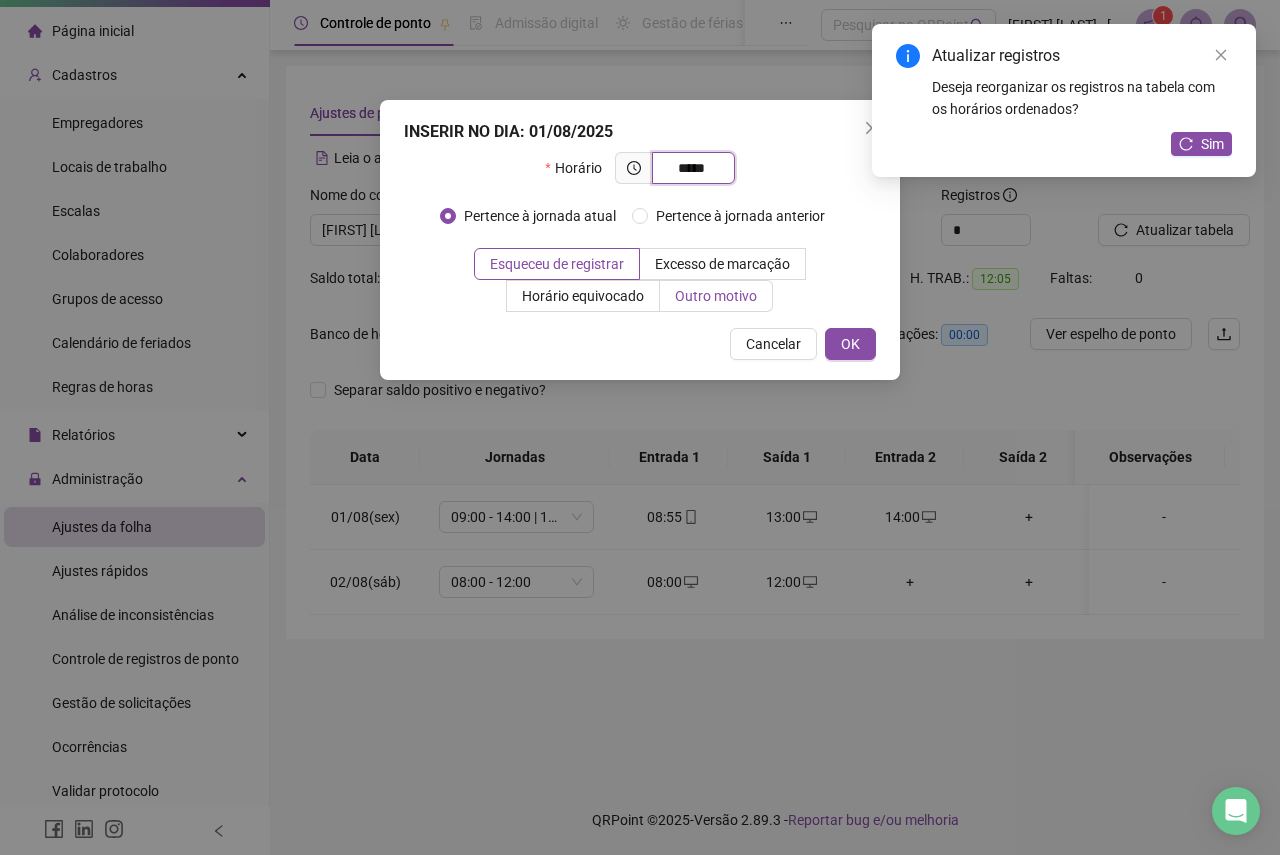 type on "*****" 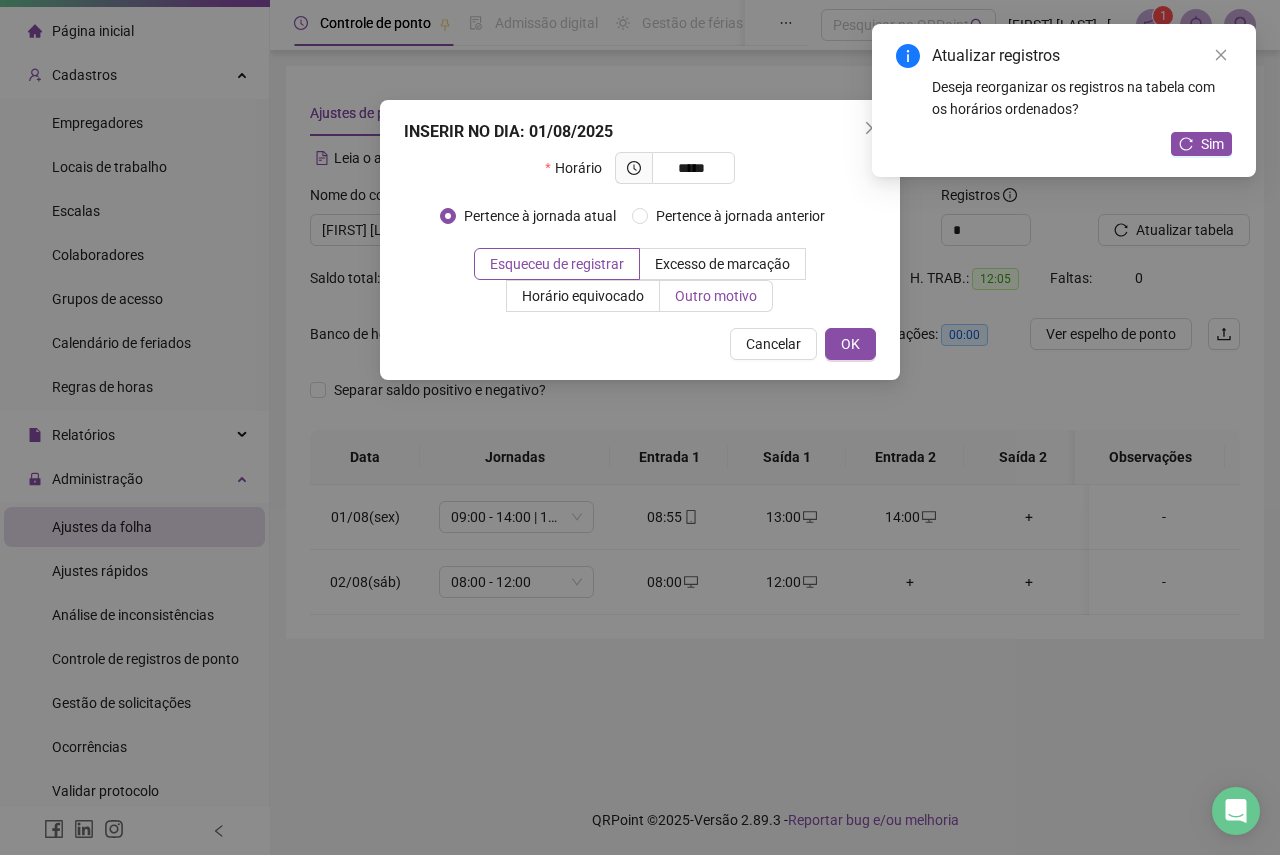 click on "Outro motivo" at bounding box center [716, 296] 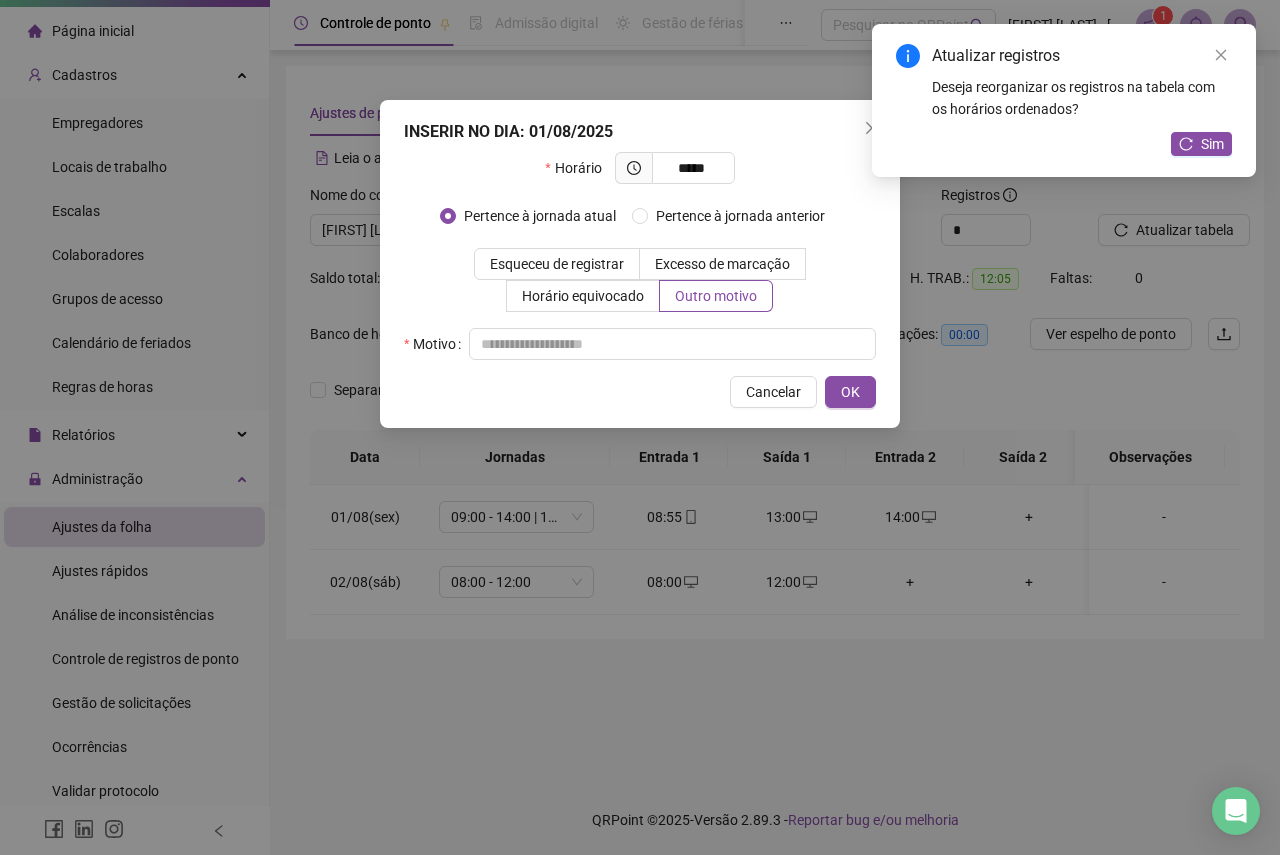 click on "Horário ***** Pertence à jornada atual Pertence à jornada anterior Esqueceu de registrar Excesso de marcação Horário equivocado Outro motivo Motivo" at bounding box center (640, 256) 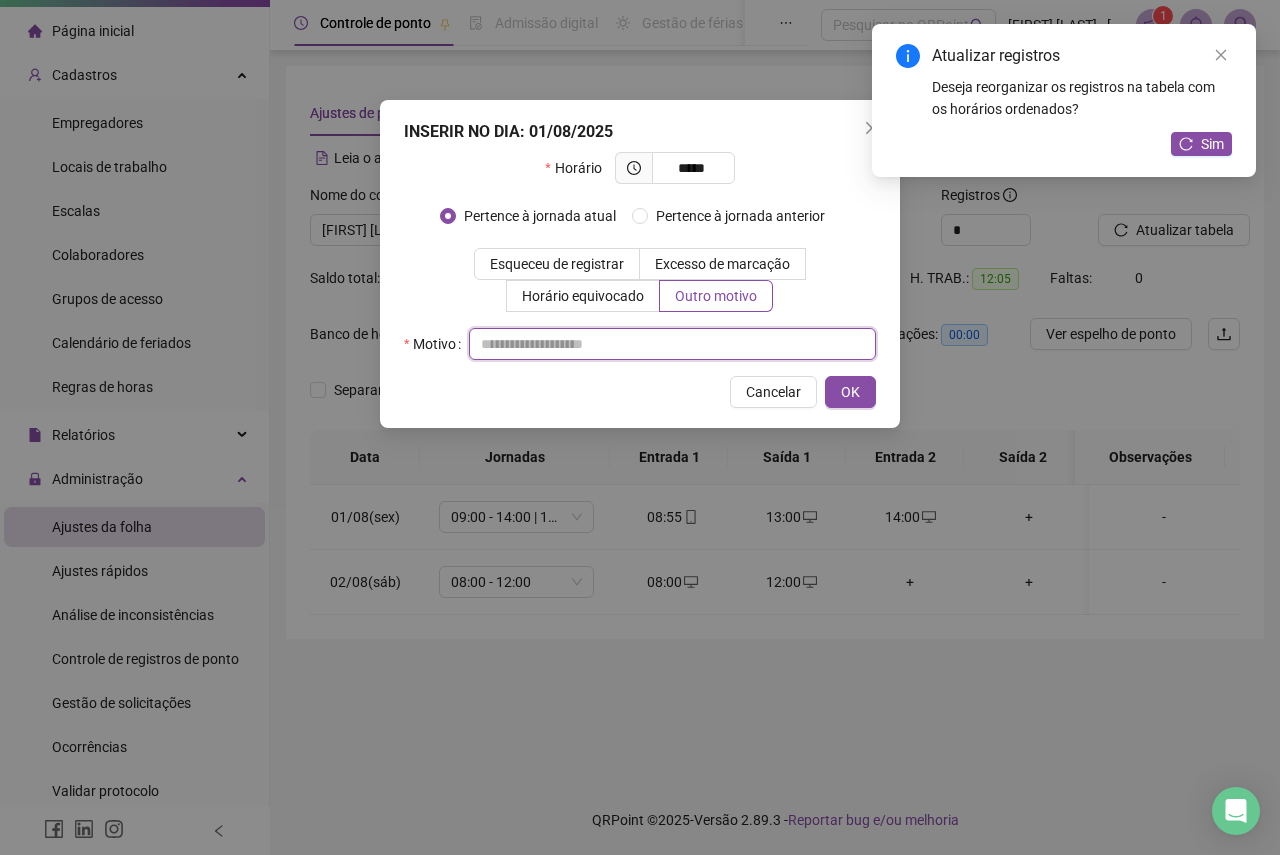 click at bounding box center [672, 344] 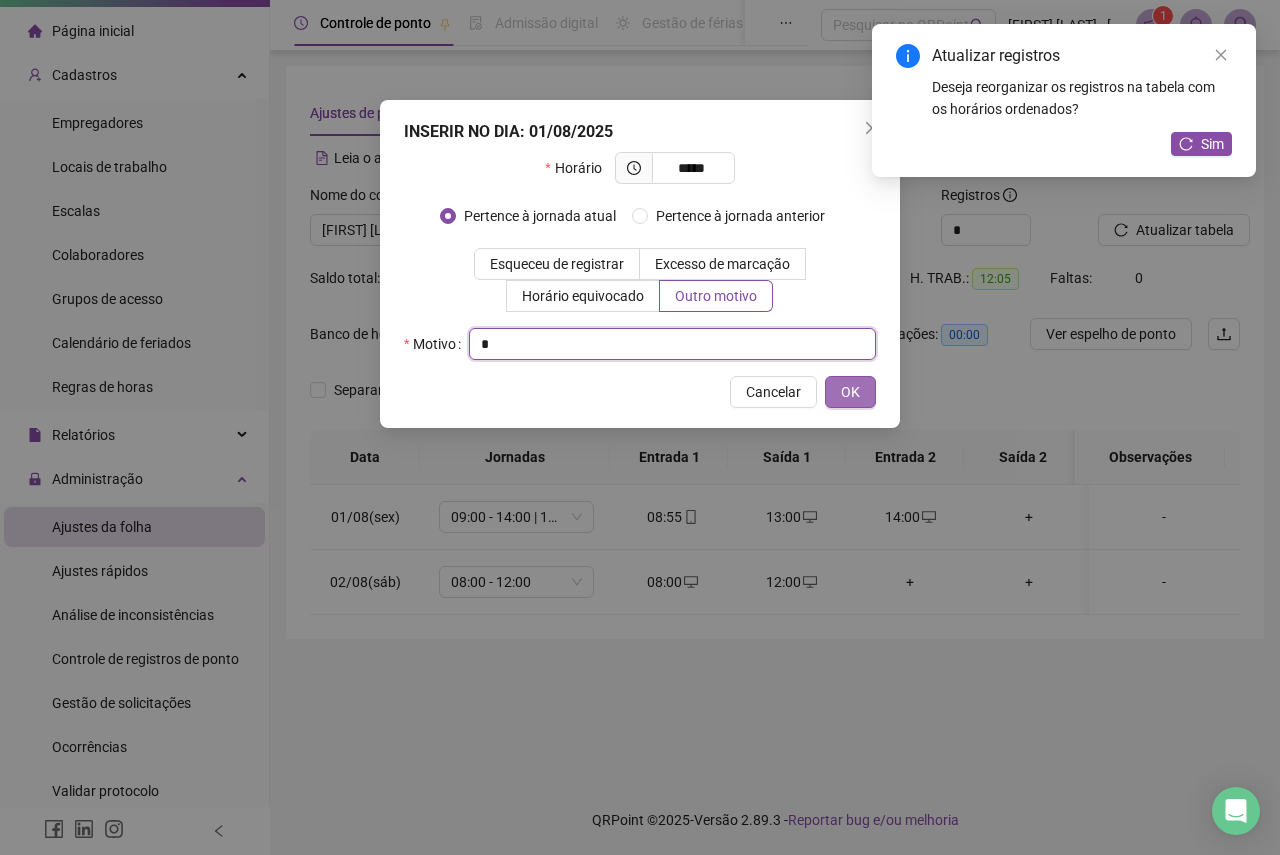 type on "*" 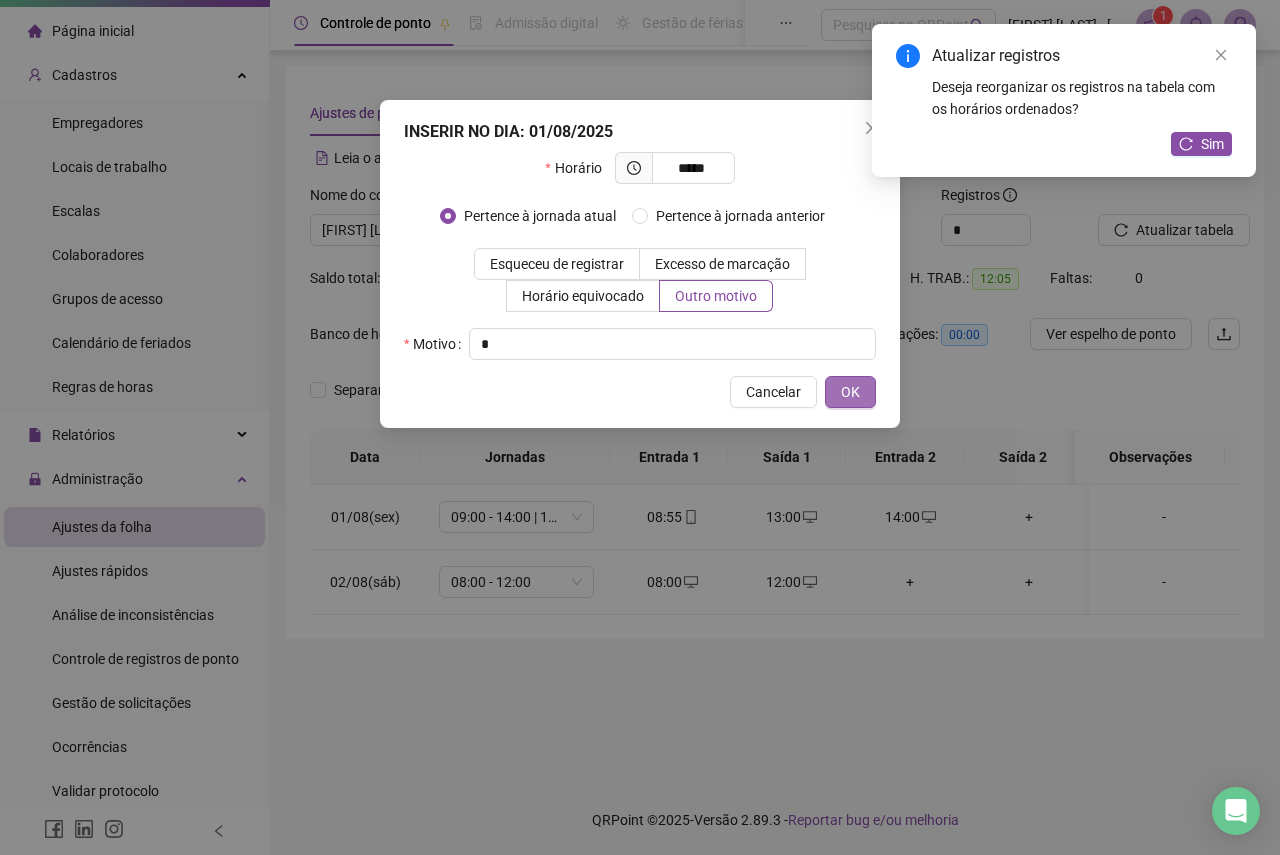 click on "OK" at bounding box center [850, 392] 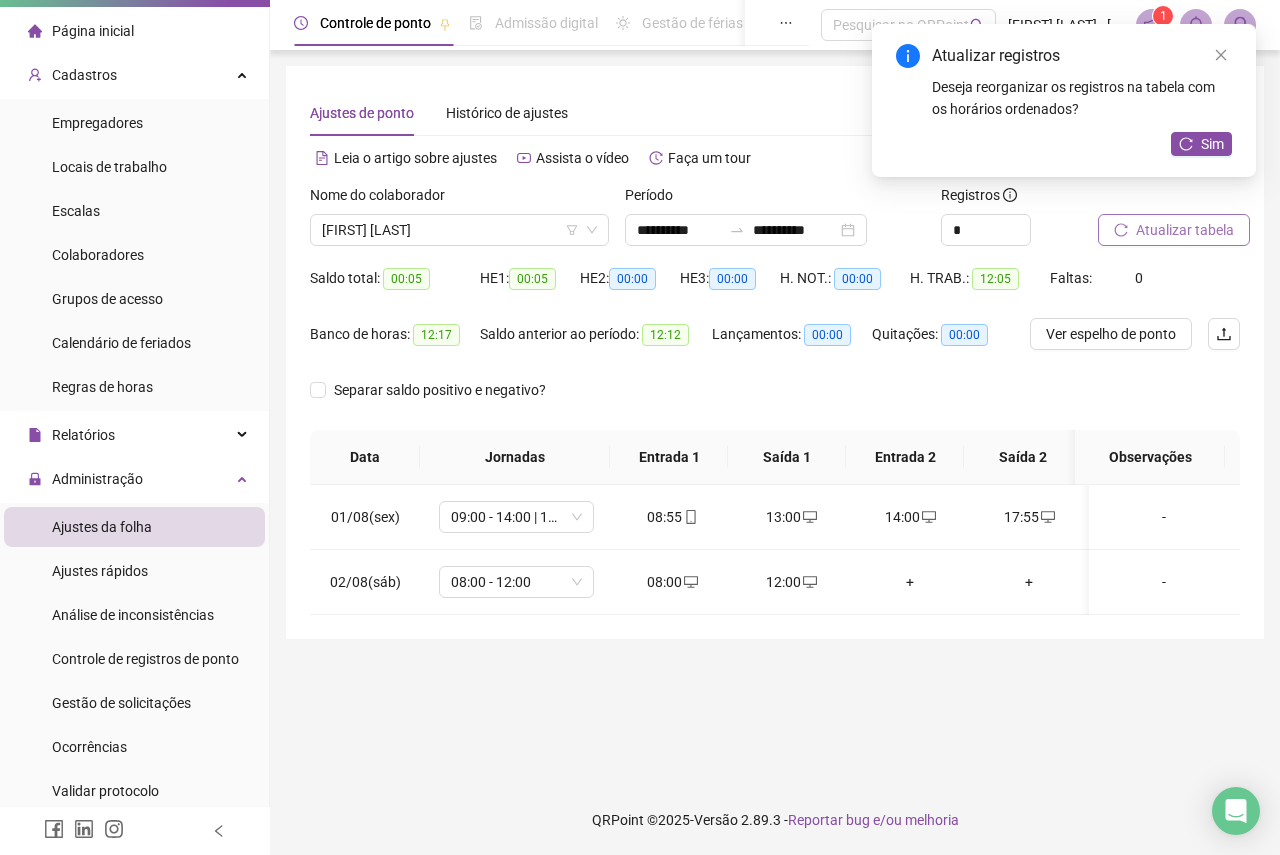 click on "Atualizar tabela" at bounding box center [1185, 230] 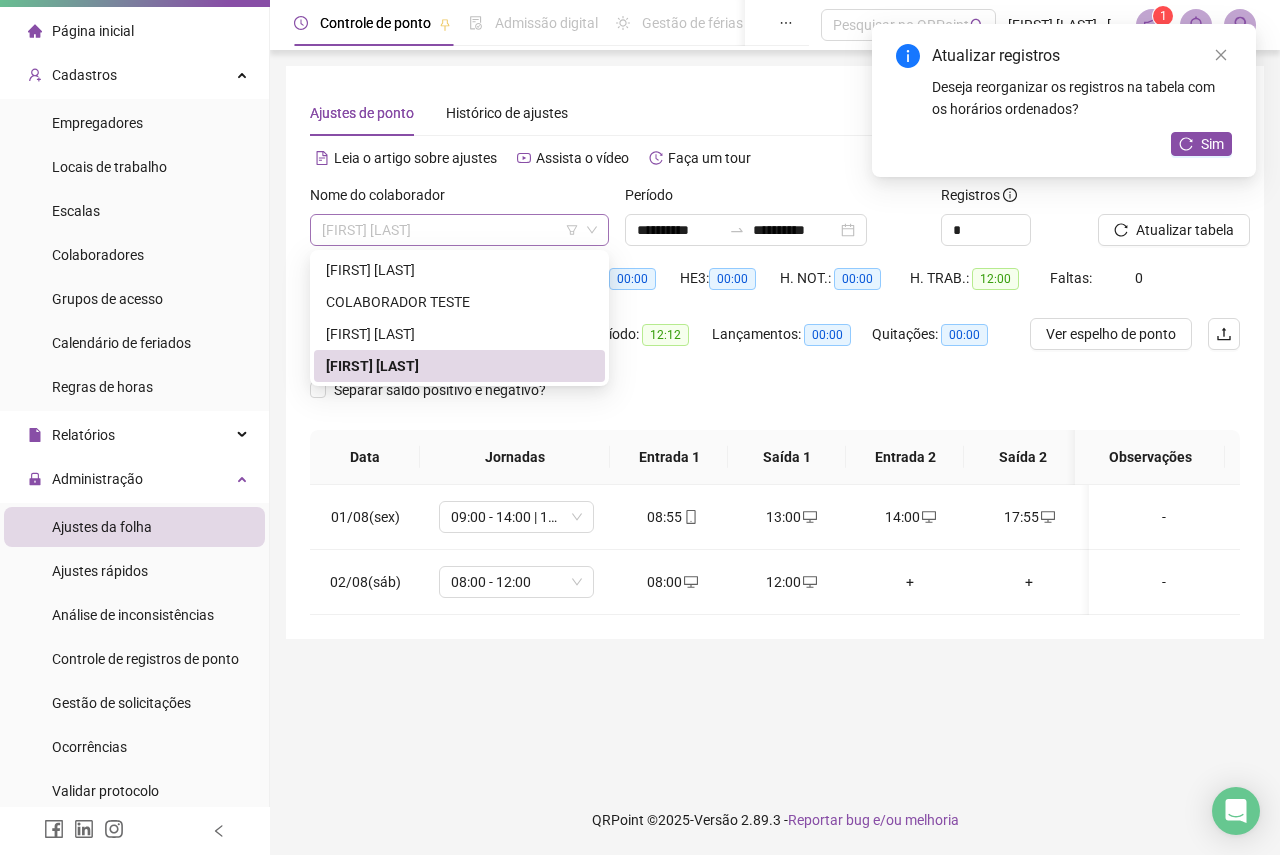 click on "[FIRST] [LAST]" at bounding box center (459, 230) 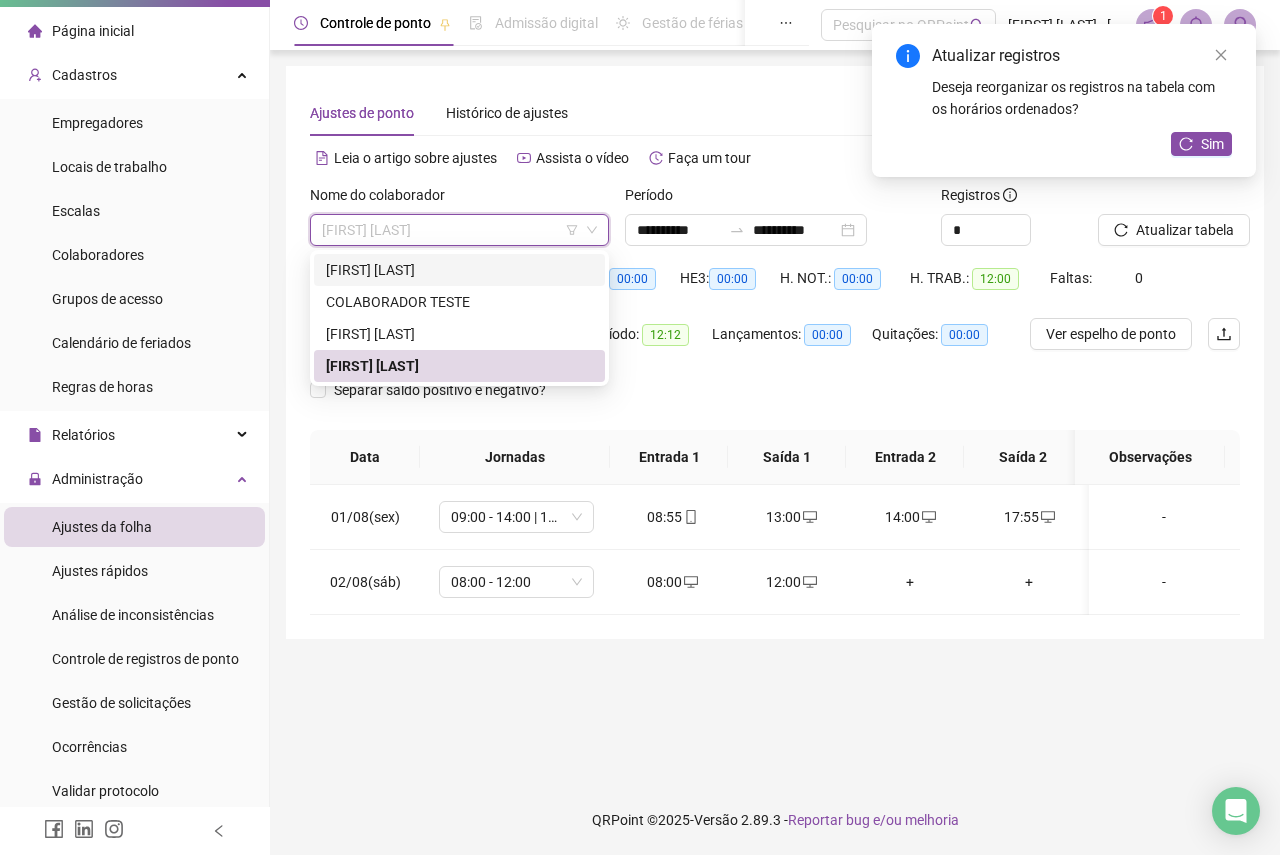 click on "[FIRST] [LAST]" at bounding box center [459, 270] 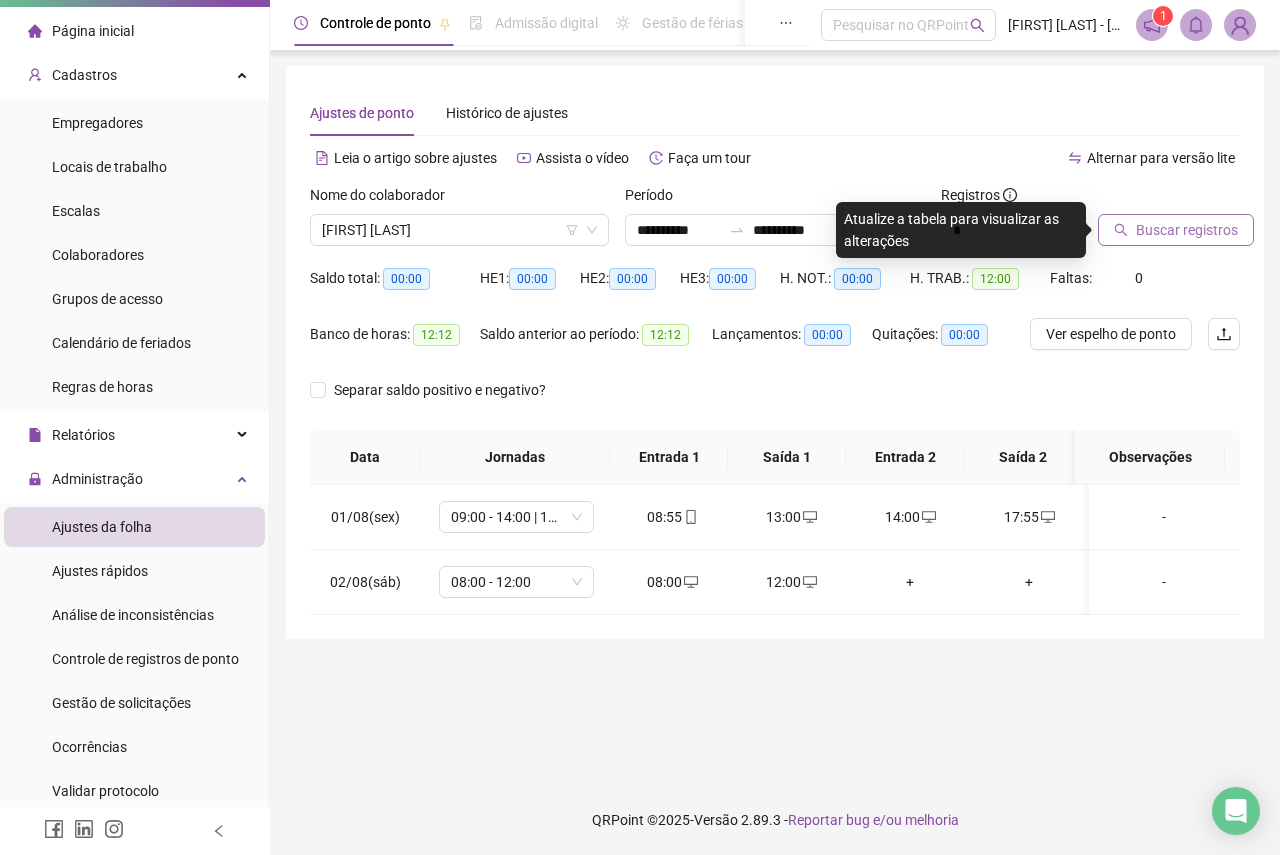 click on "Buscar registros" at bounding box center [1187, 230] 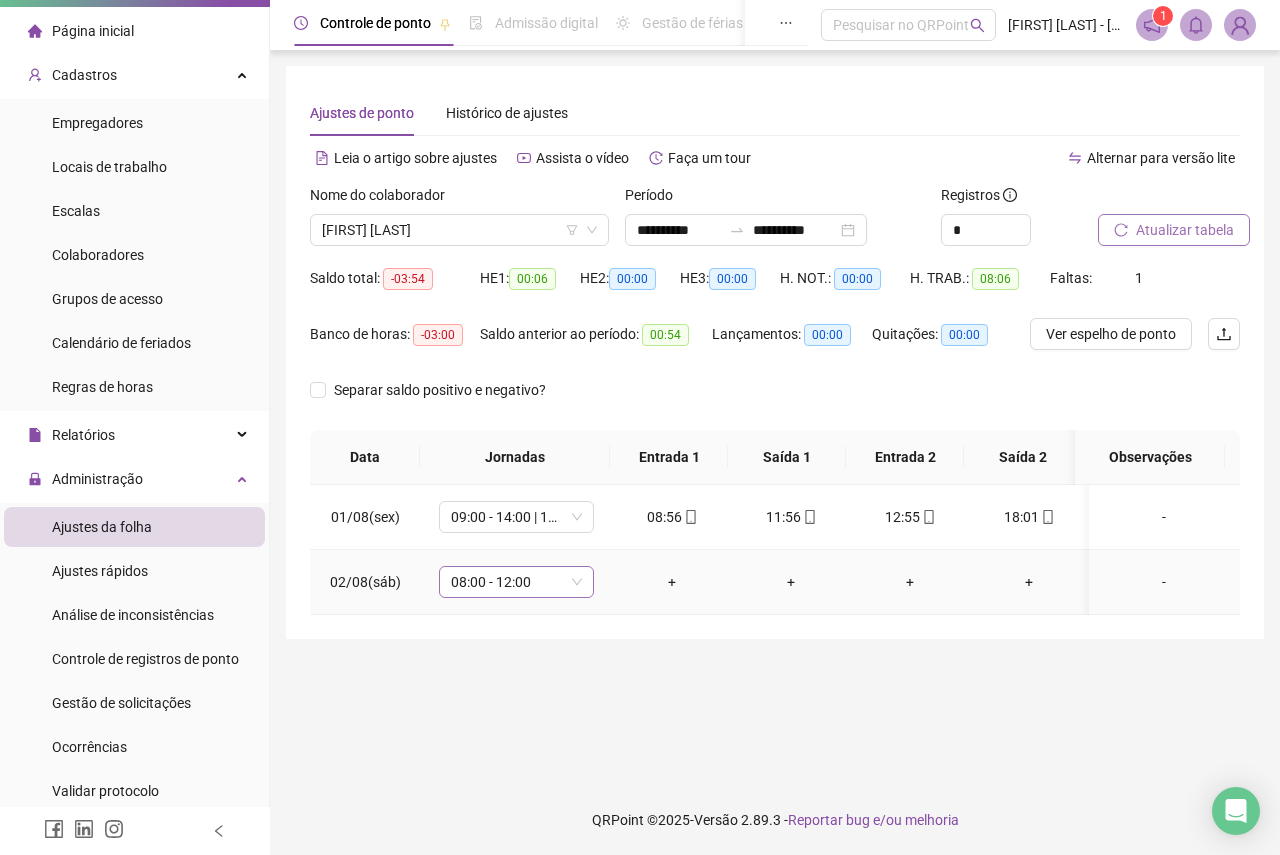 click on "08:00 - 12:00" at bounding box center [516, 582] 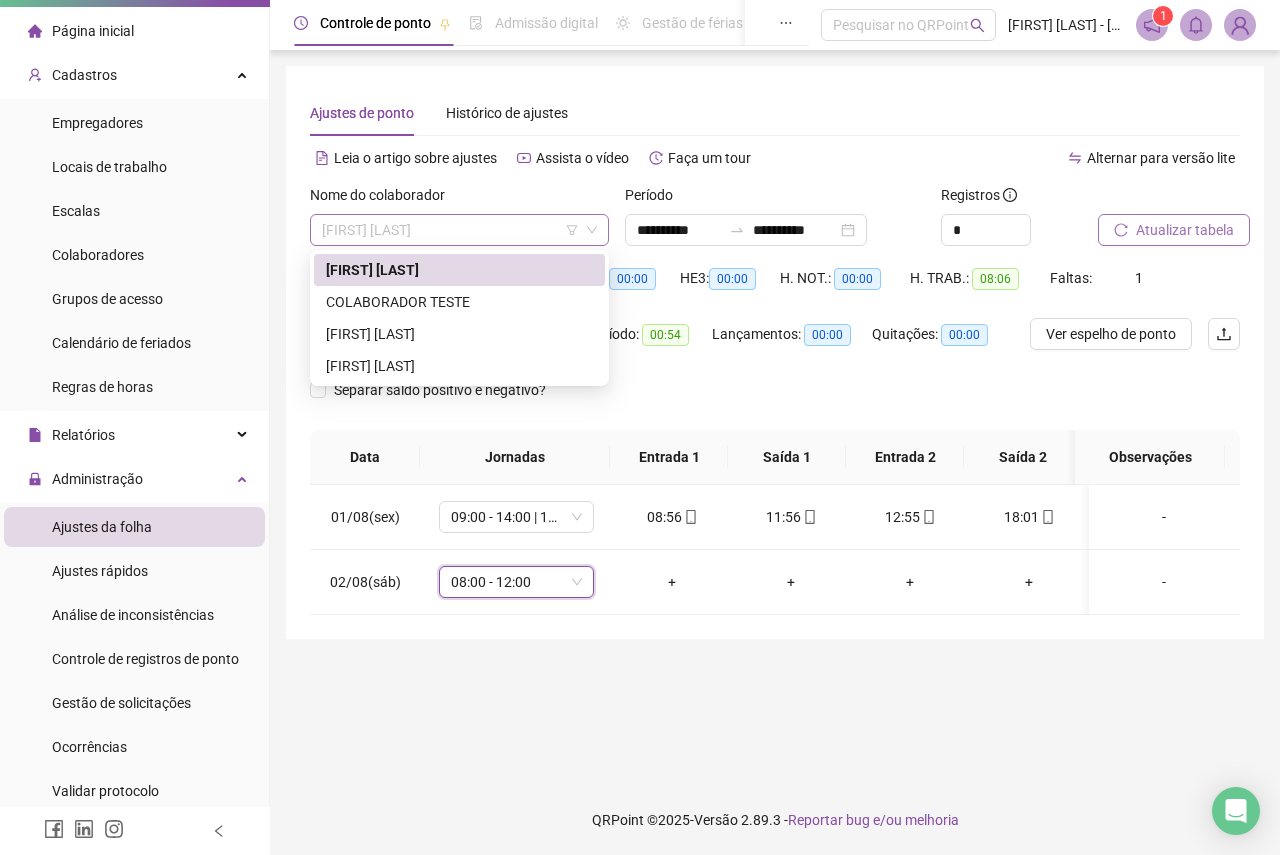 click on "[FIRST] [LAST]" at bounding box center [459, 230] 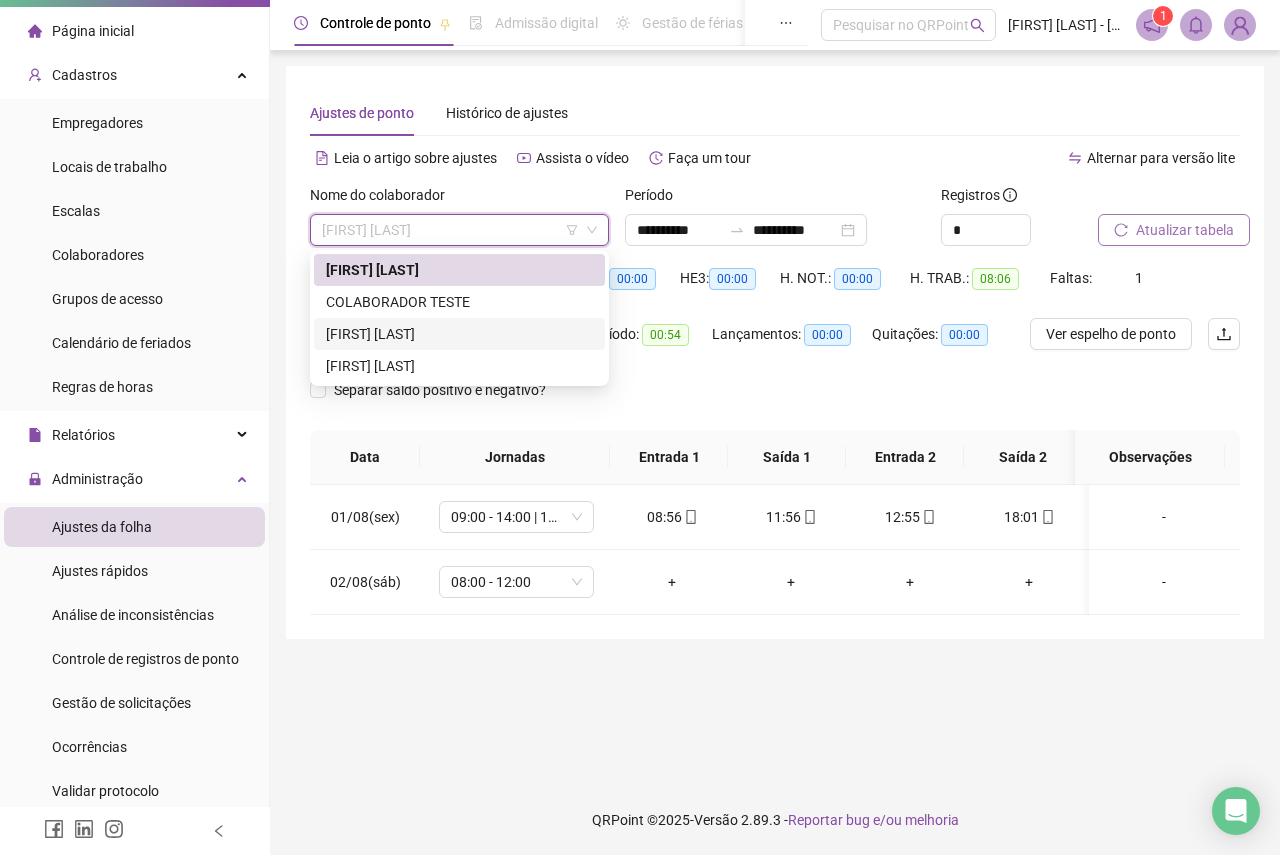 click on "[FIRST] [LAST]" at bounding box center (459, 334) 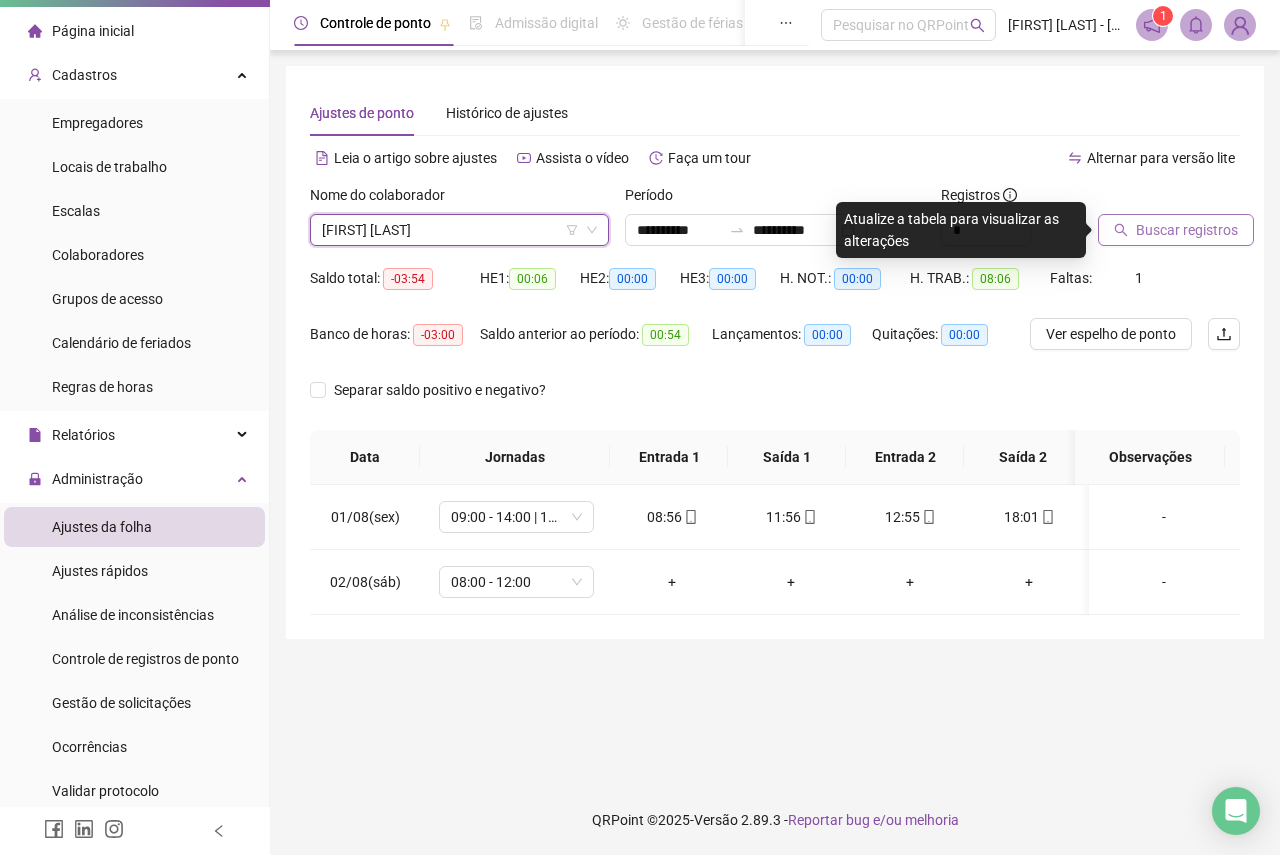 click on "Buscar registros" at bounding box center (1187, 230) 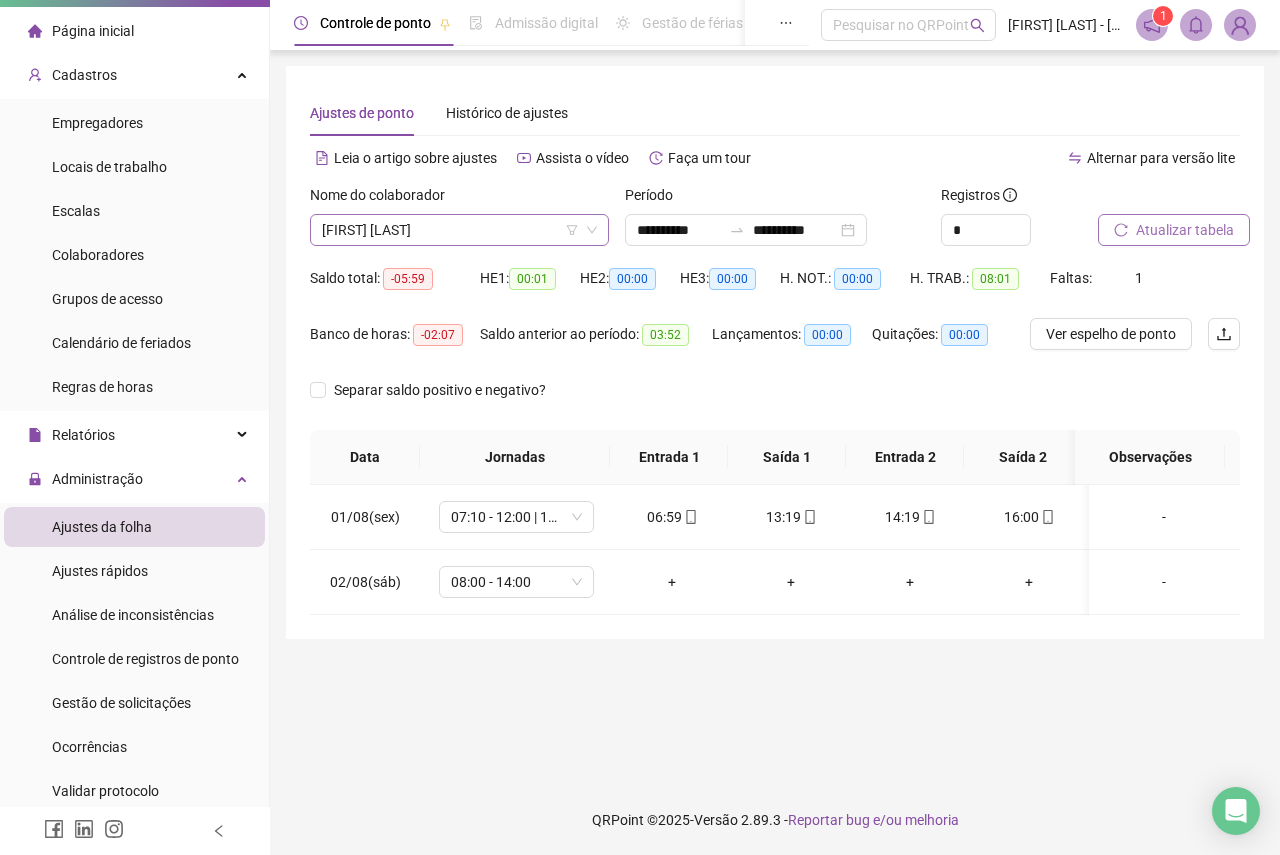 click on "[FIRST] [LAST]" at bounding box center [459, 230] 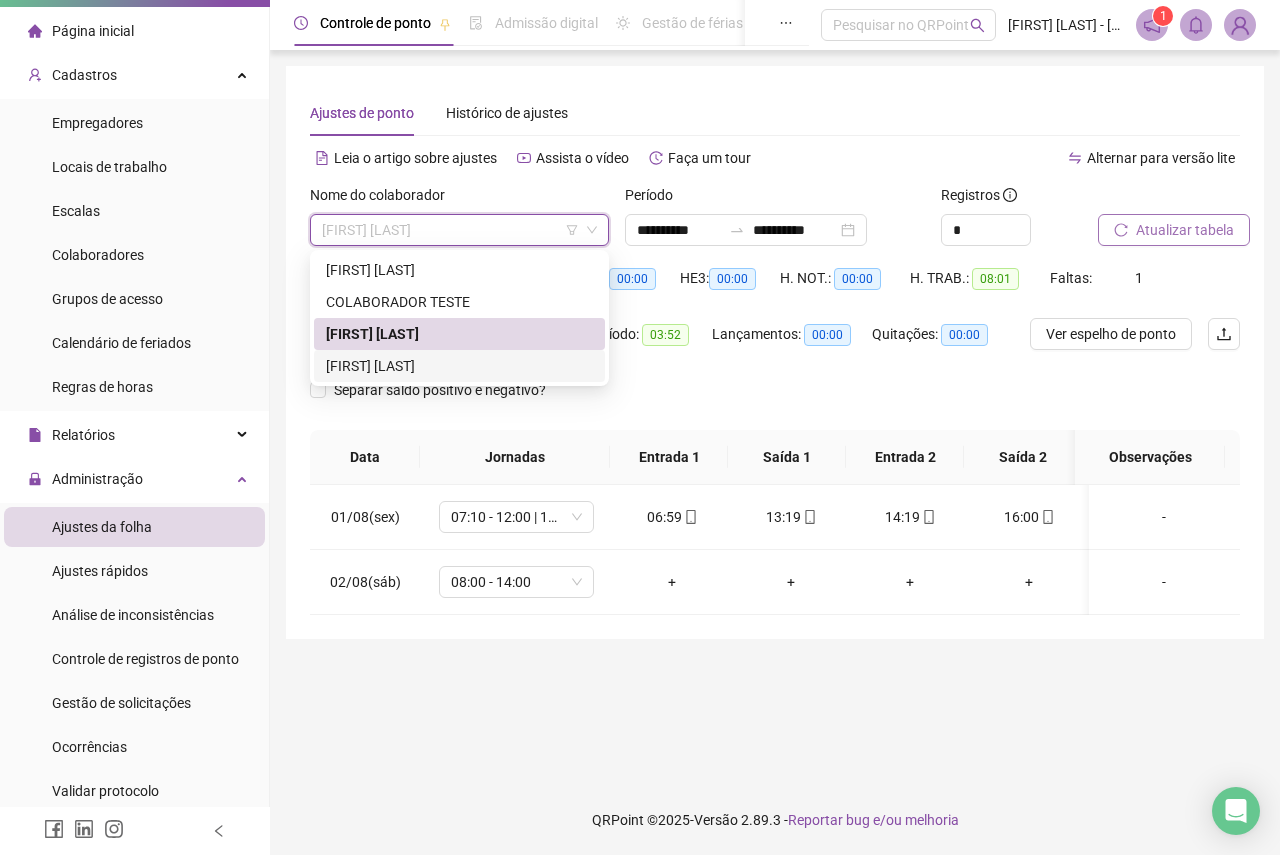 click on "[FIRST] [LAST]" at bounding box center (459, 366) 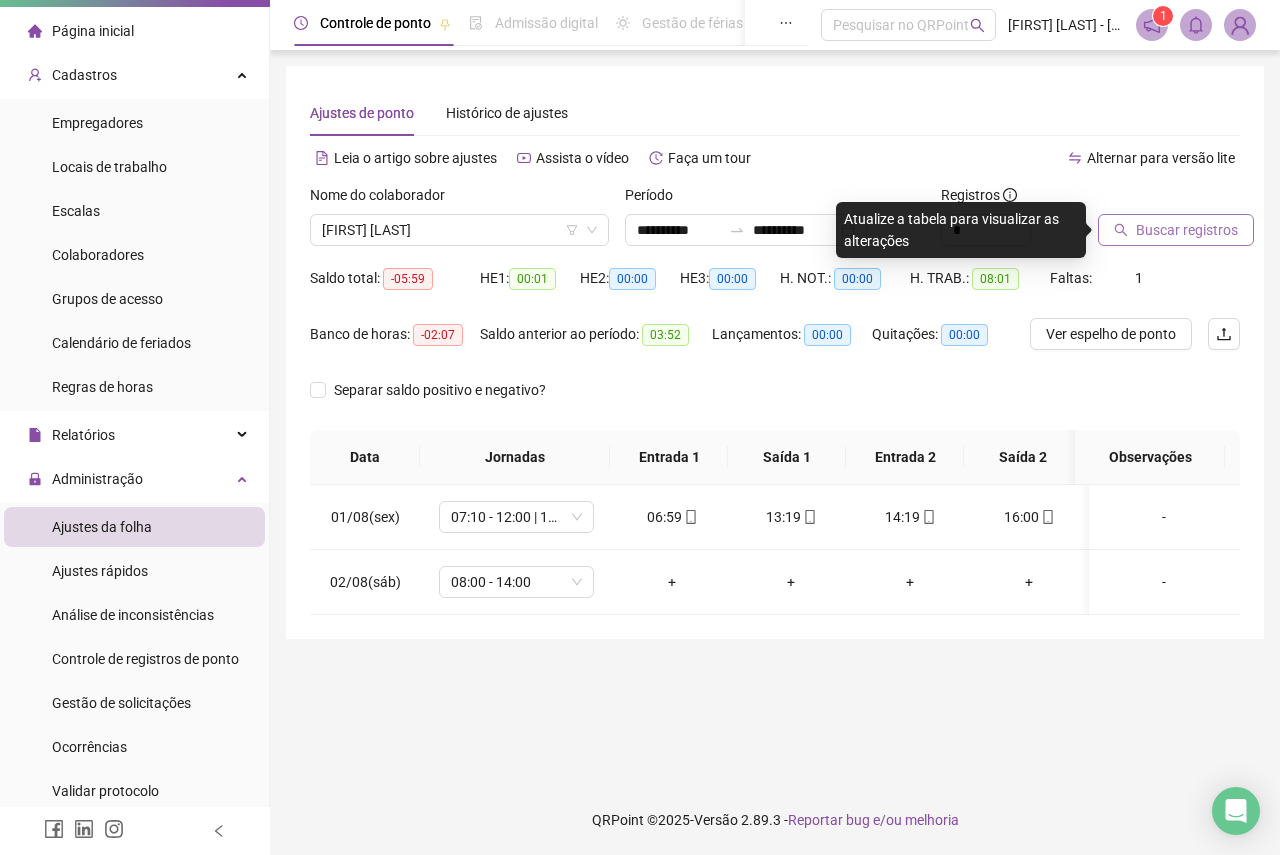 click on "Buscar registros" at bounding box center (1187, 230) 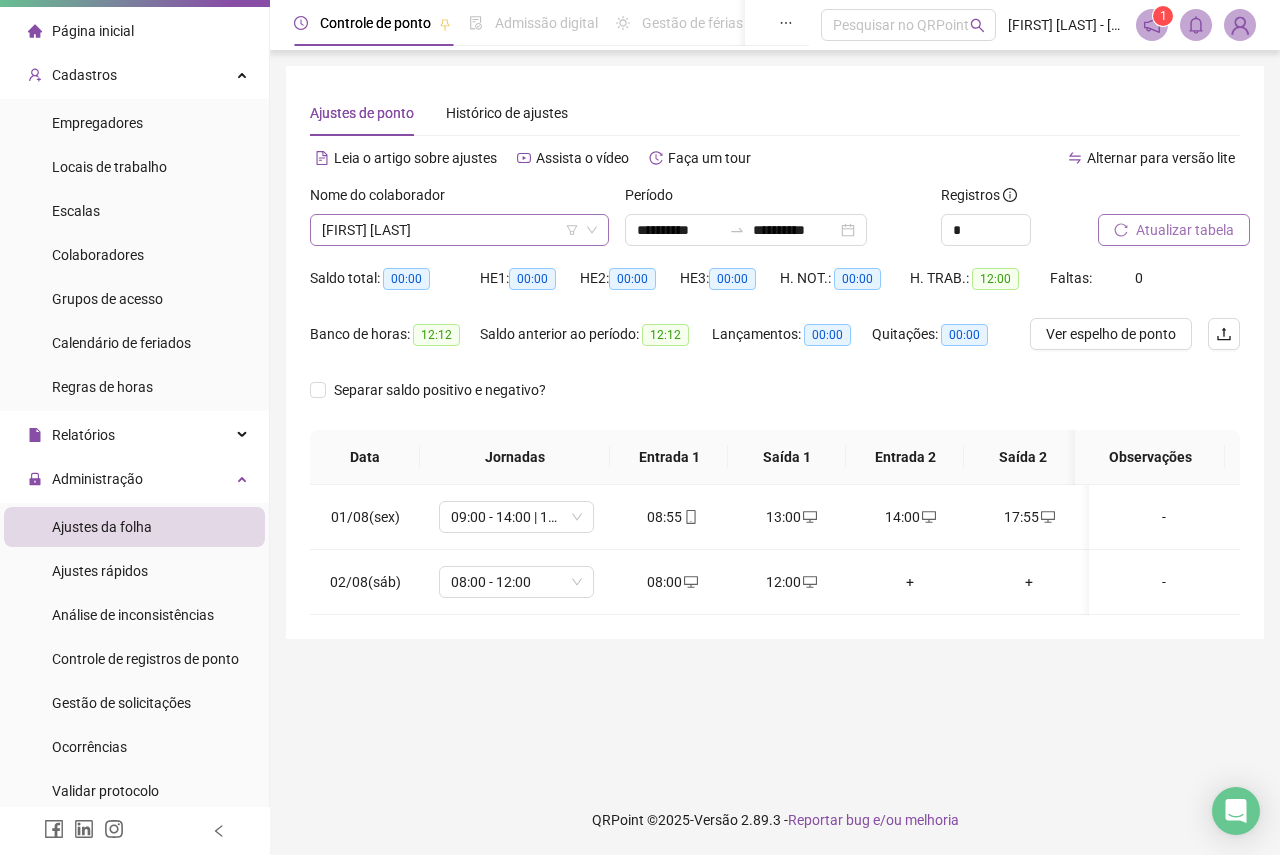click on "[FIRST] [LAST]" 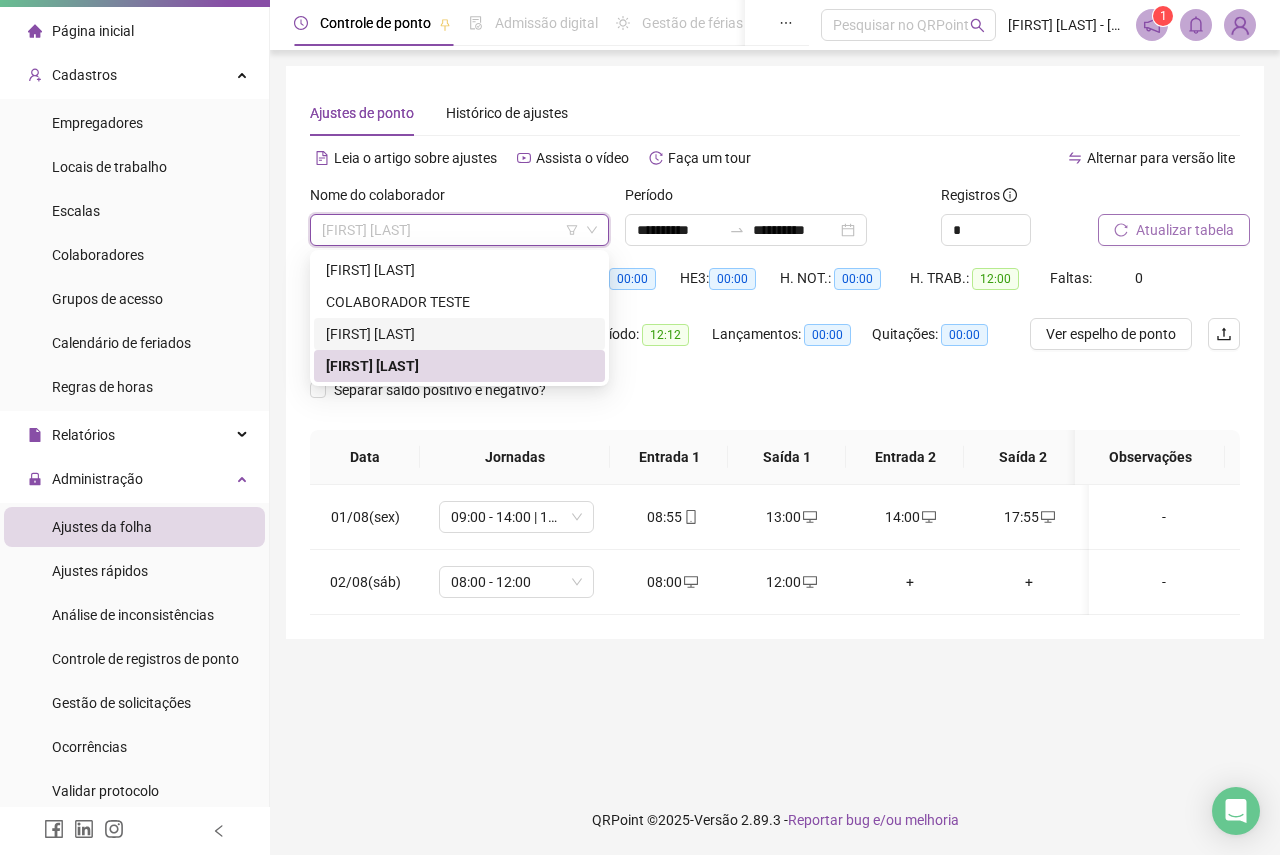 click on "[FIRST] [LAST]" at bounding box center [459, 334] 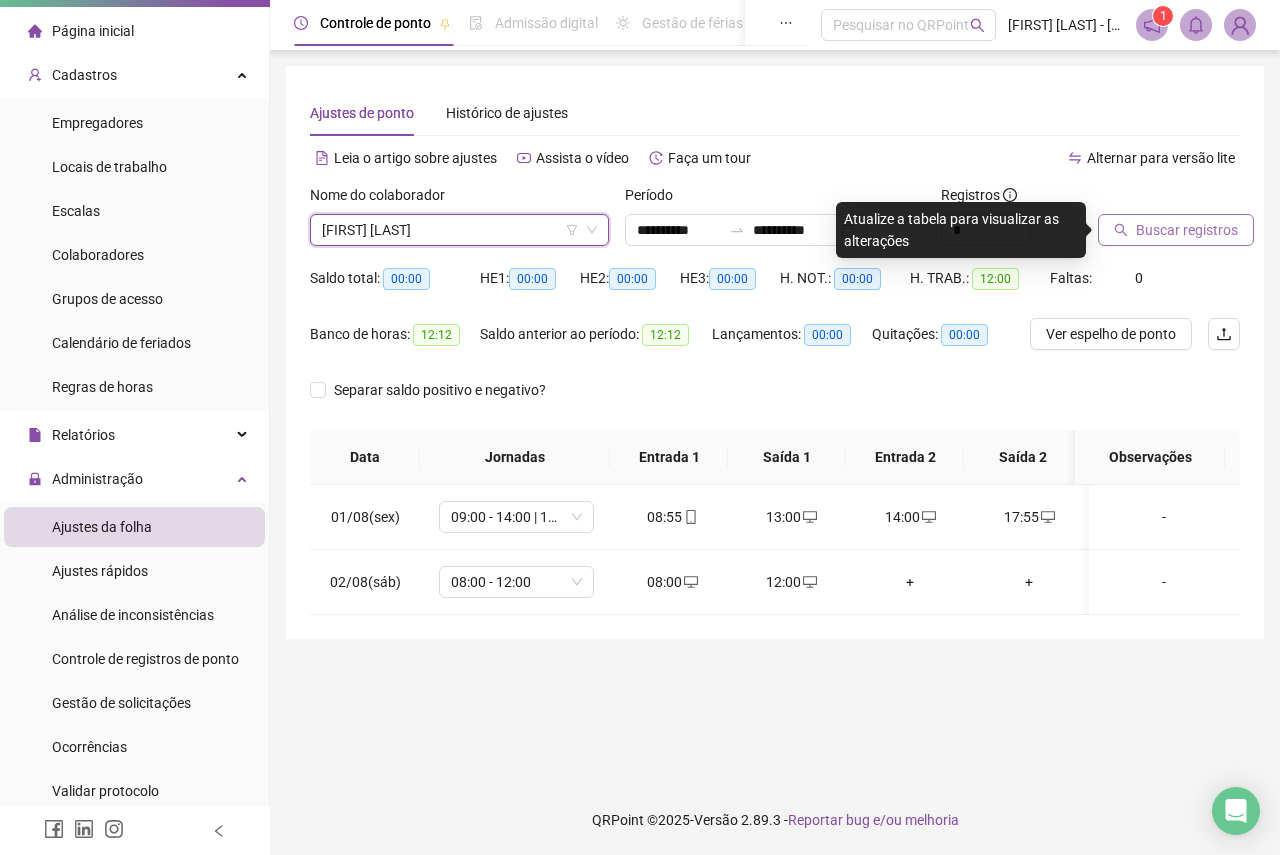 click on "Buscar registros" at bounding box center (1187, 230) 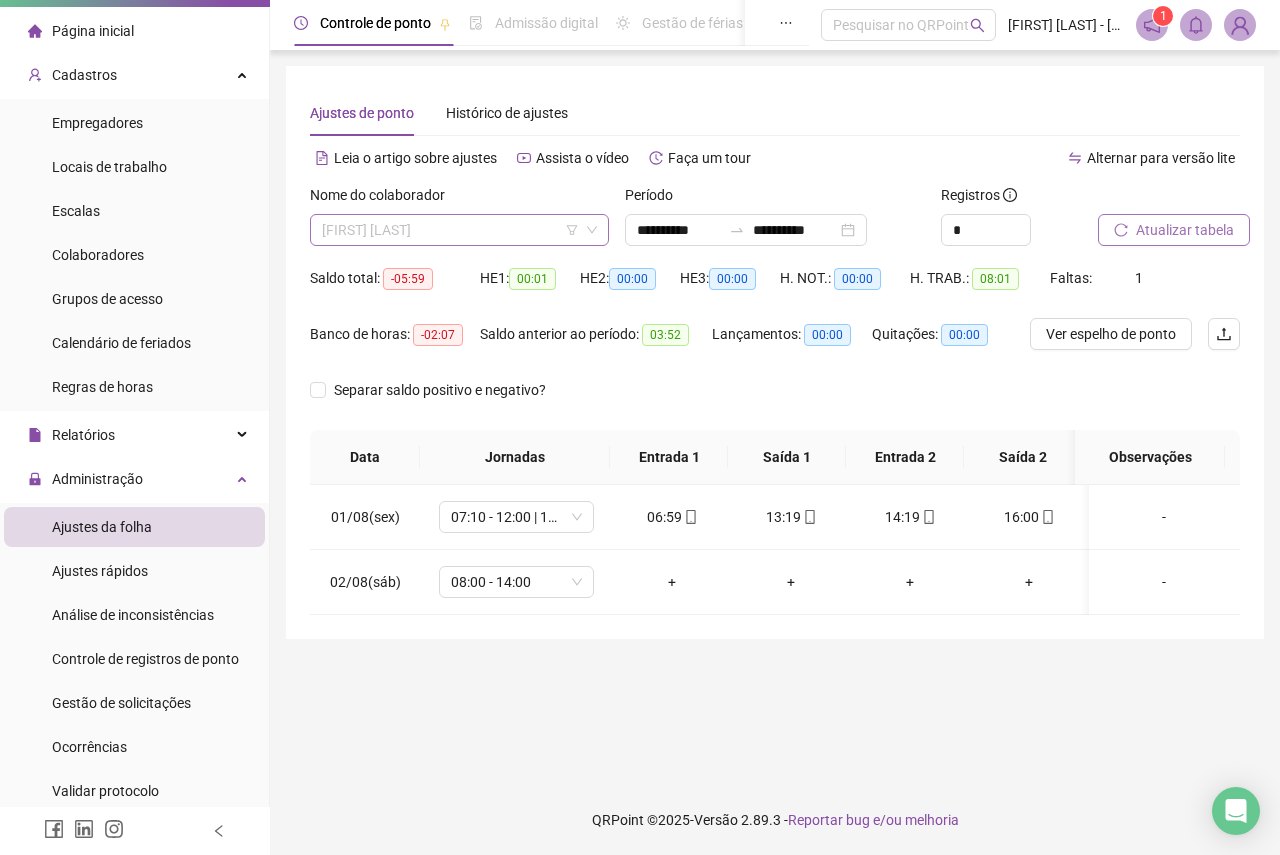 click on "[FIRST] [LAST]" at bounding box center [459, 230] 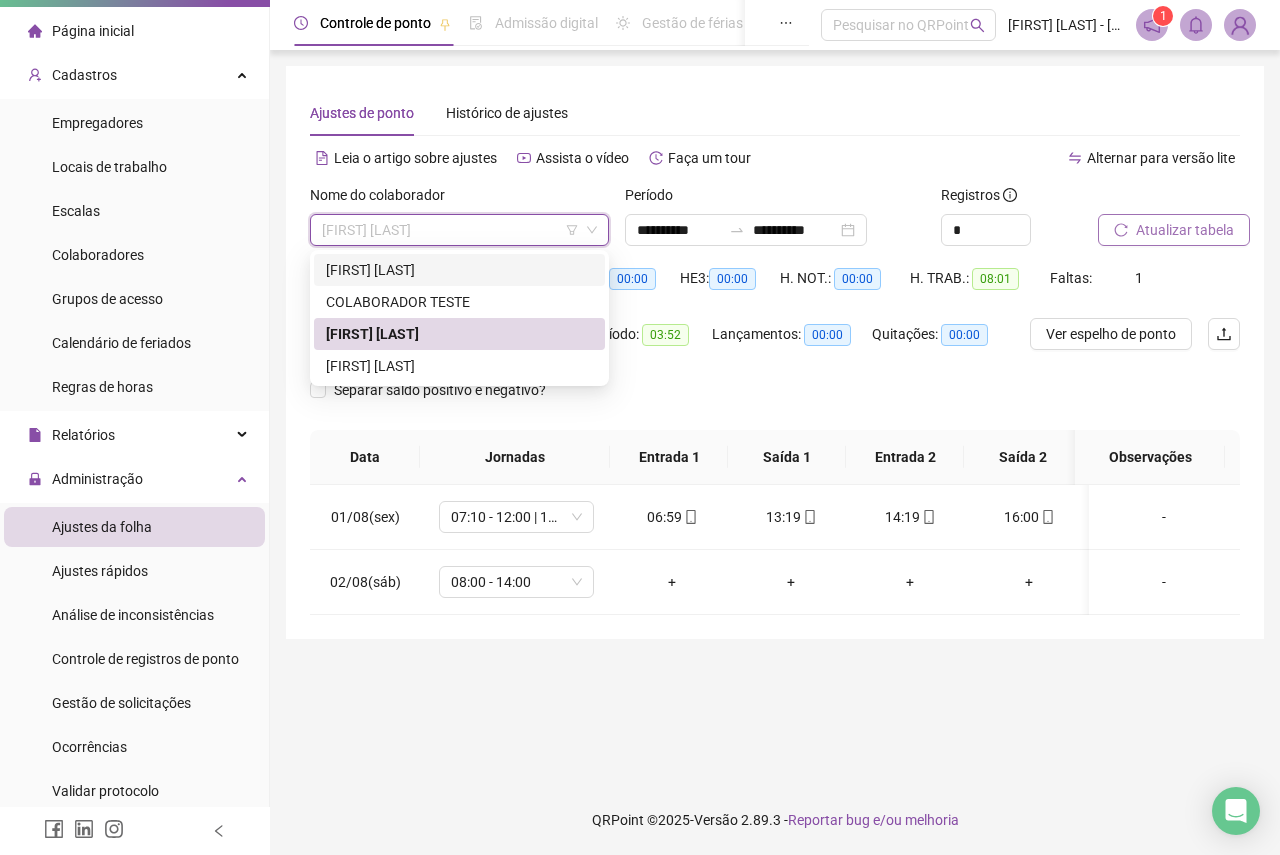 click on "[FIRST] [LAST]" at bounding box center [459, 270] 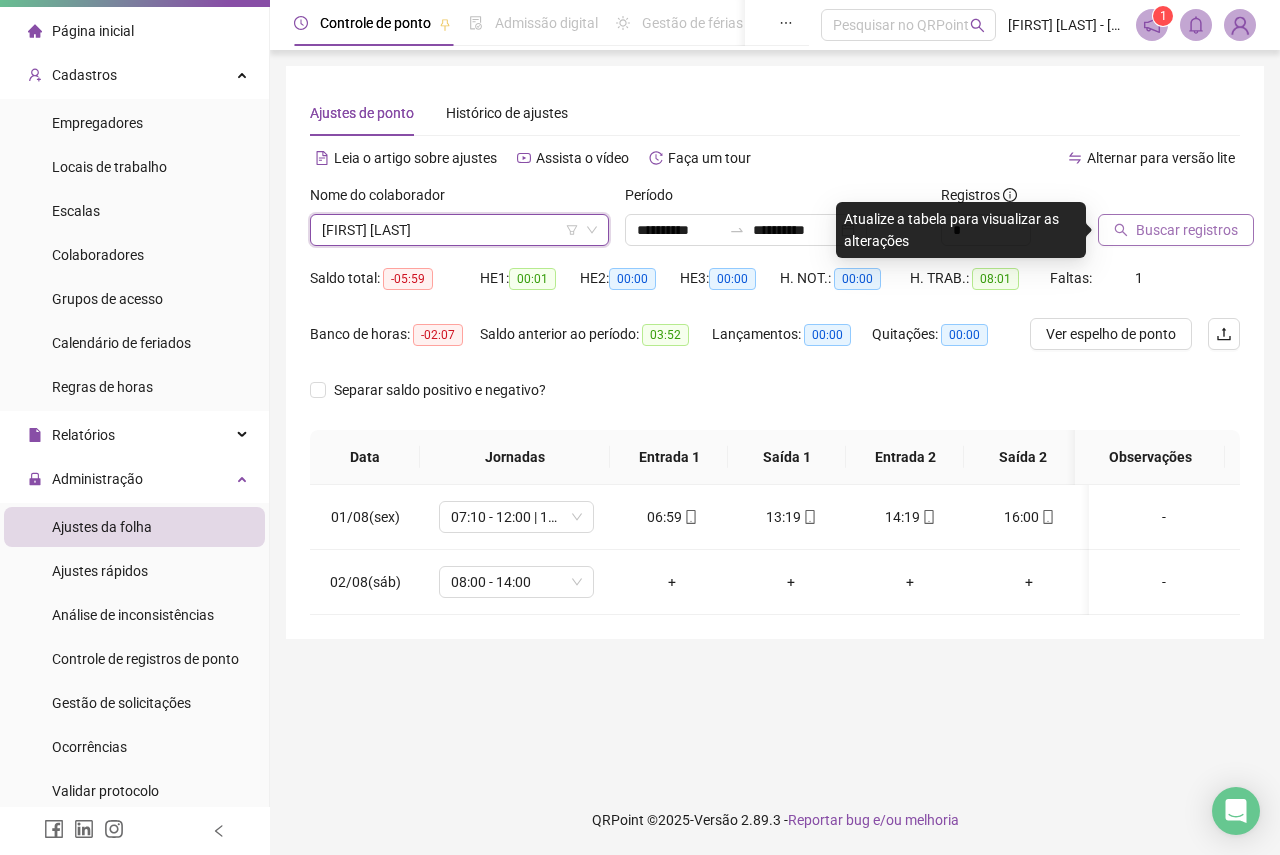 click on "Buscar registros" at bounding box center [1176, 230] 